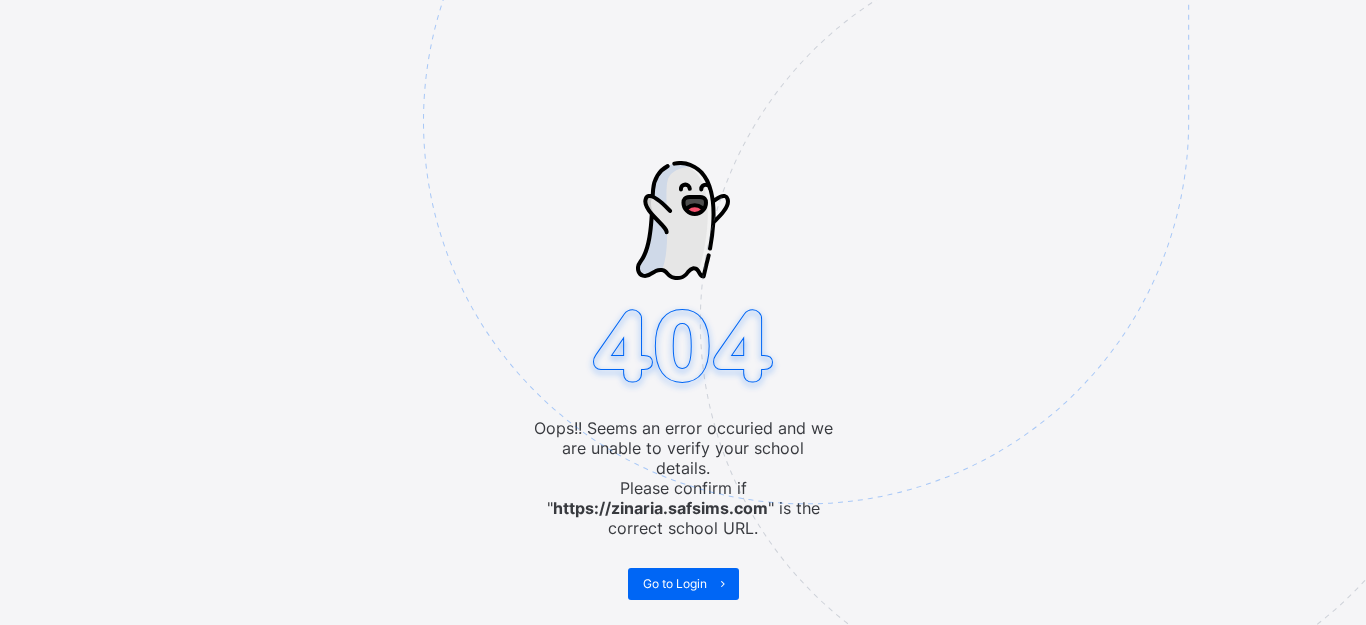 scroll, scrollTop: 0, scrollLeft: 0, axis: both 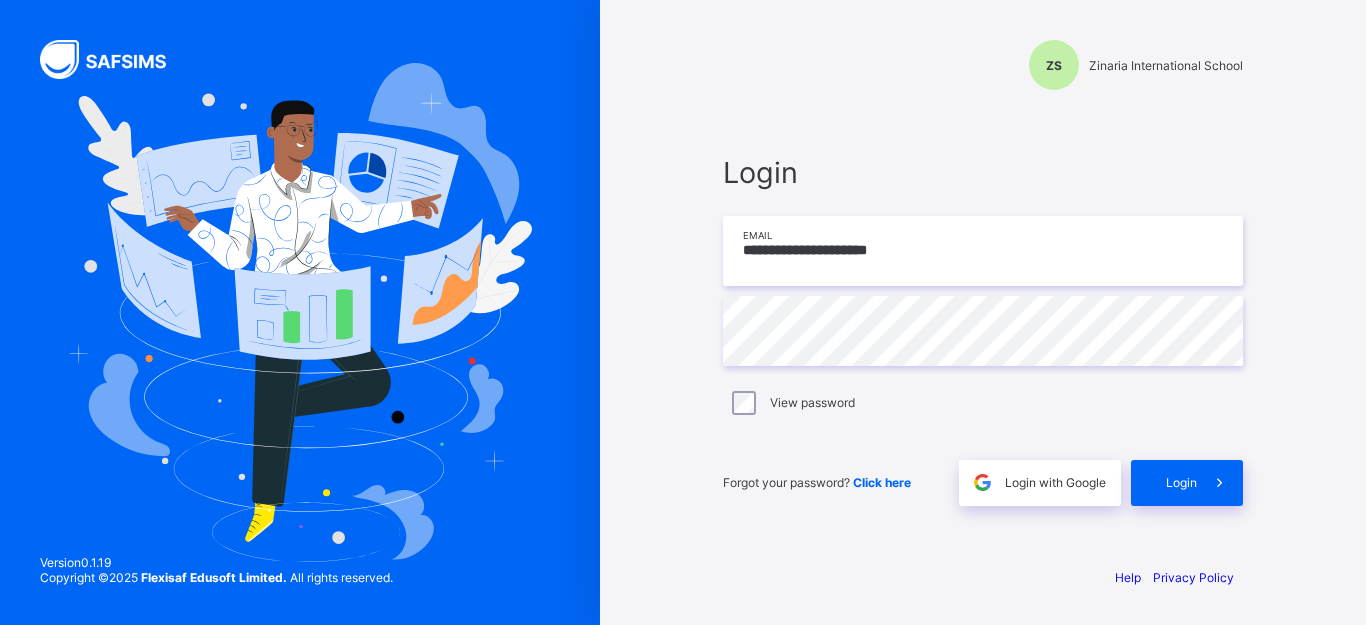 click on "**********" at bounding box center (983, 251) 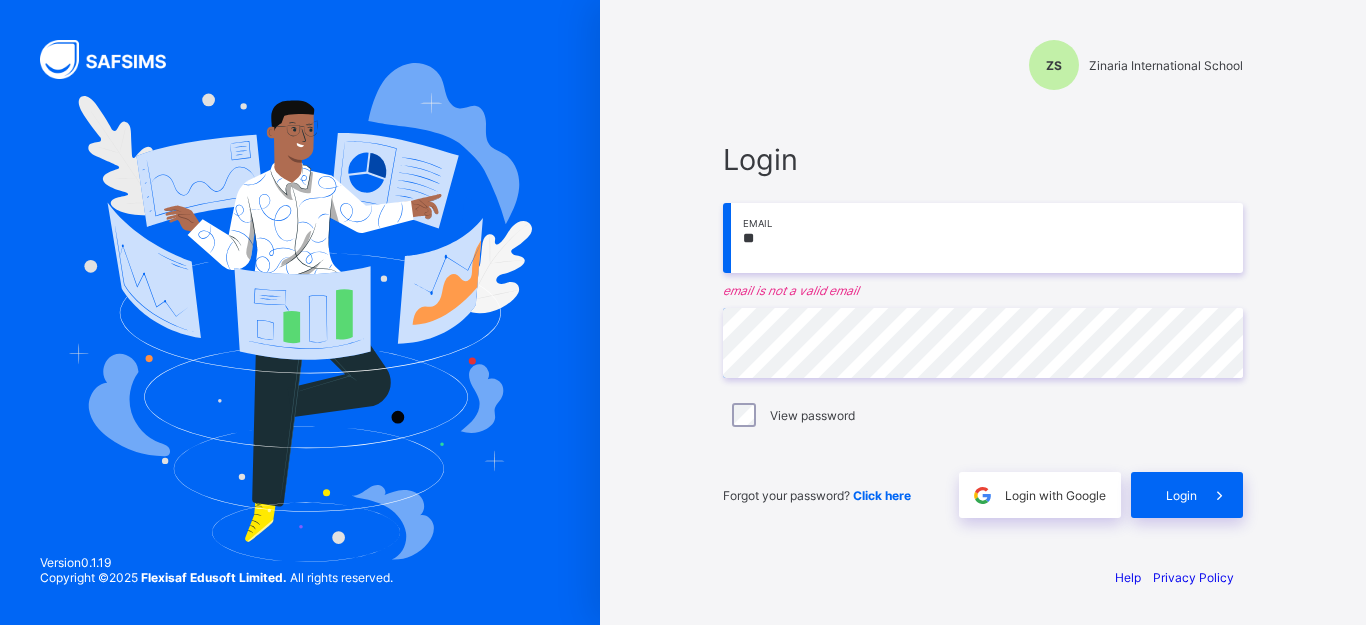 type on "*" 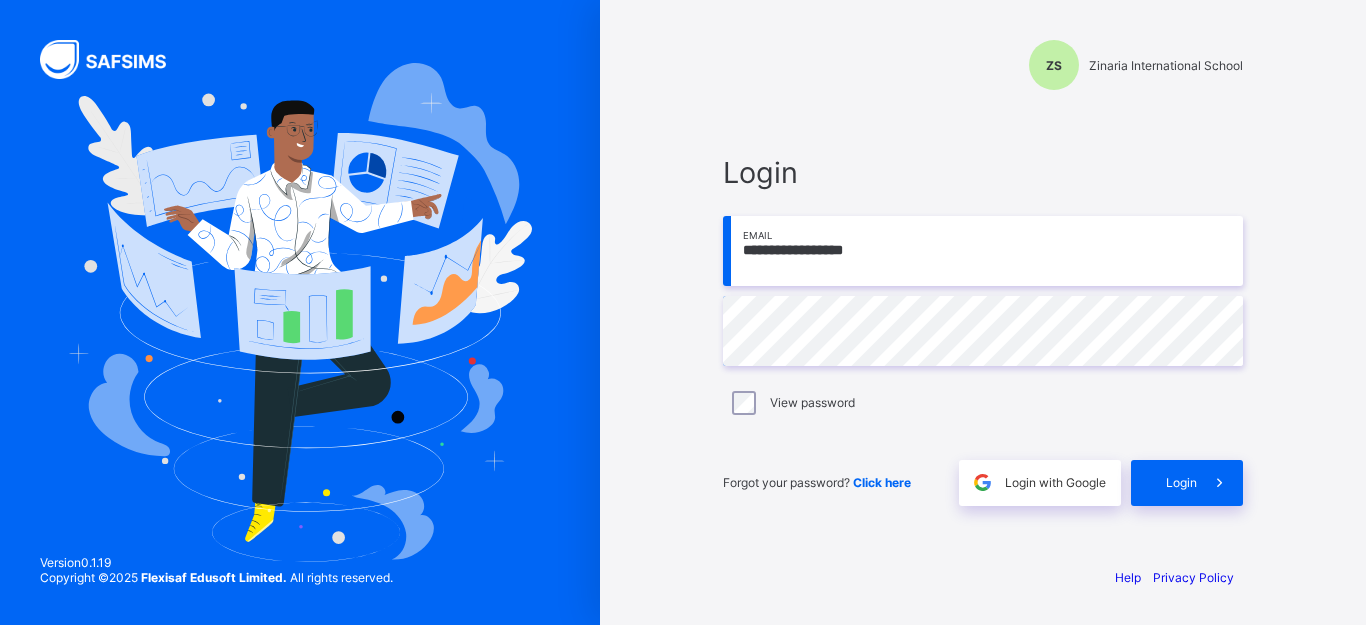 type on "**********" 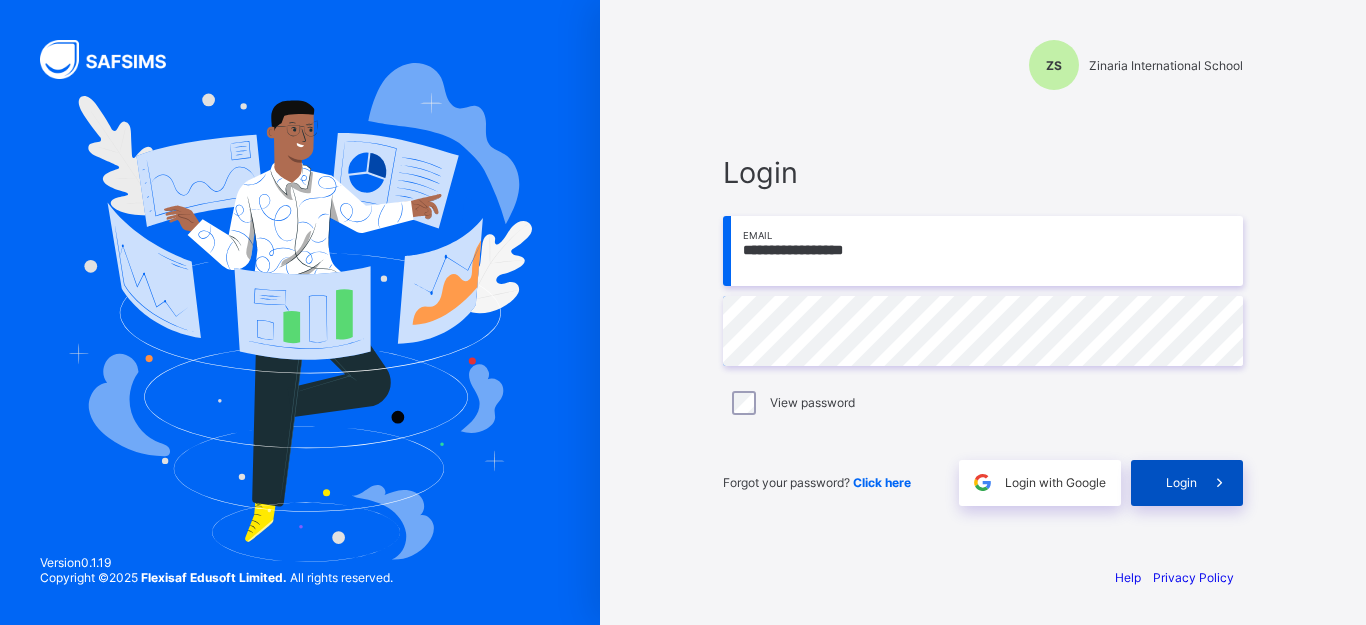 click at bounding box center [1220, 483] 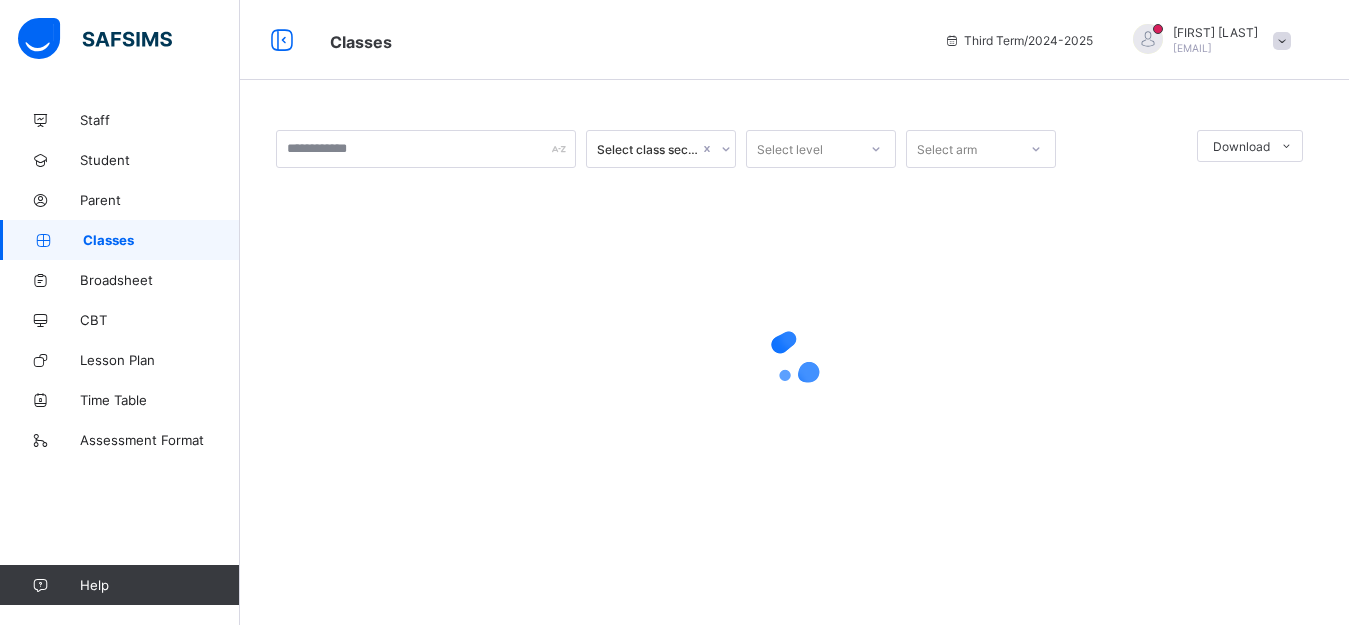 scroll, scrollTop: 0, scrollLeft: 0, axis: both 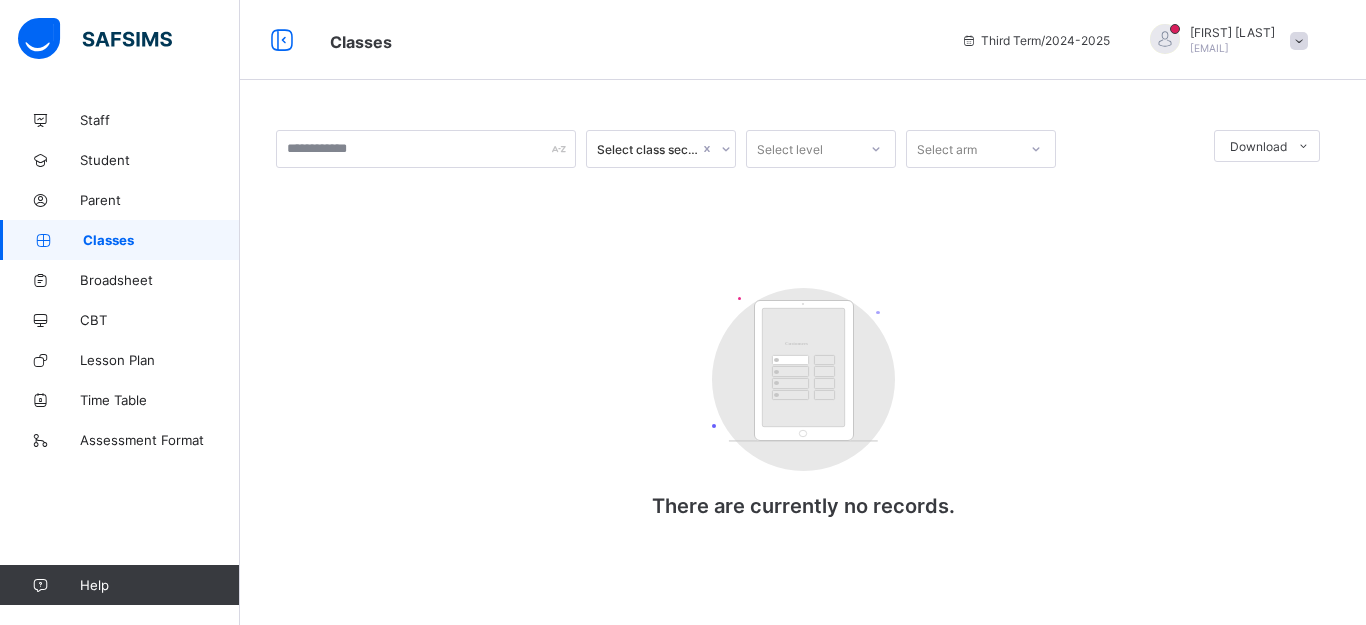 click on "Classes" at bounding box center (161, 240) 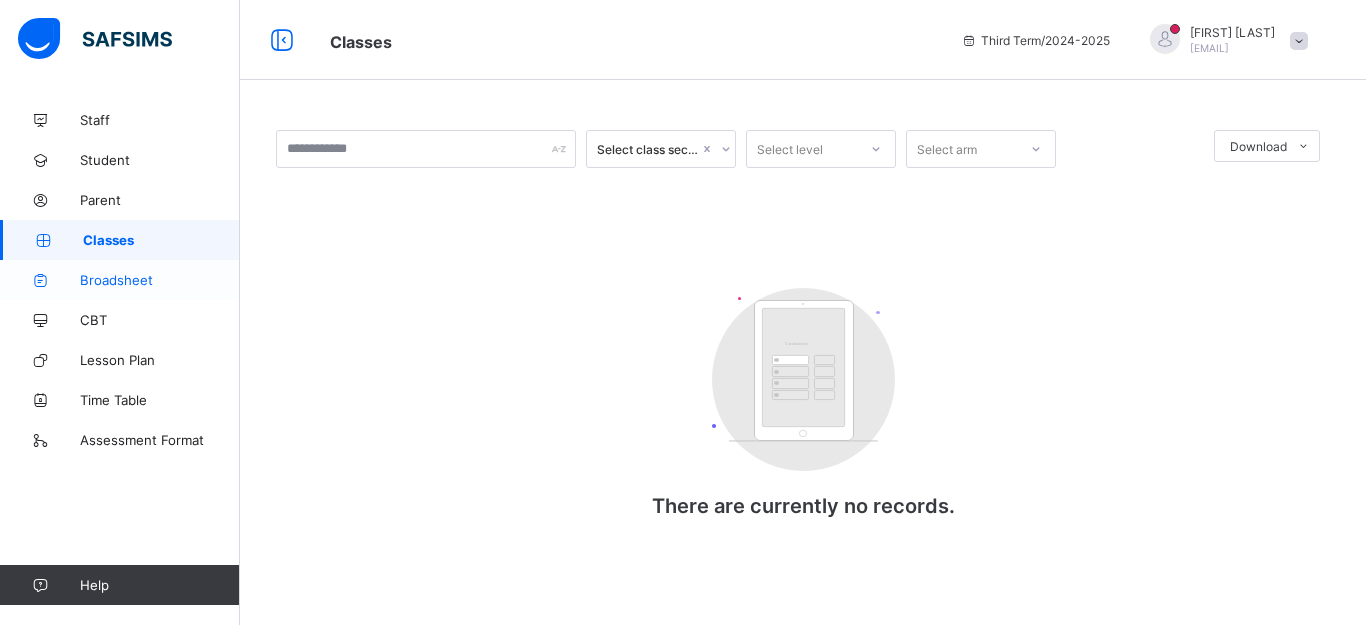 click on "Broadsheet" at bounding box center (160, 280) 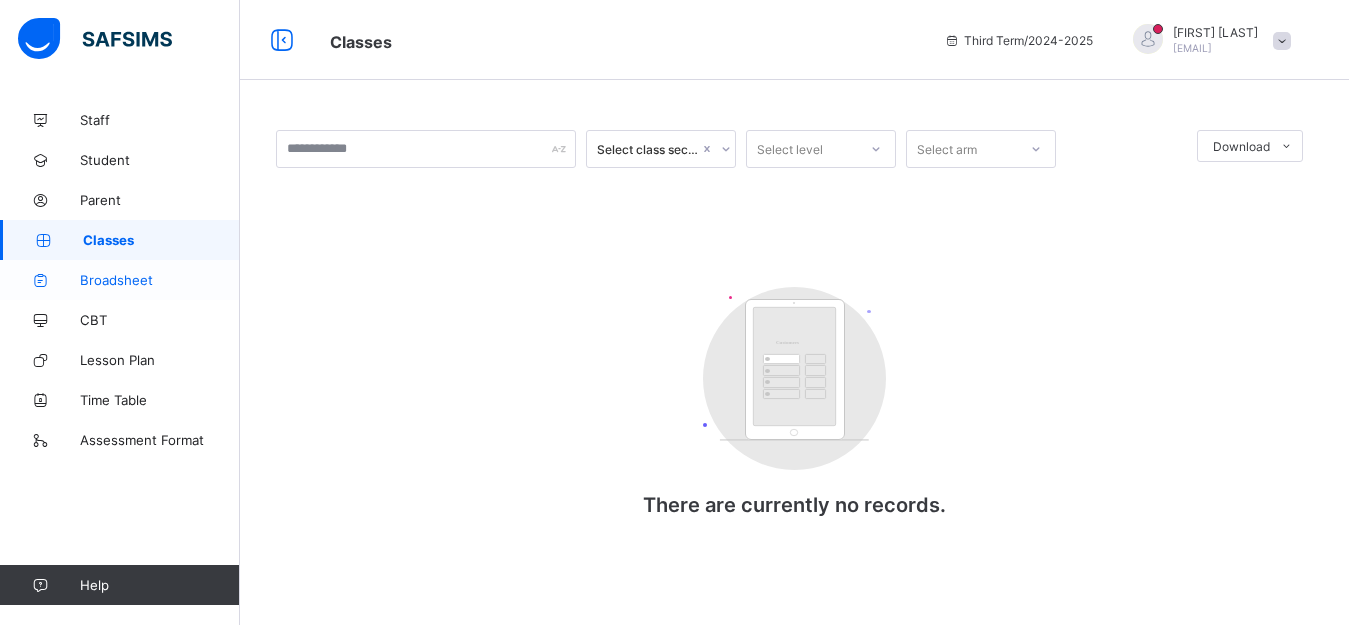 click on "Broadsheet" at bounding box center [160, 280] 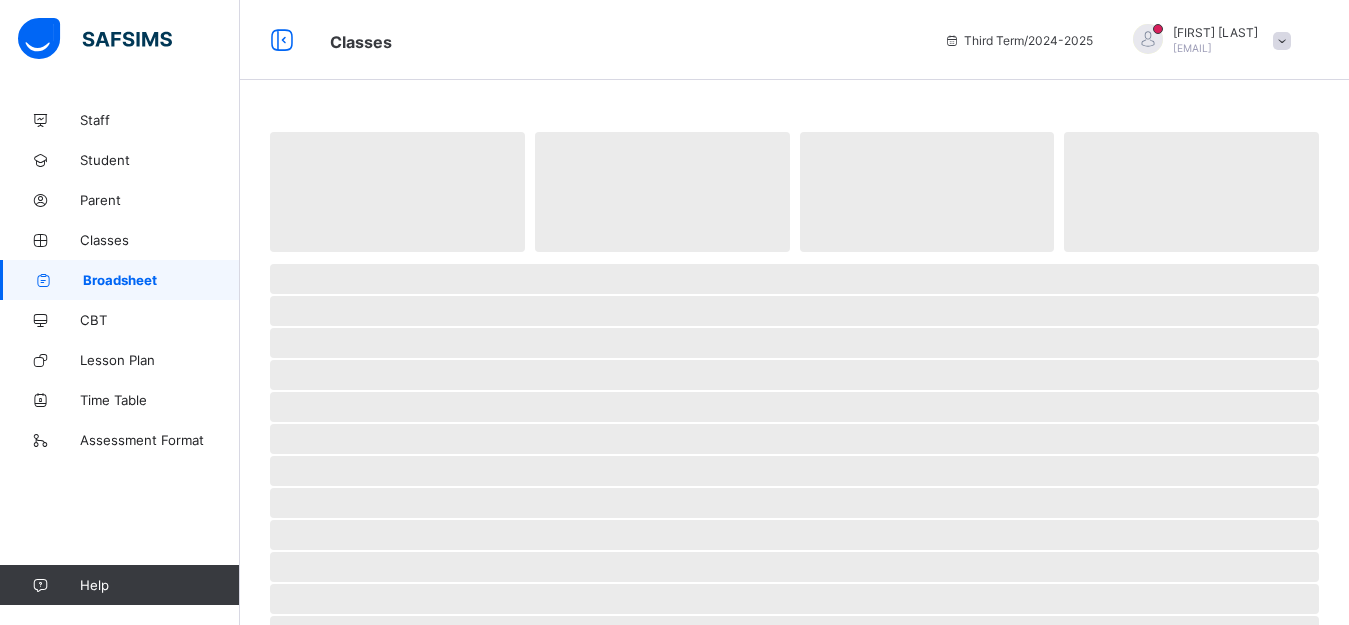 click on "Broadsheet" at bounding box center [161, 280] 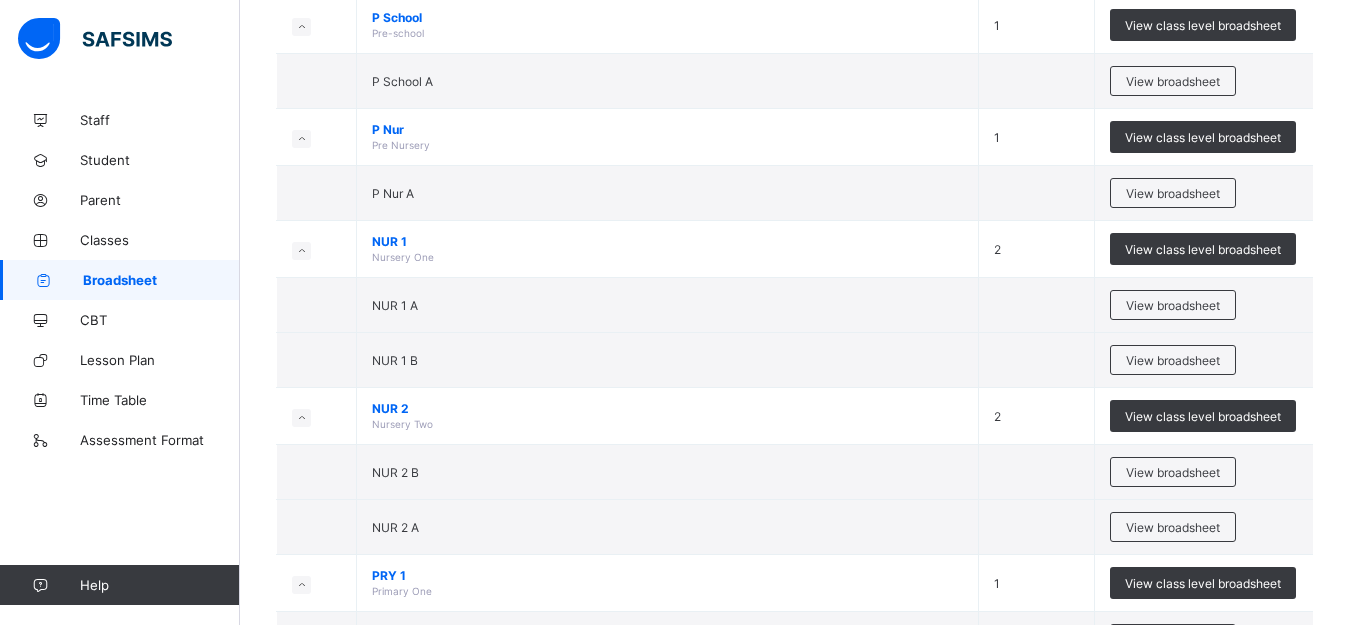 scroll, scrollTop: 240, scrollLeft: 0, axis: vertical 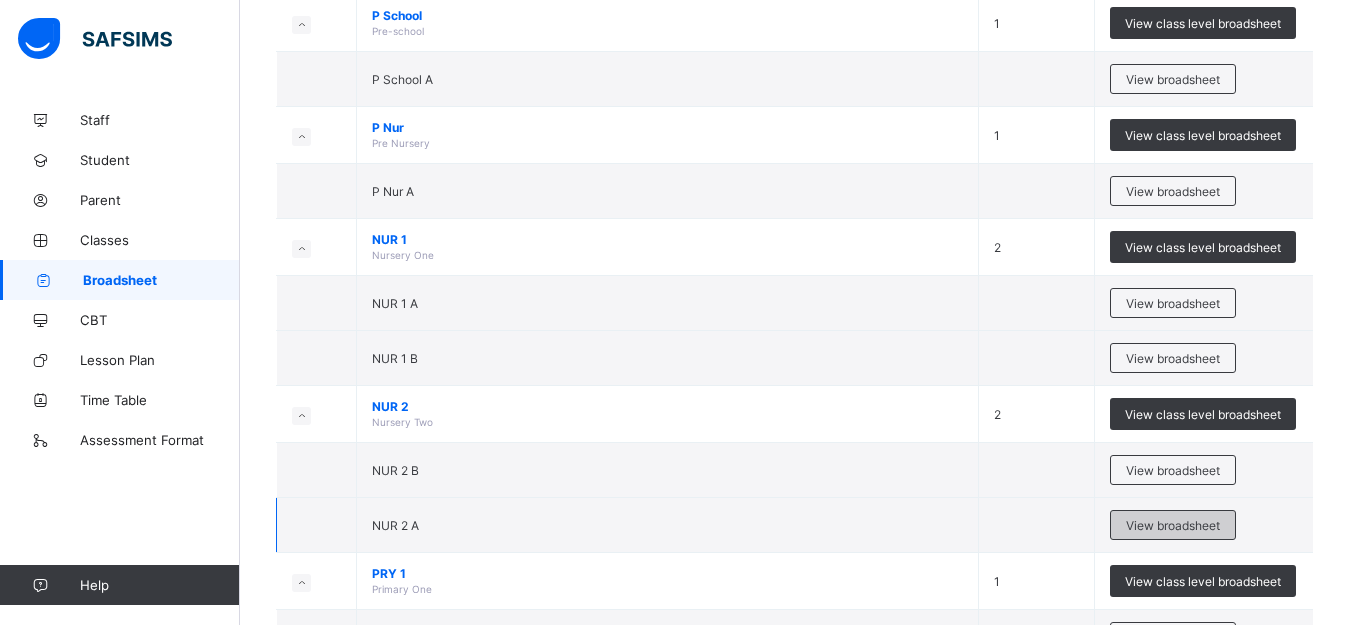 click on "View broadsheet" at bounding box center (1173, 525) 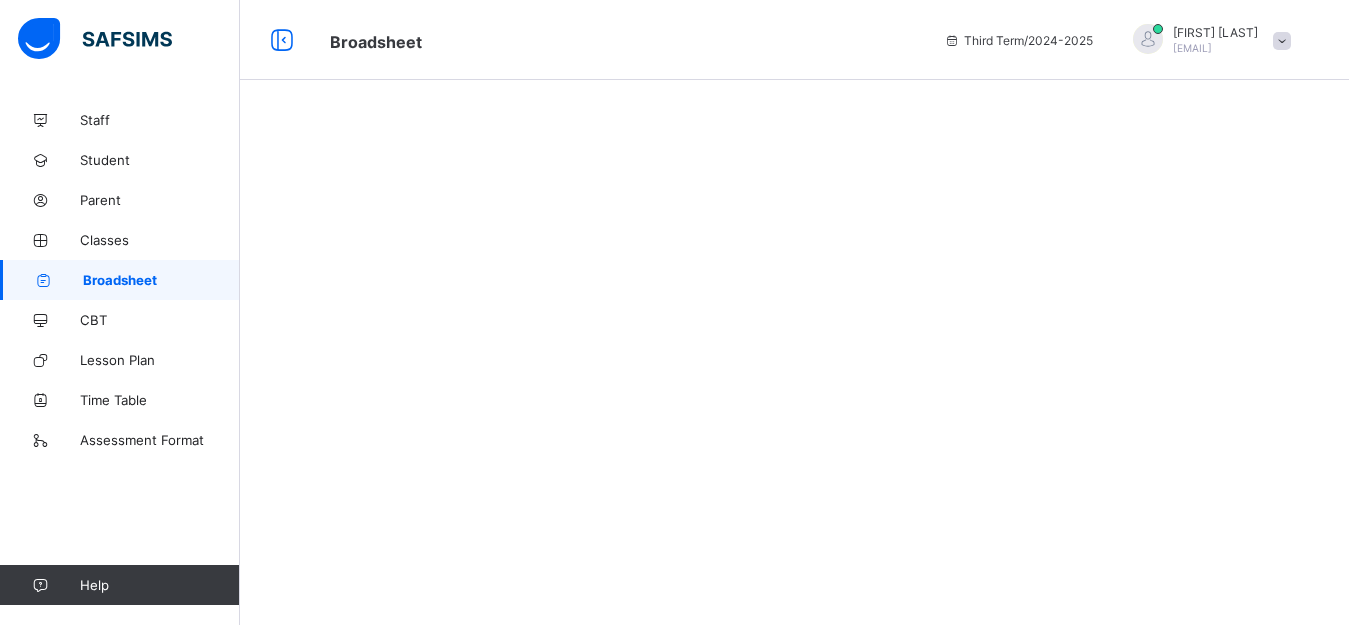 scroll, scrollTop: 0, scrollLeft: 0, axis: both 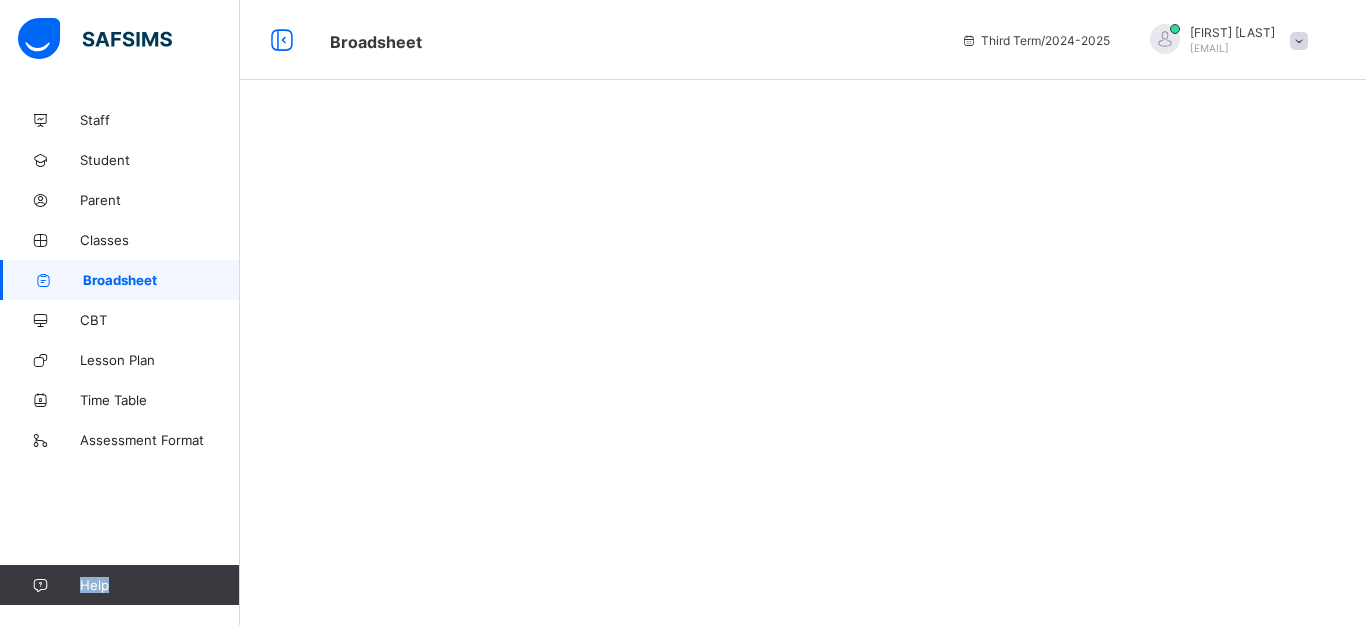 click at bounding box center [803, 312] 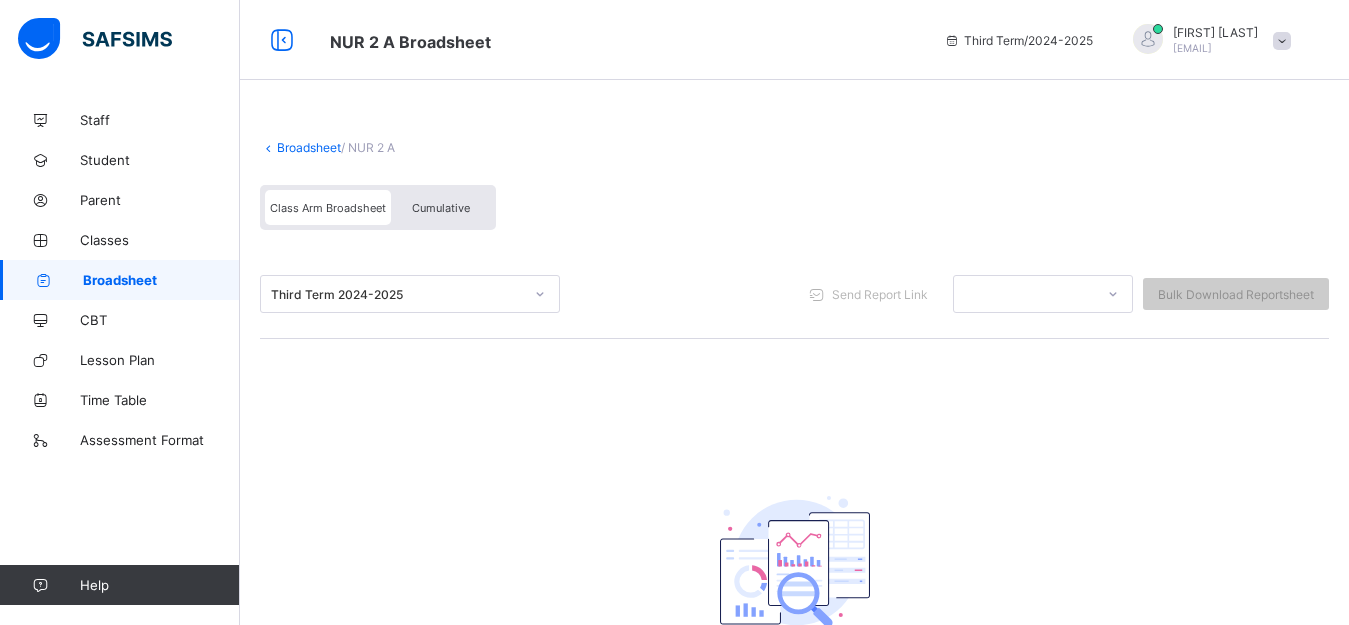 drag, startPoint x: 1220, startPoint y: 528, endPoint x: 590, endPoint y: 462, distance: 633.4477 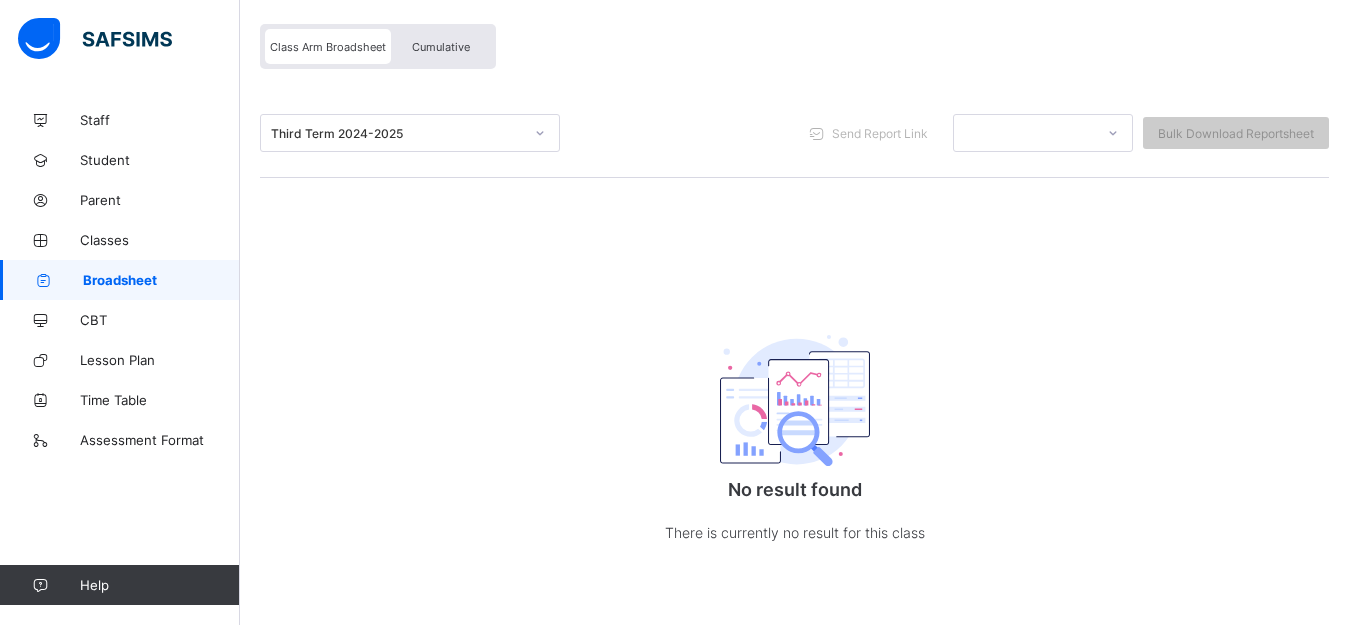 scroll, scrollTop: 163, scrollLeft: 0, axis: vertical 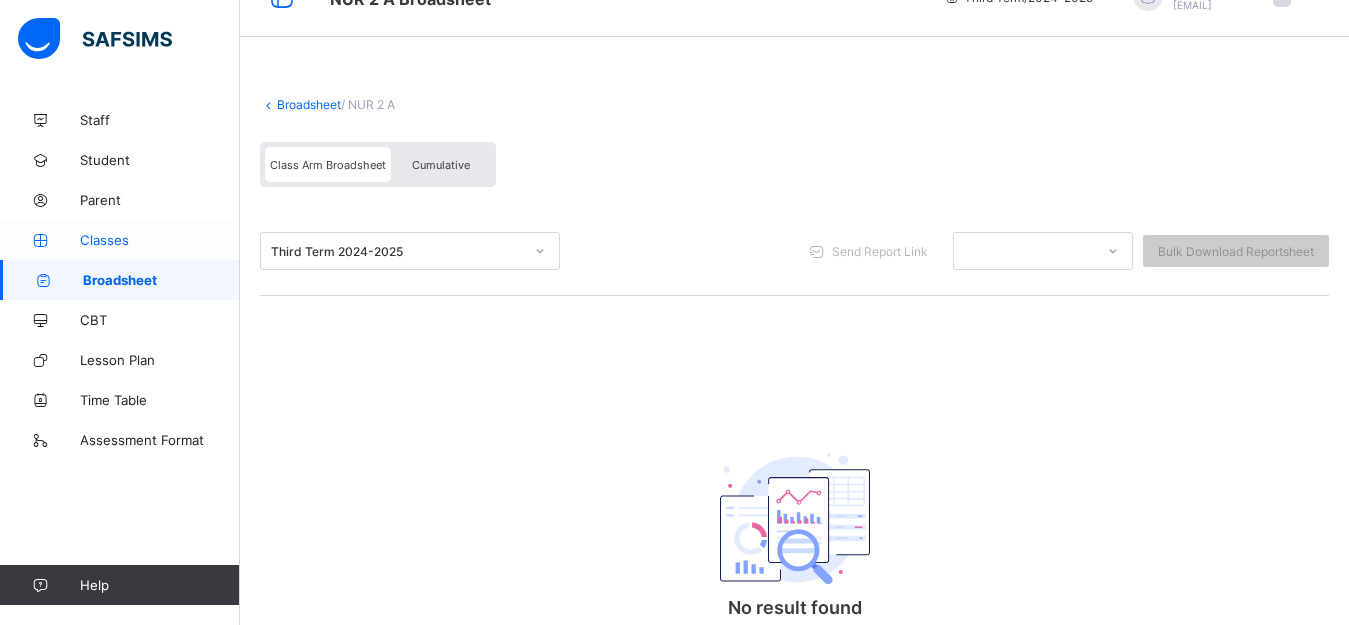click on "Classes" at bounding box center [160, 240] 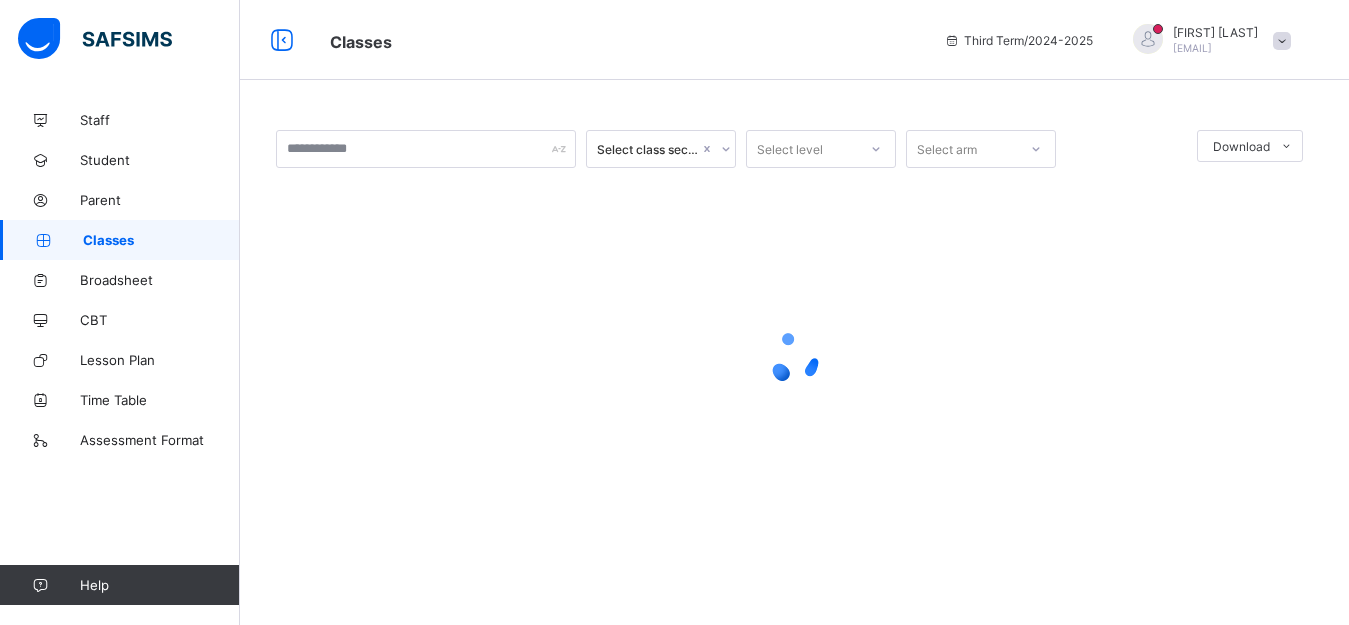 scroll, scrollTop: 0, scrollLeft: 0, axis: both 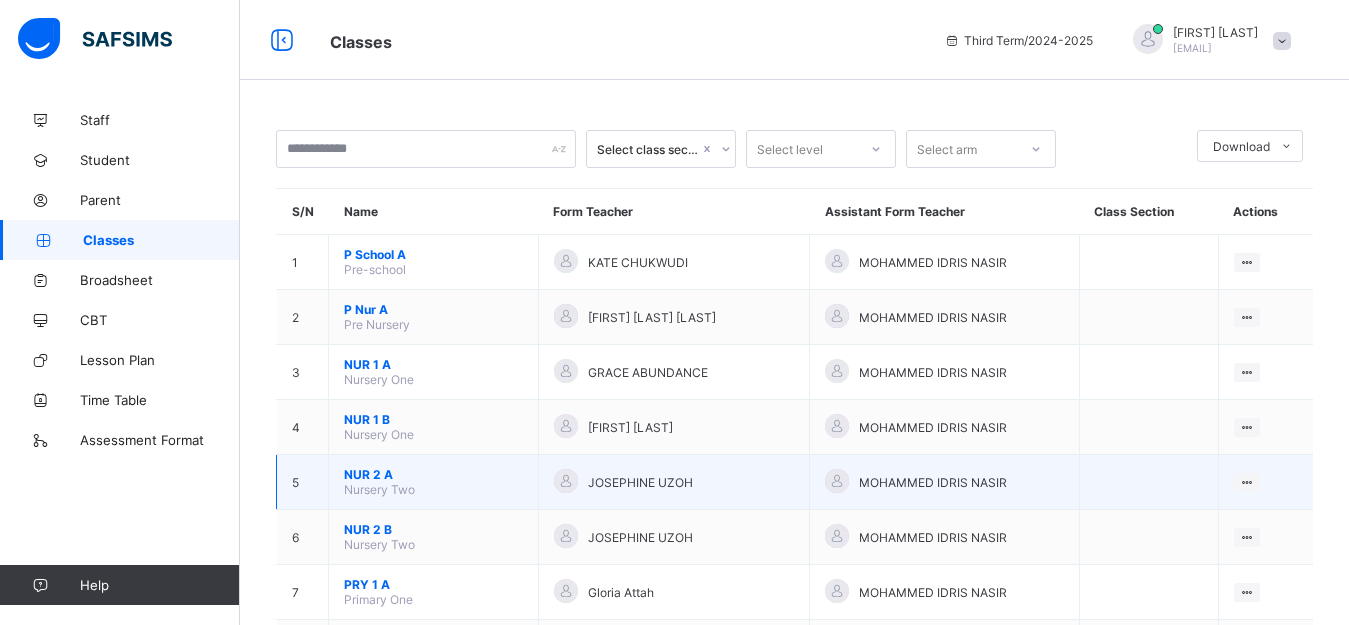 click on "NUR 2   A" at bounding box center (433, 474) 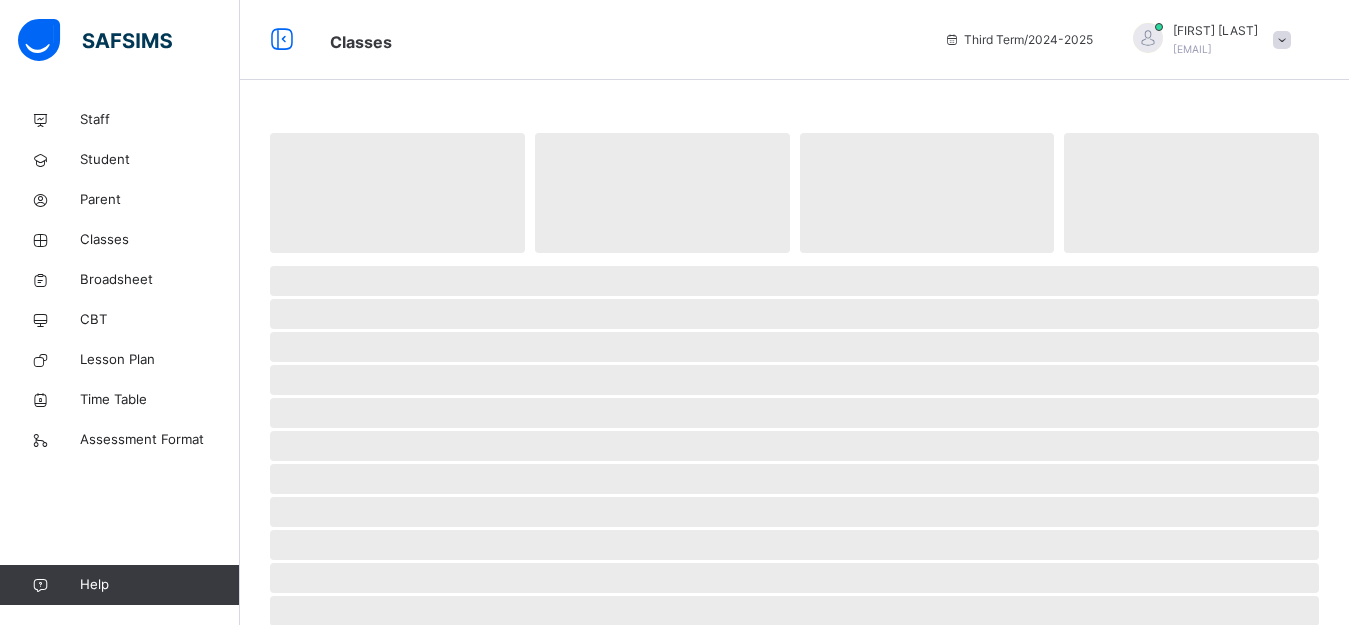 click on "‌" at bounding box center [794, 479] 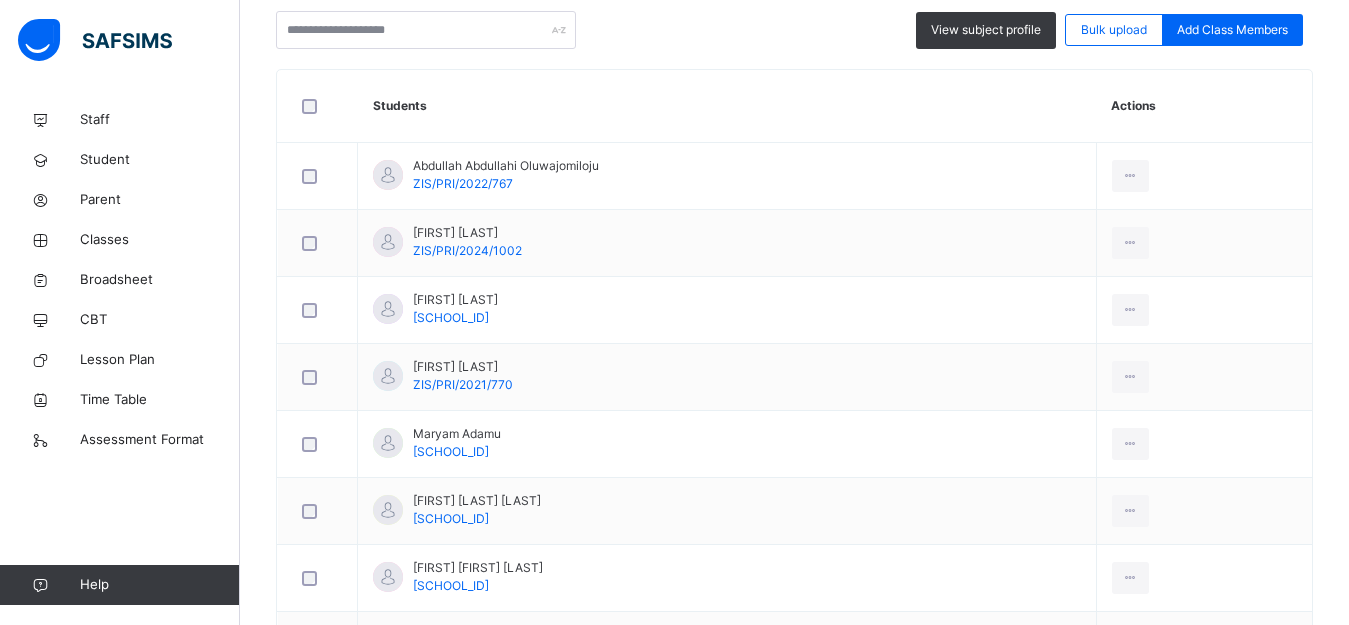 scroll, scrollTop: 520, scrollLeft: 0, axis: vertical 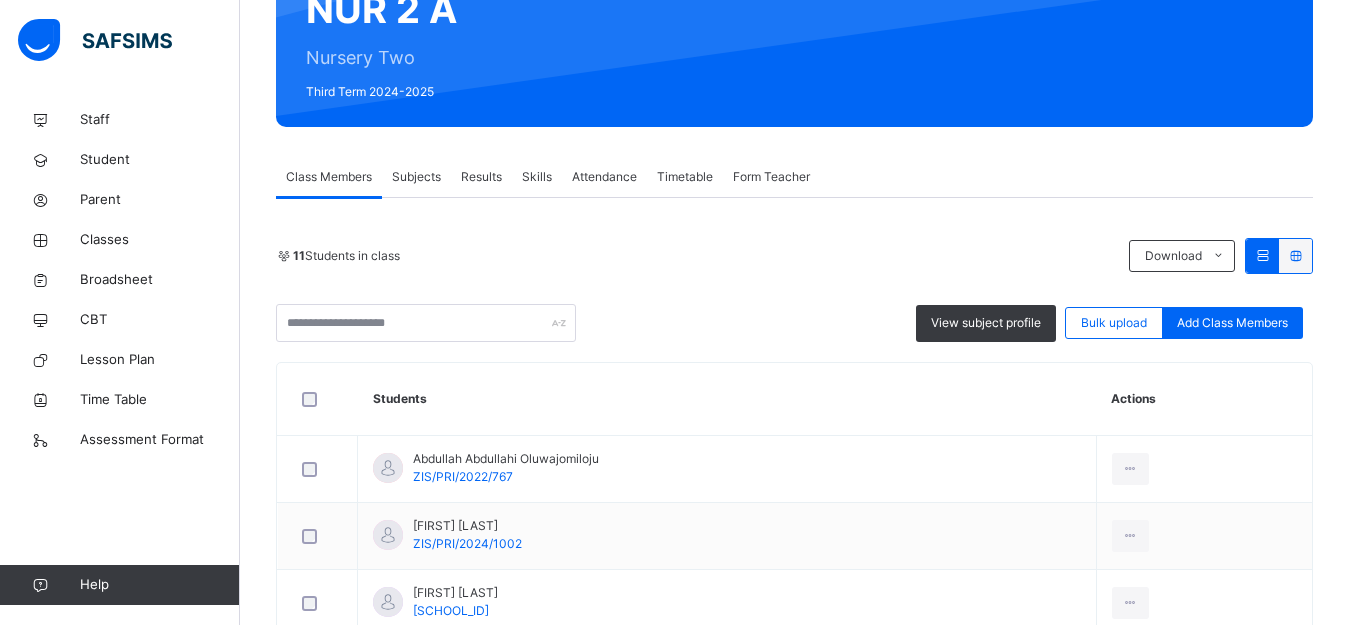 click on "Subjects" at bounding box center [416, 177] 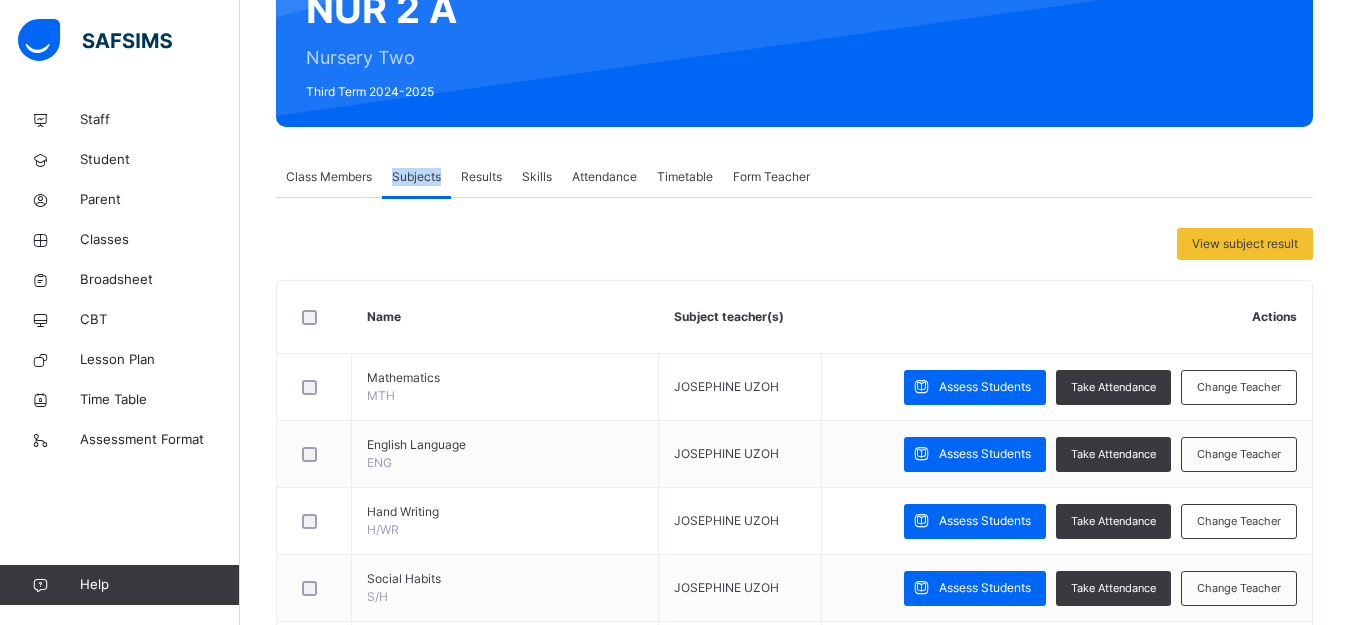 click on "Subjects" at bounding box center (416, 177) 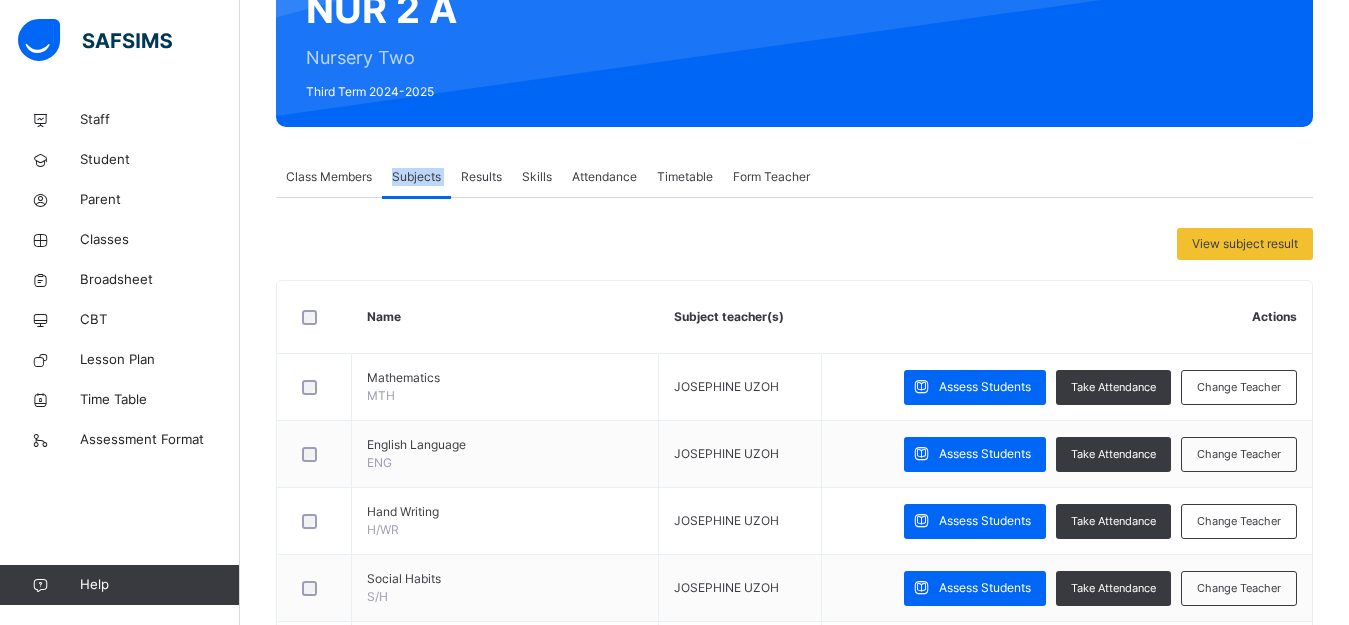 click on "Subjects" at bounding box center (416, 177) 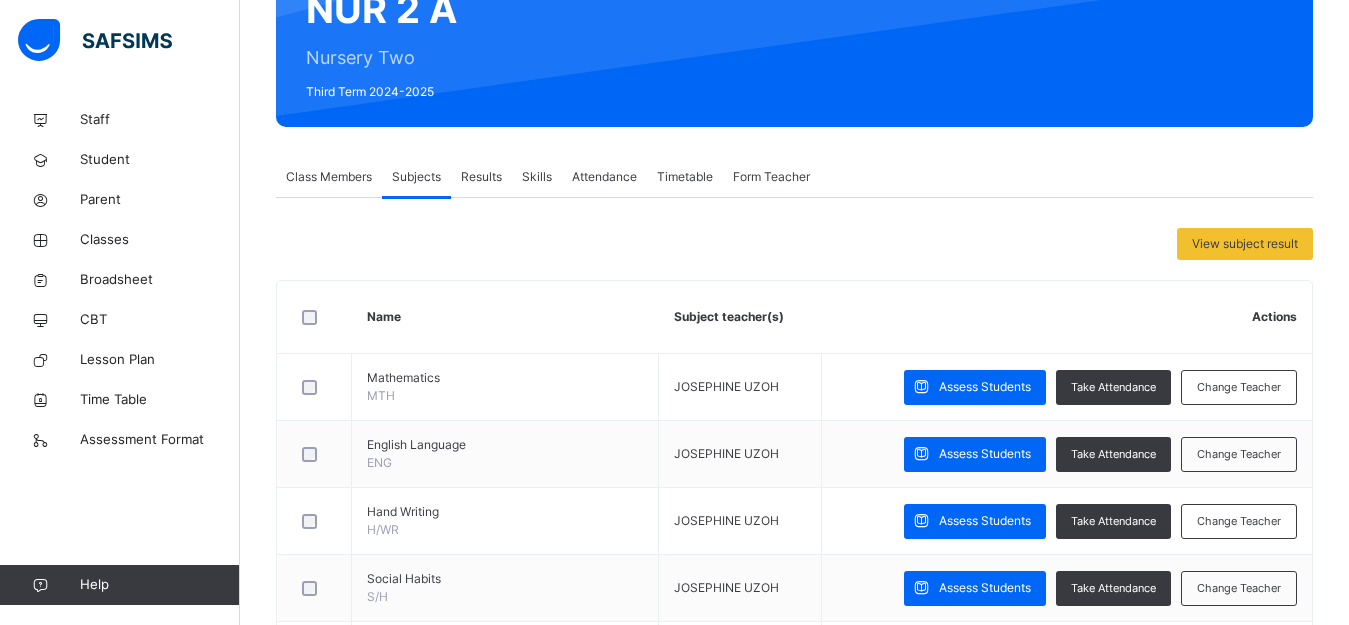 click on "Results" at bounding box center [481, 177] 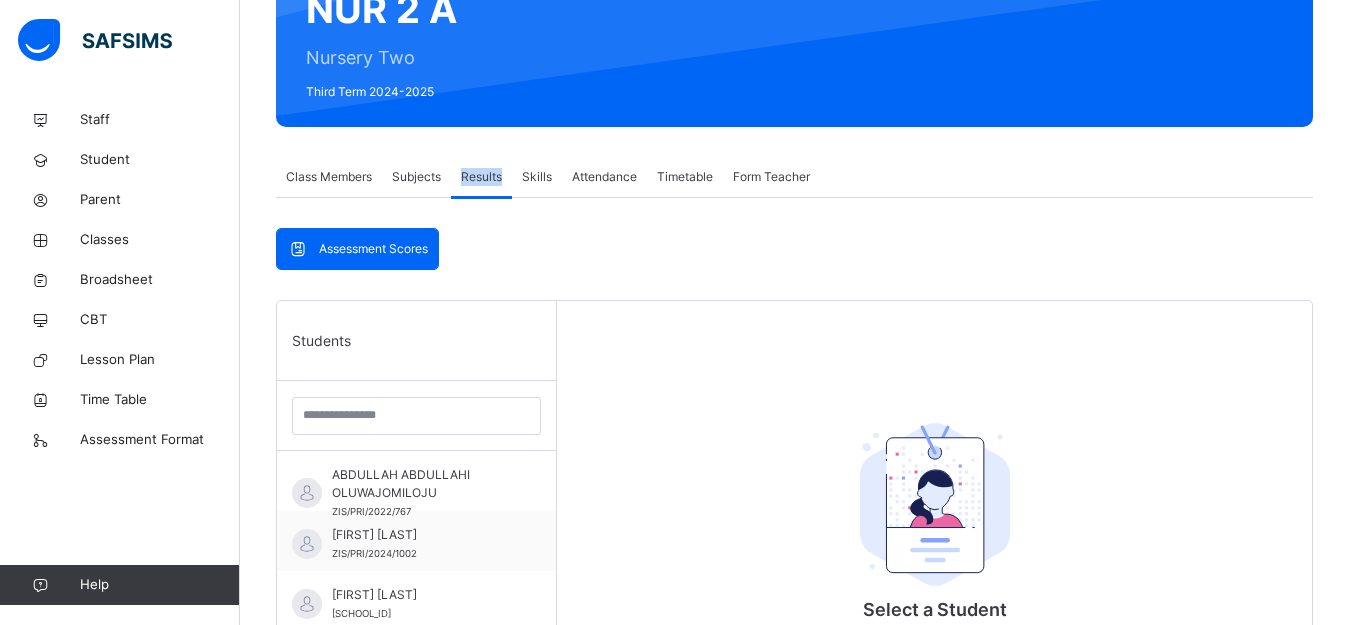 click on "Results" at bounding box center [481, 177] 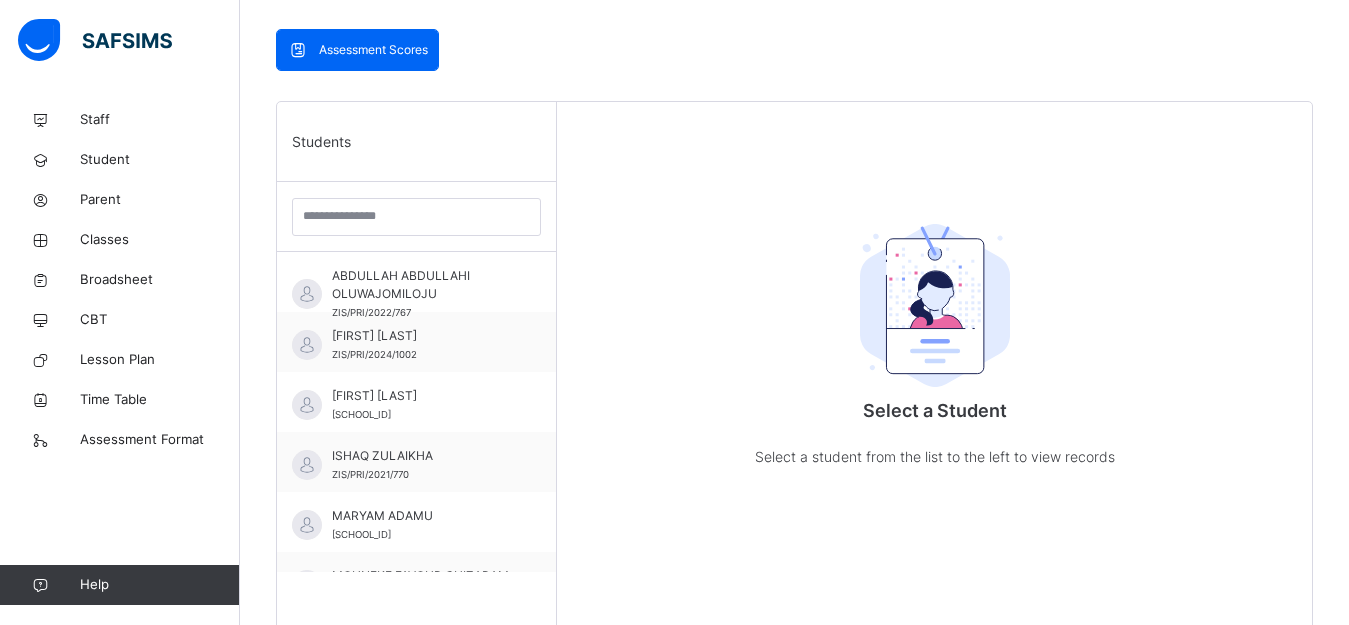 scroll, scrollTop: 419, scrollLeft: 0, axis: vertical 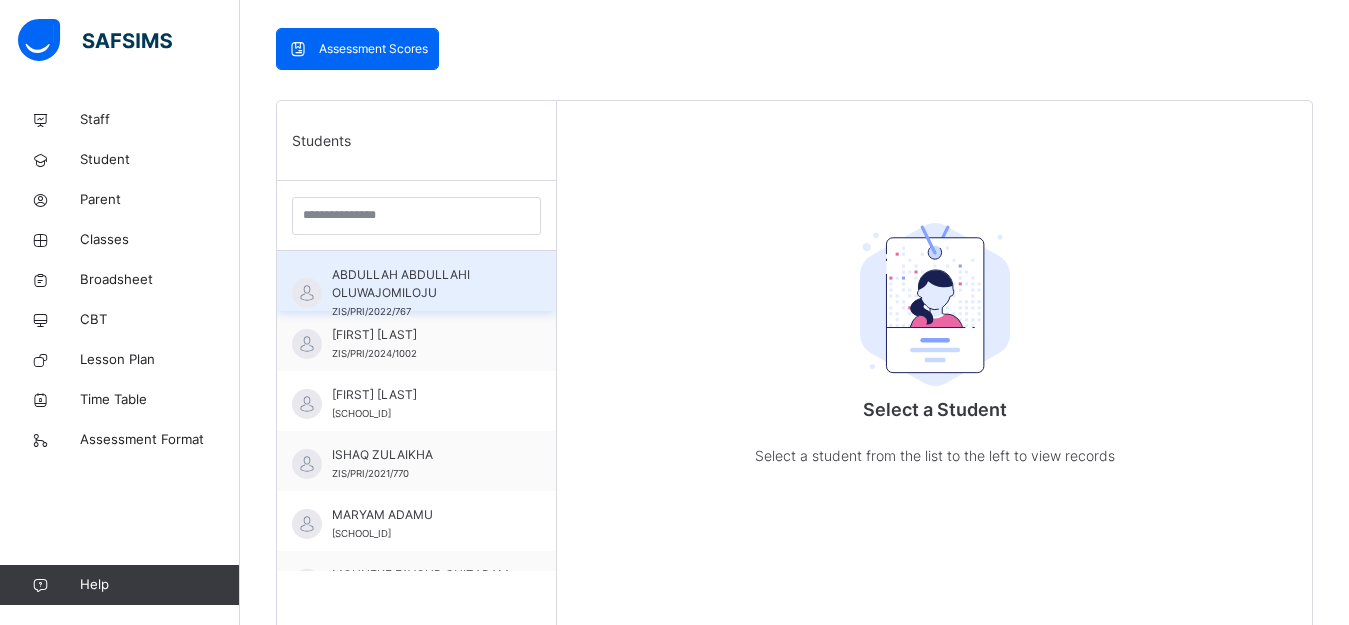 click on "ABDULLAH ABDULLAHI OLUWAJOMILOJU" at bounding box center (421, 284) 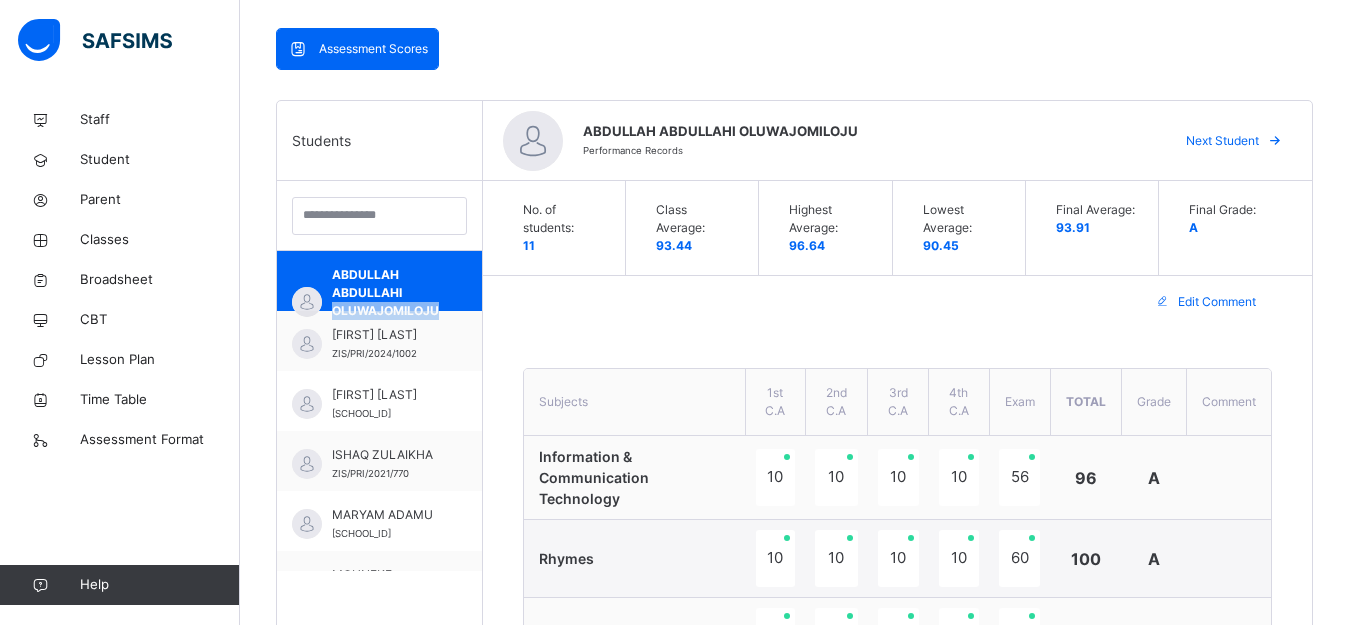 scroll, scrollTop: 966, scrollLeft: 0, axis: vertical 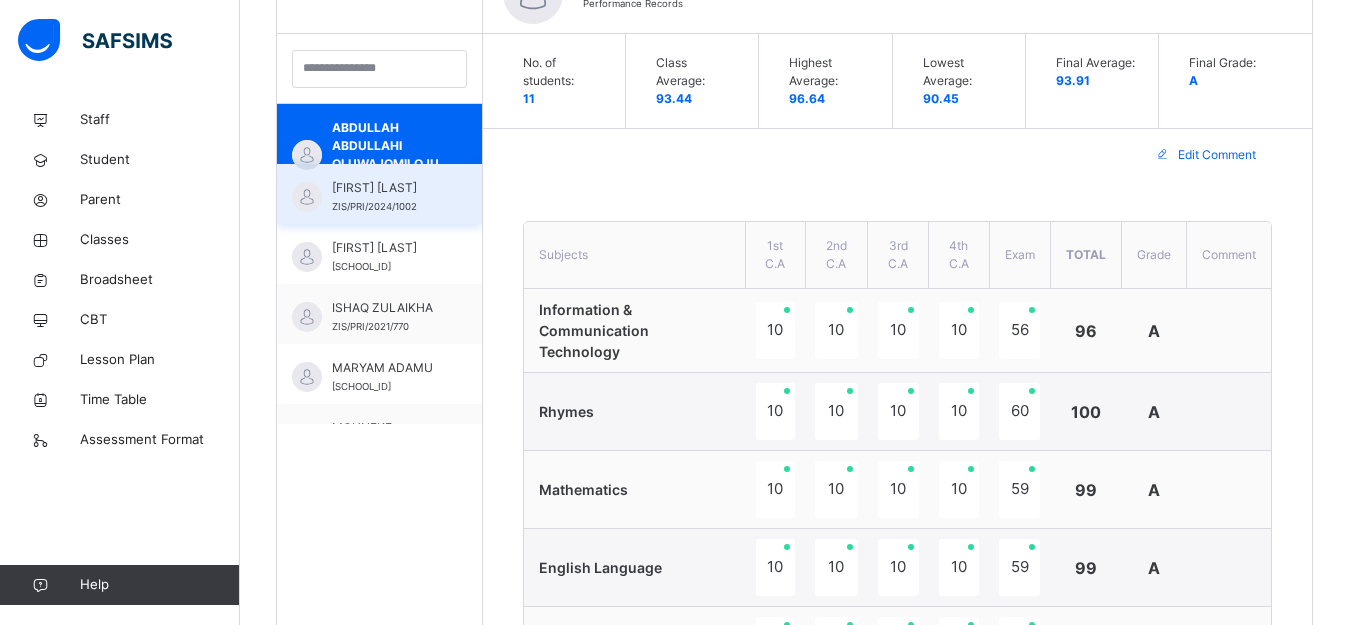 click on "BILAL  BOUBACAR ZIS/PRI/2024/1002" at bounding box center (379, 194) 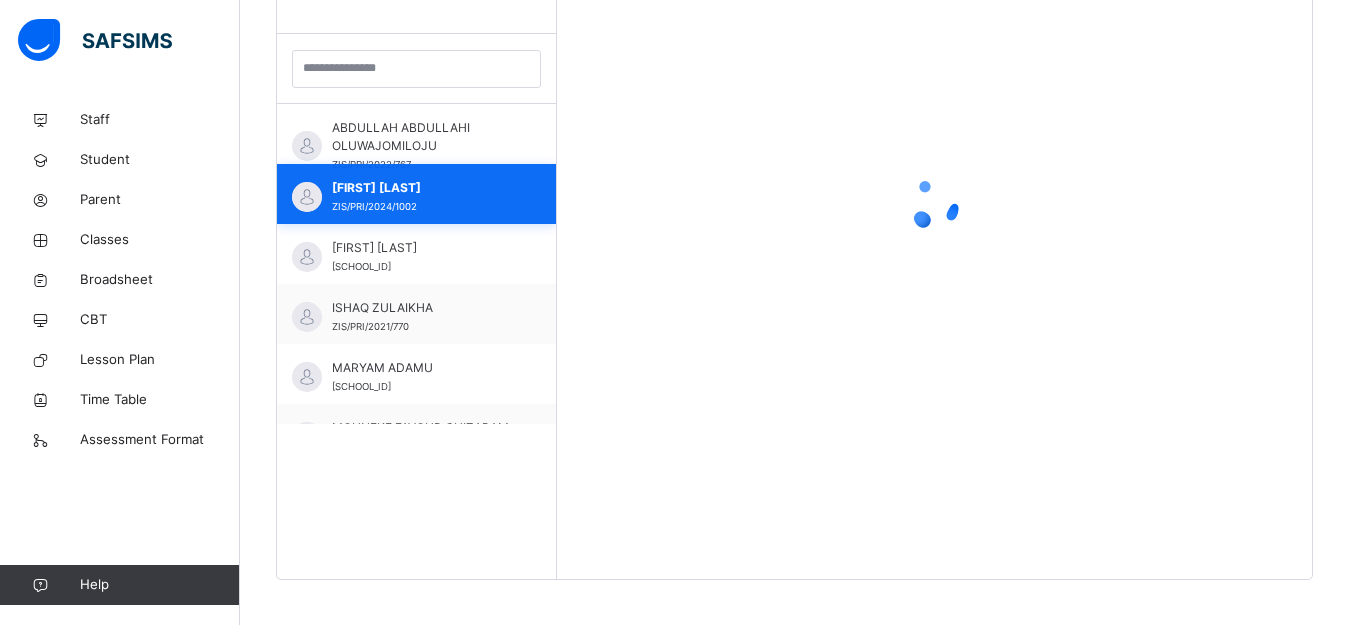 click on "BILAL  BOUBACAR ZIS/PRI/2024/1002" at bounding box center (421, 197) 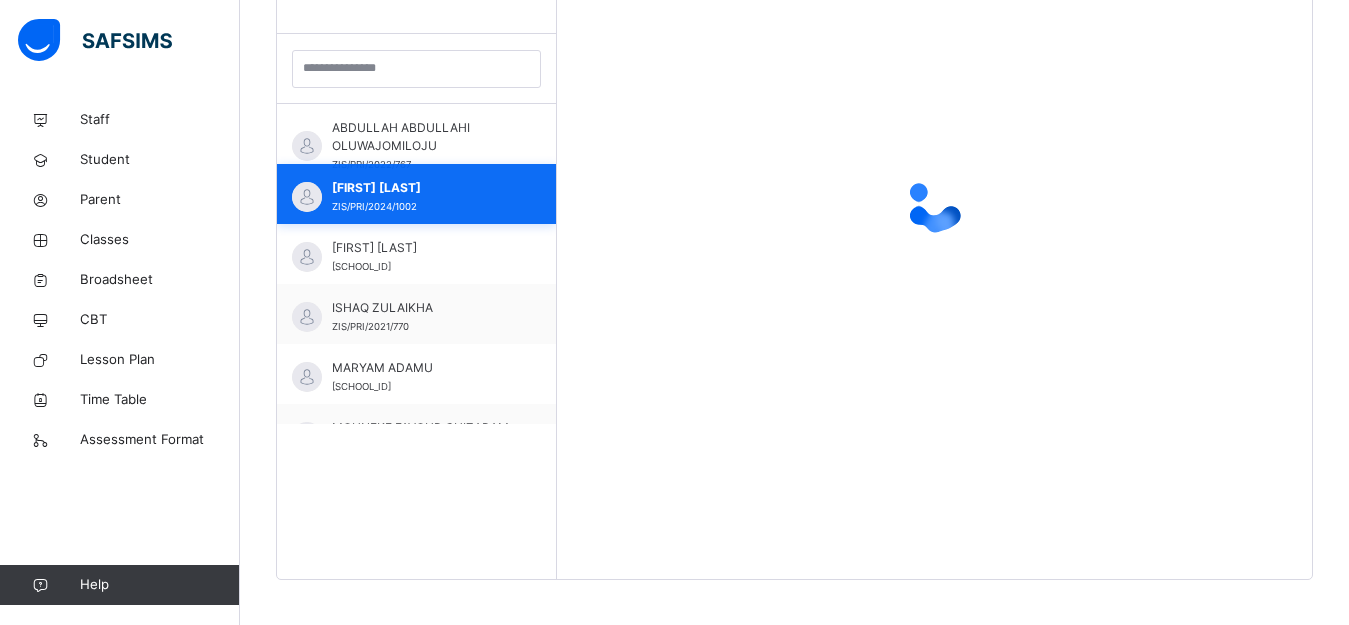 click on "BILAL  BOUBACAR ZIS/PRI/2024/1002" at bounding box center (421, 197) 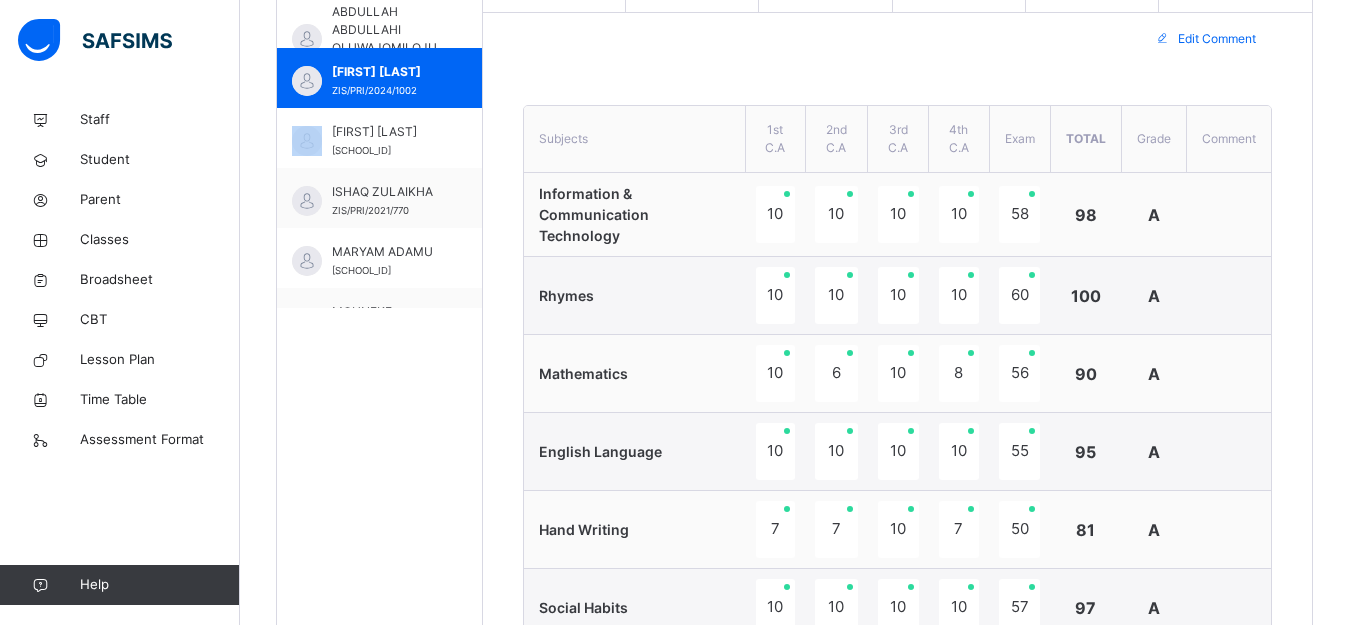 scroll, scrollTop: 679, scrollLeft: 0, axis: vertical 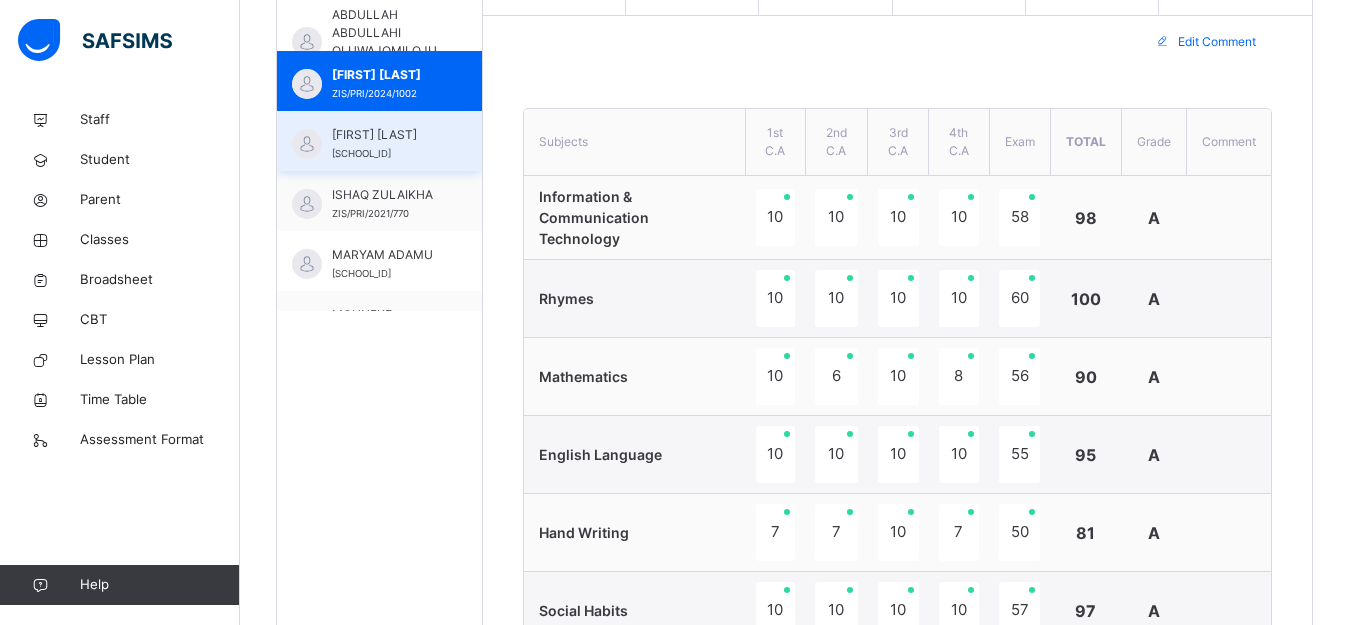 click on "Eliora  Fashanu" at bounding box center [384, 135] 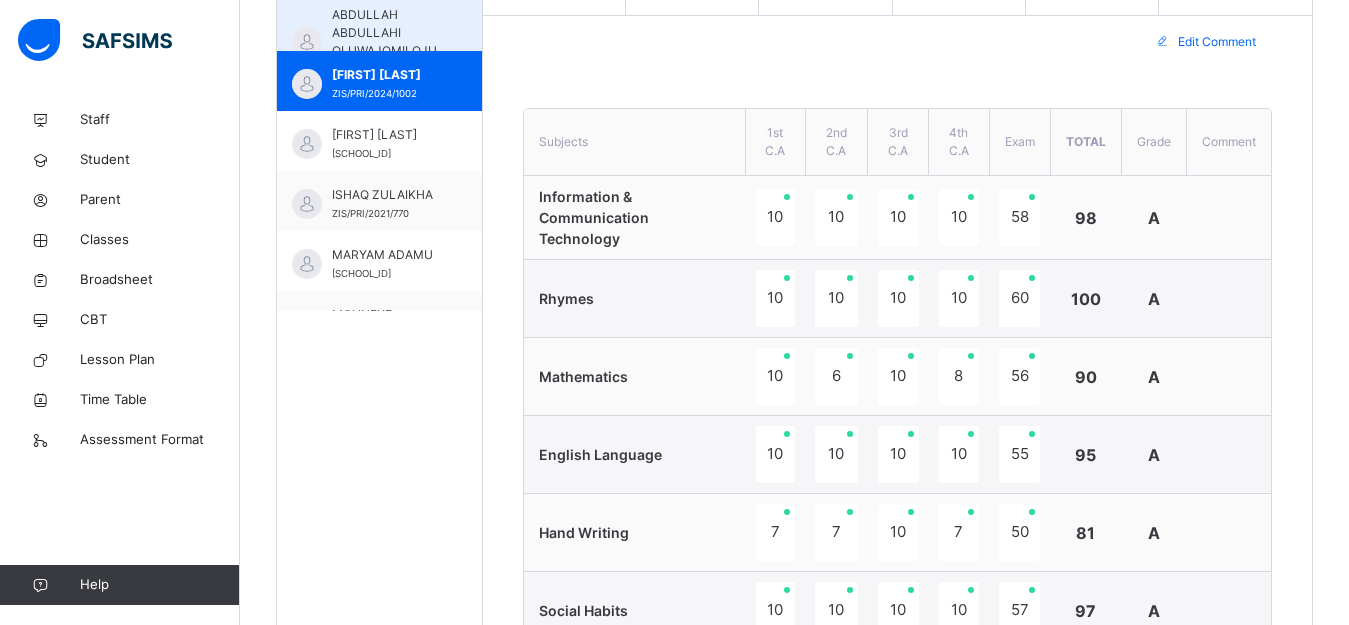 click on "ABDULLAH ABDULLAHI OLUWAJOMILOJU" at bounding box center [384, 33] 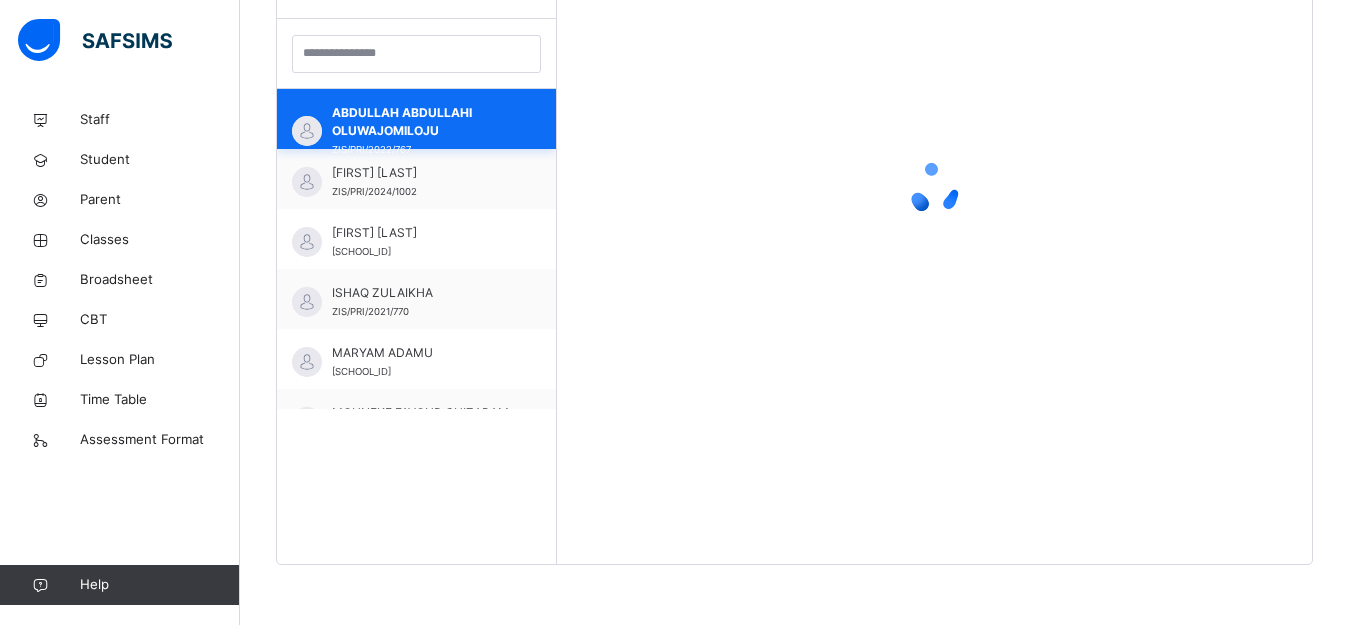 scroll, scrollTop: 581, scrollLeft: 0, axis: vertical 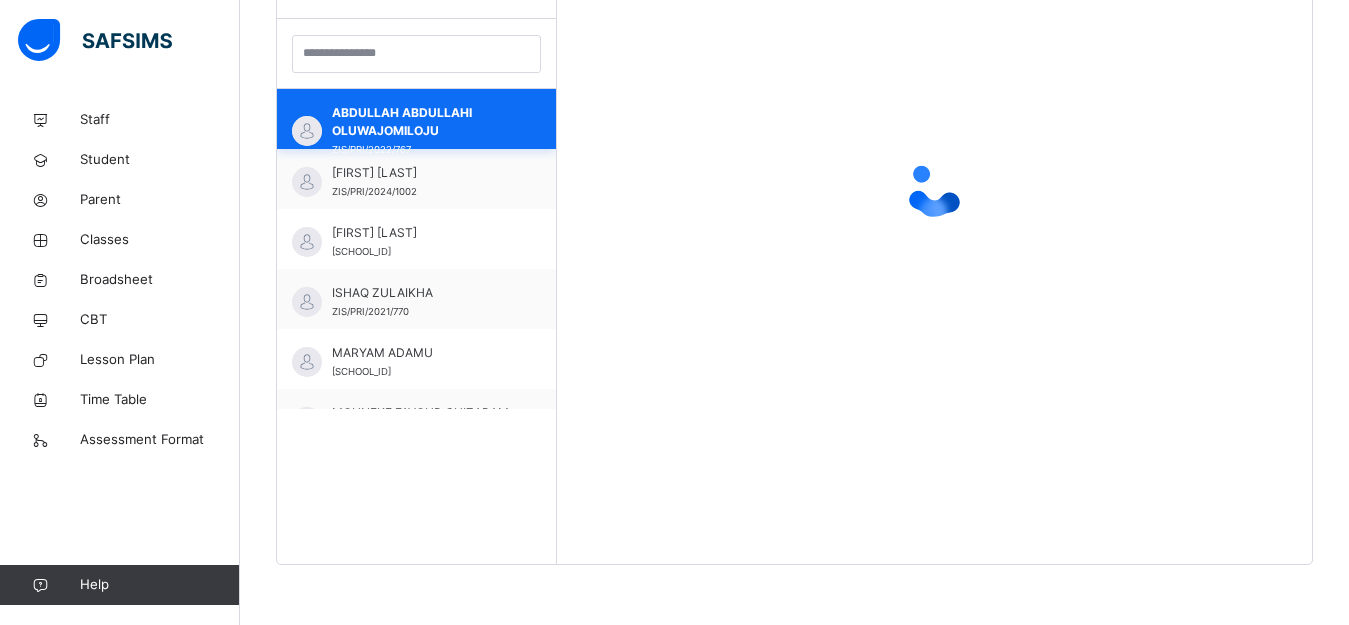 click on "ABDULLAH ABDULLAHI OLUWAJOMILOJU ZIS/PRI/2022/767 BILAL  BOUBACAR ZIS/PRI/2024/1002 Eliora  Fashanu ZIS/PRI/2022/783 ISHAQ  ZULAIKHA ZIS/PRI/2021/770 MARYAM  ADAMU ZIS/PRI/2024/1003 MOUNEKE FAVOUR CHIZARAM ZIS/PRI/2021/768 MUHAMMED NANA AISHA NASIR ZIS/PRI/2021/755 SAEED  MUHAMMAD ZIS/PRI/2022/787 UMMULKHAIRI  SADIK ZIS/PRI/2022/906 wealth ochanya Abba ZIS/PRI/2022/920 Yahaya Alhassan Muhammad ZIS/PRI/2022/768" at bounding box center [416, 249] 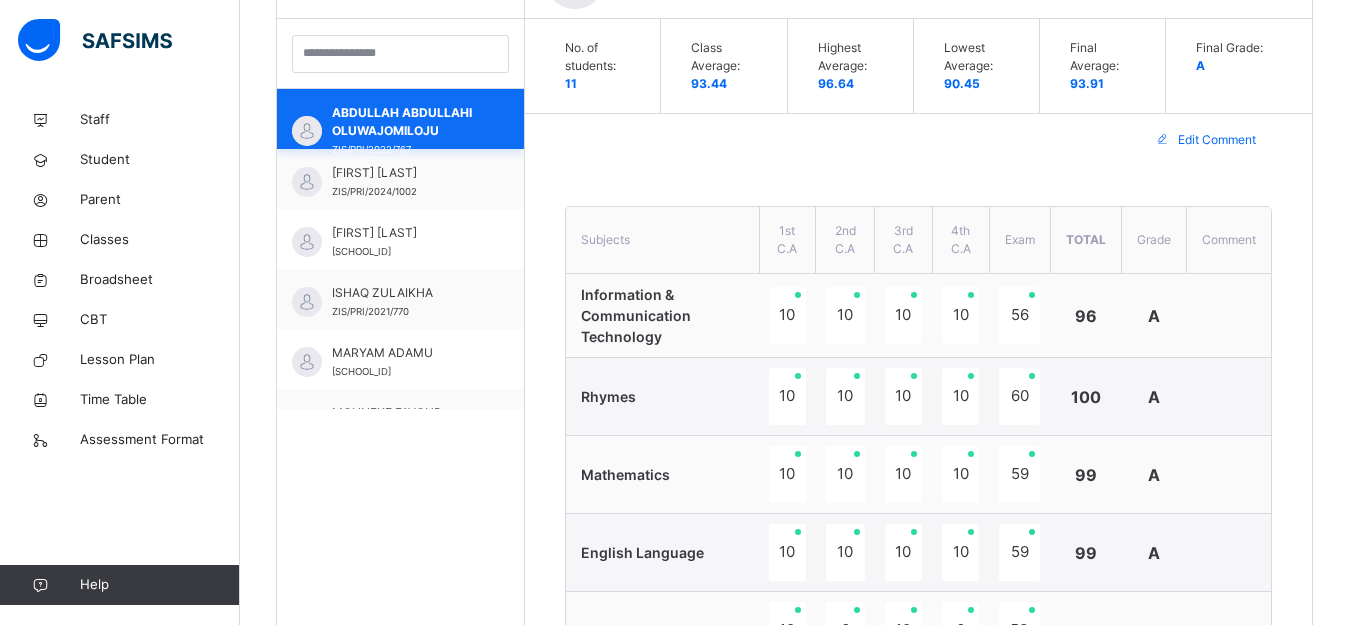 scroll, scrollTop: 679, scrollLeft: 0, axis: vertical 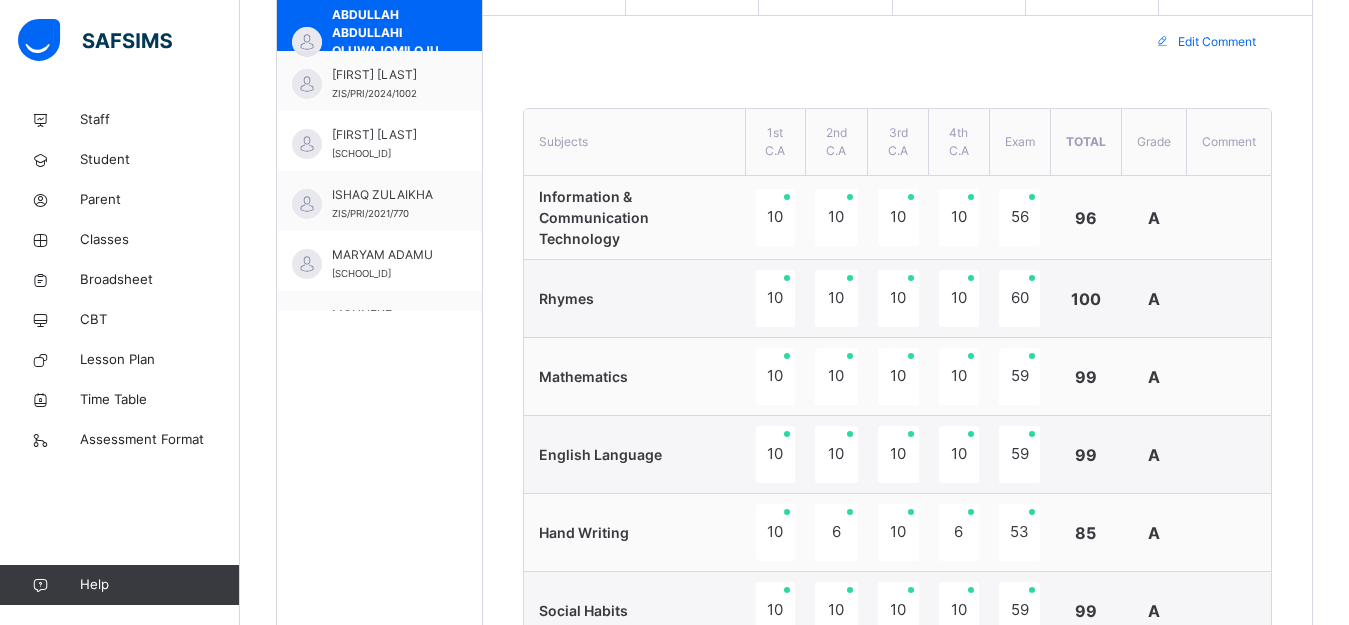 click on "10" at bounding box center (898, 377) 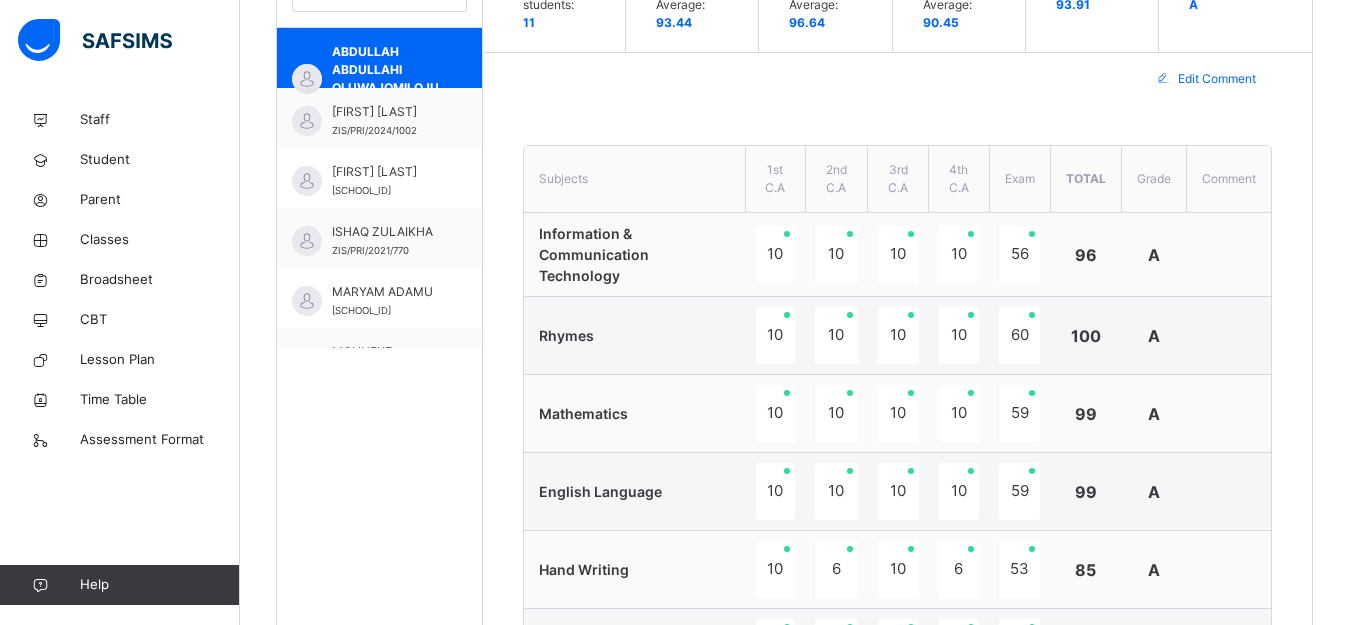 scroll, scrollTop: 639, scrollLeft: 0, axis: vertical 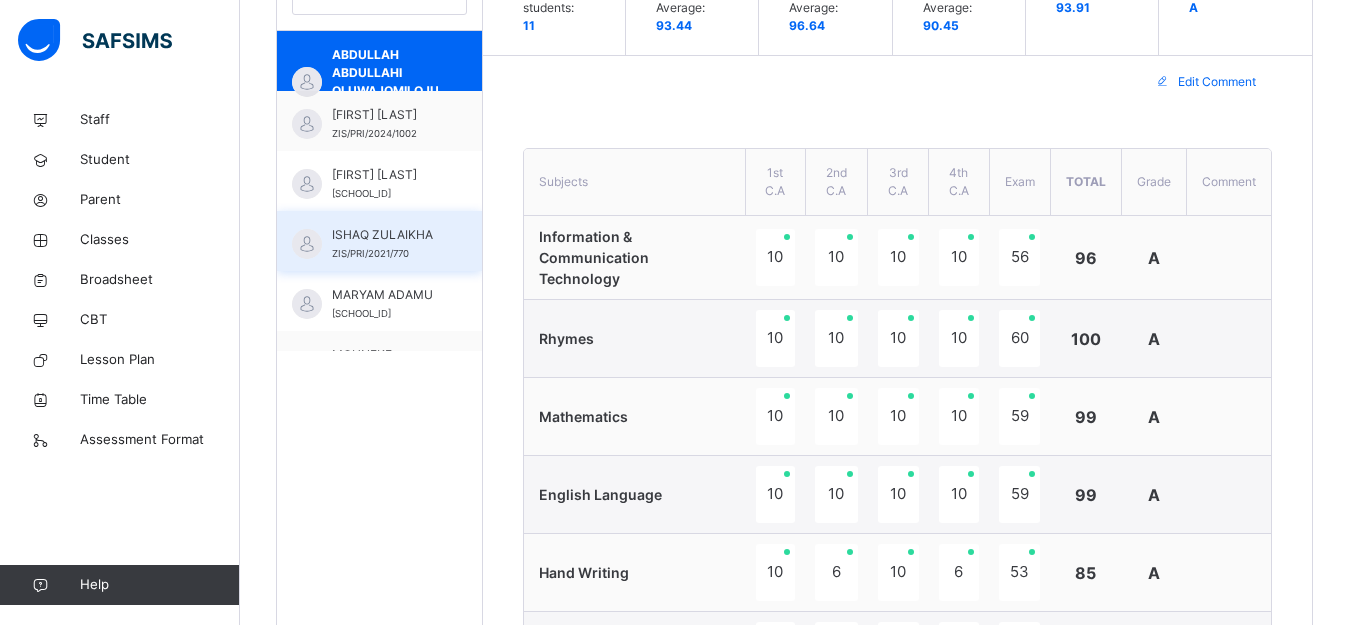 click on "ISHAQ  ZULAIKHA" at bounding box center (384, 235) 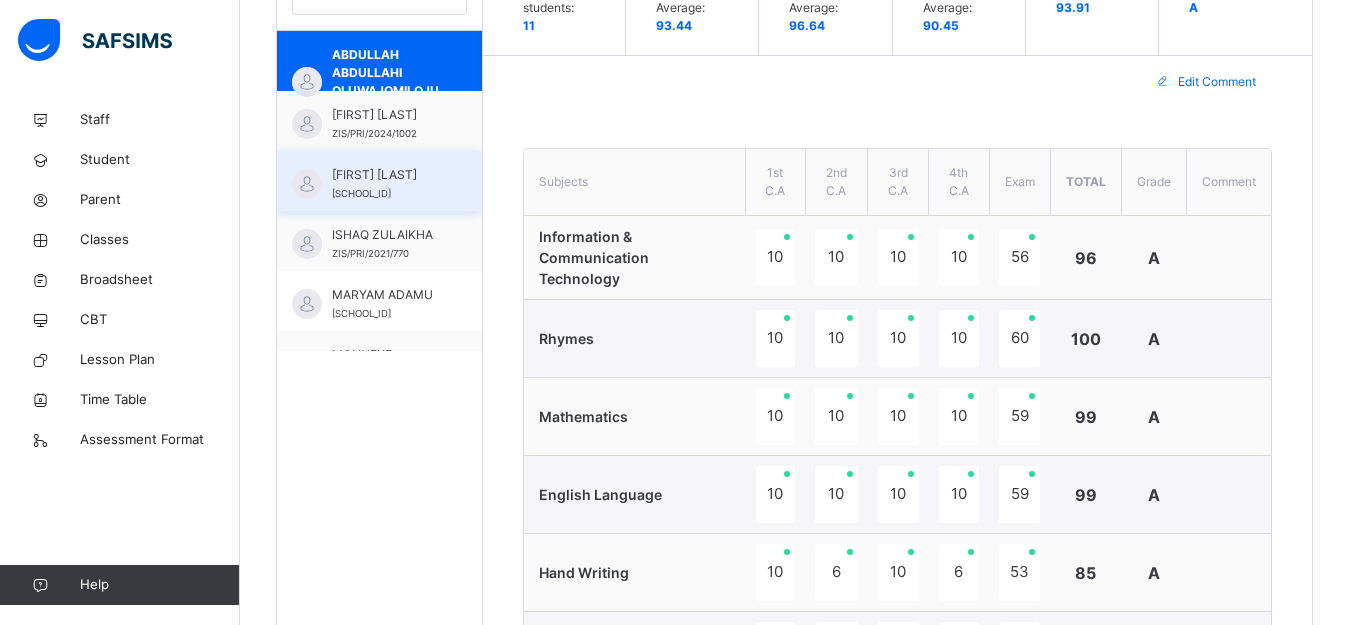 click on "Eliora  Fashanu" at bounding box center [384, 175] 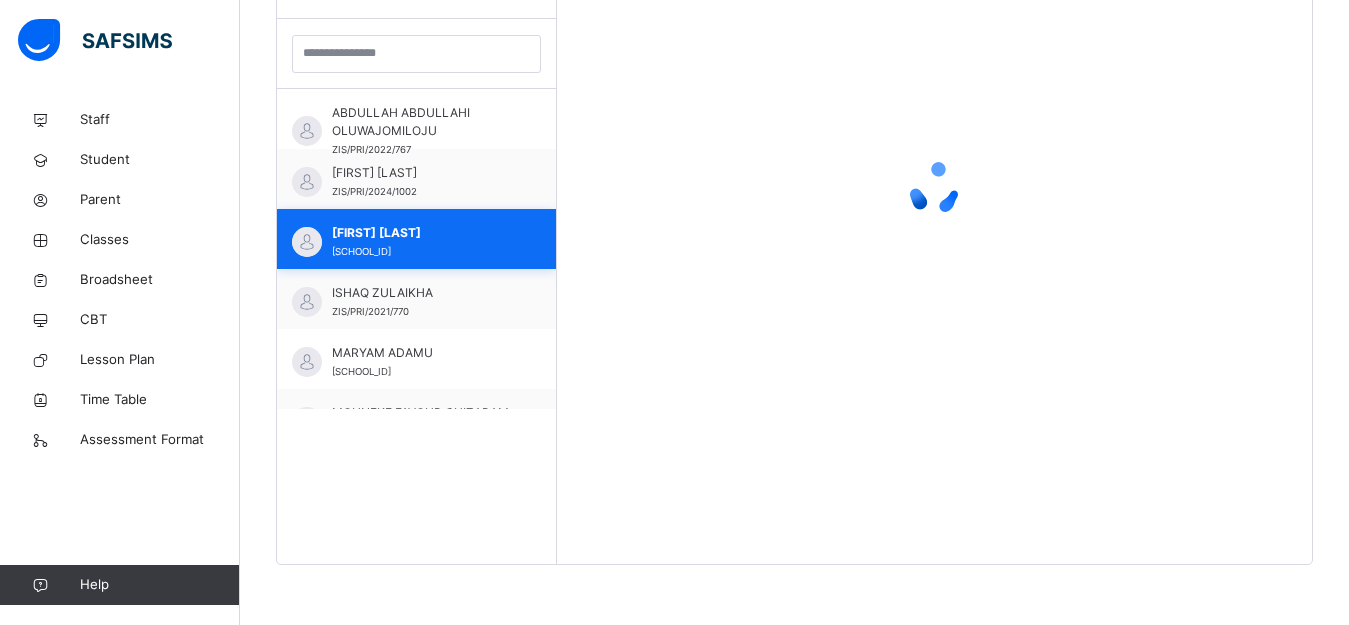 scroll, scrollTop: 581, scrollLeft: 0, axis: vertical 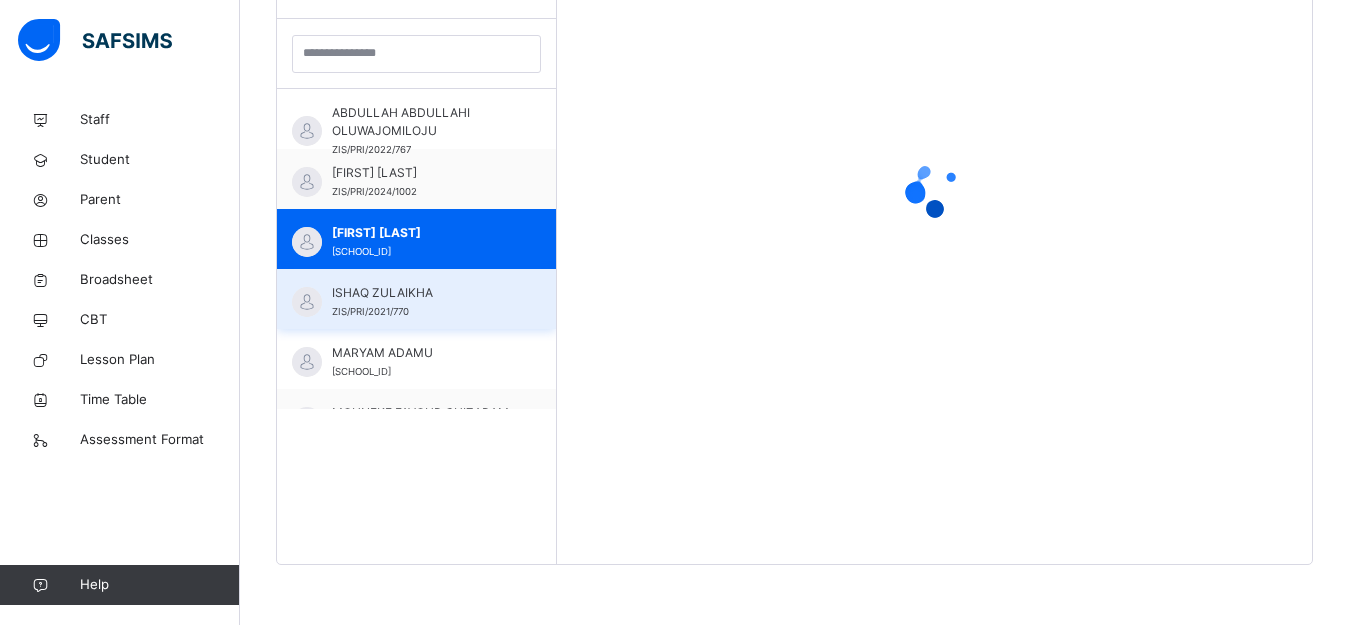click on "ISHAQ  ZULAIKHA" at bounding box center [421, 293] 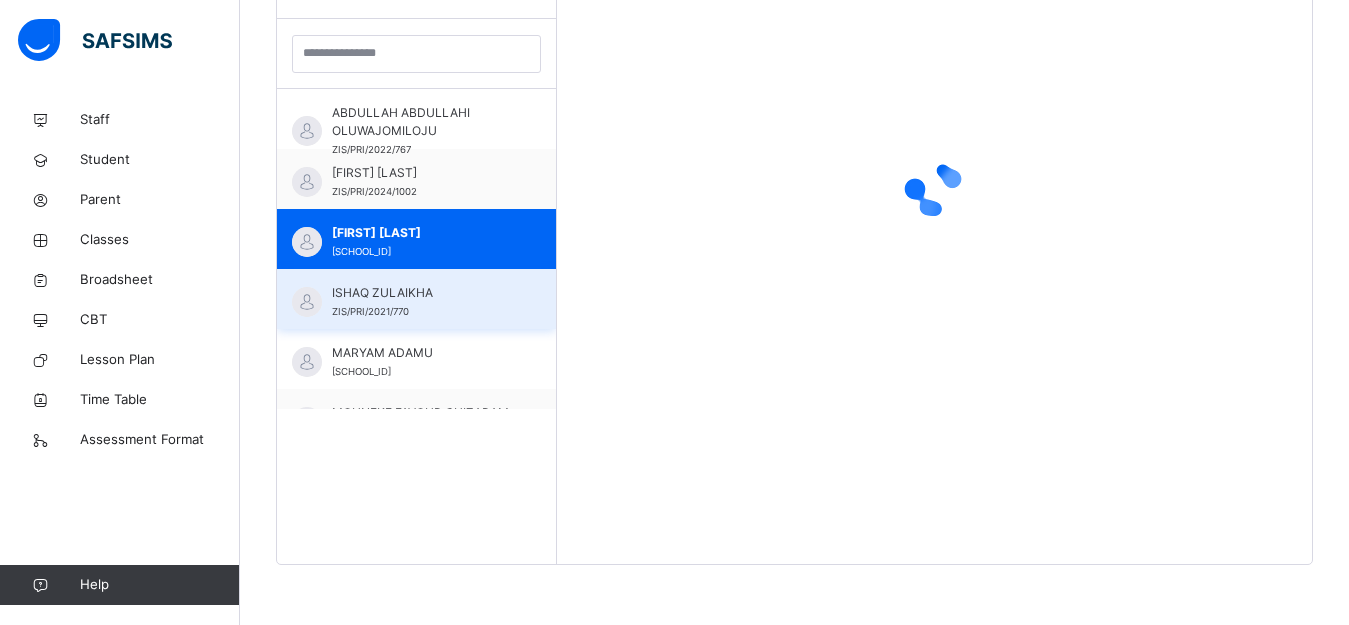 click on "ISHAQ  ZULAIKHA" at bounding box center (421, 293) 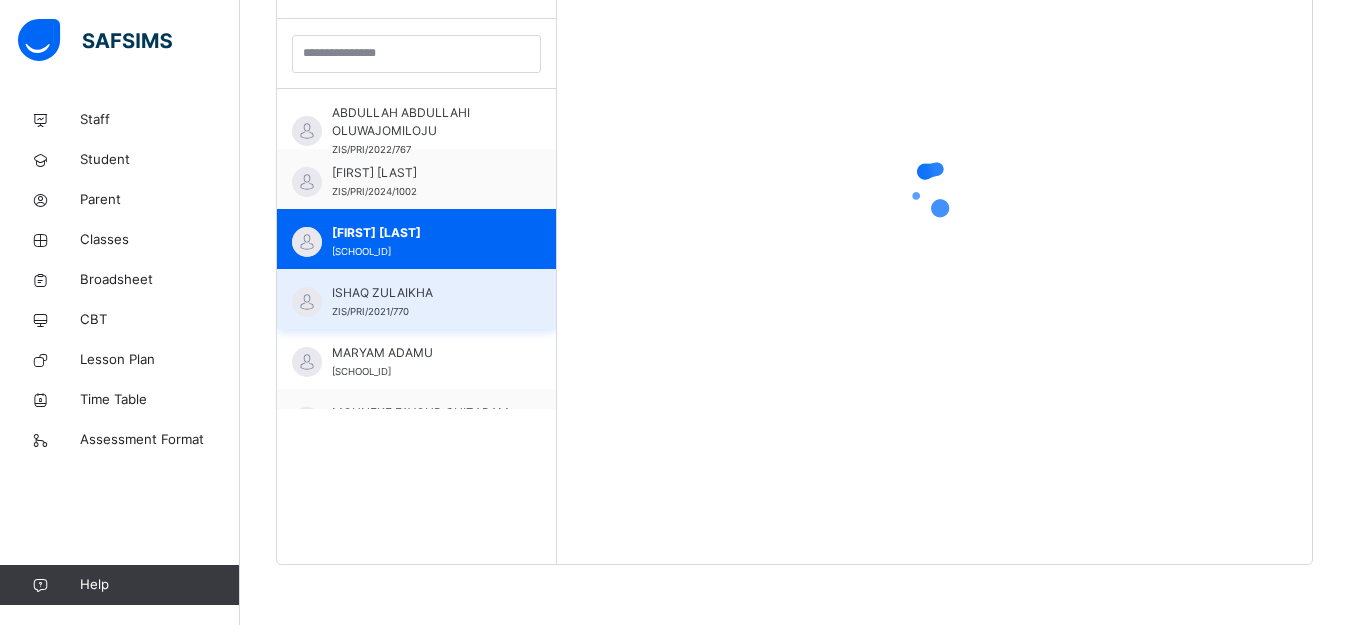 click on "ISHAQ  ZULAIKHA" at bounding box center [421, 293] 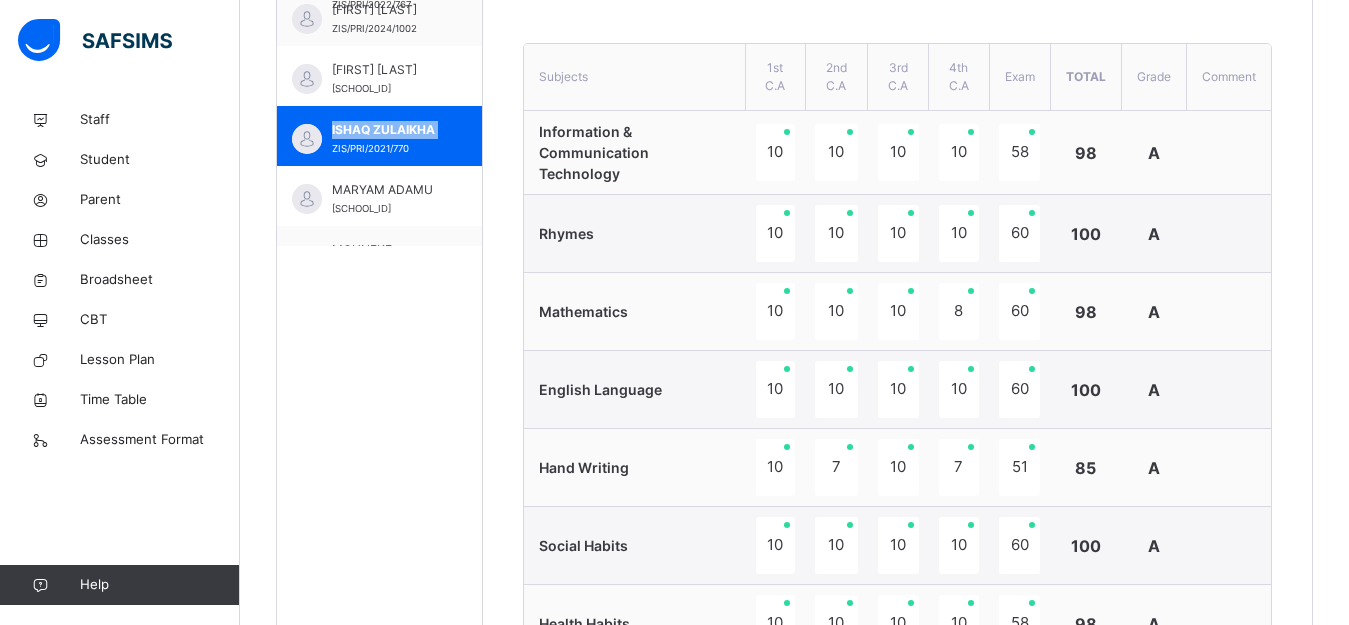 scroll, scrollTop: 719, scrollLeft: 0, axis: vertical 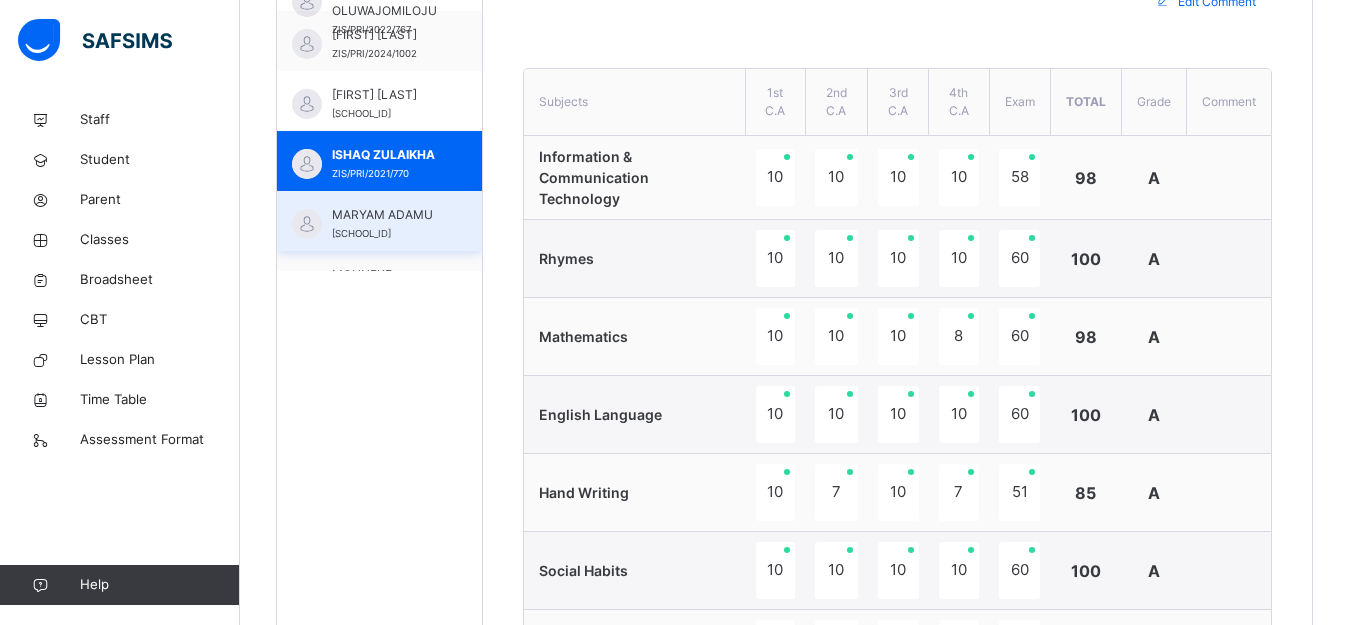 click on "MARYAM  ADAMU" at bounding box center [384, 215] 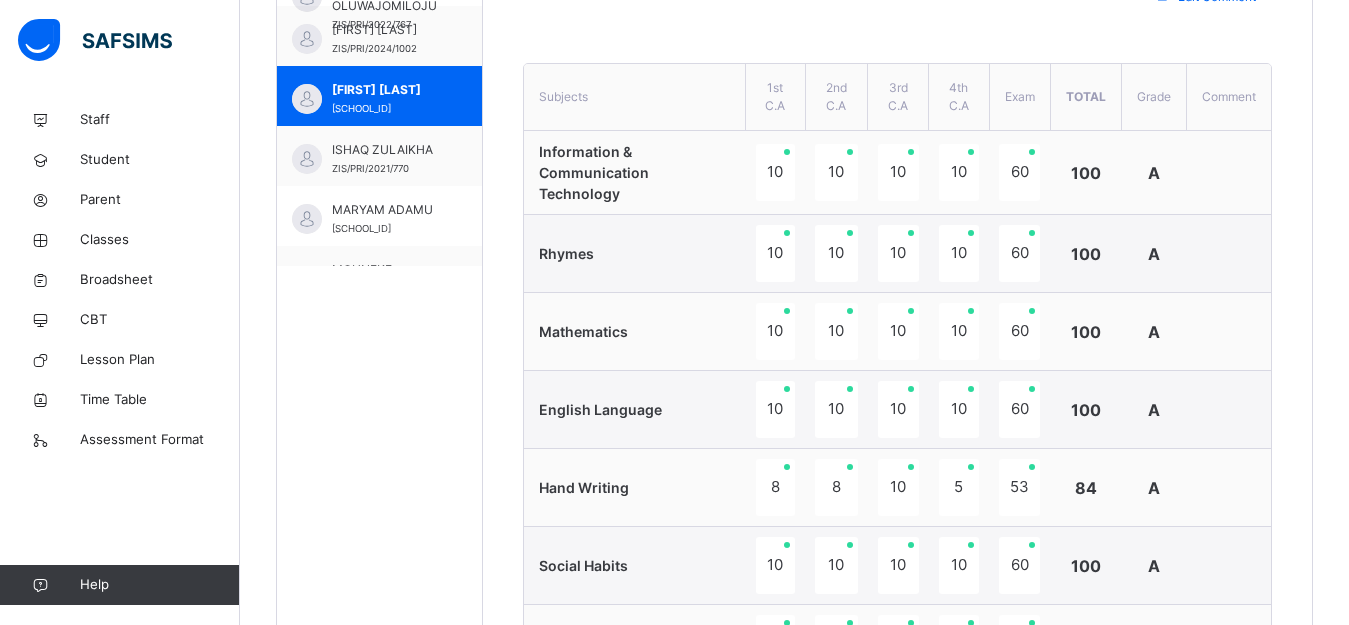 scroll, scrollTop: 719, scrollLeft: 0, axis: vertical 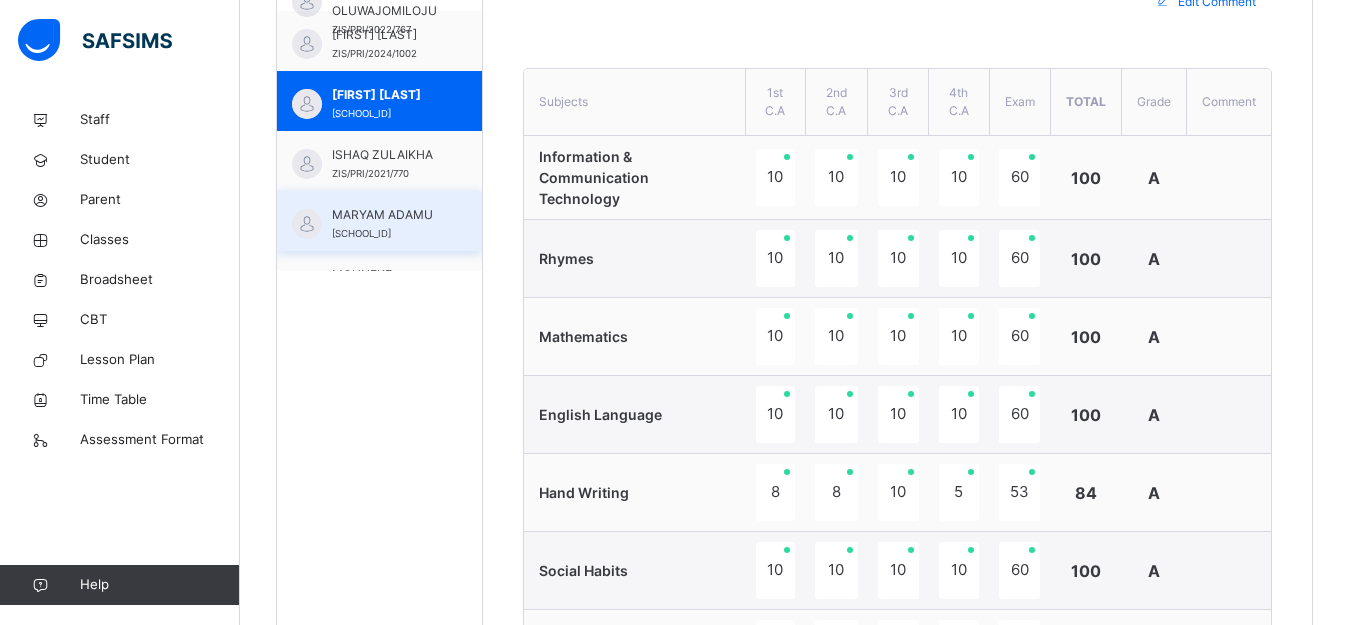click on "MARYAM  ADAMU" at bounding box center (384, 215) 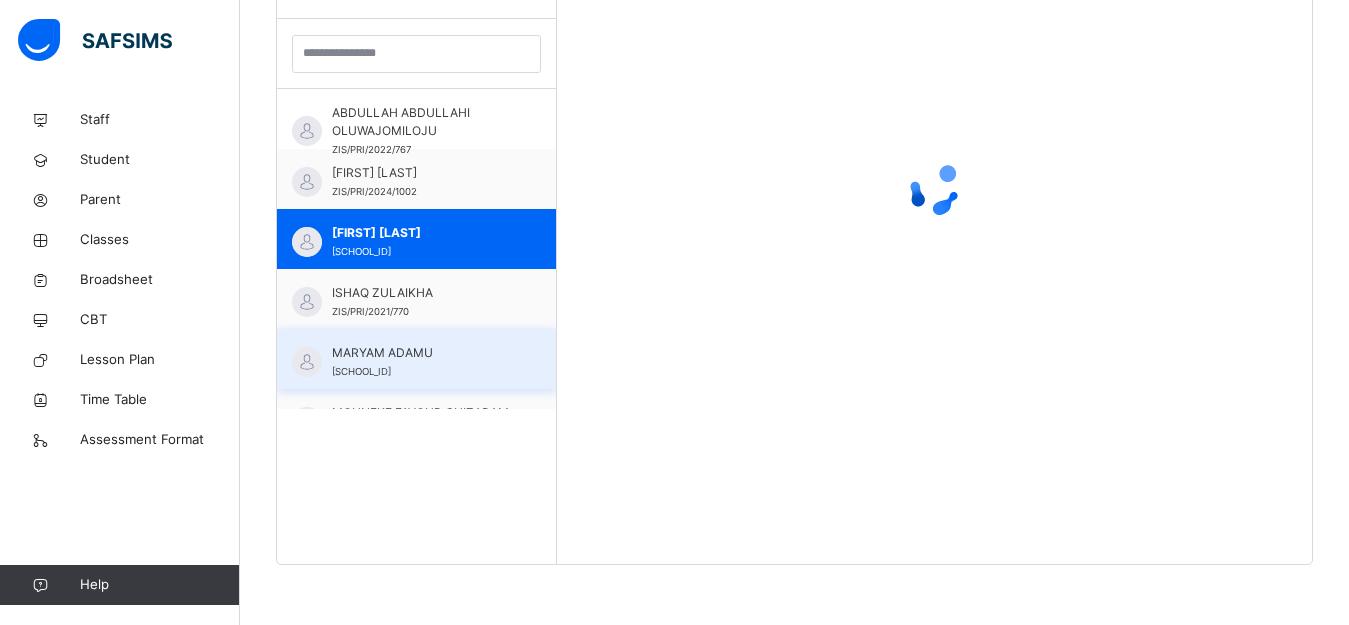scroll, scrollTop: 581, scrollLeft: 0, axis: vertical 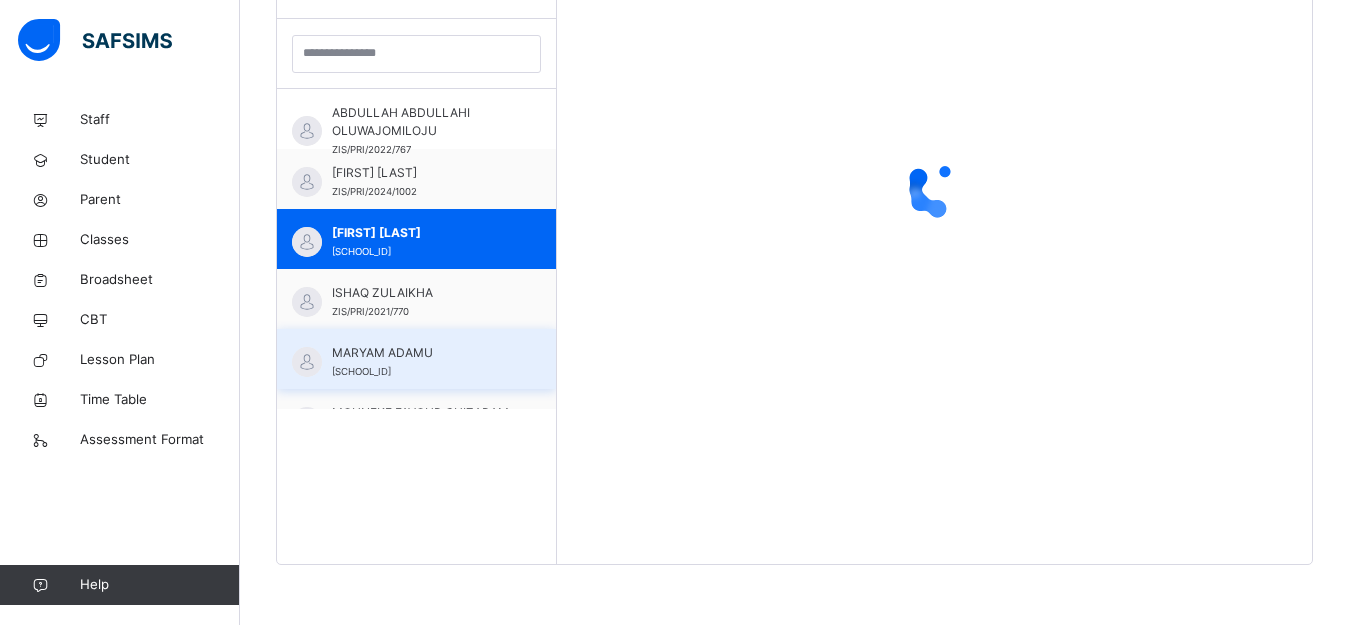 click on "Eliora  Fashanu ZIS/PRI/2022/783" at bounding box center [416, 239] 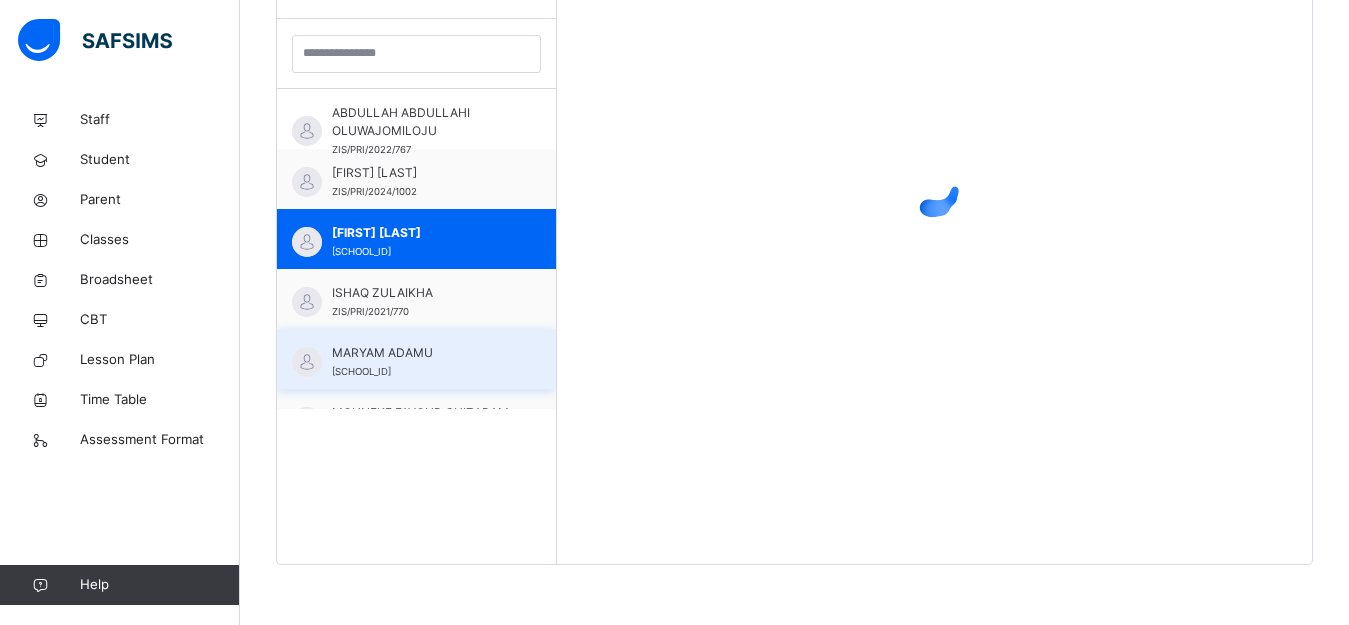 click on "ZIS/PRI/2024/1003" at bounding box center [361, 371] 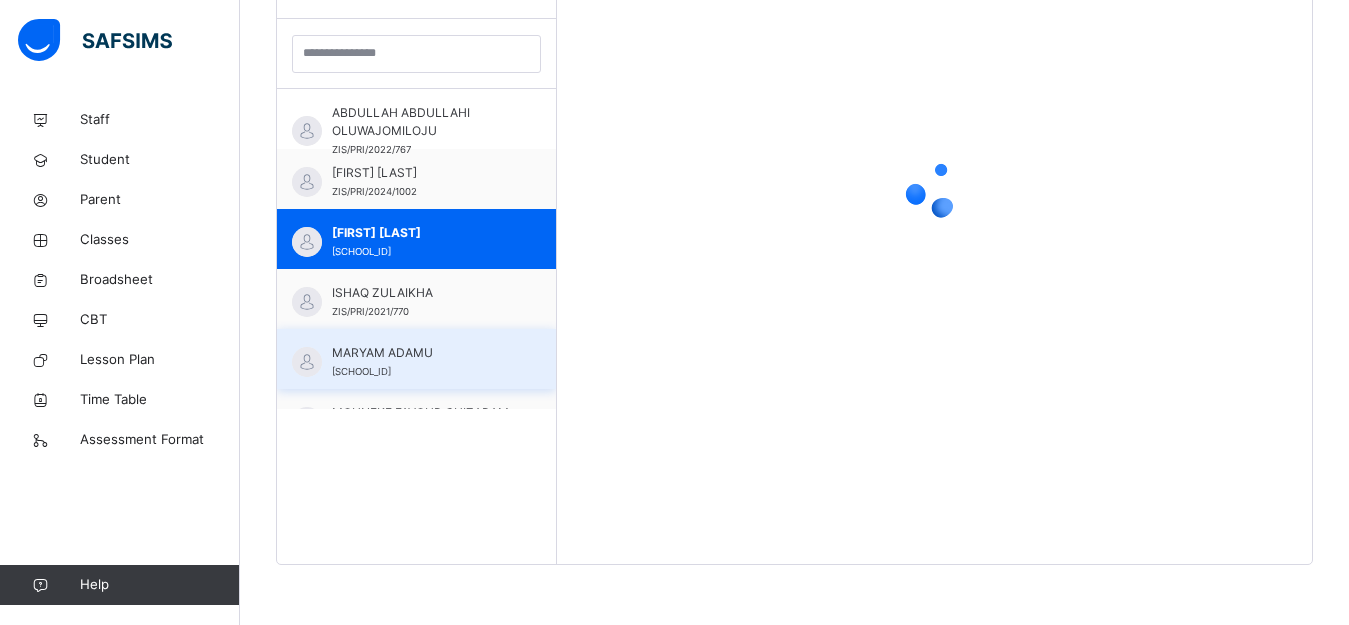 click on "ZIS/PRI/2024/1003" at bounding box center (361, 371) 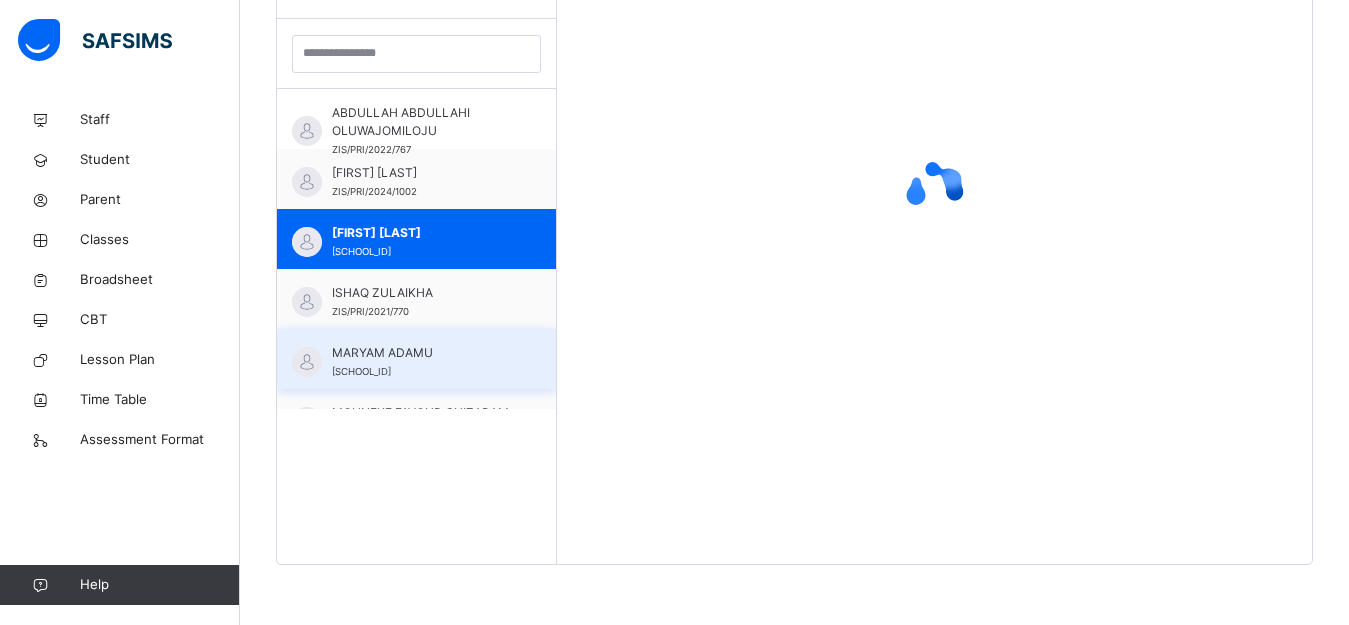 click on "ZIS/PRI/2024/1003" at bounding box center (361, 371) 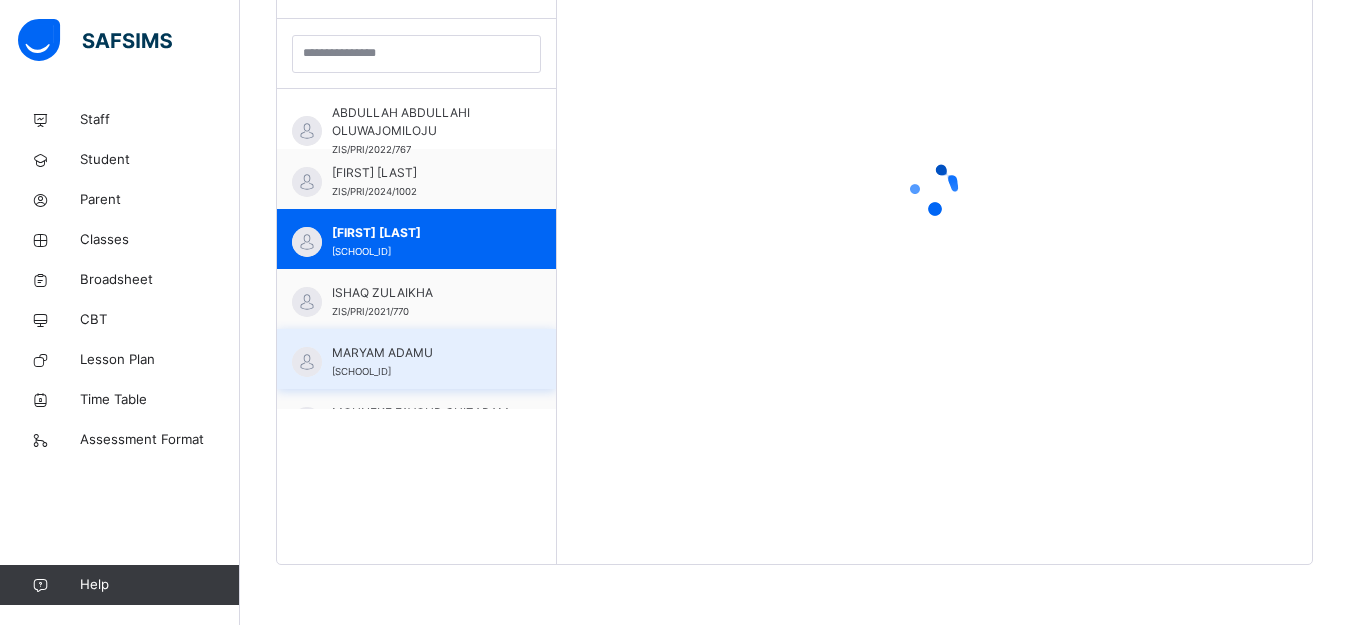 click on "ZIS/PRI/2024/1003" at bounding box center [361, 371] 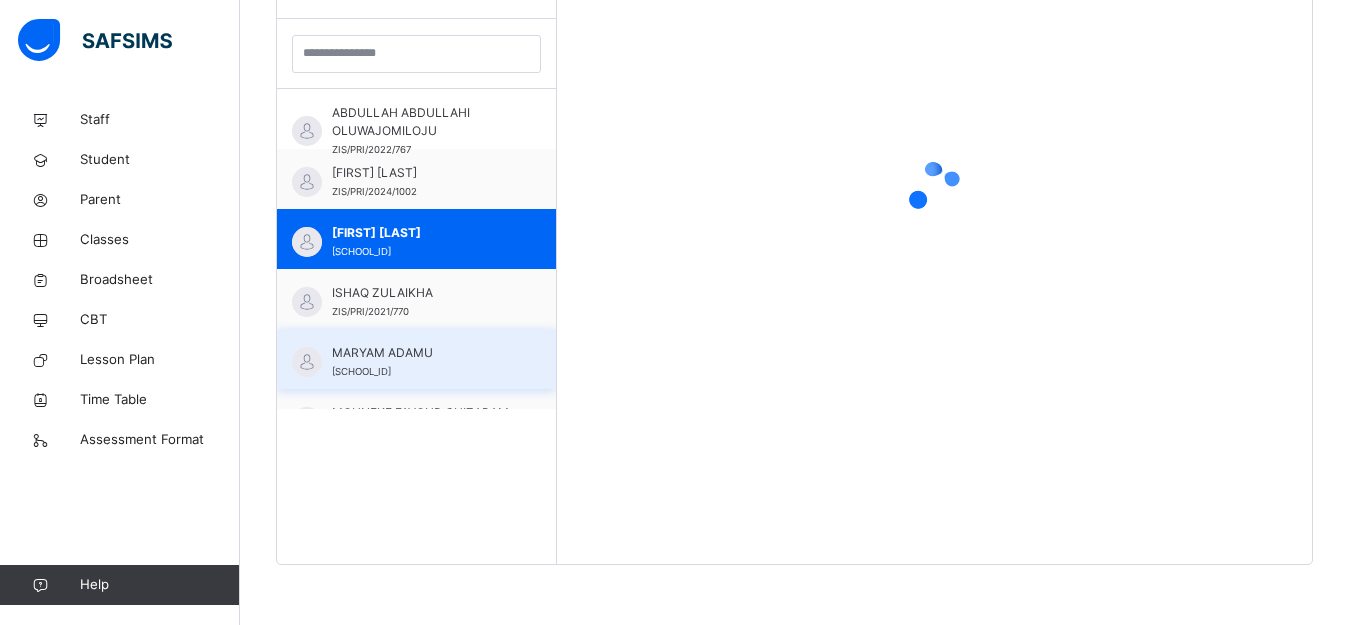 click on "ZIS/PRI/2024/1003" at bounding box center (361, 371) 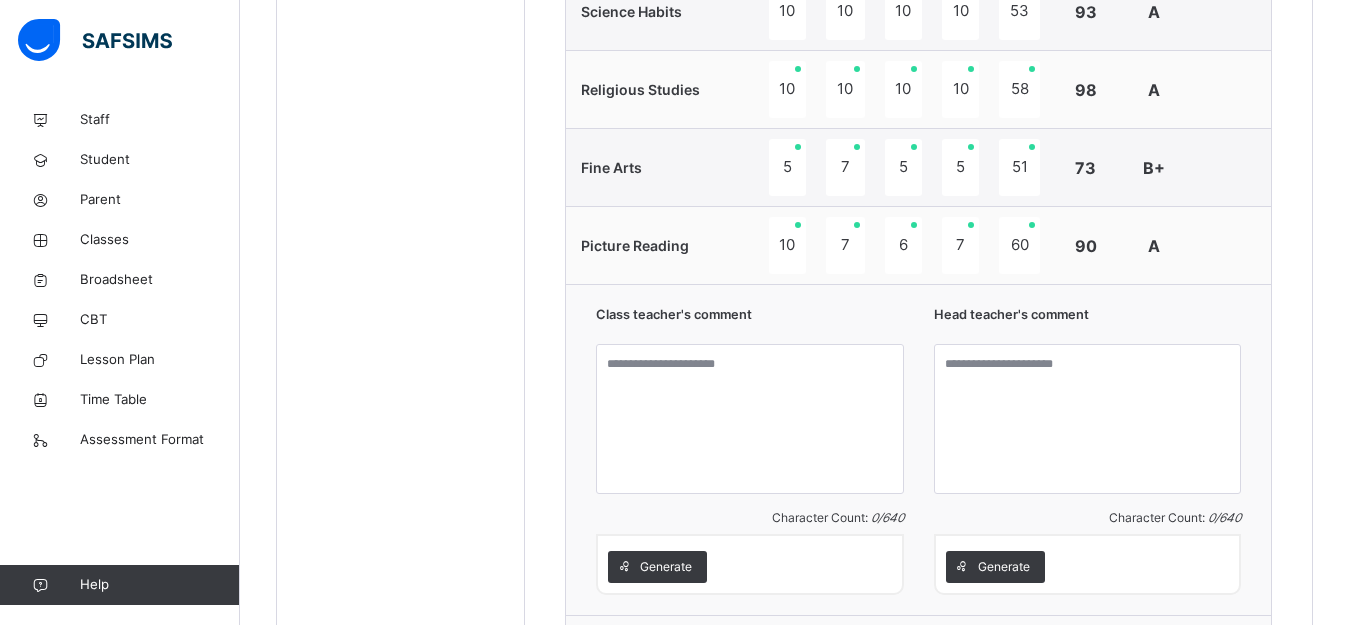 scroll, scrollTop: 1439, scrollLeft: 0, axis: vertical 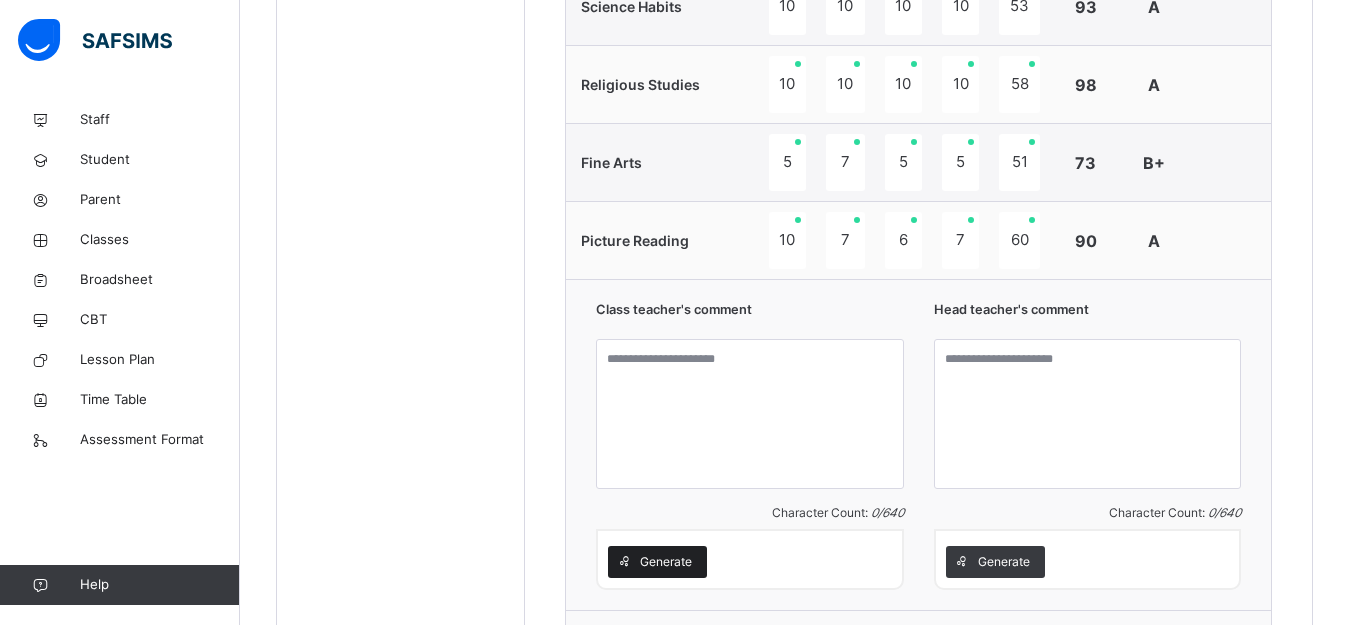 click on "Generate" at bounding box center [666, 562] 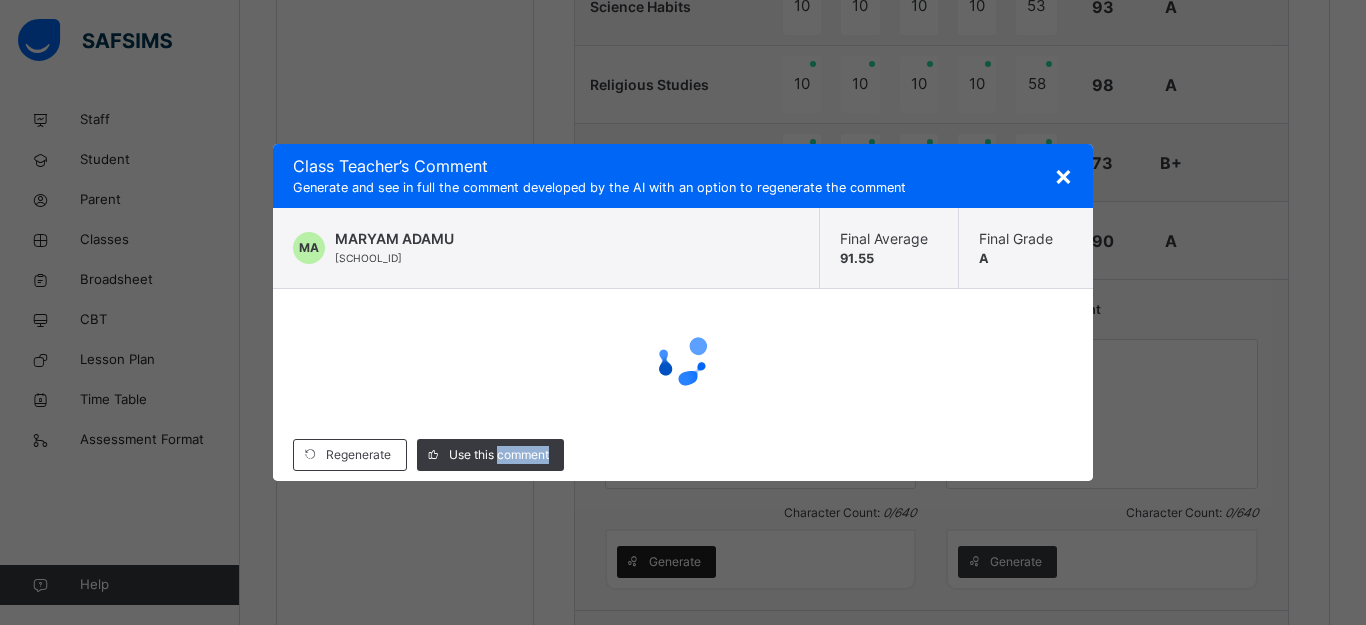 click on "×   Class Teacher ’s Comment Generate and see in full the comment developed by the AI with an option to regenerate the comment MA MARYAM  ADAMU   ZIS/PRI/2024/1003 Final Average 91.55 Final Grade A   Regenerate     Use this comment" at bounding box center (683, 312) 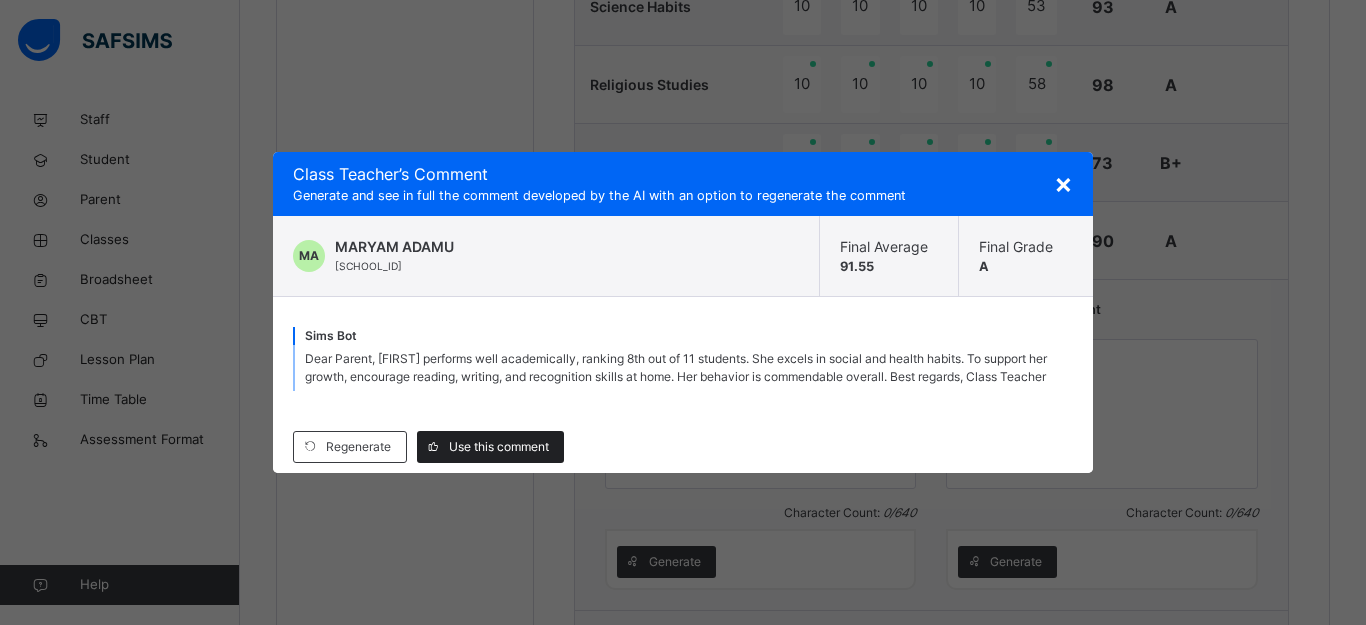 click on "Use this comment" at bounding box center [499, 447] 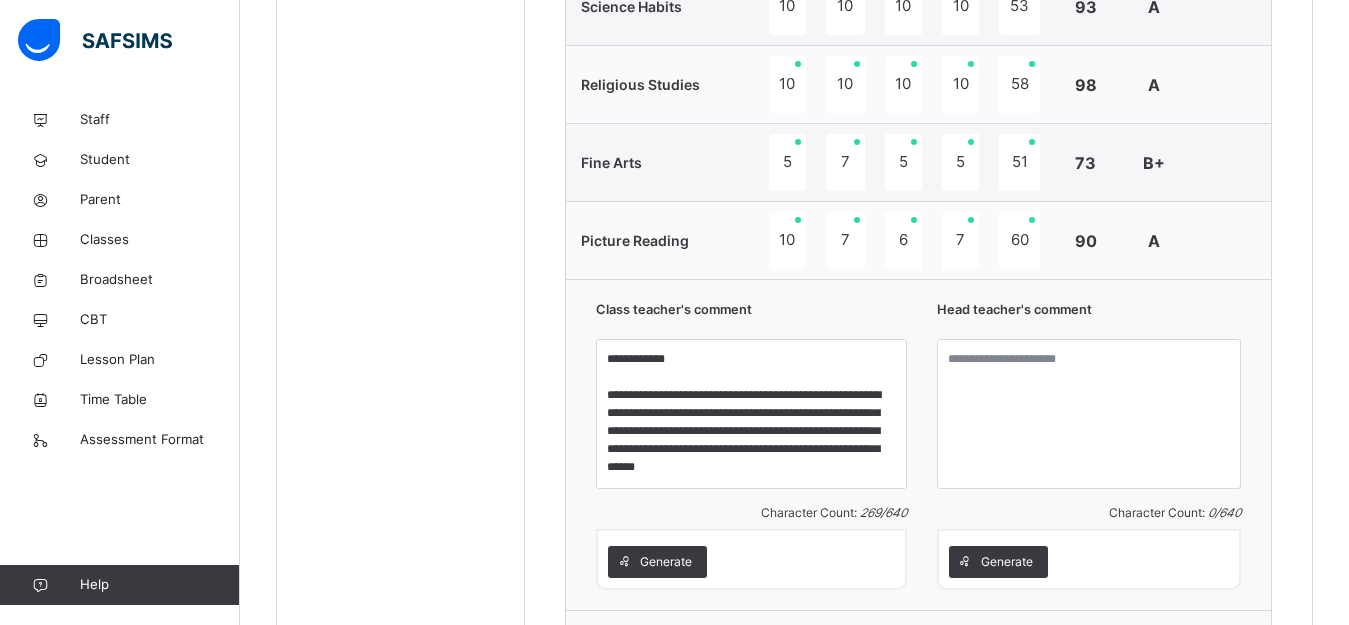 click on "Students ABDULLAH ABDULLAHI OLUWAJOMILOJU ZIS/PRI/2022/767 BILAL  BOUBACAR ZIS/PRI/2024/1002 Eliora  Fashanu ZIS/PRI/2022/783 ISHAQ  ZULAIKHA ZIS/PRI/2021/770 MARYAM  ADAMU ZIS/PRI/2024/1003 MOUNEKE FAVOUR CHIZARAM ZIS/PRI/2021/768 MUHAMMED NANA AISHA NASIR ZIS/PRI/2021/755 SAEED  MUHAMMAD ZIS/PRI/2022/787 UMMULKHAIRI  SADIK ZIS/PRI/2022/906 wealth ochanya Abba ZIS/PRI/2022/920 Yahaya Alhassan Muhammad ZIS/PRI/2022/768" at bounding box center [401, -98] 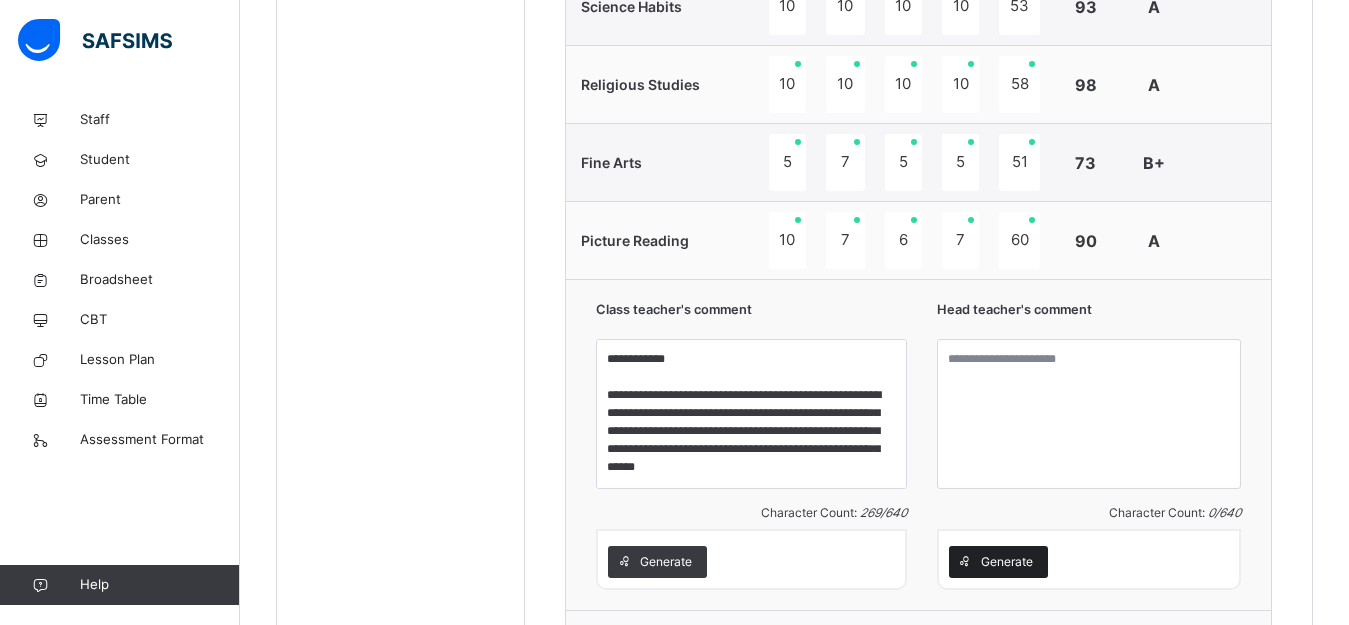 click at bounding box center [965, 562] 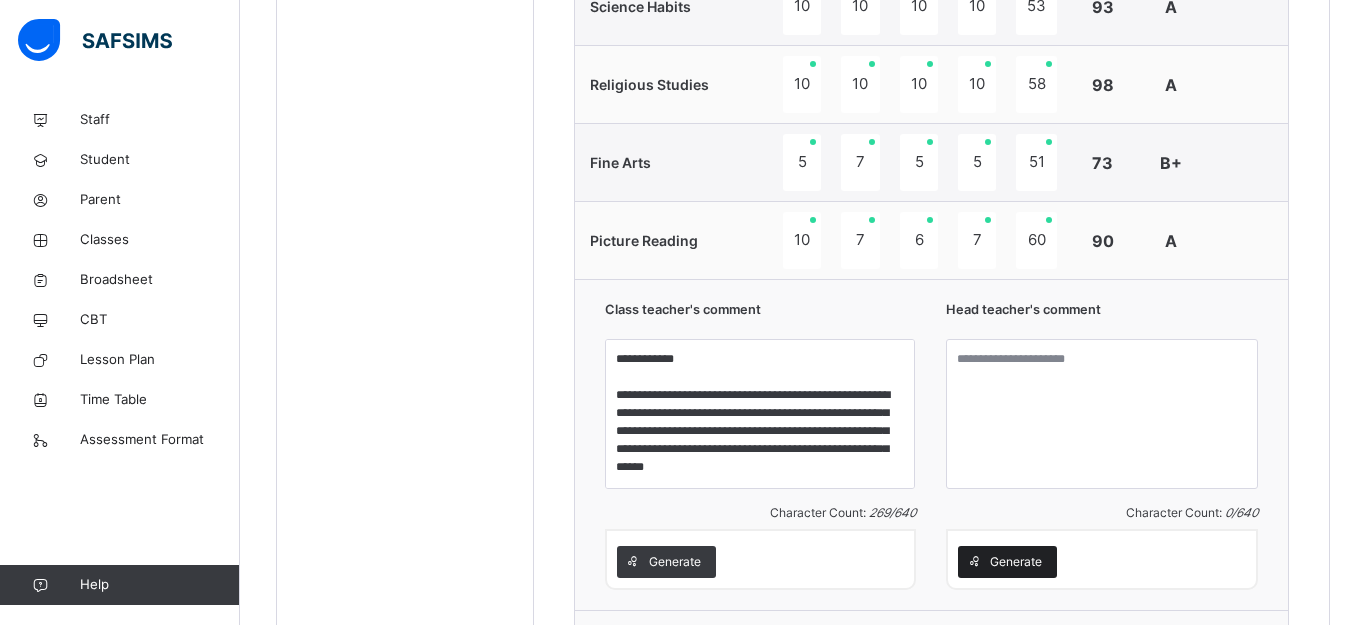 click on "×   Class Teacher ’s Comment Generate and see in full the comment developed by the AI with an option to regenerate the comment MA MARYAM  ADAMU   ZIS/PRI/2024/1003 Final Average 91.55 Final Grade A Sims Bot   Regenerate     Use this comment" at bounding box center [0, 0] 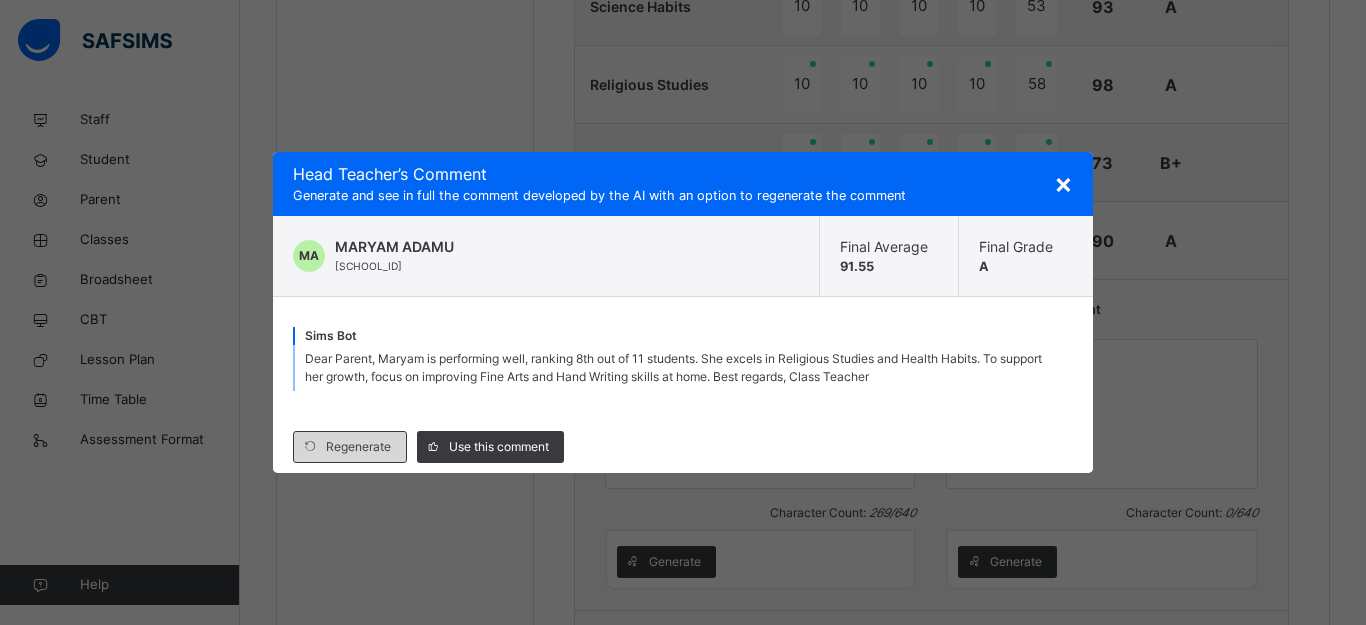 click on "Regenerate" at bounding box center [358, 447] 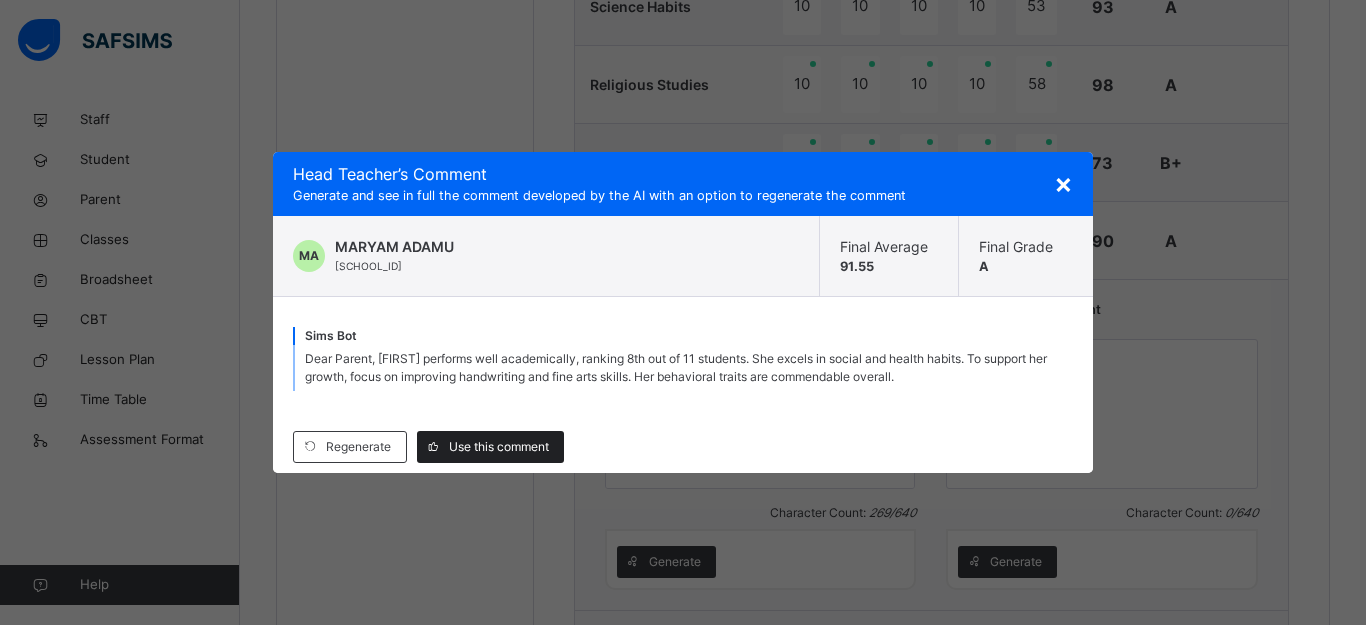 click on "Use this comment" at bounding box center (499, 447) 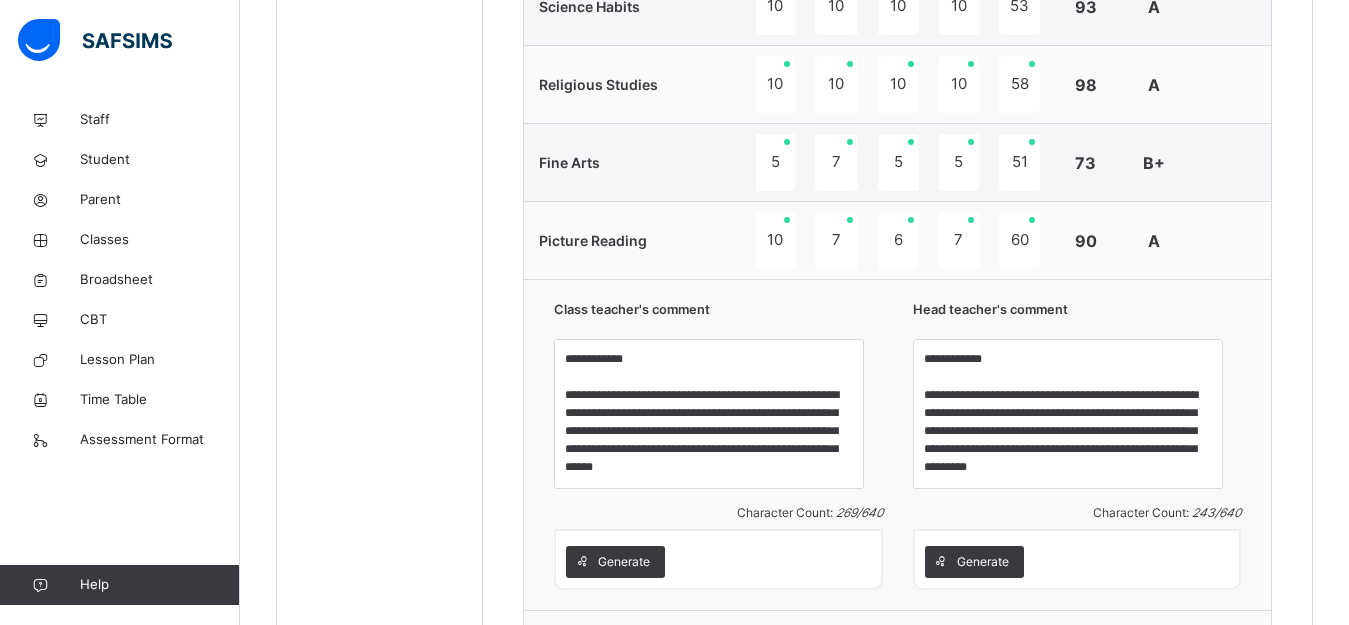 click on "Students ABDULLAH ABDULLAHI OLUWAJOMILOJU ZIS/PRI/2022/767 BILAL  BOUBACAR ZIS/PRI/2024/1002 Eliora  Fashanu ZIS/PRI/2022/783 ISHAQ  ZULAIKHA ZIS/PRI/2021/770 MARYAM  ADAMU ZIS/PRI/2024/1003 MOUNEKE FAVOUR CHIZARAM ZIS/PRI/2021/768 MUHAMMED NANA AISHA NASIR ZIS/PRI/2021/755 SAEED  MUHAMMAD ZIS/PRI/2022/787 UMMULKHAIRI  SADIK ZIS/PRI/2022/906 wealth ochanya Abba ZIS/PRI/2022/920 Yahaya Alhassan Muhammad ZIS/PRI/2022/768" at bounding box center [380, -98] 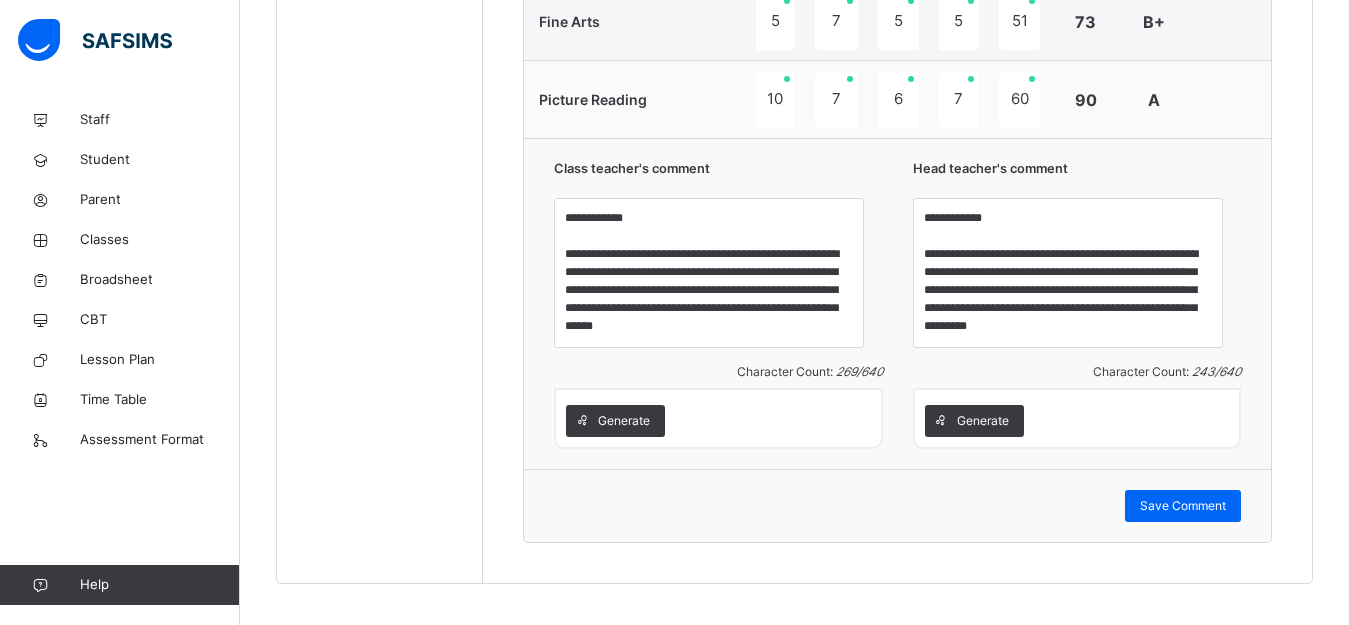 scroll, scrollTop: 1599, scrollLeft: 0, axis: vertical 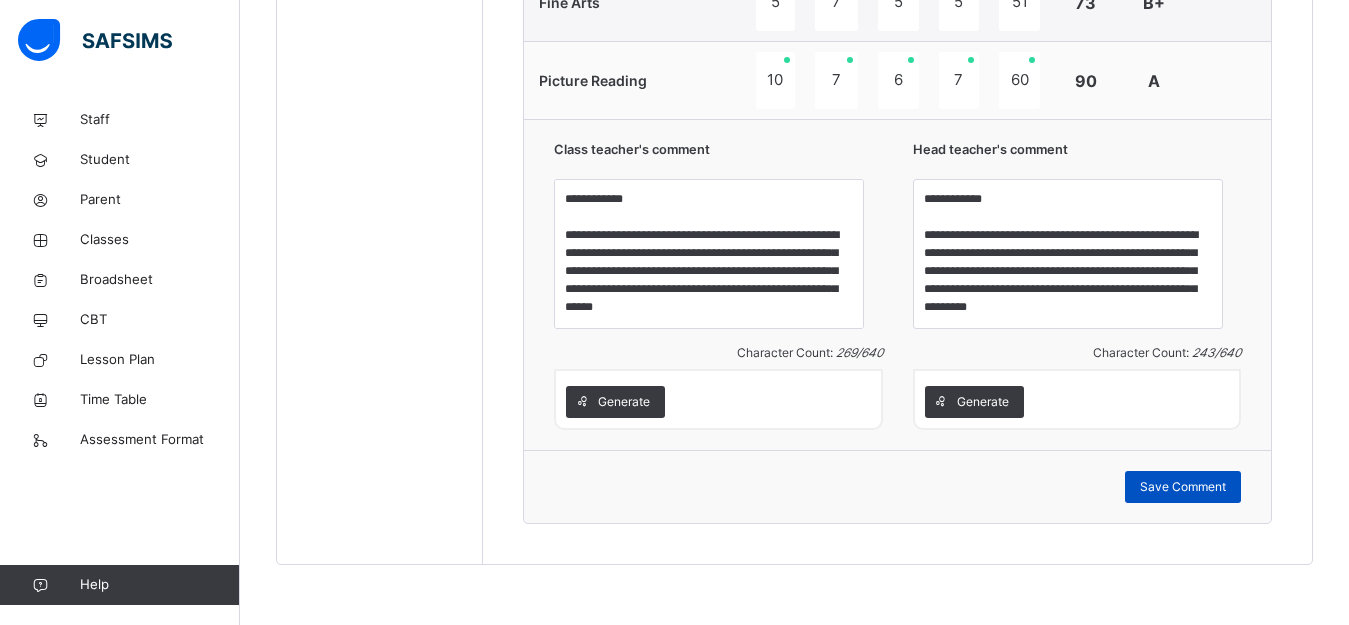 click on "Save Comment" at bounding box center (1183, 487) 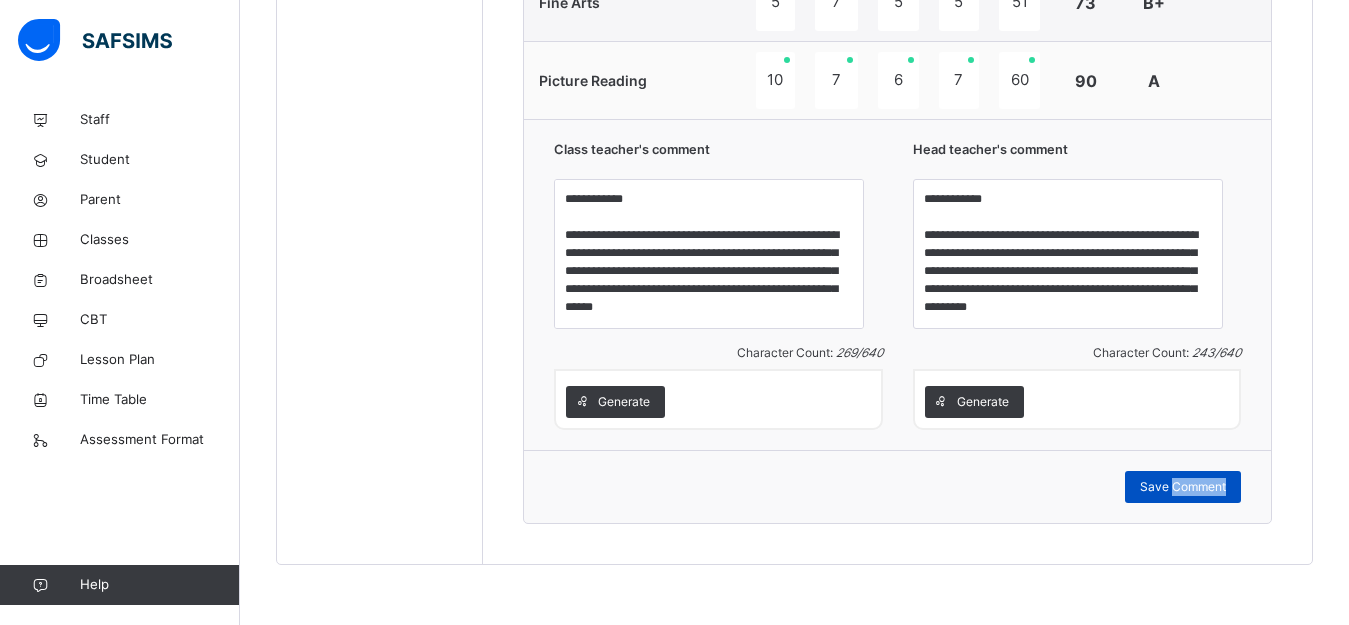 click on "Save Comment" at bounding box center (1183, 487) 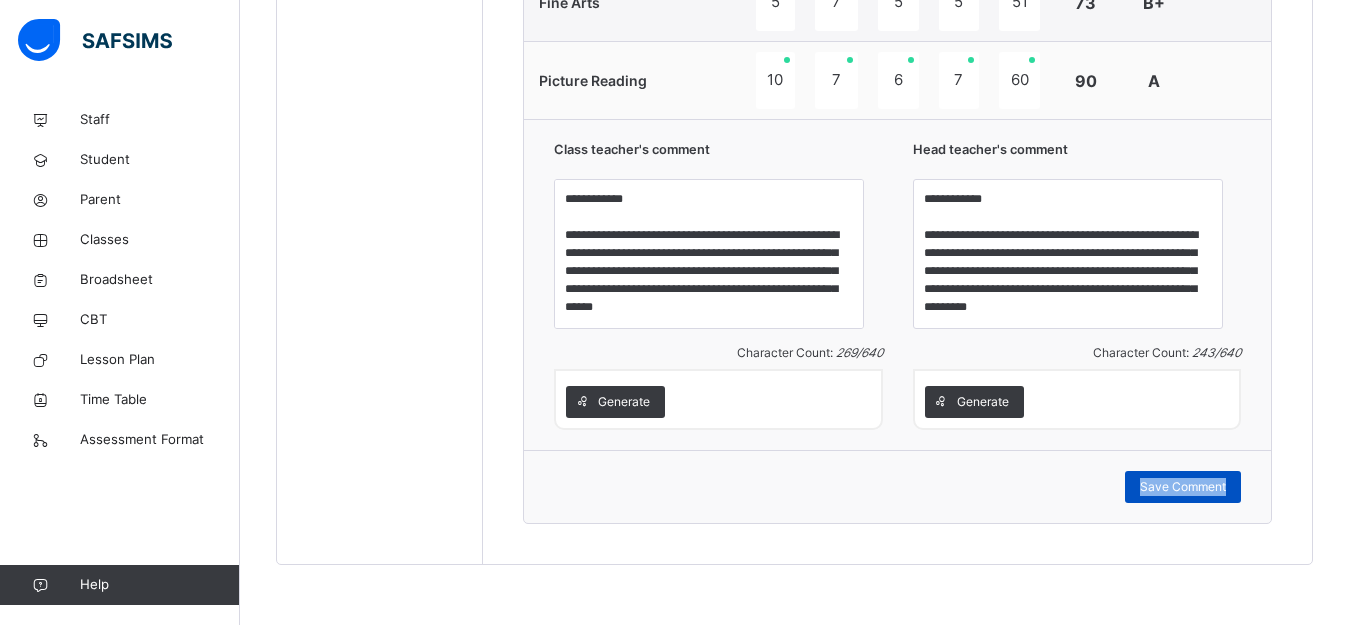click on "Save Comment" at bounding box center (1183, 487) 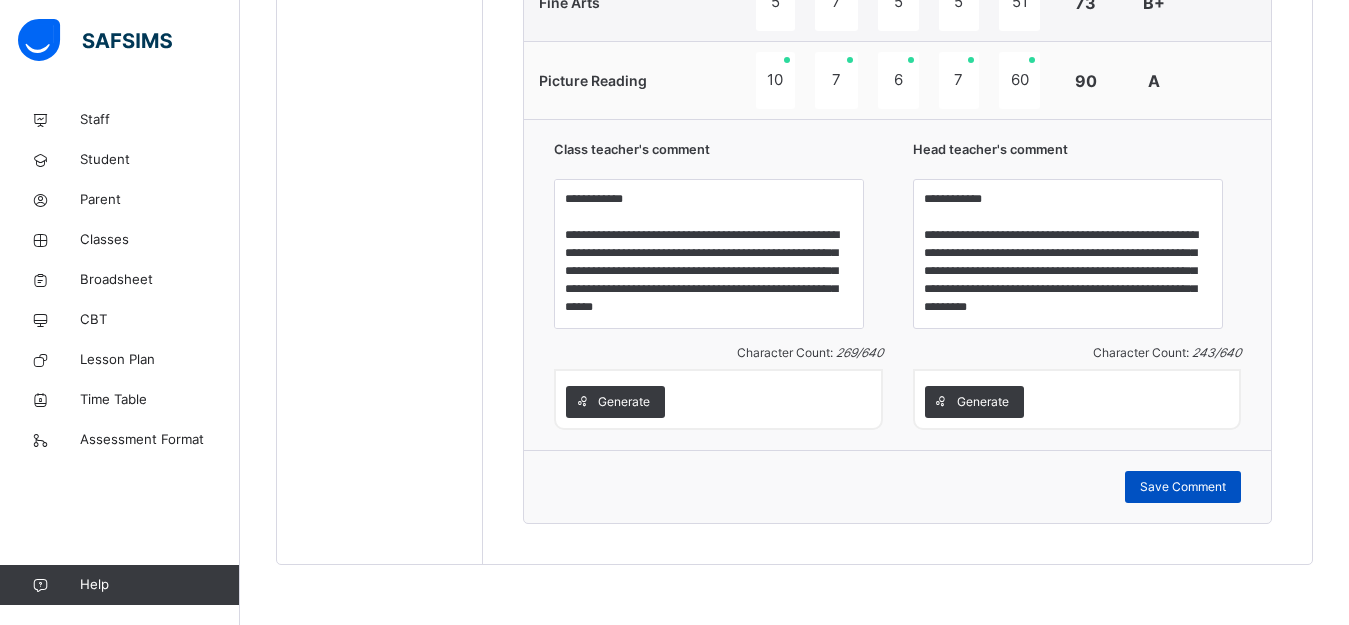 click on "Save Comment" at bounding box center (1183, 487) 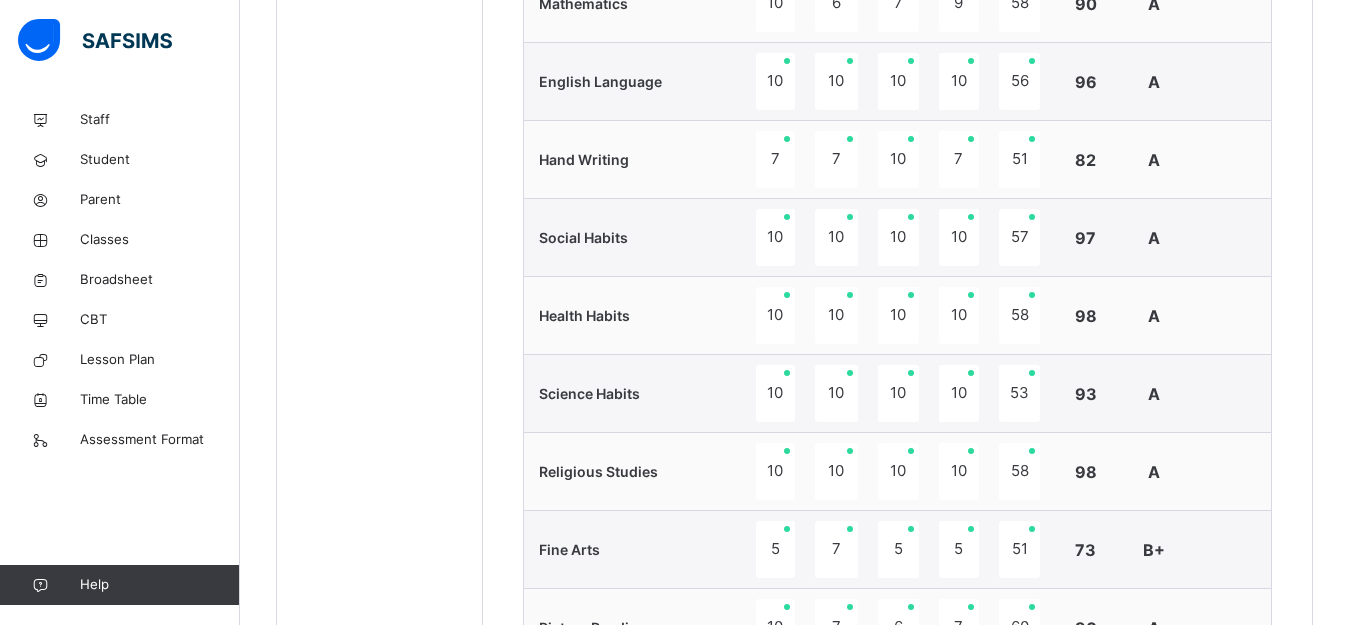 scroll, scrollTop: 505, scrollLeft: 0, axis: vertical 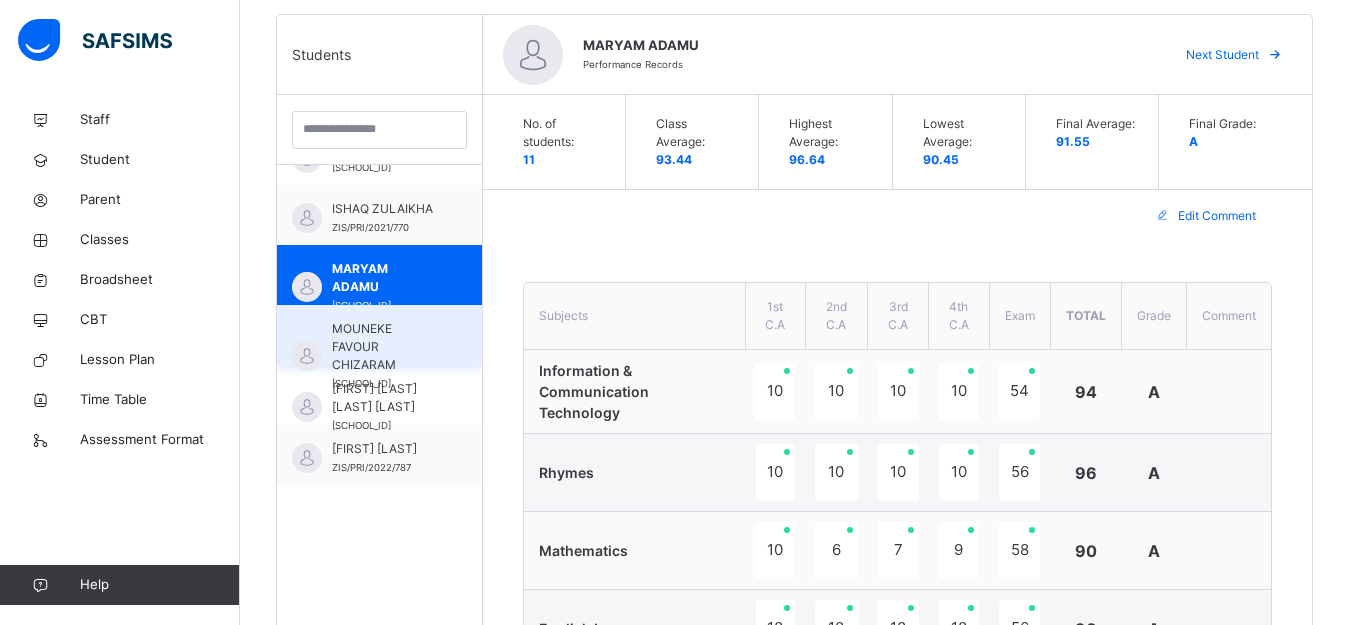 click on "MOUNEKE FAVOUR CHIZARAM" at bounding box center [384, 347] 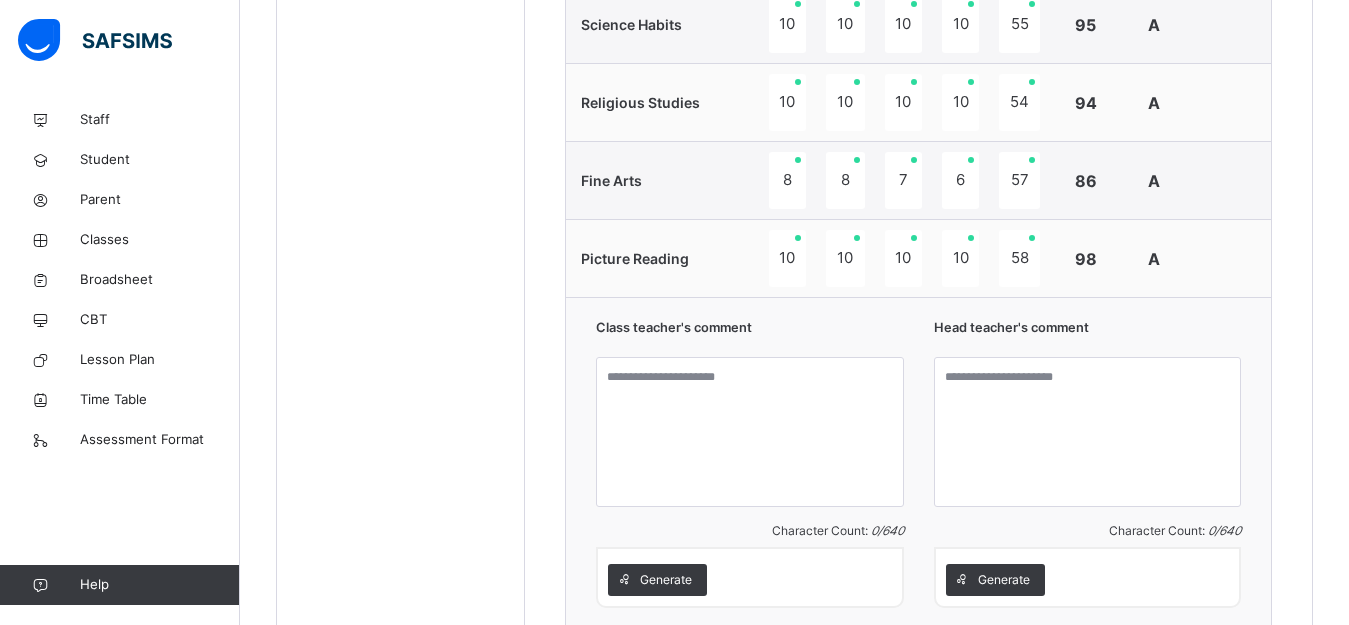 scroll, scrollTop: 1425, scrollLeft: 0, axis: vertical 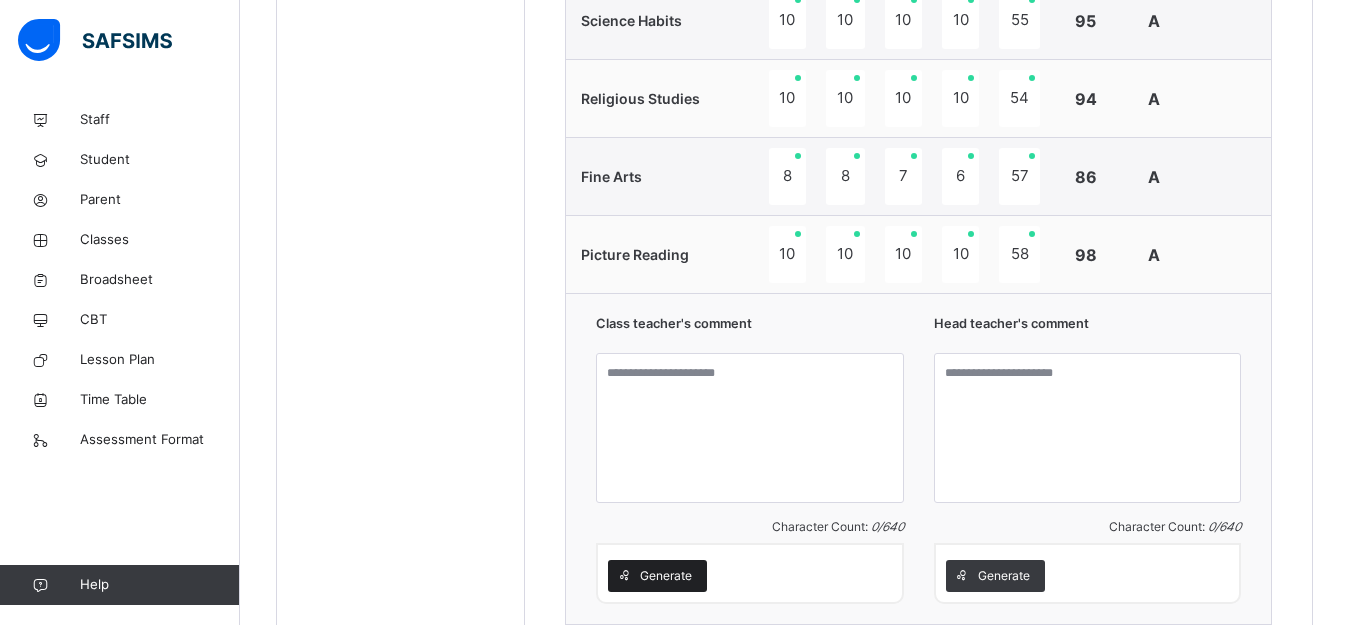 click on "Generate" at bounding box center (666, 576) 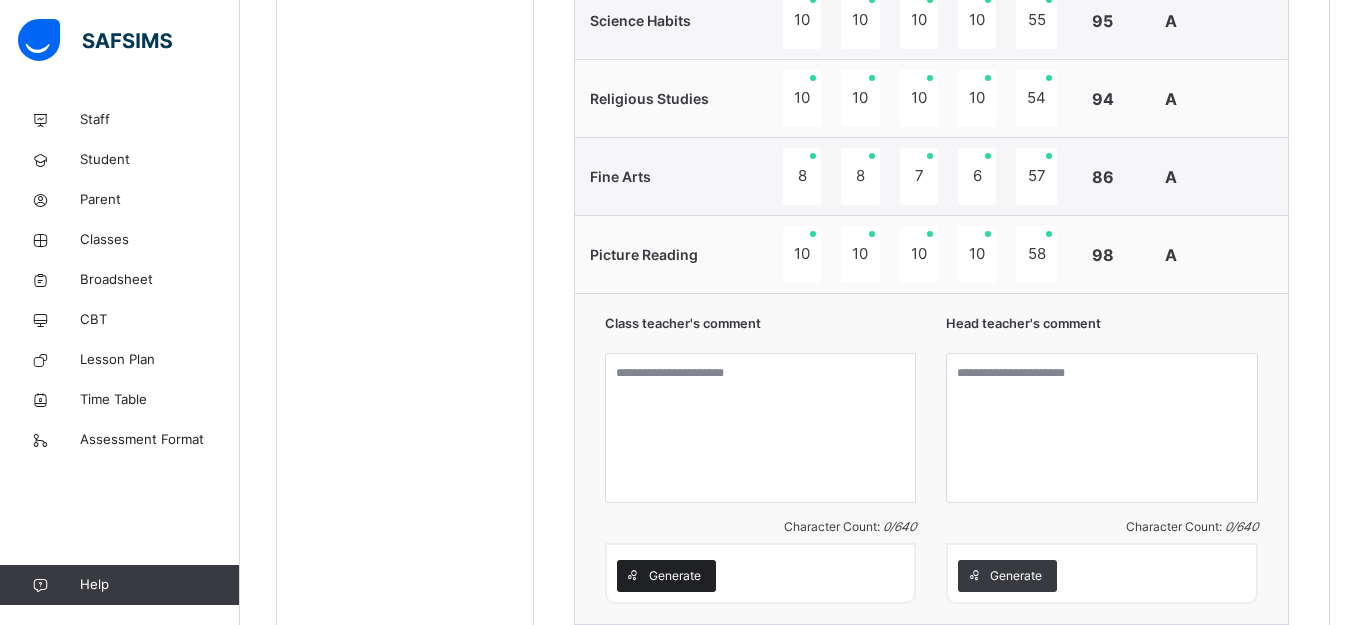 click on "×   ’s Comment Generate and see in full the comment developed by the AI with an option to regenerate the comment MC MOUNEKE FAVOUR CHIZARAM   ZIS/PRI/2021/768 Final Average 96.45 Final Grade A Sims Bot   Regenerate     Use this comment" at bounding box center [0, 0] 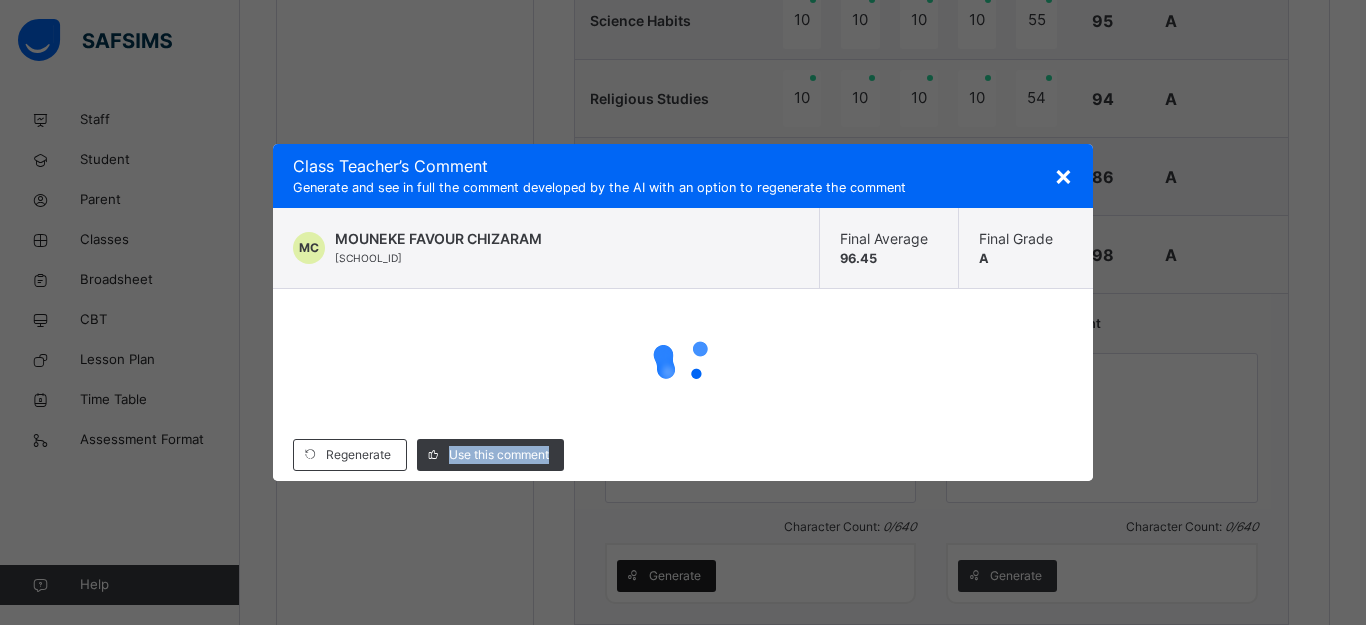 click on "×   Class Teacher ’s Comment Generate and see in full the comment developed by the AI with an option to regenerate the comment MC MOUNEKE FAVOUR CHIZARAM   ZIS/PRI/2021/768 Final Average 96.45 Final Grade A   Regenerate     Use this comment" at bounding box center [683, 312] 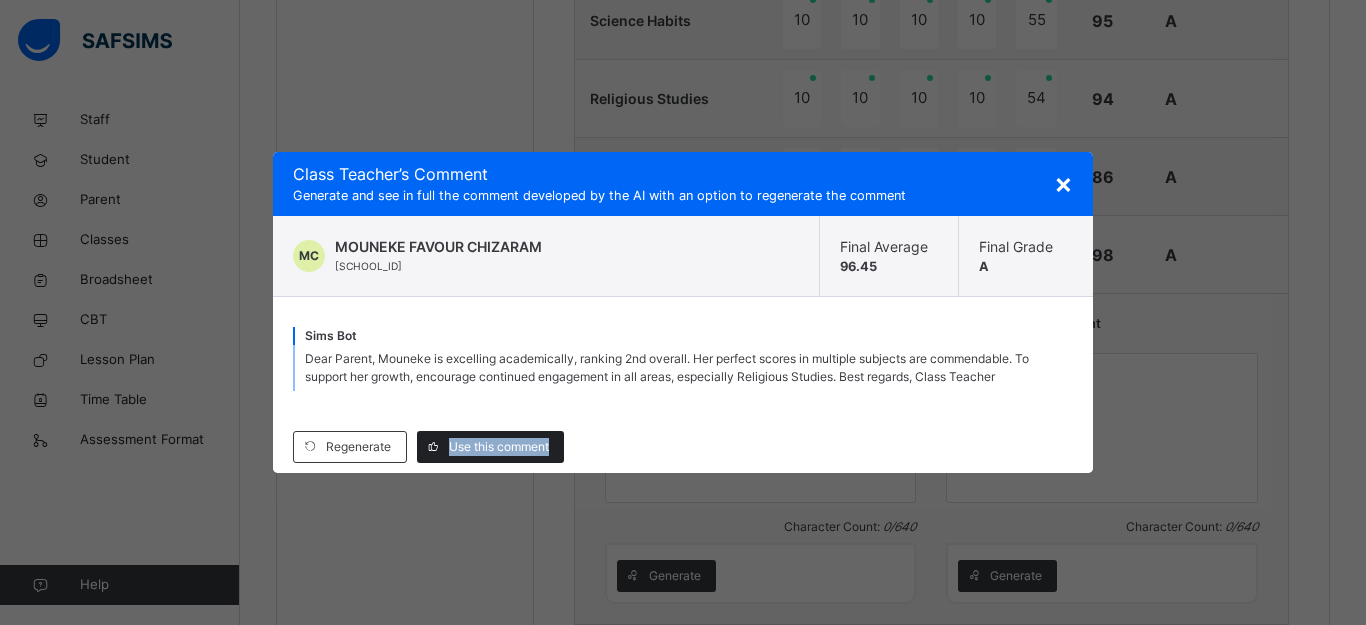 click on "Use this comment" at bounding box center (499, 447) 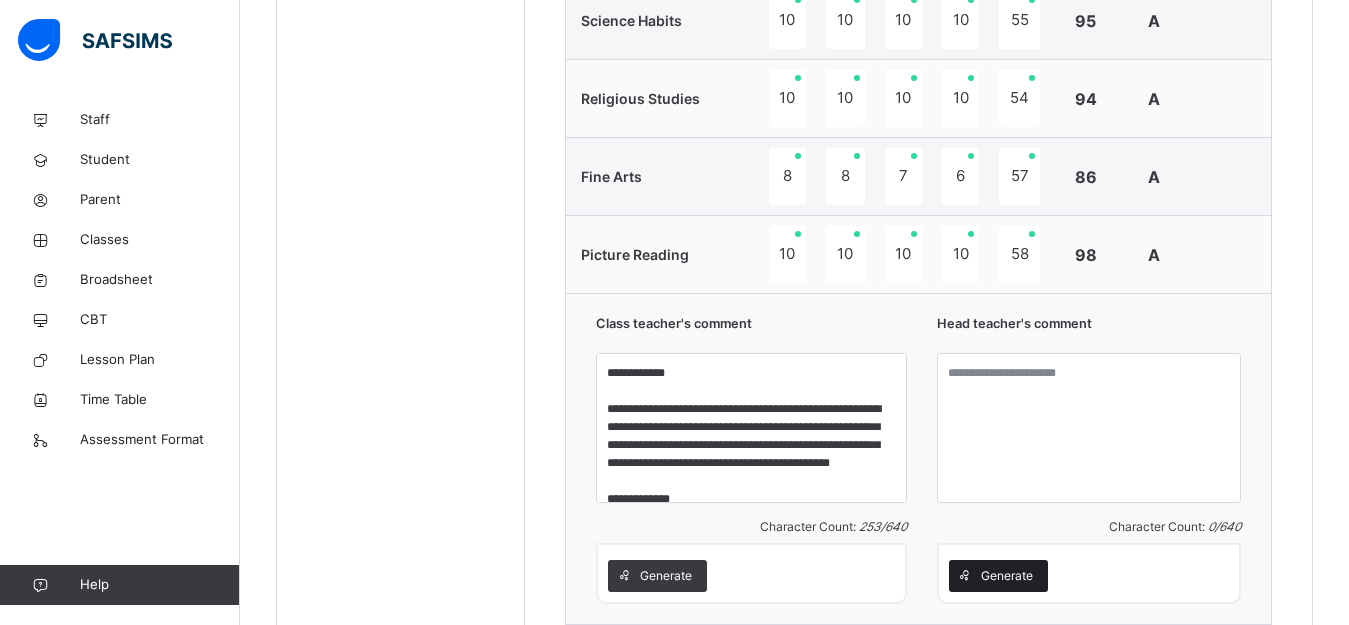 click on "Generate" at bounding box center [1007, 576] 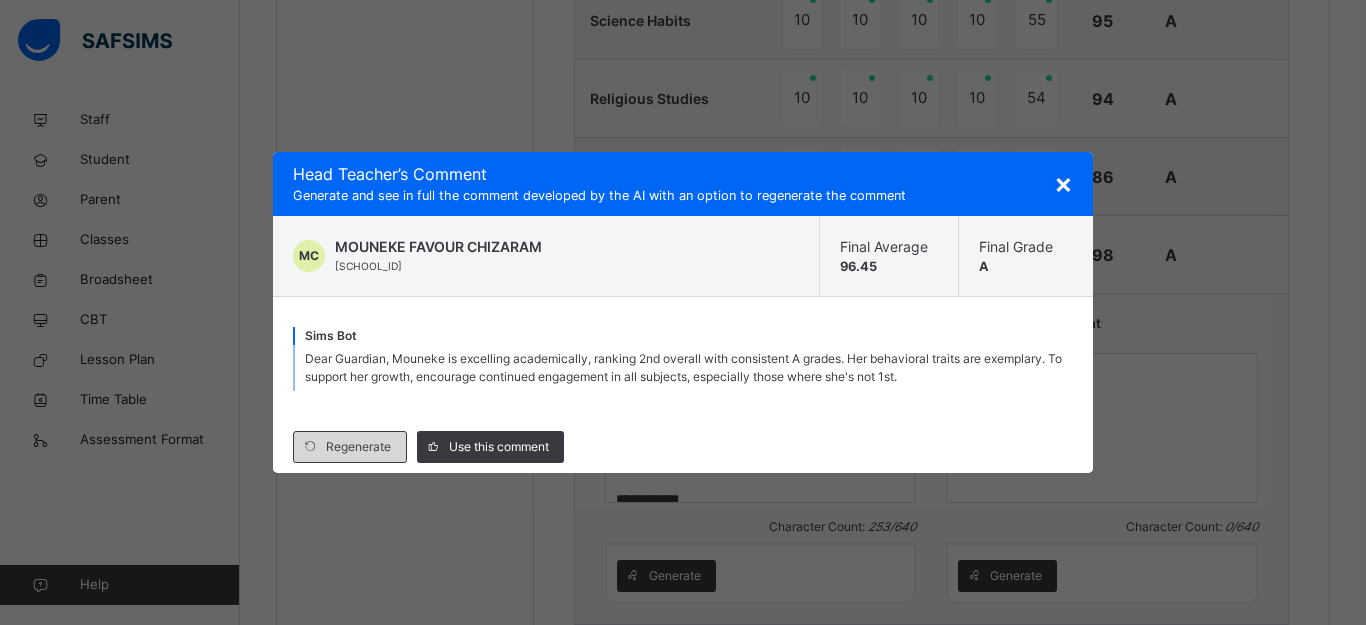 click on "Regenerate" at bounding box center [358, 447] 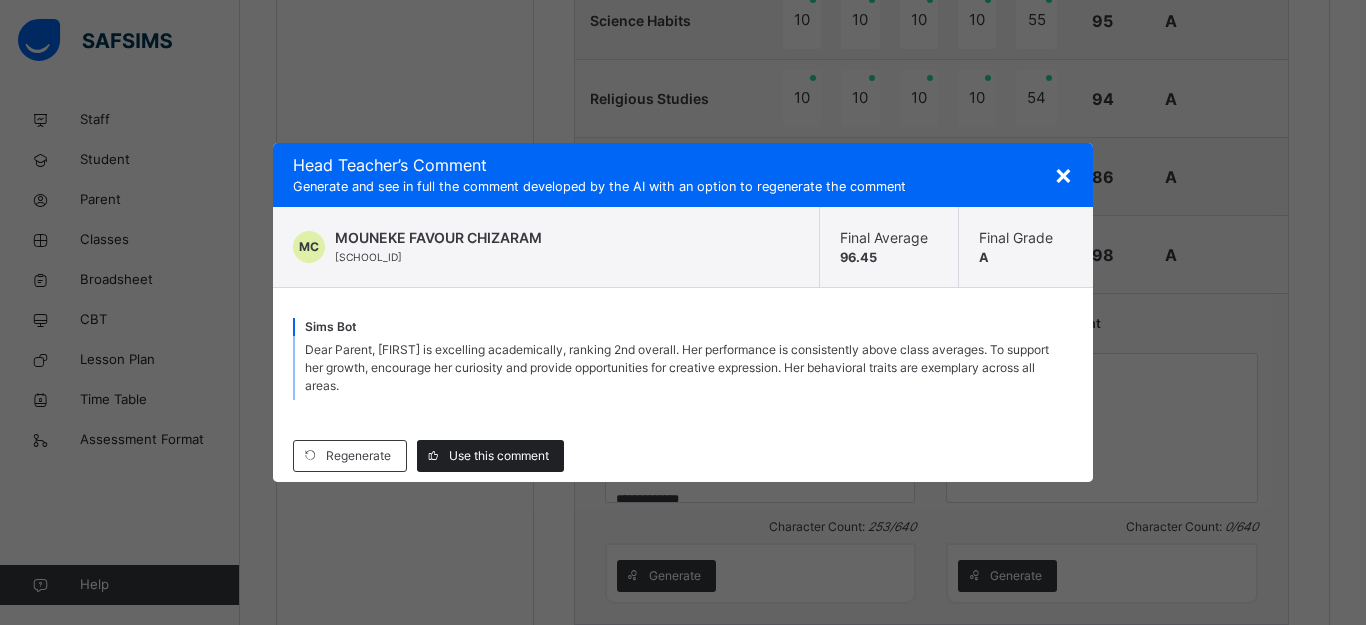 click on "Use this comment" at bounding box center (499, 456) 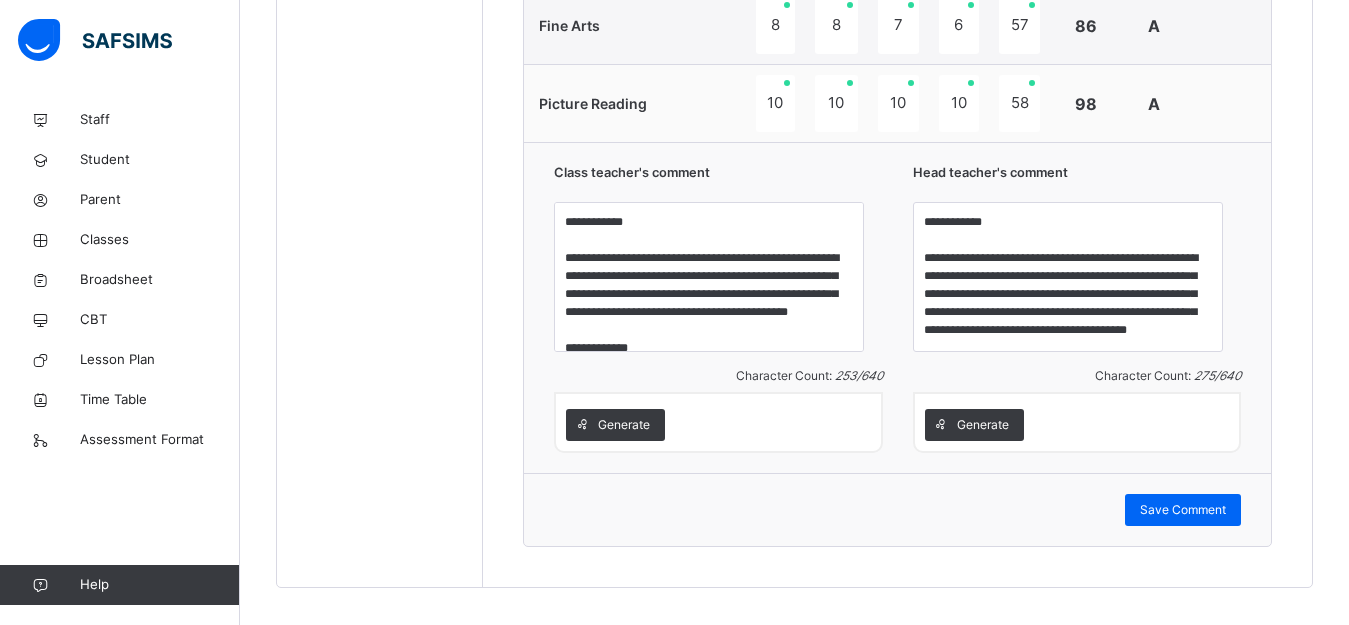 scroll, scrollTop: 1585, scrollLeft: 0, axis: vertical 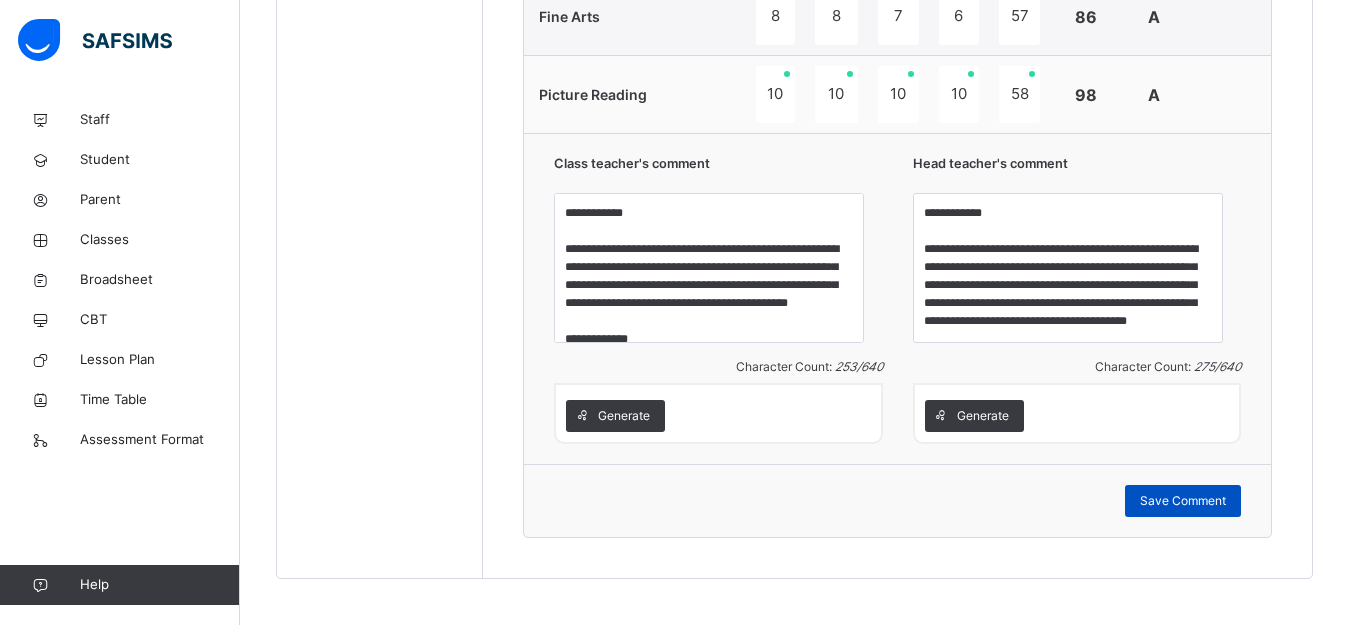 click on "Save Comment" at bounding box center [1183, 501] 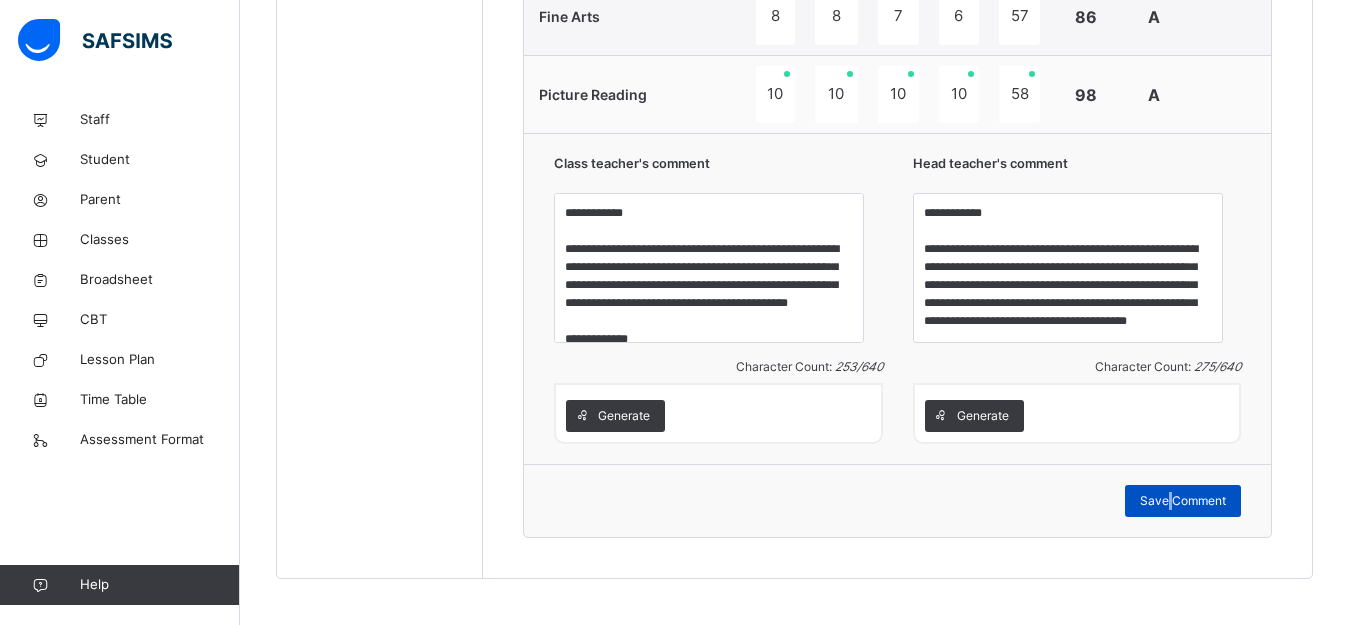 click on "Save Comment" at bounding box center [1183, 501] 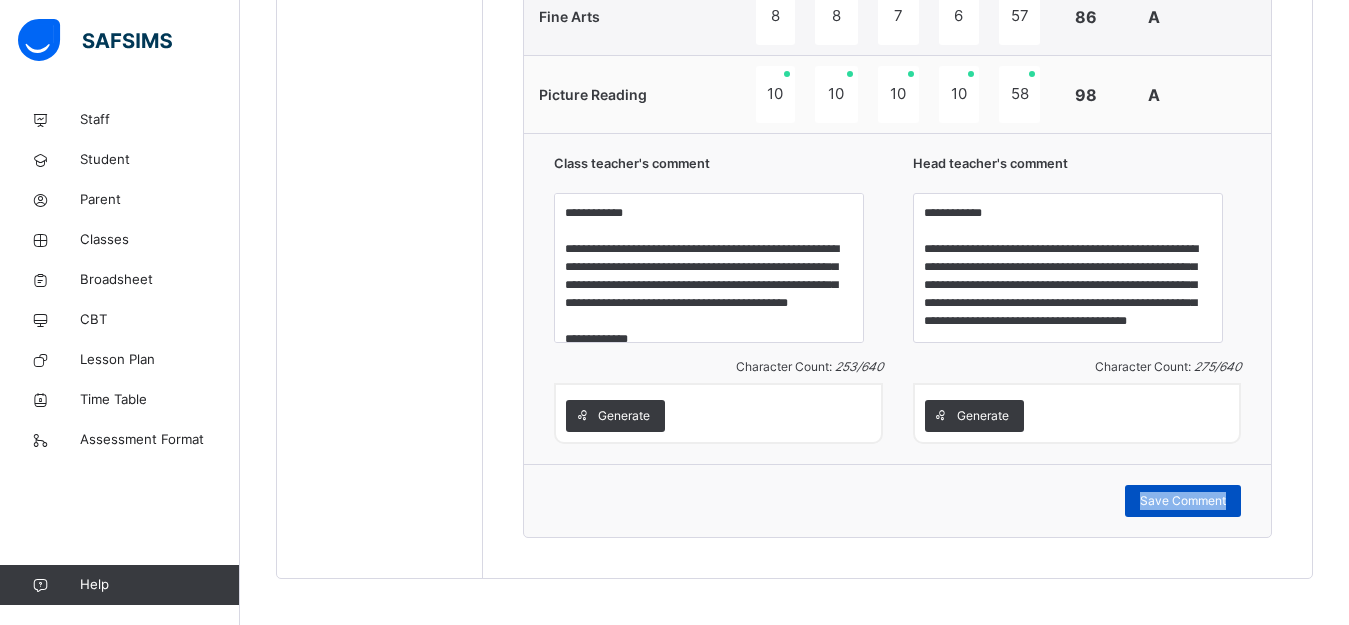click on "Save Comment" at bounding box center (1183, 501) 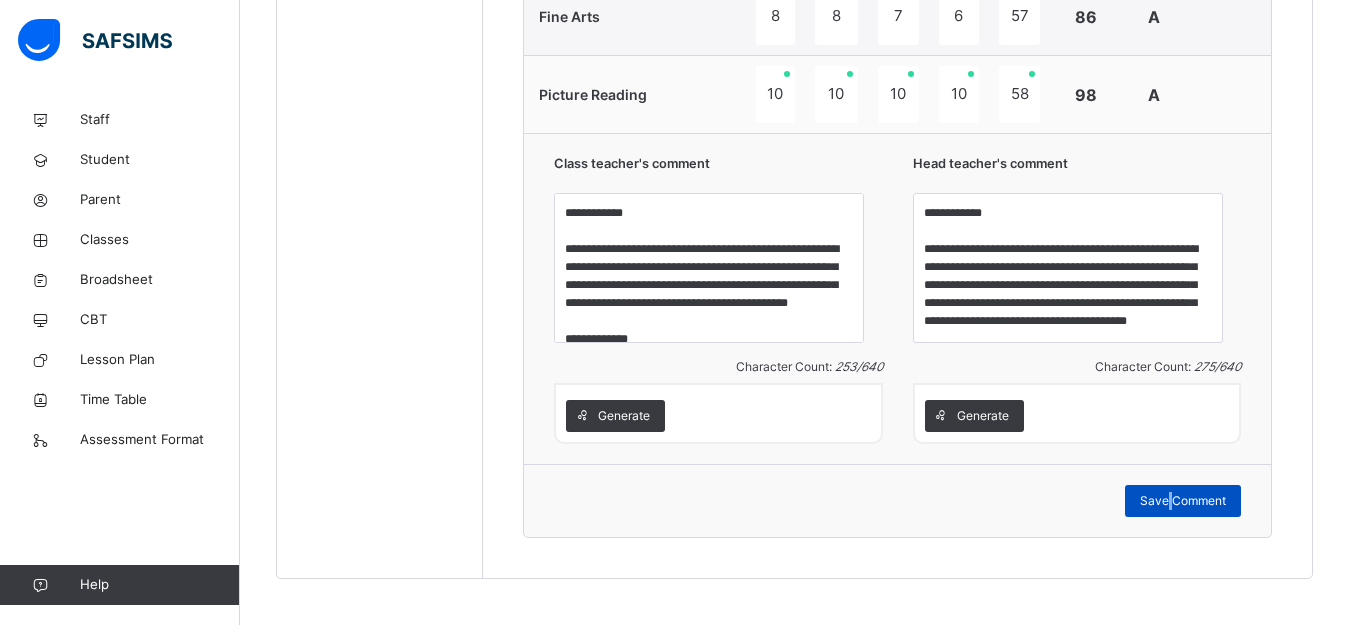 click on "Save Comment" at bounding box center (1183, 501) 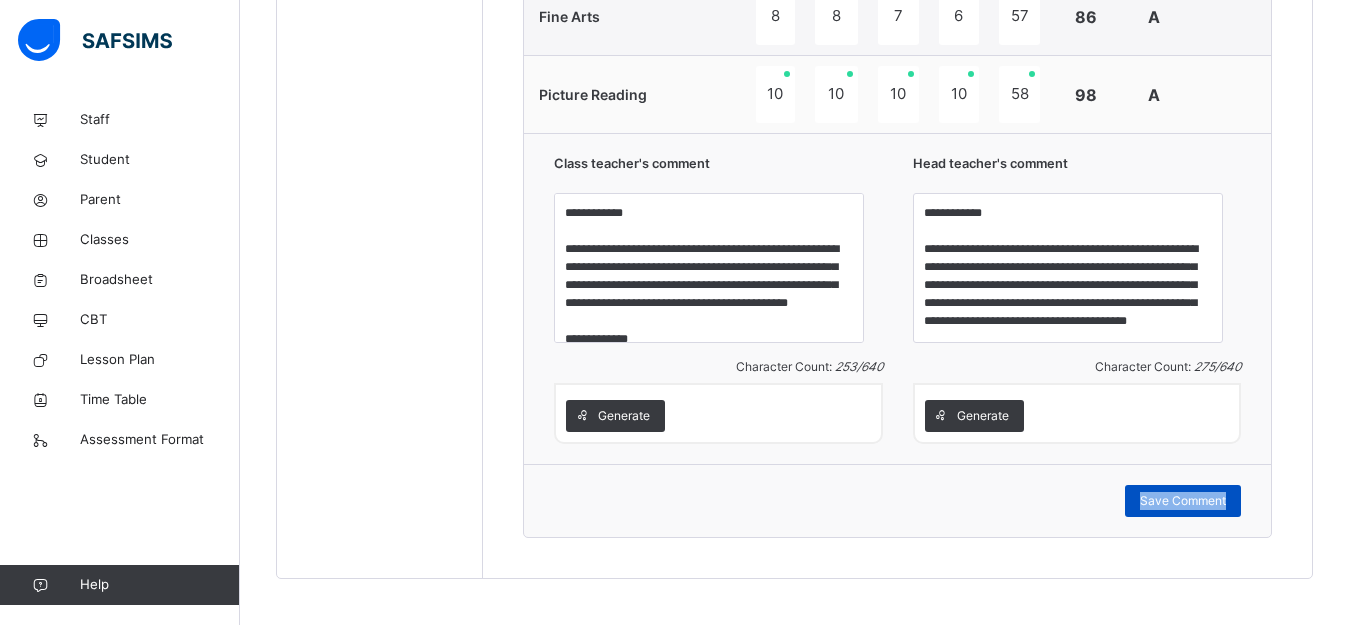 click on "Save Comment" at bounding box center (1183, 501) 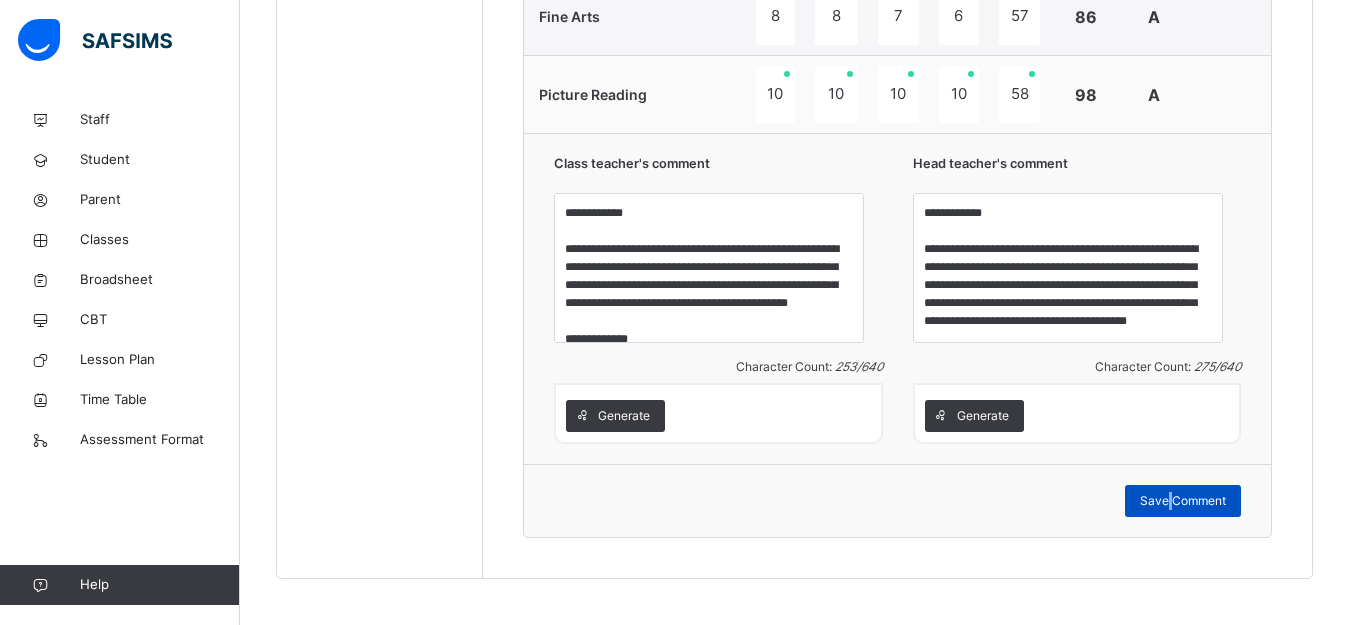 click on "Save Comment" at bounding box center [1183, 501] 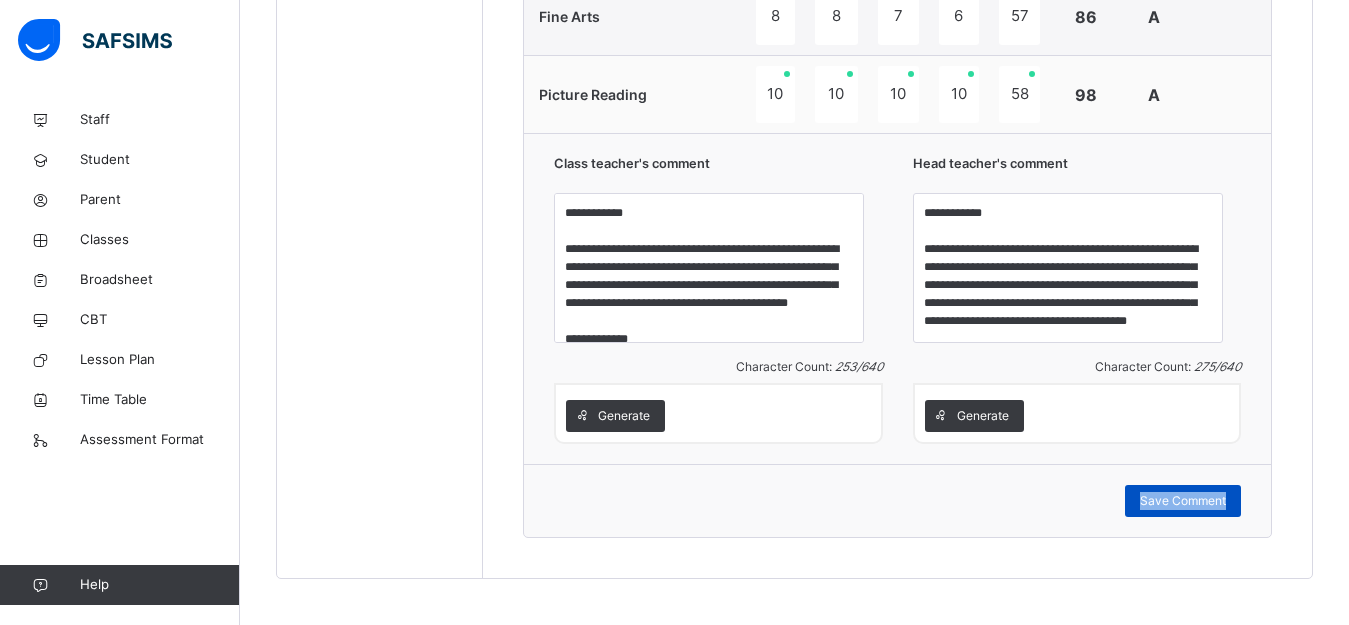click on "Save Comment" at bounding box center [1183, 501] 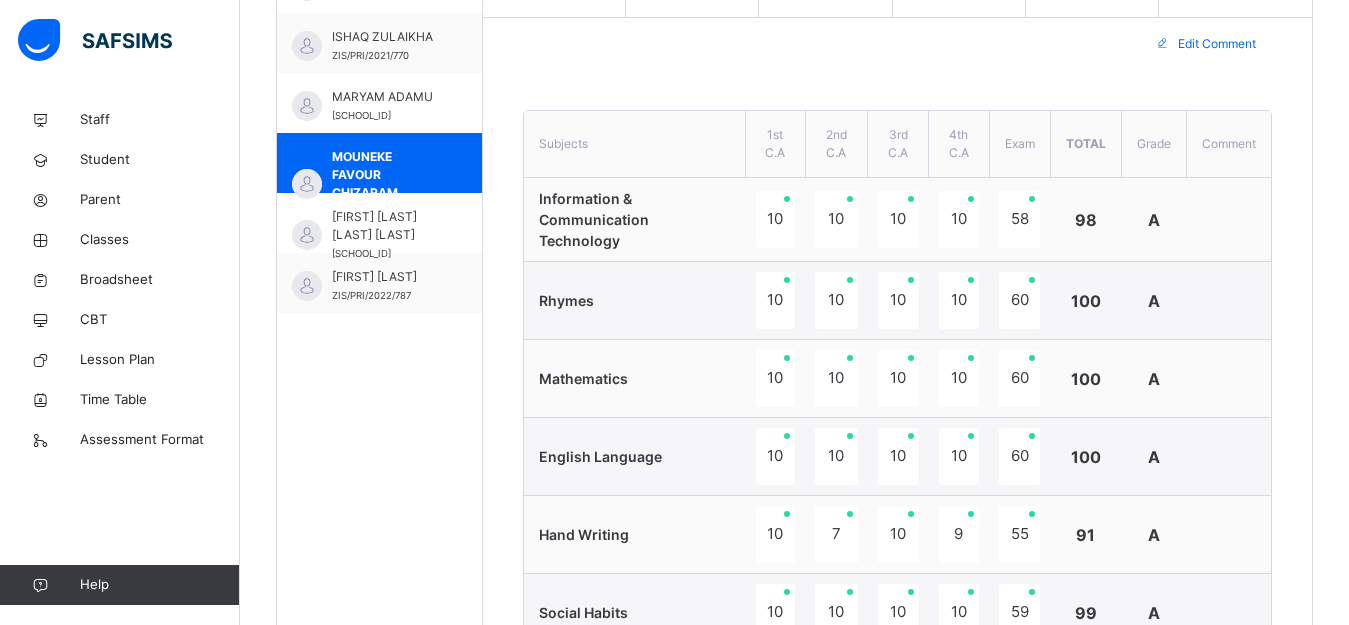 scroll, scrollTop: 665, scrollLeft: 0, axis: vertical 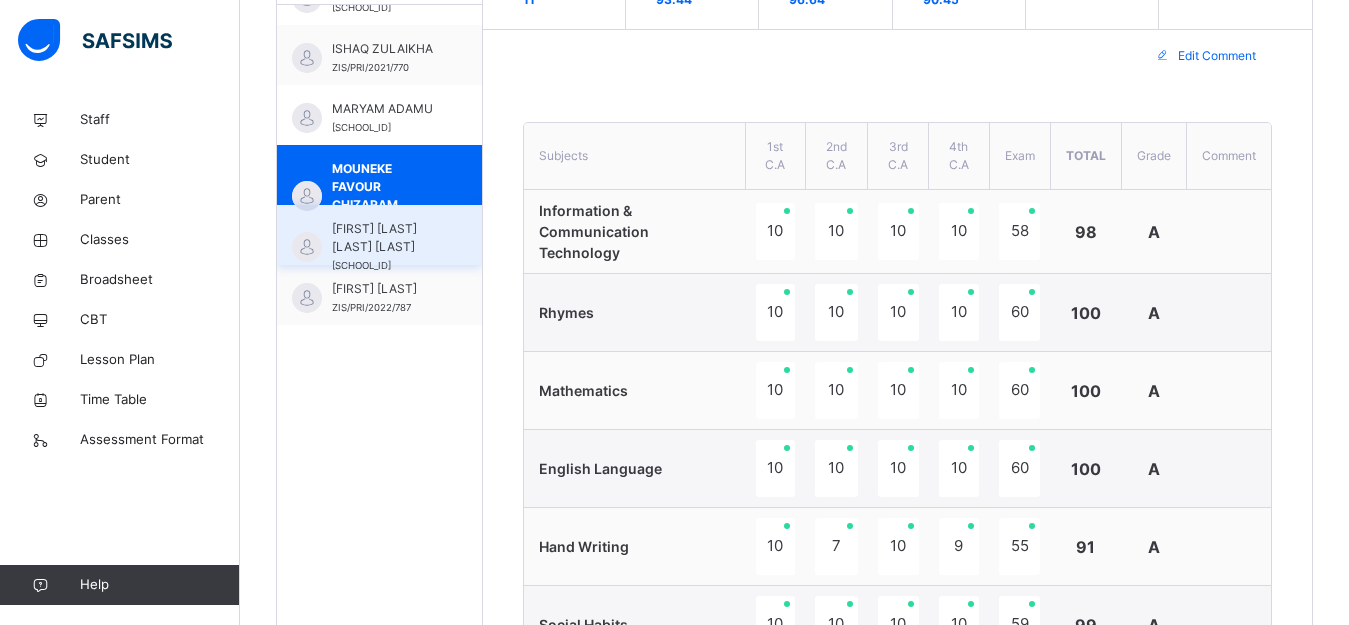 click on "MUHAMMED NANA AISHA NASIR" at bounding box center (384, 238) 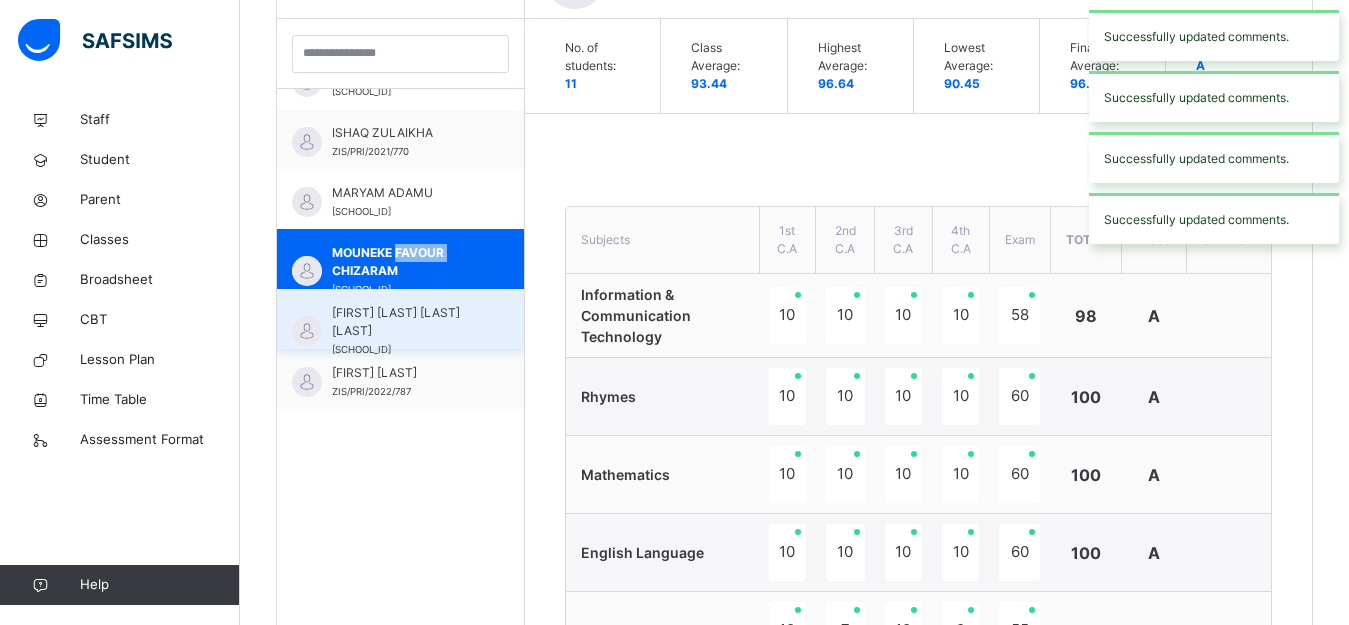 scroll, scrollTop: 665, scrollLeft: 0, axis: vertical 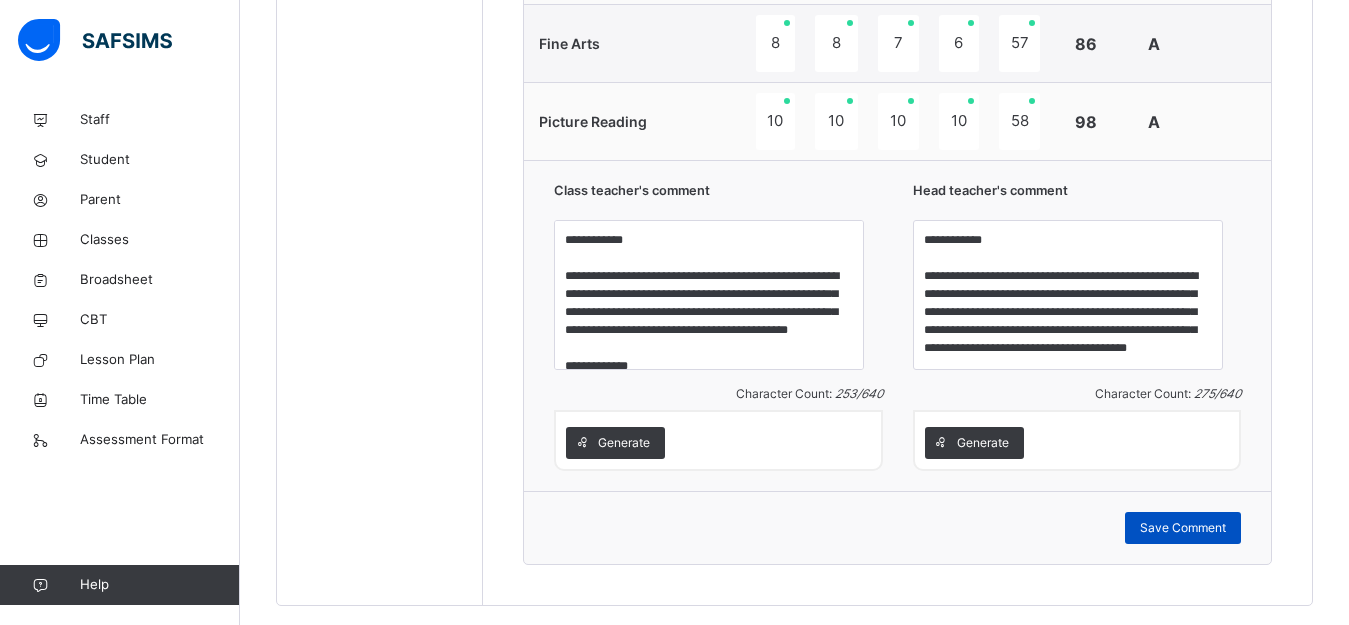 click on "Save Comment" at bounding box center (1183, 528) 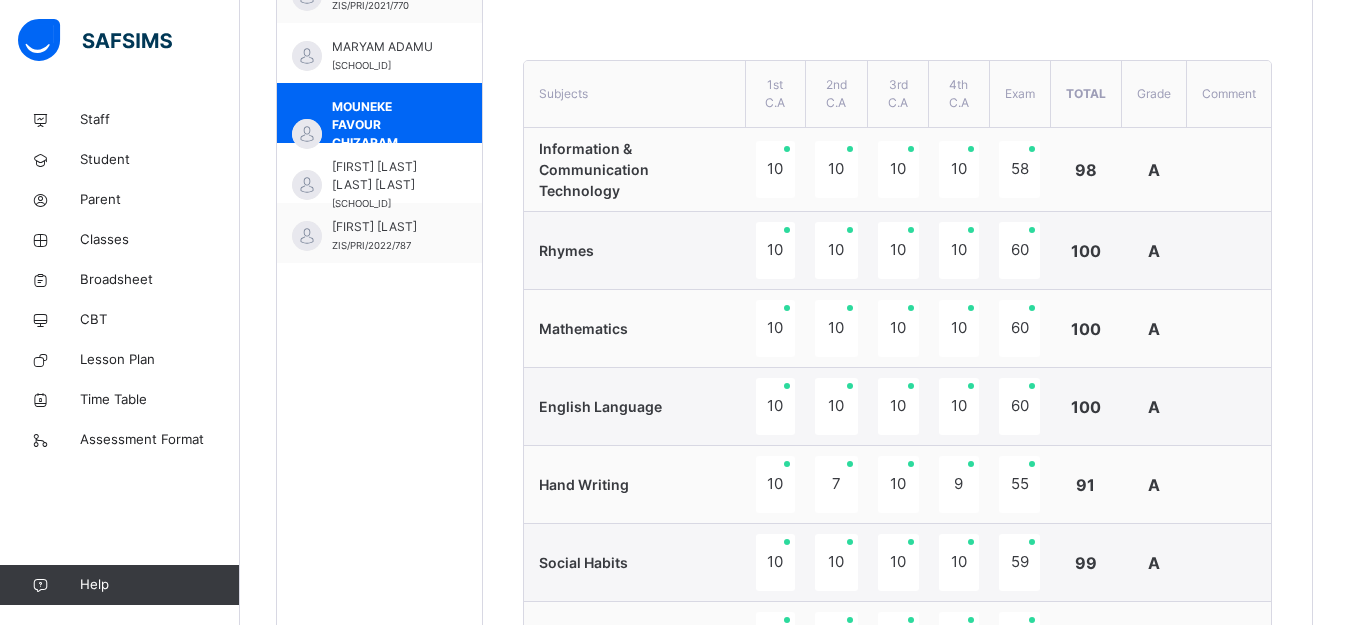 scroll, scrollTop: 718, scrollLeft: 0, axis: vertical 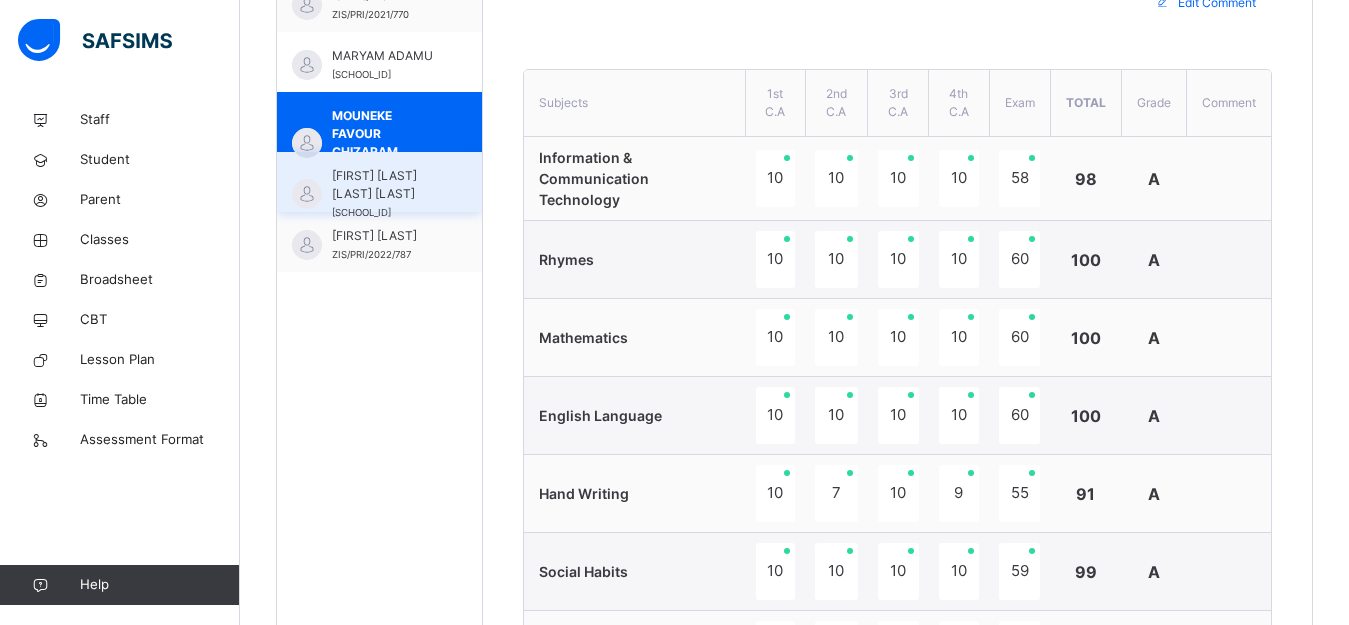 click on "MUHAMMED NANA AISHA NASIR" at bounding box center [384, 185] 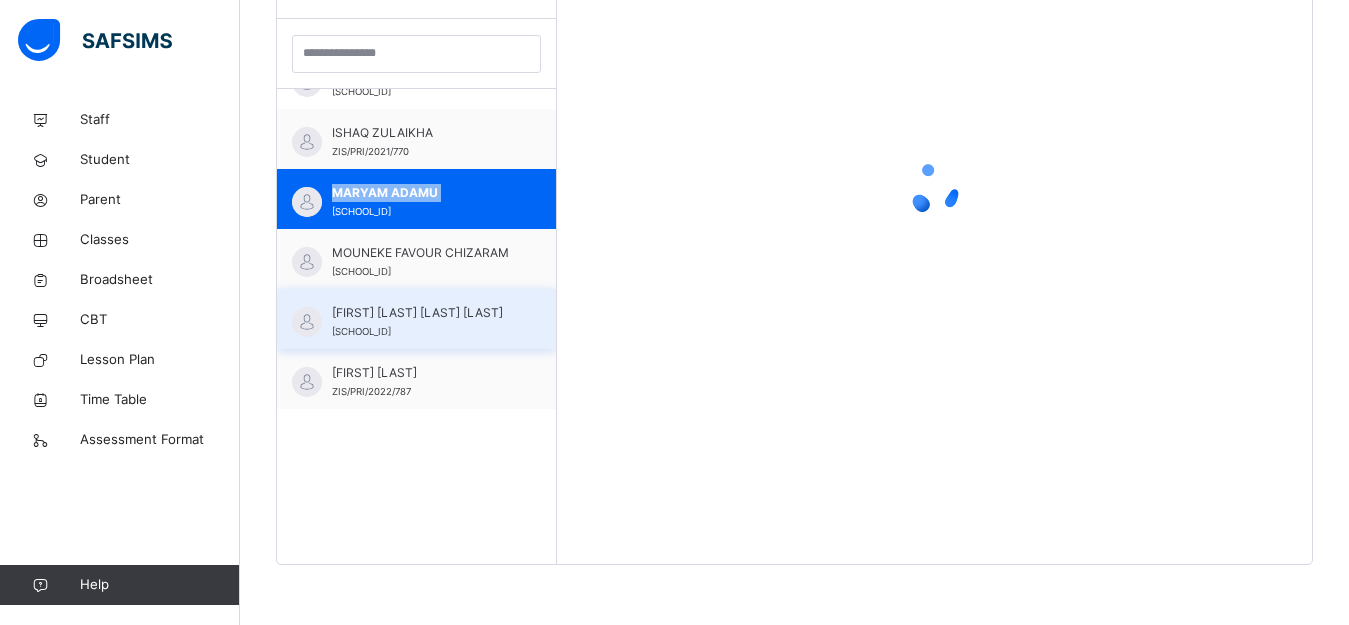 scroll, scrollTop: 581, scrollLeft: 0, axis: vertical 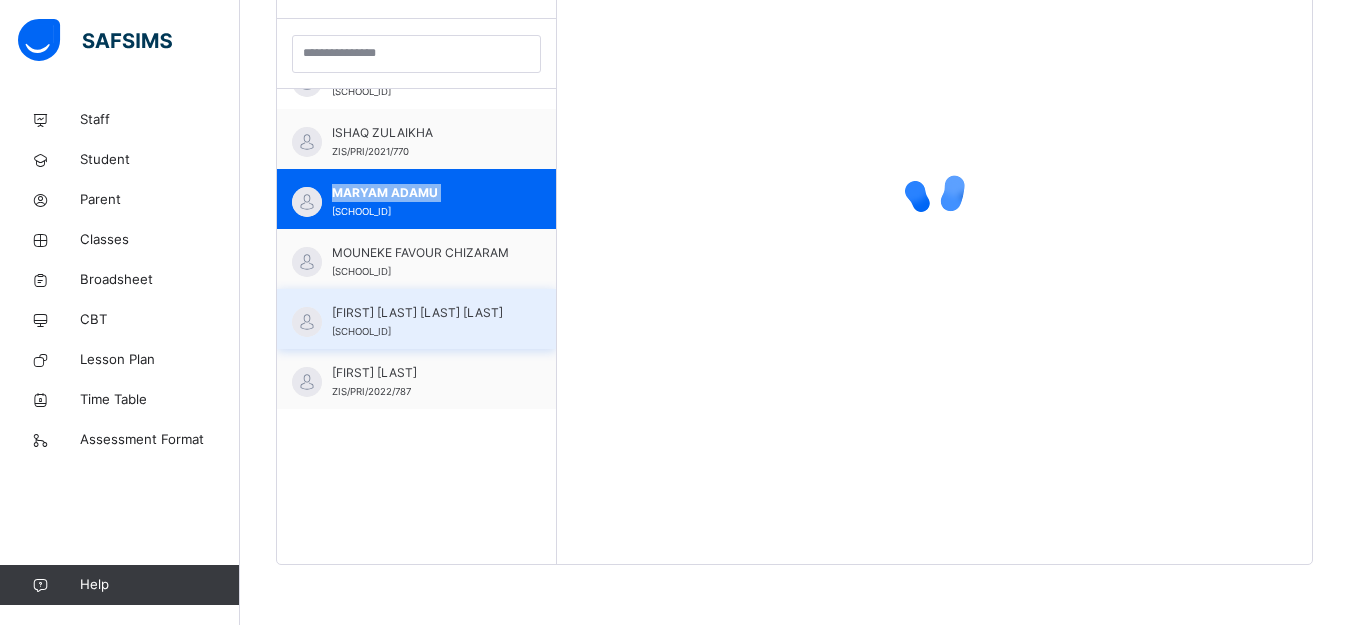click on "Students ABDULLAH ABDULLAHI OLUWAJOMILOJU ZIS/PRI/2022/767 BILAL  BOUBACAR ZIS/PRI/2024/1002 Eliora  Fashanu ZIS/PRI/2022/783 ISHAQ  ZULAIKHA ZIS/PRI/2021/770 MARYAM  ADAMU ZIS/PRI/2024/1003 MOUNEKE FAVOUR CHIZARAM ZIS/PRI/2021/768 MUHAMMED NANA AISHA NASIR ZIS/PRI/2021/755 SAEED  MUHAMMAD ZIS/PRI/2022/787 UMMULKHAIRI  SADIK ZIS/PRI/2022/906 wealth ochanya Abba ZIS/PRI/2022/920 Yahaya Alhassan Muhammad ZIS/PRI/2022/768" at bounding box center (417, 251) 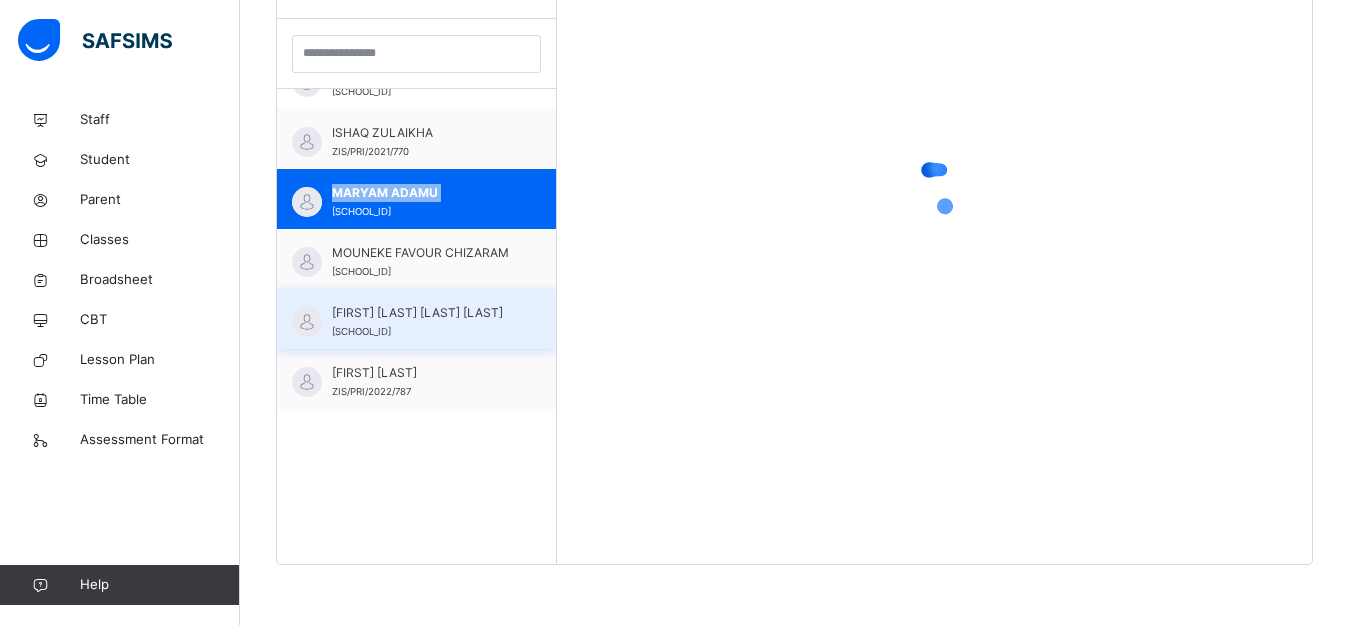 click on "Students ABDULLAH ABDULLAHI OLUWAJOMILOJU ZIS/PRI/2022/767 BILAL  BOUBACAR ZIS/PRI/2024/1002 Eliora  Fashanu ZIS/PRI/2022/783 ISHAQ  ZULAIKHA ZIS/PRI/2021/770 MARYAM  ADAMU ZIS/PRI/2024/1003 MOUNEKE FAVOUR CHIZARAM ZIS/PRI/2021/768 MUHAMMED NANA AISHA NASIR ZIS/PRI/2021/755 SAEED  MUHAMMAD ZIS/PRI/2022/787 UMMULKHAIRI  SADIK ZIS/PRI/2022/906 wealth ochanya Abba ZIS/PRI/2022/920 Yahaya Alhassan Muhammad ZIS/PRI/2022/768" at bounding box center (417, 251) 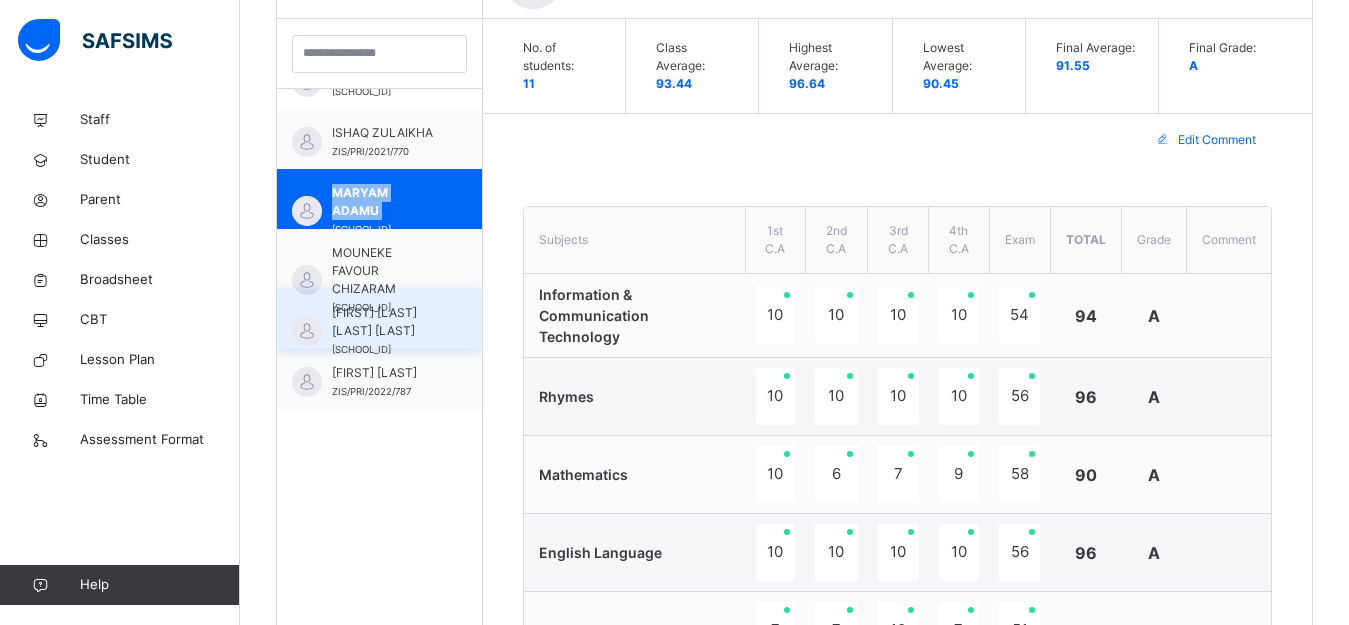 click on "Students ABDULLAH ABDULLAHI OLUWAJOMILOJU ZIS/PRI/2022/767 BILAL  BOUBACAR ZIS/PRI/2024/1002 Eliora  Fashanu ZIS/PRI/2022/783 ISHAQ  ZULAIKHA ZIS/PRI/2021/770 MARYAM  ADAMU ZIS/PRI/2024/1003 MOUNEKE FAVOUR CHIZARAM ZIS/PRI/2021/768 MUHAMMED NANA AISHA NASIR ZIS/PRI/2021/755 SAEED  MUHAMMAD ZIS/PRI/2022/787 UMMULKHAIRI  SADIK ZIS/PRI/2022/906 wealth ochanya Abba ZIS/PRI/2022/920 Yahaya Alhassan Muhammad ZIS/PRI/2022/768" at bounding box center [380, 760] 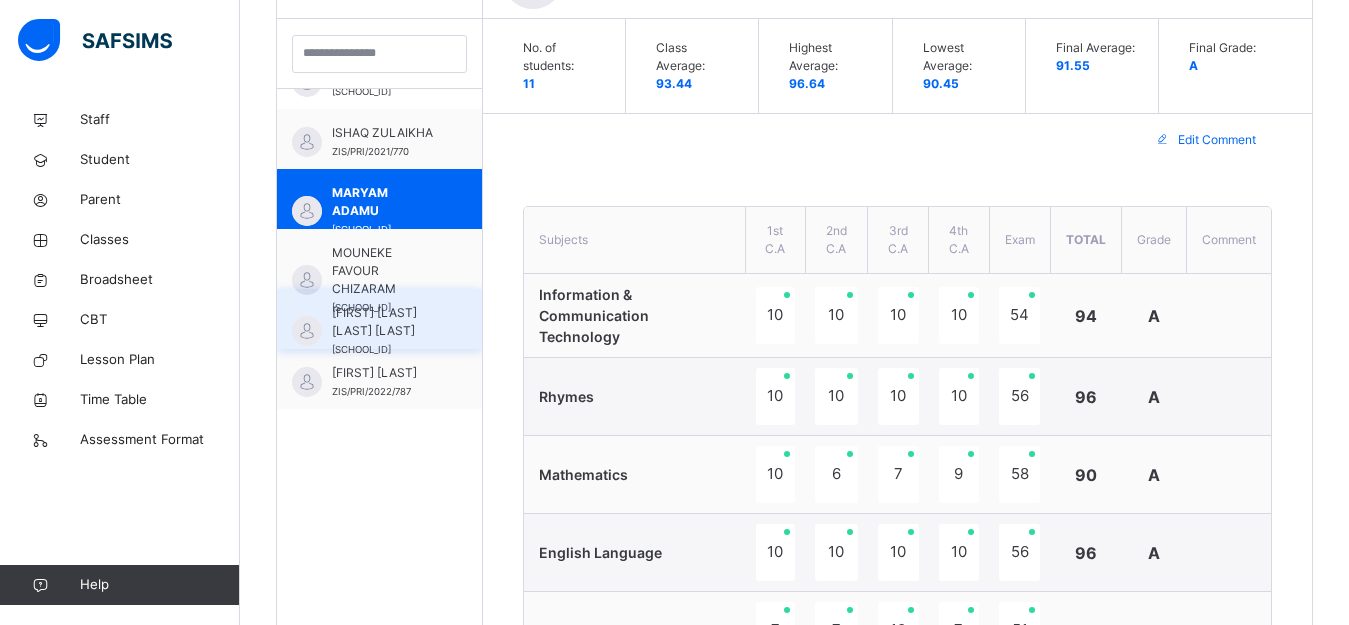 scroll, scrollTop: 718, scrollLeft: 0, axis: vertical 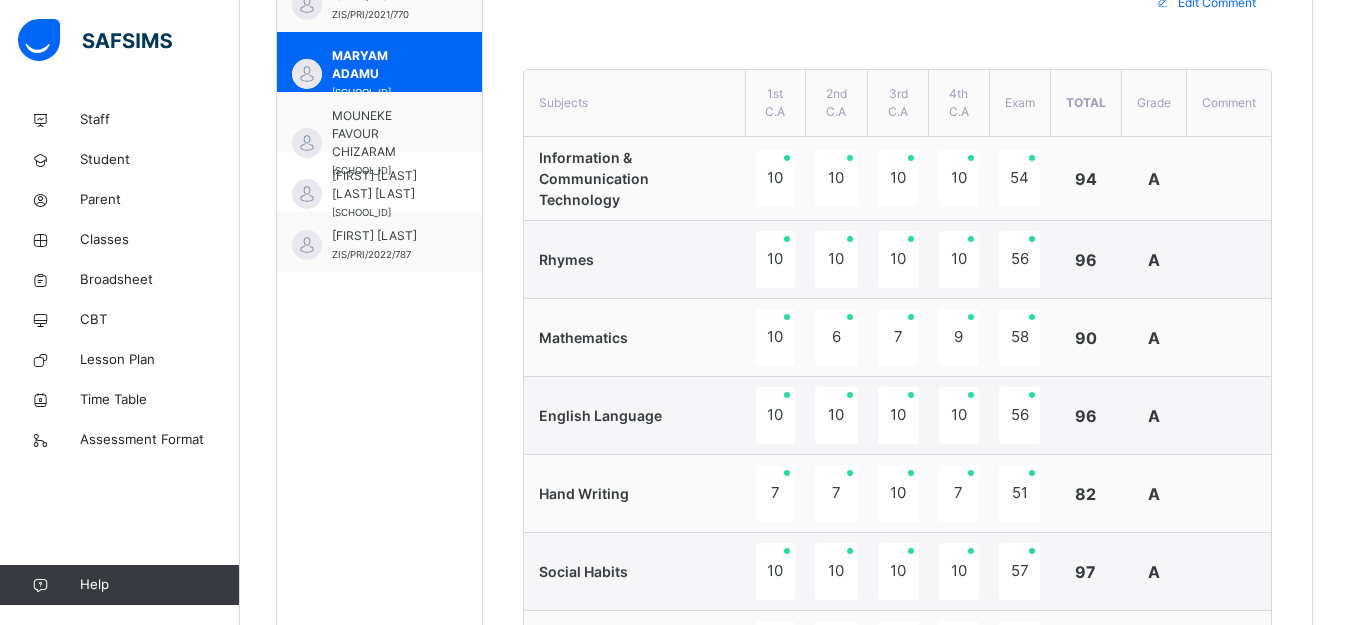 click on "Students ABDULLAH ABDULLAHI OLUWAJOMILOJU ZIS/PRI/2022/767 BILAL  BOUBACAR ZIS/PRI/2024/1002 Eliora  Fashanu ZIS/PRI/2022/783 ISHAQ  ZULAIKHA ZIS/PRI/2021/770 MARYAM  ADAMU ZIS/PRI/2024/1003 MOUNEKE FAVOUR CHIZARAM ZIS/PRI/2021/768 MUHAMMED NANA AISHA NASIR ZIS/PRI/2021/755 SAEED  MUHAMMAD ZIS/PRI/2022/787 UMMULKHAIRI  SADIK ZIS/PRI/2022/906 wealth ochanya Abba ZIS/PRI/2022/920 Yahaya Alhassan Muhammad ZIS/PRI/2022/768" at bounding box center (380, 623) 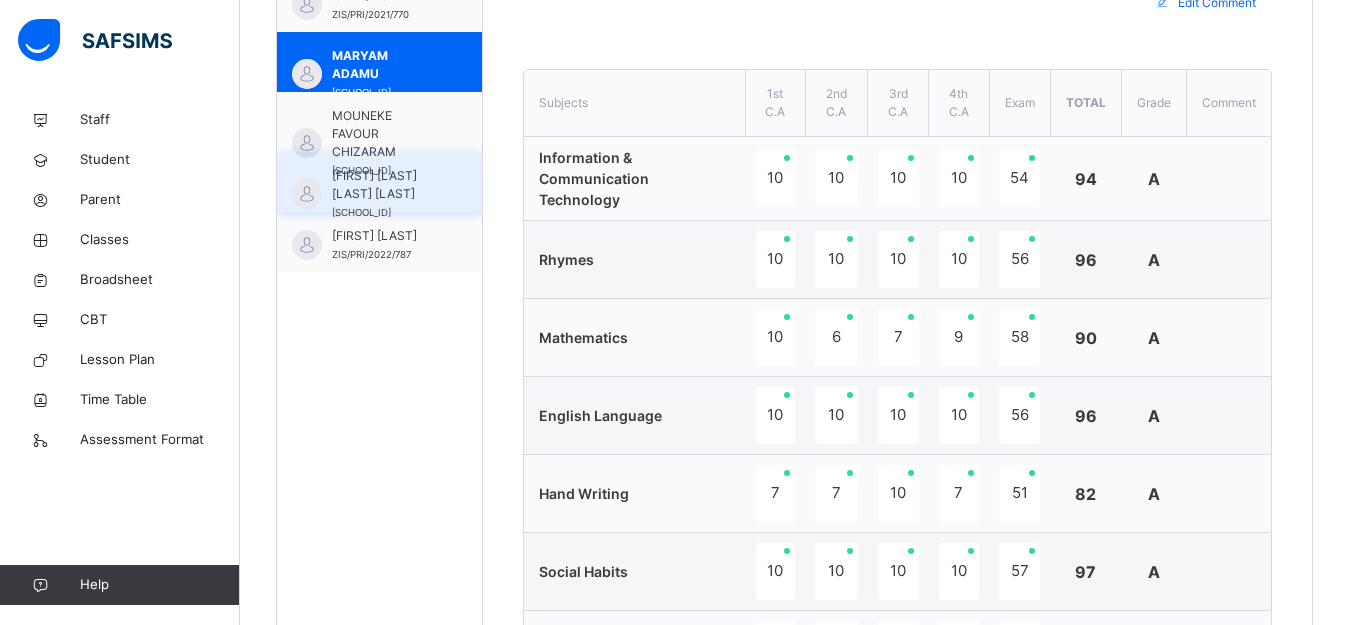 click on "MUHAMMED NANA AISHA NASIR" at bounding box center (384, 185) 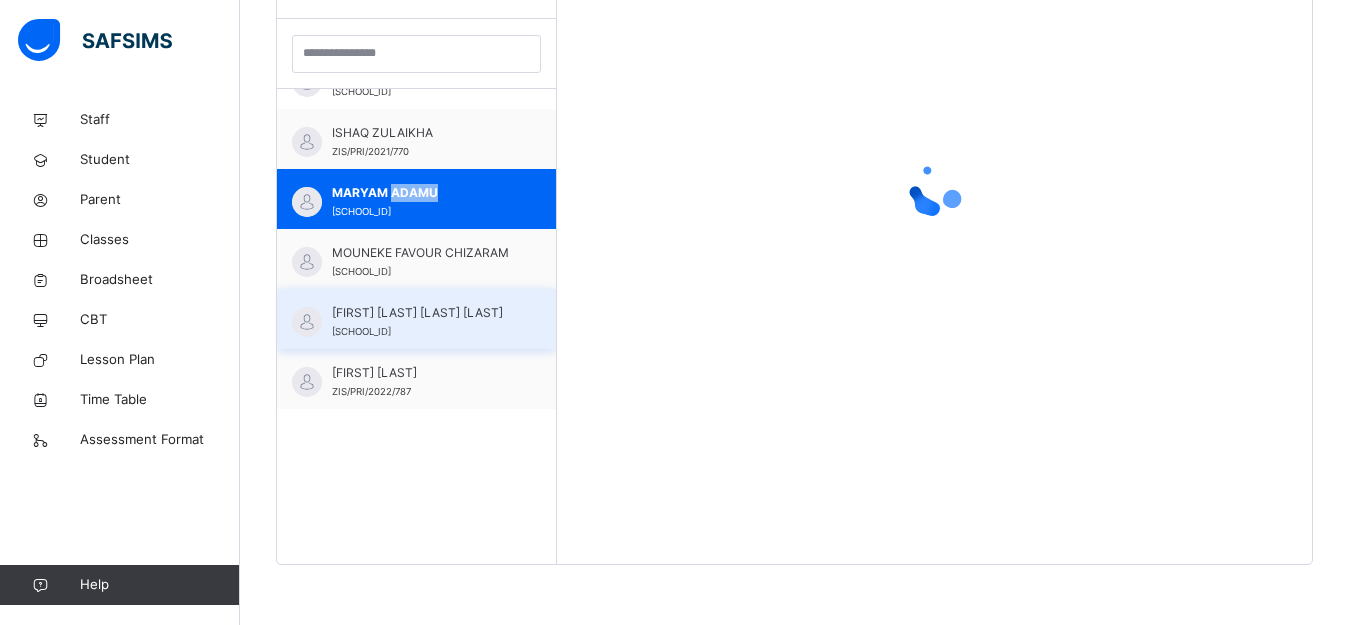 scroll, scrollTop: 581, scrollLeft: 0, axis: vertical 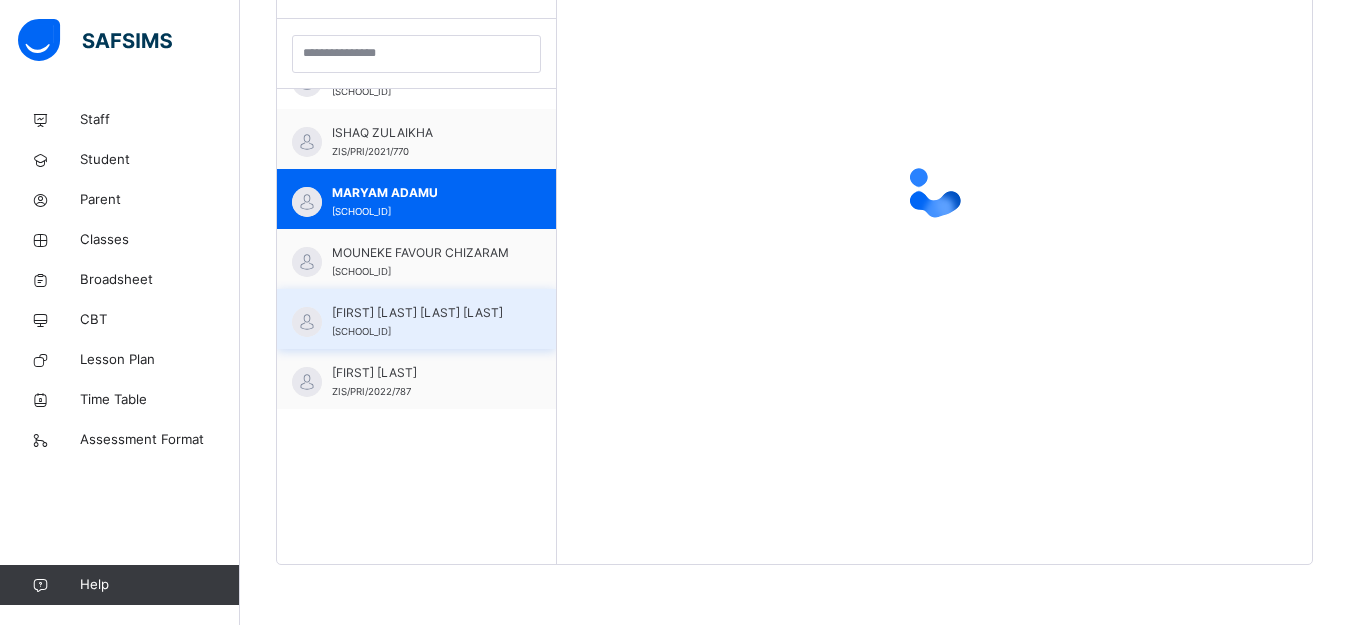 click on "MUHAMMED NANA AISHA NASIR" at bounding box center [421, 313] 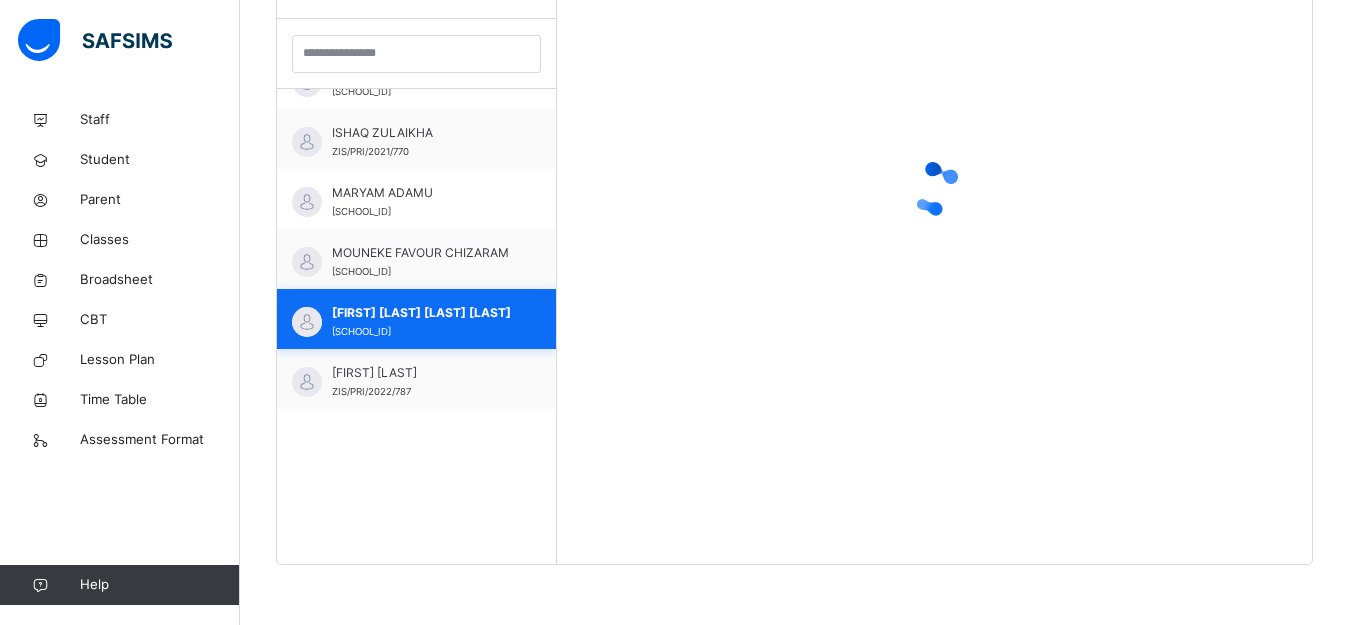 click on "MUHAMMED NANA AISHA NASIR" at bounding box center (421, 313) 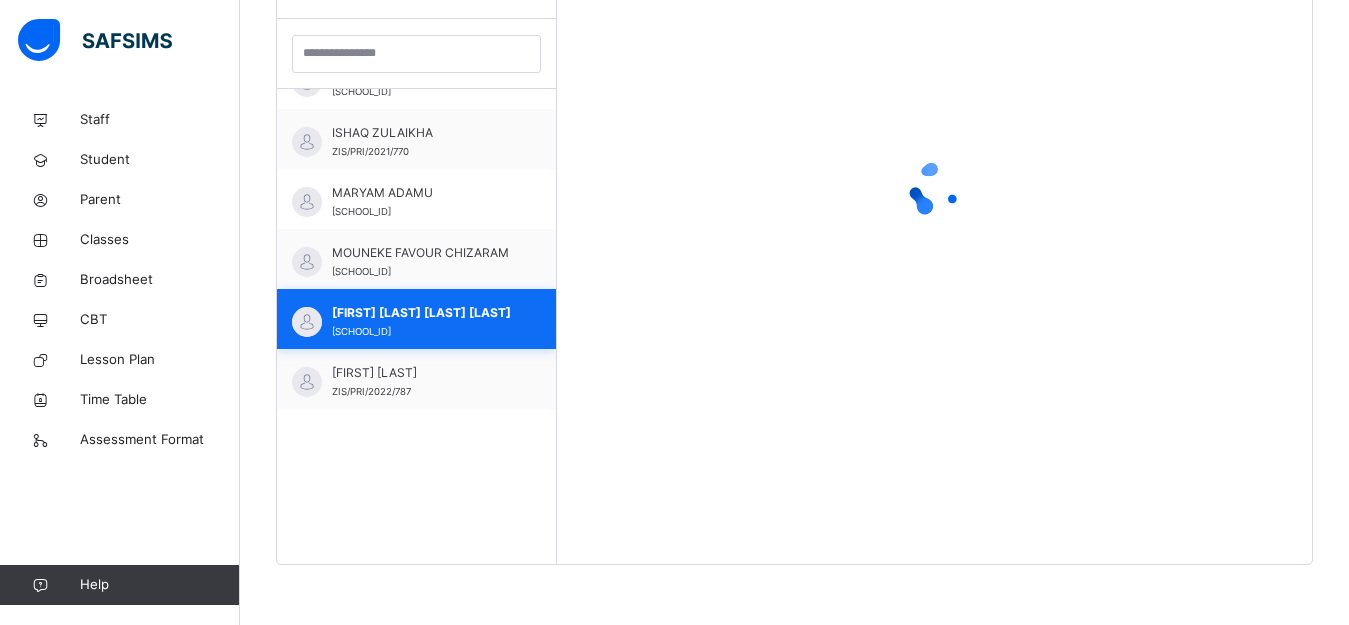 click on "MUHAMMED NANA AISHA NASIR" at bounding box center (421, 313) 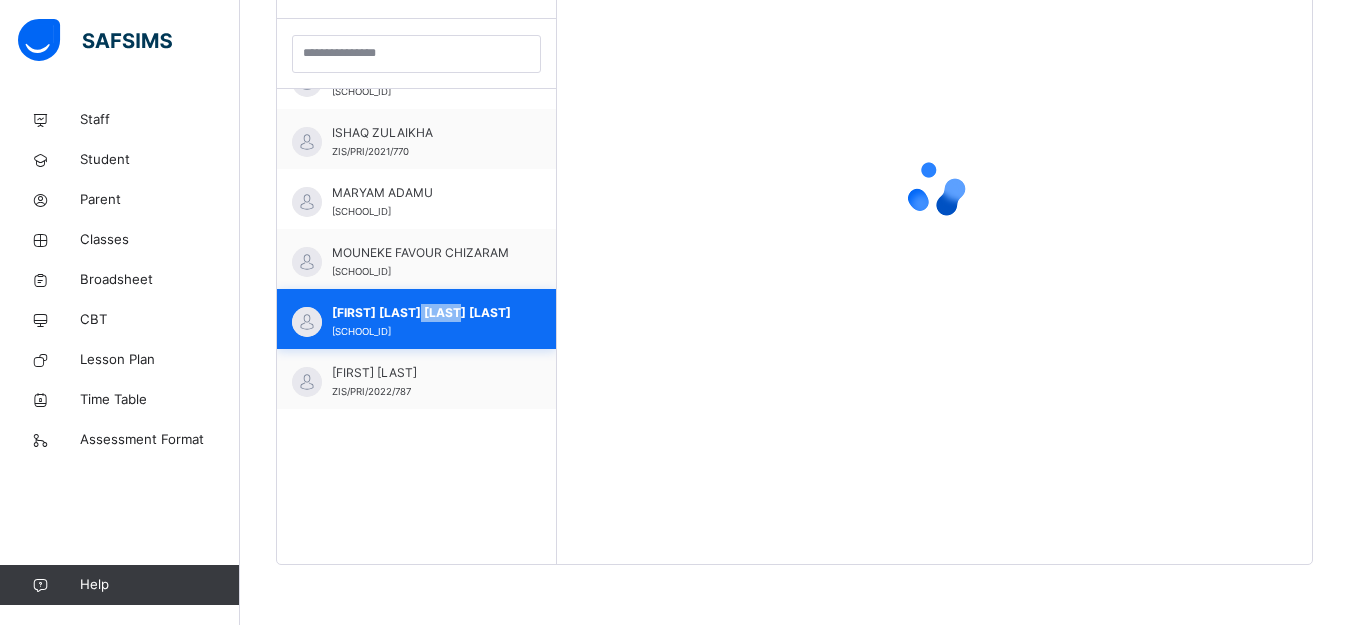 click on "MUHAMMED NANA AISHA NASIR" at bounding box center [421, 313] 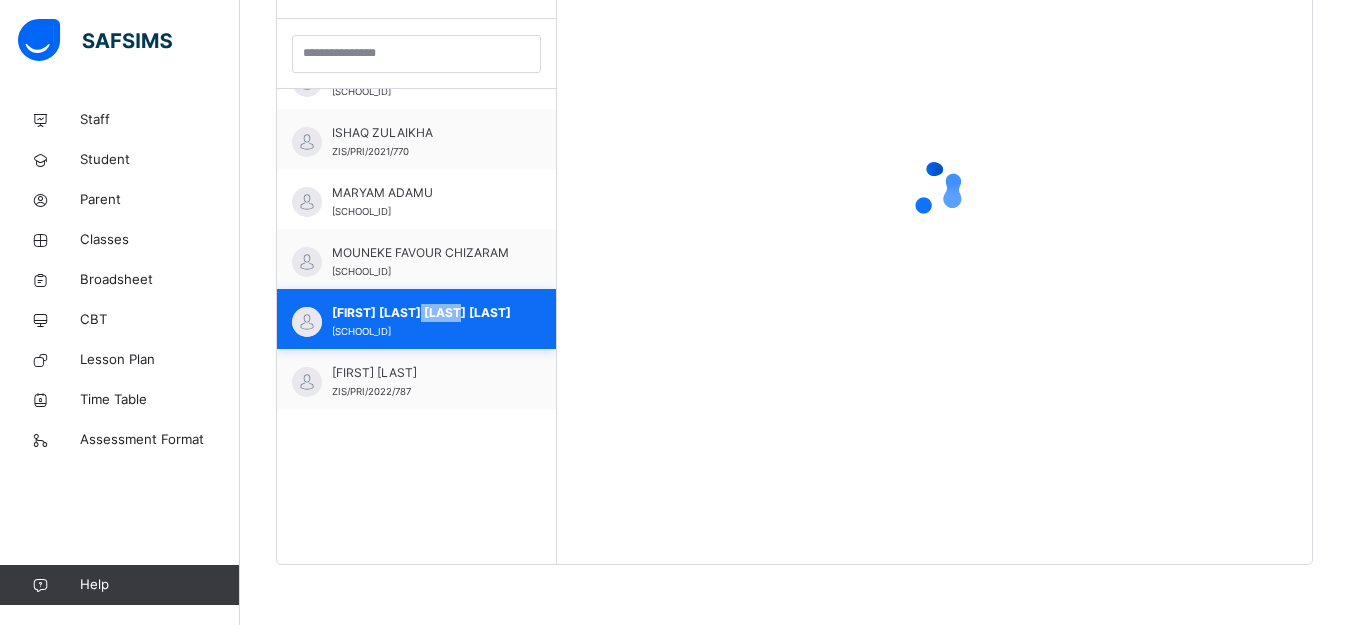 click on "MUHAMMED NANA AISHA NASIR" at bounding box center [421, 313] 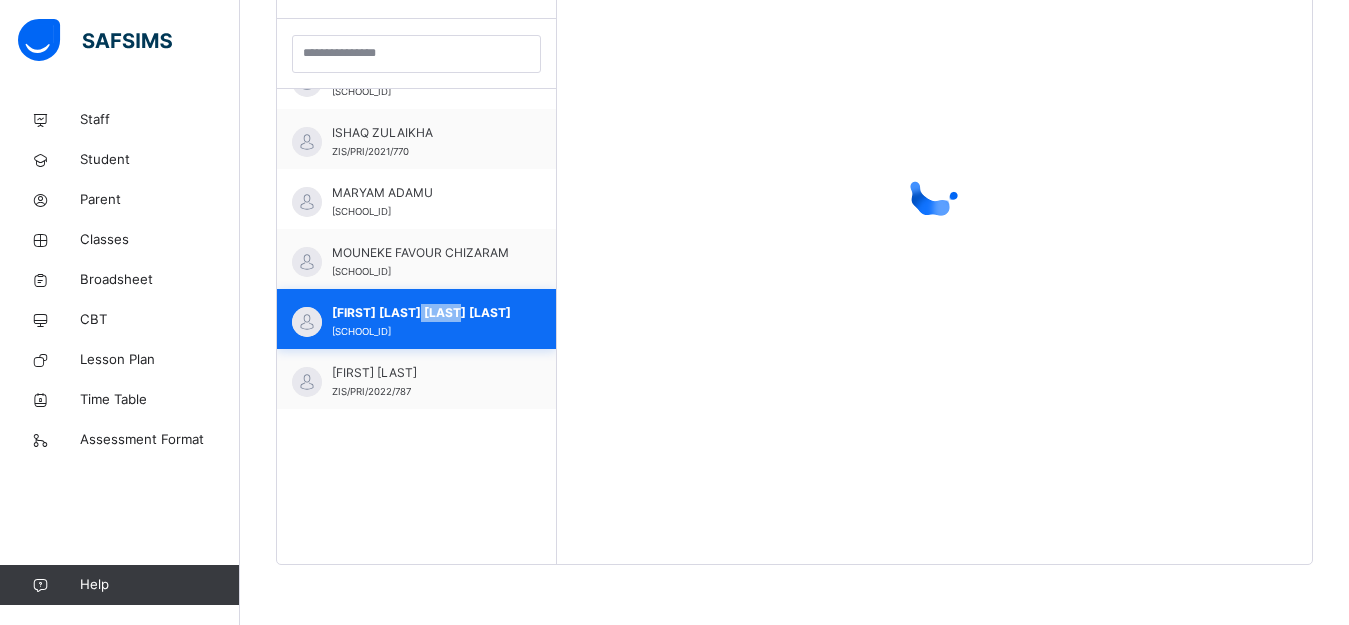 click on "MUHAMMED NANA AISHA NASIR" at bounding box center [421, 313] 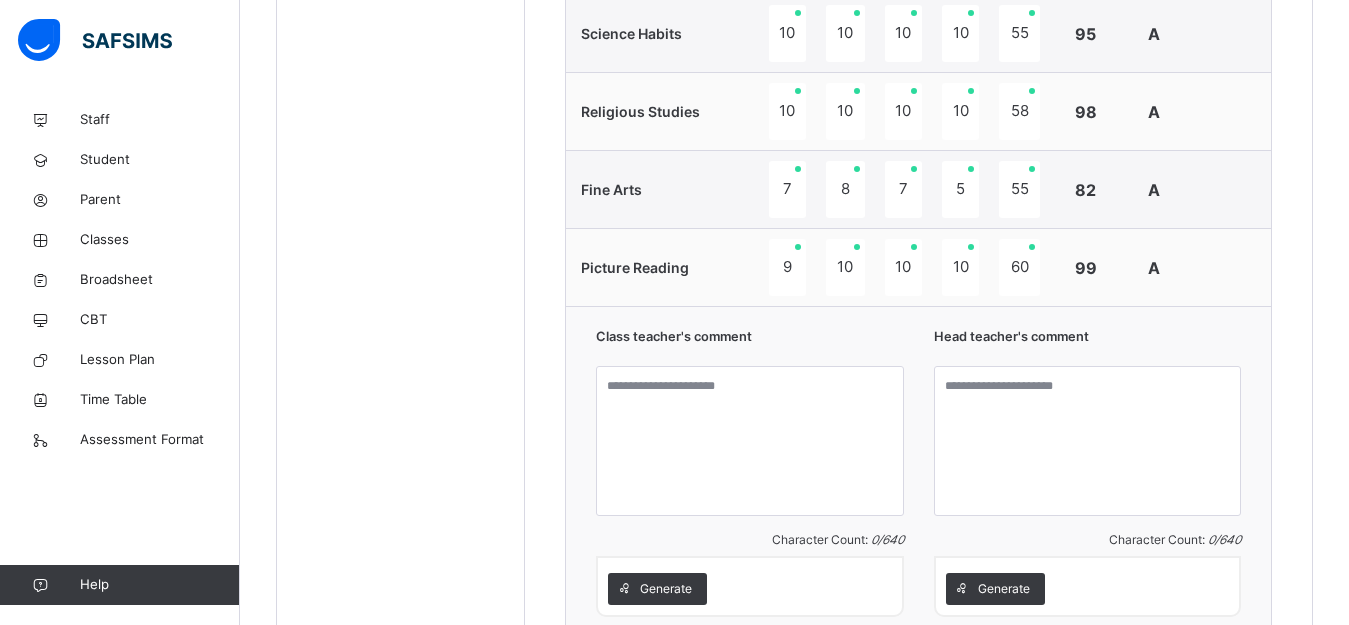 scroll, scrollTop: 1438, scrollLeft: 0, axis: vertical 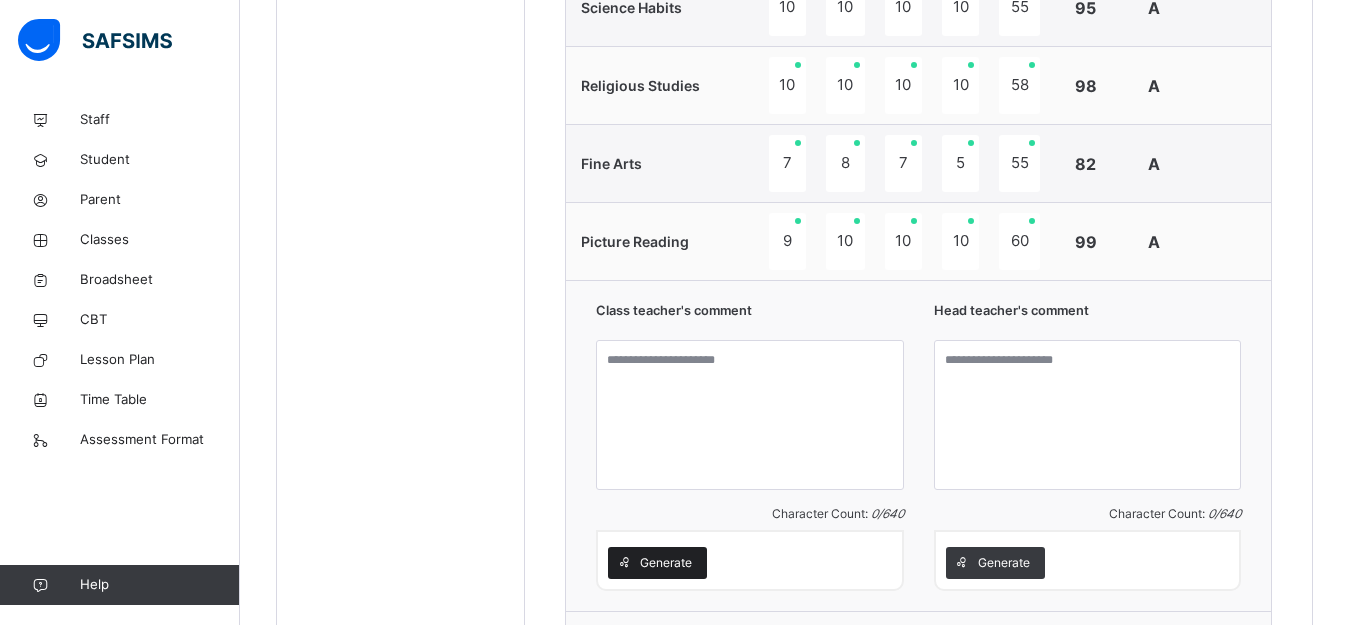 click on "Generate" at bounding box center (666, 563) 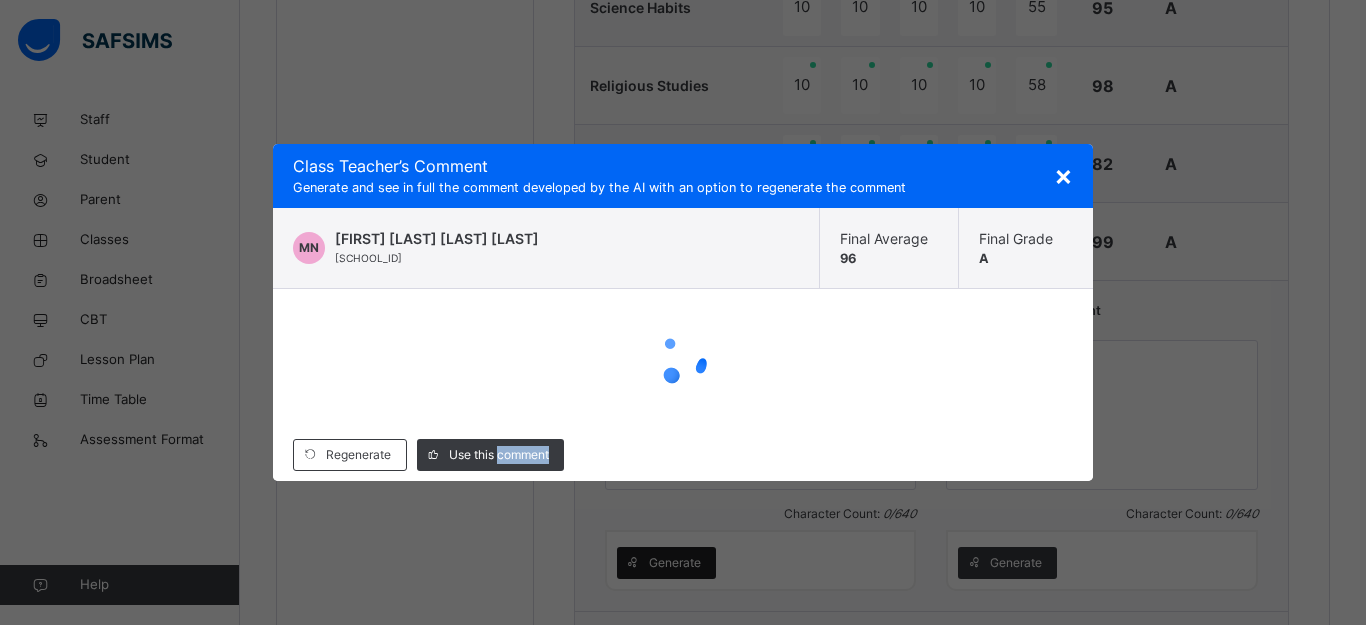 click on "×   Class Teacher ’s Comment Generate and see in full the comment developed by the AI with an option to regenerate the comment MN MUHAMMED NANA AISHA NASIR   ZIS/PRI/2021/755 Final Average 96 Final Grade A   Regenerate     Use this comment" at bounding box center (683, 312) 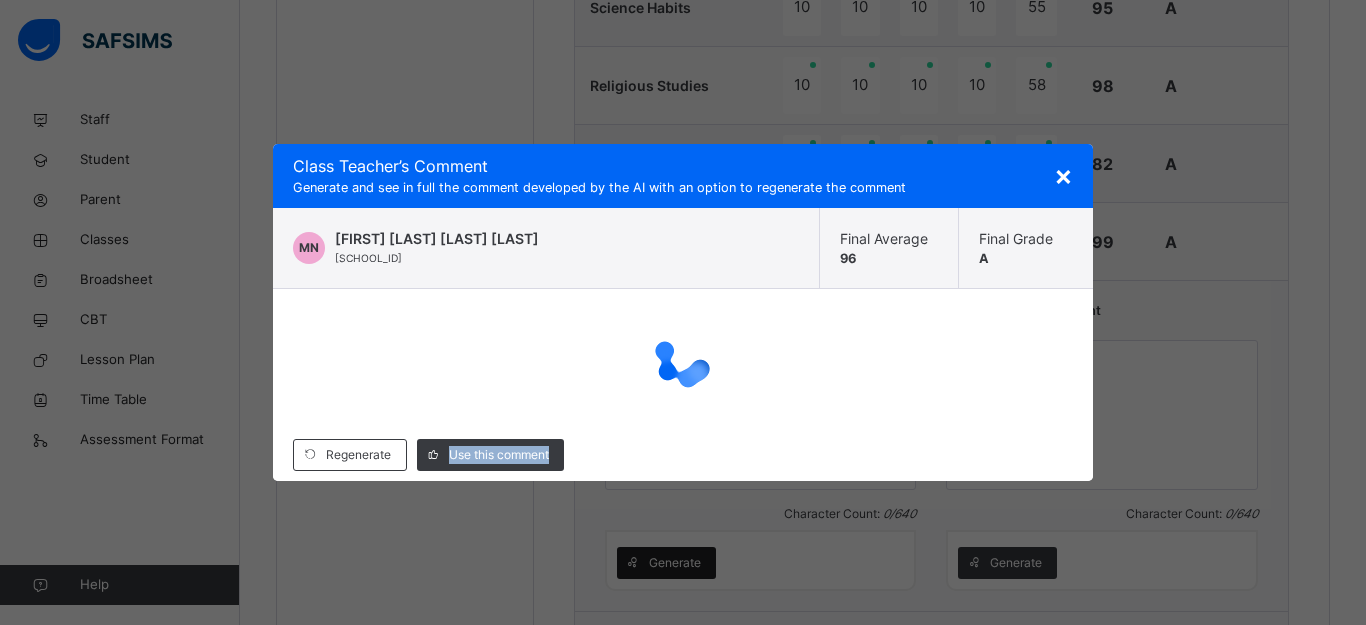 click on "×   Class Teacher ’s Comment Generate and see in full the comment developed by the AI with an option to regenerate the comment MN MUHAMMED NANA AISHA NASIR   ZIS/PRI/2021/755 Final Average 96 Final Grade A   Regenerate     Use this comment" at bounding box center (683, 312) 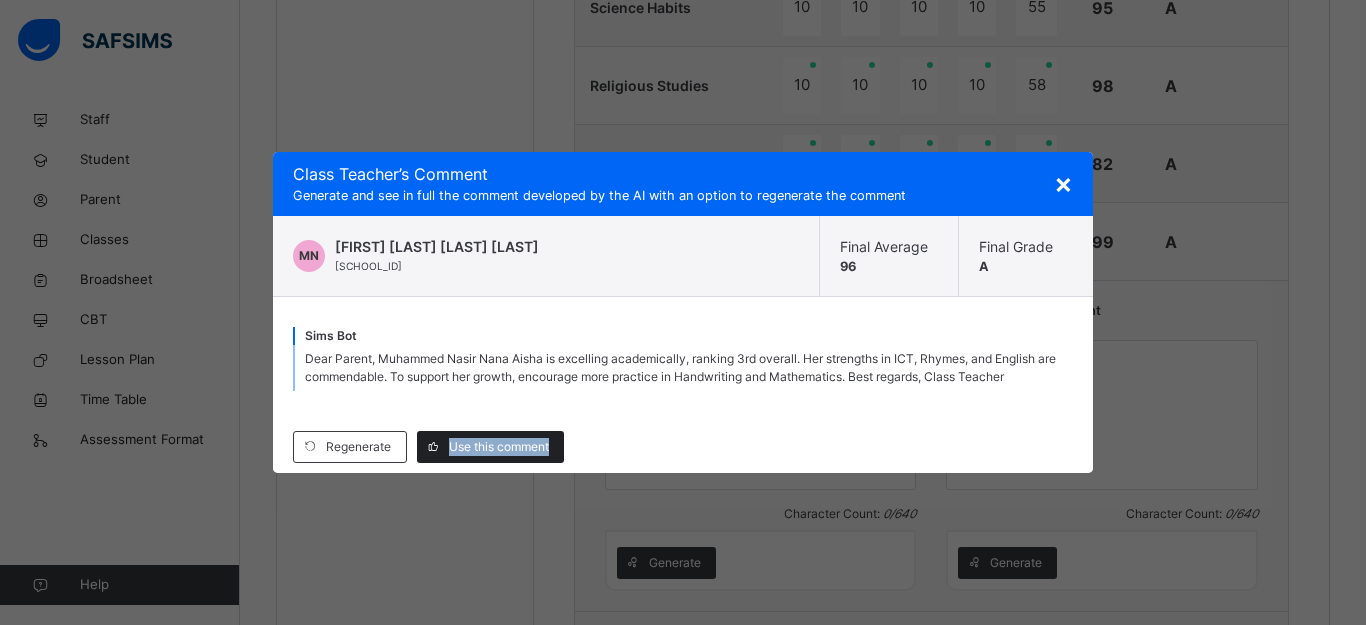click on "Use this comment" at bounding box center [499, 447] 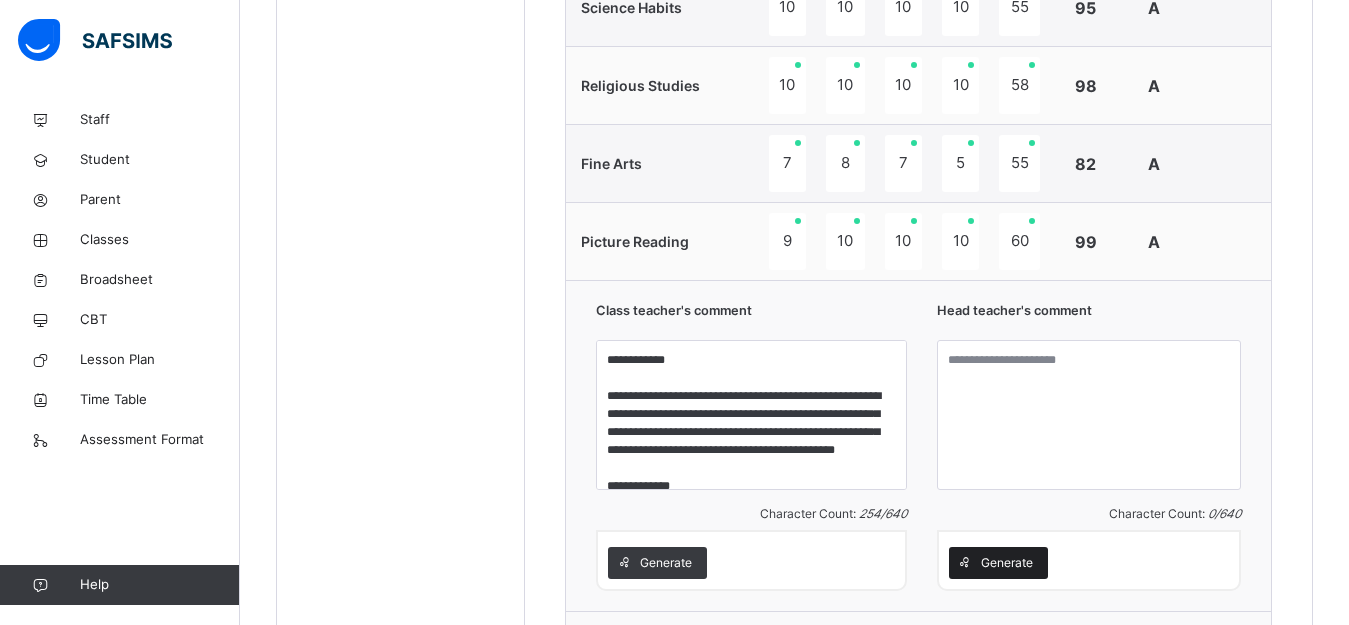 click on "Generate" at bounding box center [1007, 563] 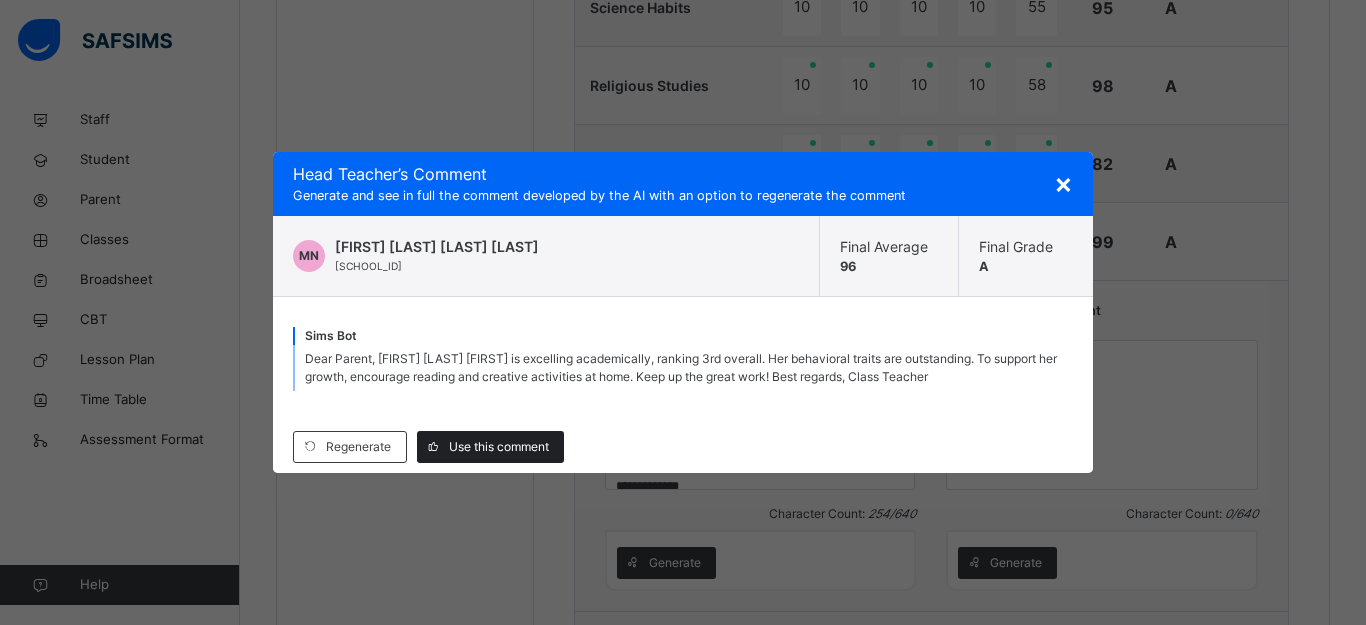 click on "Use this comment" at bounding box center (499, 447) 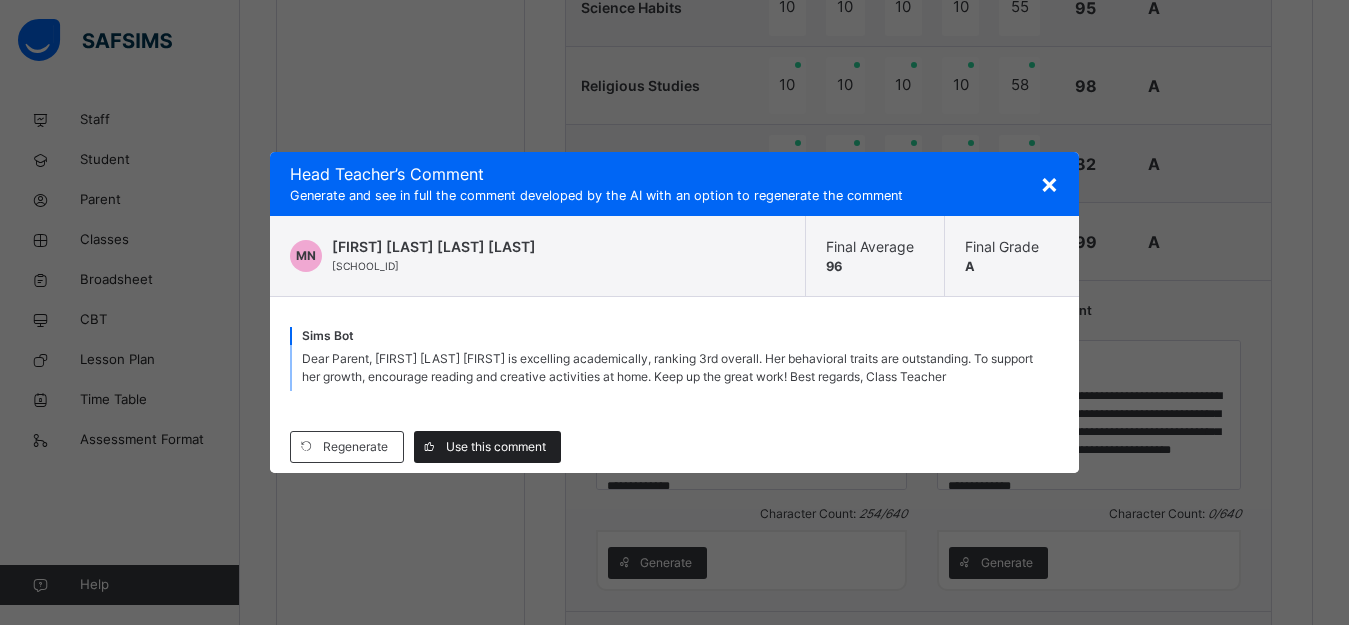 click on "Students ABDULLAH ABDULLAHI OLUWAJOMILOJU ZIS/PRI/2022/767 BILAL  BOUBACAR ZIS/PRI/2024/1002 Eliora  Fashanu ZIS/PRI/2022/783 ISHAQ  ZULAIKHA ZIS/PRI/2021/770 MARYAM  ADAMU ZIS/PRI/2024/1003 MOUNEKE FAVOUR CHIZARAM ZIS/PRI/2021/768 MUHAMMED NANA AISHA NASIR ZIS/PRI/2021/755 SAEED  MUHAMMAD ZIS/PRI/2022/787 UMMULKHAIRI  SADIK ZIS/PRI/2022/906 wealth ochanya Abba ZIS/PRI/2022/920 Yahaya Alhassan Muhammad ZIS/PRI/2022/768" at bounding box center (401, -97) 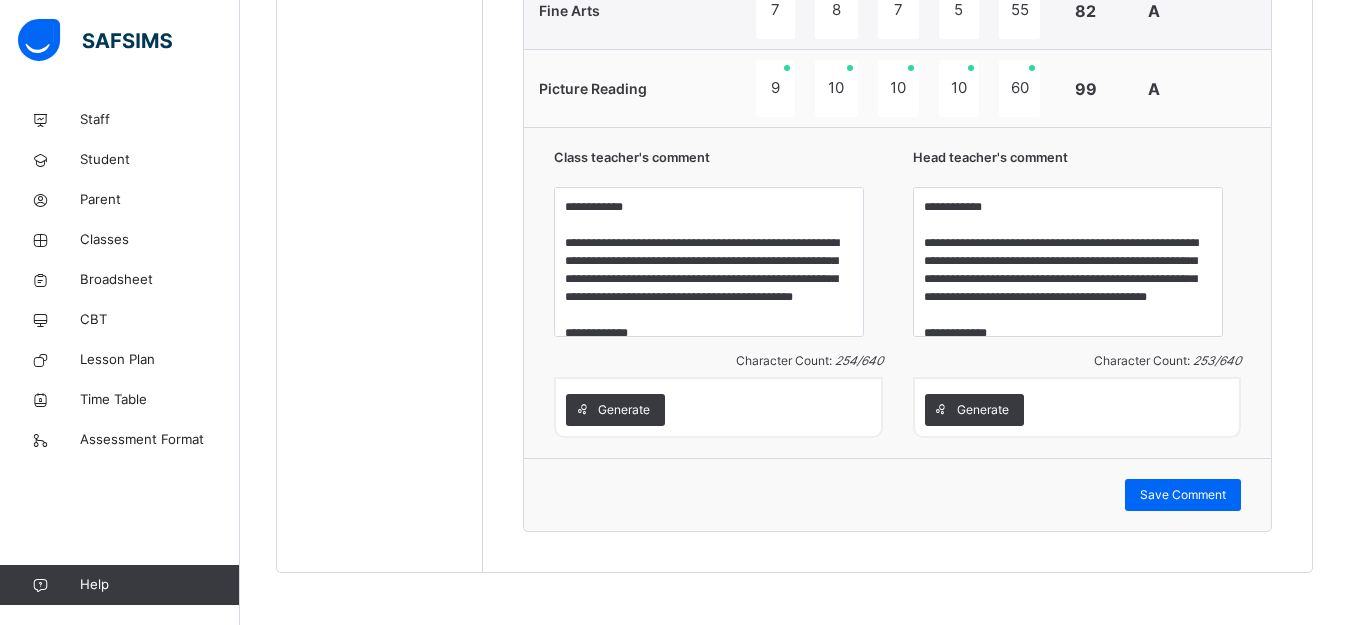 scroll, scrollTop: 1598, scrollLeft: 0, axis: vertical 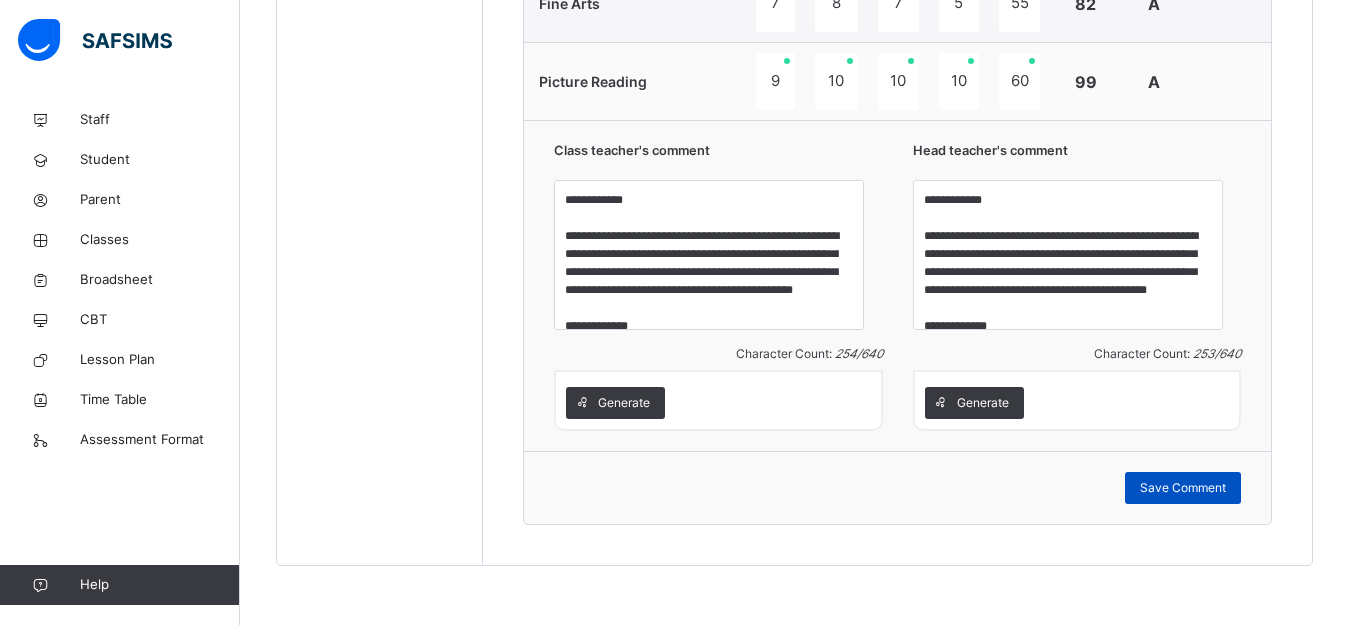 click on "Save Comment" at bounding box center (1183, 488) 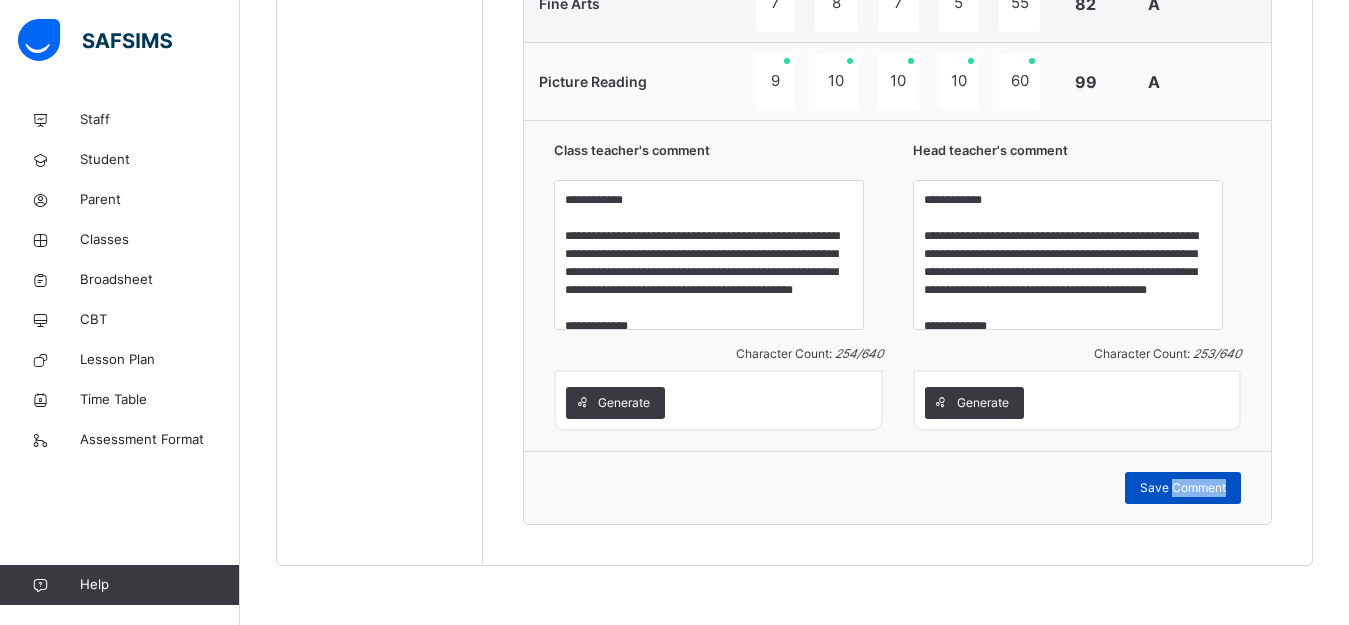 click on "Save Comment" at bounding box center [1183, 488] 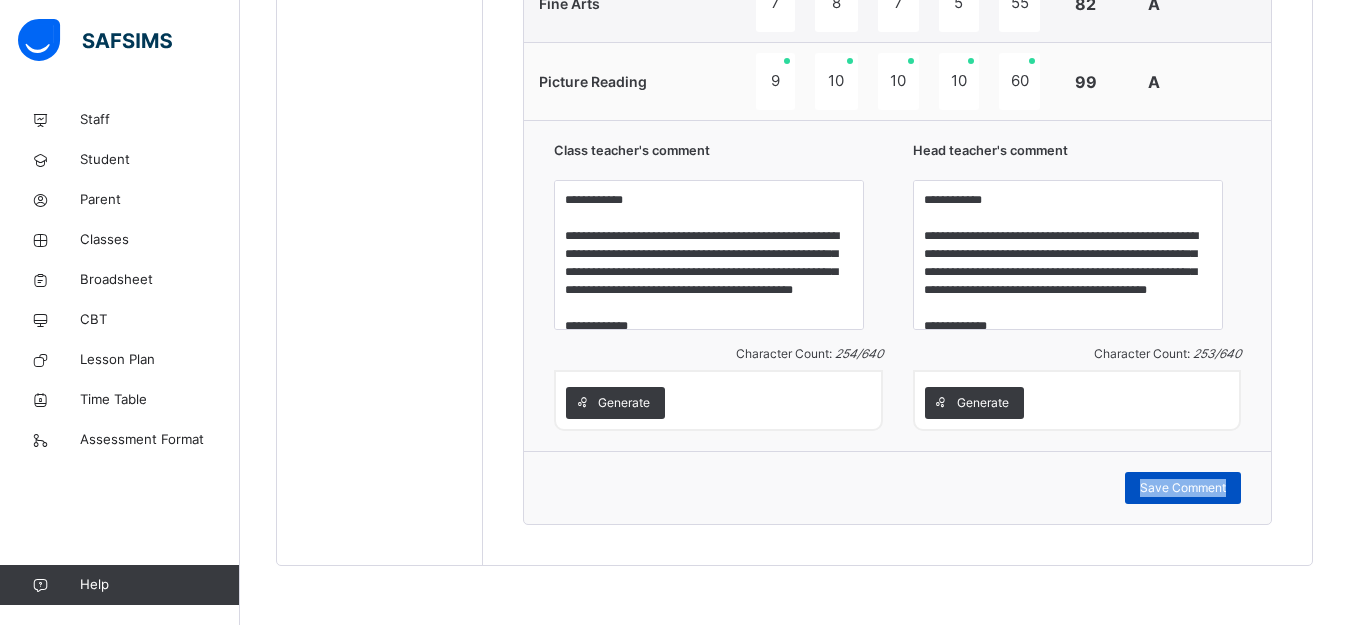 click on "Save Comment" at bounding box center [1183, 488] 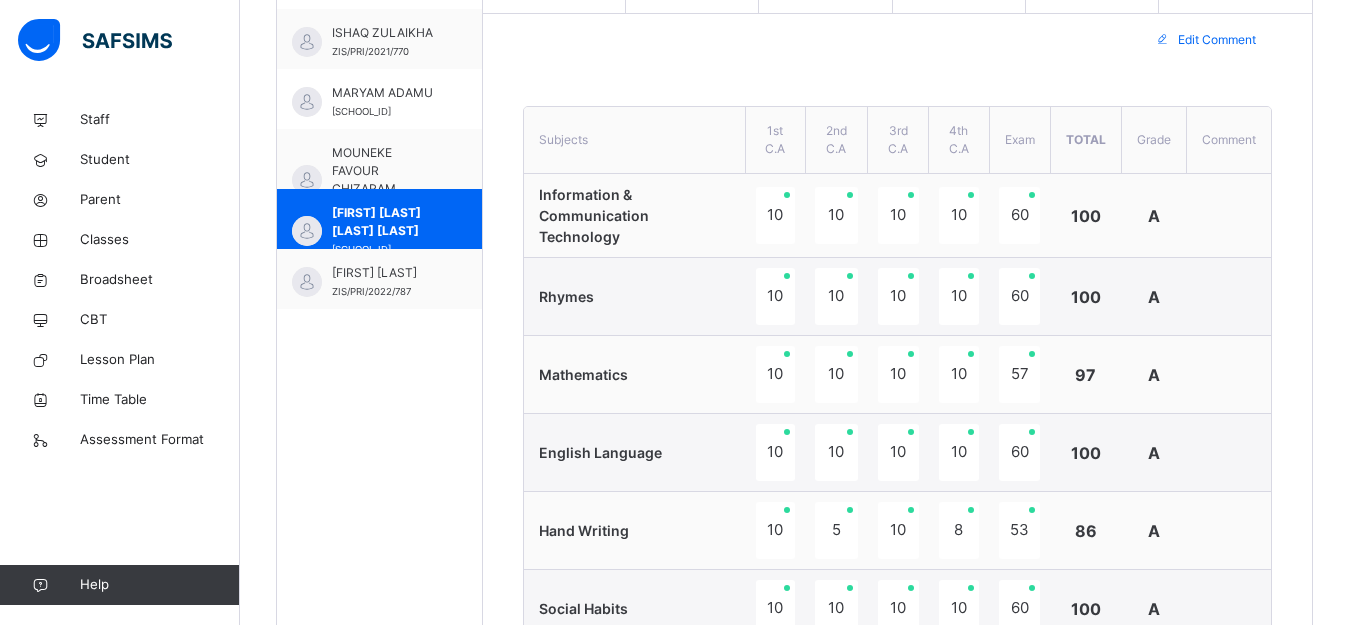 scroll, scrollTop: 638, scrollLeft: 0, axis: vertical 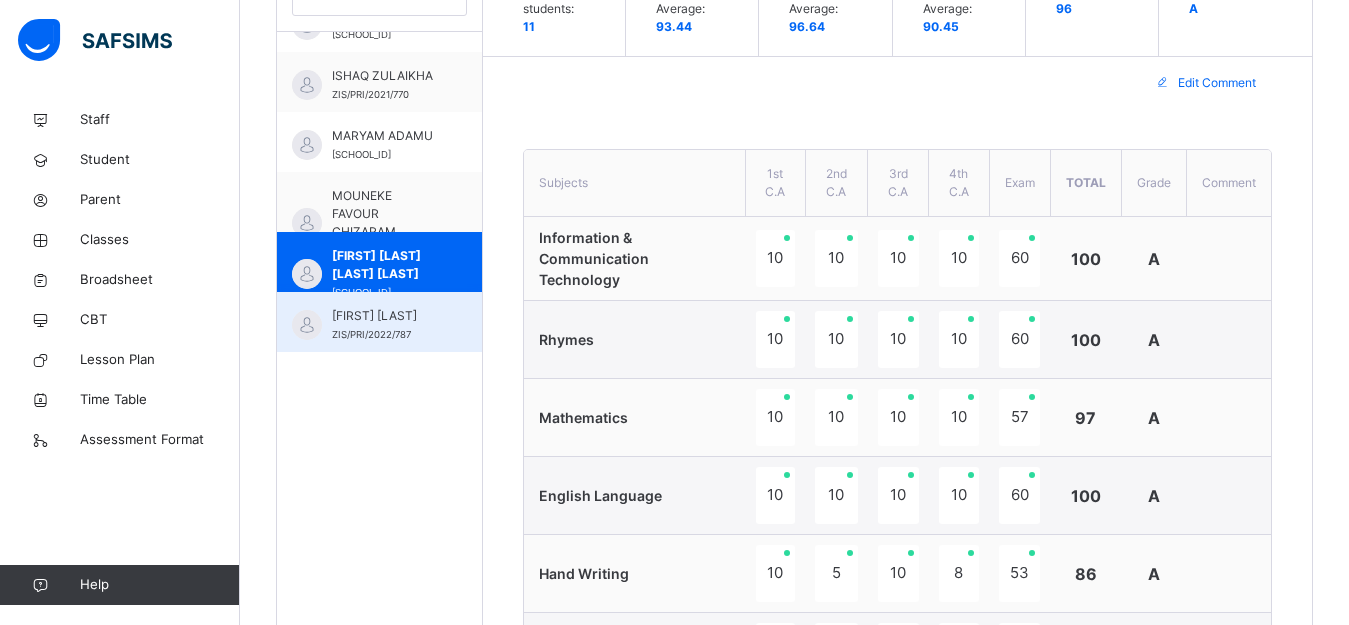 click on "SAEED  MUHAMMAD ZIS/PRI/2022/787" at bounding box center (379, 322) 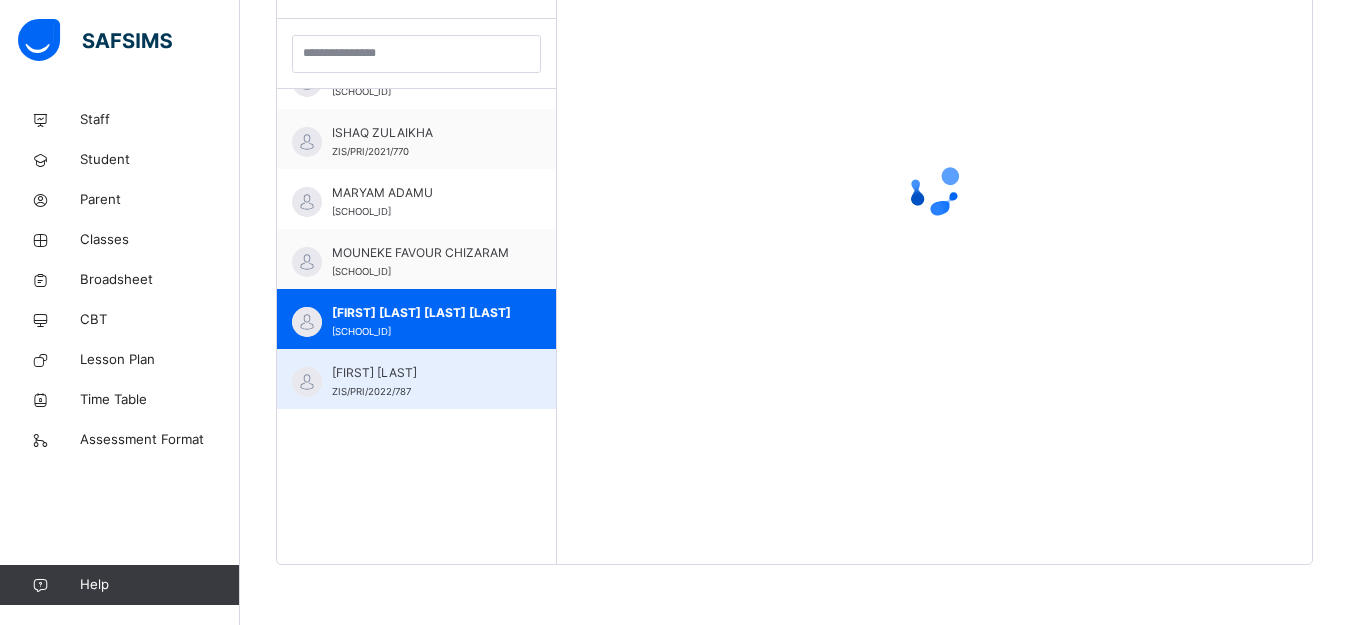 scroll, scrollTop: 581, scrollLeft: 0, axis: vertical 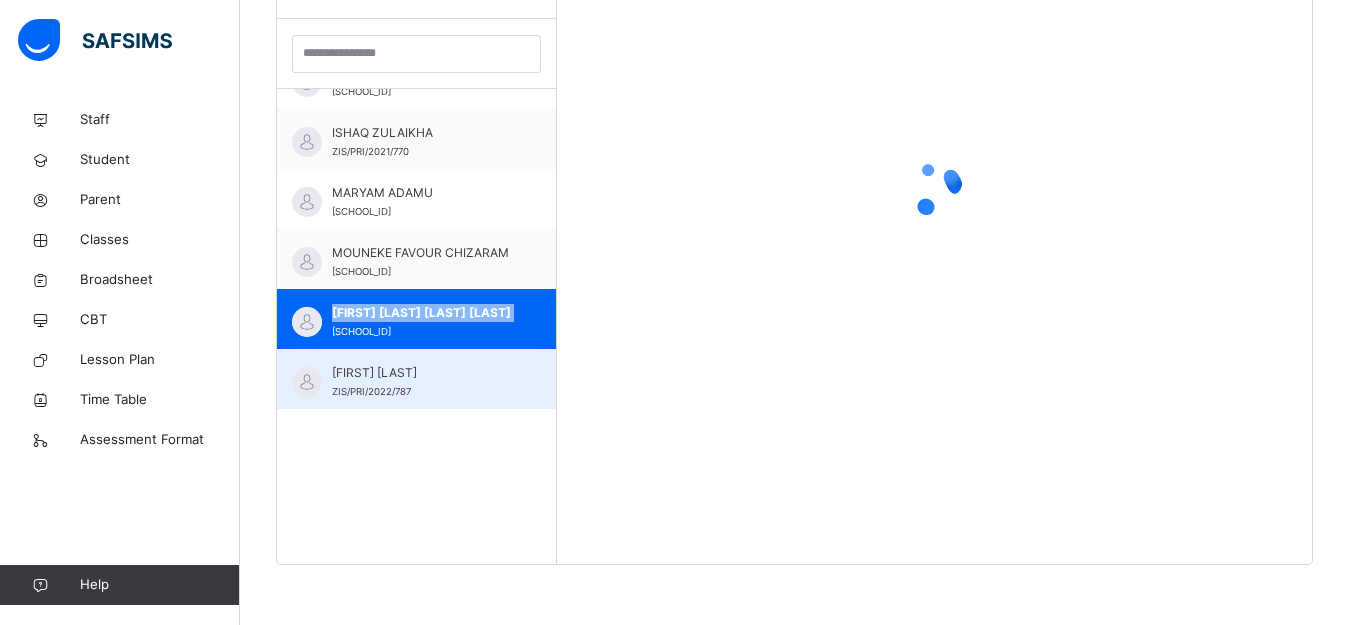 click on "SAEED  MUHAMMAD ZIS/PRI/2022/787" at bounding box center (421, 382) 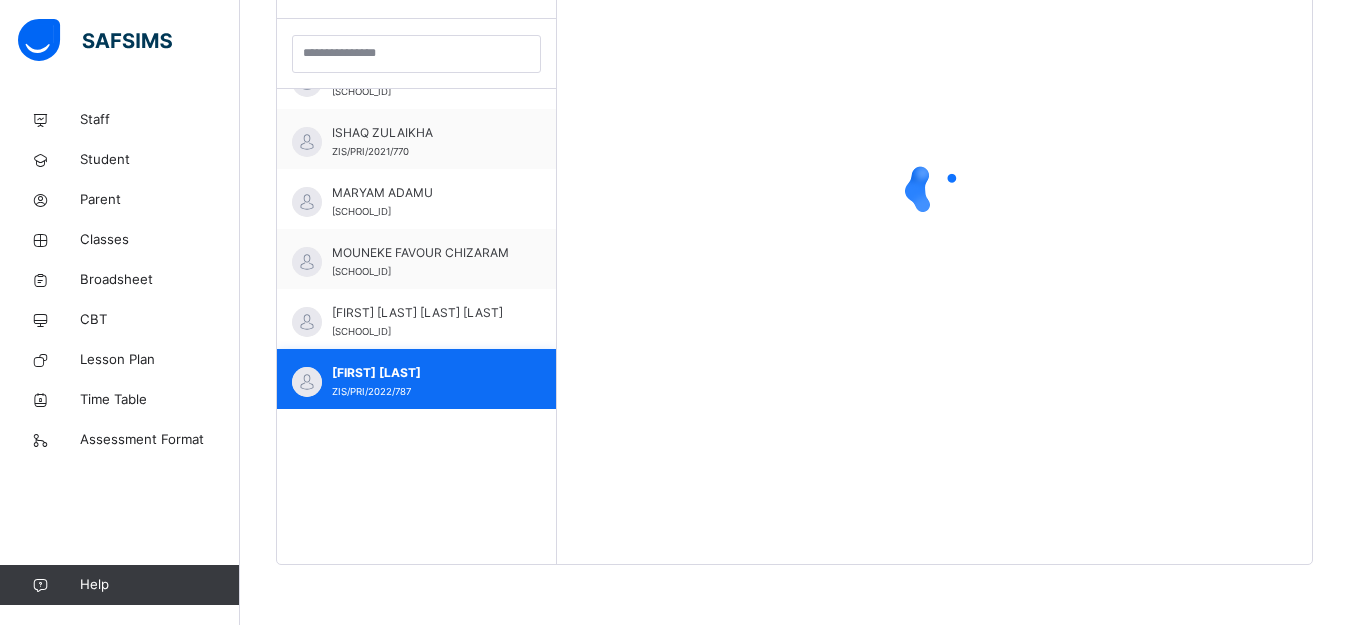 click on "SAEED  MUHAMMAD ZIS/PRI/2022/787" at bounding box center [421, 382] 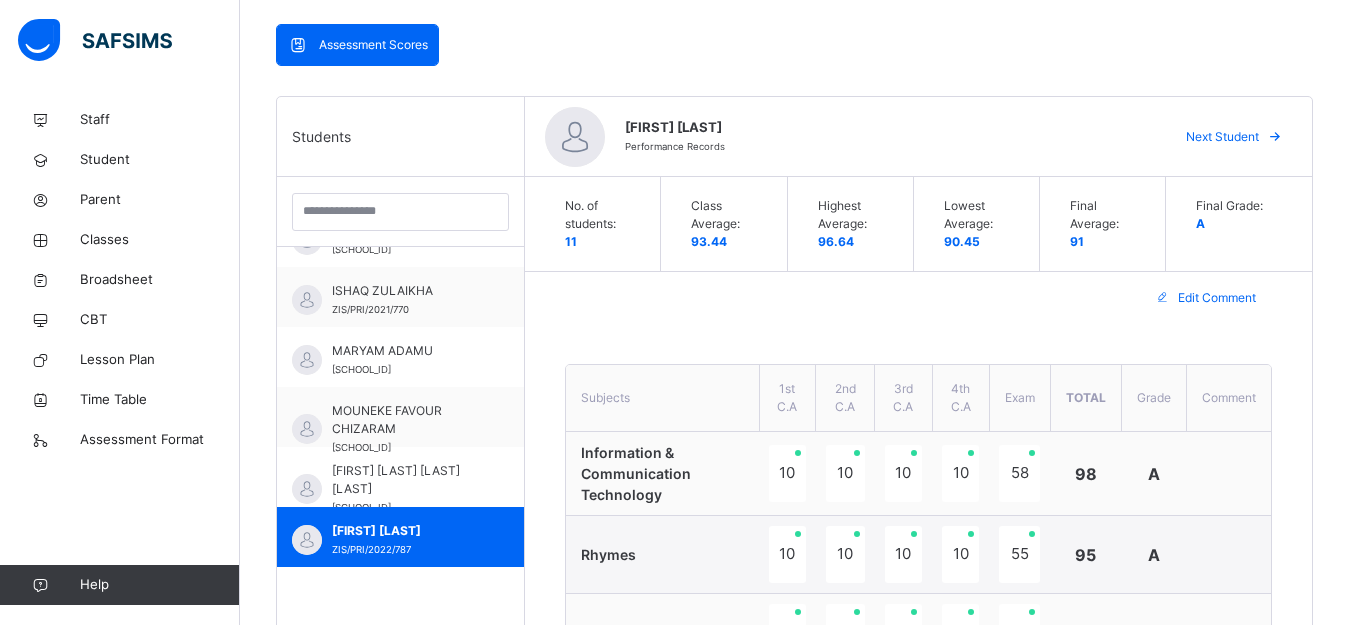 scroll, scrollTop: 398, scrollLeft: 0, axis: vertical 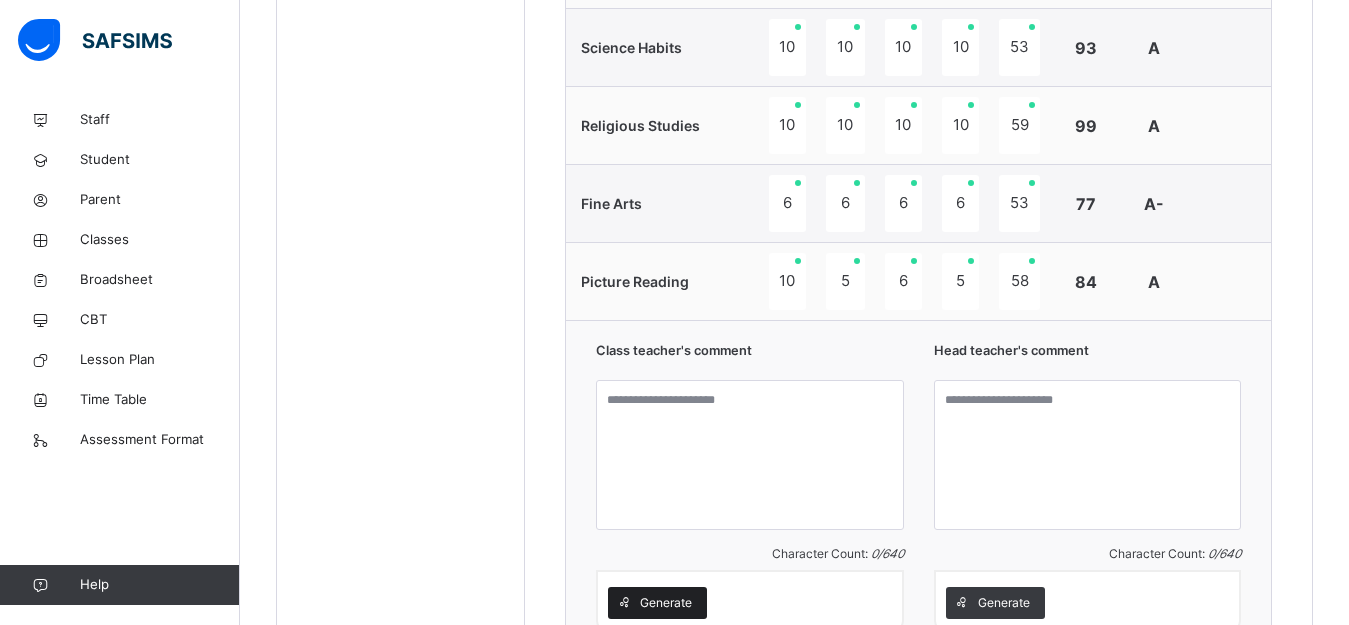 click on "Generate" at bounding box center [666, 603] 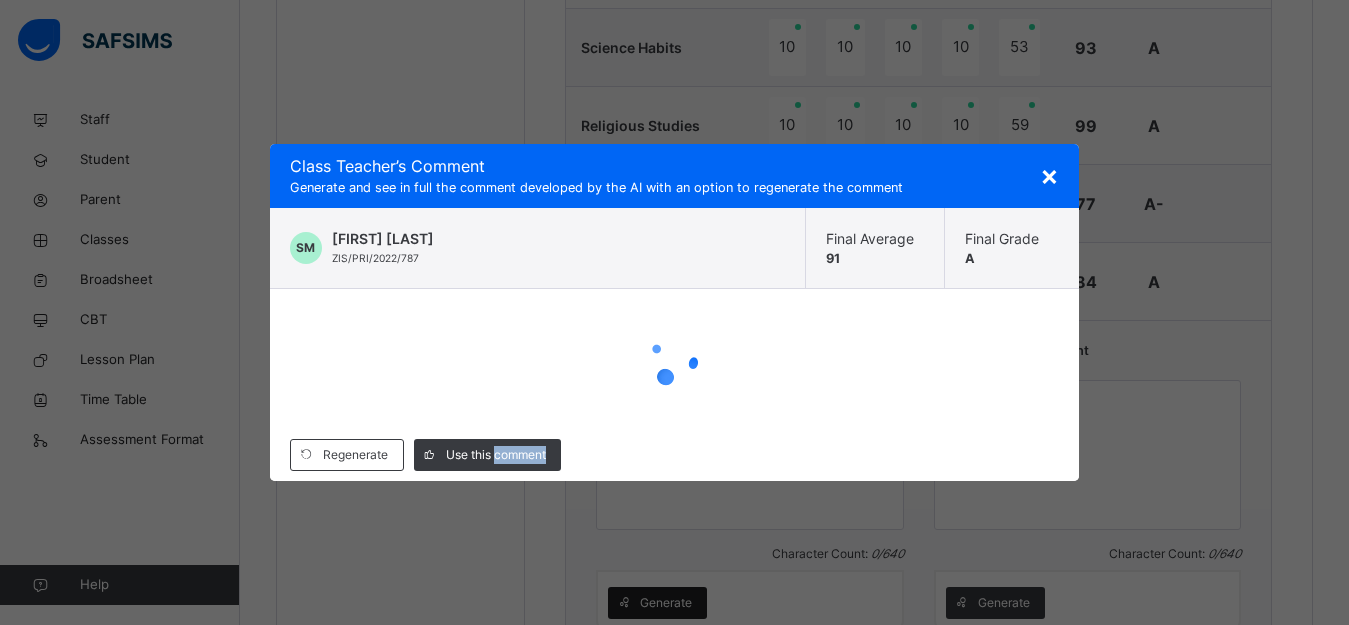 click on "×   Class Teacher ’s Comment Generate and see in full the comment developed by the AI with an option to regenerate the comment SM SAEED  MUHAMMAD   ZIS/PRI/2022/787 Final Average 91 Final Grade A   Regenerate     Use this comment" at bounding box center (674, 312) 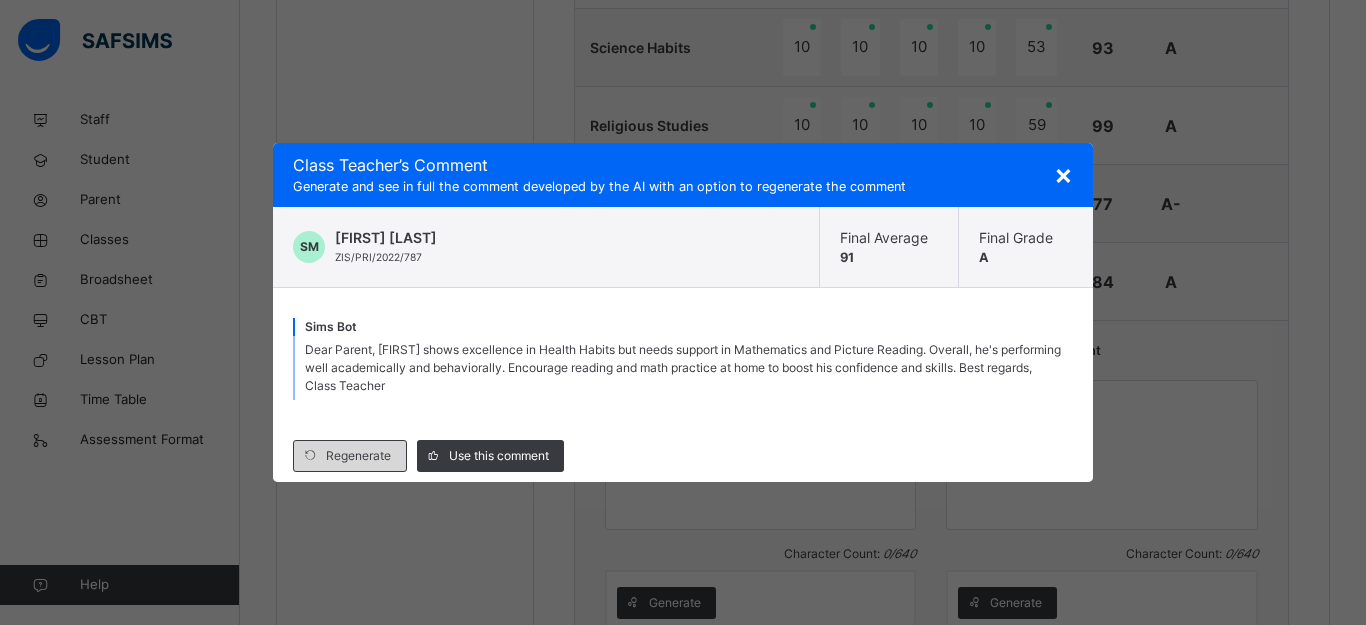 click on "Regenerate" at bounding box center (358, 456) 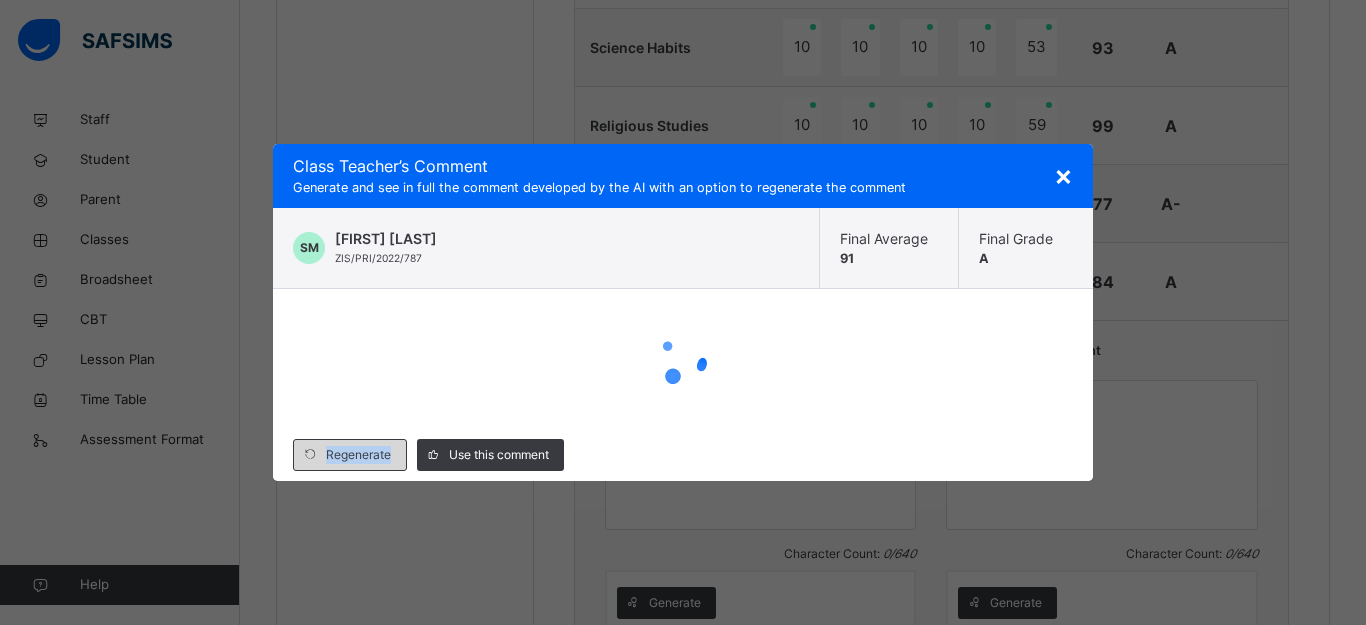 click on "Regenerate" at bounding box center [358, 455] 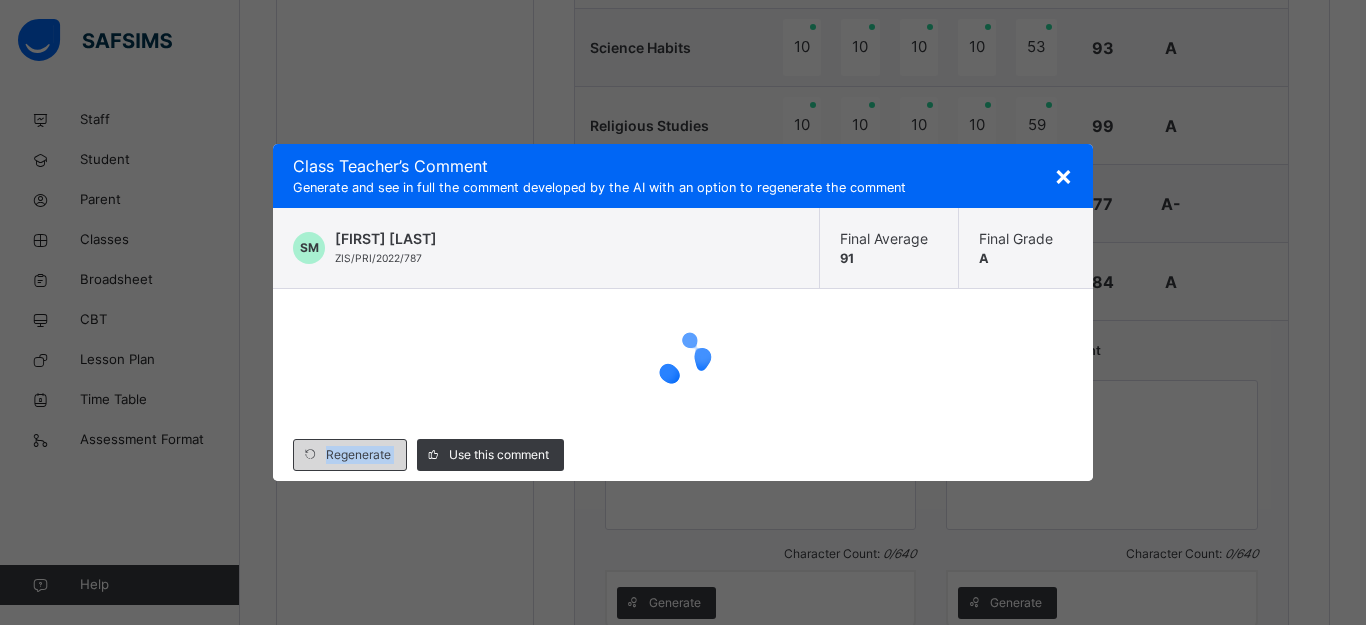 click on "Regenerate" at bounding box center [358, 455] 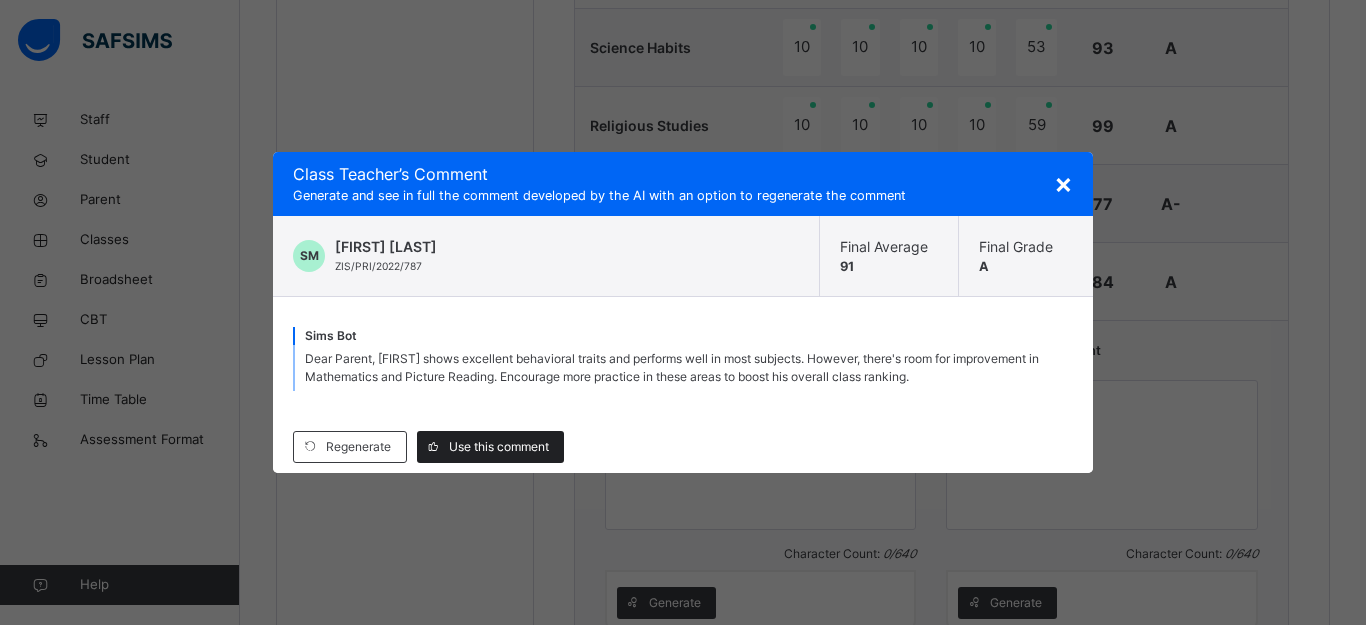 click on "Use this comment" at bounding box center (499, 447) 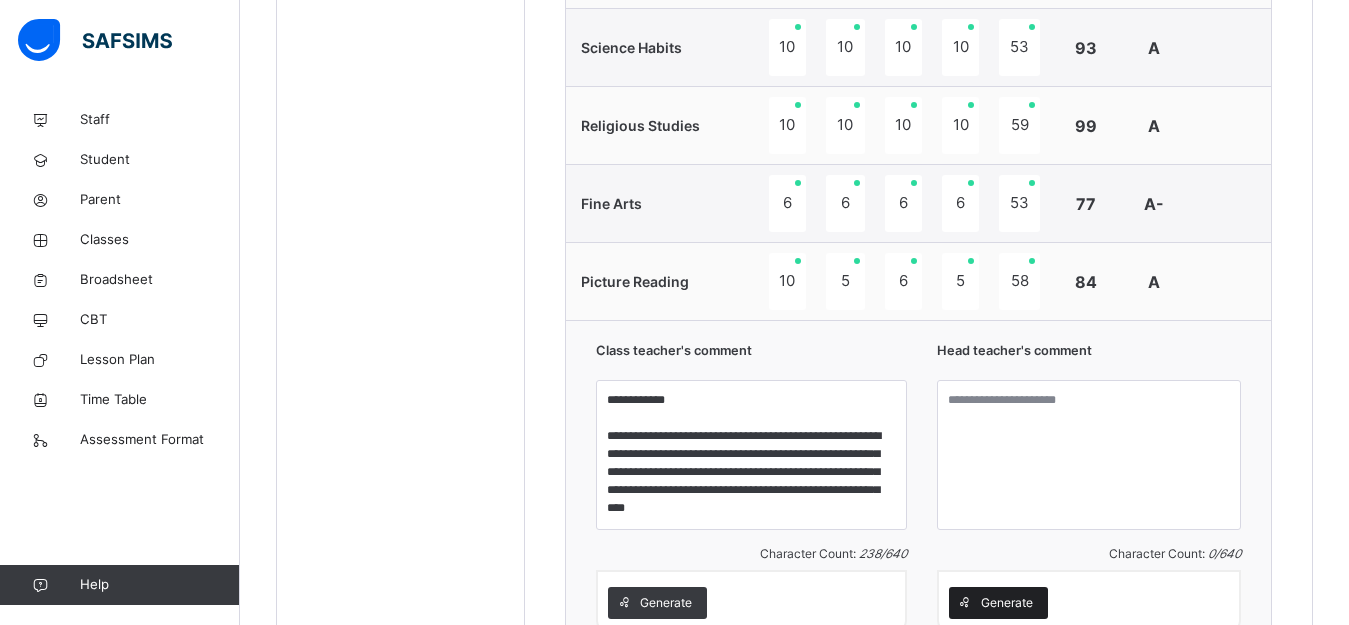 click on "Generate" at bounding box center (1007, 603) 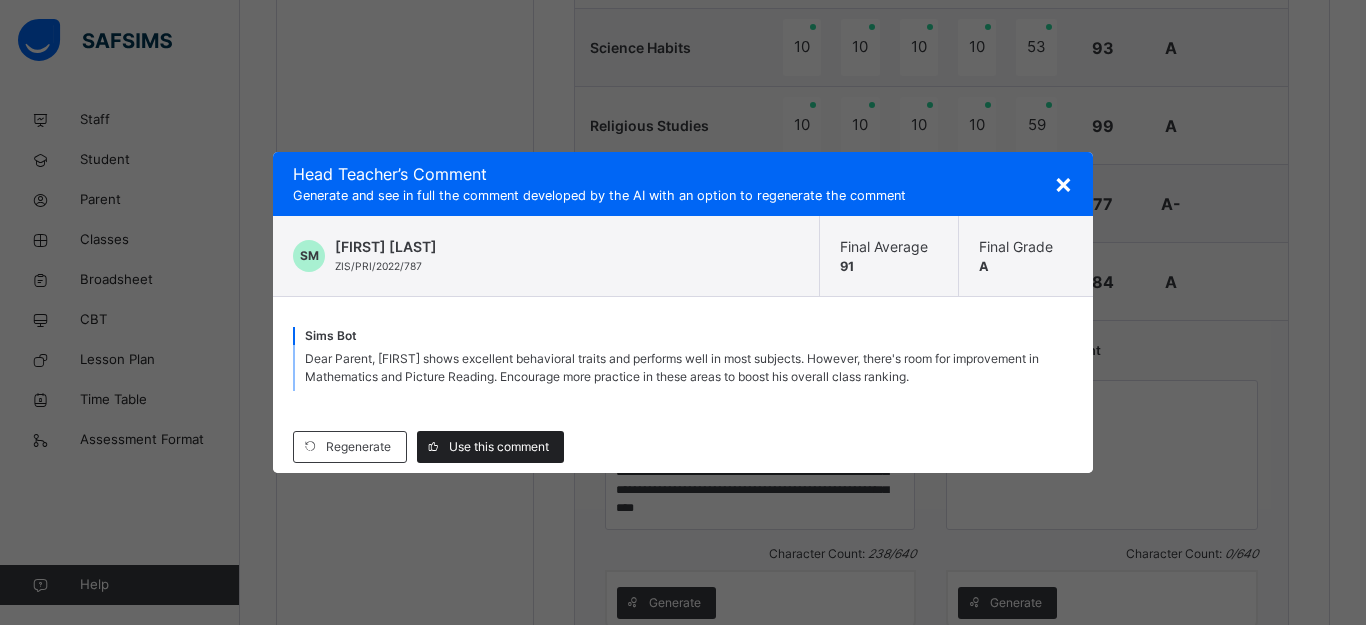 click on "Use this comment" at bounding box center [499, 447] 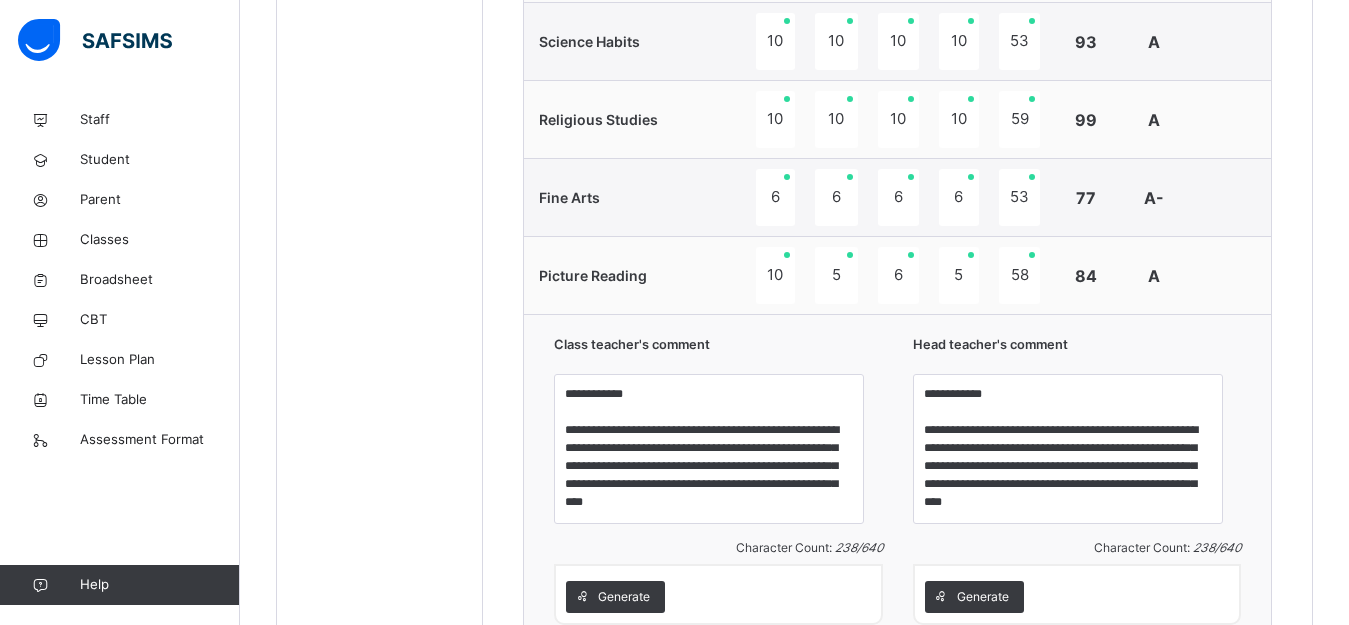 scroll, scrollTop: 1449, scrollLeft: 0, axis: vertical 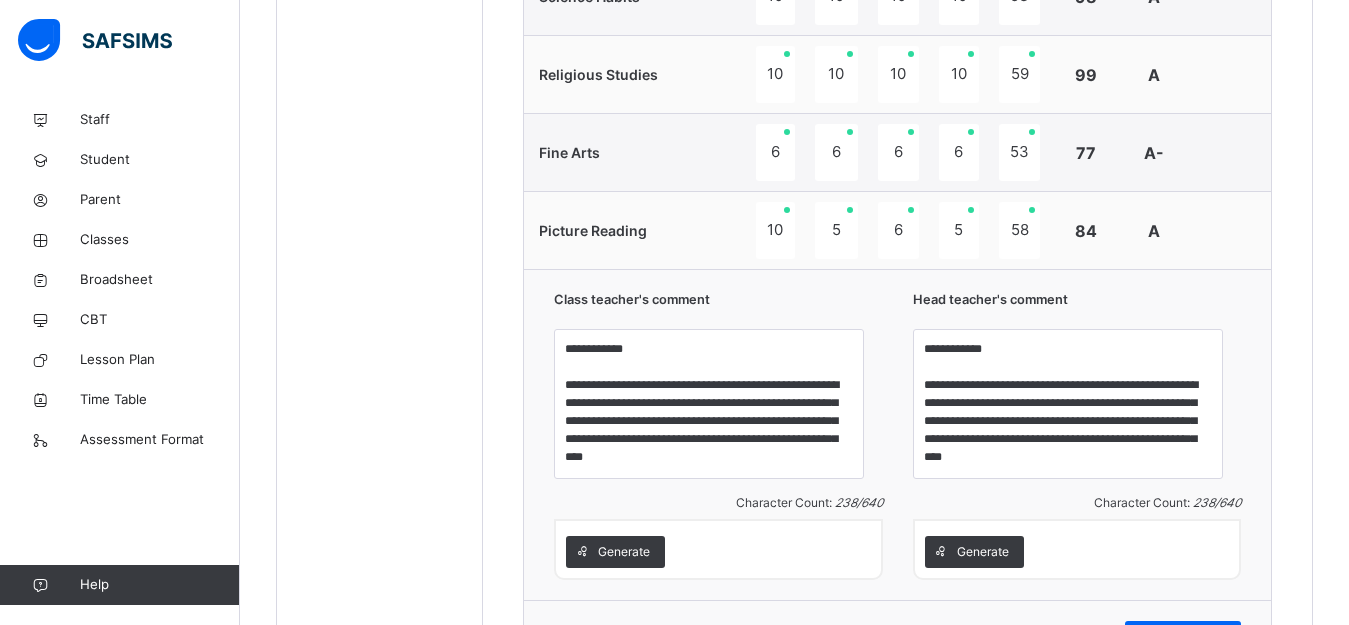 drag, startPoint x: 1104, startPoint y: 601, endPoint x: 1353, endPoint y: 605, distance: 249.03212 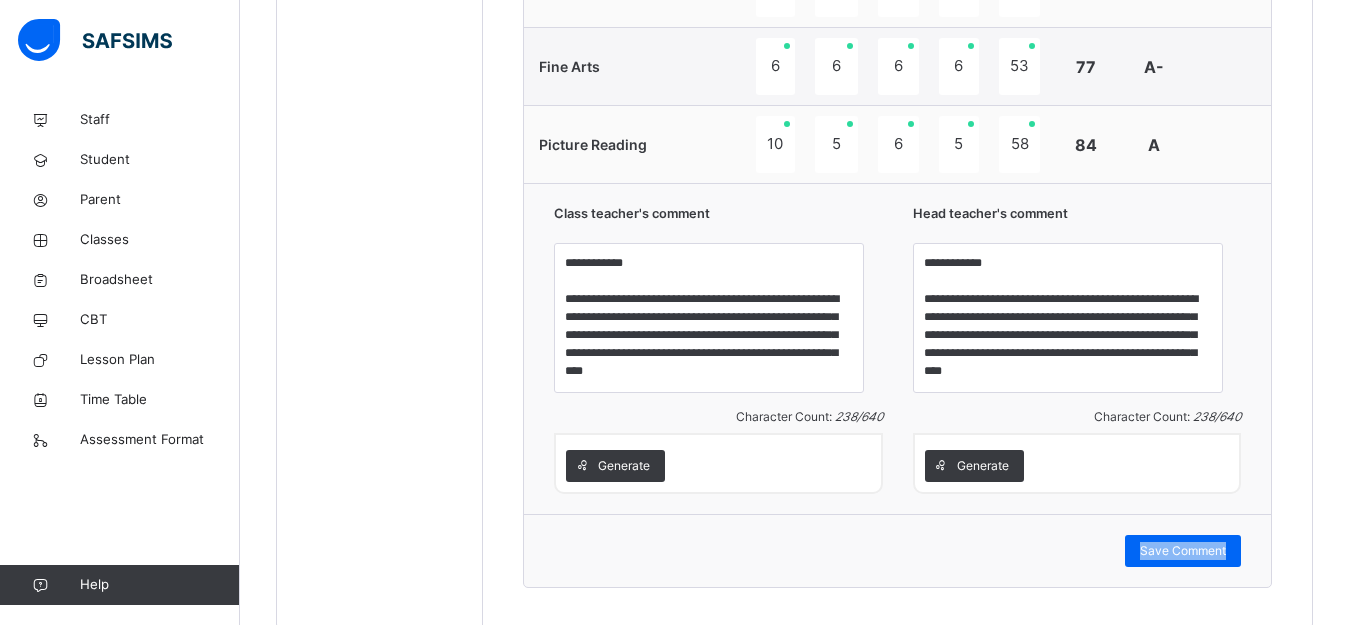 scroll, scrollTop: 1569, scrollLeft: 0, axis: vertical 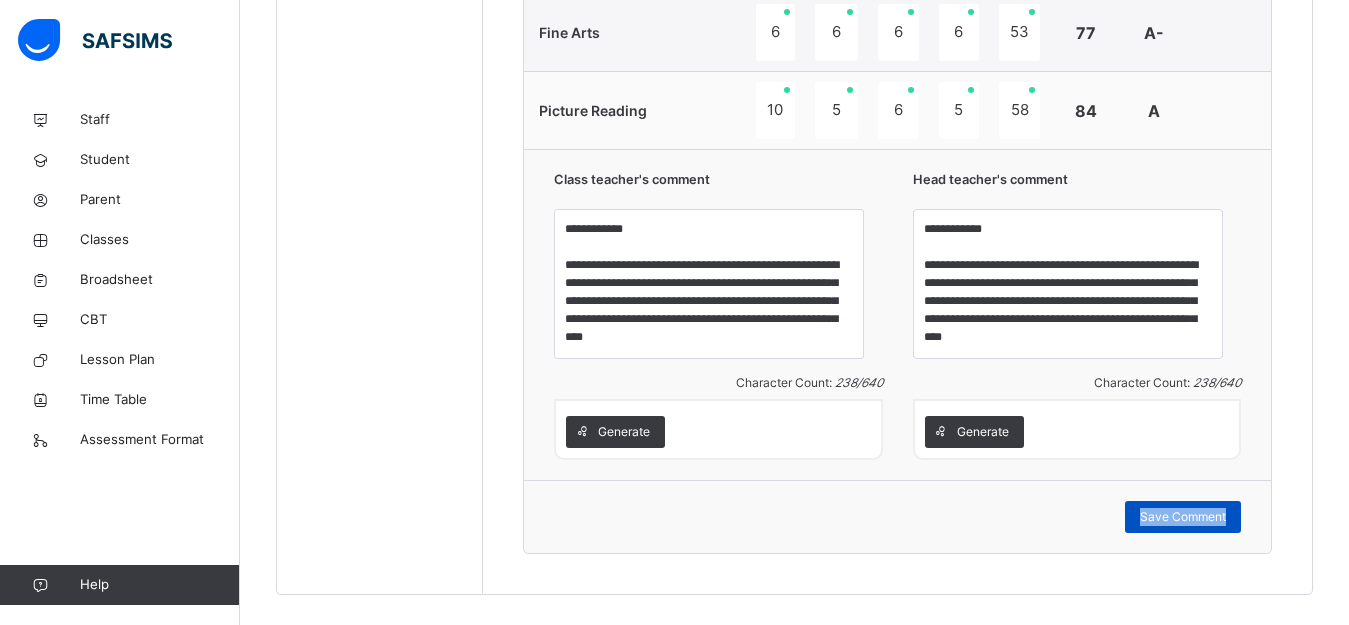 click on "Save Comment" at bounding box center (1183, 517) 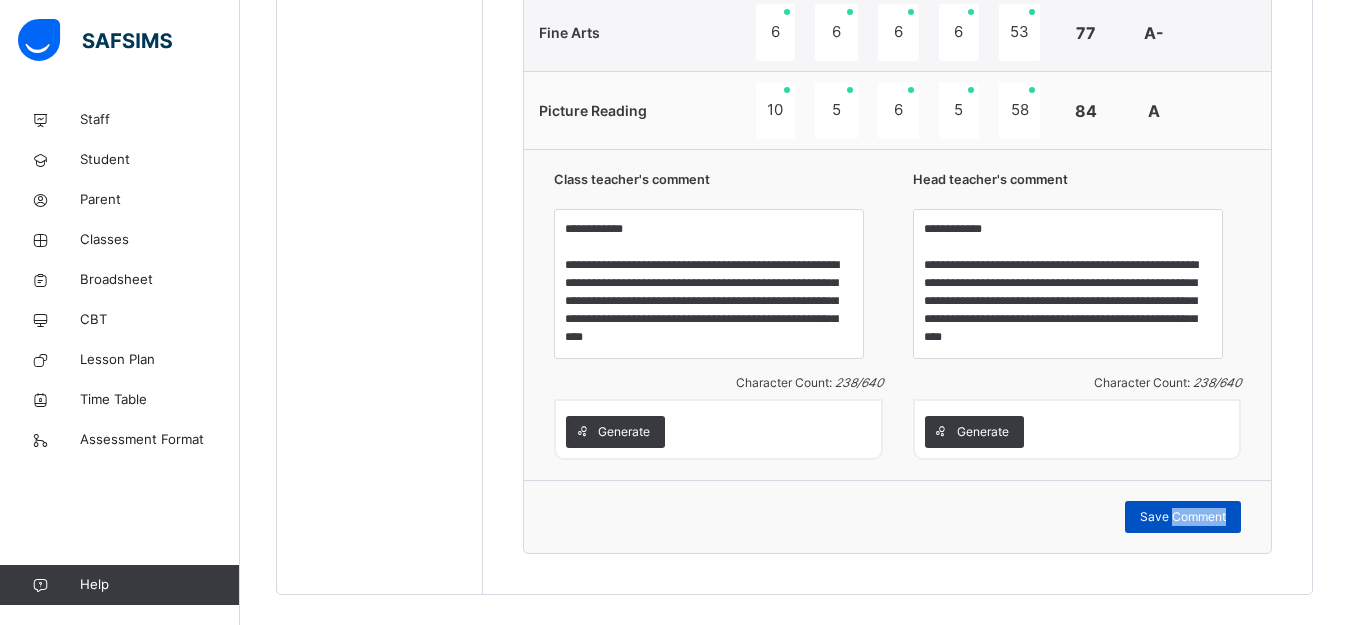 click on "Save Comment" at bounding box center [1183, 517] 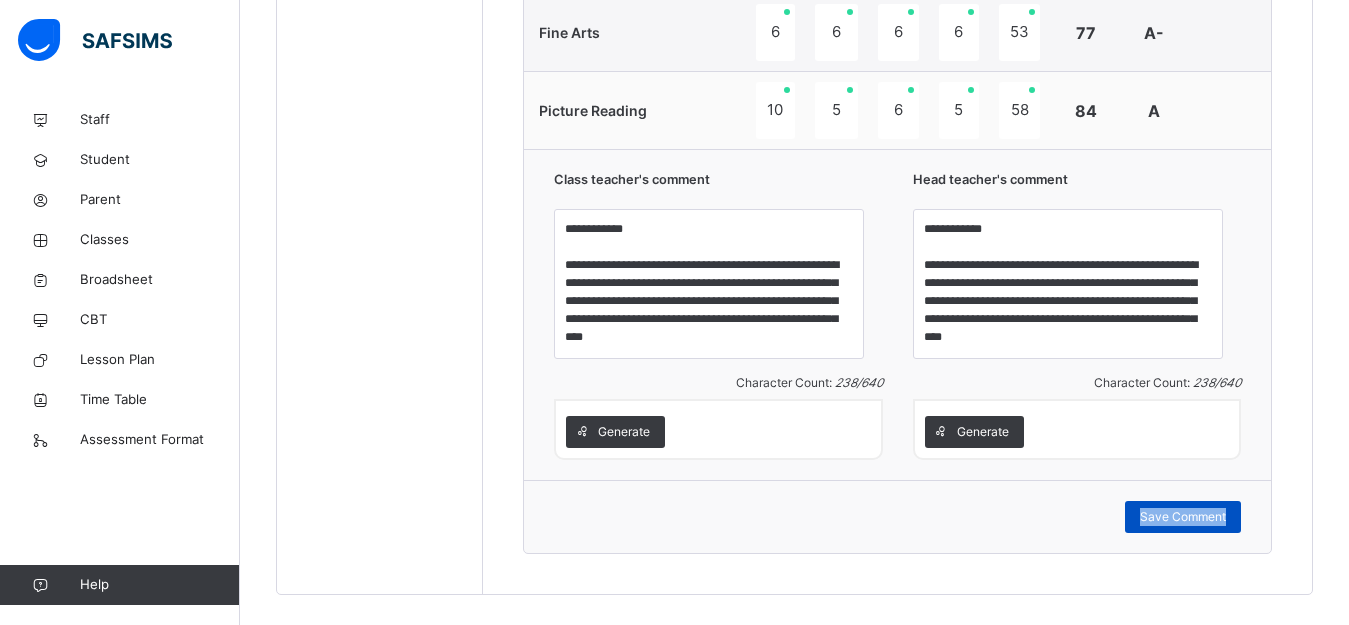 click on "Save Comment" at bounding box center (1183, 517) 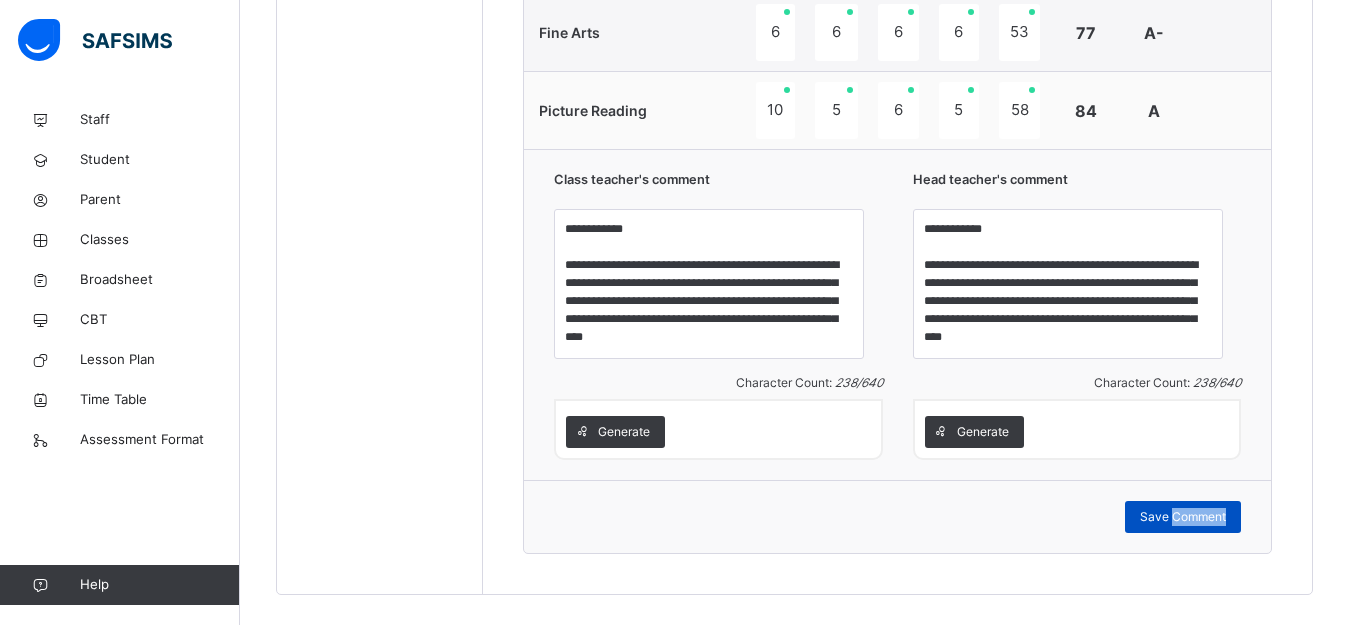 click on "Save Comment" at bounding box center [1183, 517] 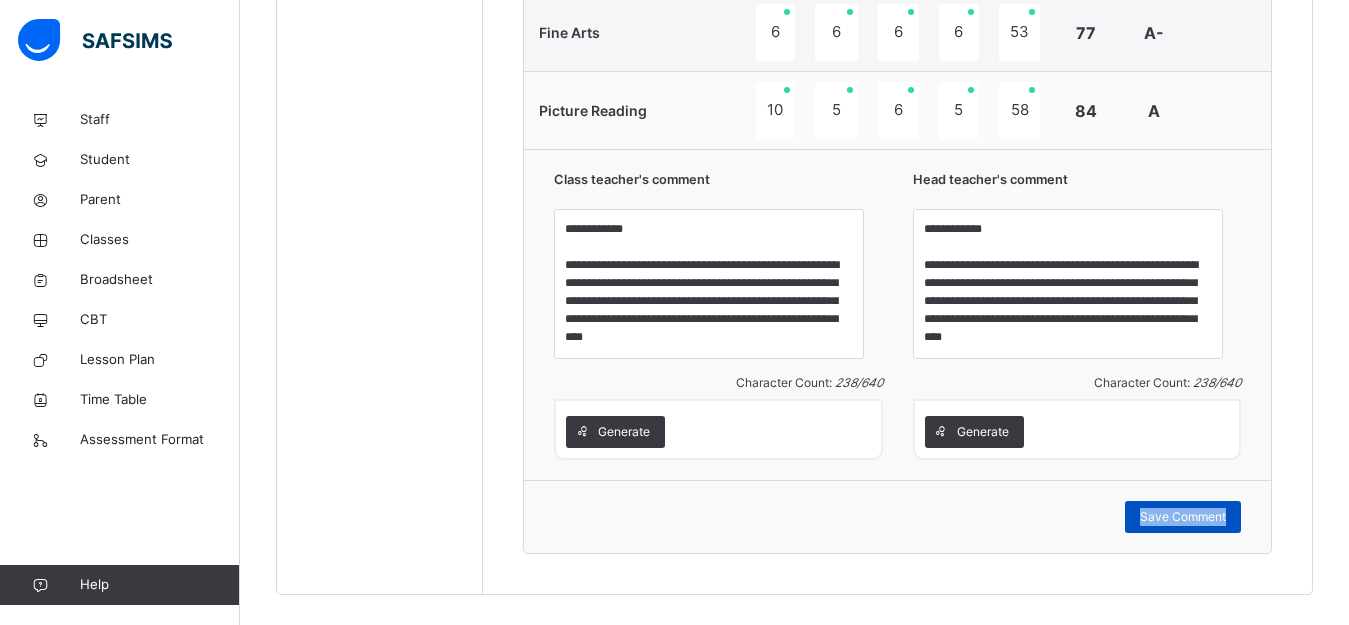 click on "Save Comment" at bounding box center (1183, 517) 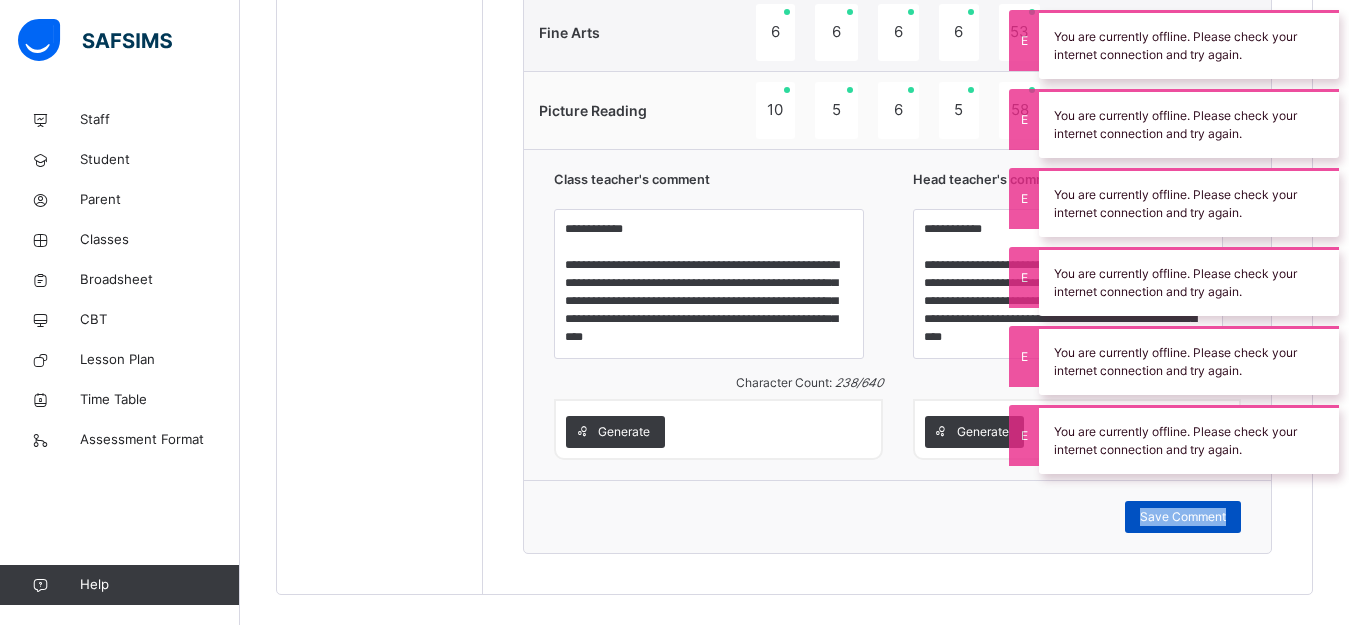 click on "Save Comment" at bounding box center (1183, 517) 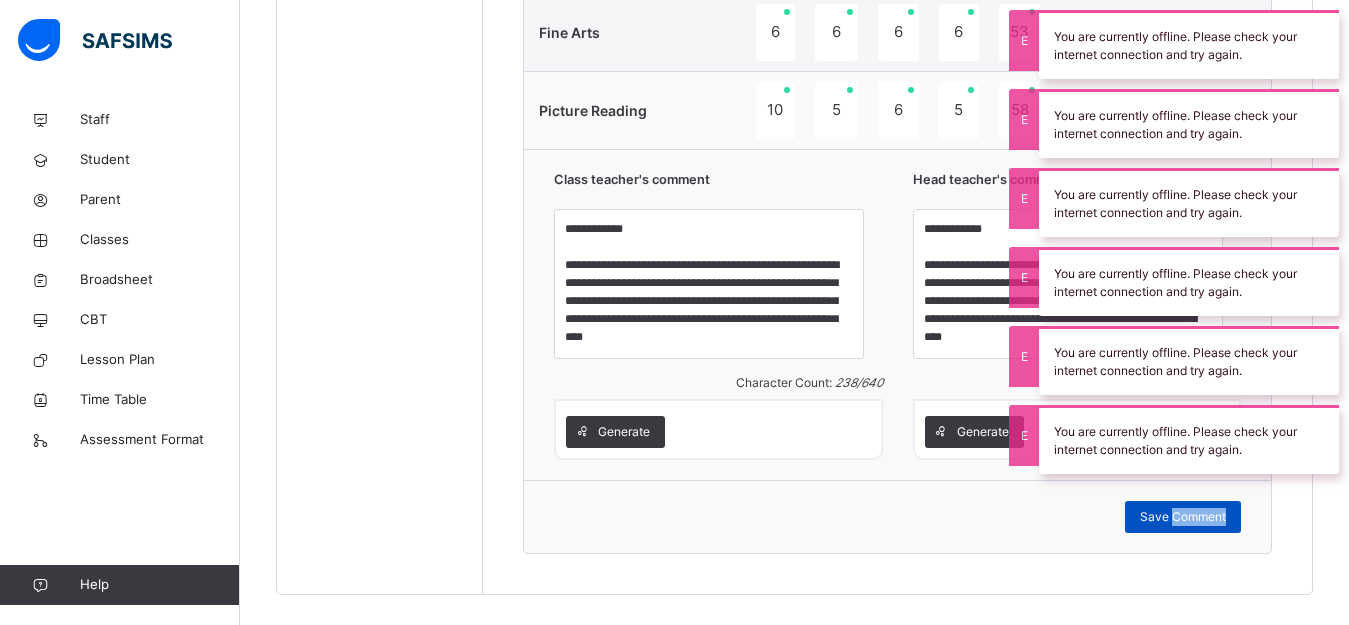 click on "Save Comment" at bounding box center [1183, 517] 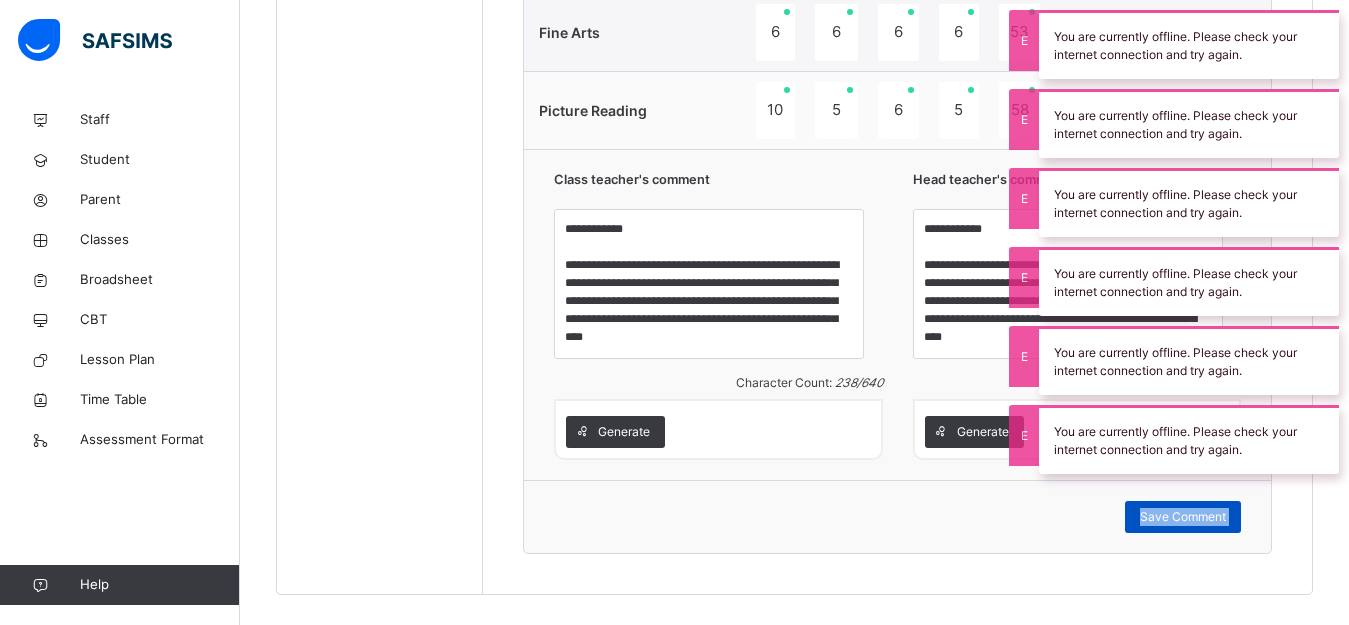 click on "Save Comment" at bounding box center [1183, 517] 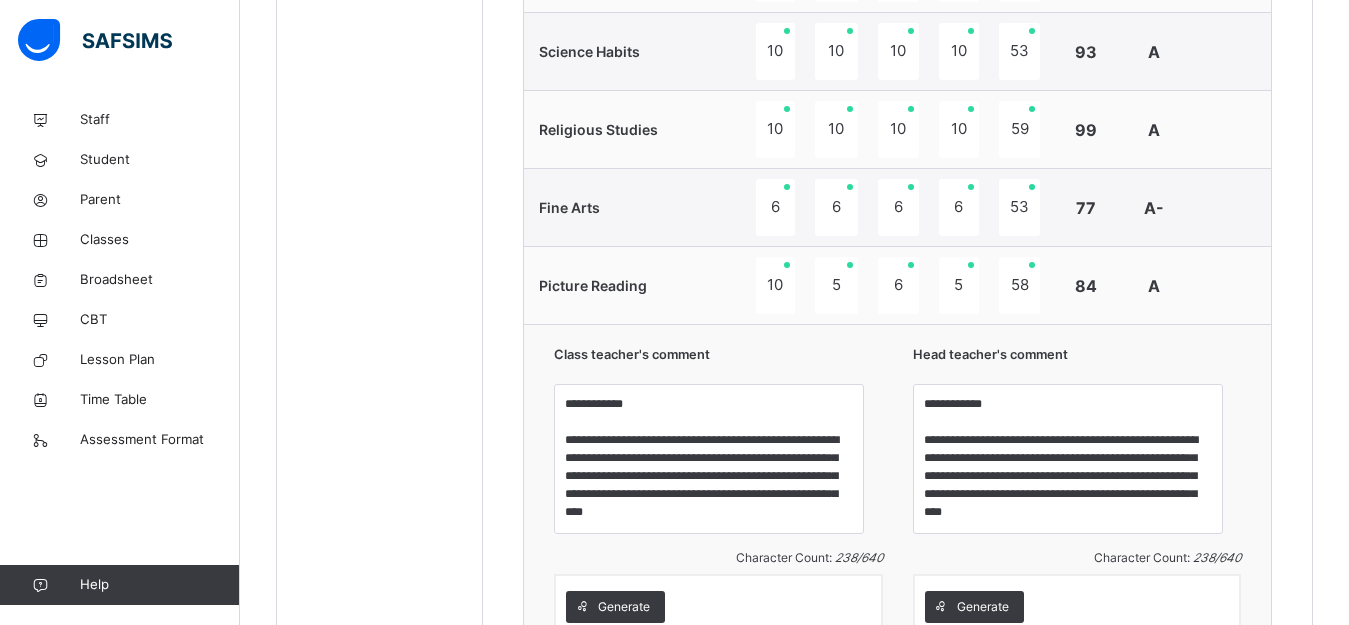 scroll, scrollTop: 1422, scrollLeft: 0, axis: vertical 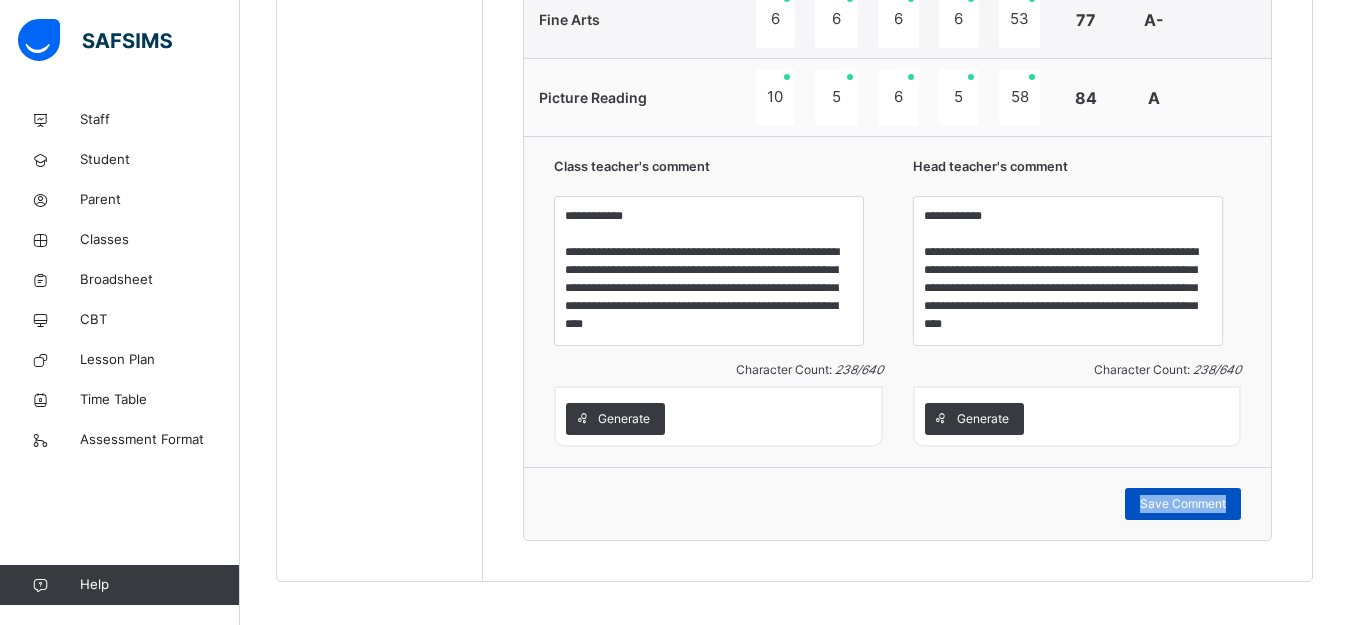 click on "Save Comment" at bounding box center (1183, 504) 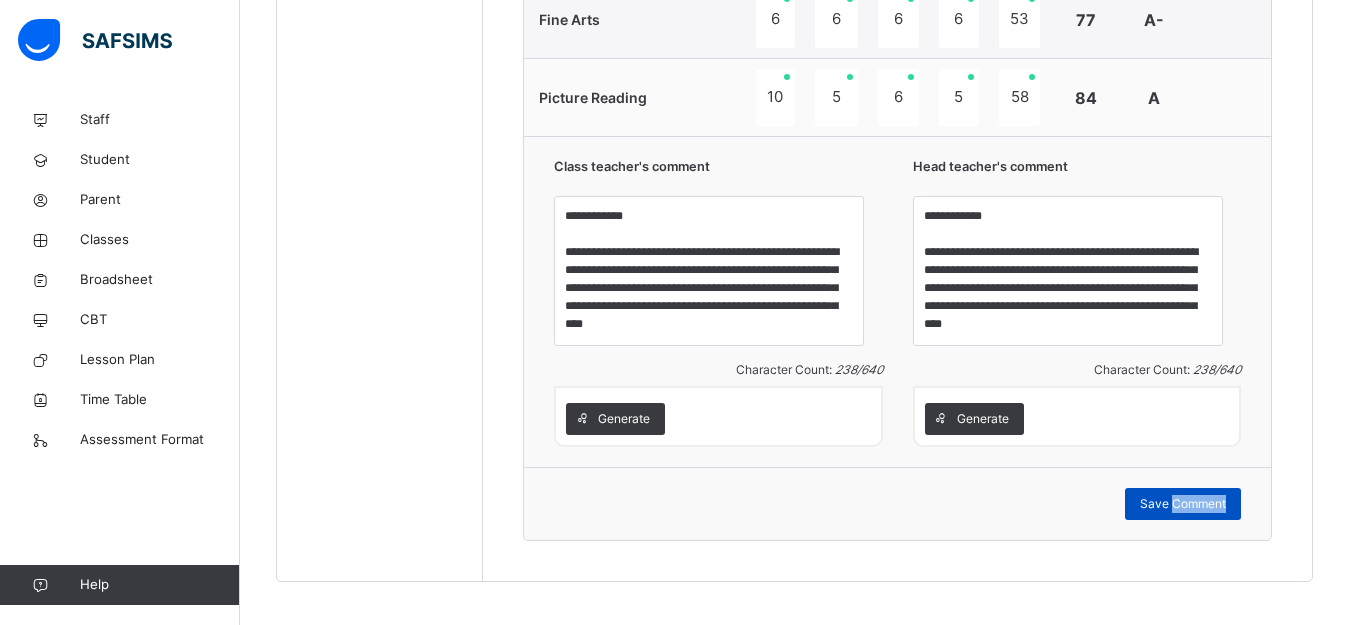 click on "Save Comment" at bounding box center (1183, 504) 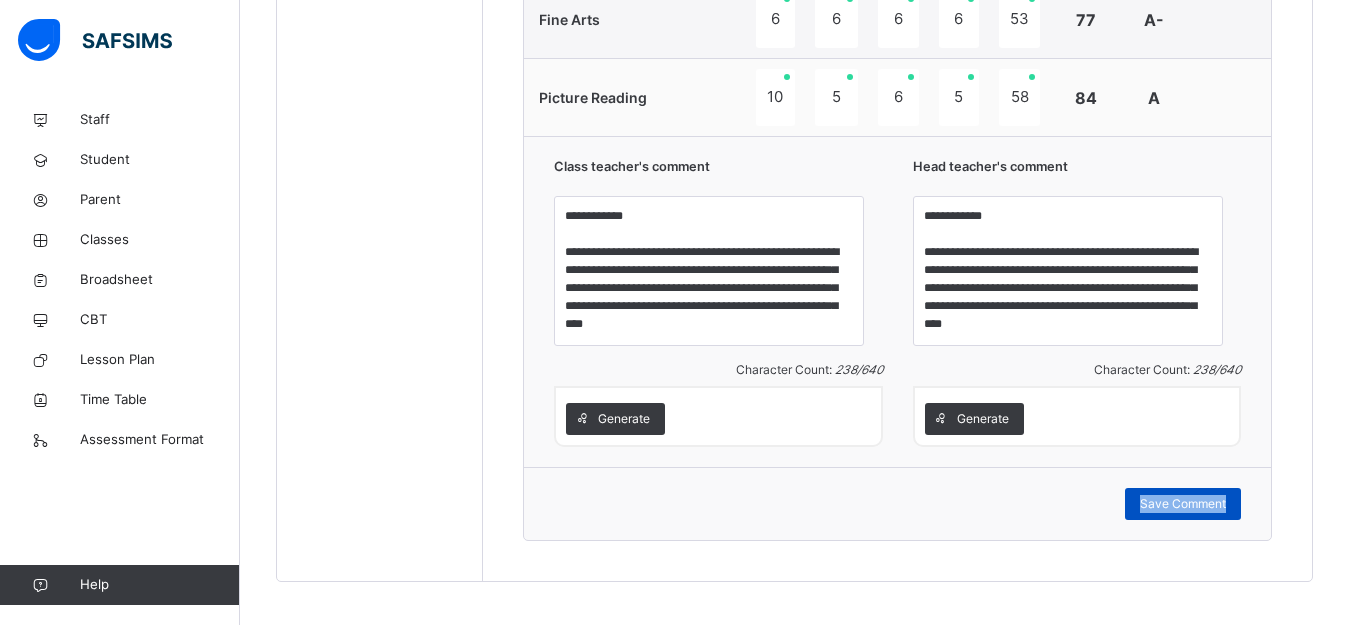 click on "Save Comment" at bounding box center (1183, 504) 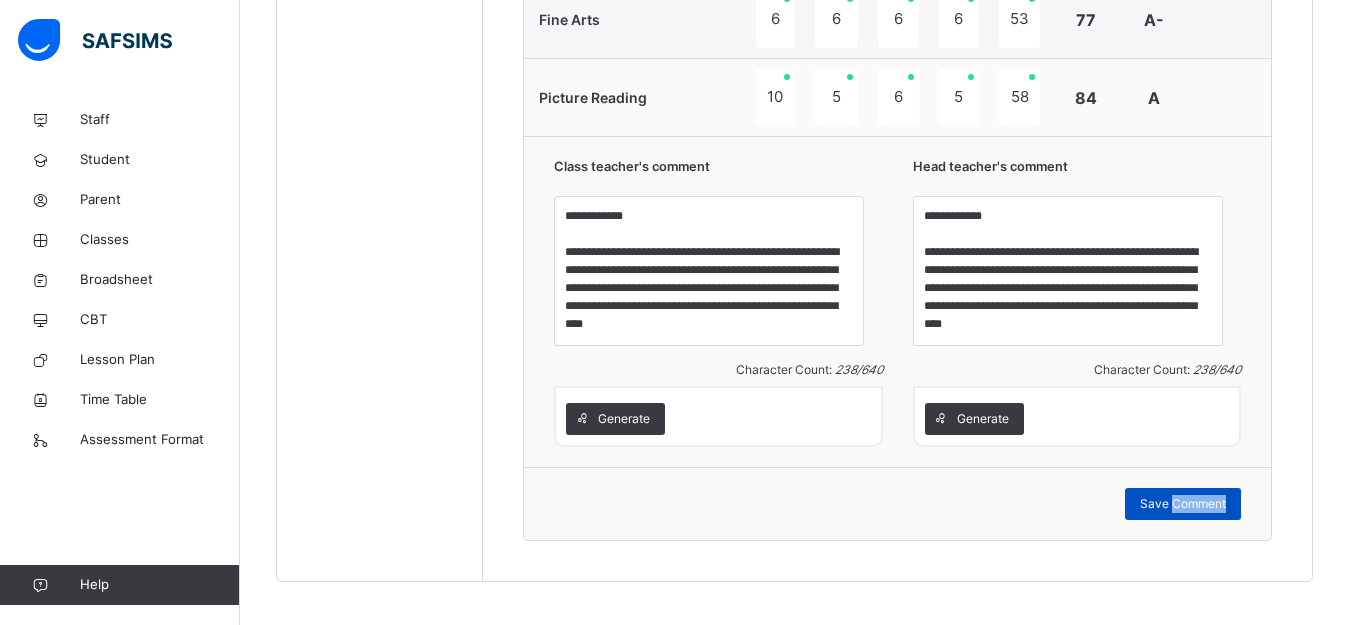 click on "Save Comment" at bounding box center (1183, 504) 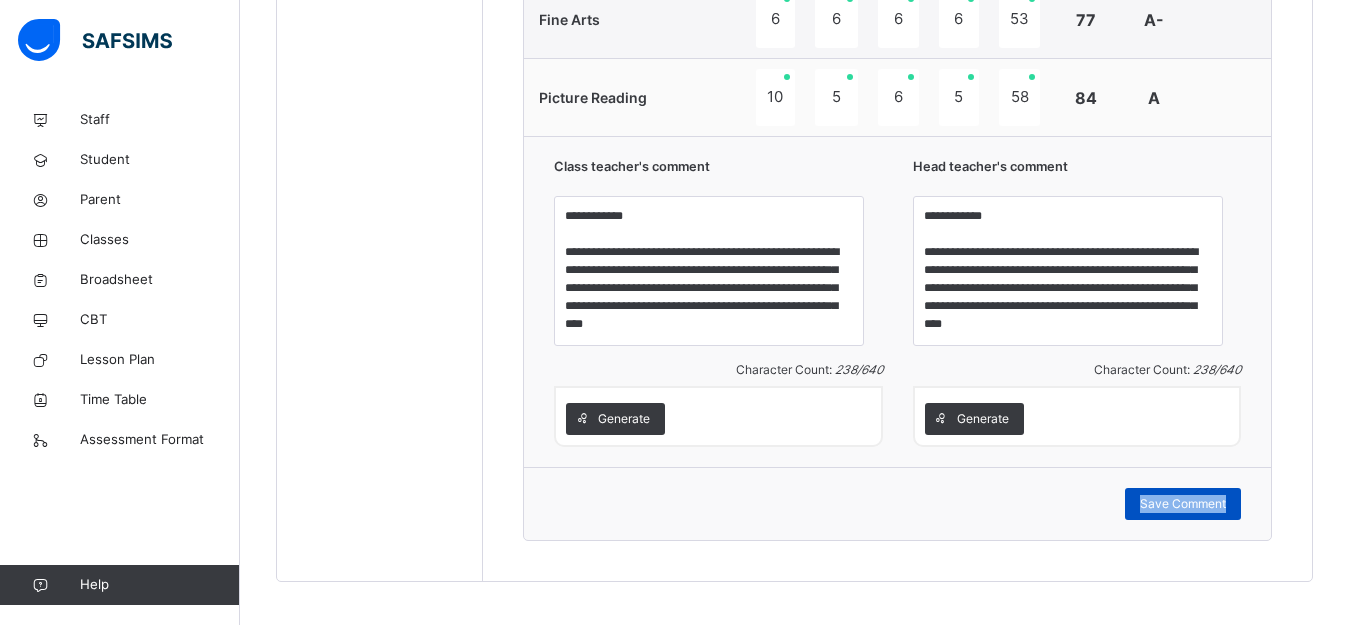 click on "Save Comment" at bounding box center (1183, 504) 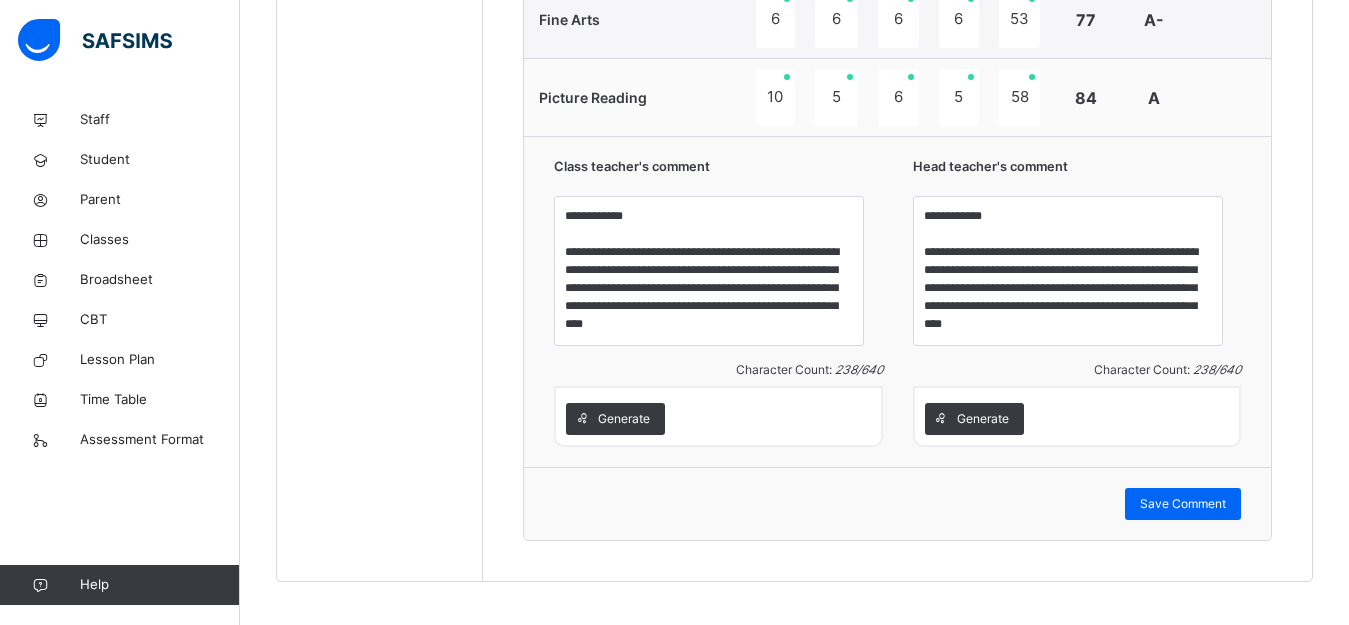 click on "Back  / NUR 2 A NUR 2 A Nursery Two Third Term 2024-2025 Class Members Subjects Results Skills Attendance Timetable Form Teacher Results More Options   11  Students in class Download Pdf Report Excel Report View subject profile Bulk upload Add Class Members Zinaria International School Date: 4th Aug 2025, 3:04:01 am Class Members Class:  NUR 2 A Total no. of Students:  11 Term:  Third Term Session:  2024-2025 S/NO Admission No. Last Name First Name Other Name 1 ZIS/PRI/2022/767 OLUWAJOMILOJU ABDULLAH ABDULLAHI 2 ZIS/PRI/2024/1002 BOUBACAR BILAL 3 ZIS/PRI/2022/783 Fashanu Eliora 4 ZIS/PRI/2021/770 ZULAIKHA ISHAQ 5 ZIS/PRI/2024/1003 ADAMU MARYAM 6 ZIS/PRI/2021/768 CHIZARAM MOUNEKE FAVOUR 7 ZIS/PRI/2021/755 NASIR MUHAMMED NANA AISHA 8 ZIS/PRI/2022/787 MUHAMMAD SAEED 9 ZIS/PRI/2022/906 SADIK UMMULKHAIRI 10 ZIS/PRI/2022/920 Abba wealth ochanya 11 ZIS/PRI/2022/768 Muhammad Yahaya Alhassan Students Actions Abdullah Abdullahi Oluwajomiloju ZIS/PRI/2022/767 View Profile Remove from Class Transfer Student View Profile" at bounding box center [794, -420] 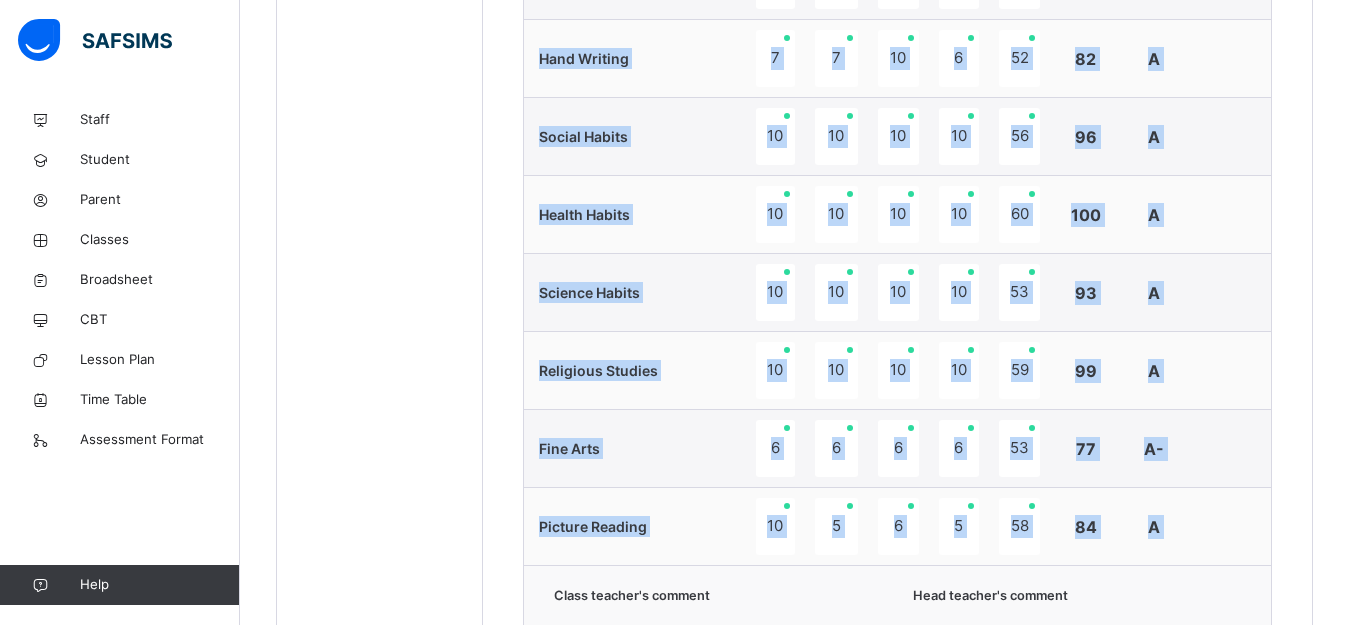 scroll, scrollTop: 702, scrollLeft: 0, axis: vertical 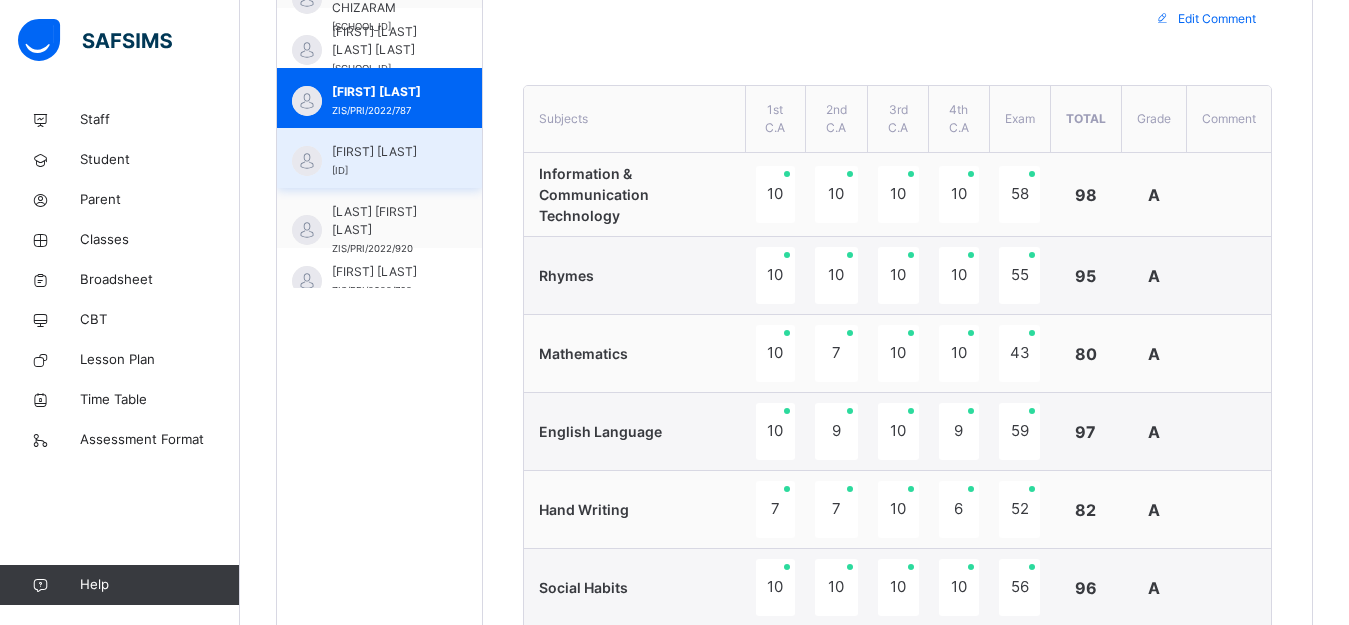 click on "ZIS/PRI/2022/906" at bounding box center [340, 170] 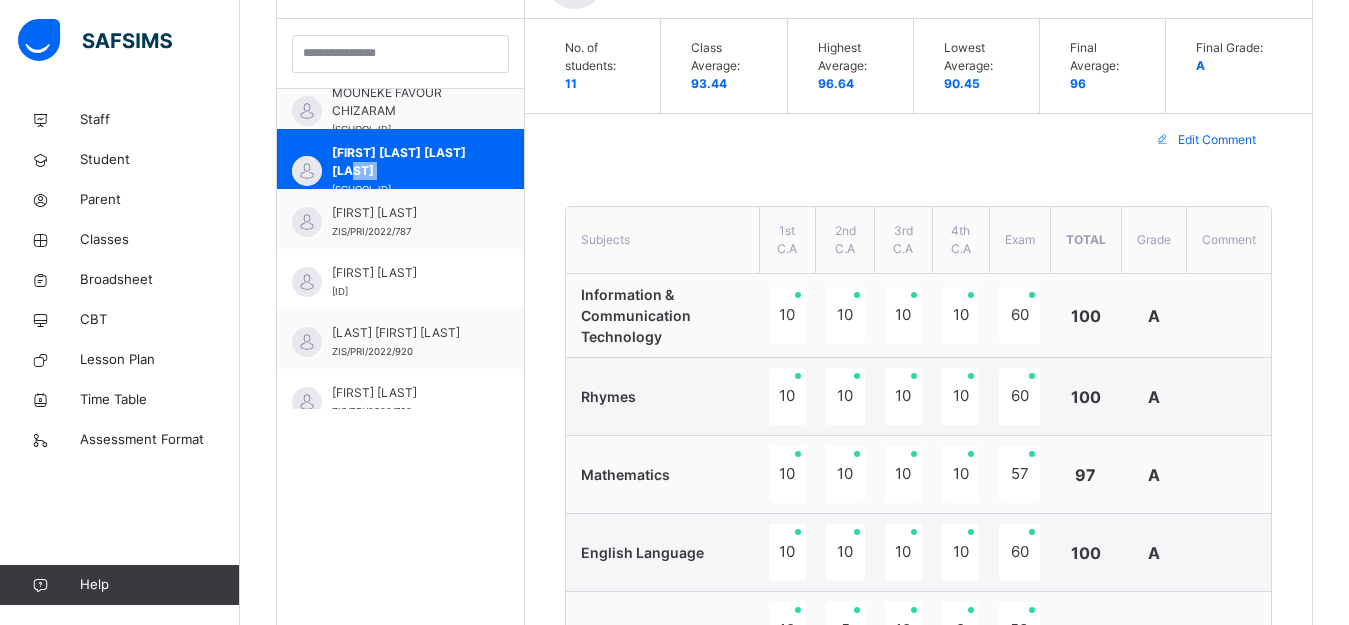 scroll, scrollTop: 702, scrollLeft: 0, axis: vertical 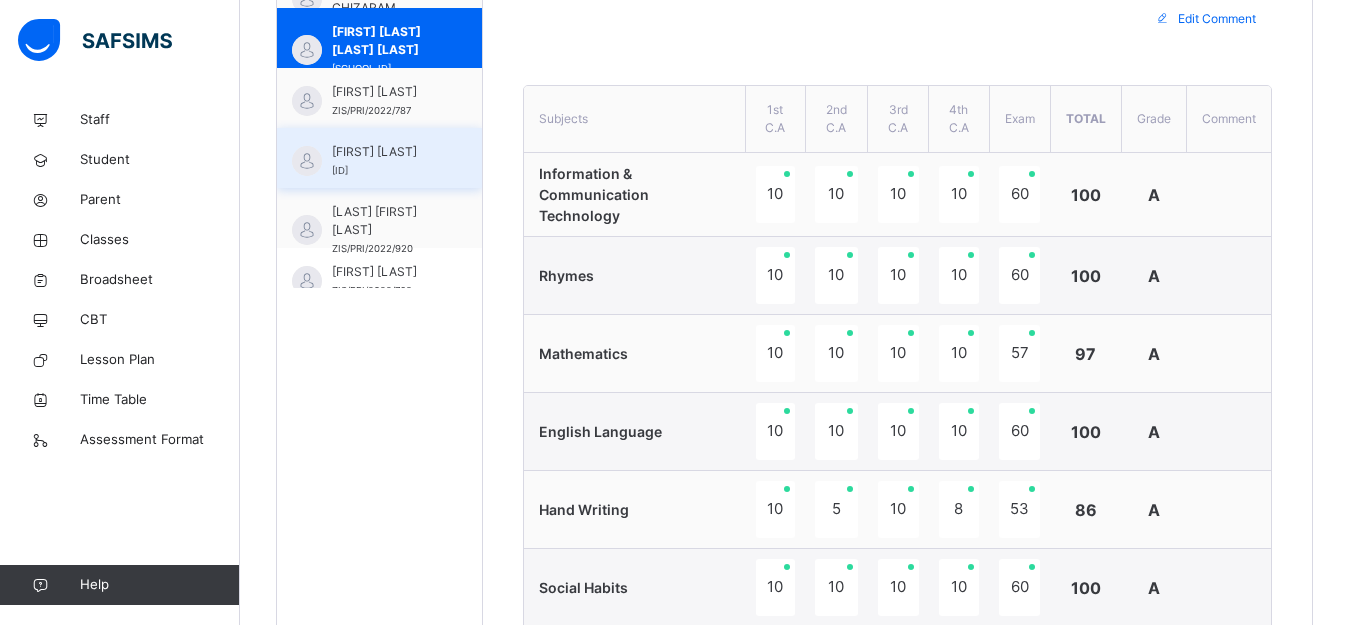 click on "UMMULKHAIRI  SADIK" at bounding box center [384, 152] 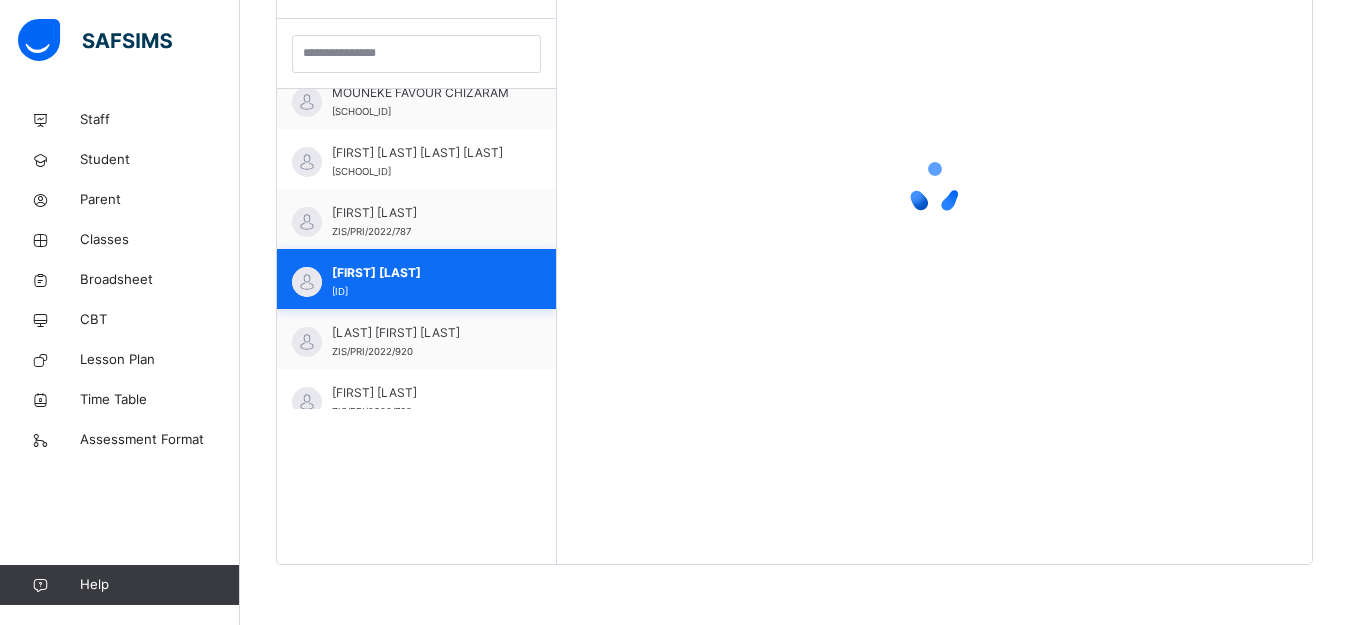 scroll, scrollTop: 581, scrollLeft: 0, axis: vertical 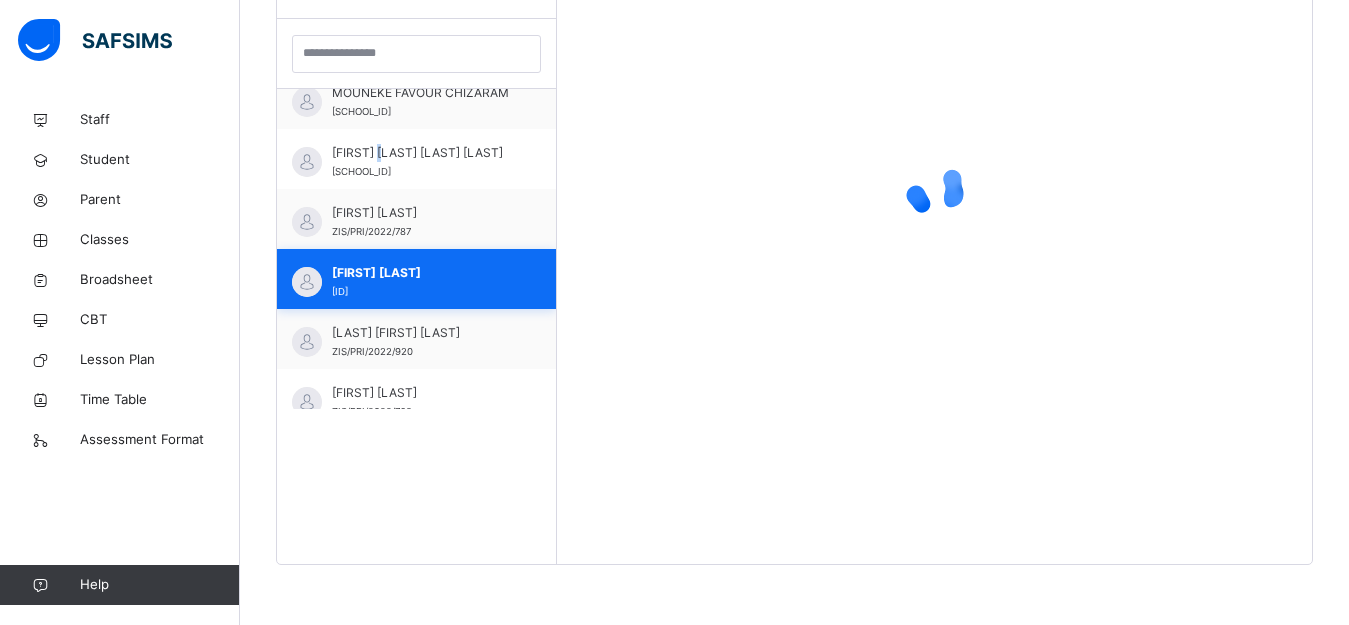 click on "MUHAMMED NANA AISHA NASIR" at bounding box center [421, 153] 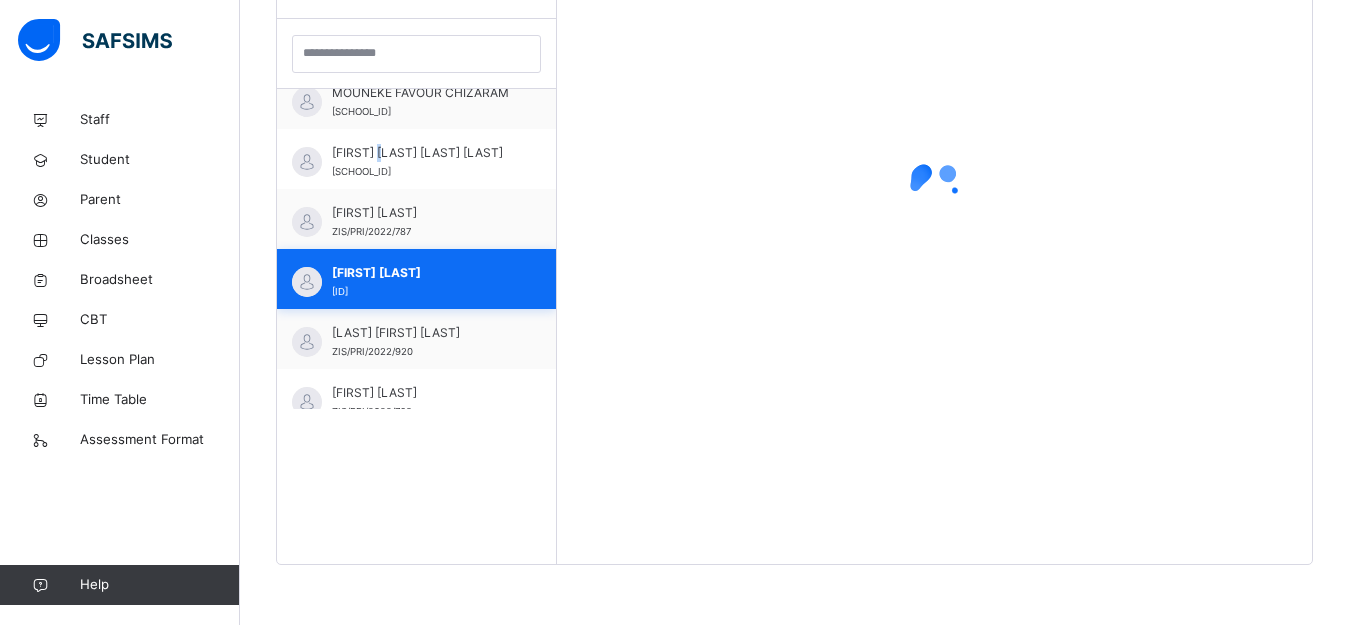 click on "MUHAMMED NANA AISHA NASIR" at bounding box center (421, 153) 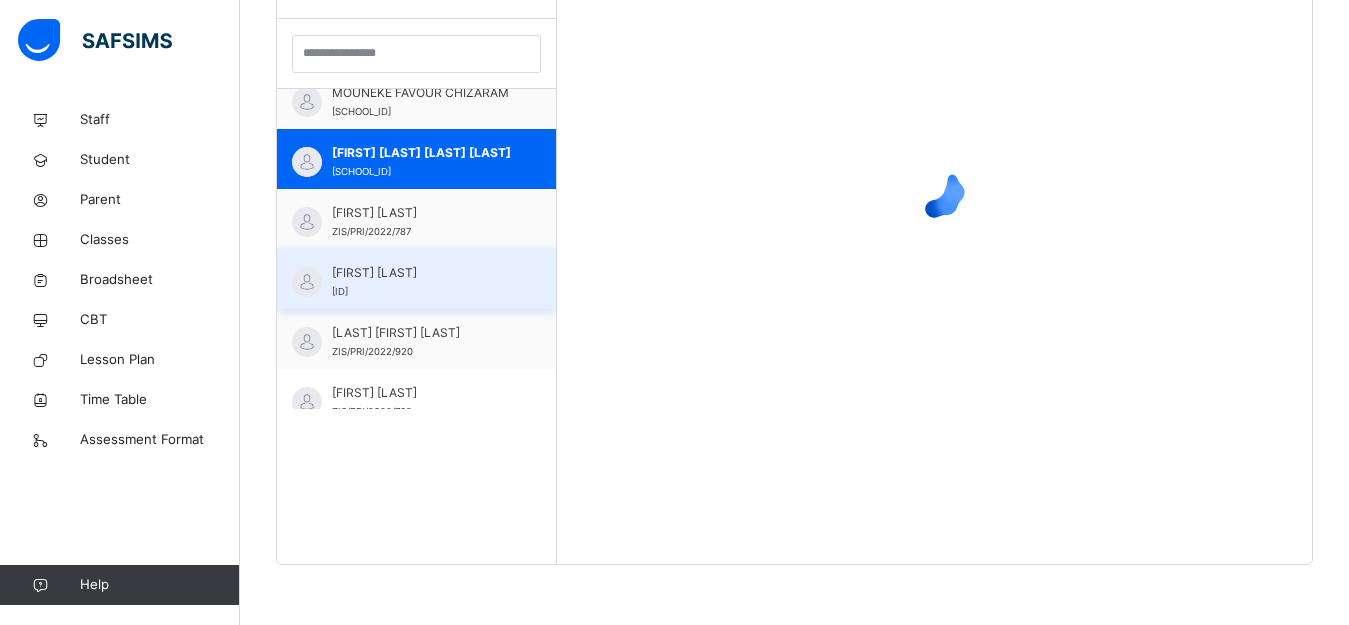 click on "UMMULKHAIRI  SADIK" at bounding box center [421, 273] 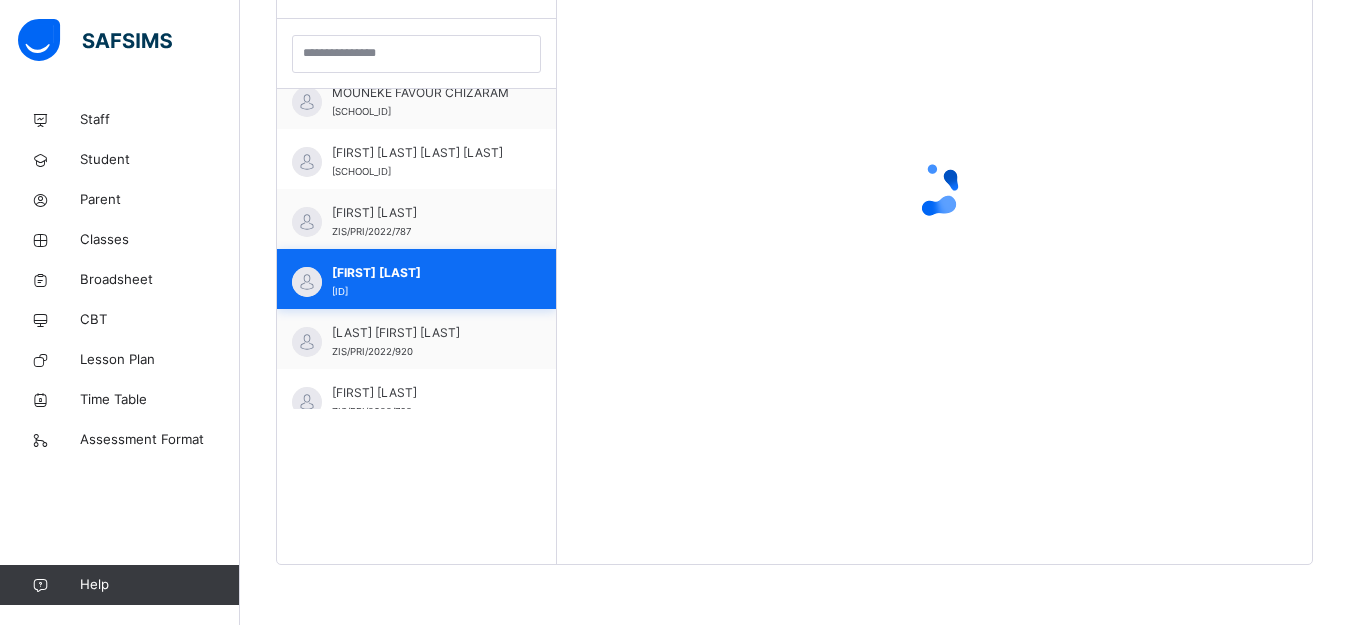 click on "ABDULLAH ABDULLAHI OLUWAJOMILOJU ZIS/PRI/2022/767 BILAL  BOUBACAR ZIS/PRI/2024/1002 Eliora  Fashanu ZIS/PRI/2022/783 ISHAQ  ZULAIKHA ZIS/PRI/2021/770 MARYAM  ADAMU ZIS/PRI/2024/1003 MOUNEKE FAVOUR CHIZARAM ZIS/PRI/2021/768 MUHAMMED NANA AISHA NASIR ZIS/PRI/2021/755 SAEED  MUHAMMAD ZIS/PRI/2022/787 UMMULKHAIRI  SADIK ZIS/PRI/2022/906 wealth ochanya Abba ZIS/PRI/2022/920 Yahaya Alhassan Muhammad ZIS/PRI/2022/768" at bounding box center [416, 249] 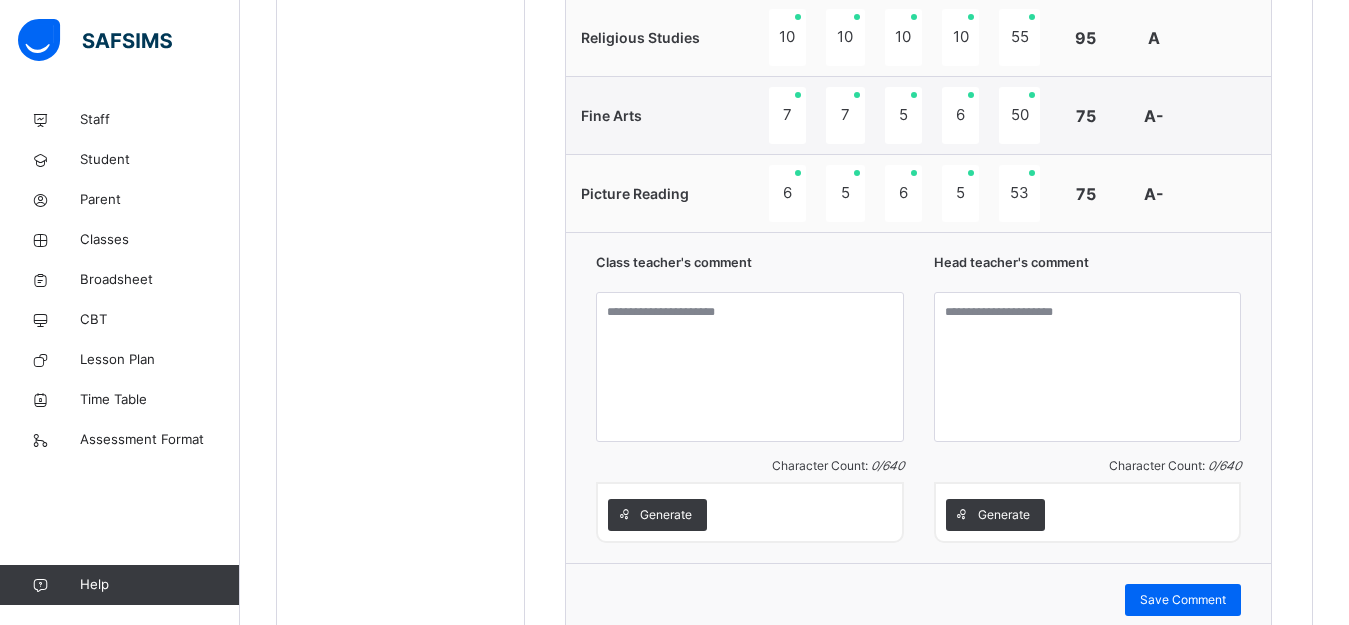 scroll, scrollTop: 1489, scrollLeft: 0, axis: vertical 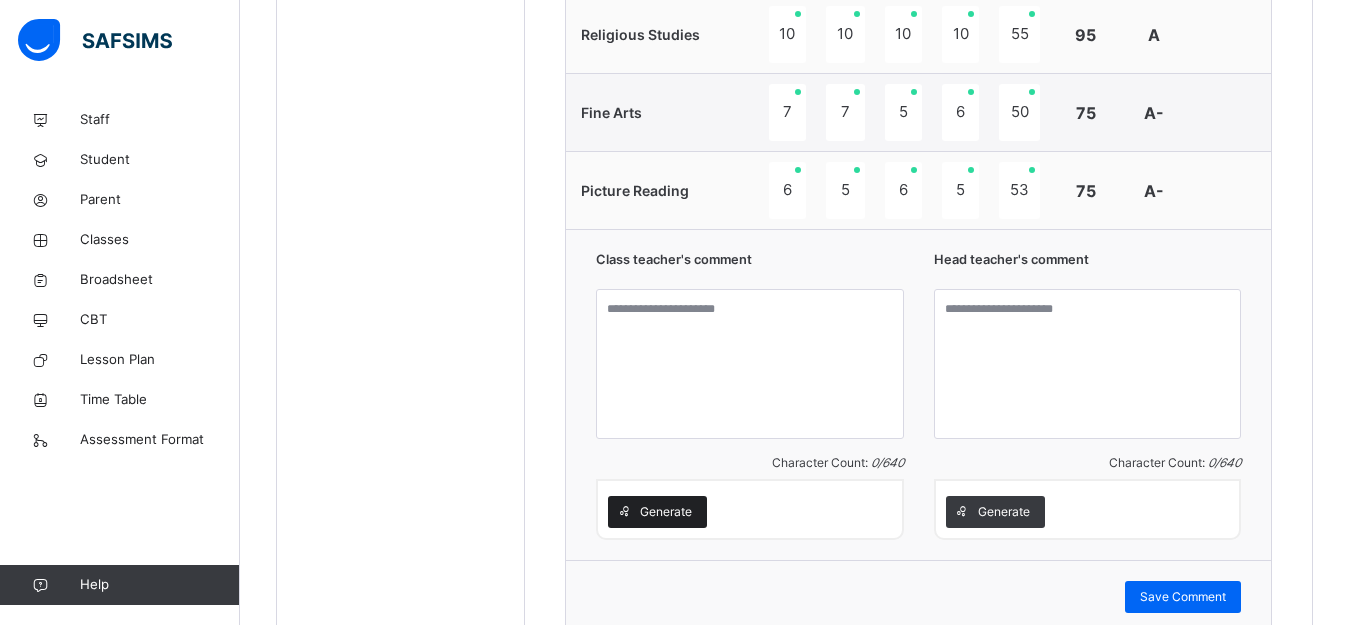 click on "Generate" at bounding box center [666, 512] 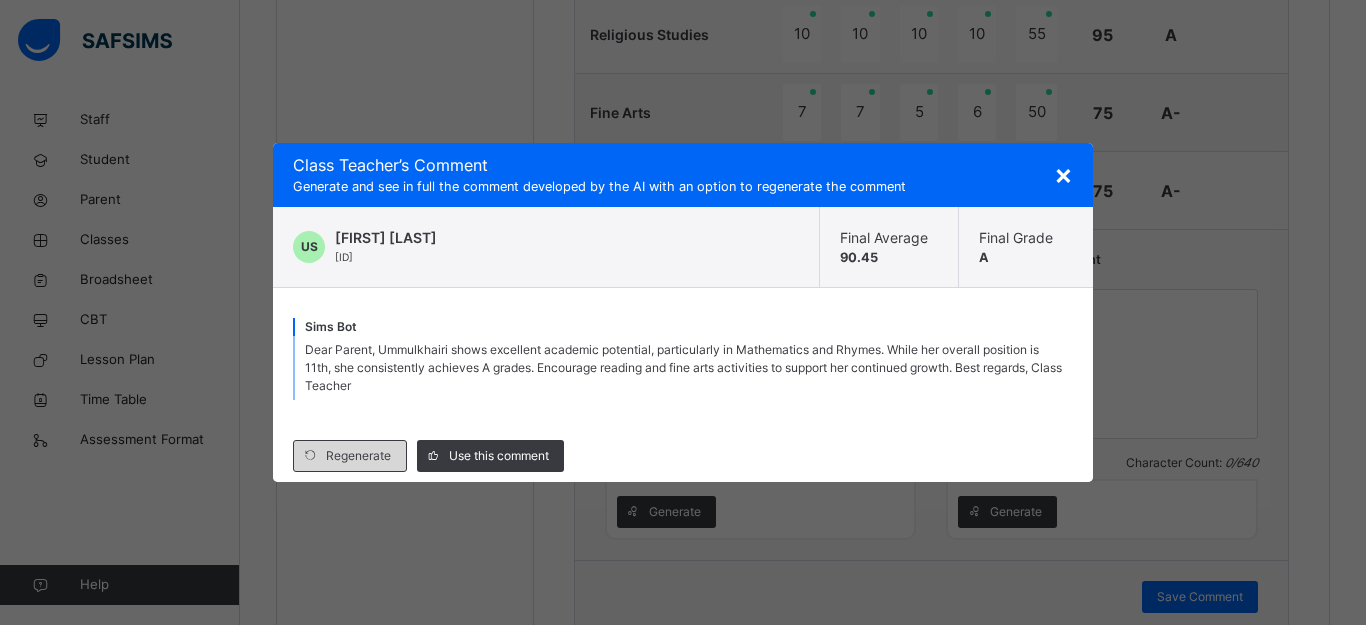click on "Regenerate" at bounding box center (358, 456) 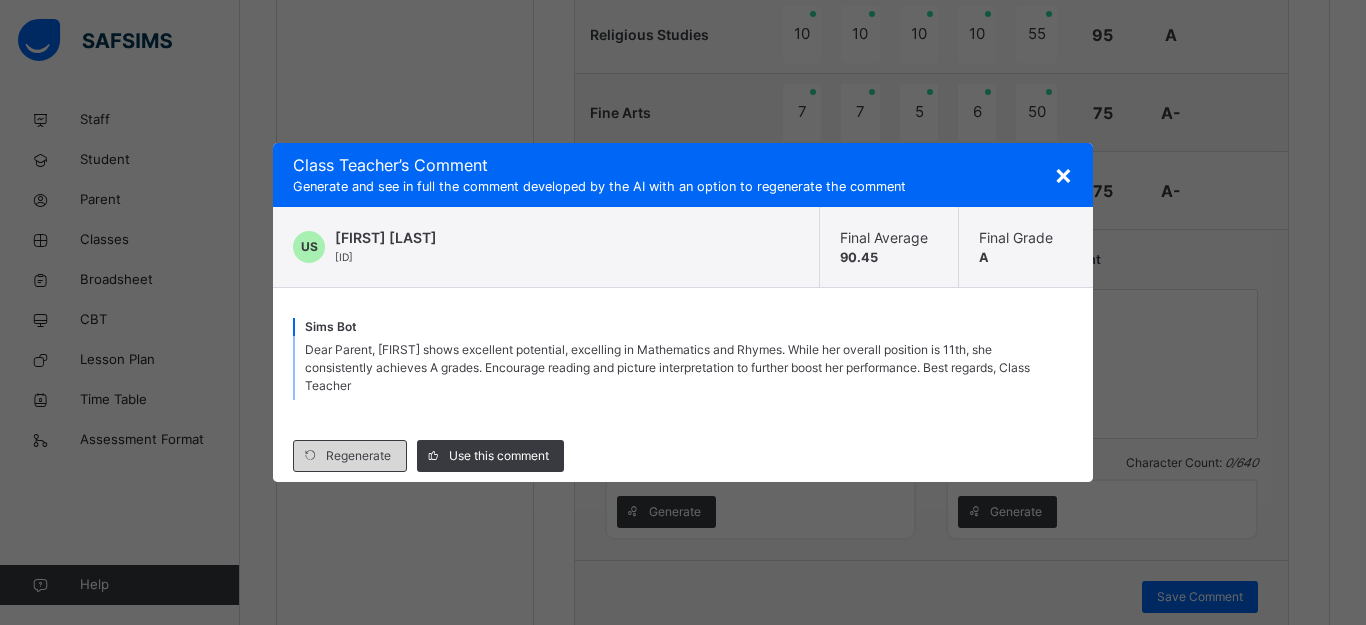 click on "Regenerate" at bounding box center (358, 456) 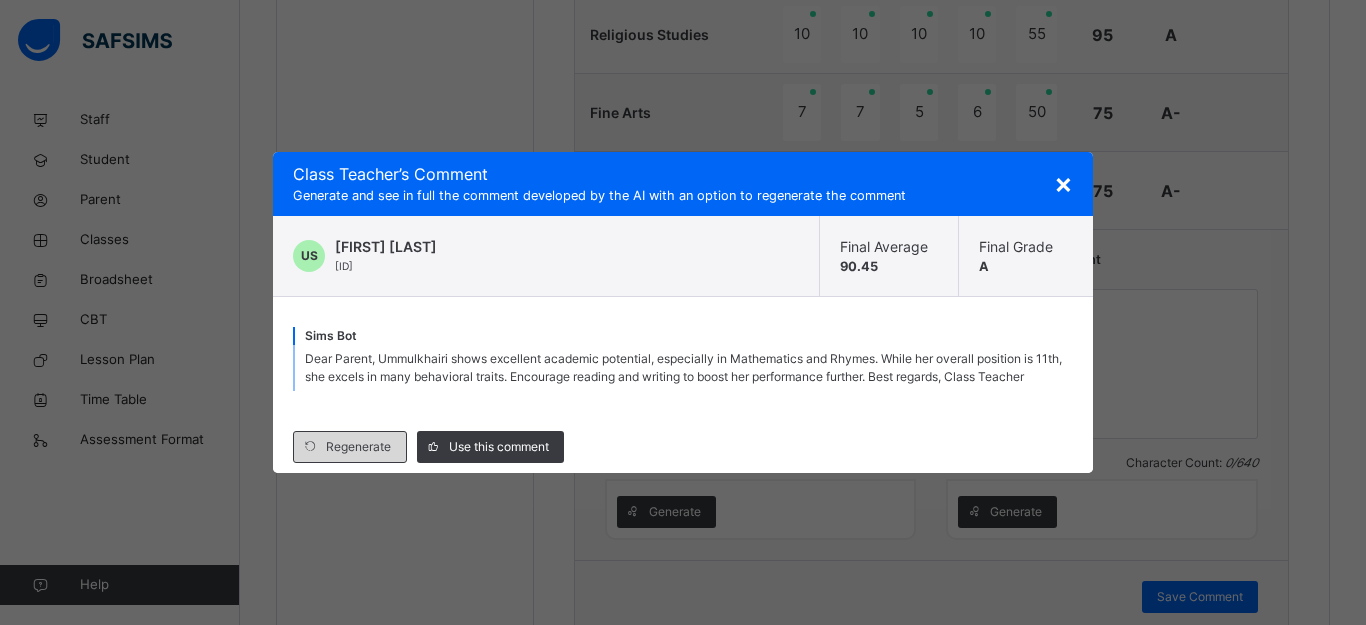 click on "Regenerate" at bounding box center [358, 447] 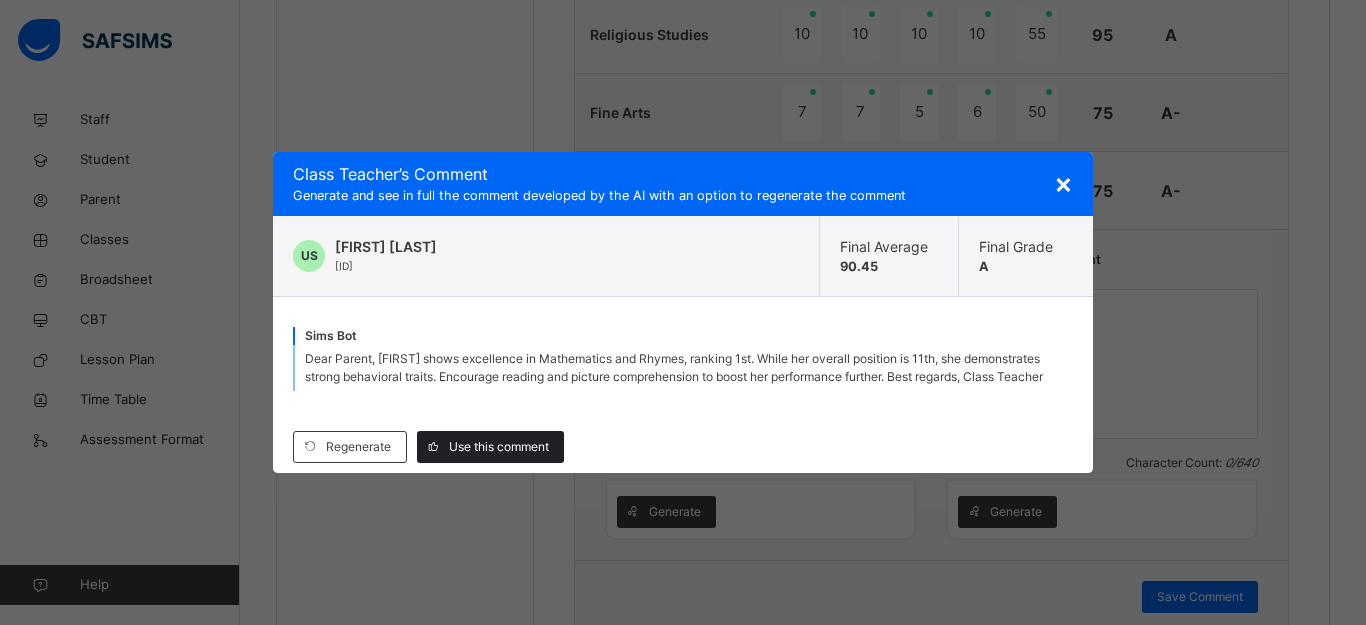 click on "Use this comment" at bounding box center [499, 447] 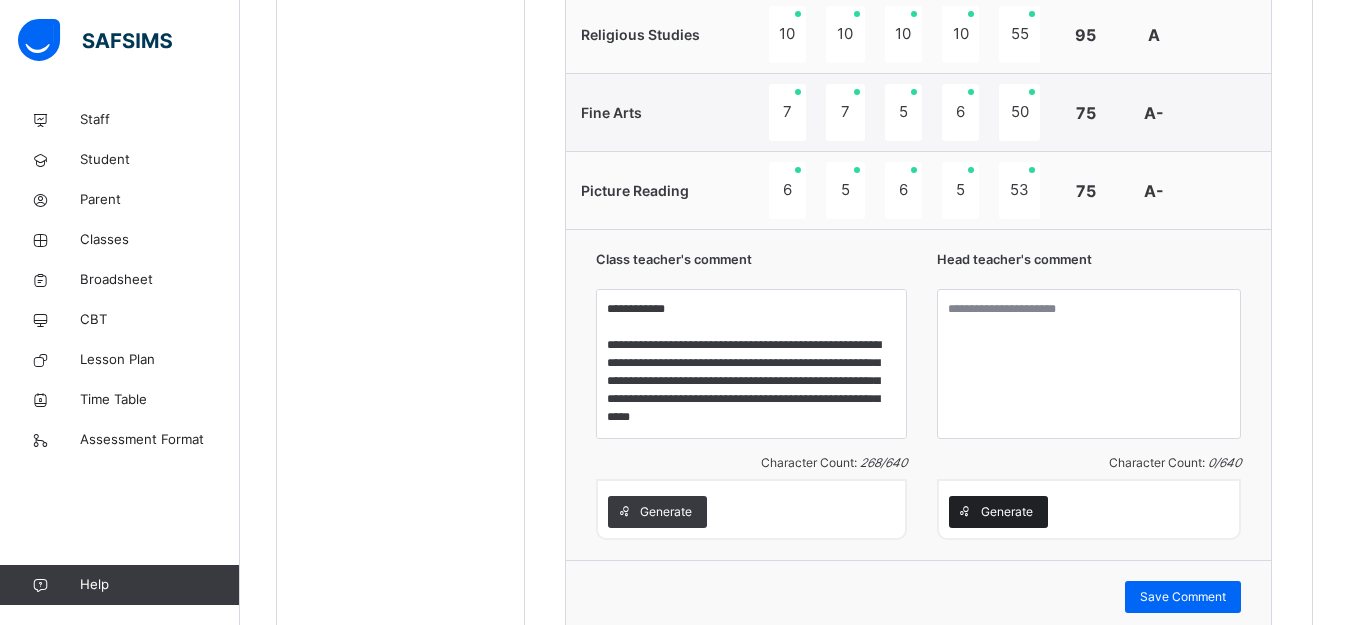 click on "Generate" at bounding box center (1007, 512) 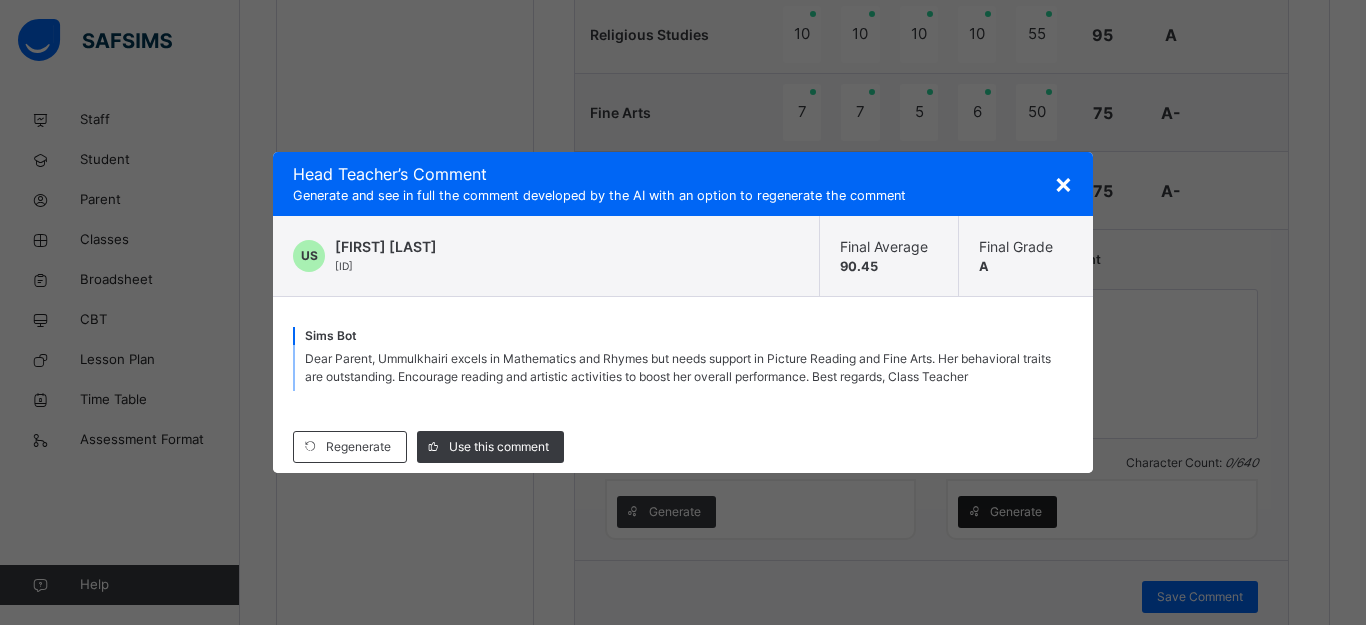 click on "×   Head Teacher ’s Comment Generate and see in full the comment developed by the AI with an option to regenerate the comment US UMMULKHAIRI  SADIK   ZIS/PRI/2022/906 Final Average 90.45 Final Grade A Sims Bot Dear Parent,
Ummulkhairi excels in Mathematics and Rhymes but needs support in Picture Reading and Fine Arts. Her behavioral traits are outstanding. Encourage reading and artistic activities to boost her overall performance.
Best regards,
Class Teacher   Regenerate     Use this comment" at bounding box center [683, 312] 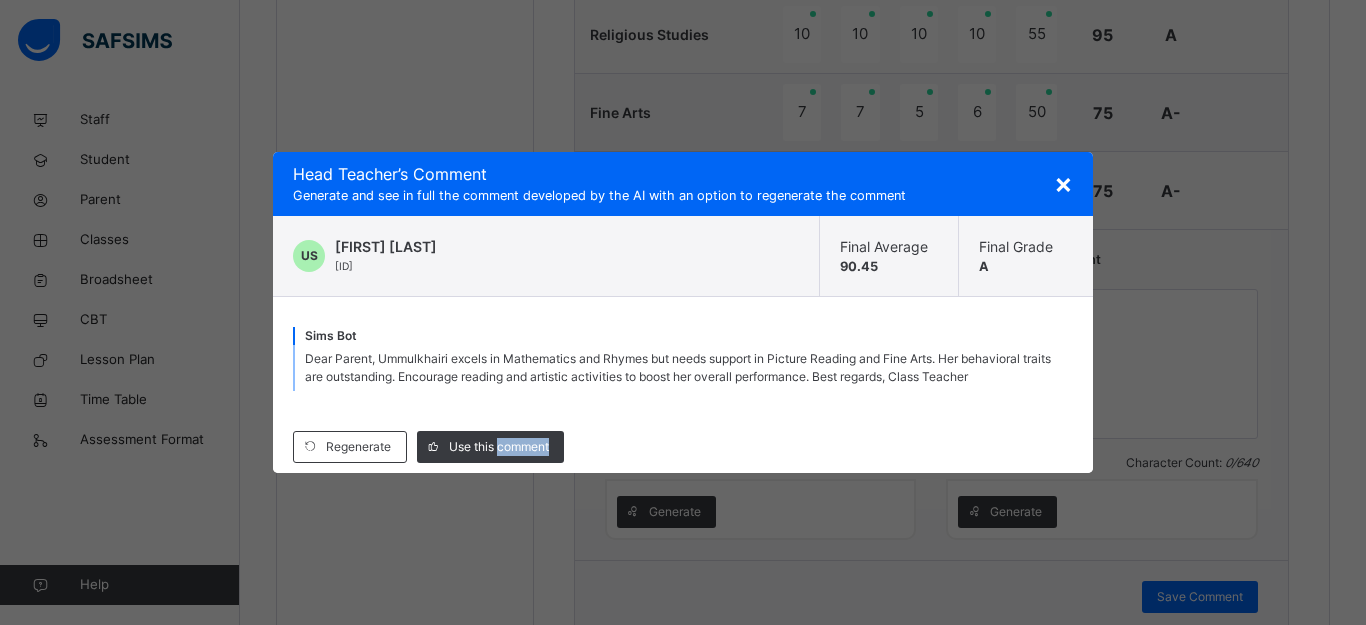 click on "×   Head Teacher ’s Comment Generate and see in full the comment developed by the AI with an option to regenerate the comment US UMMULKHAIRI  SADIK   ZIS/PRI/2022/906 Final Average 90.45 Final Grade A Sims Bot Dear Parent,
Ummulkhairi excels in Mathematics and Rhymes but needs support in Picture Reading and Fine Arts. Her behavioral traits are outstanding. Encourage reading and artistic activities to boost her overall performance.
Best regards,
Class Teacher   Regenerate     Use this comment" at bounding box center [683, 312] 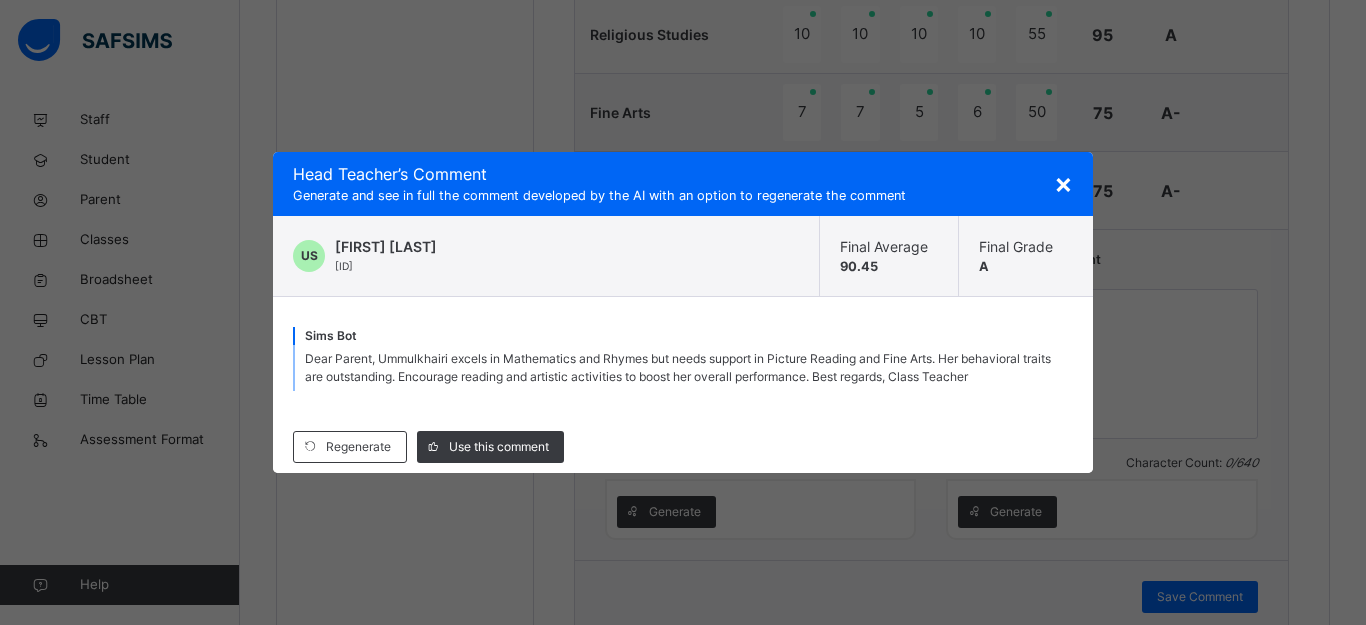 drag, startPoint x: 1009, startPoint y: 467, endPoint x: 440, endPoint y: 519, distance: 571.37115 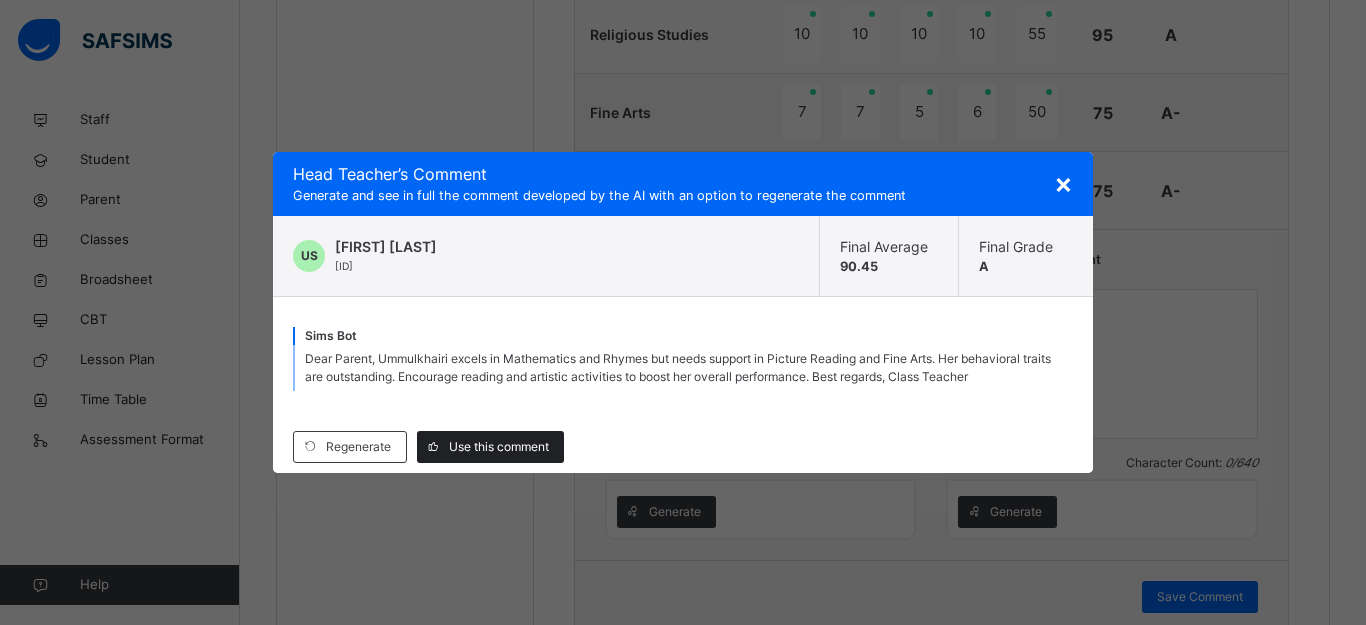 click on "Use this comment" at bounding box center (499, 447) 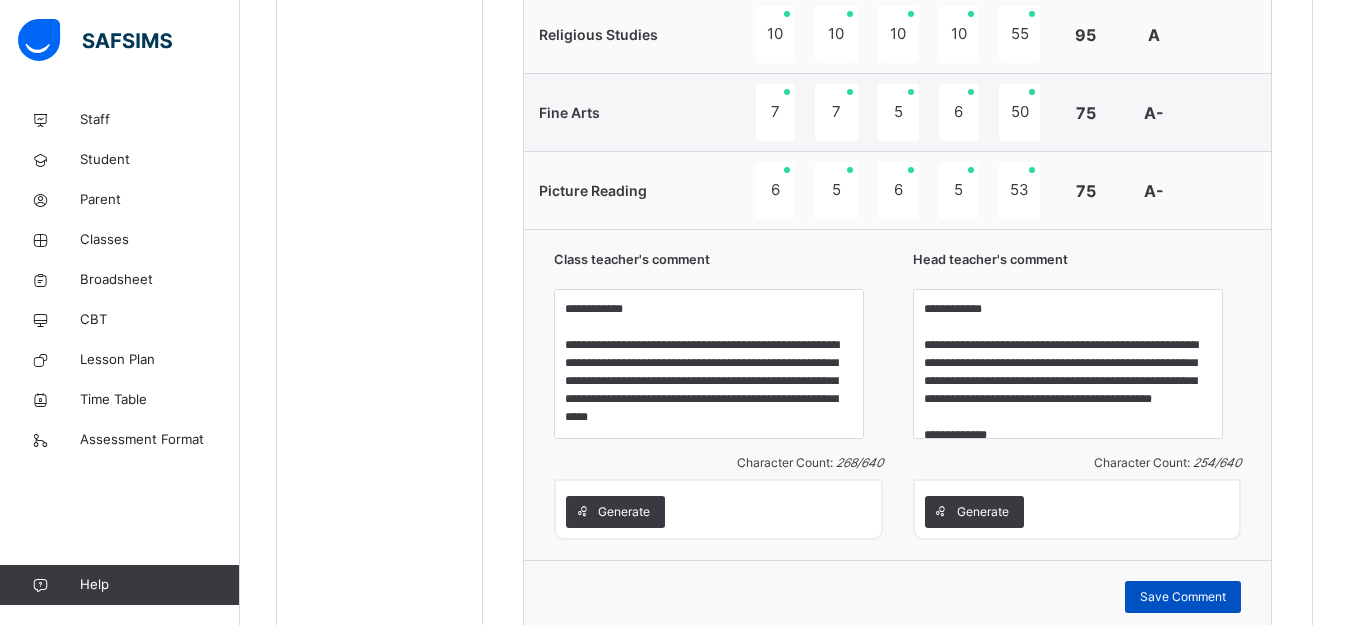 click on "Save Comment" at bounding box center (1183, 597) 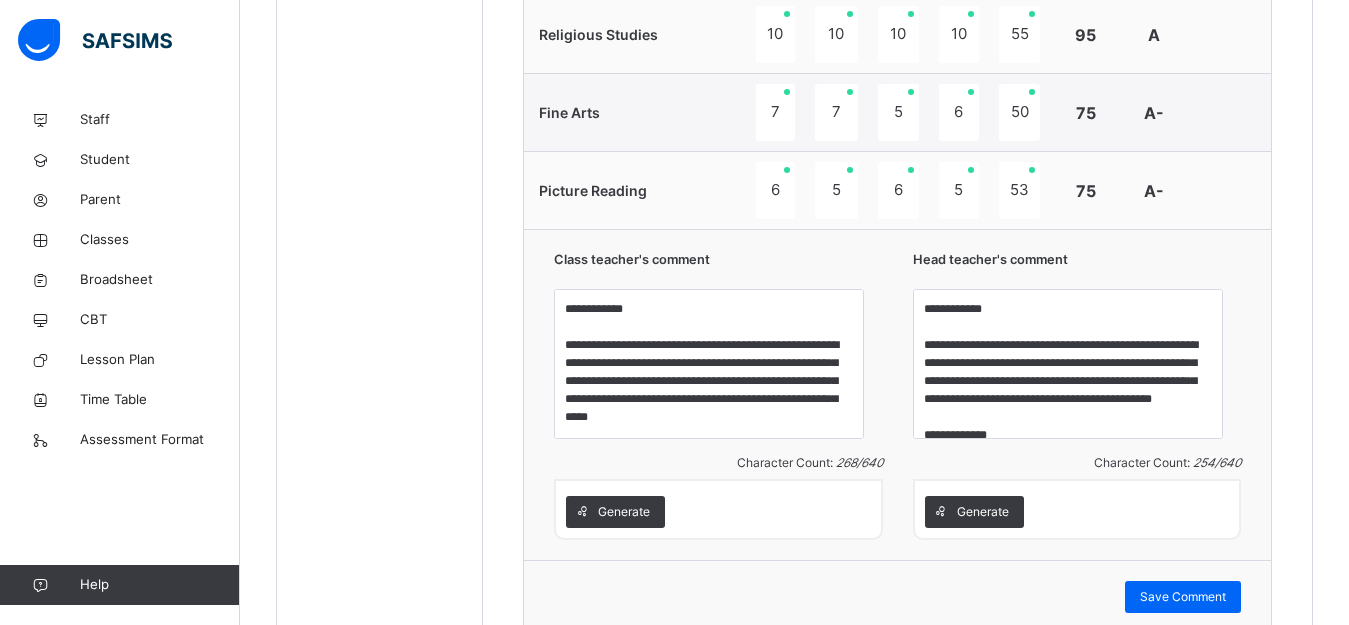 scroll, scrollTop: 942, scrollLeft: 0, axis: vertical 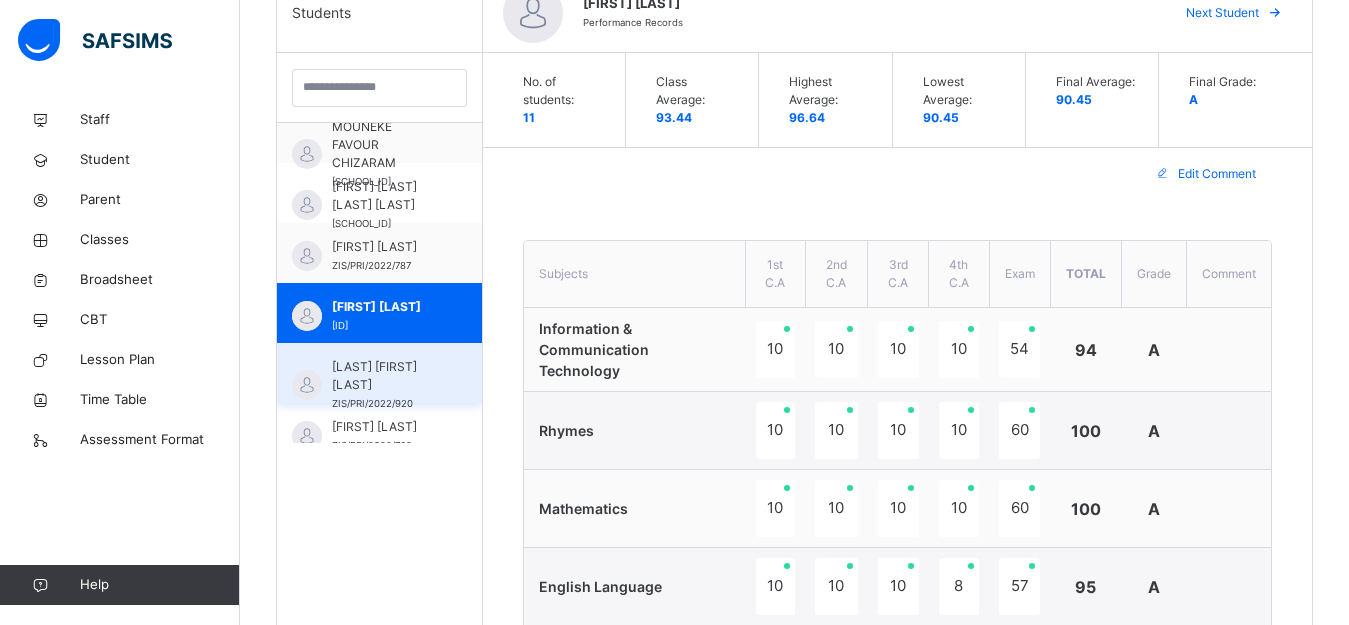 click on "wealth ochanya Abba" at bounding box center (384, 376) 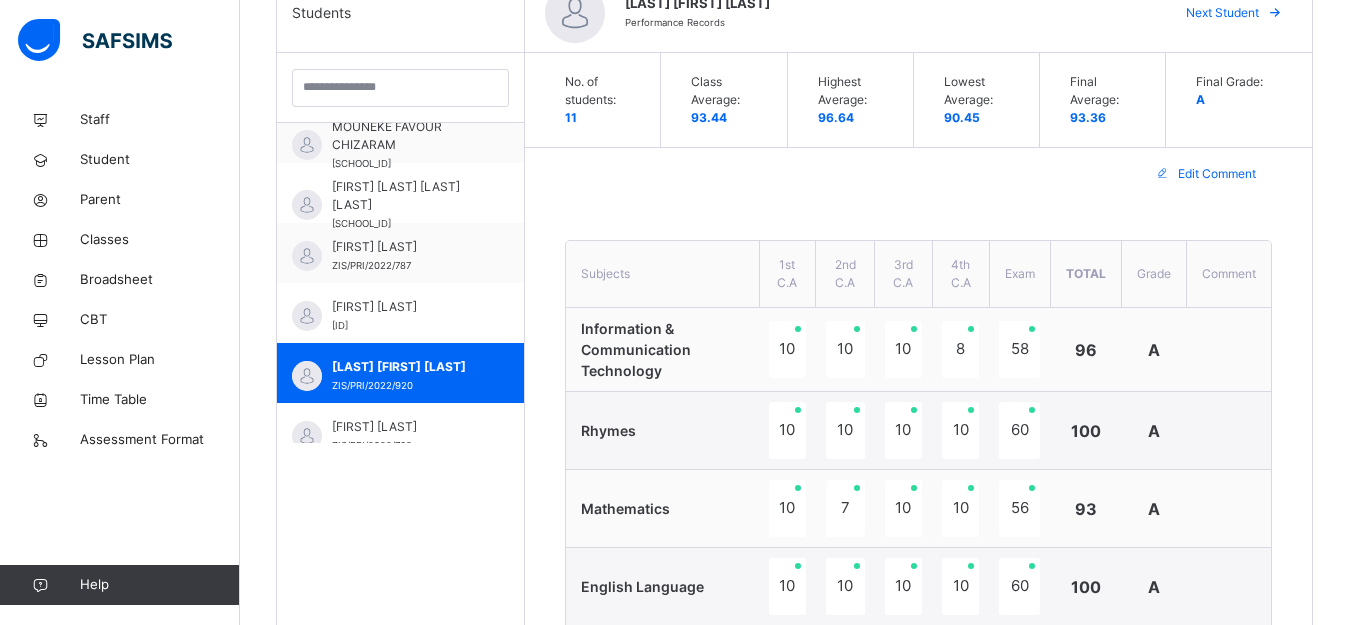 scroll, scrollTop: 1094, scrollLeft: 0, axis: vertical 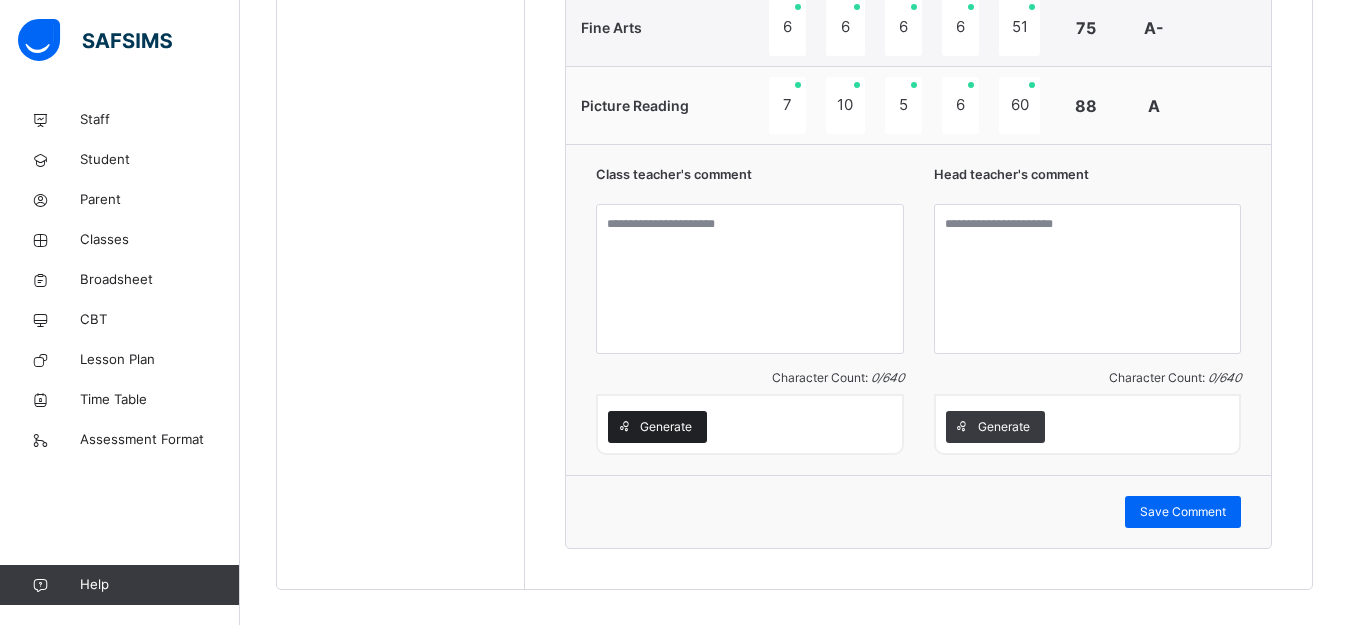 click on "Generate" at bounding box center (666, 427) 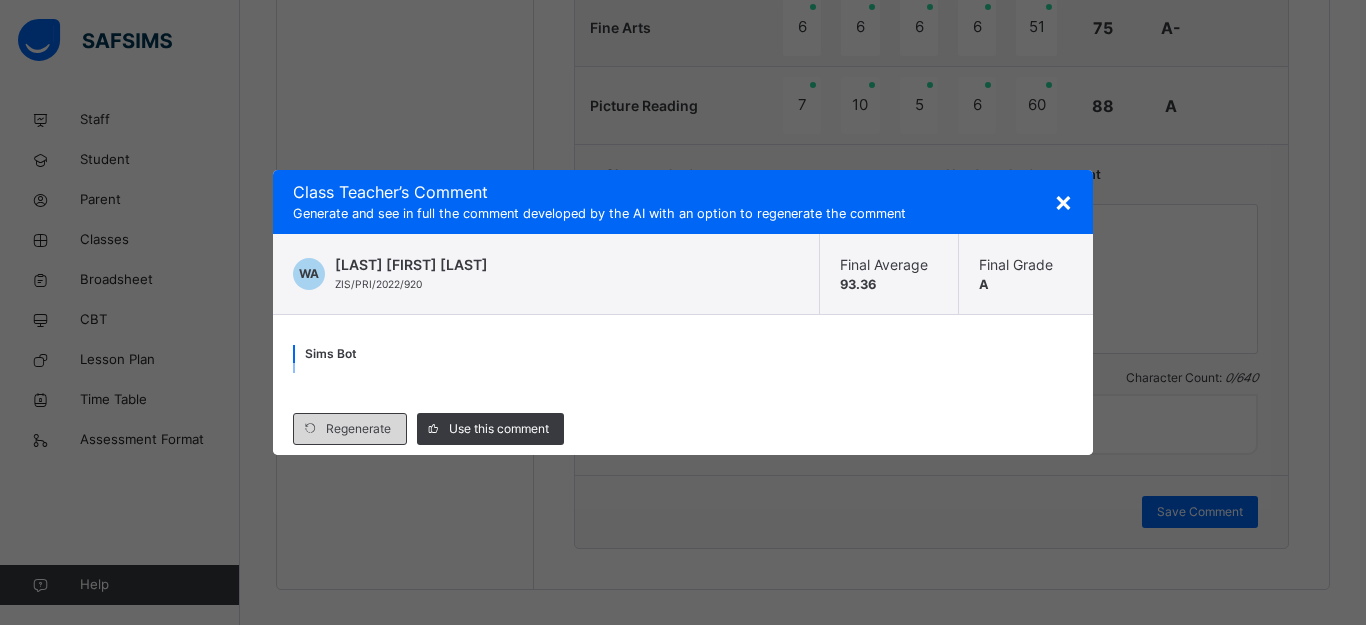 click on "Regenerate" at bounding box center (358, 429) 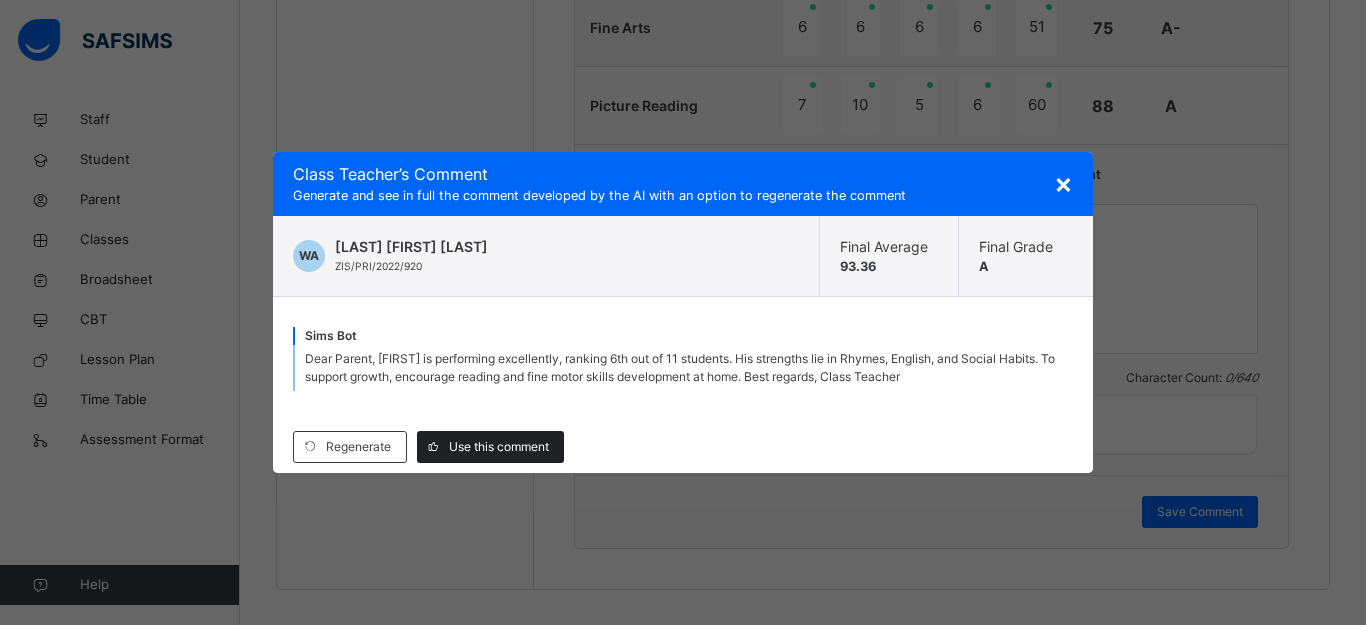 click on "Use this comment" at bounding box center (499, 447) 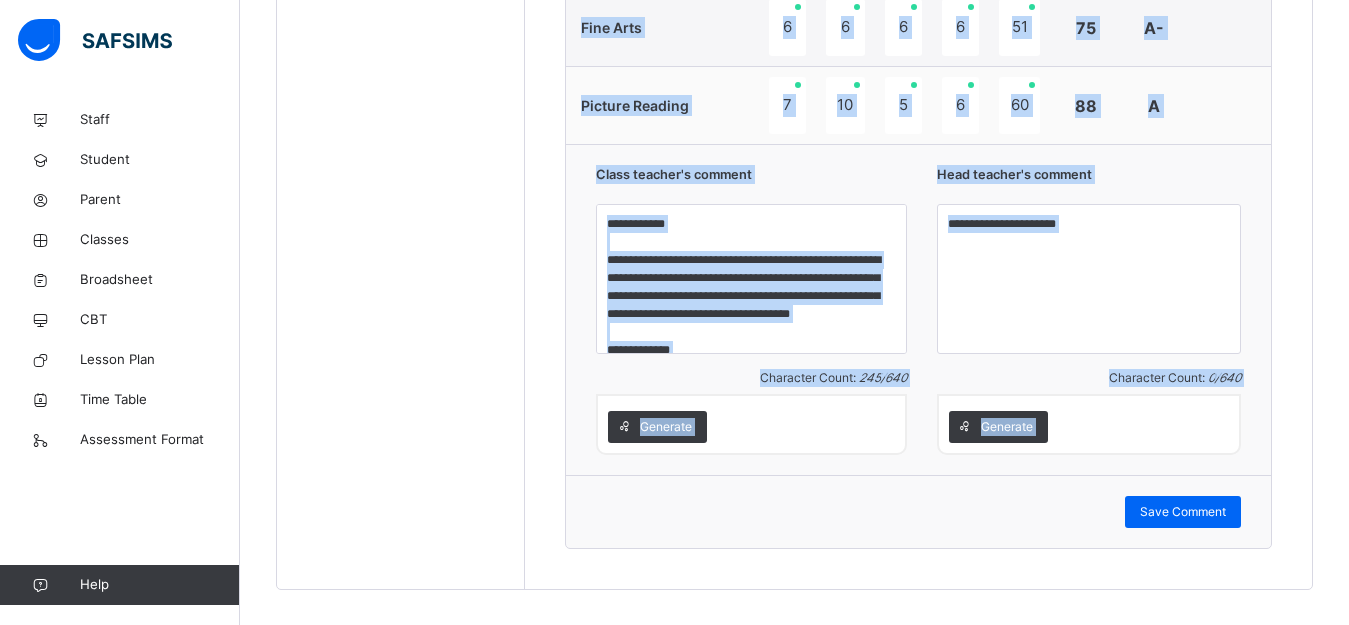 drag, startPoint x: 482, startPoint y: 450, endPoint x: 1049, endPoint y: 507, distance: 569.85785 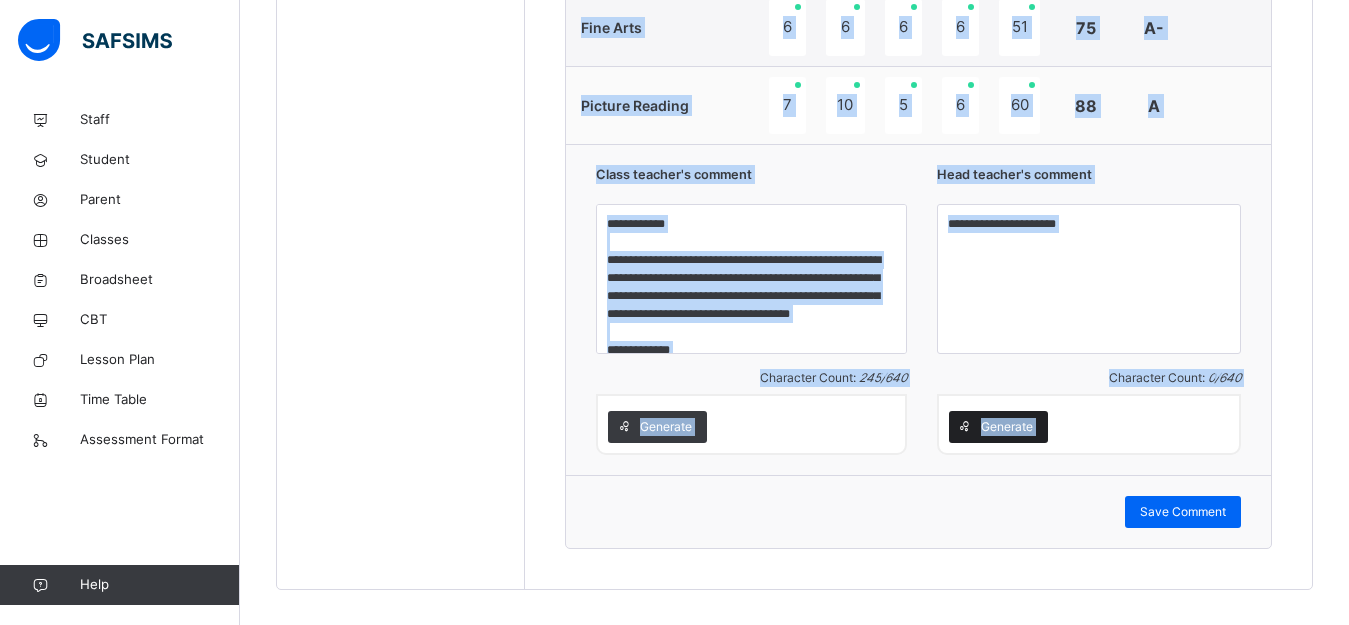 click on "Generate" at bounding box center (1007, 427) 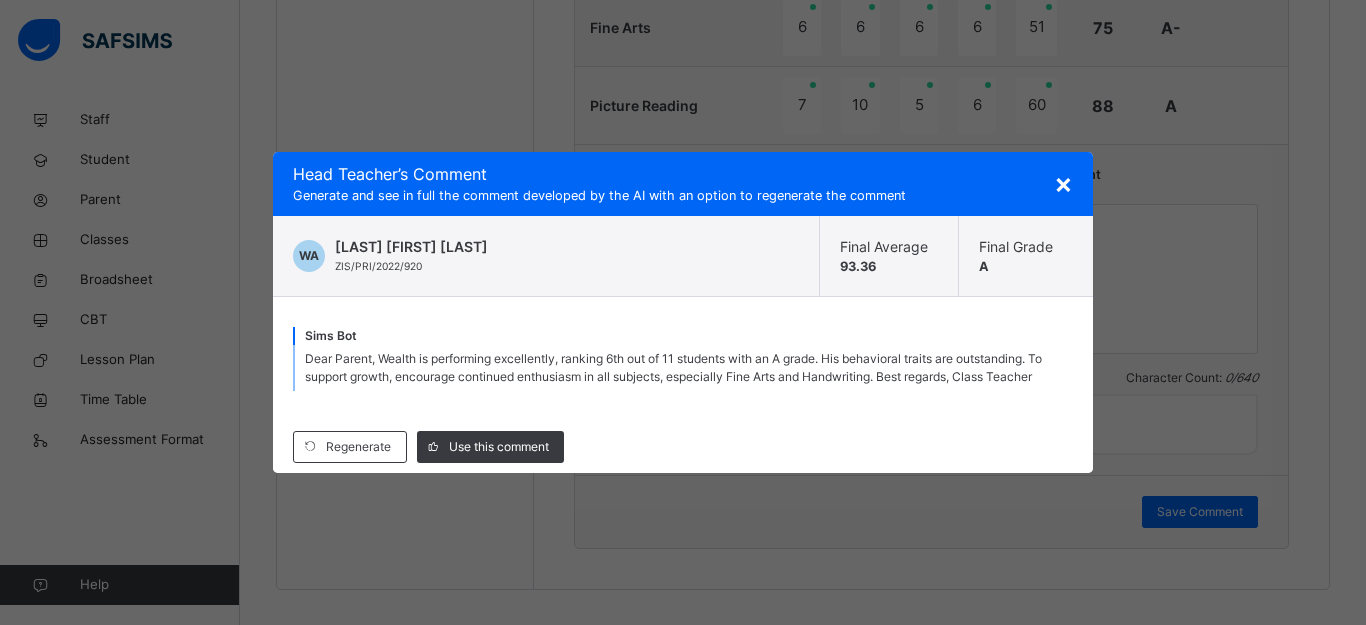 click on "×" at bounding box center [1063, 183] 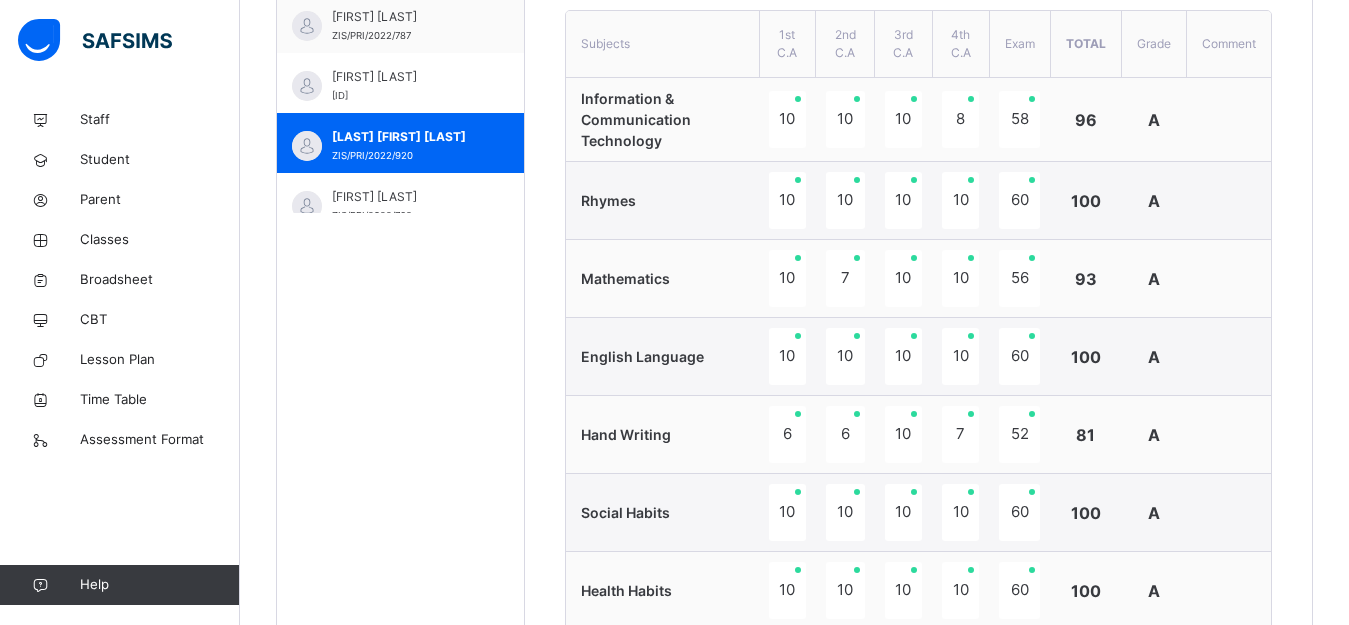 scroll, scrollTop: 774, scrollLeft: 0, axis: vertical 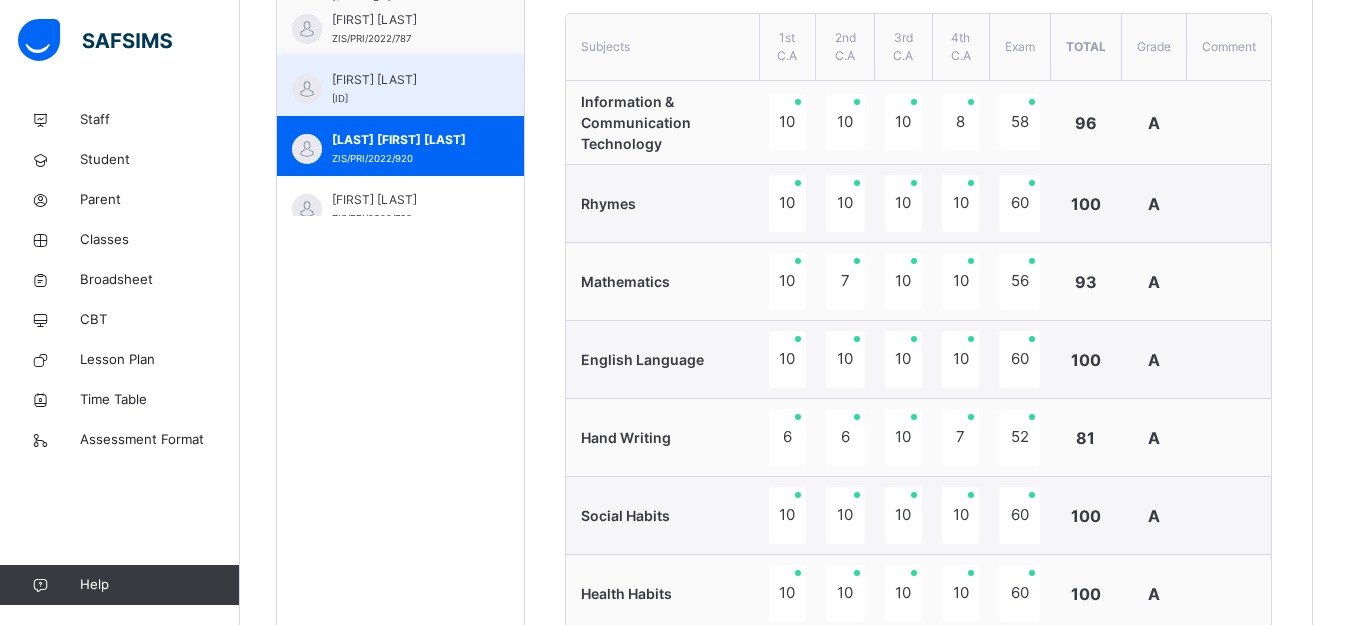 click on "UMMULKHAIRI  SADIK ZIS/PRI/2022/906" at bounding box center [400, 86] 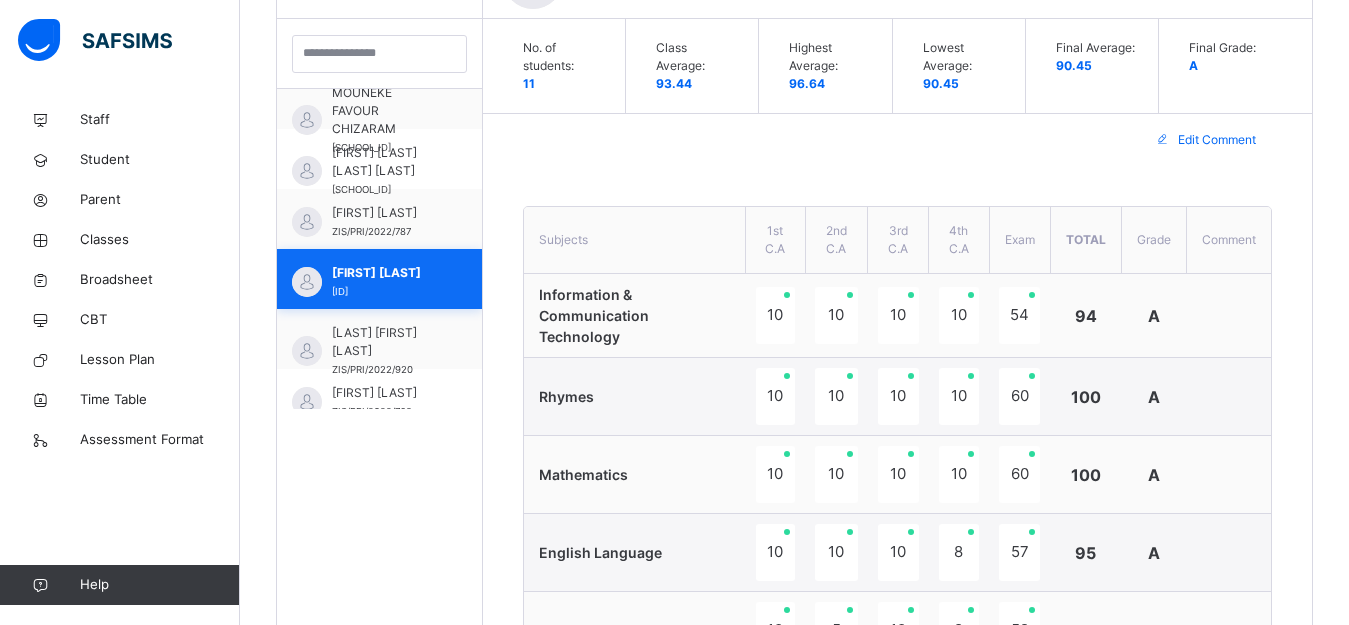 scroll, scrollTop: 774, scrollLeft: 0, axis: vertical 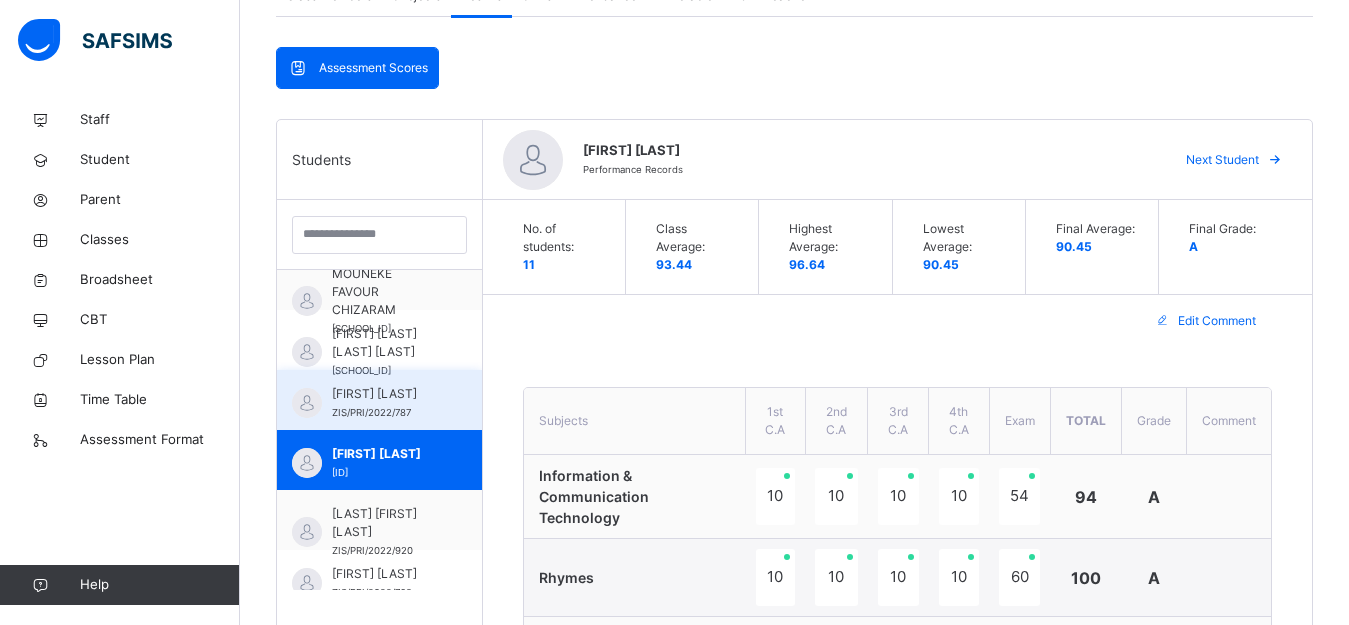 click on "SAEED  MUHAMMAD" at bounding box center [384, 394] 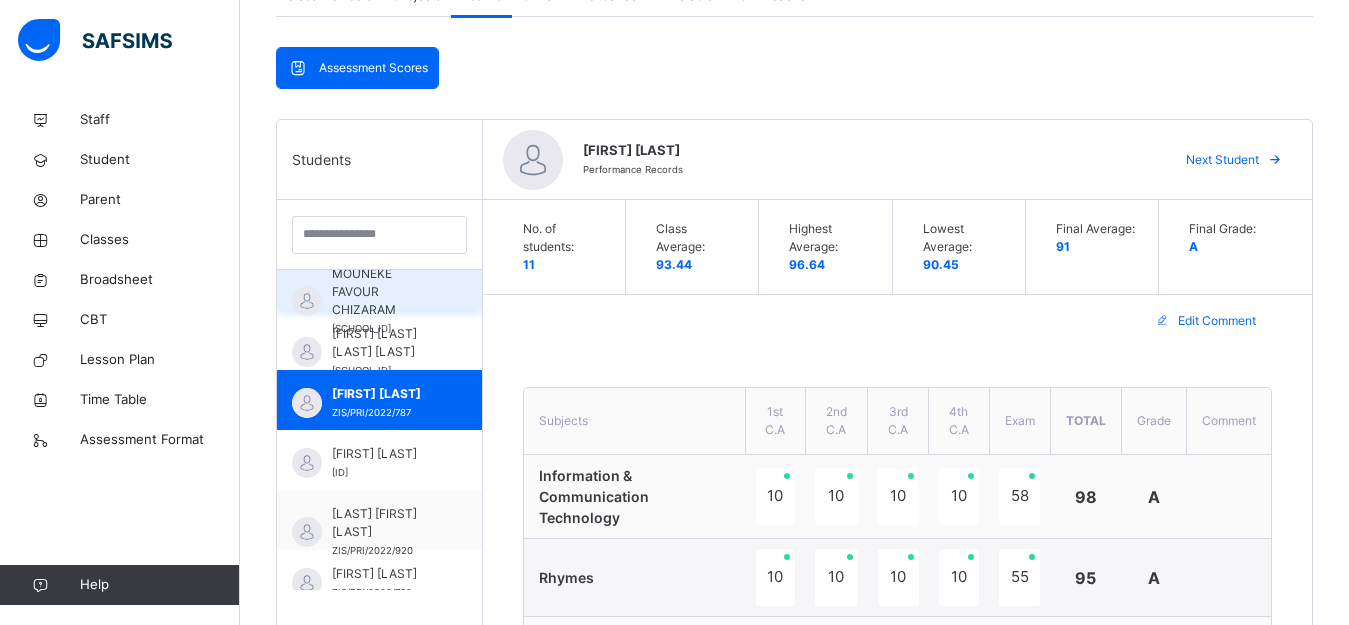 click on "MOUNEKE FAVOUR CHIZARAM" at bounding box center [384, 292] 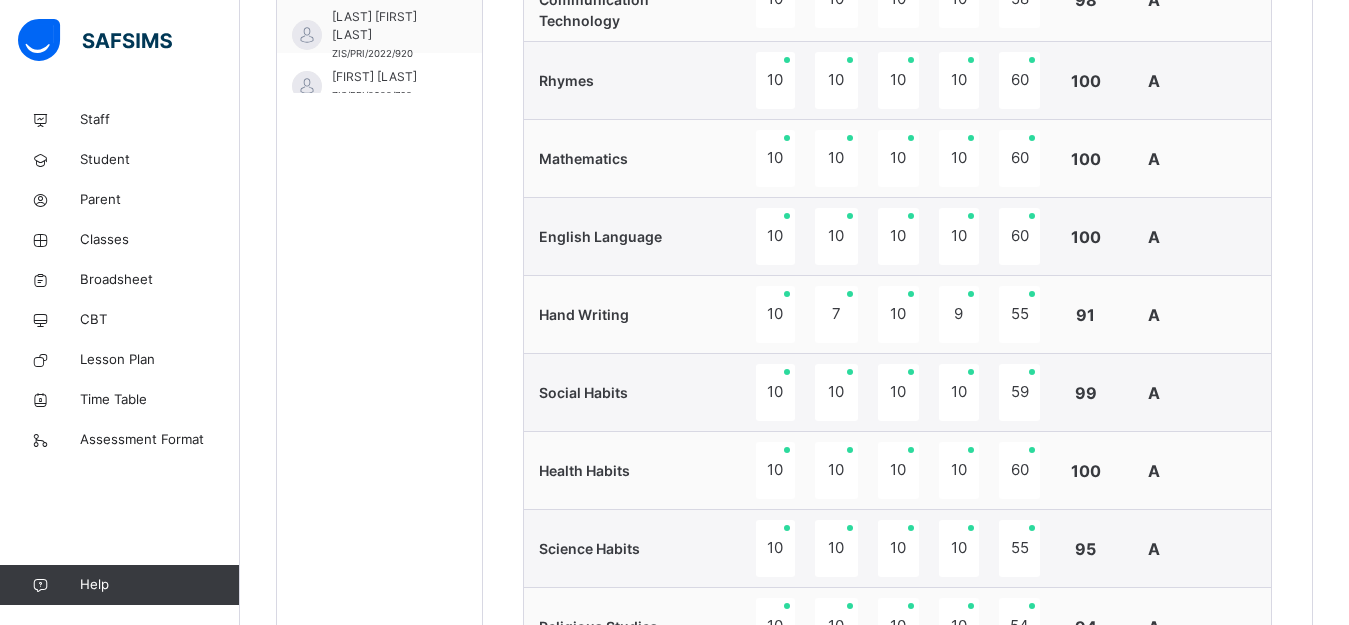 scroll, scrollTop: 920, scrollLeft: 0, axis: vertical 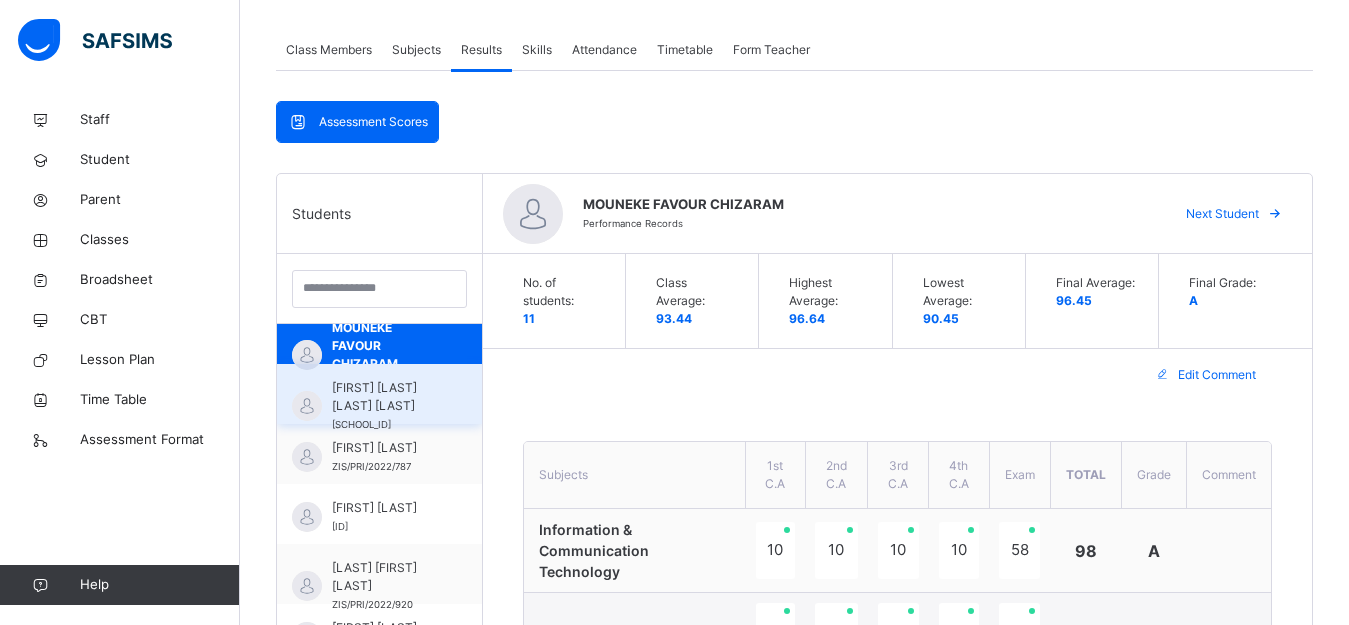 click on "MUHAMMED NANA AISHA NASIR" at bounding box center (384, 397) 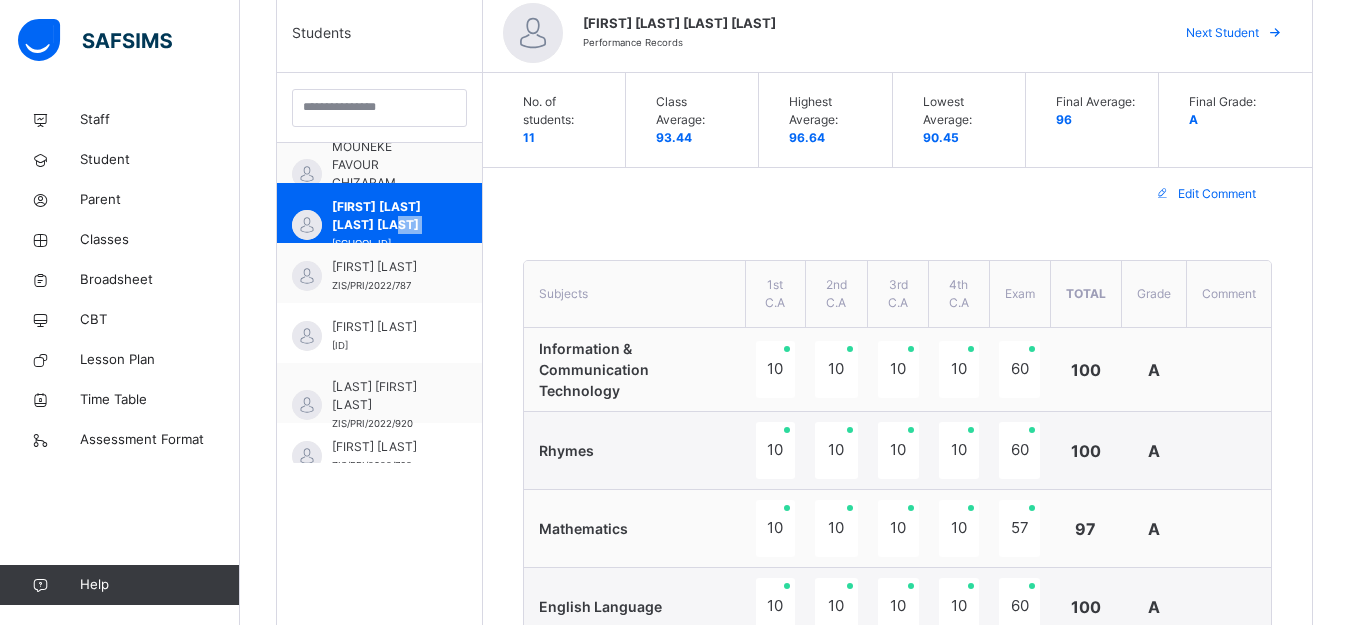 scroll, scrollTop: 546, scrollLeft: 0, axis: vertical 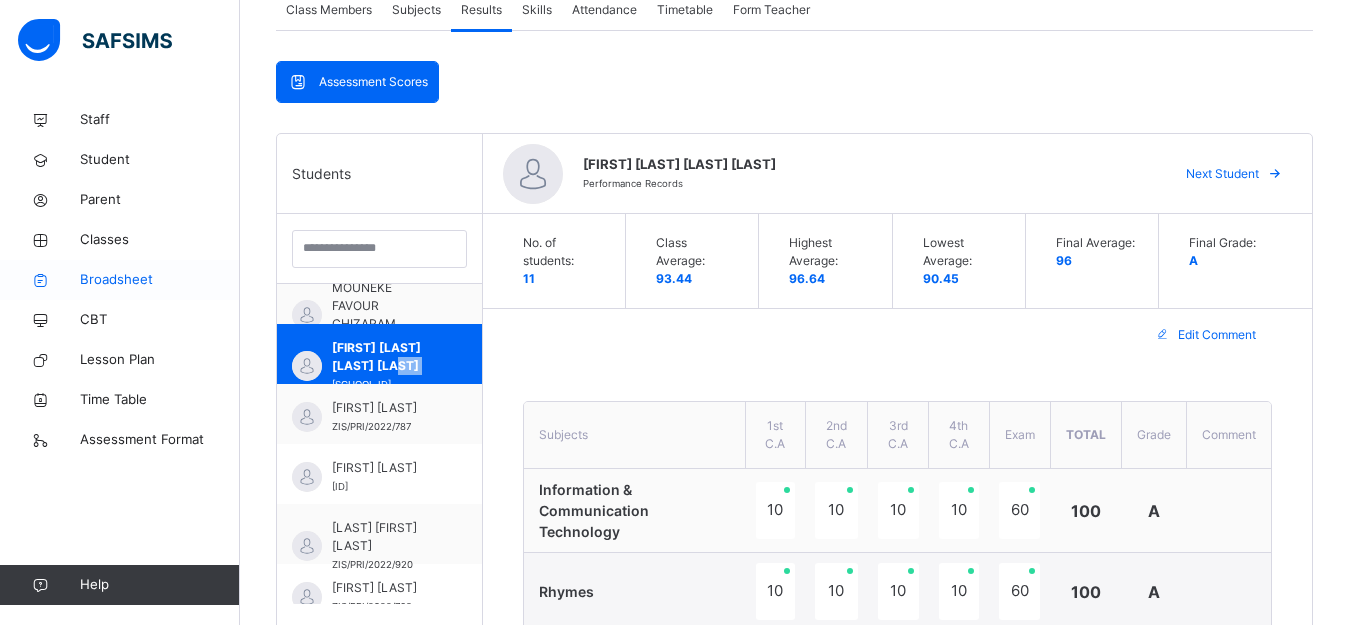 click on "Broadsheet" at bounding box center (160, 280) 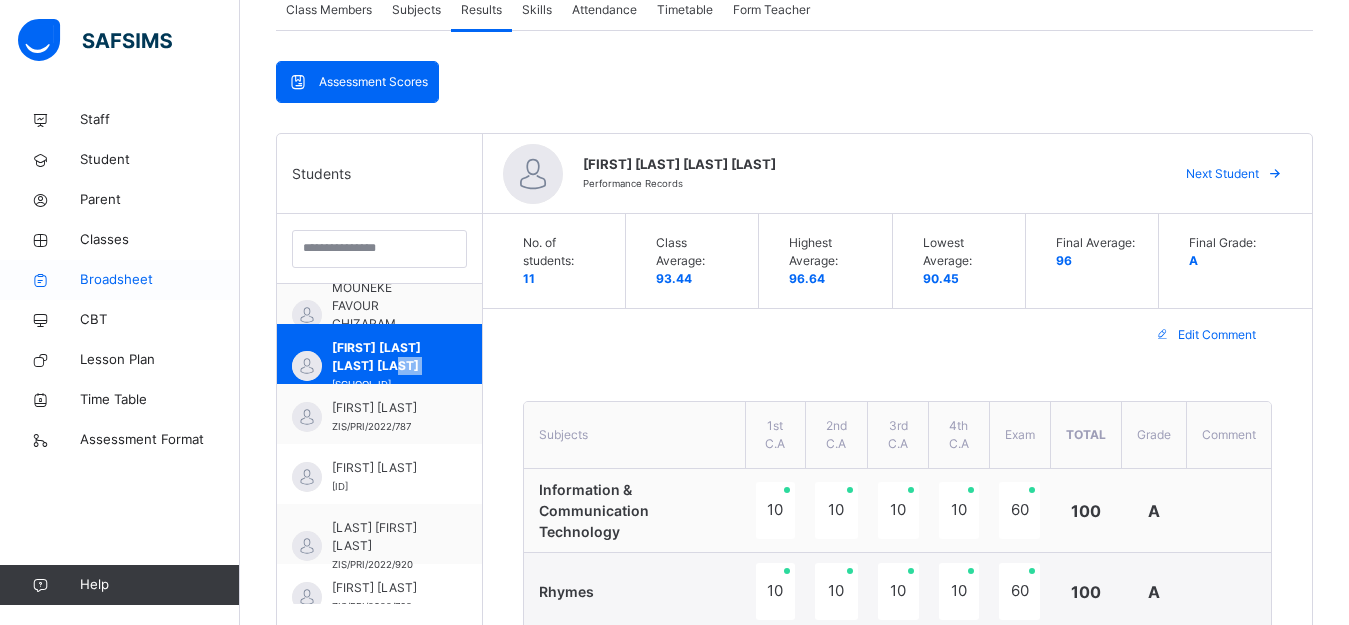 scroll, scrollTop: 0, scrollLeft: 0, axis: both 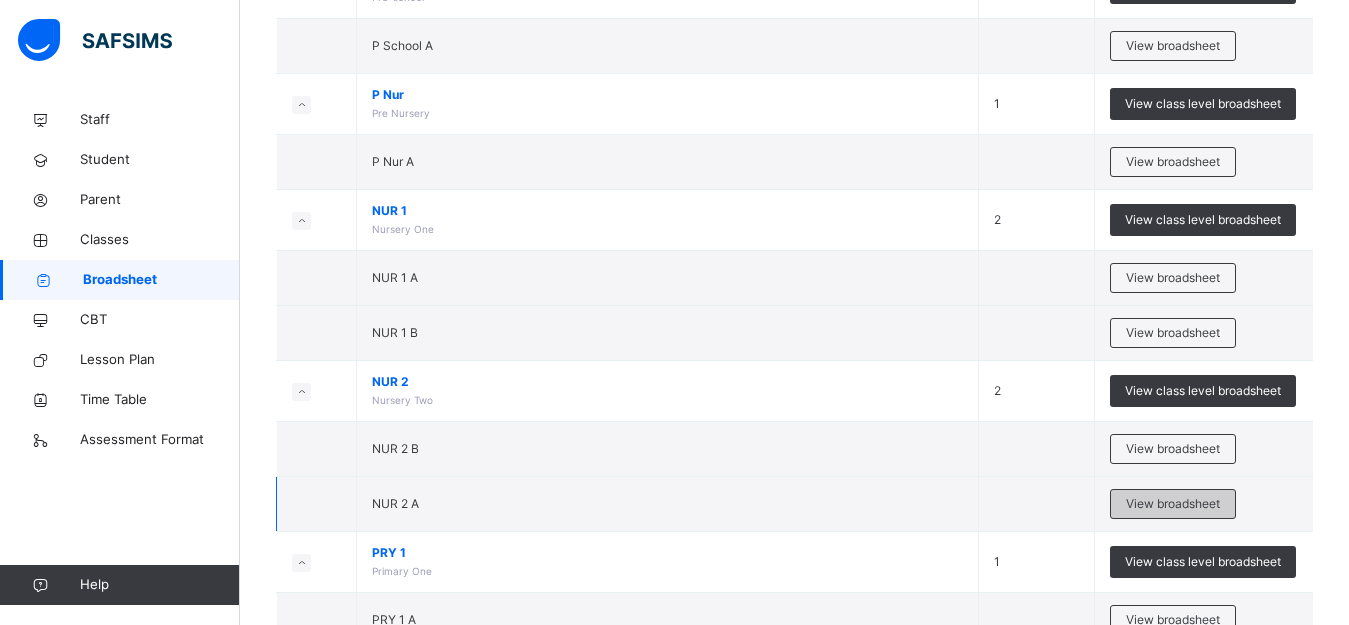 click on "View broadsheet" at bounding box center (1173, 504) 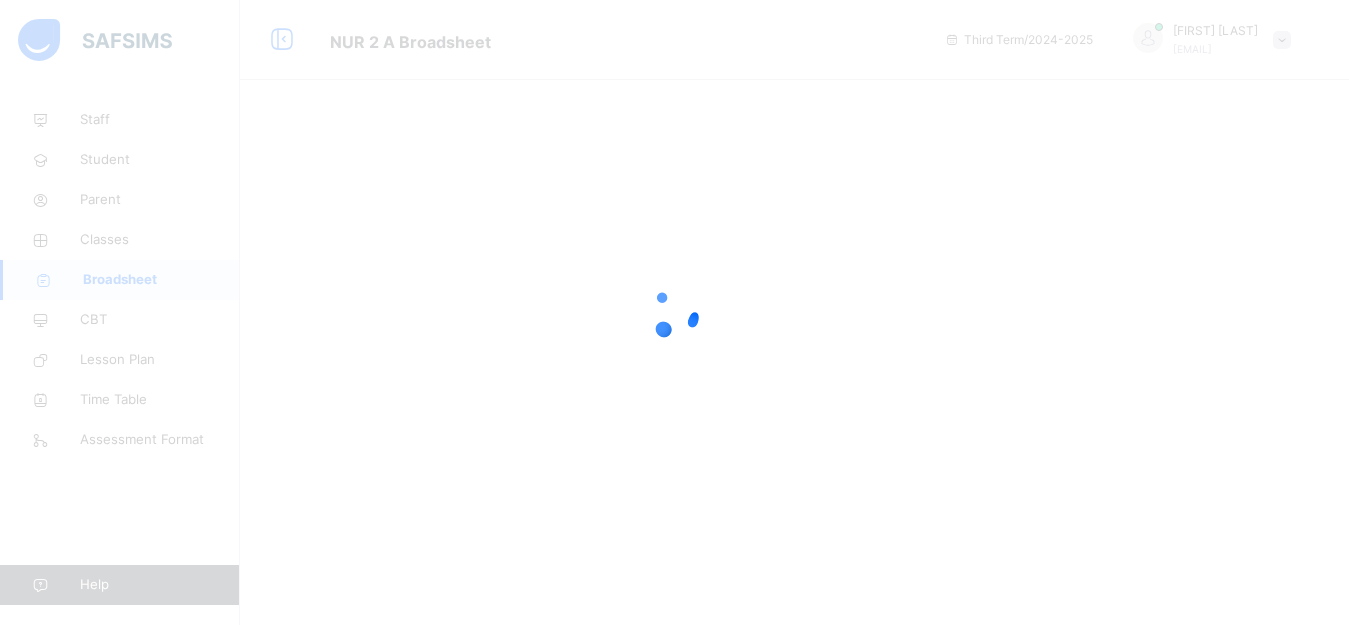 scroll, scrollTop: 0, scrollLeft: 0, axis: both 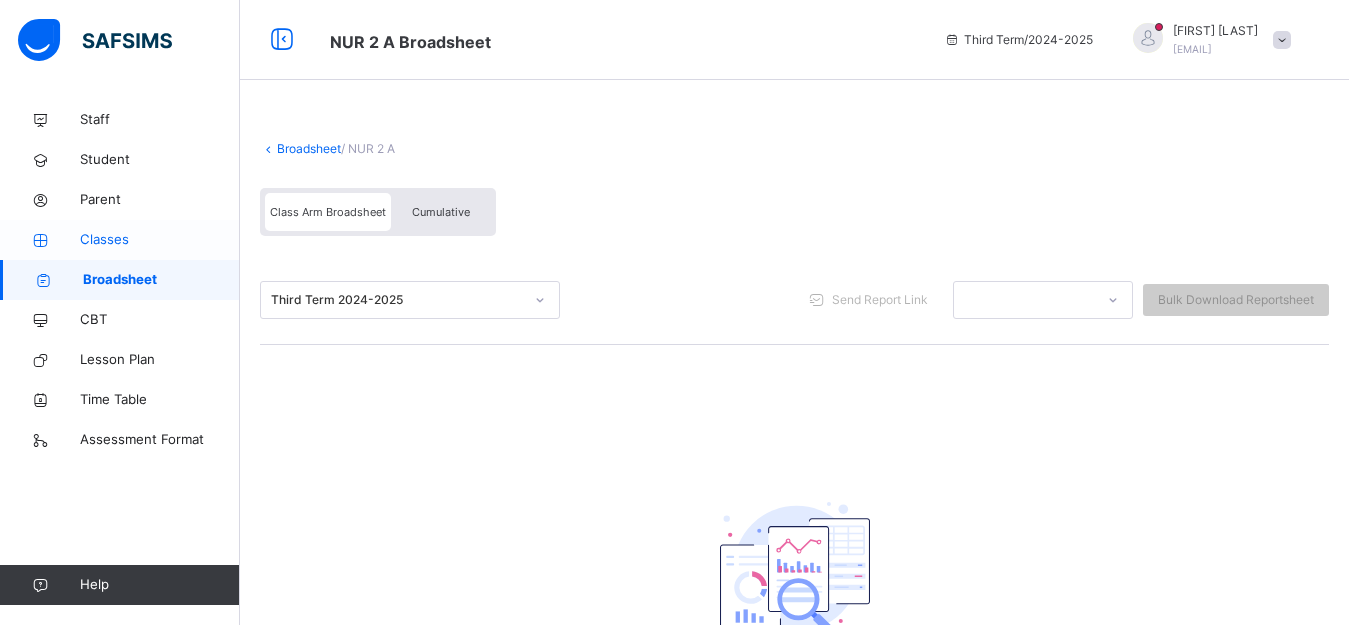 click on "Classes" at bounding box center [160, 240] 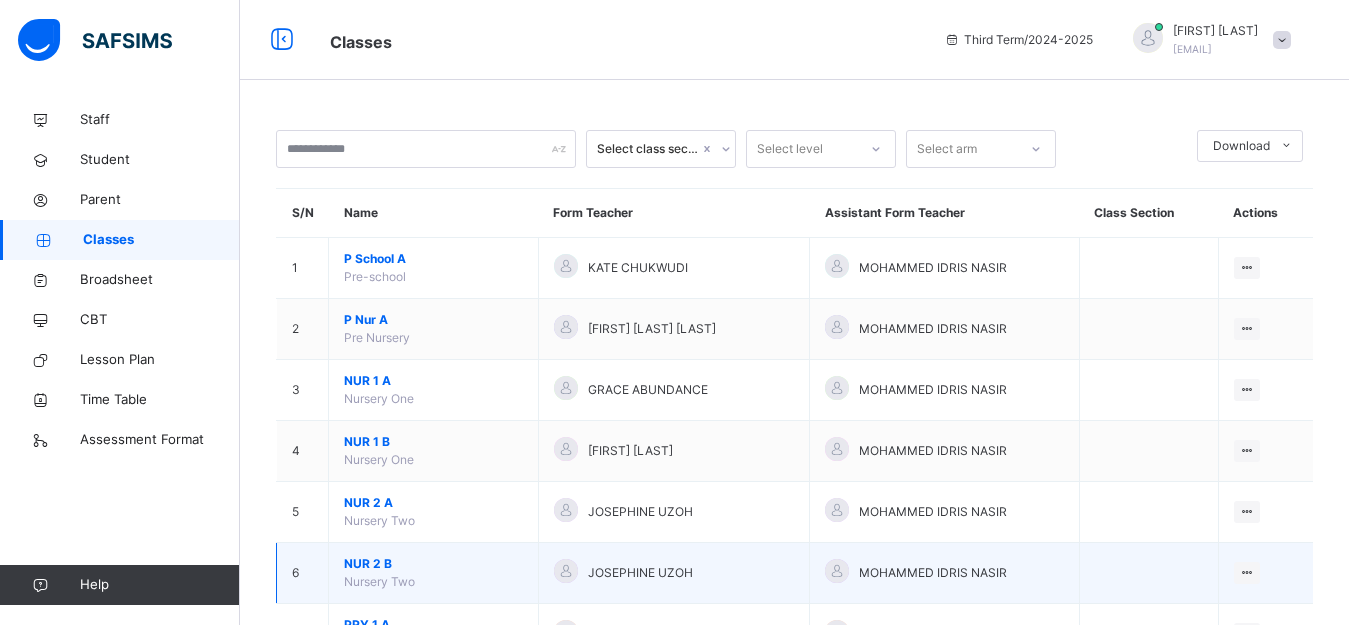 click on "NUR 2   B" at bounding box center [433, 564] 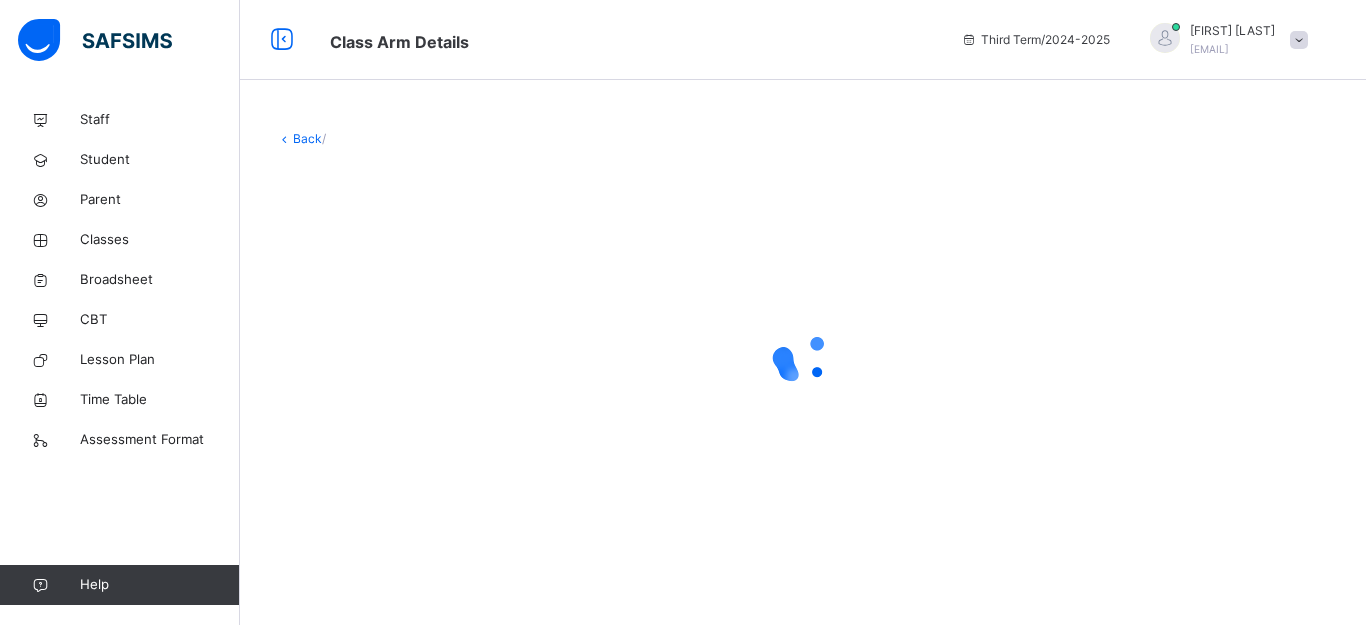 click on "Back  /" at bounding box center (803, 339) 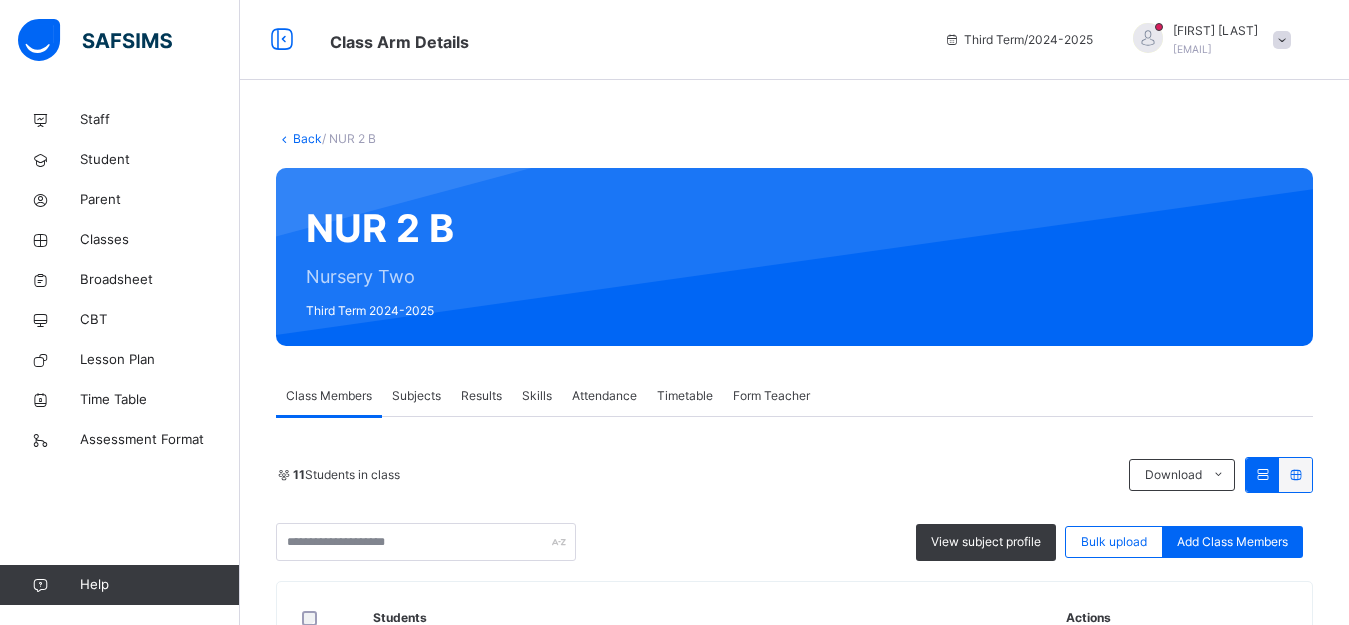 click on "Subjects" at bounding box center [416, 396] 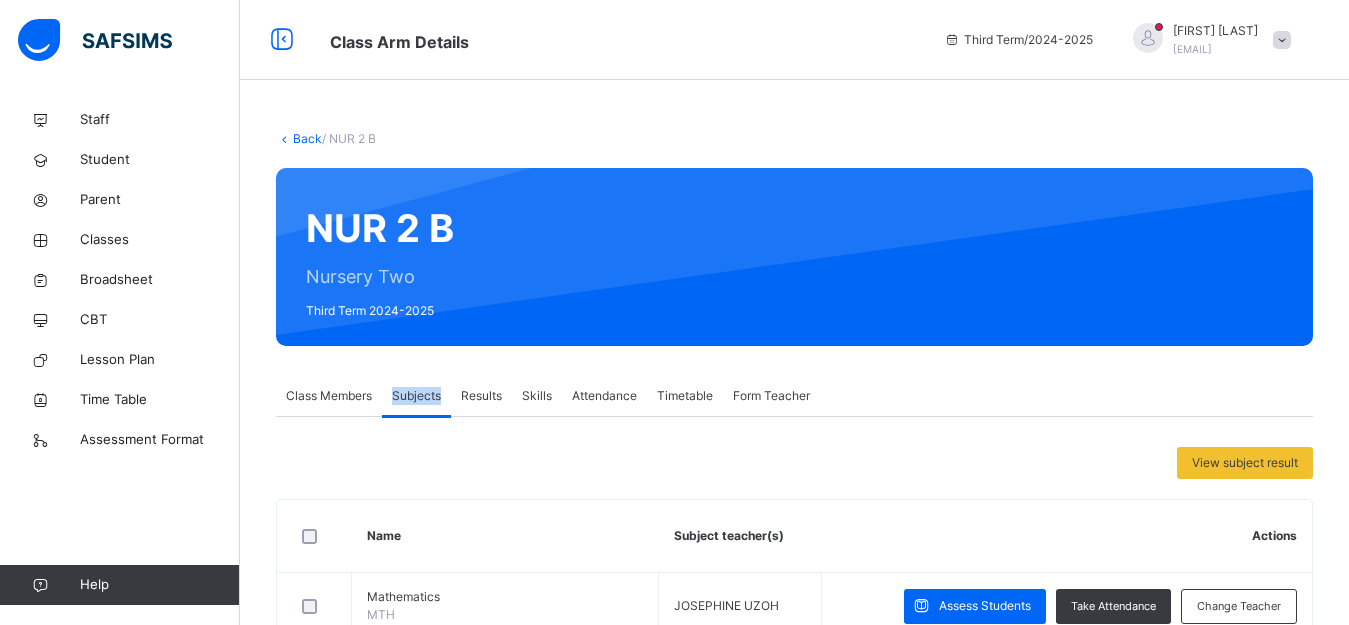 click on "Subjects" at bounding box center [416, 396] 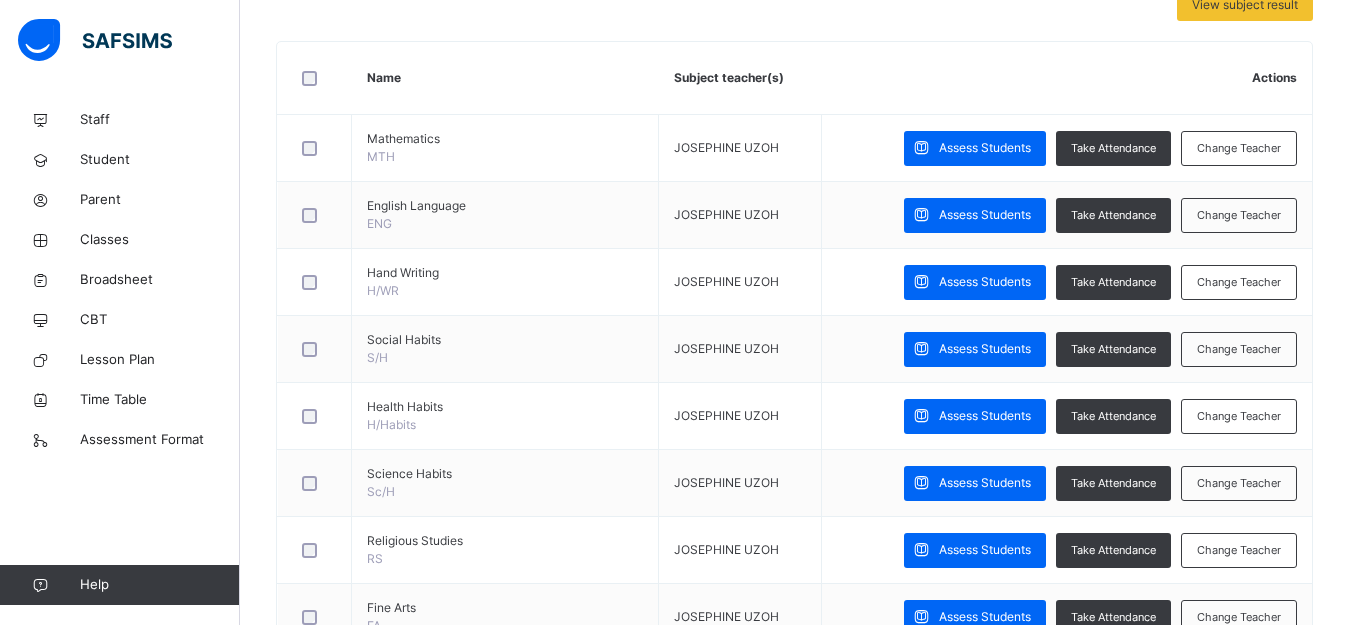 scroll, scrollTop: 455, scrollLeft: 0, axis: vertical 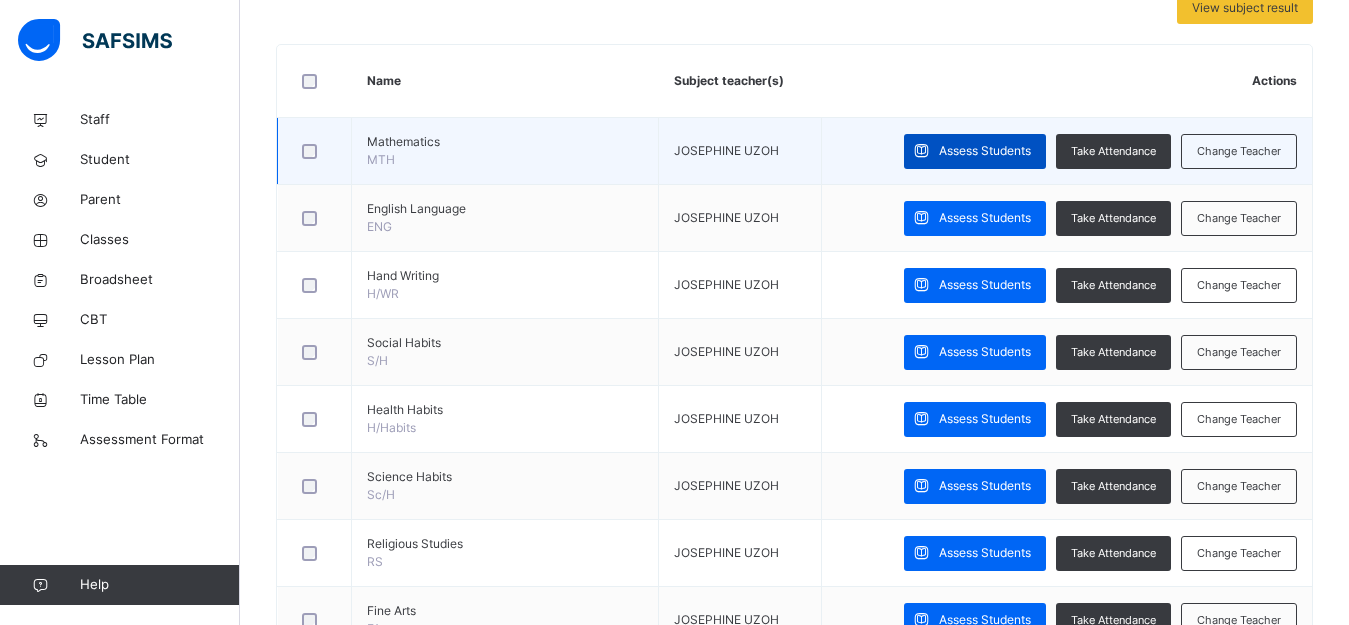 click on "Assess Students" at bounding box center (985, 151) 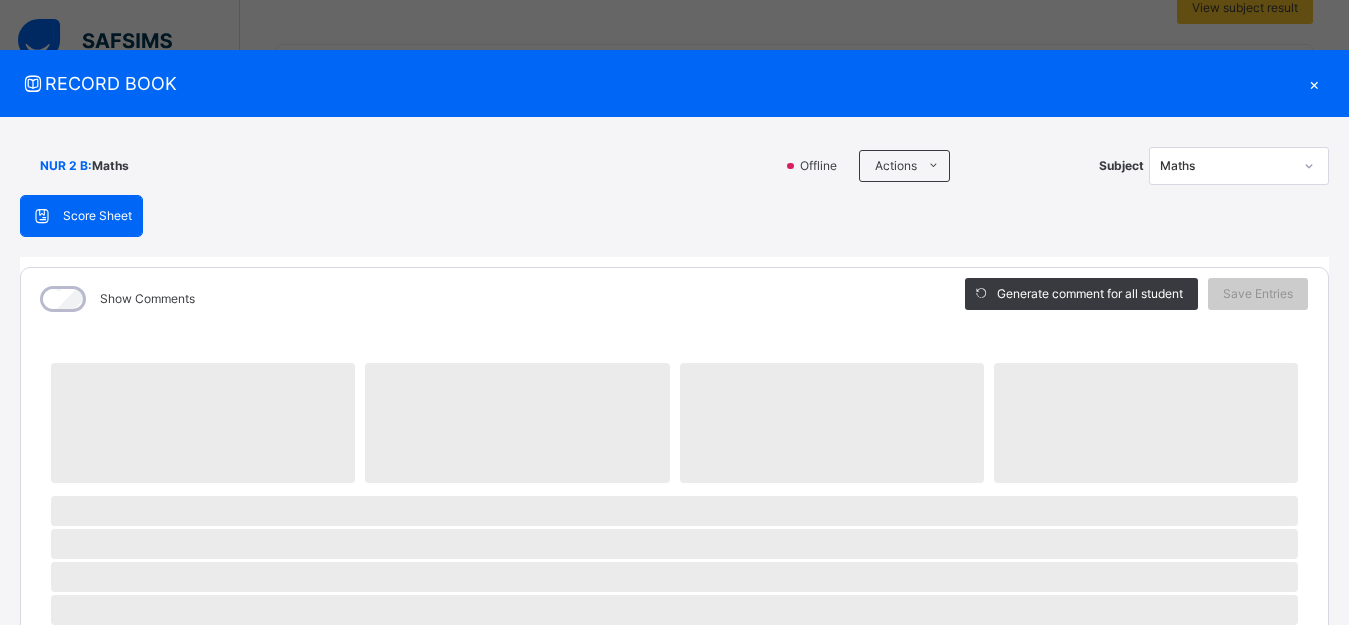 click on "Actions  Download Empty Score Sheet  Upload/map score sheet" at bounding box center [974, 166] 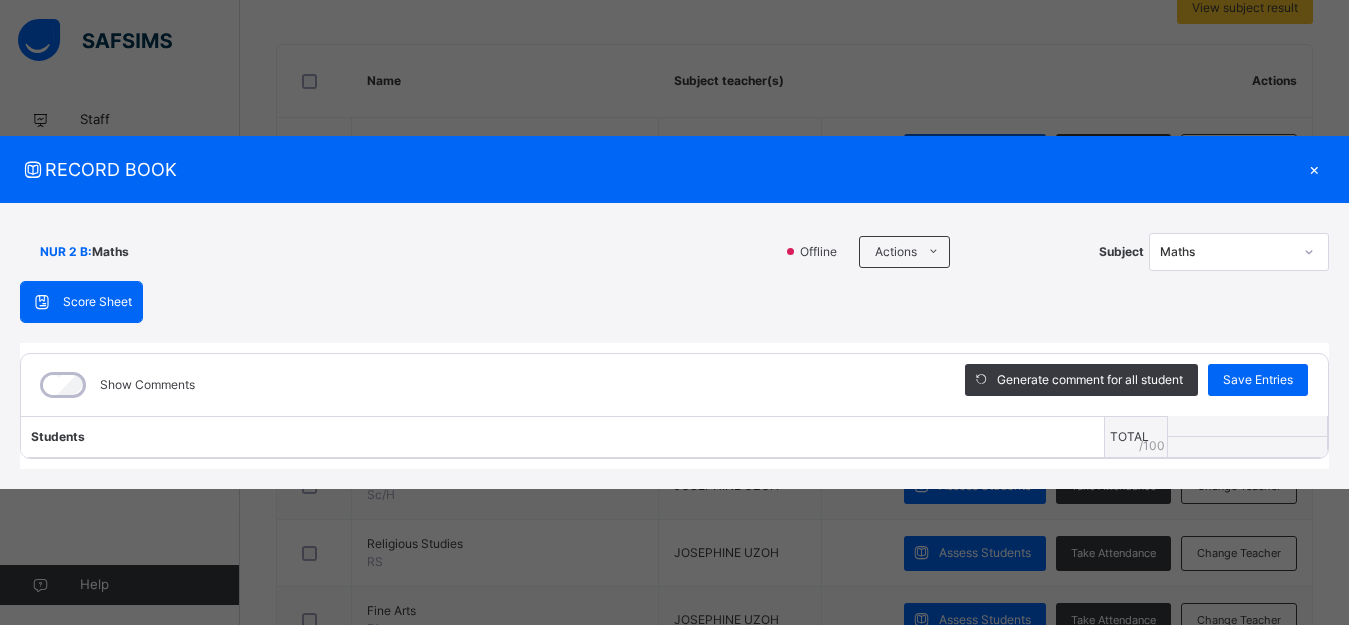 click on "×" at bounding box center (1314, 169) 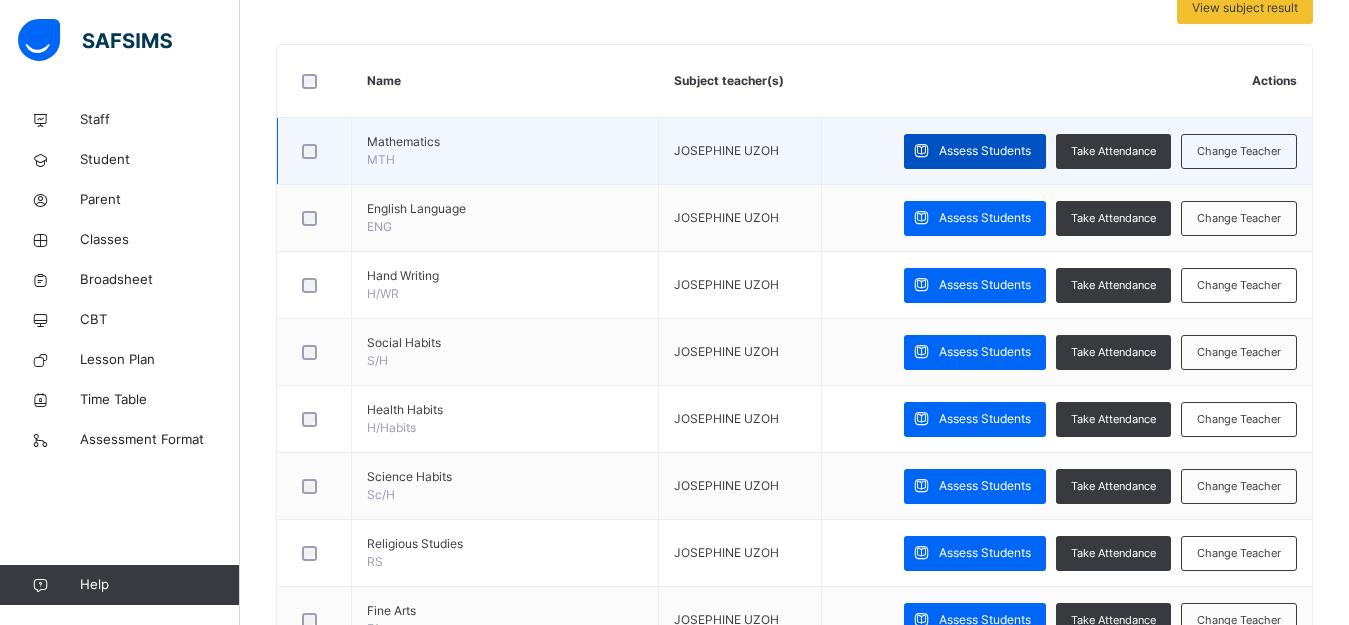 click on "Assess Students" at bounding box center (985, 151) 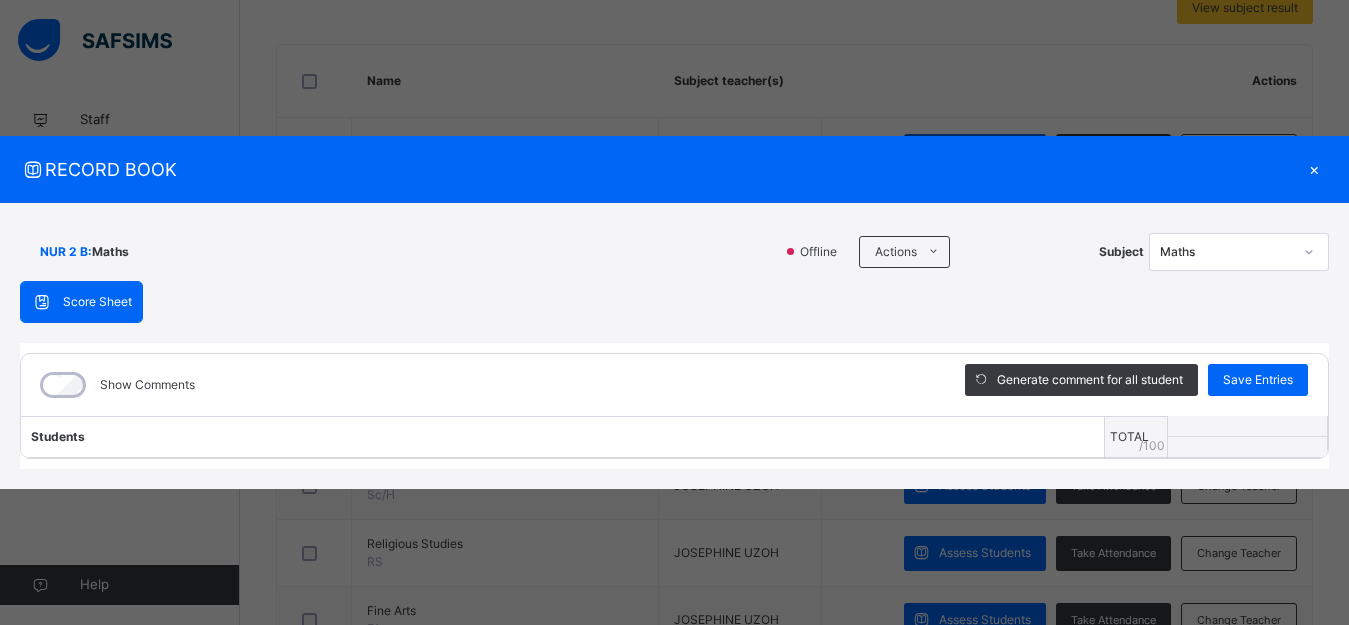 click on "×" at bounding box center (1314, 169) 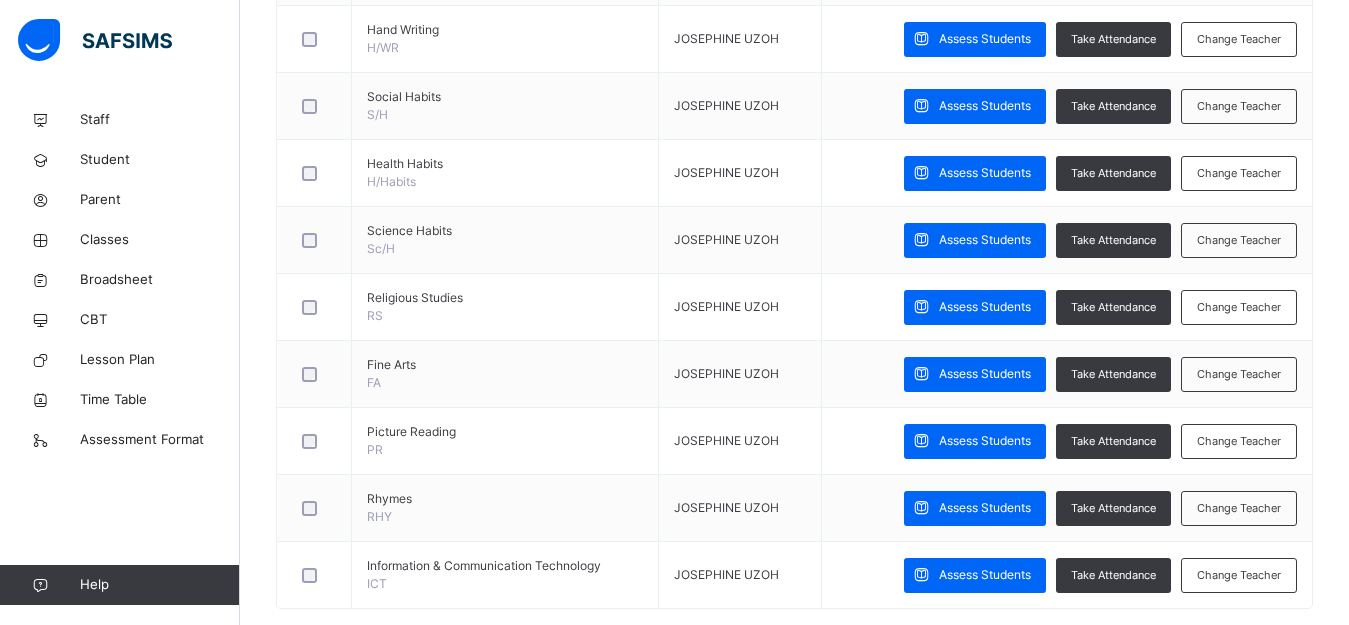 scroll, scrollTop: 735, scrollLeft: 0, axis: vertical 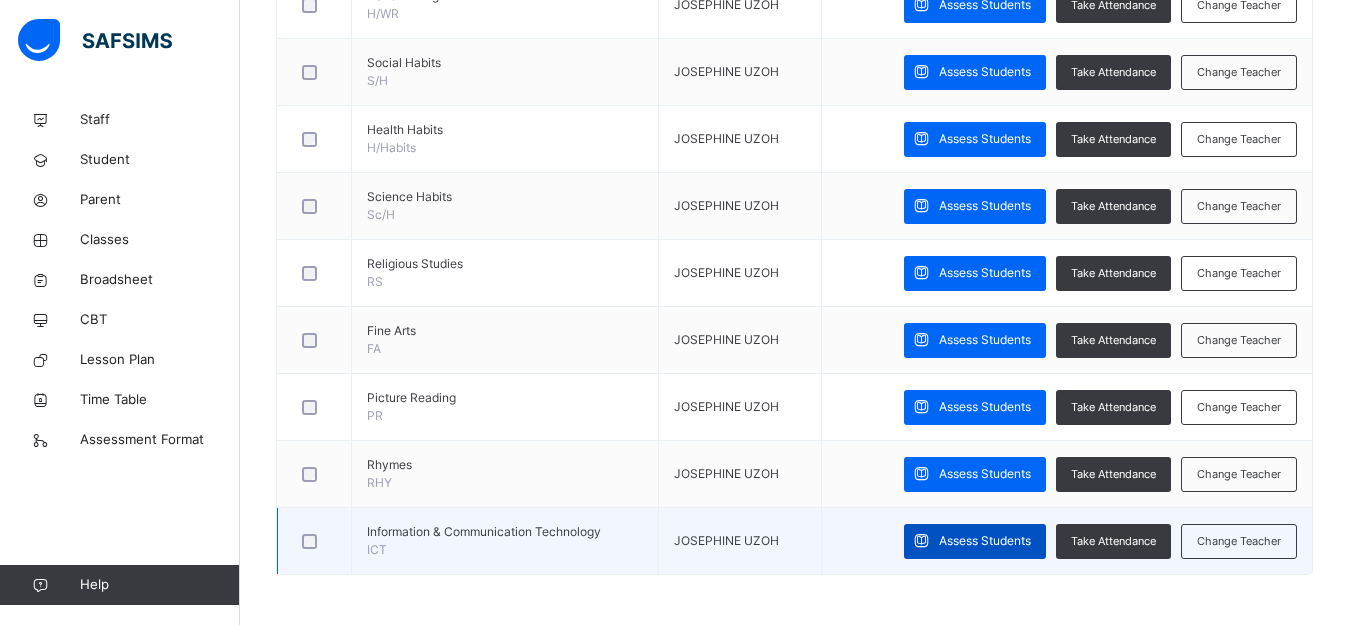 click on "Assess Students" at bounding box center [985, 541] 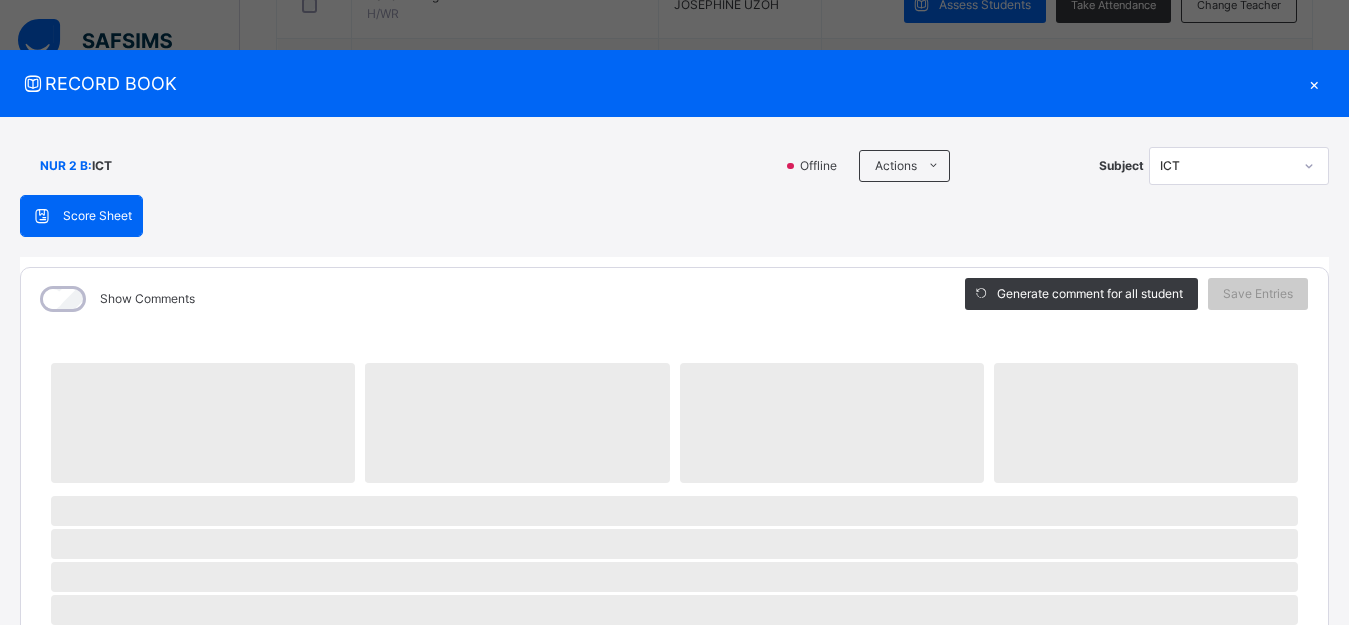 click on "RECORD BOOK × NUR 2   B :   ICT Offline Actions  Download Empty Score Sheet  Upload/map score sheet Subject  ICT Zinaria International School Date: 4th Aug 2025, 3:30:49 am Score Sheet Score Sheet Show Comments   Generate comment for all student   Save Entries Class Level:  NUR 2   B Subject:  ICT Session:  2024/2025 Session Session:  Third Term ‌ ‌ ‌ ‌ ‌ ‌ ‌ ‌ ‌ ‌ ‌ ‌ ‌ ‌ ‌ ‌ ‌ ‌ ‌ ‌ ‌ ‌ ‌ ‌ ‌ ‌ ‌ ‌ ‌   ×   Subject Teacher’s Comment Generate and see in full the comment developed by the AI with an option to regenerate the comment Sims Bot Please wait while the Sims Bot generates comments for all your students × How satisfied are you with using SAFSIMS? 😞 🙁 😐 🙂 😄 Very Dissatisfied Very Satisfied Submit Close Import subject assessment score Map your assessment to those on our system Upload excel file used to fill out assessment   This excel file is the empty score sheet you downloaded eariler Drag and Drop files here Browse File ×" at bounding box center [674, 312] 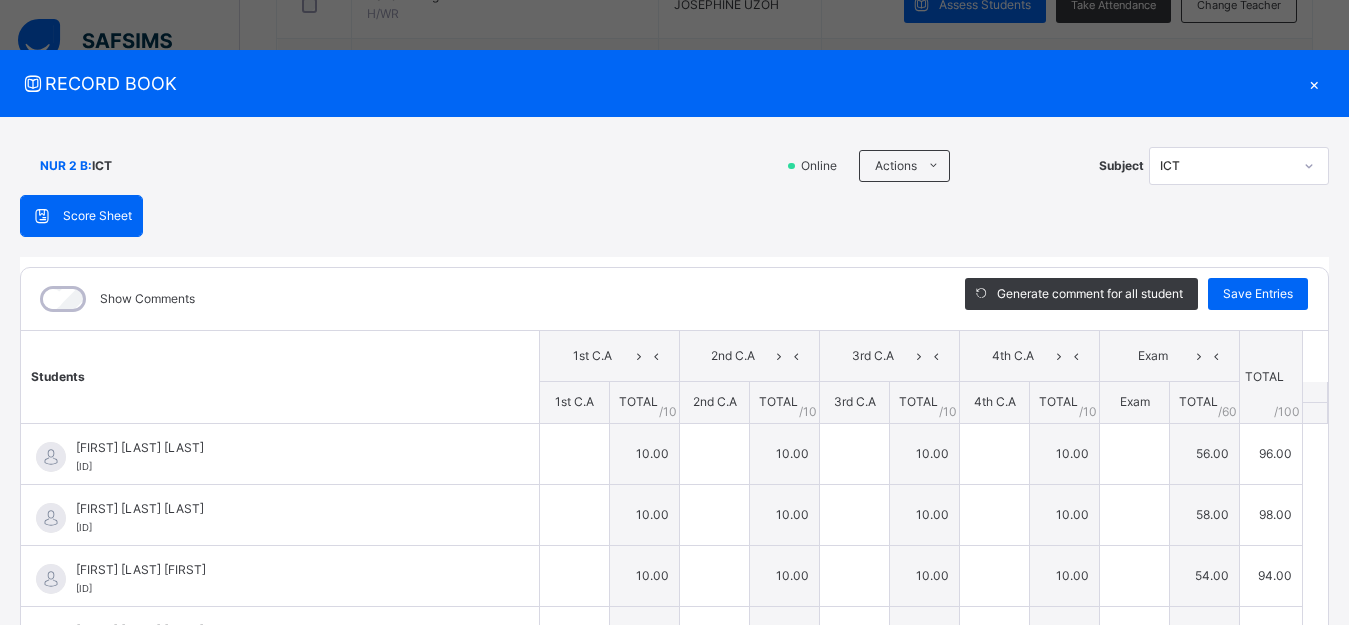 type on "**" 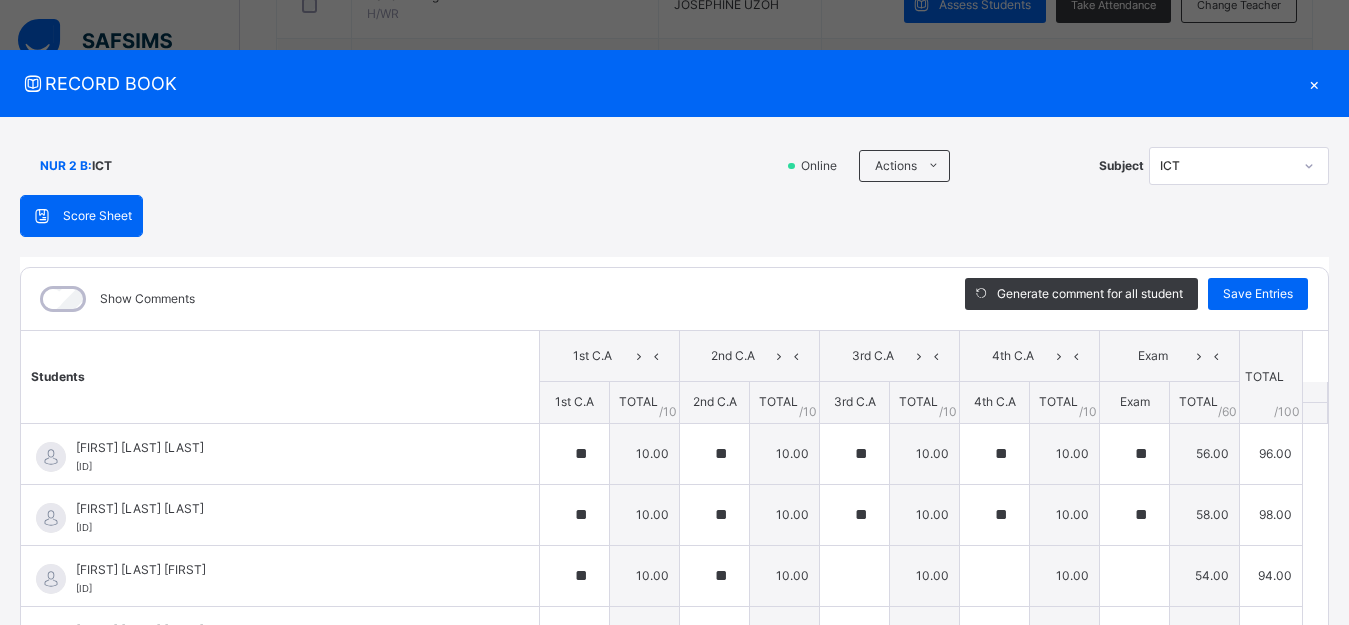 type on "**" 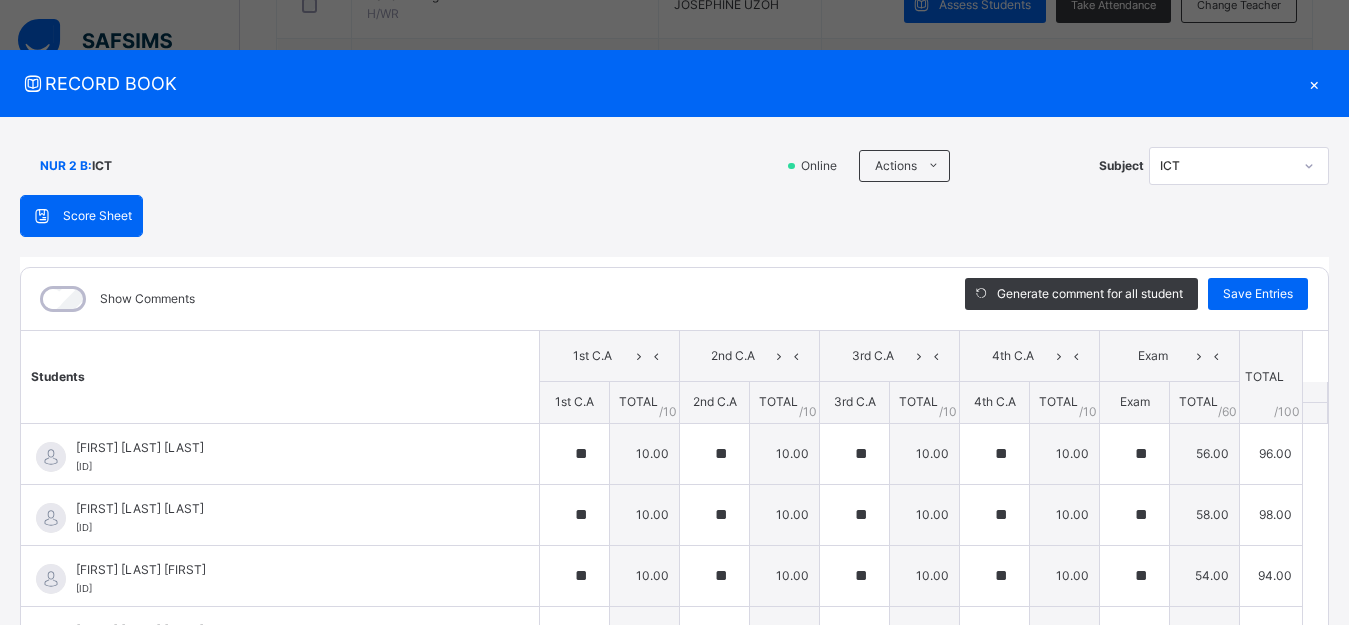 type on "**" 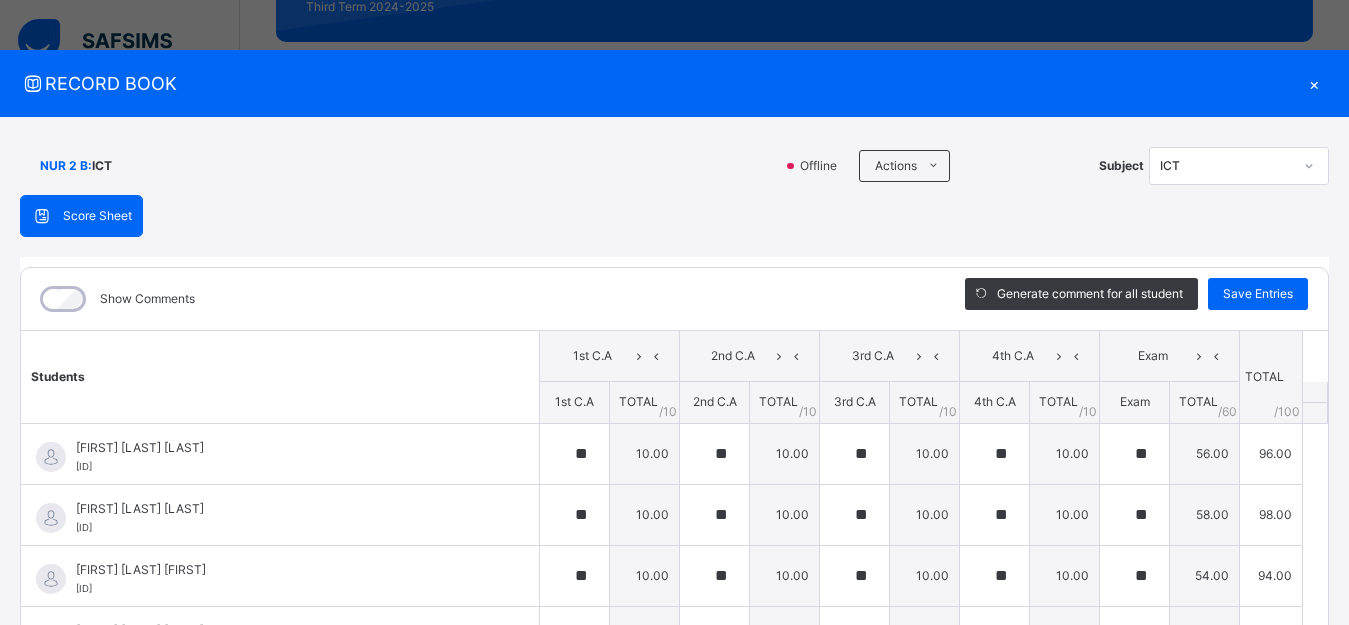 scroll, scrollTop: 308, scrollLeft: 0, axis: vertical 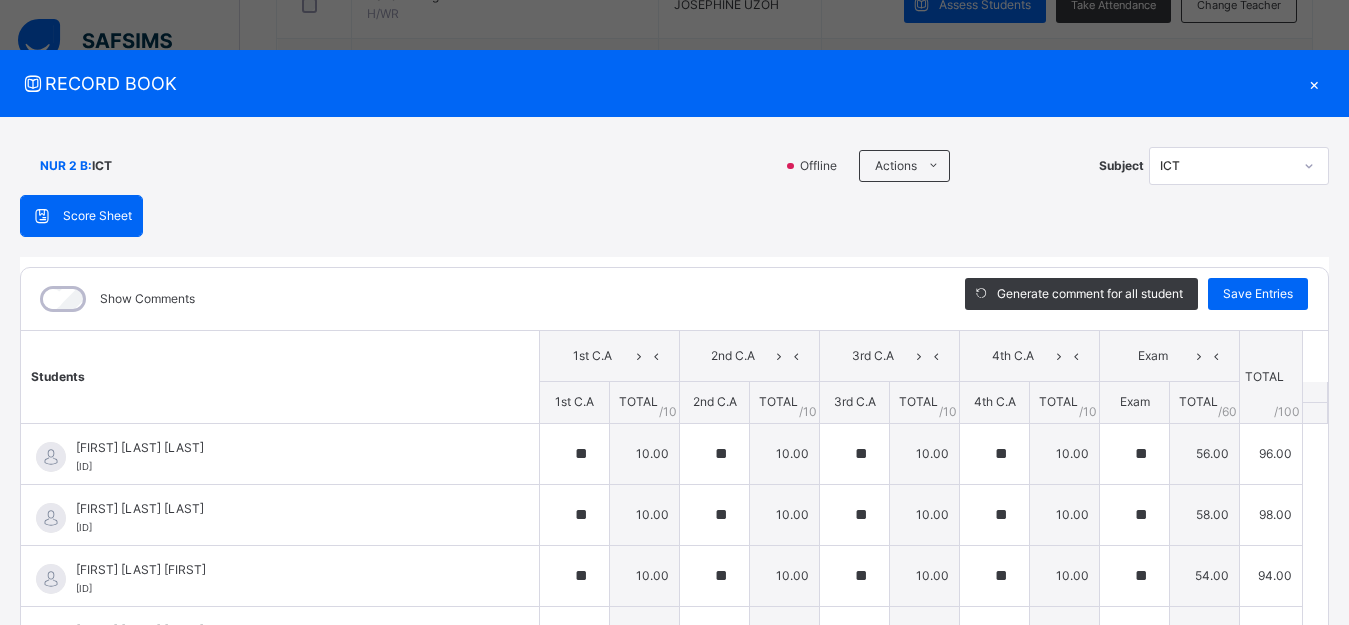 click on "×" at bounding box center (1314, 83) 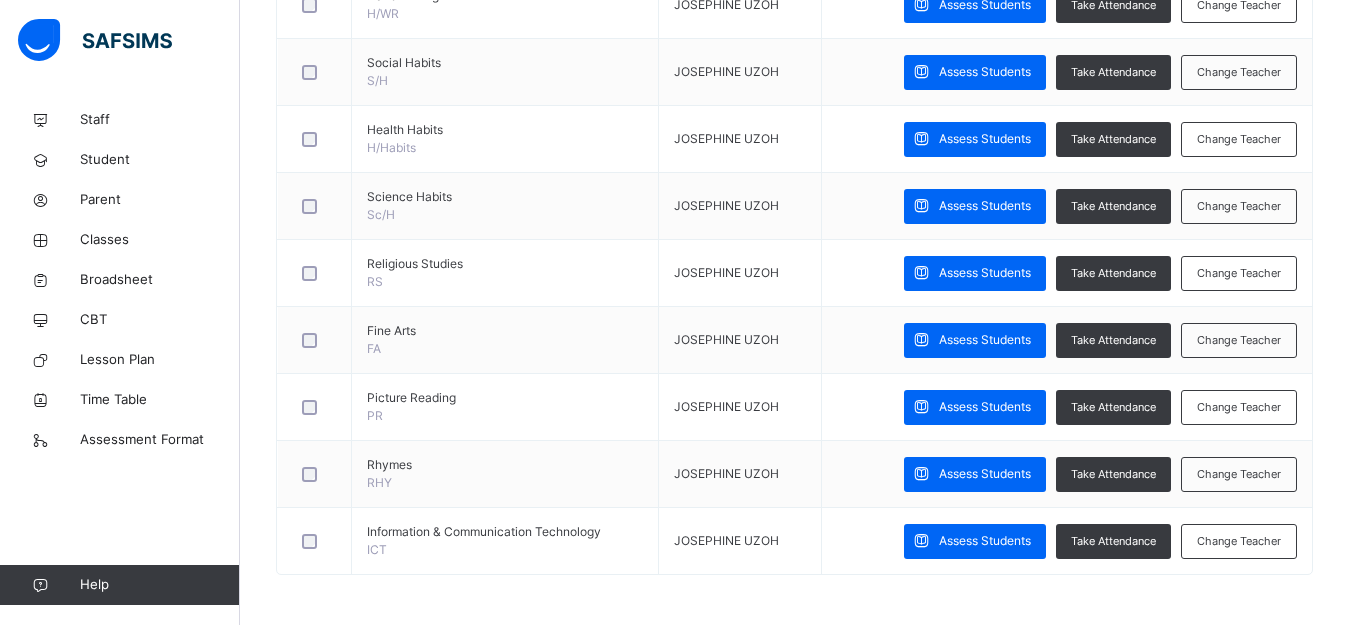 click on "Change Teacher" at bounding box center (1239, 72) 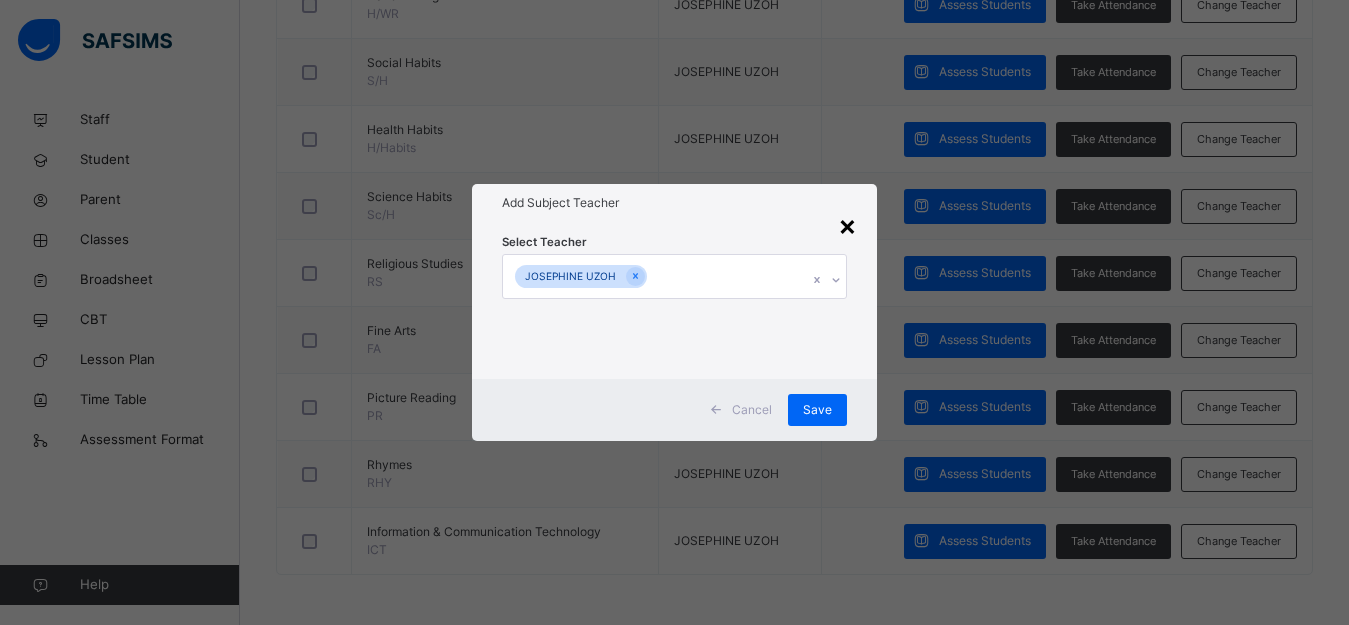 click on "×" at bounding box center (847, 225) 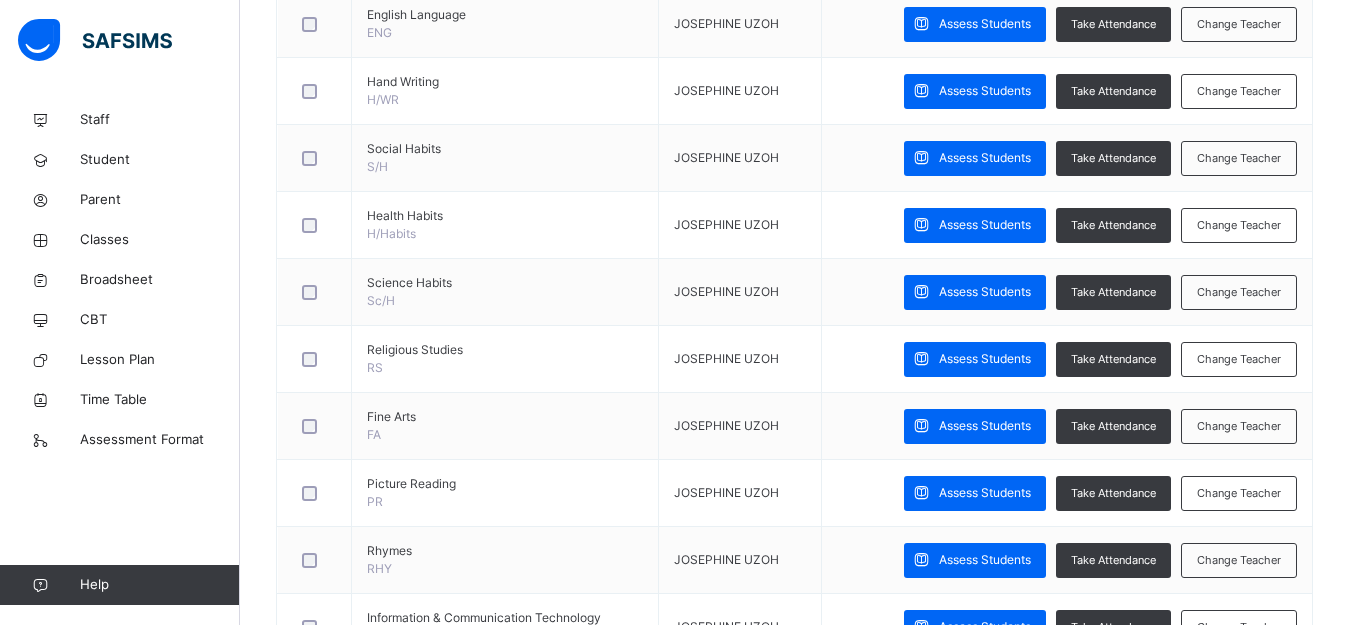 scroll, scrollTop: 615, scrollLeft: 0, axis: vertical 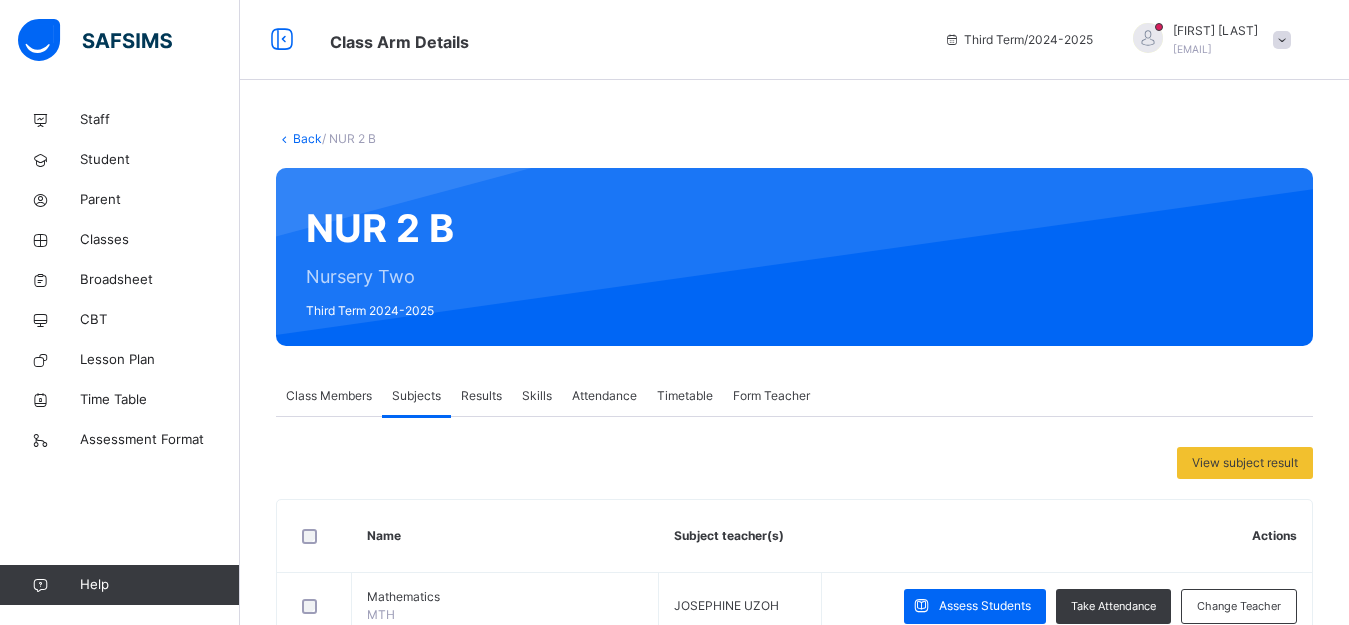click at bounding box center (1282, 40) 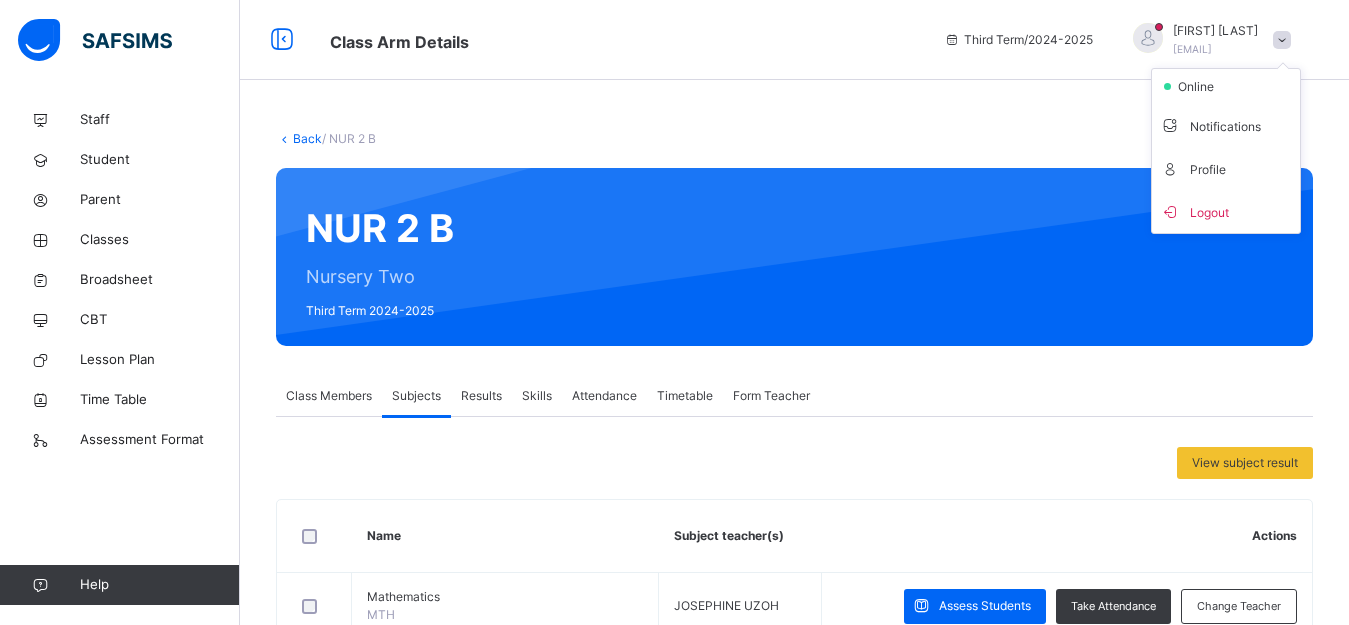 click on "Results" at bounding box center (481, 396) 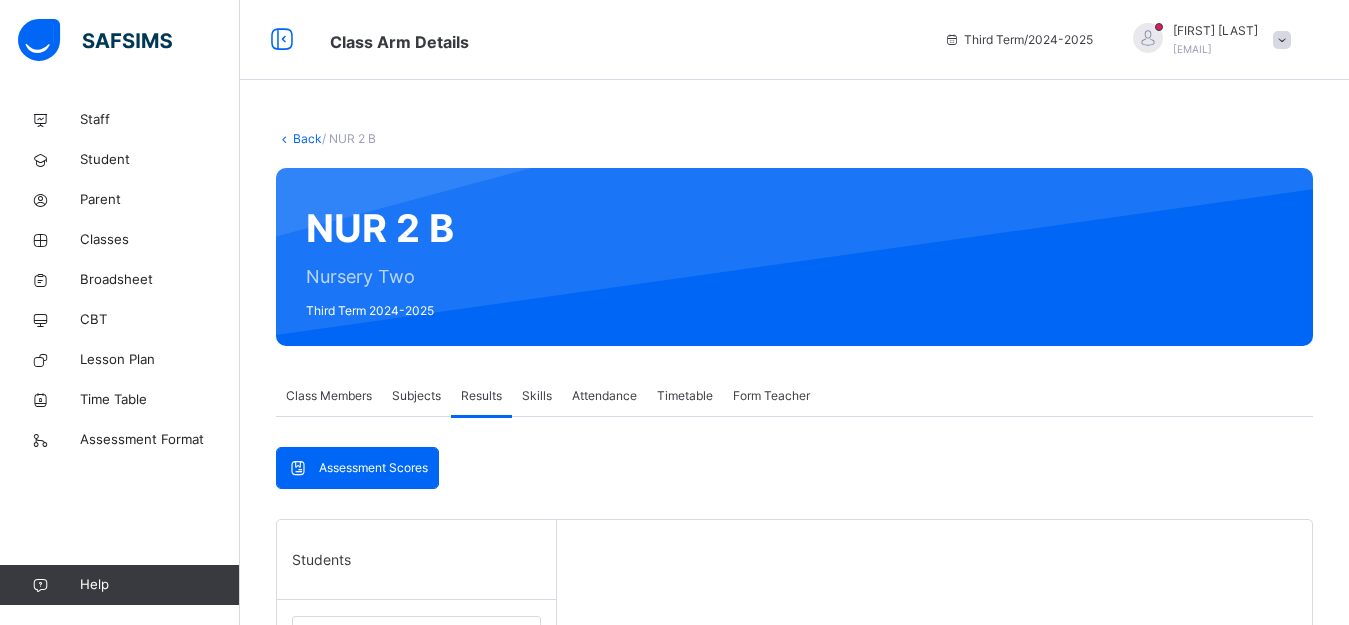 click on "Results" at bounding box center (481, 396) 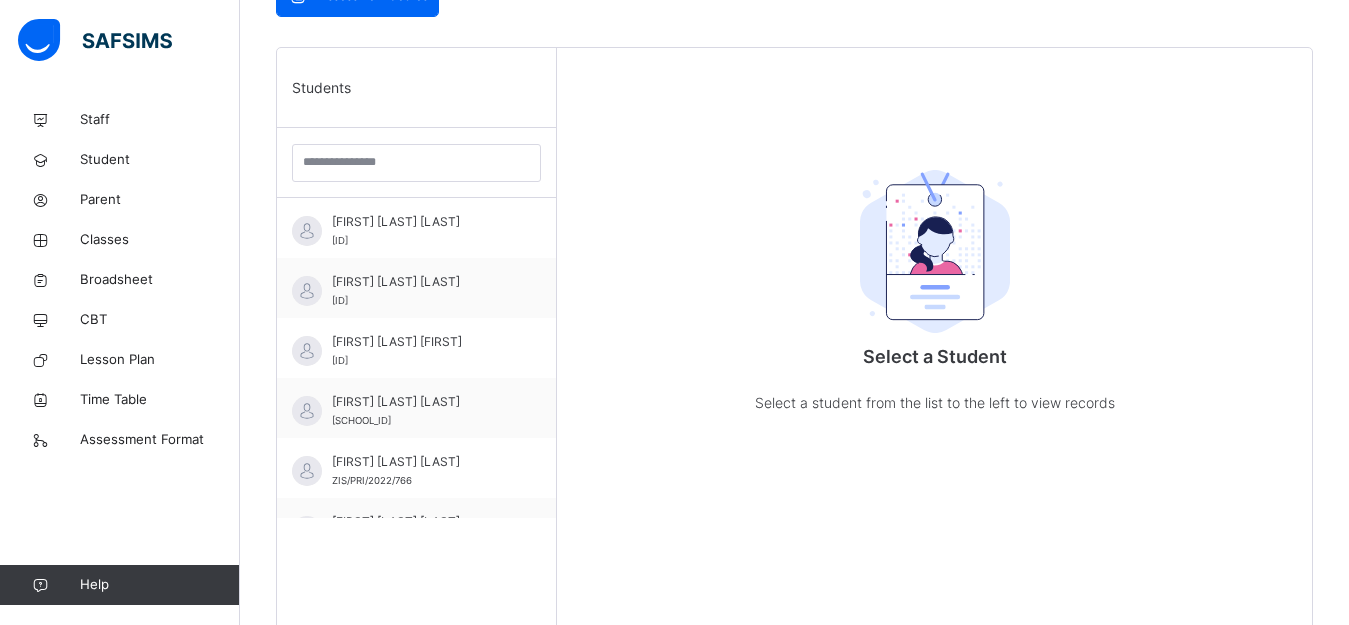 scroll, scrollTop: 480, scrollLeft: 0, axis: vertical 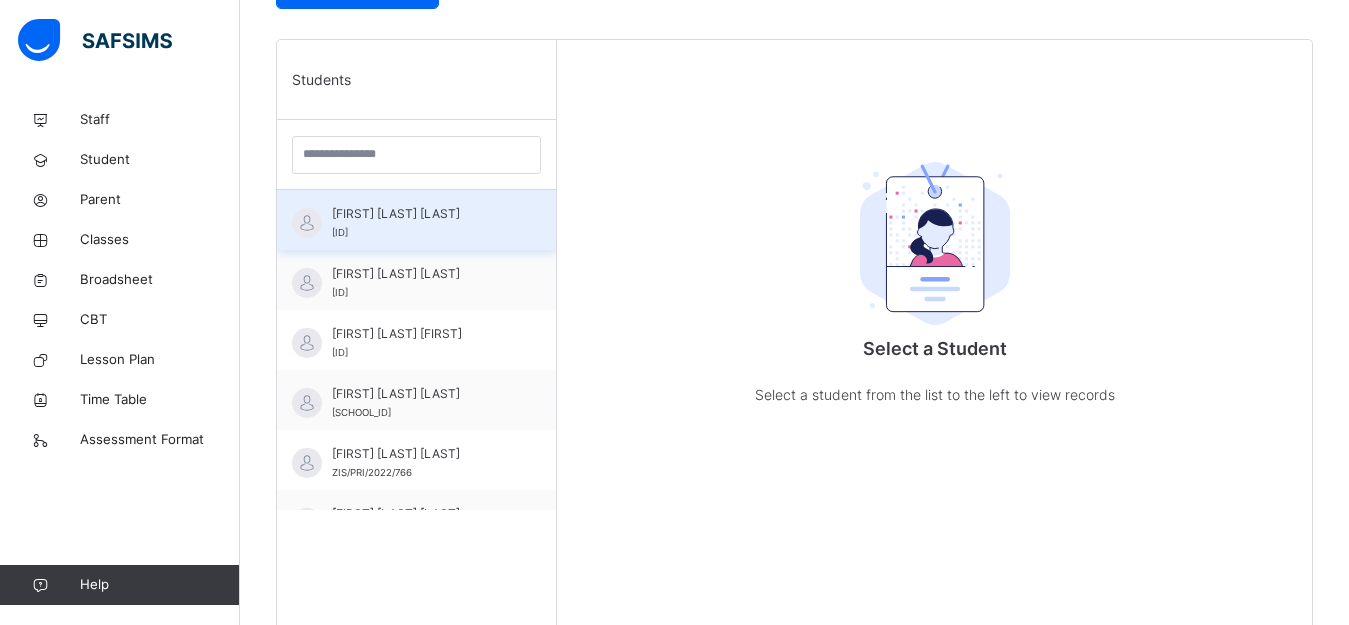 click on "Abdulkareem Abdullahi Bodejo" at bounding box center [421, 214] 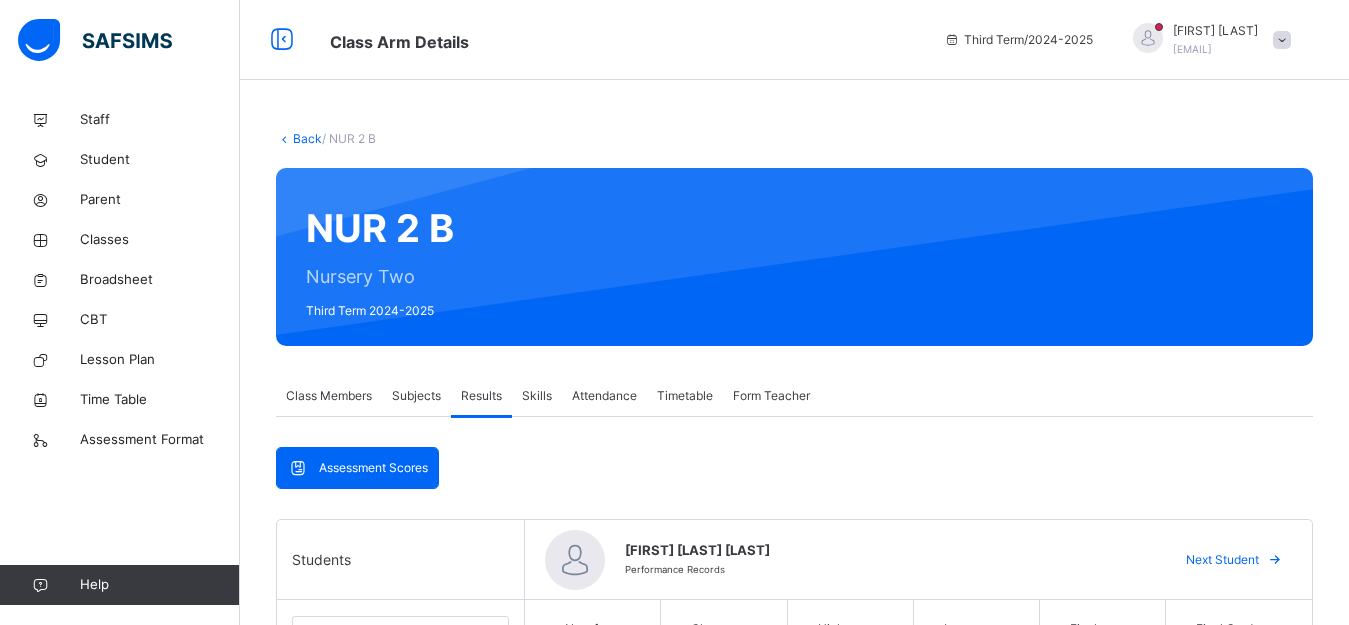 scroll, scrollTop: 547, scrollLeft: 0, axis: vertical 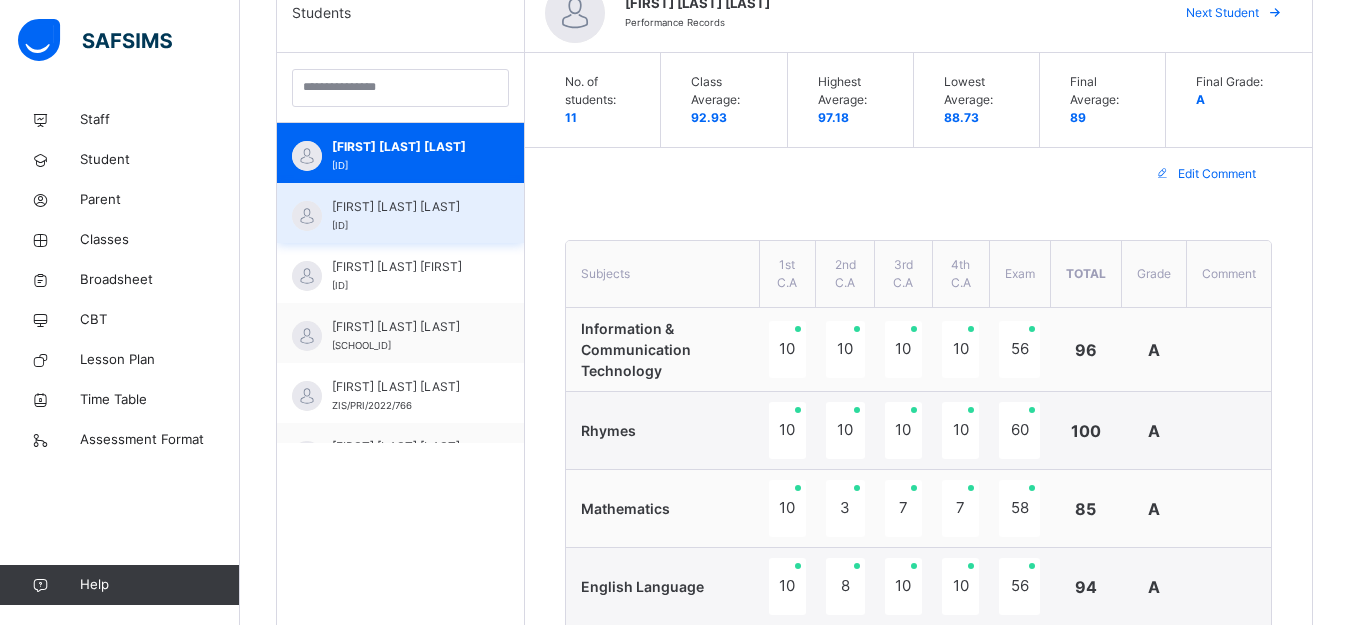 click on "AISHA BARDE IDRIS" at bounding box center (405, 207) 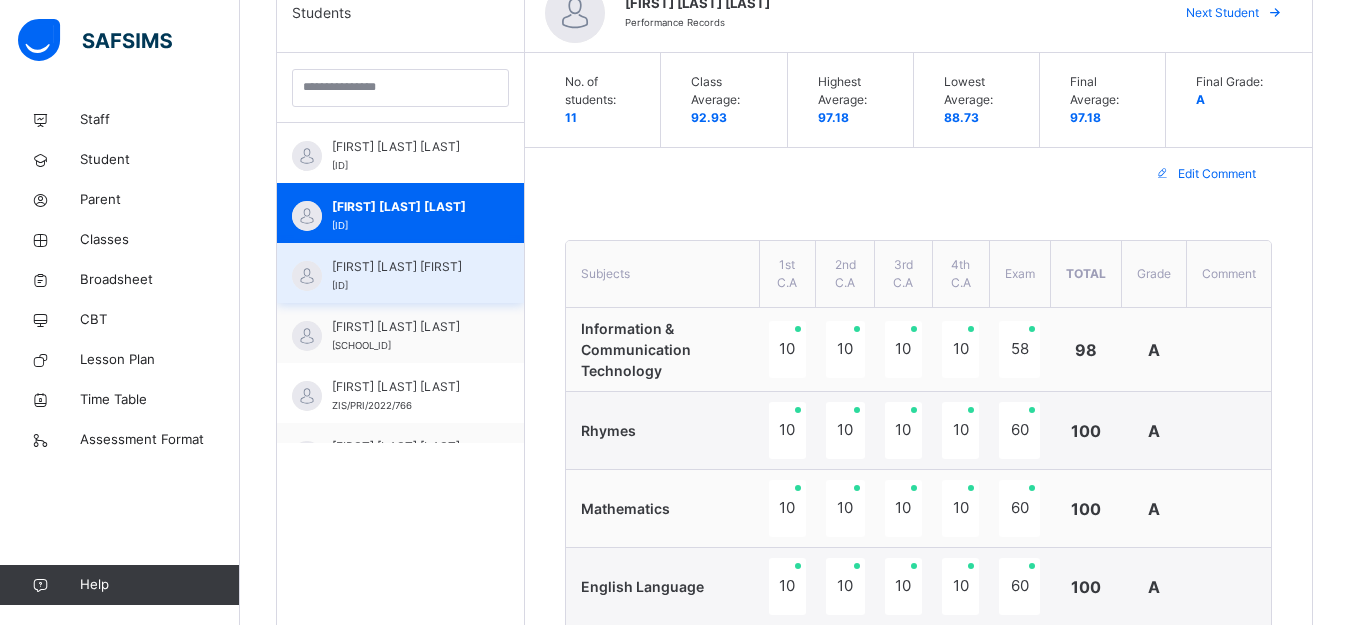 click on "DANLADI MUSA UMUSALMA" at bounding box center (405, 267) 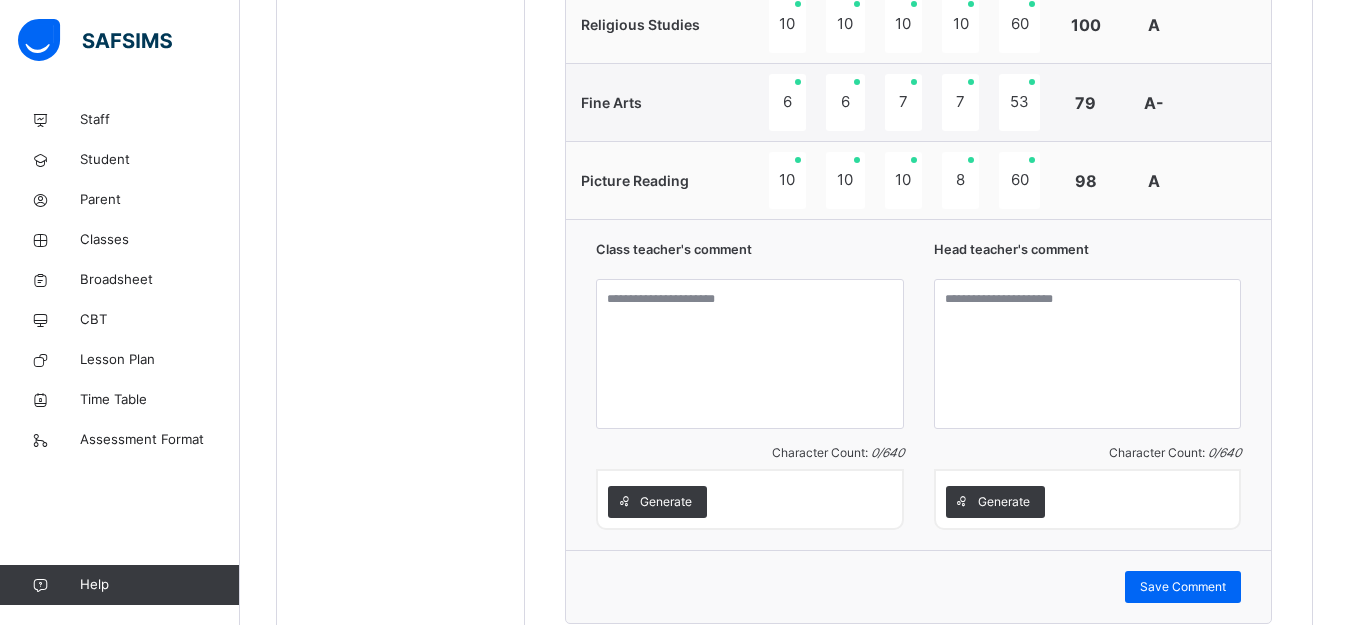 scroll, scrollTop: 1507, scrollLeft: 0, axis: vertical 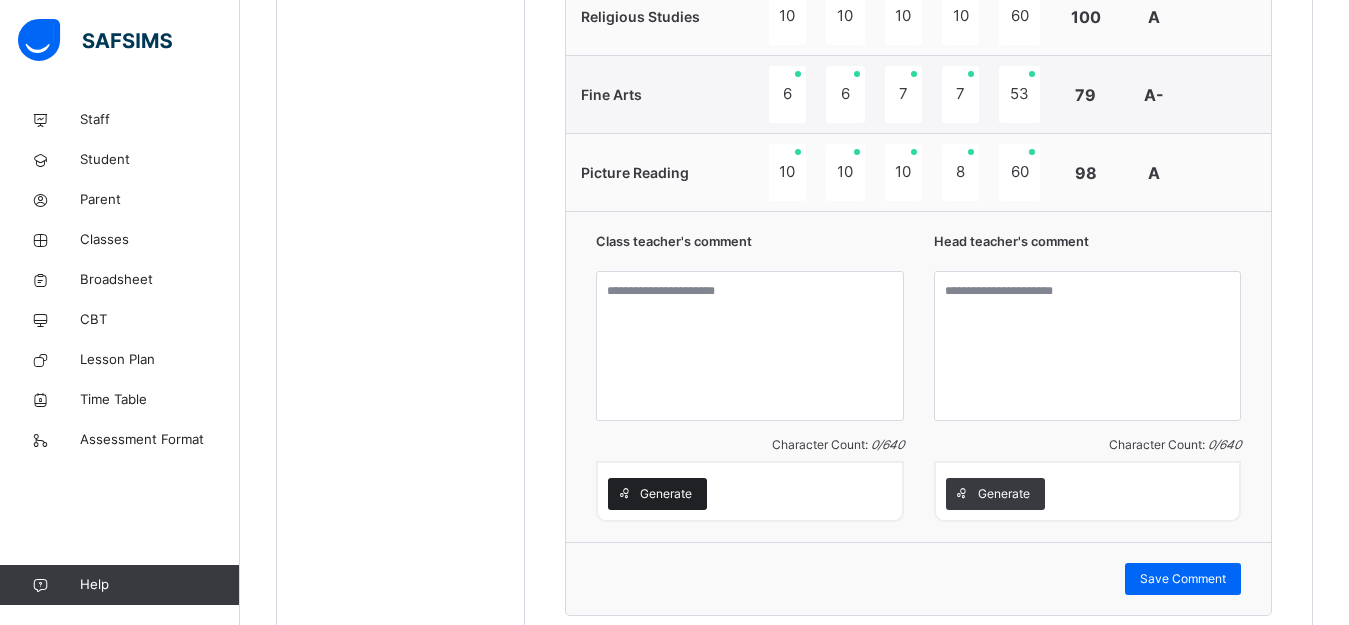 click on "Generate" at bounding box center [666, 494] 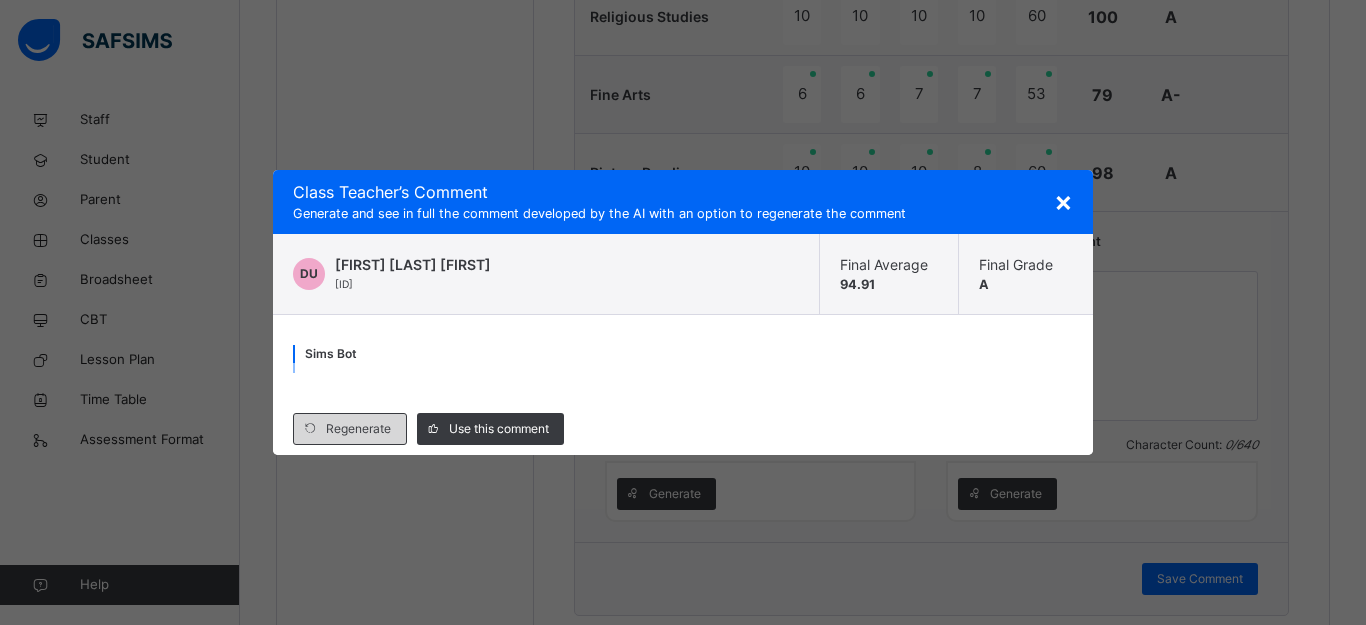click on "Regenerate" at bounding box center [358, 429] 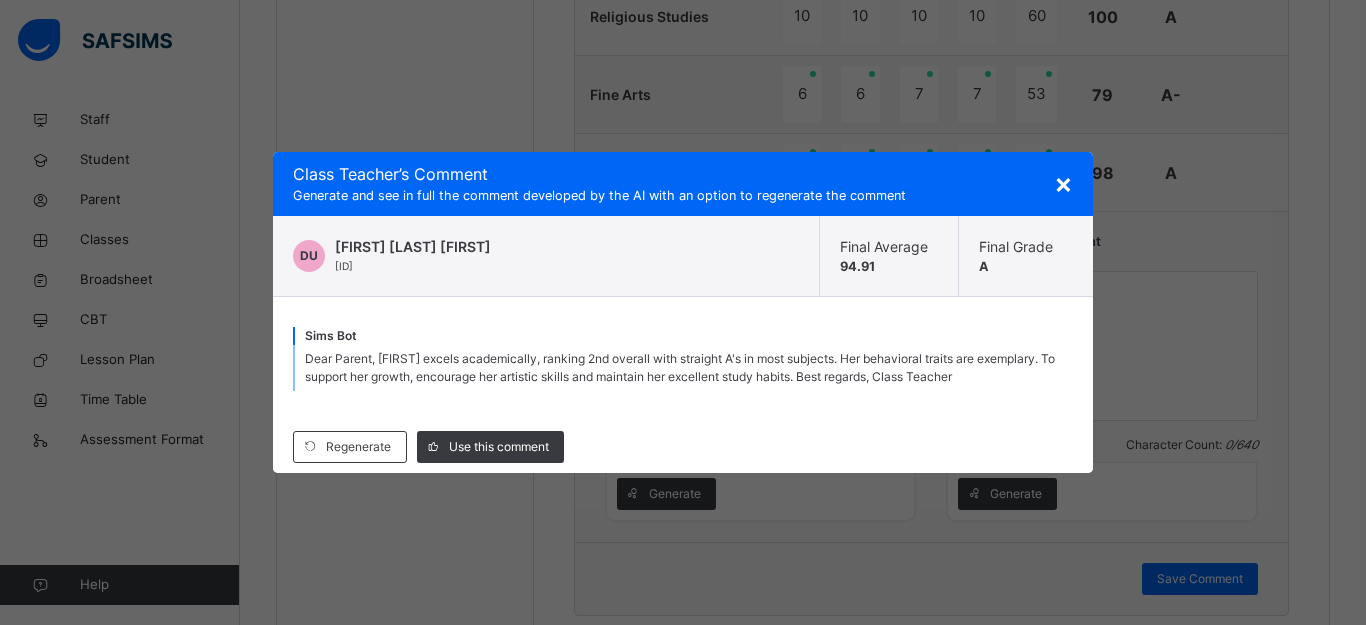 click on "×" at bounding box center (1063, 183) 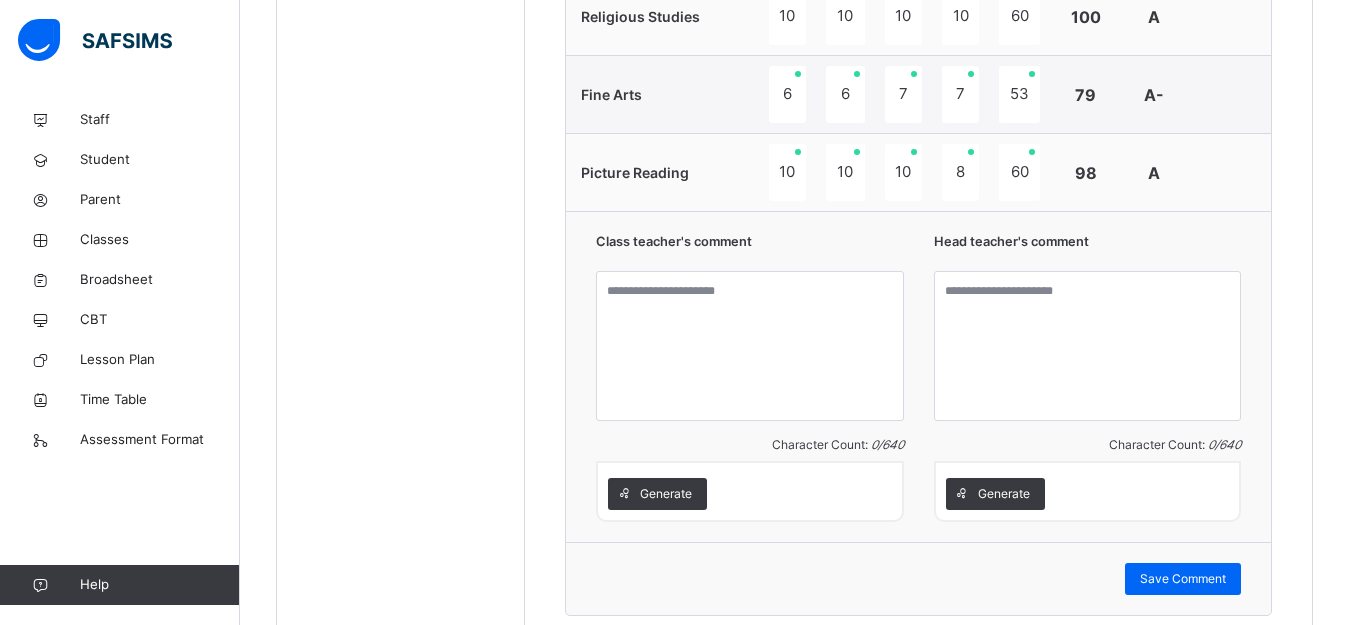scroll, scrollTop: 960, scrollLeft: 0, axis: vertical 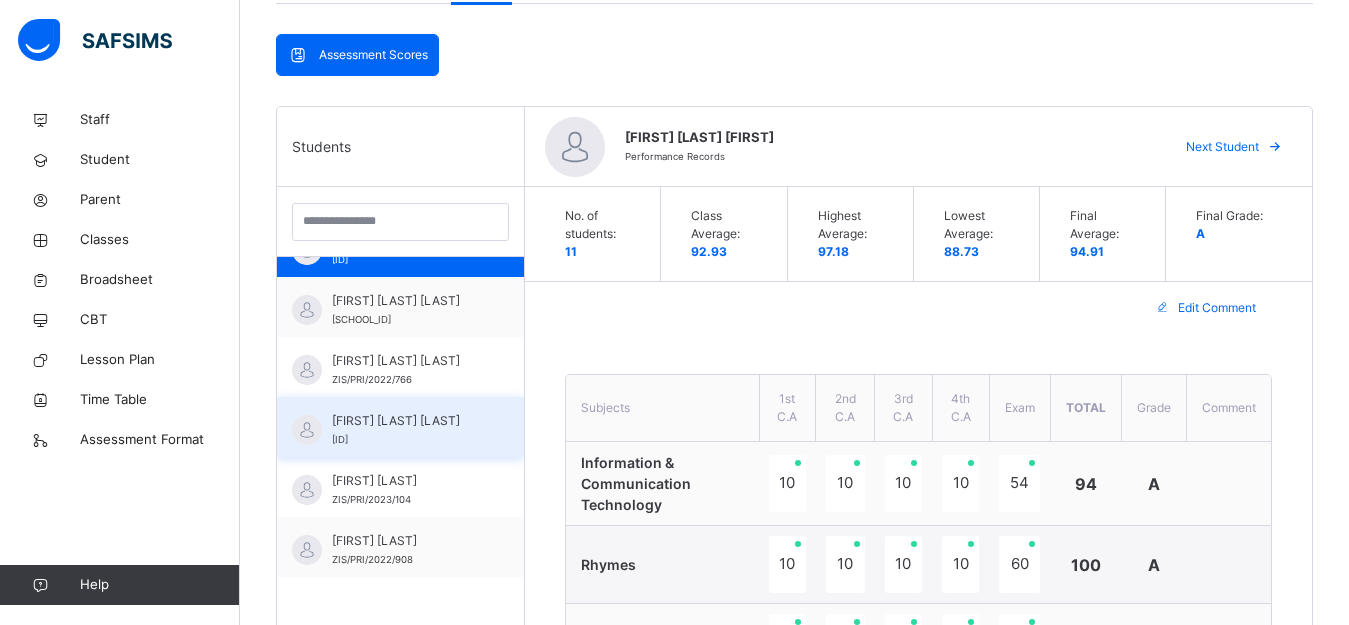 click on "HAFSAT ANNUR MOH'D" at bounding box center (405, 421) 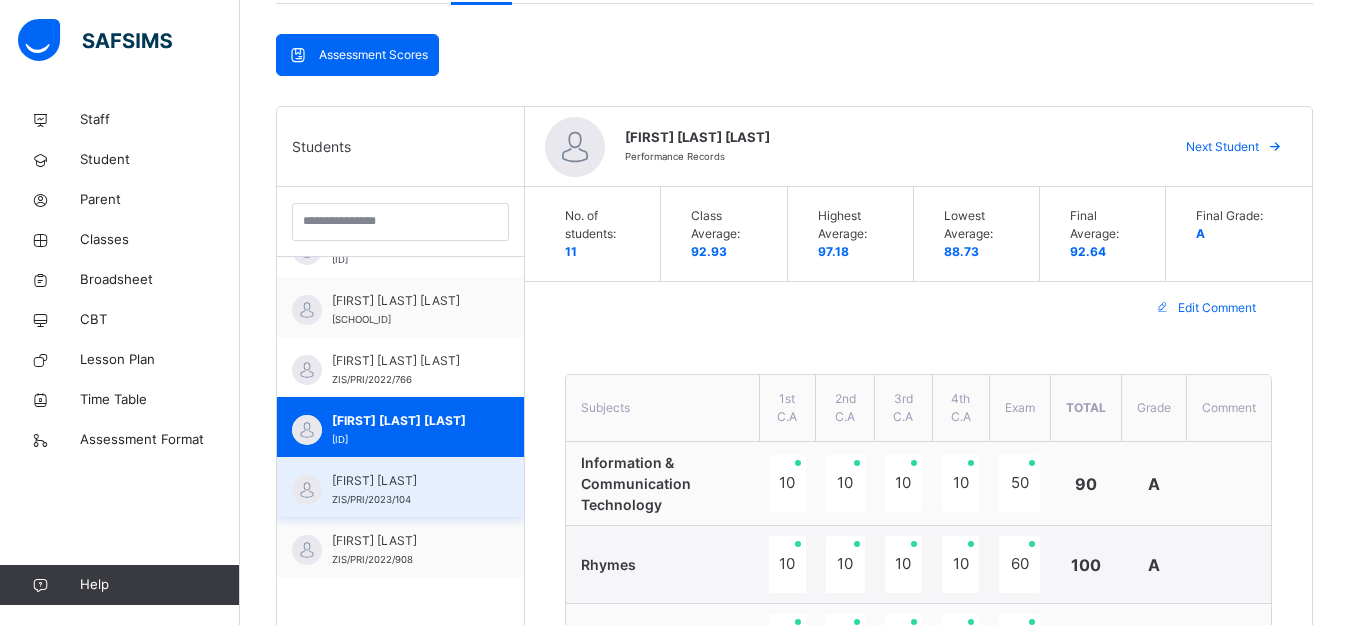 click on "HIBA  IDRIS ZIS/PRI/2023/104" at bounding box center [405, 490] 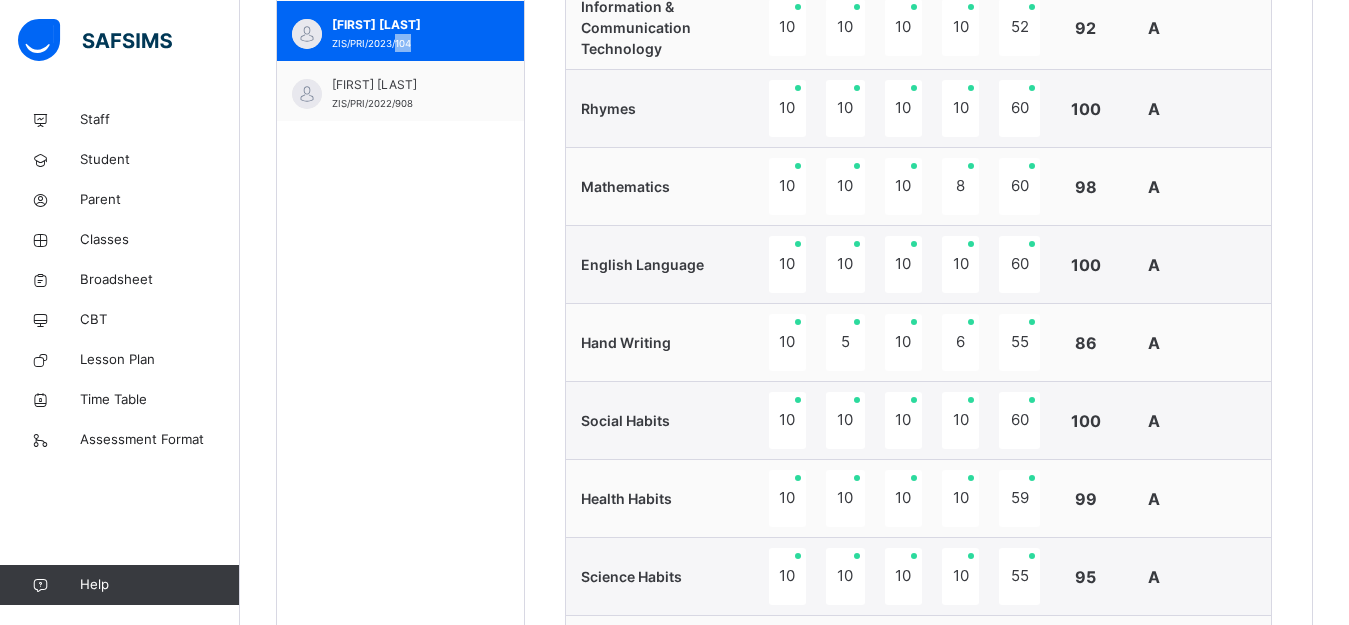 scroll, scrollTop: 893, scrollLeft: 0, axis: vertical 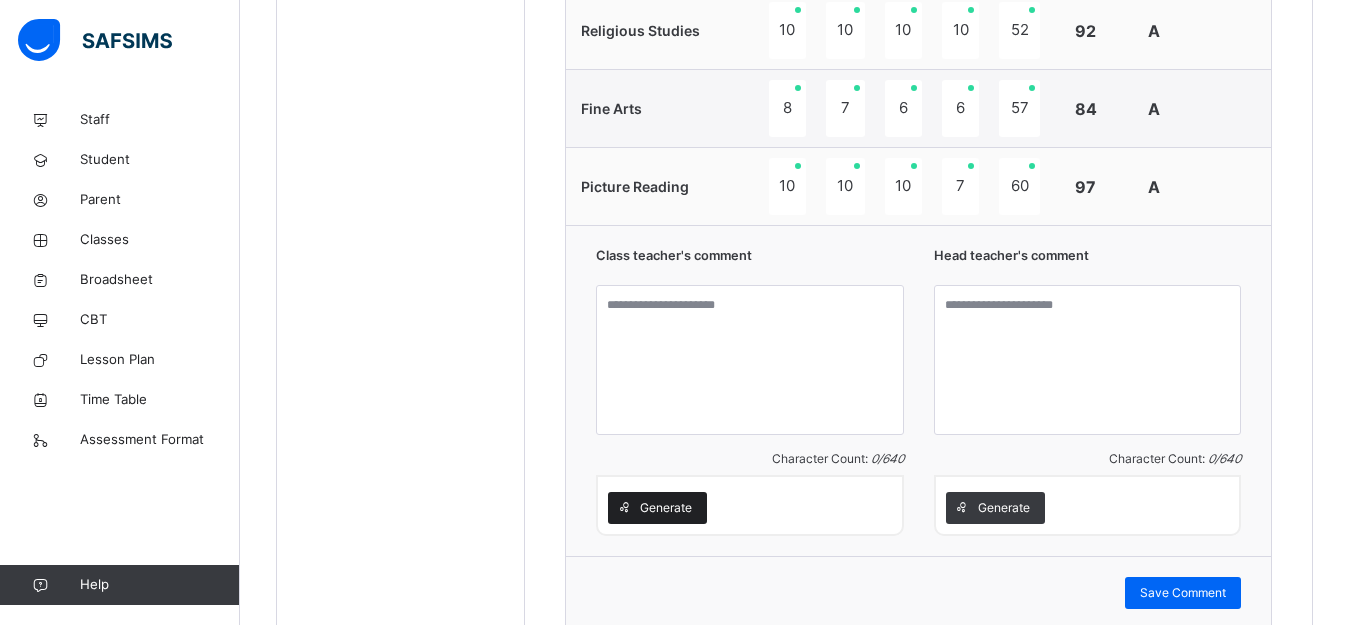 click on "Generate" at bounding box center (666, 508) 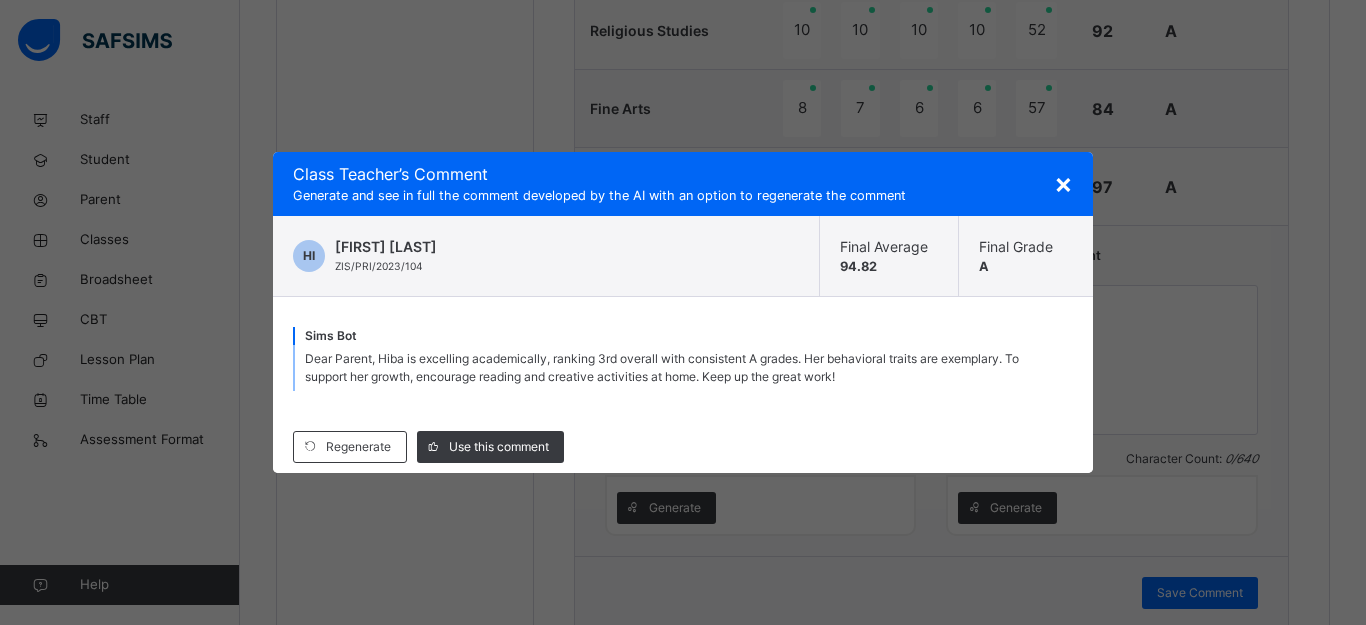 click on "×" at bounding box center [1063, 183] 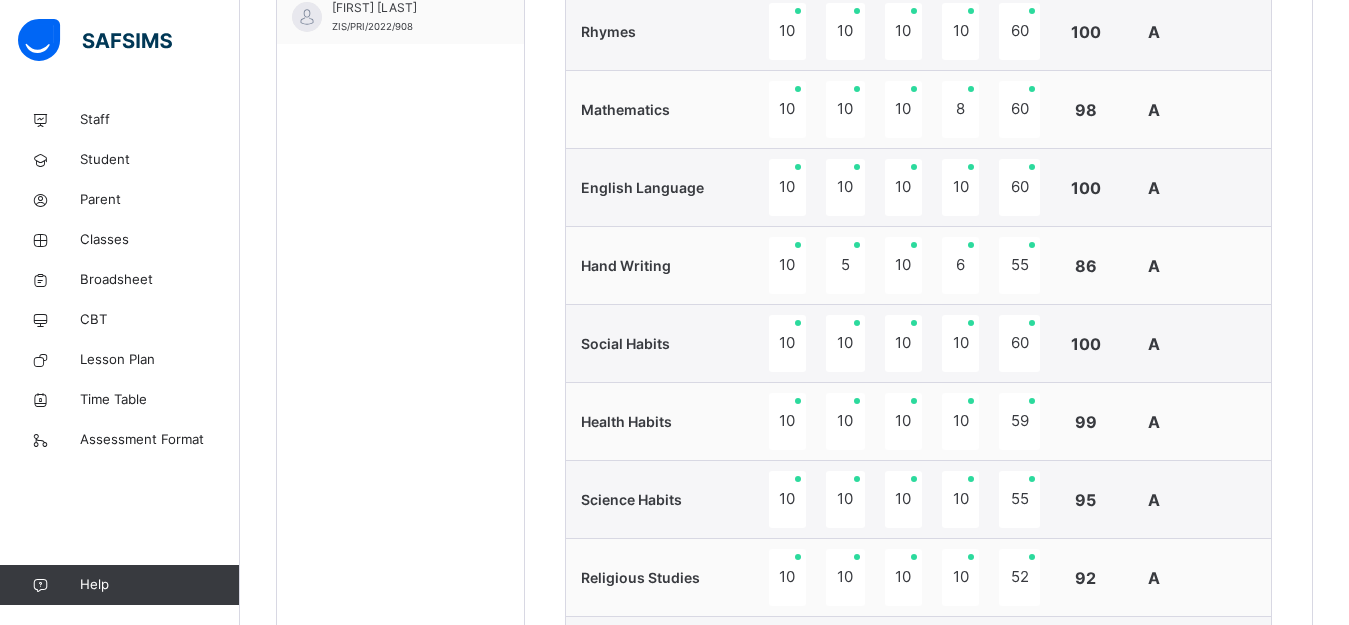 scroll, scrollTop: 399, scrollLeft: 0, axis: vertical 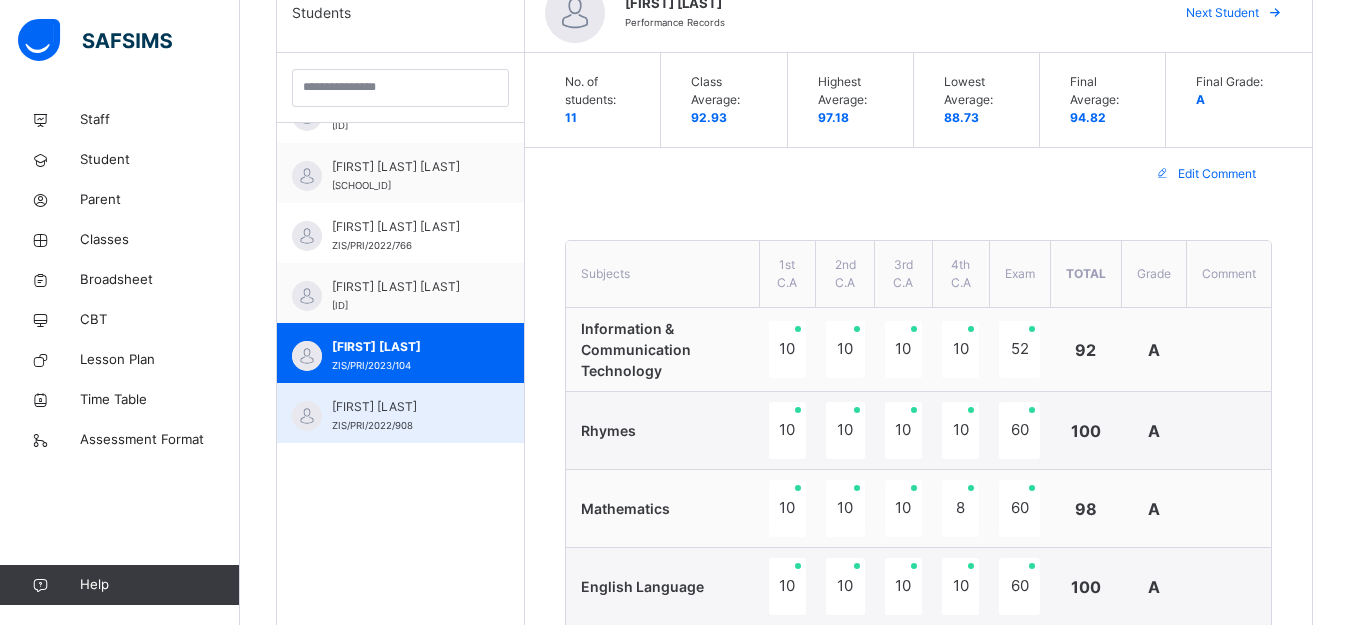 click on "IBRAHIM  MUSA" at bounding box center [405, 407] 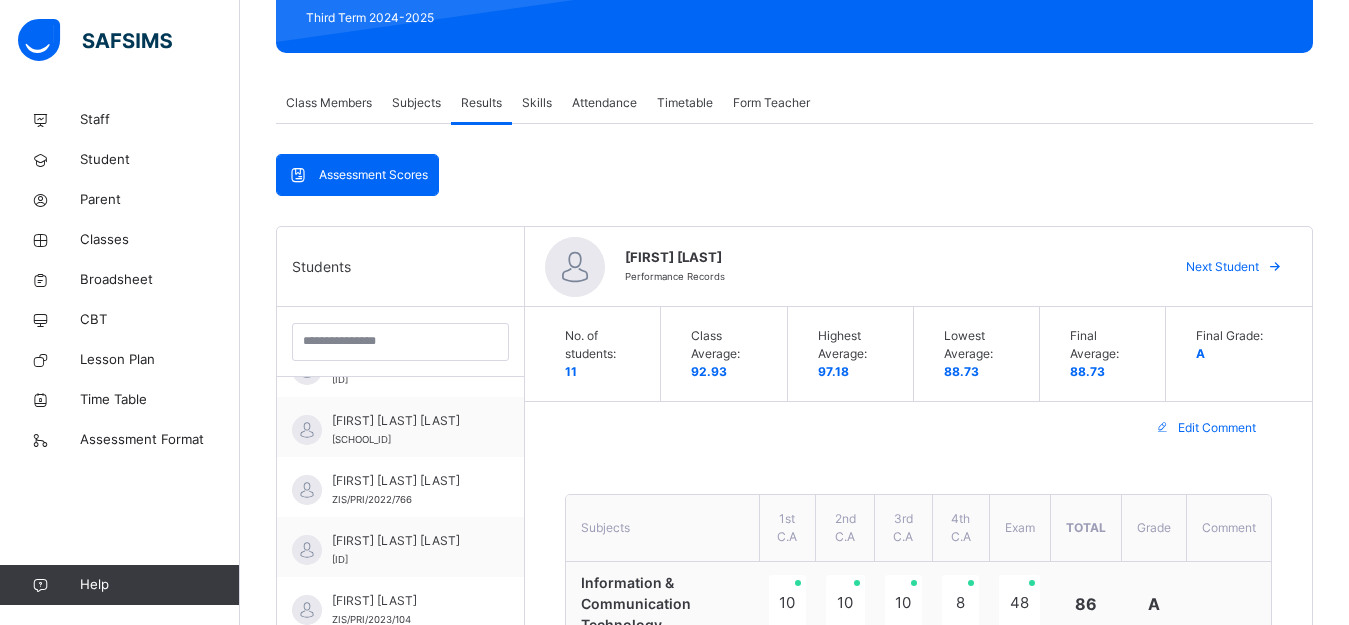 scroll, scrollTop: 840, scrollLeft: 0, axis: vertical 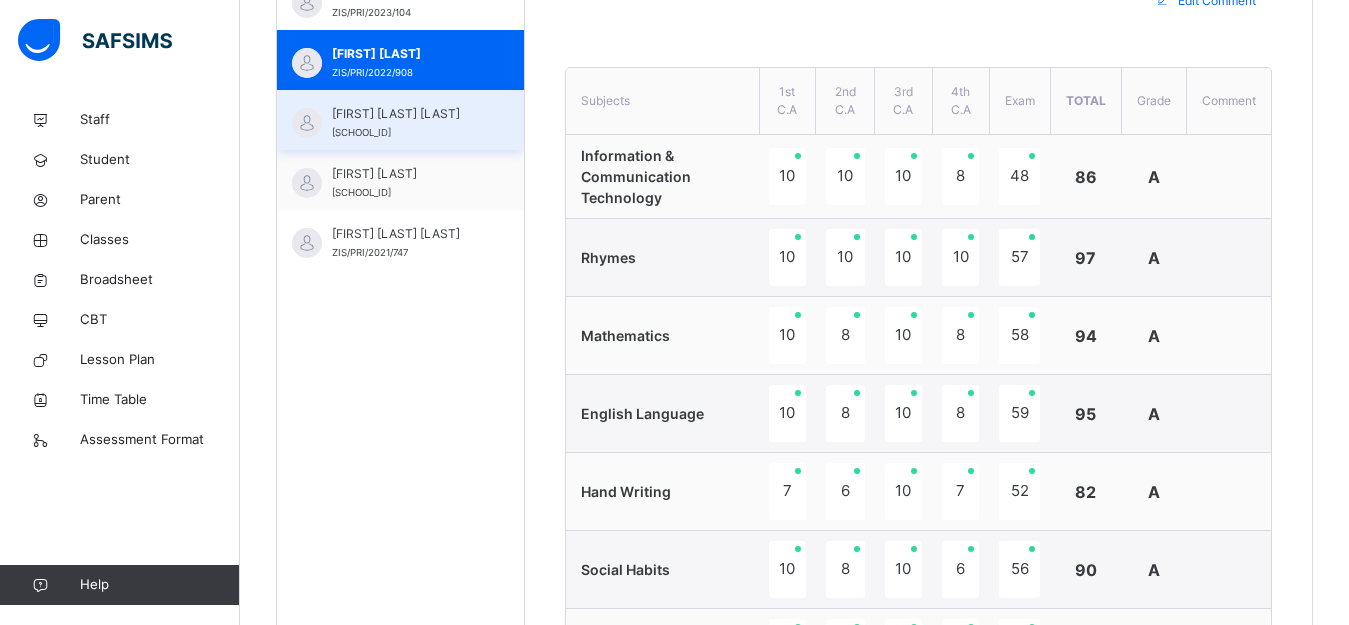 click on "MUHAMMAD YASIR SANUSI" at bounding box center [405, 114] 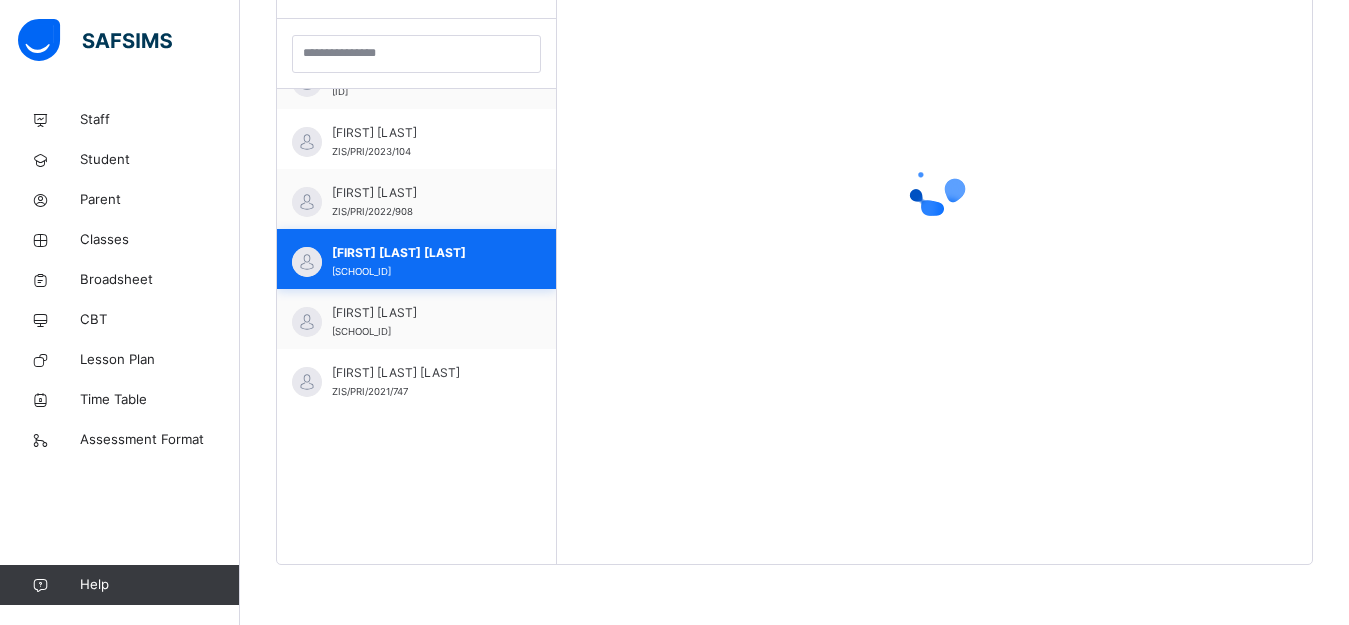 scroll, scrollTop: 581, scrollLeft: 0, axis: vertical 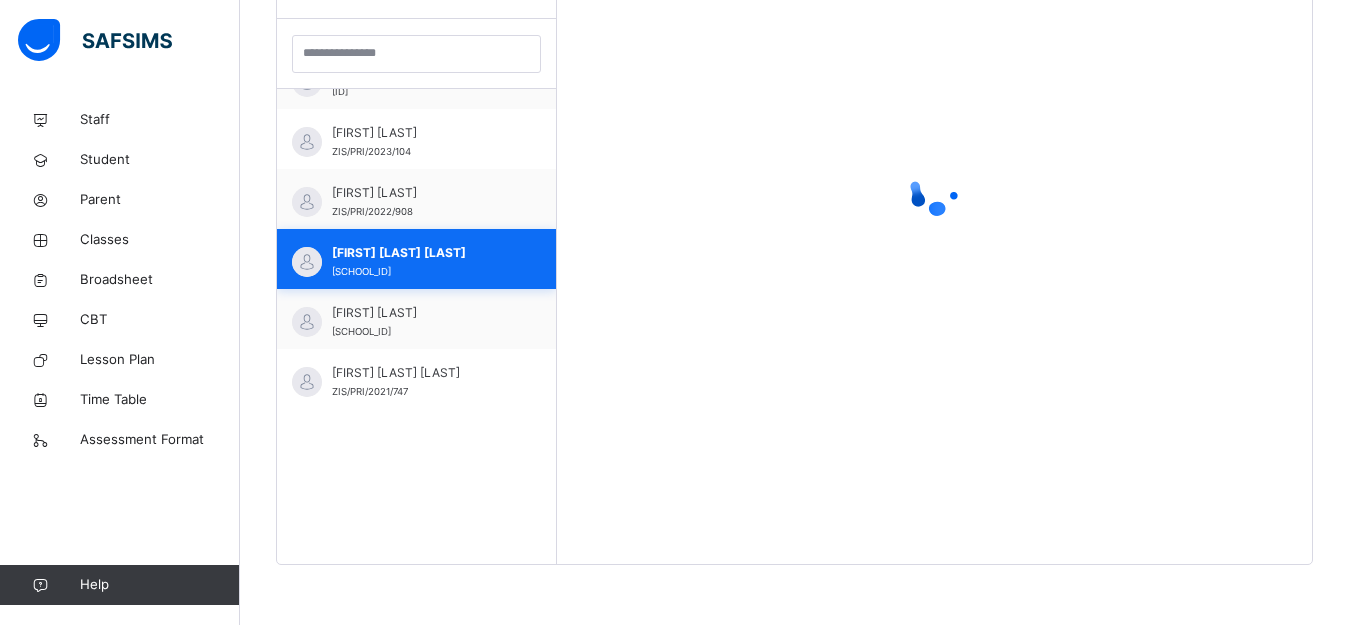click on "HAFSAT ANNUR MOH'D ZIS/PRI/2024/1000" at bounding box center (416, 79) 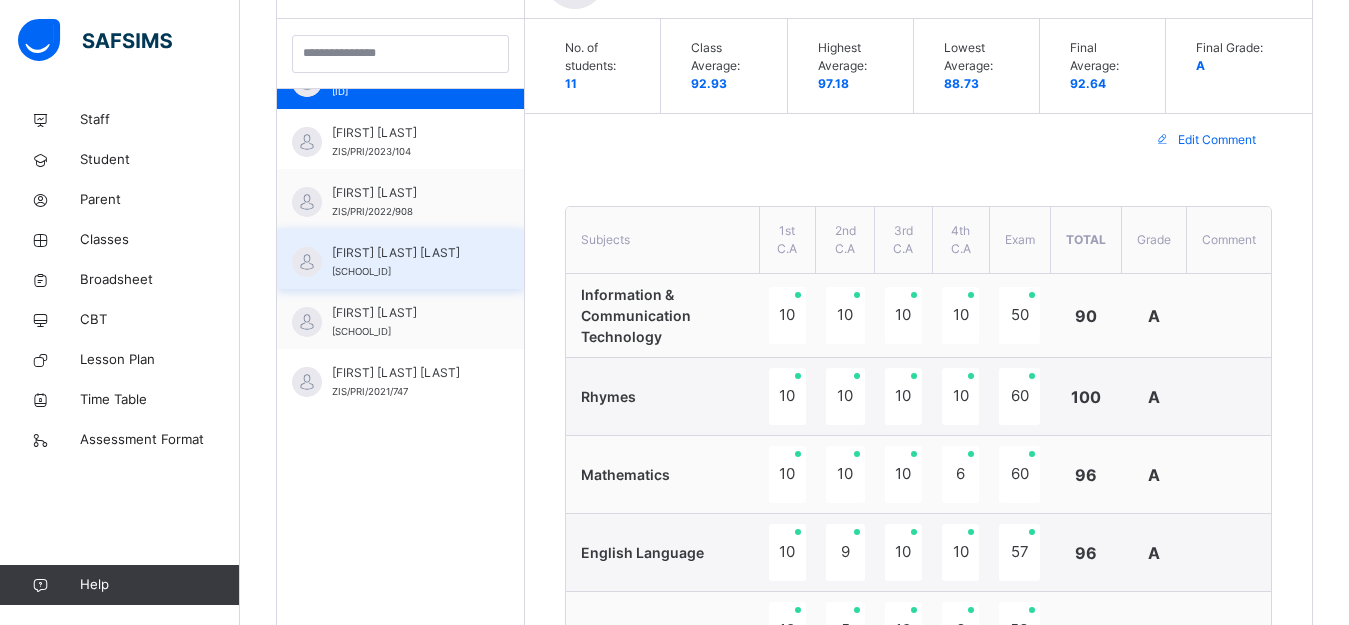 click on "YUSUF A. BUMSA ALIYU ZIS/PRI/2021/747" at bounding box center [405, 382] 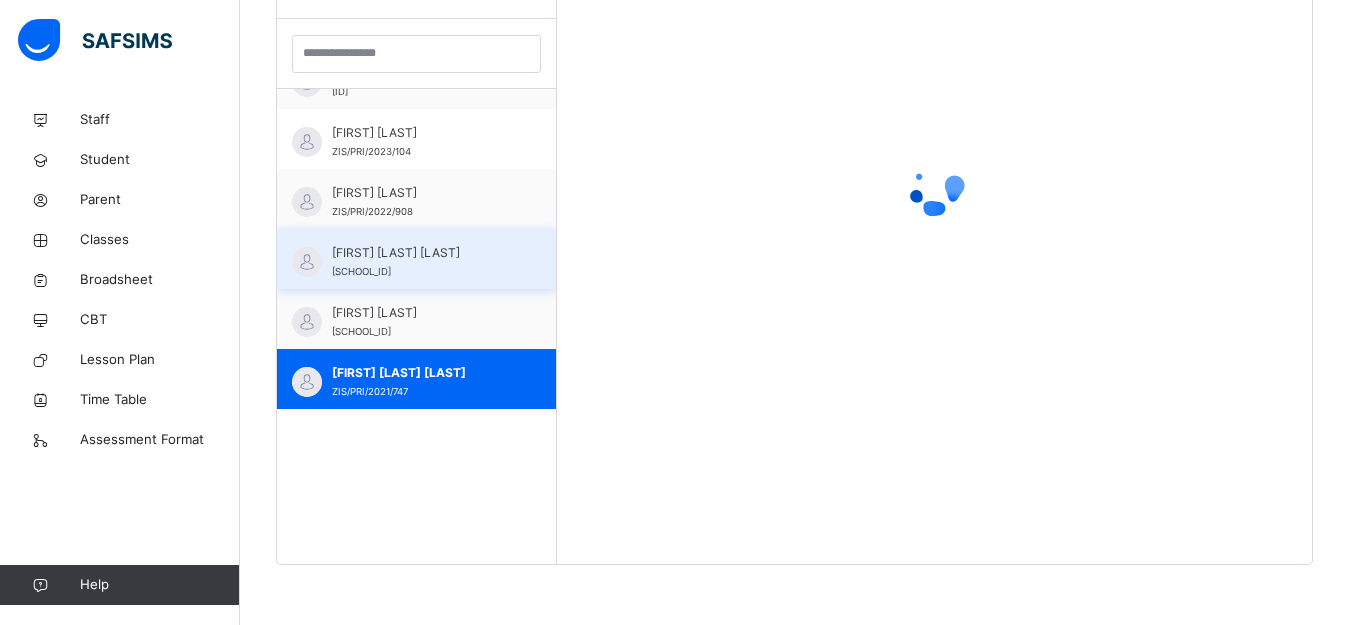 click on "MUHAMMAD YASIR SANUSI" at bounding box center (421, 253) 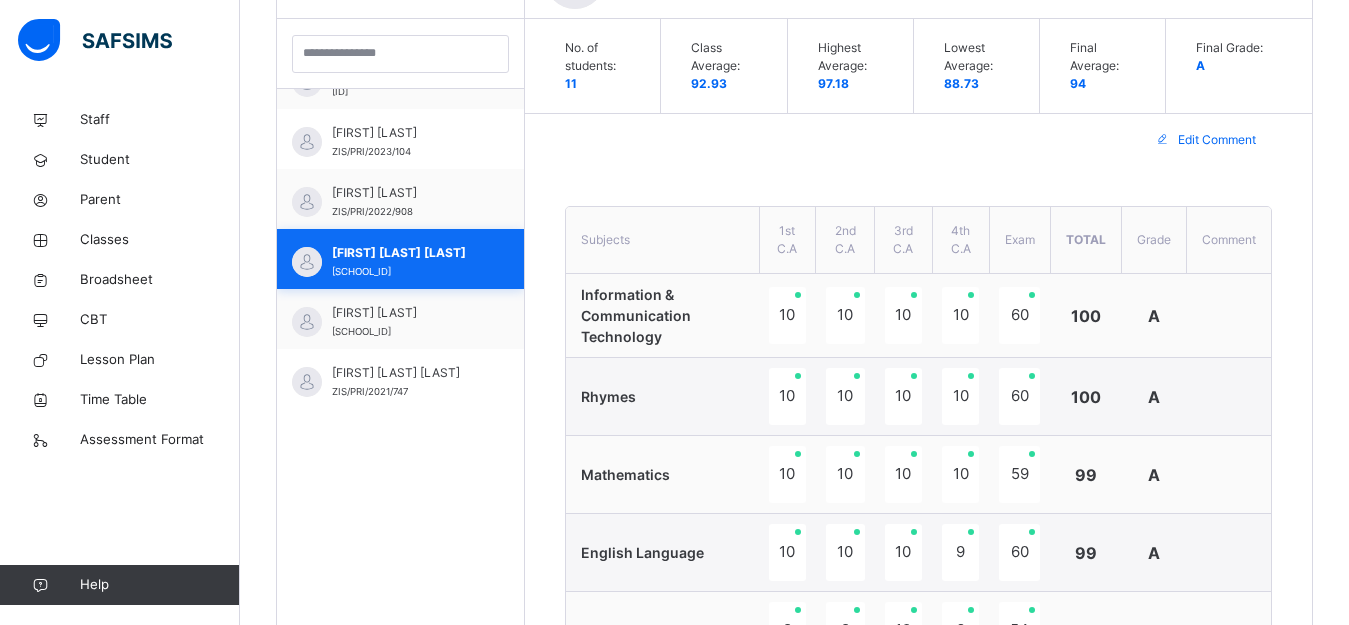 scroll, scrollTop: 720, scrollLeft: 0, axis: vertical 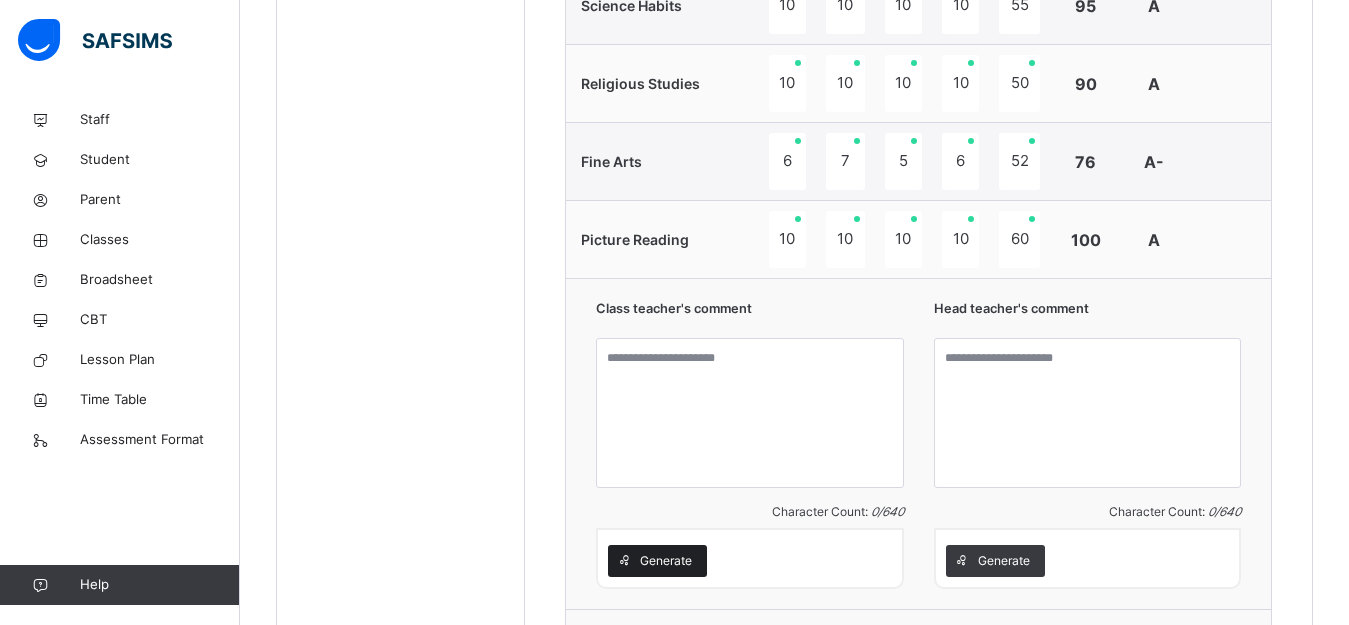 click on "Generate" at bounding box center (666, 561) 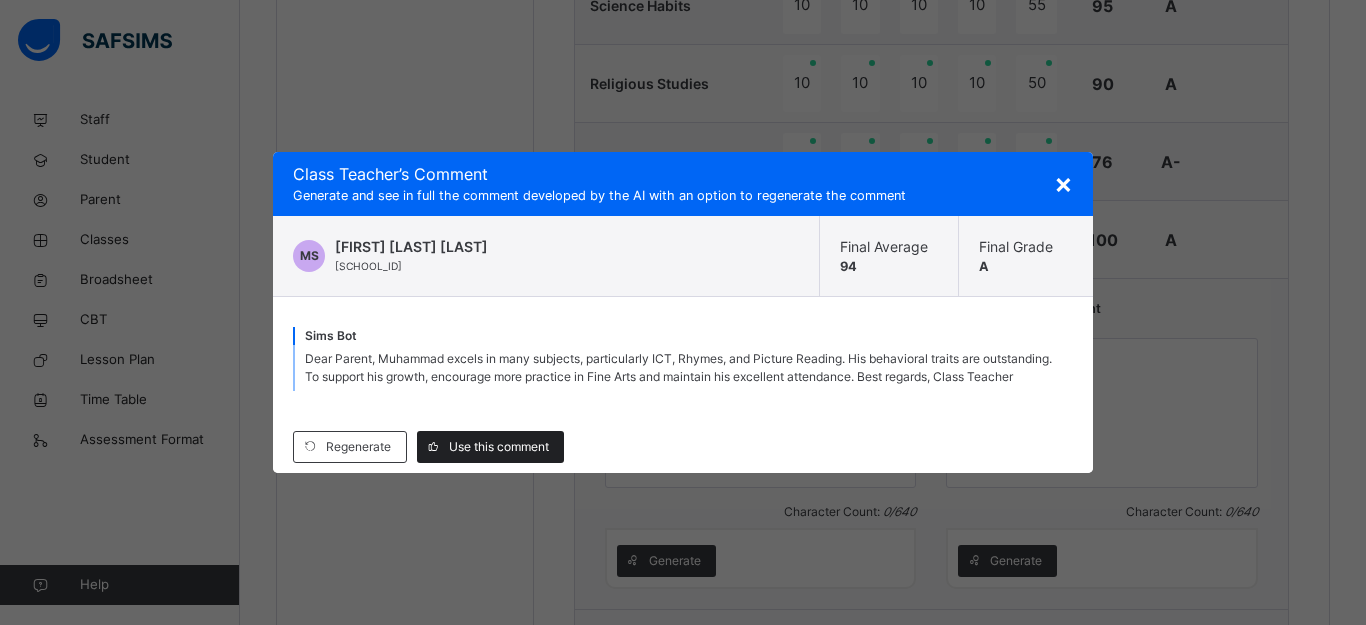 click on "Use this comment" at bounding box center (499, 447) 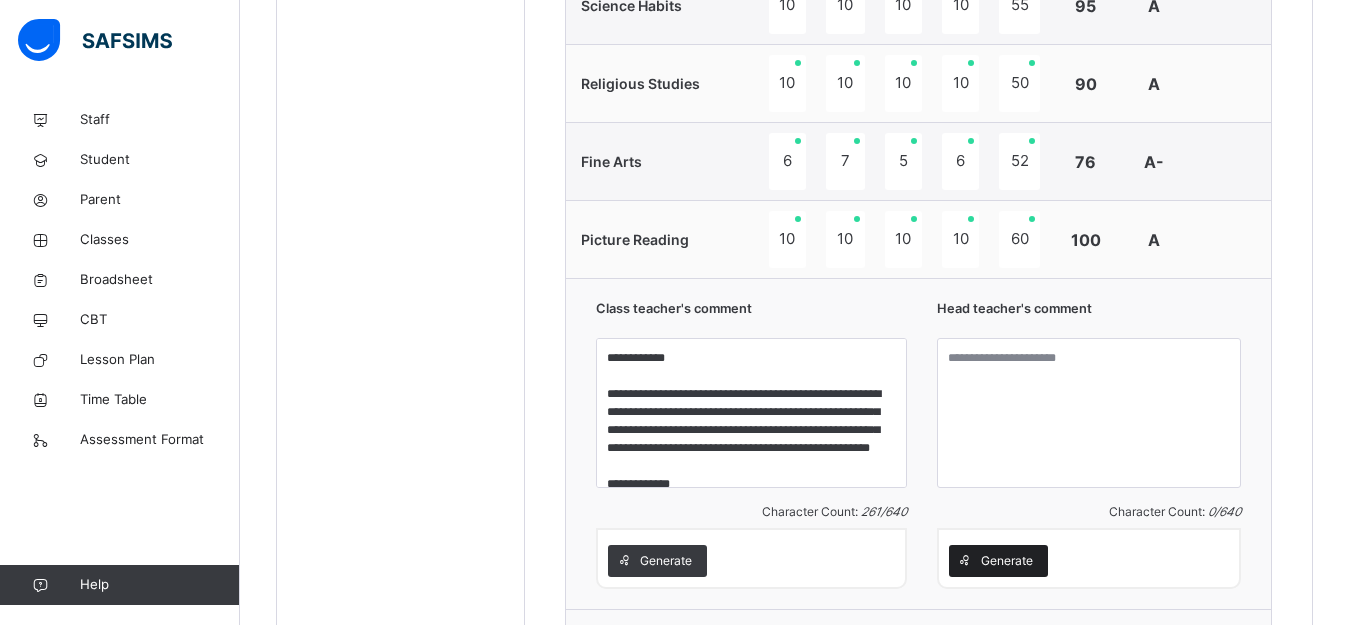 click on "Generate" at bounding box center (1007, 561) 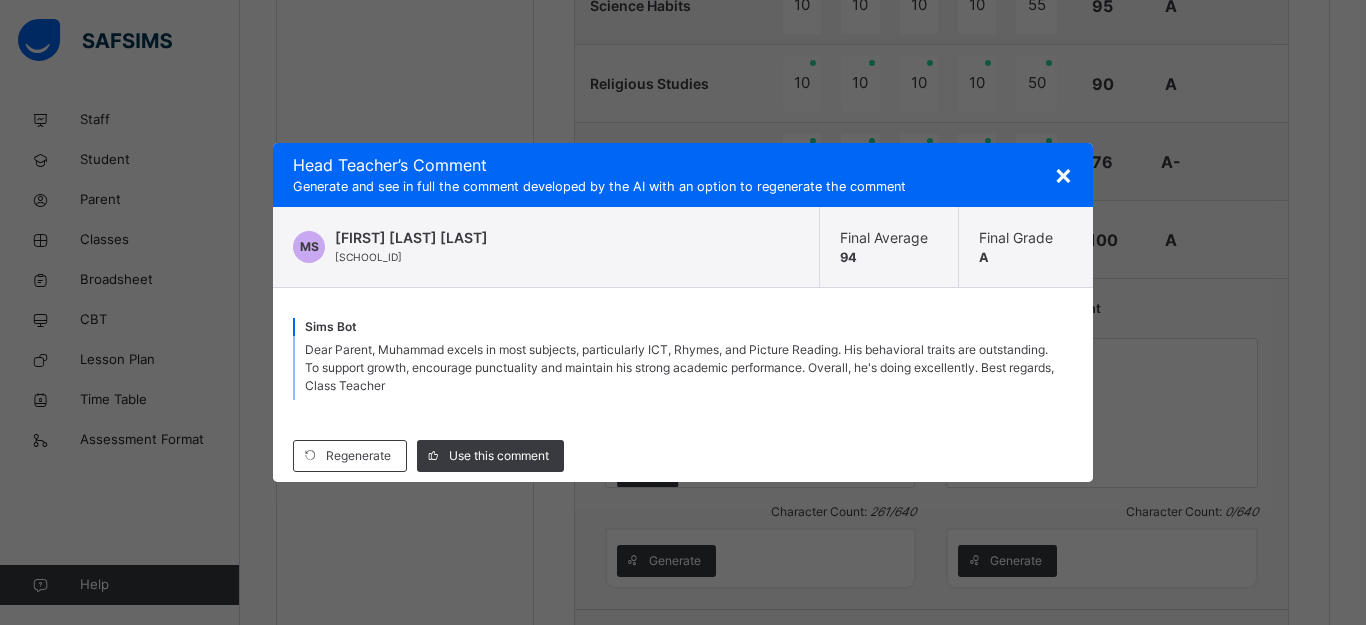 click on "Regenerate     Use this comment" at bounding box center [683, 456] 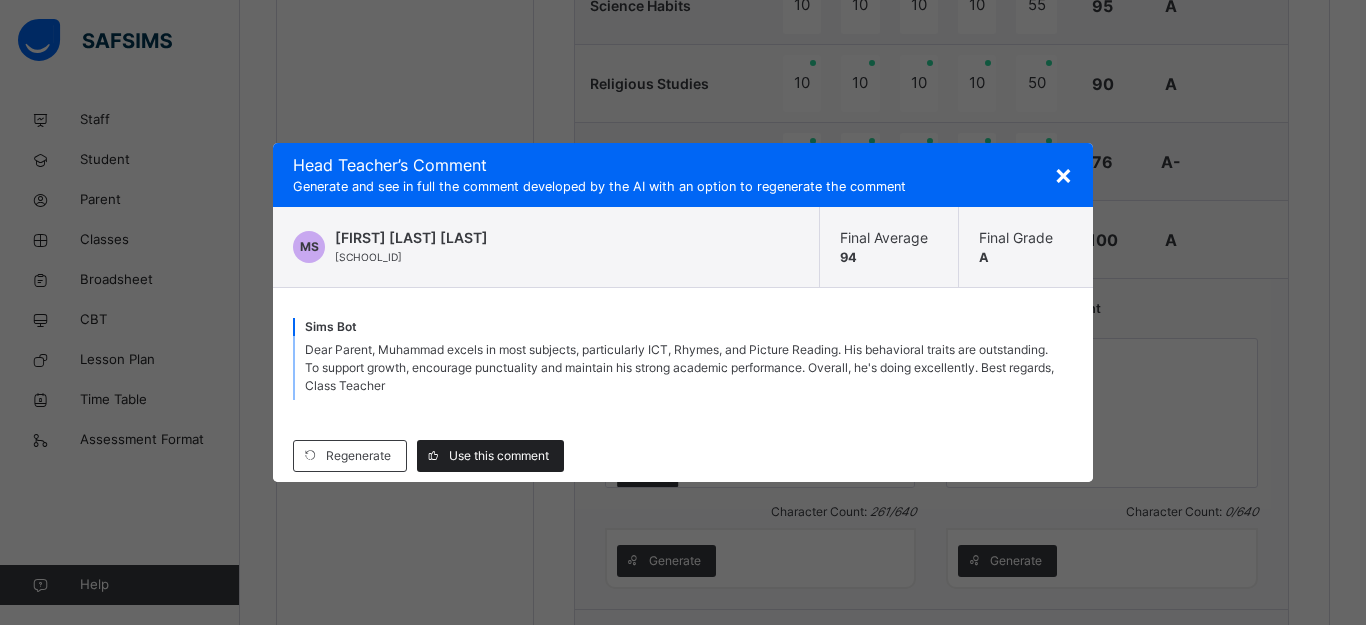 click on "Use this comment" at bounding box center [490, 456] 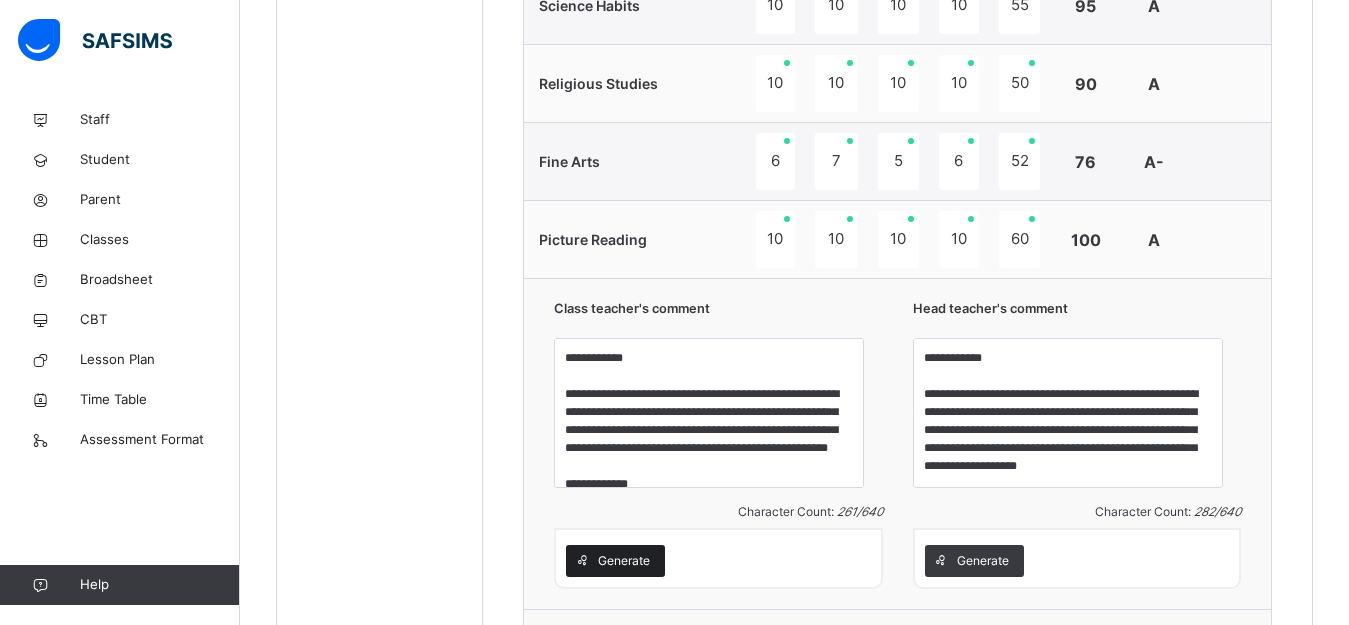 click on "Generate" at bounding box center [624, 561] 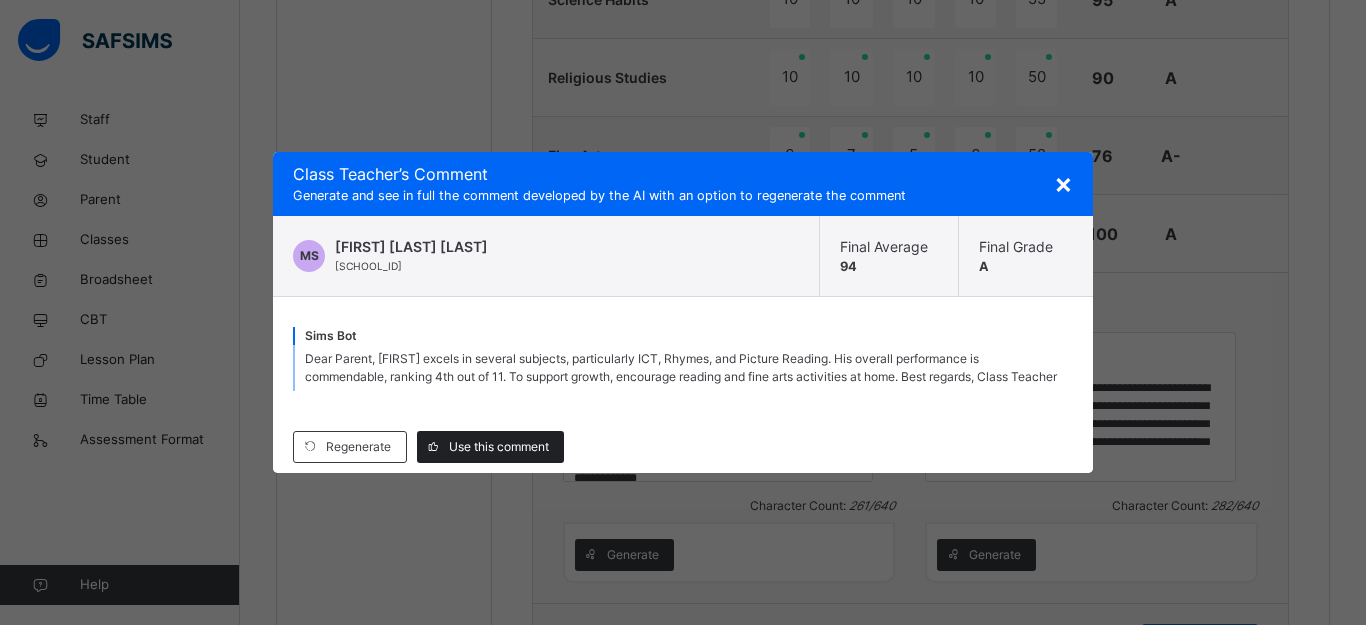 click on "Use this comment" at bounding box center (499, 447) 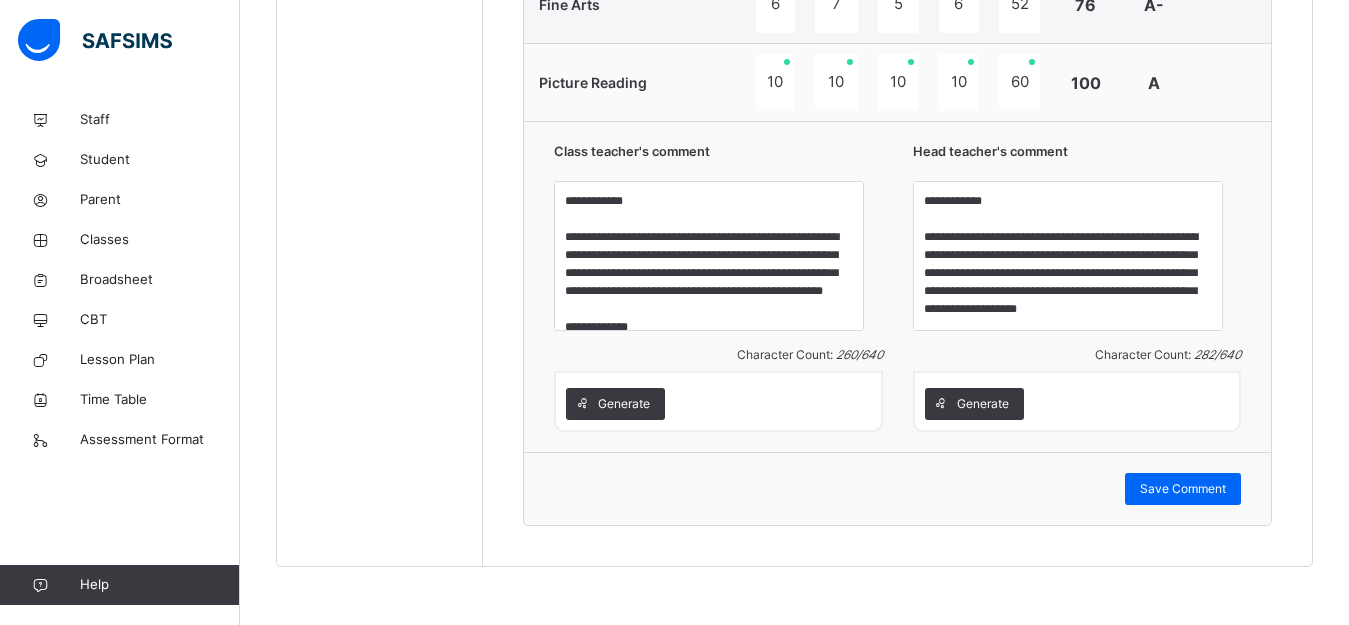 scroll, scrollTop: 1599, scrollLeft: 0, axis: vertical 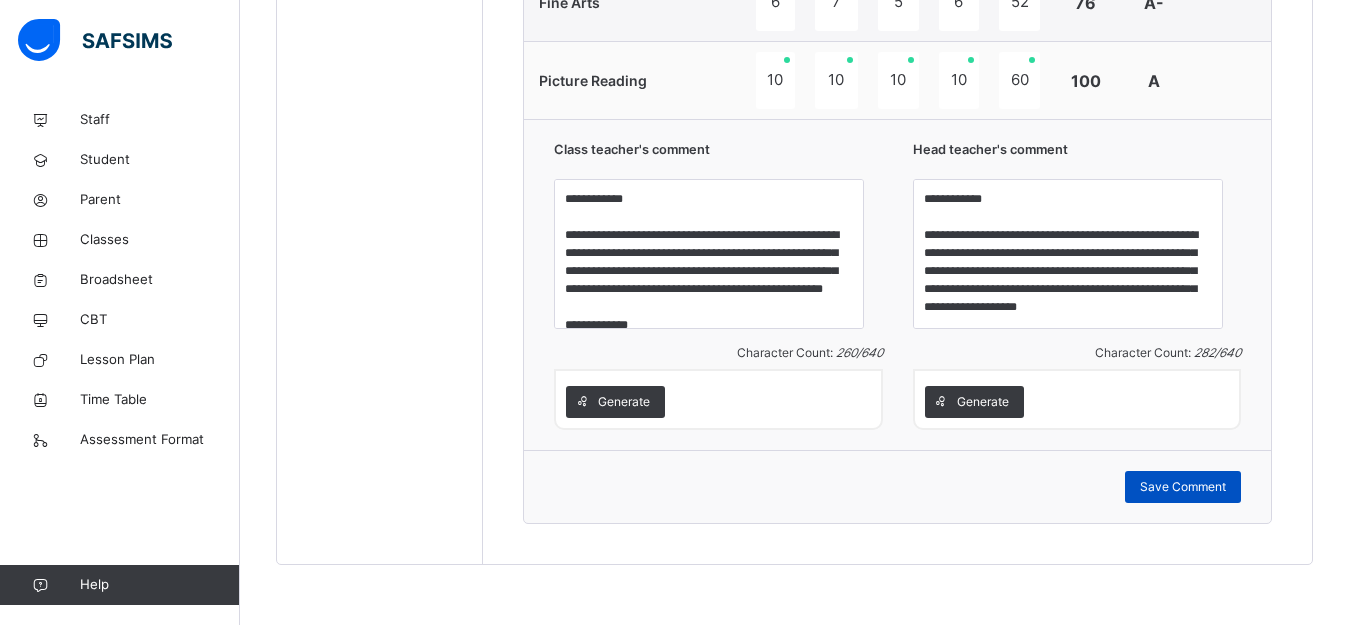 click on "Save Comment" at bounding box center (1183, 487) 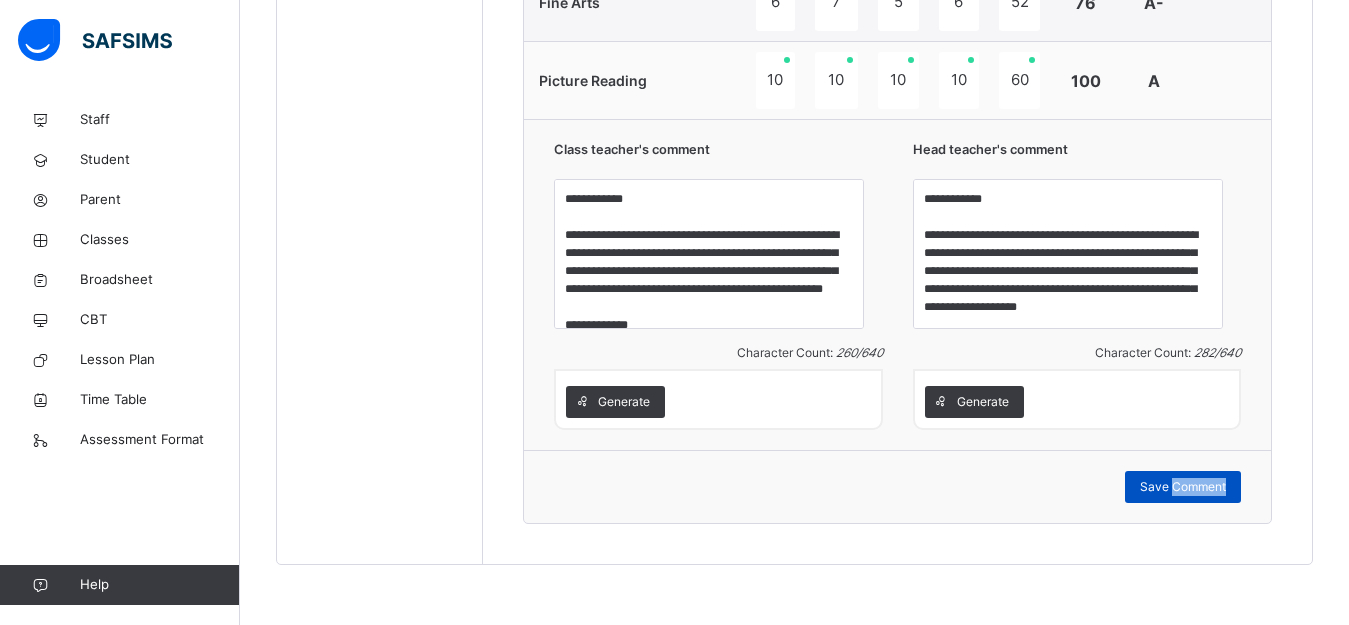 click on "Save Comment" at bounding box center [1183, 487] 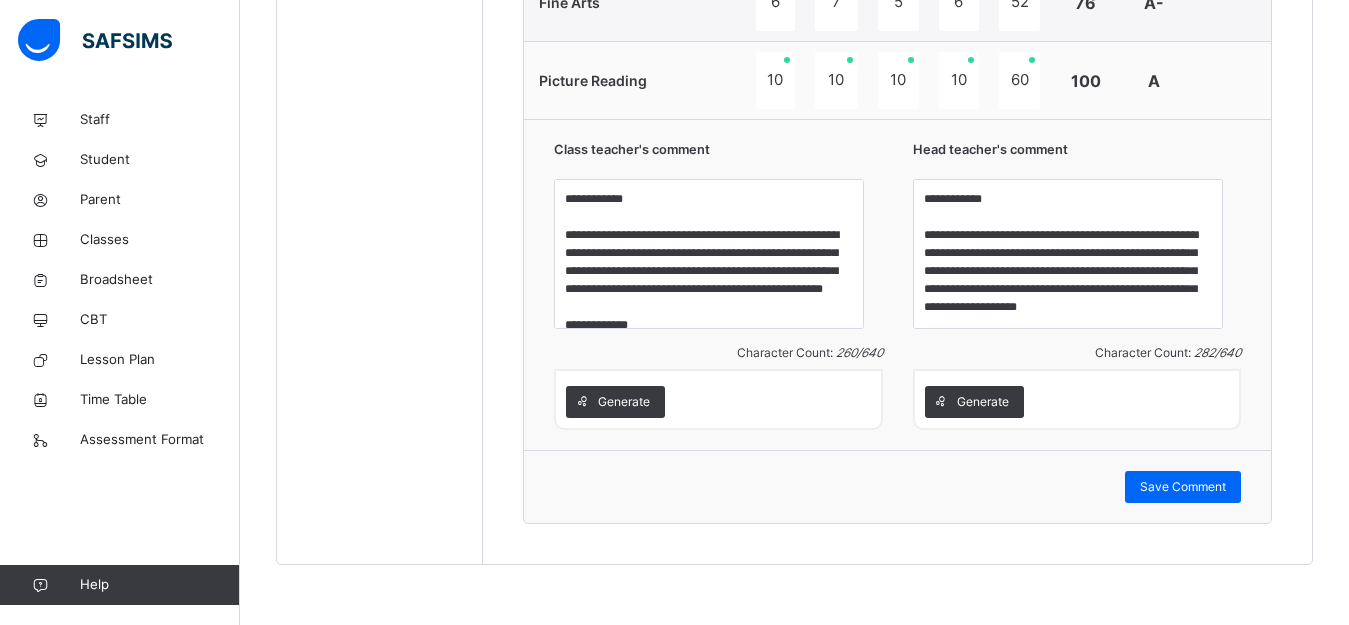 click on "**********" at bounding box center [897, -218] 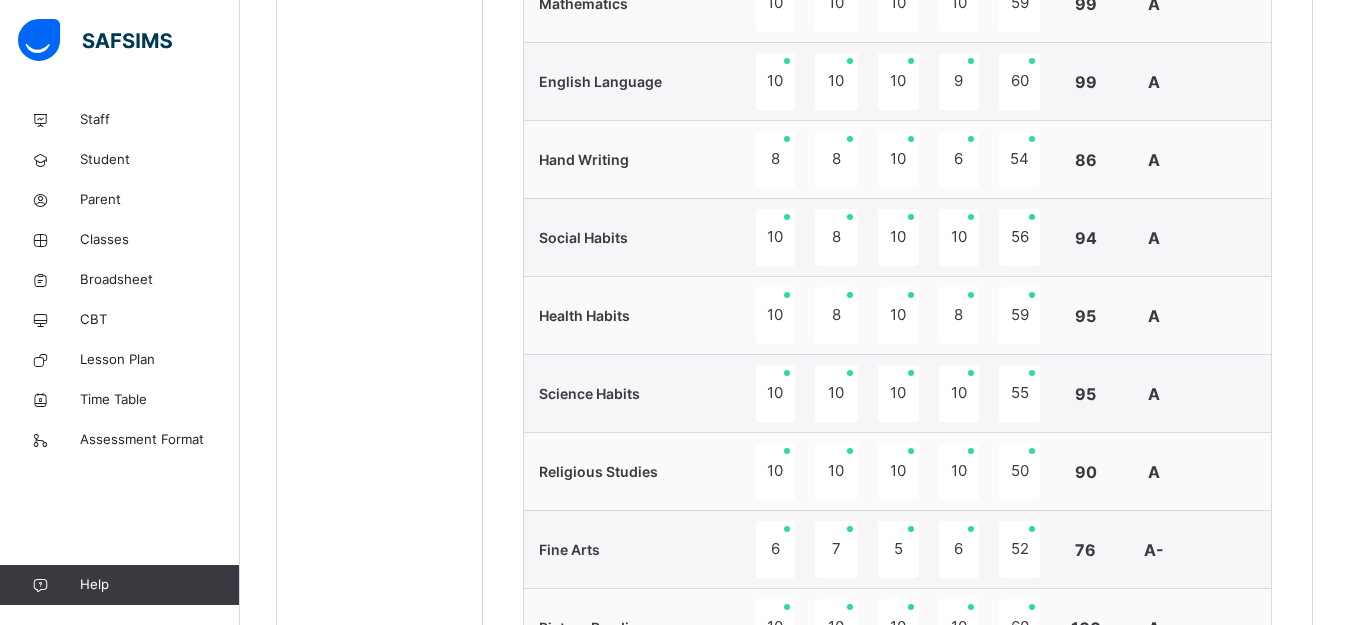 scroll, scrollTop: 505, scrollLeft: 0, axis: vertical 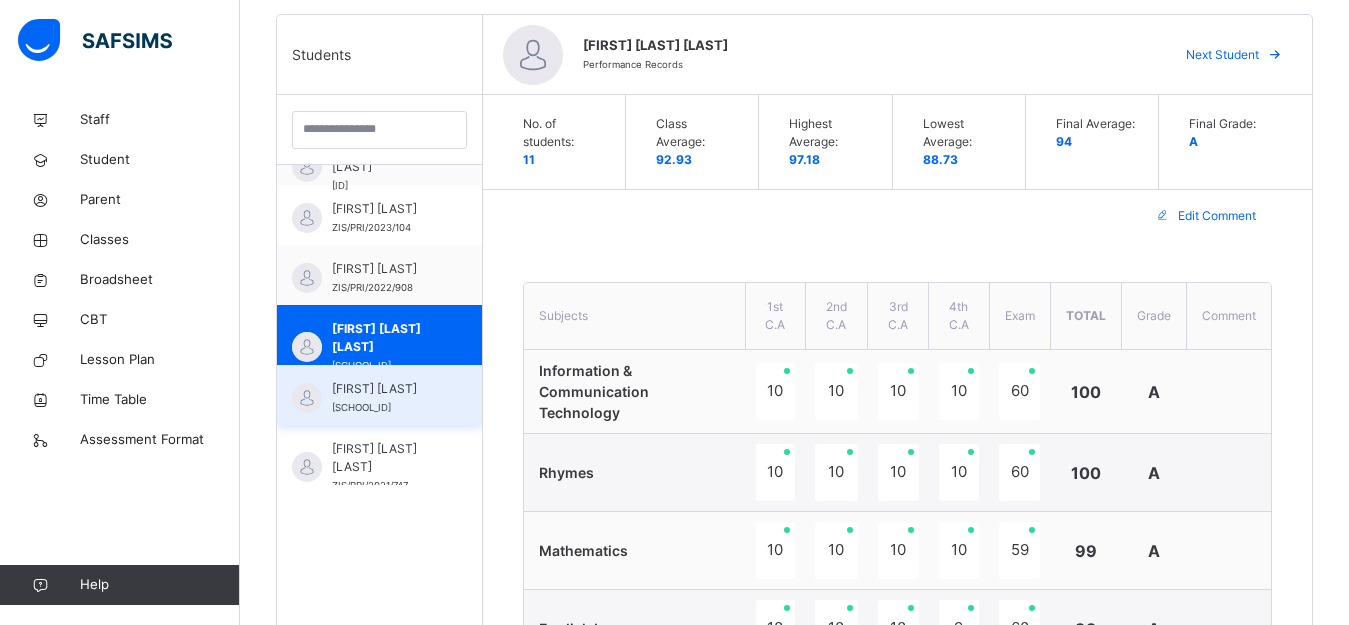 click on "RABI  MUHAMMAD ZIS/PRI/2024/1001" at bounding box center [379, 395] 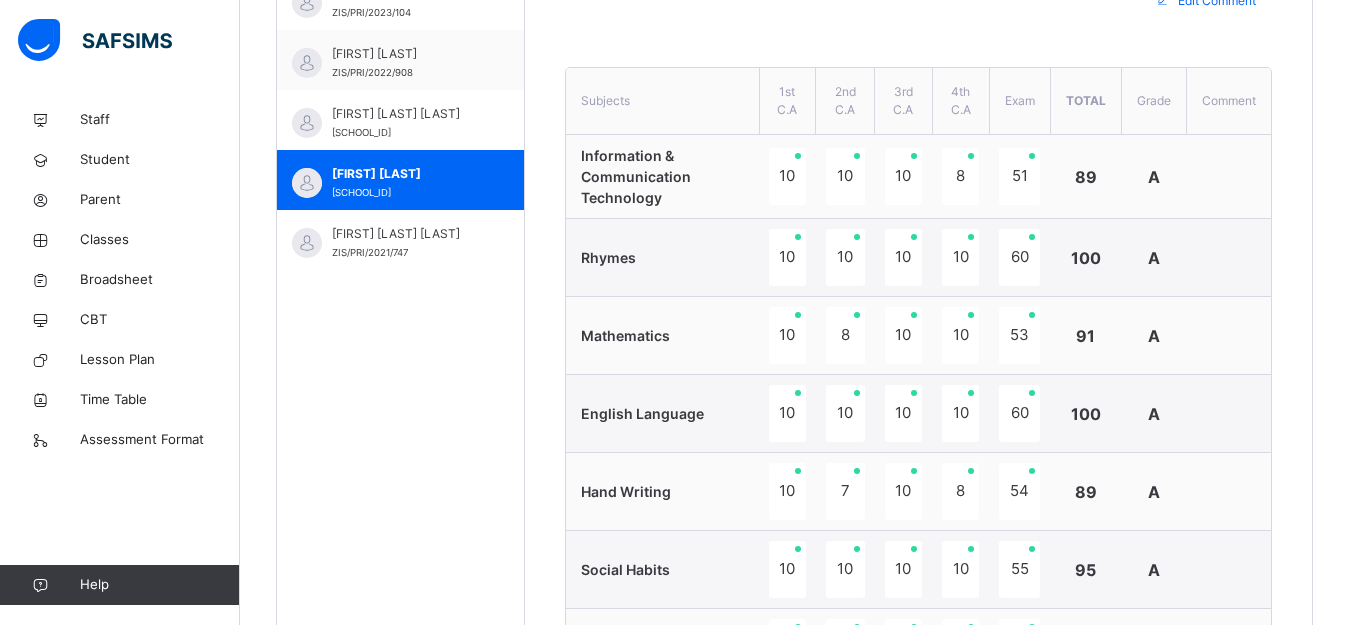scroll, scrollTop: 745, scrollLeft: 0, axis: vertical 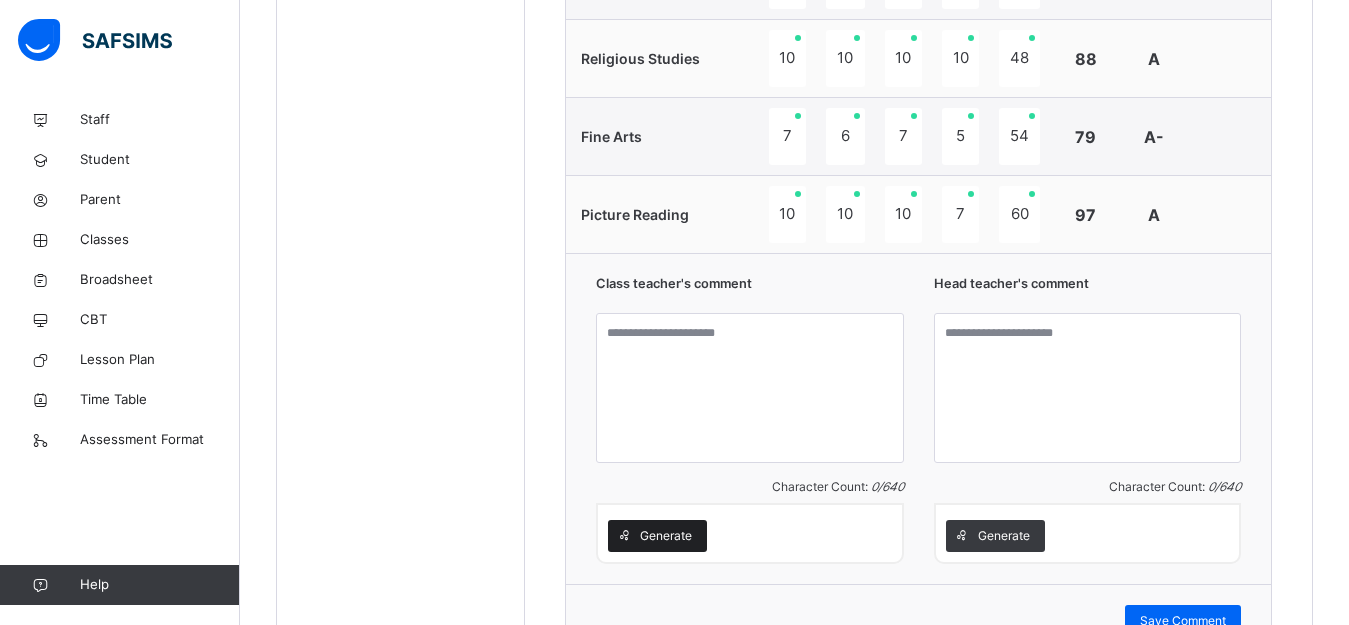 click on "Generate" at bounding box center (666, 536) 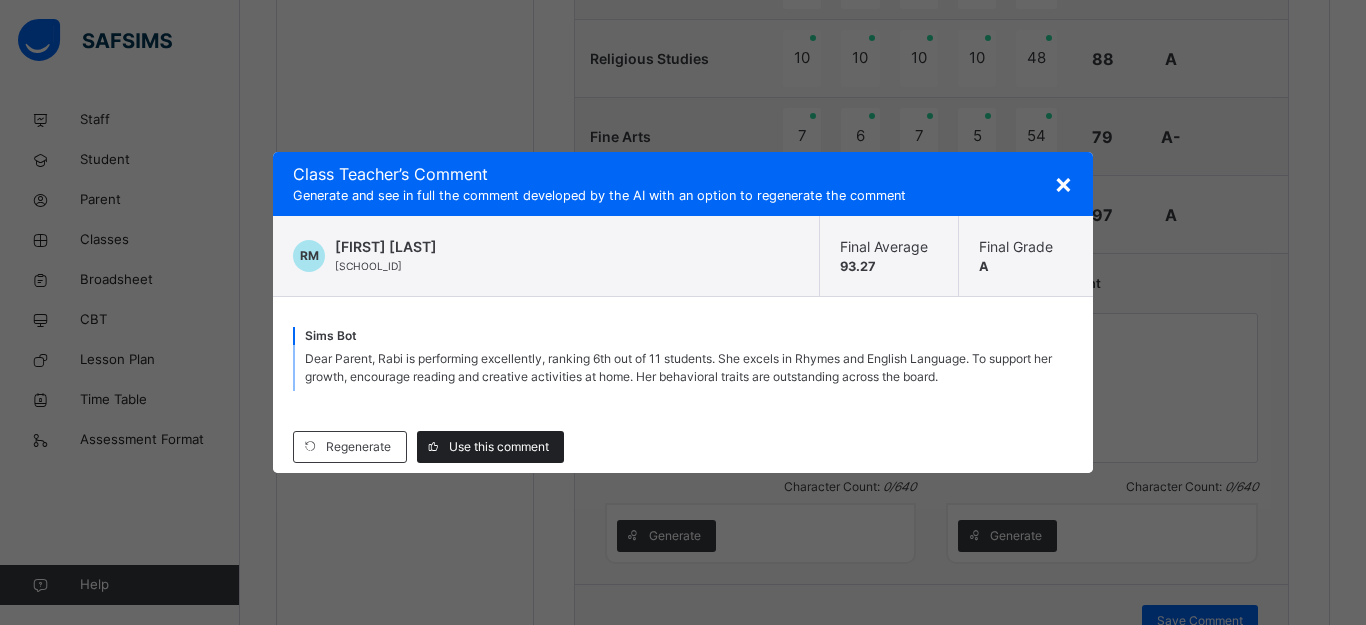 click on "Use this comment" at bounding box center (499, 447) 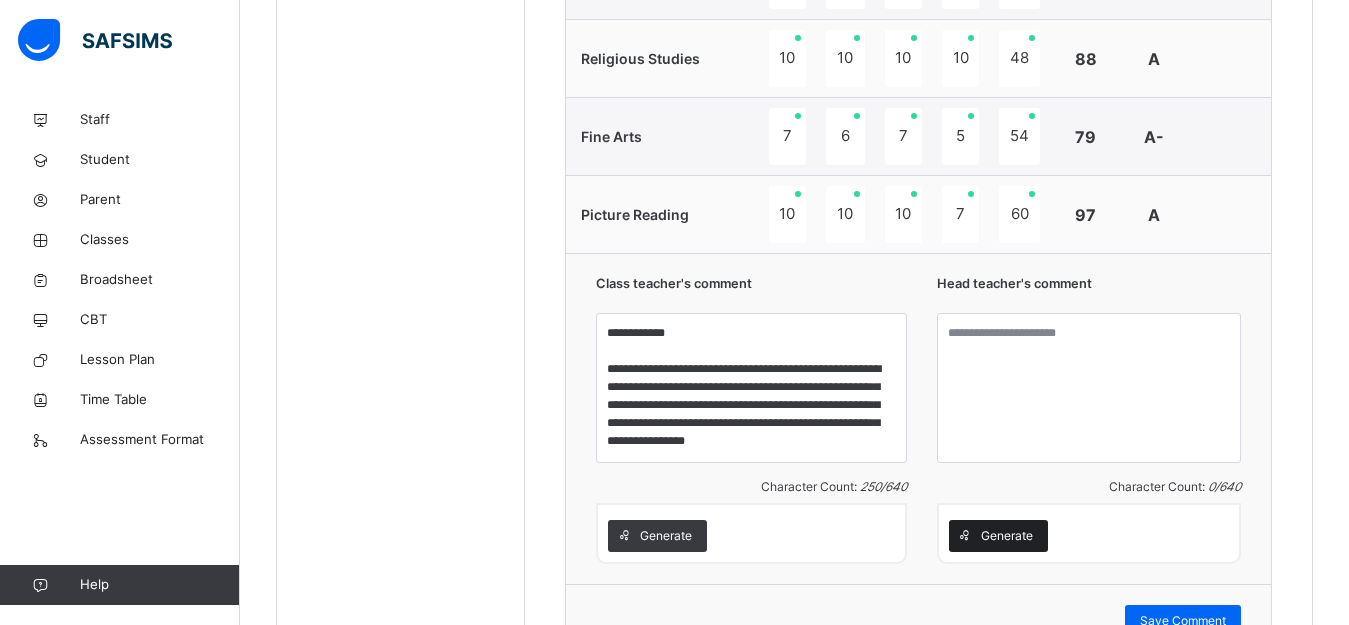 click on "Generate" at bounding box center (1007, 536) 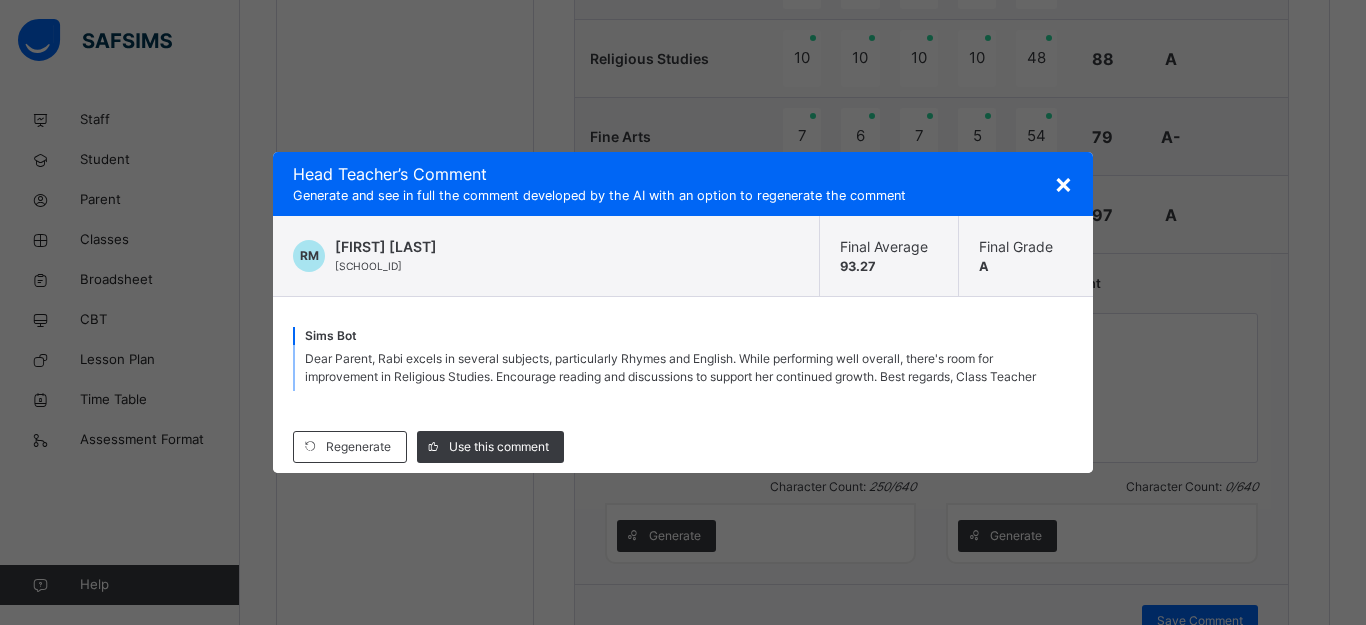 click on "Dear Parent,
Rabi excels in several subjects, particularly Rhymes and English. While performing well overall, there's room for improvement in Religious Studies. Encourage reading and discussions to support her continued growth.
Best regards,
Class Teacher" at bounding box center (683, 368) 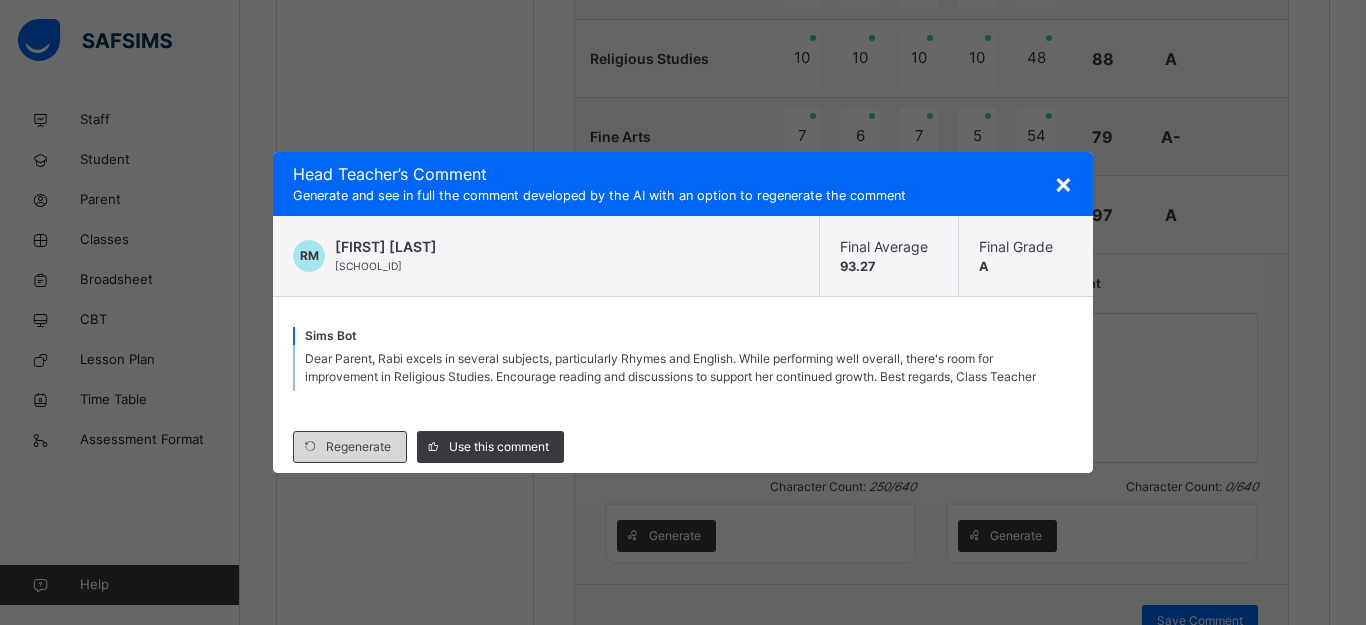 click on "Regenerate" at bounding box center [350, 447] 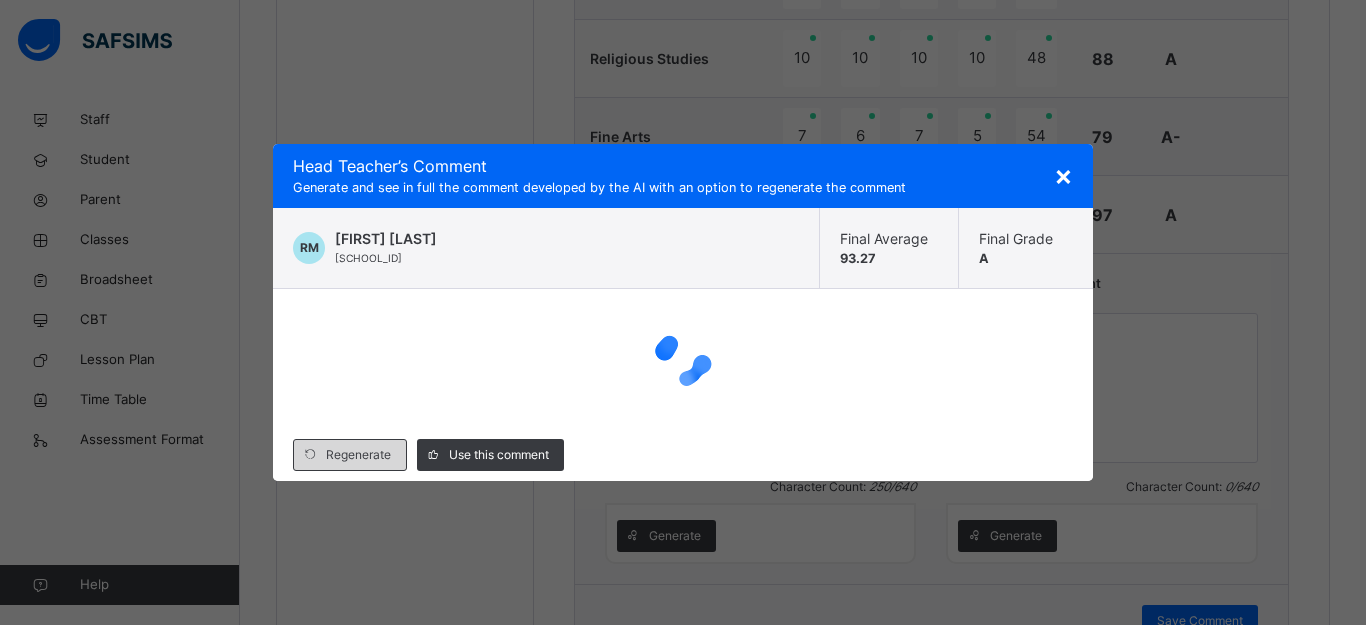 click on "Regenerate     Use this comment" at bounding box center (683, 455) 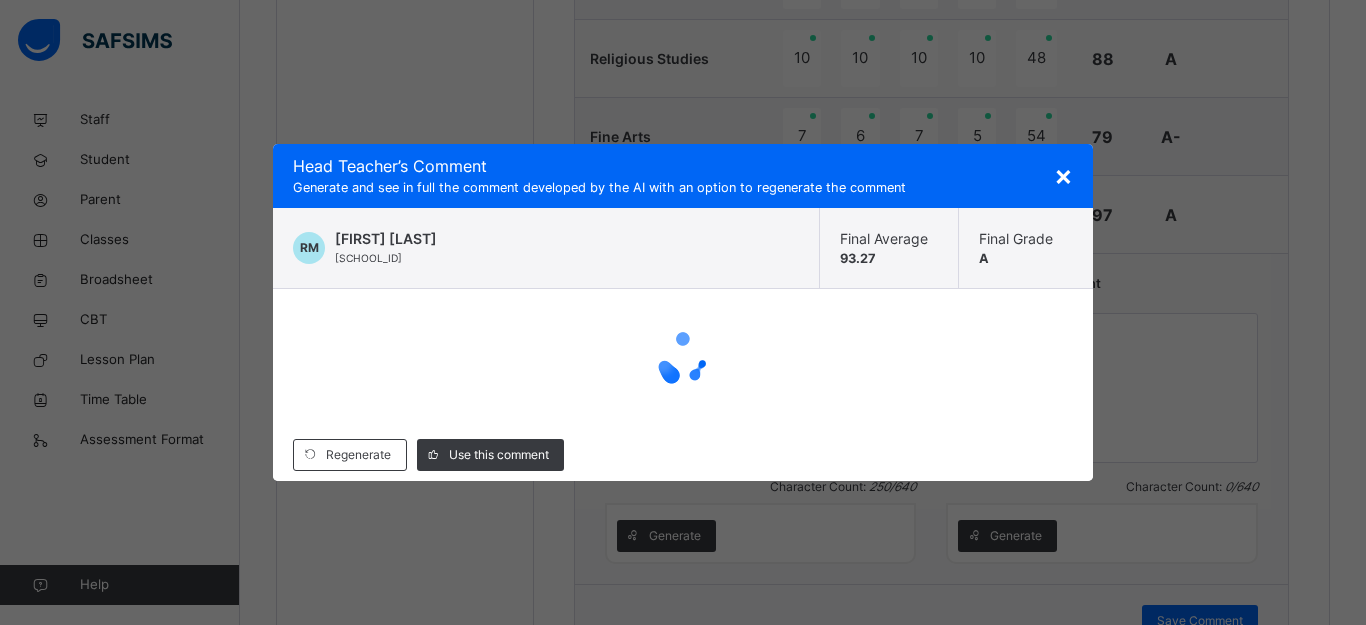 click on "×" at bounding box center [1063, 175] 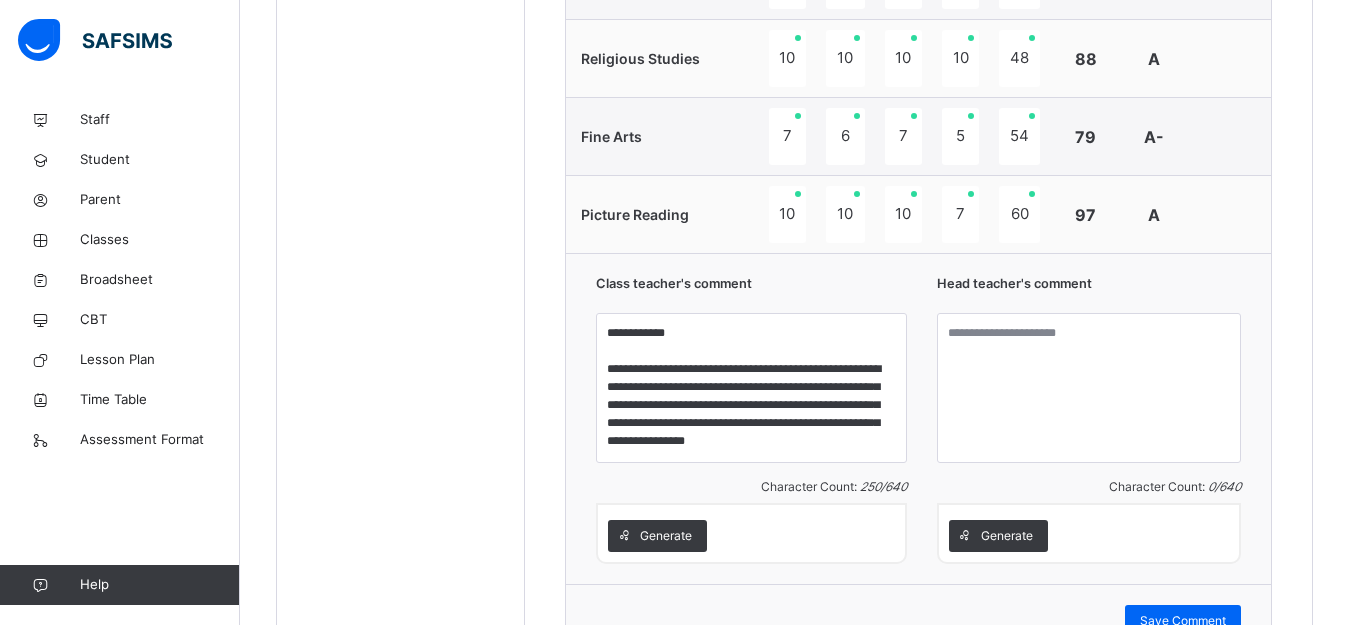 scroll, scrollTop: 918, scrollLeft: 0, axis: vertical 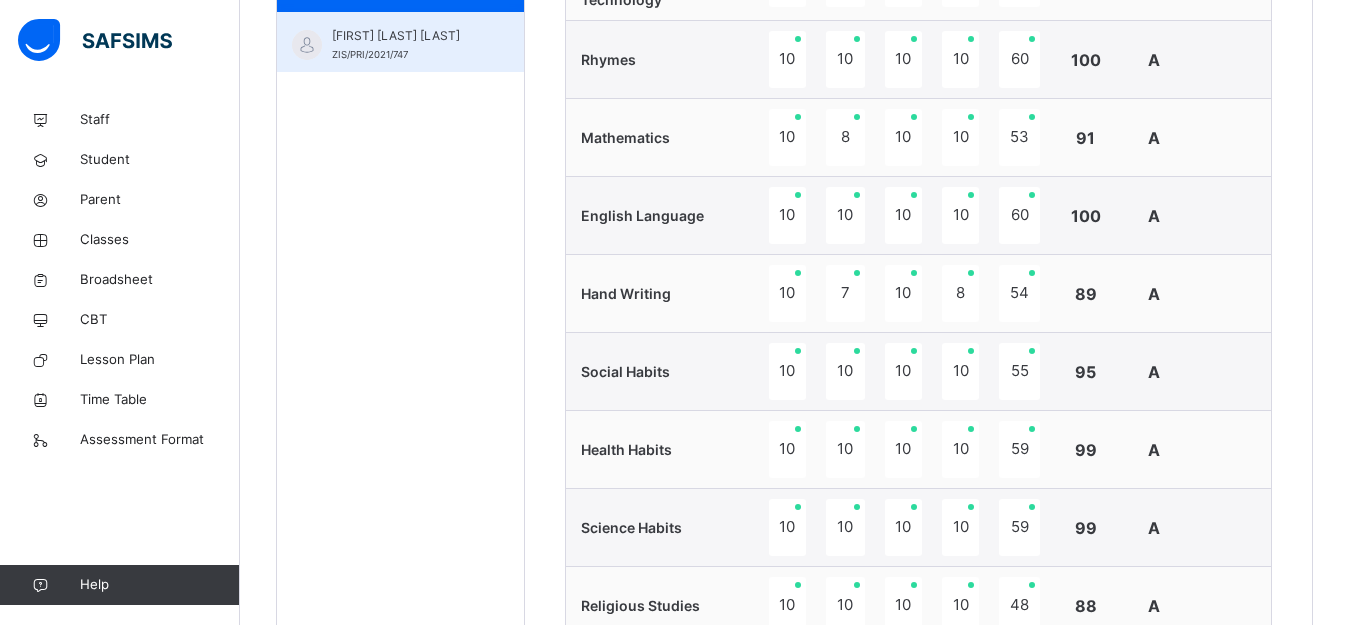 click on "YUSUF A. BUMSA ALIYU" at bounding box center (405, 36) 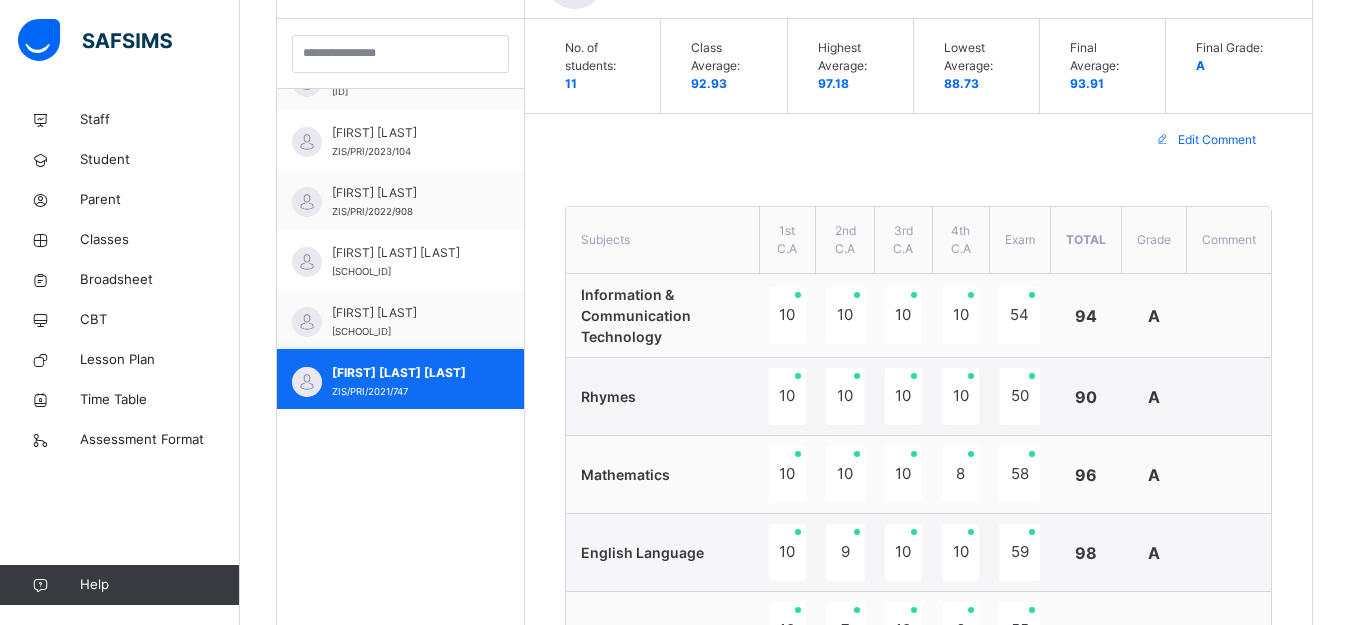 scroll, scrollTop: 918, scrollLeft: 0, axis: vertical 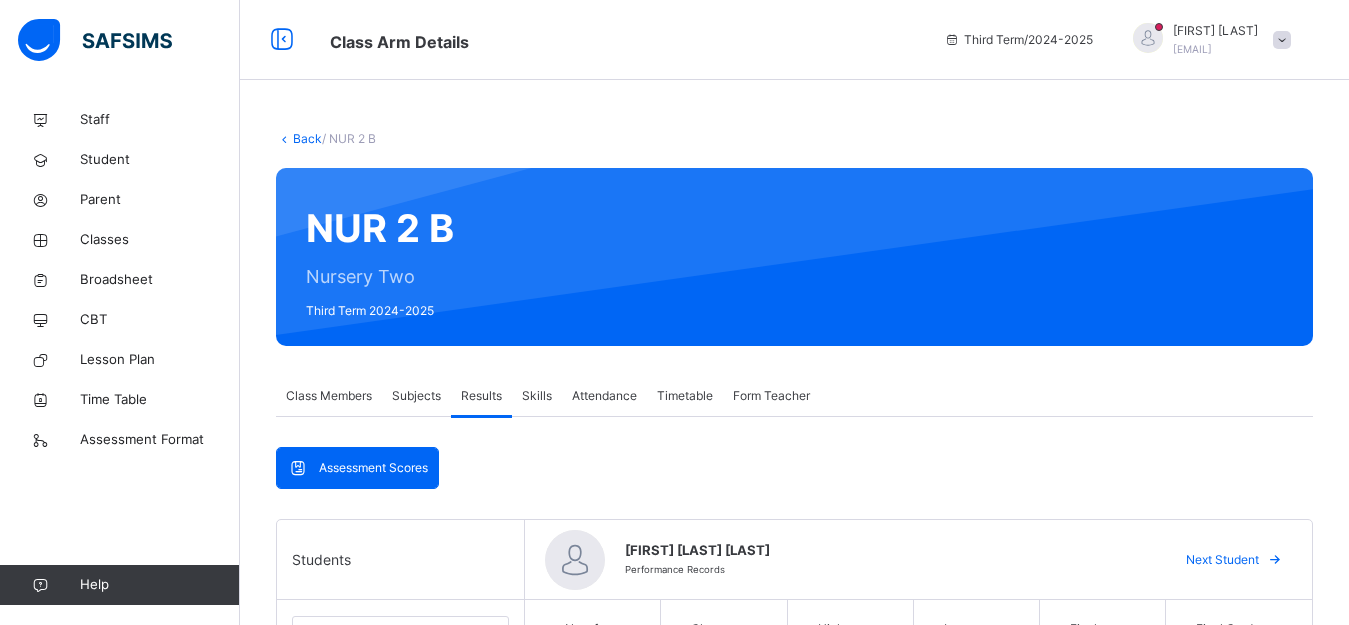 click on "Skills" at bounding box center [537, 396] 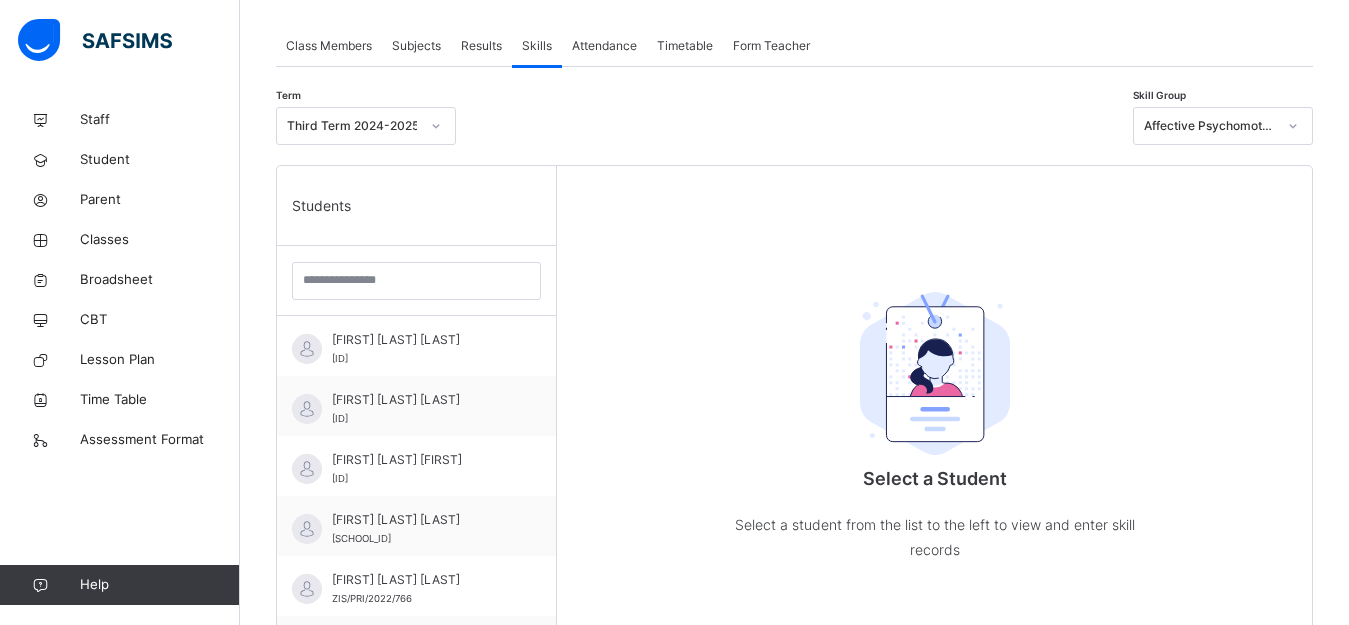 scroll, scrollTop: 360, scrollLeft: 0, axis: vertical 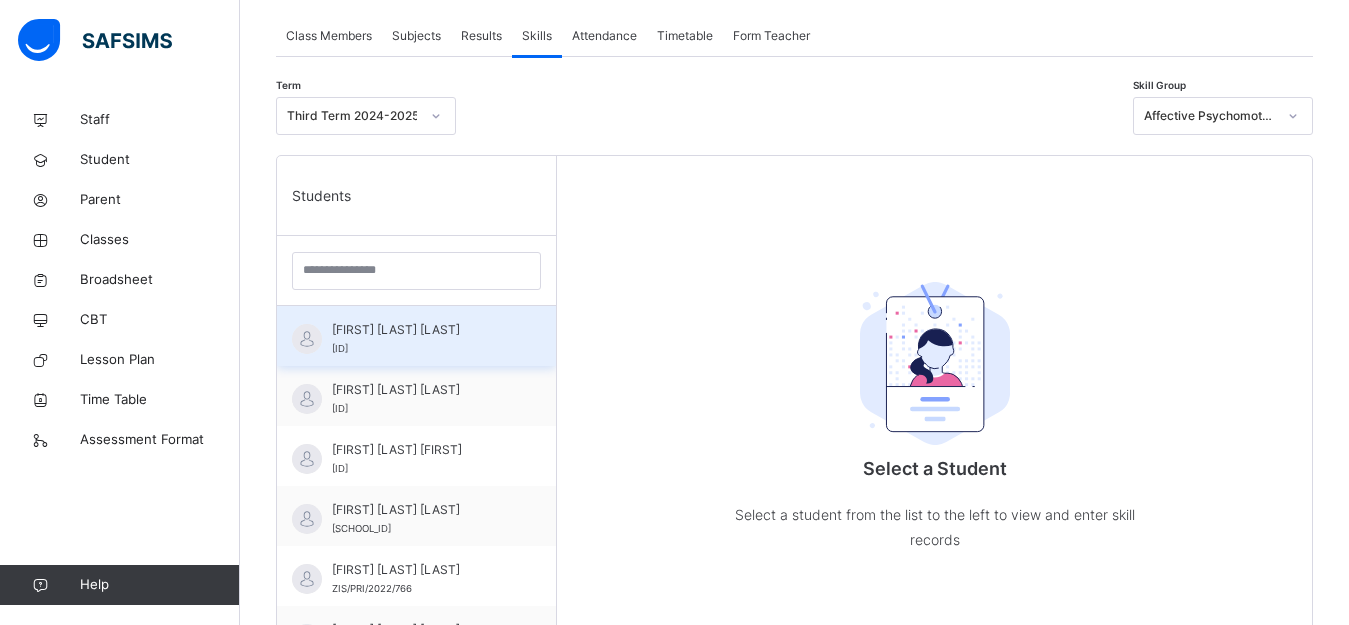 click on "Abdulkareem Abdullahi Bodejo ZIS/PRI/2022/915" at bounding box center (416, 336) 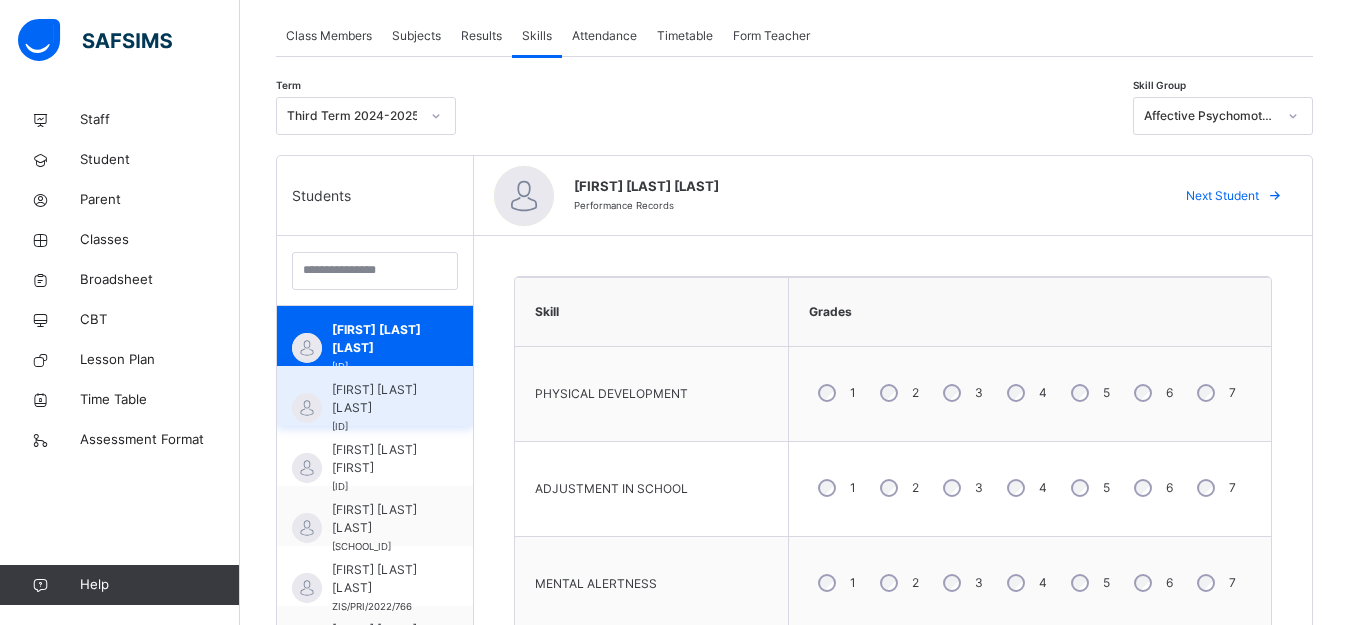 click on "AISHA BARDE IDRIS" at bounding box center (380, 399) 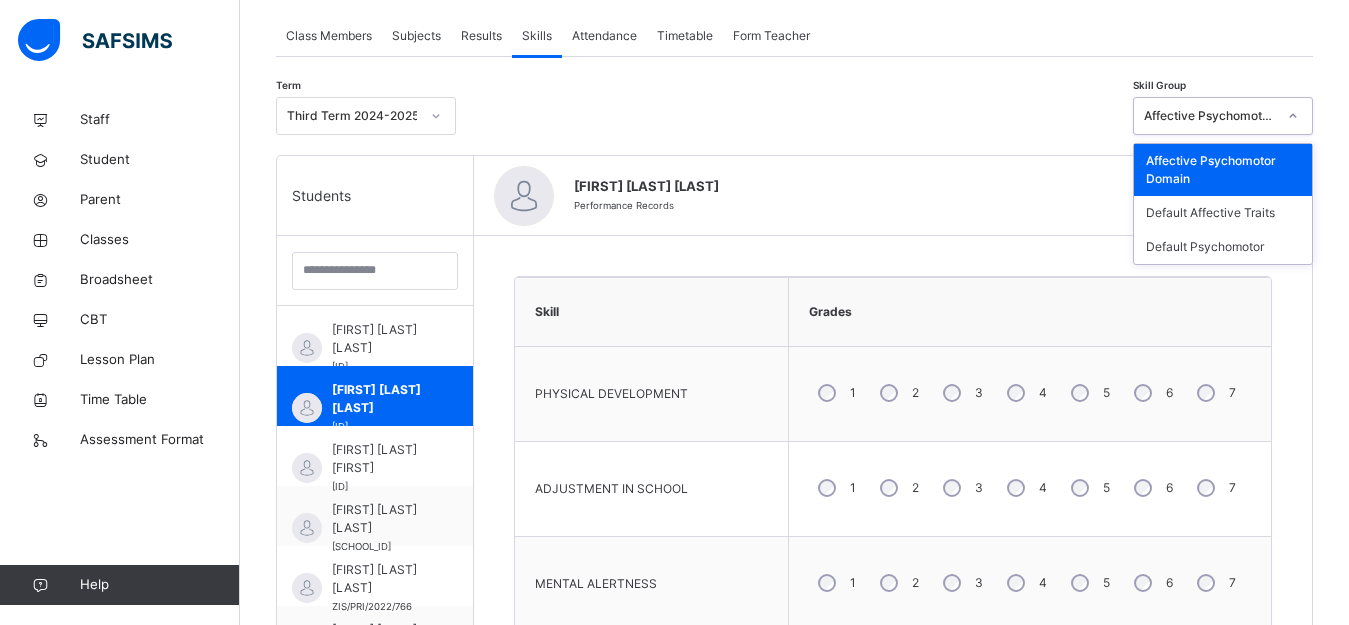 click 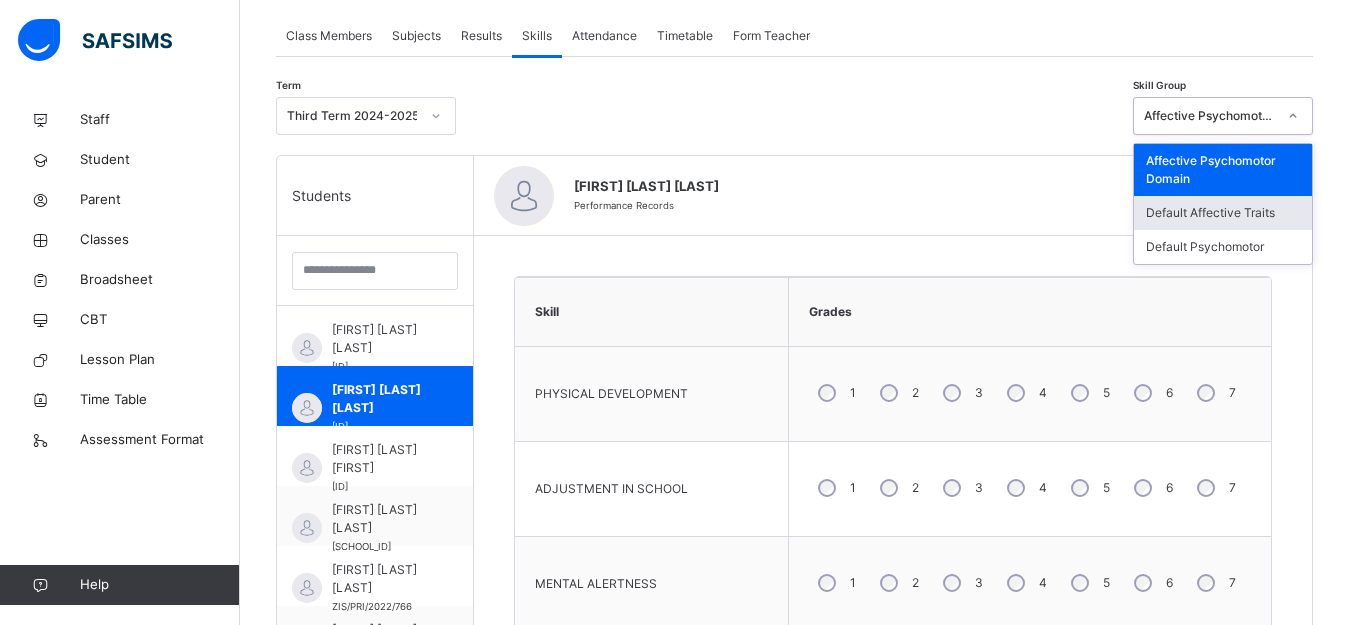 click on "Default Affective Traits" at bounding box center (1223, 213) 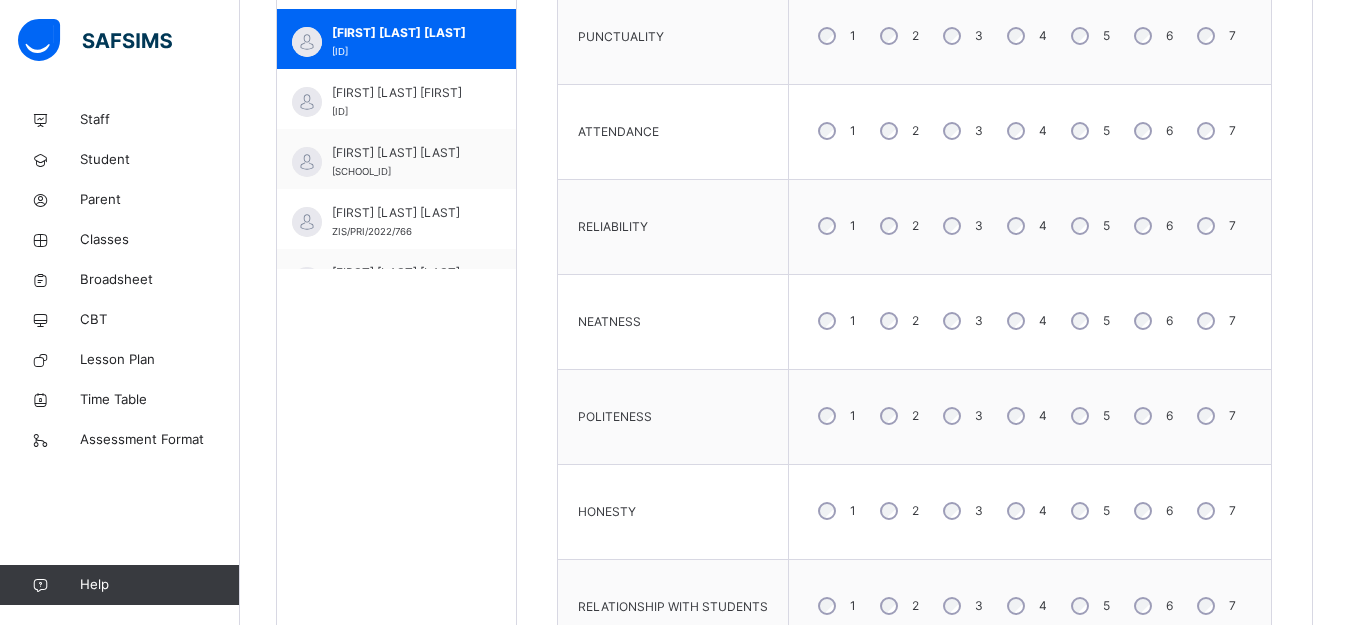 scroll, scrollTop: 720, scrollLeft: 0, axis: vertical 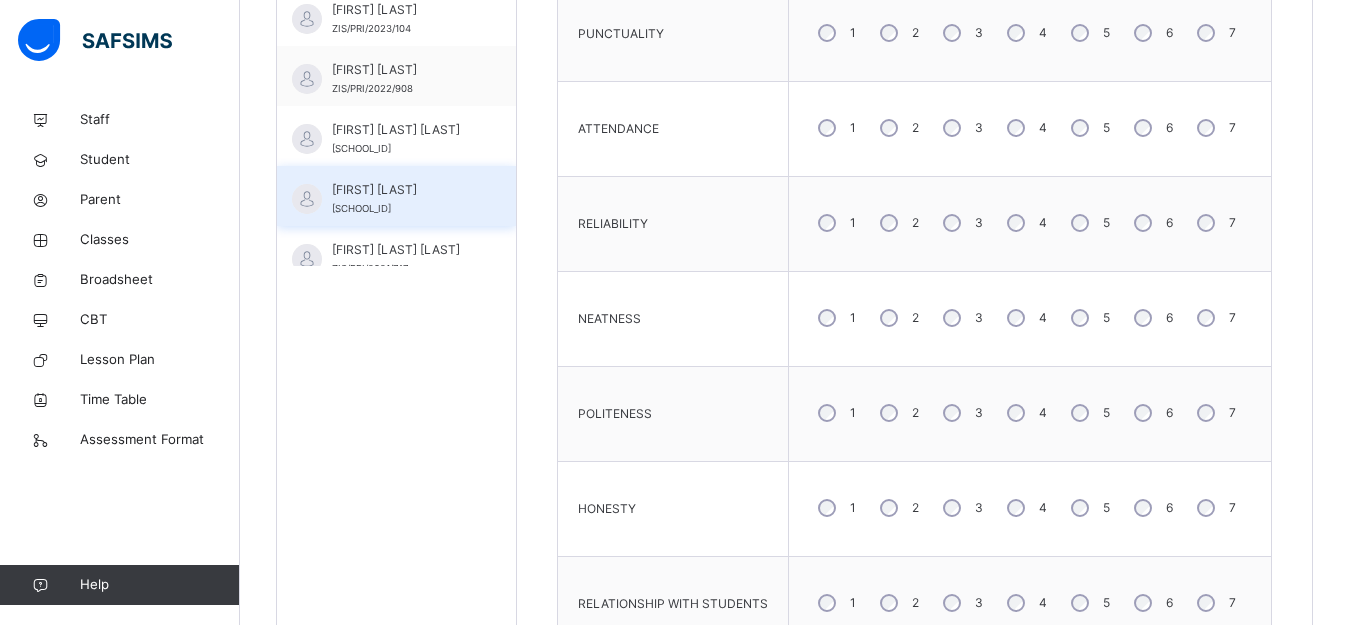 click on "RABI  MUHAMMAD" at bounding box center [401, 190] 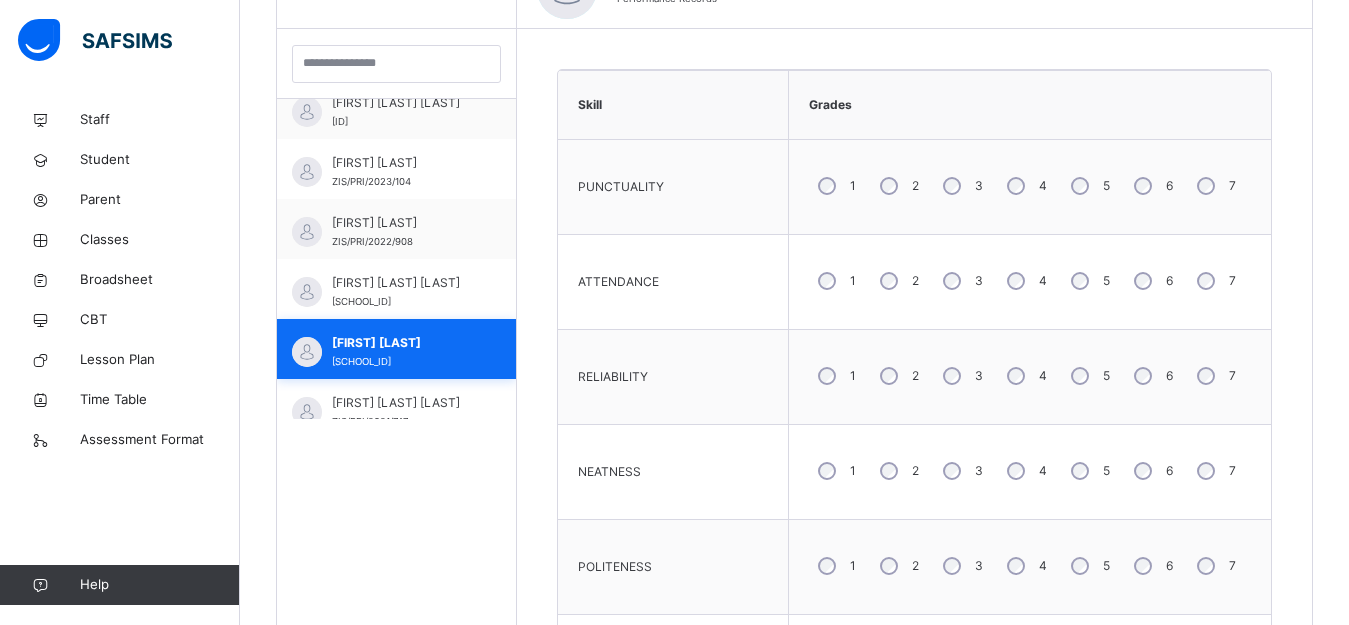 scroll, scrollTop: 720, scrollLeft: 0, axis: vertical 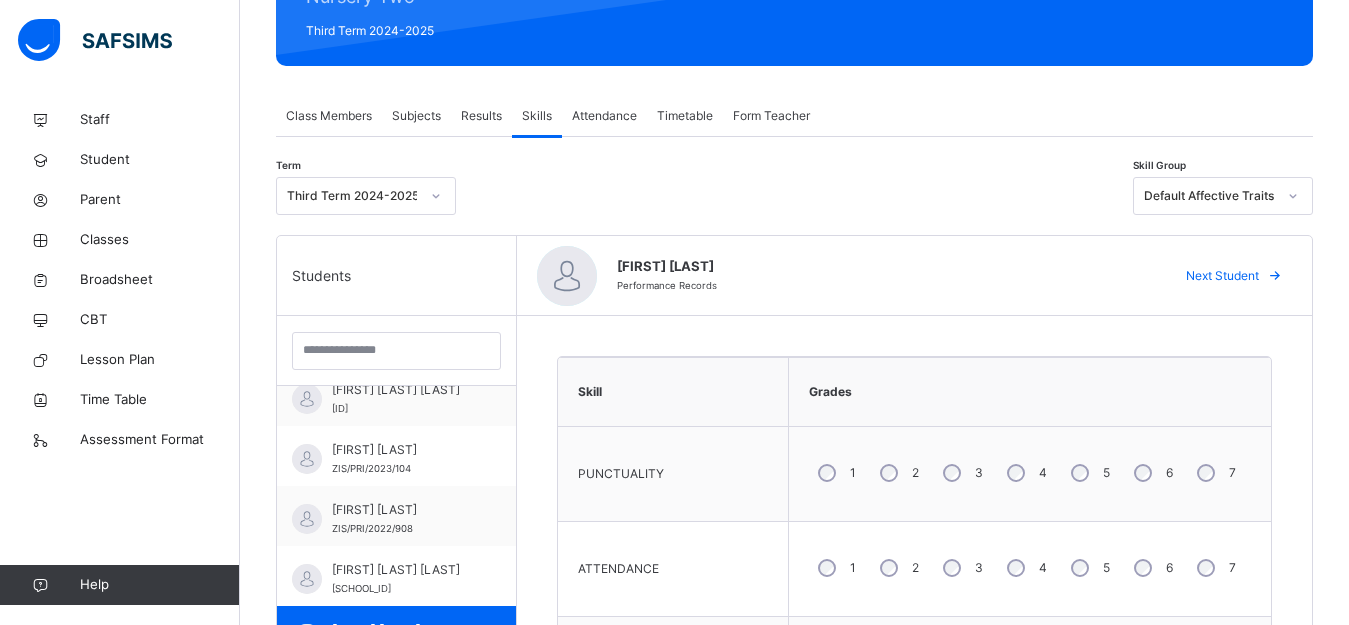 click on "Attendance" at bounding box center (604, 116) 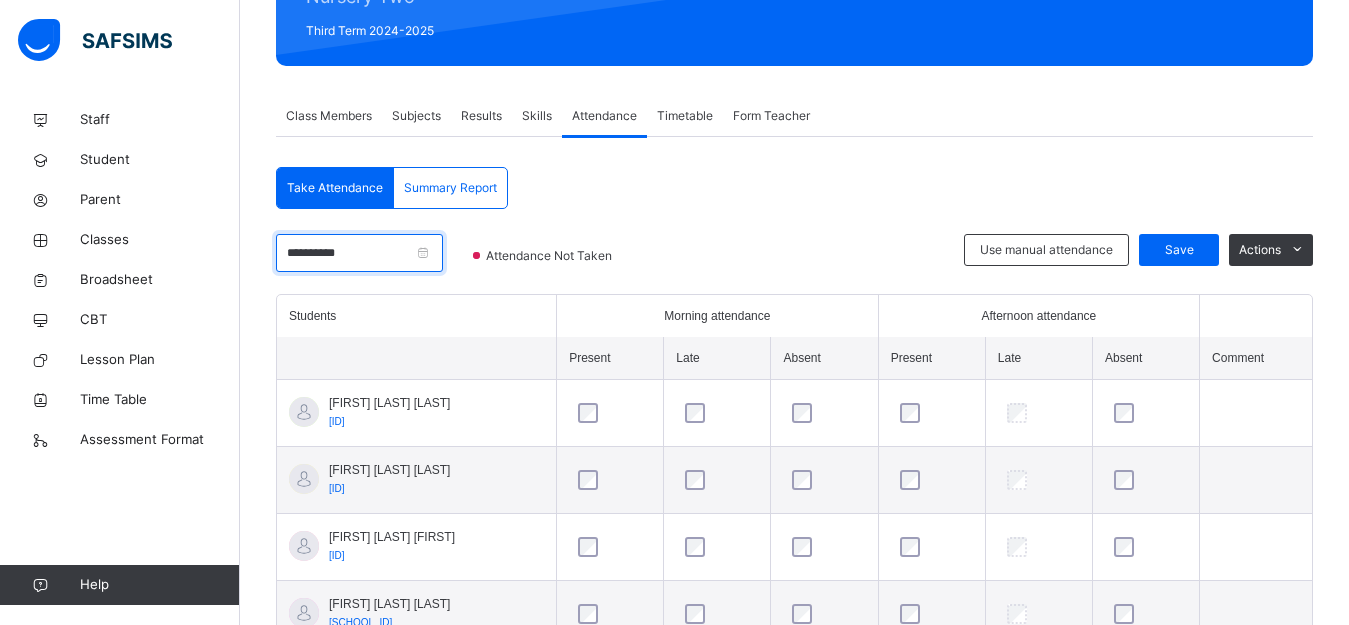click on "**********" at bounding box center (359, 253) 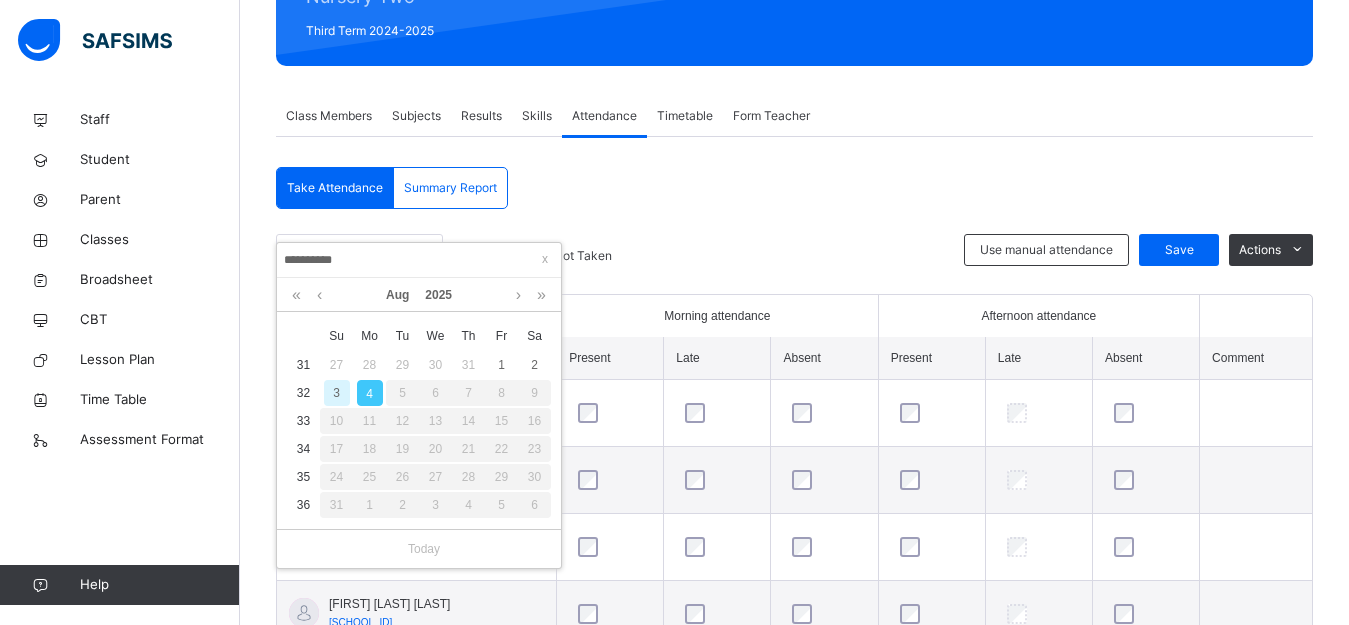 click on "**********" at bounding box center [419, 260] 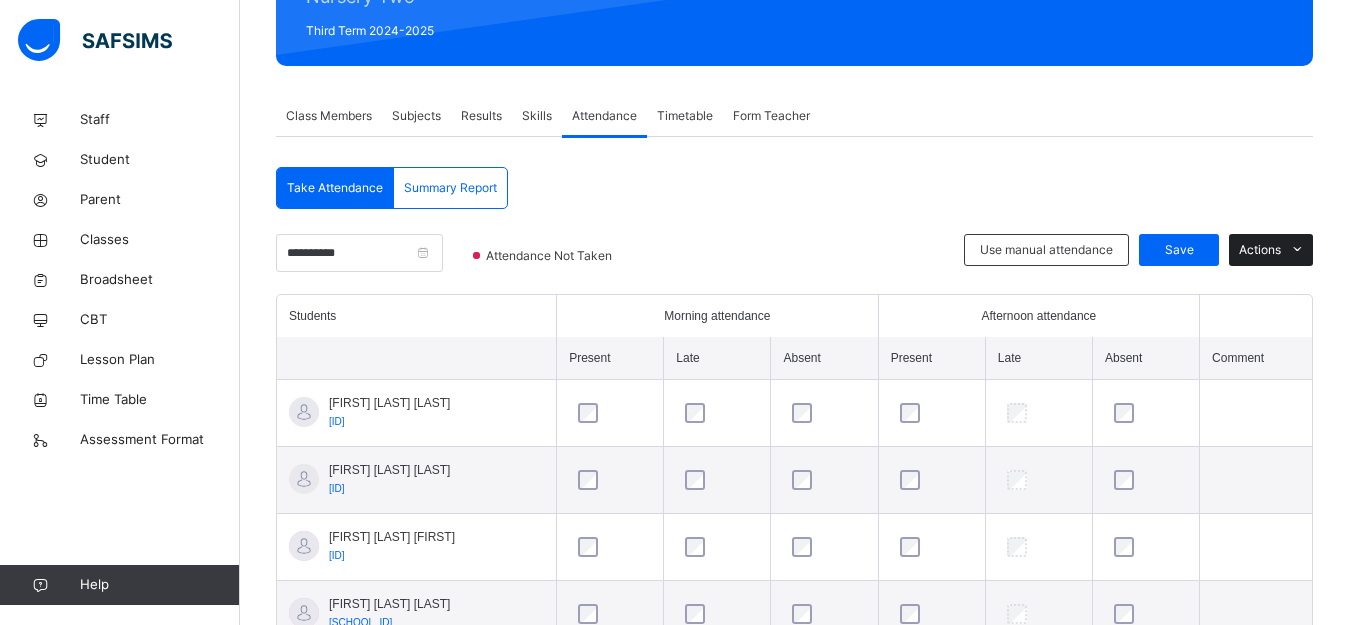 click at bounding box center (1297, 250) 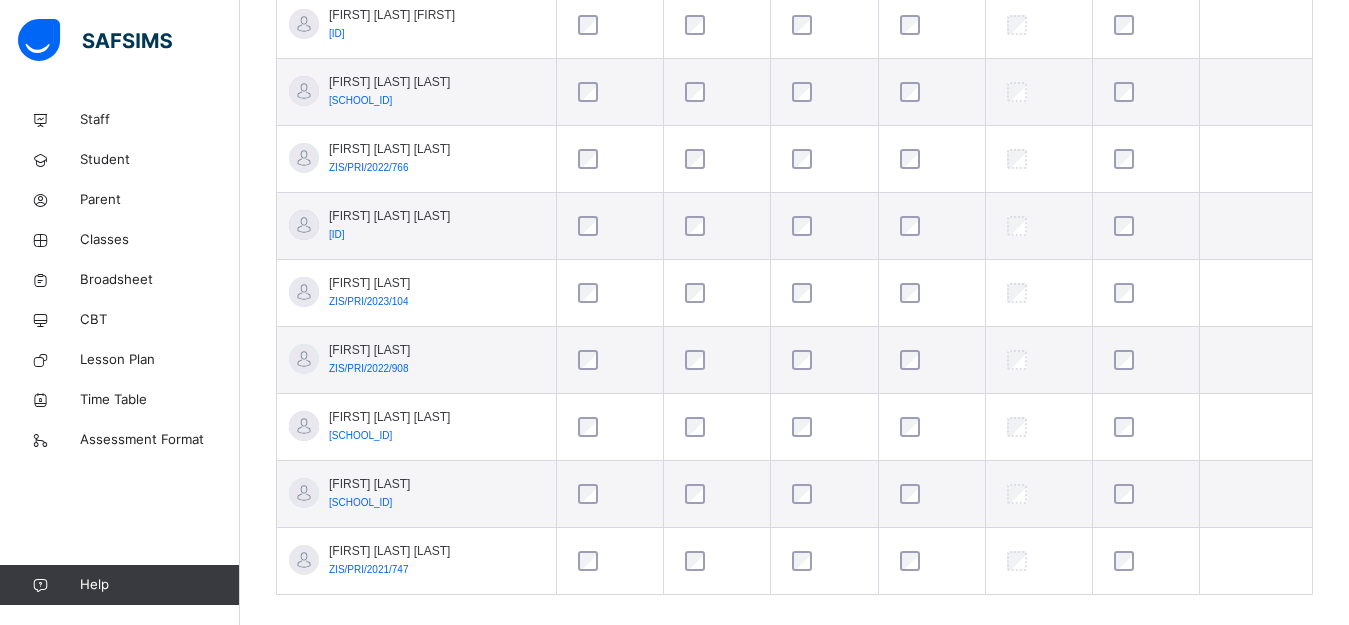 scroll, scrollTop: 827, scrollLeft: 0, axis: vertical 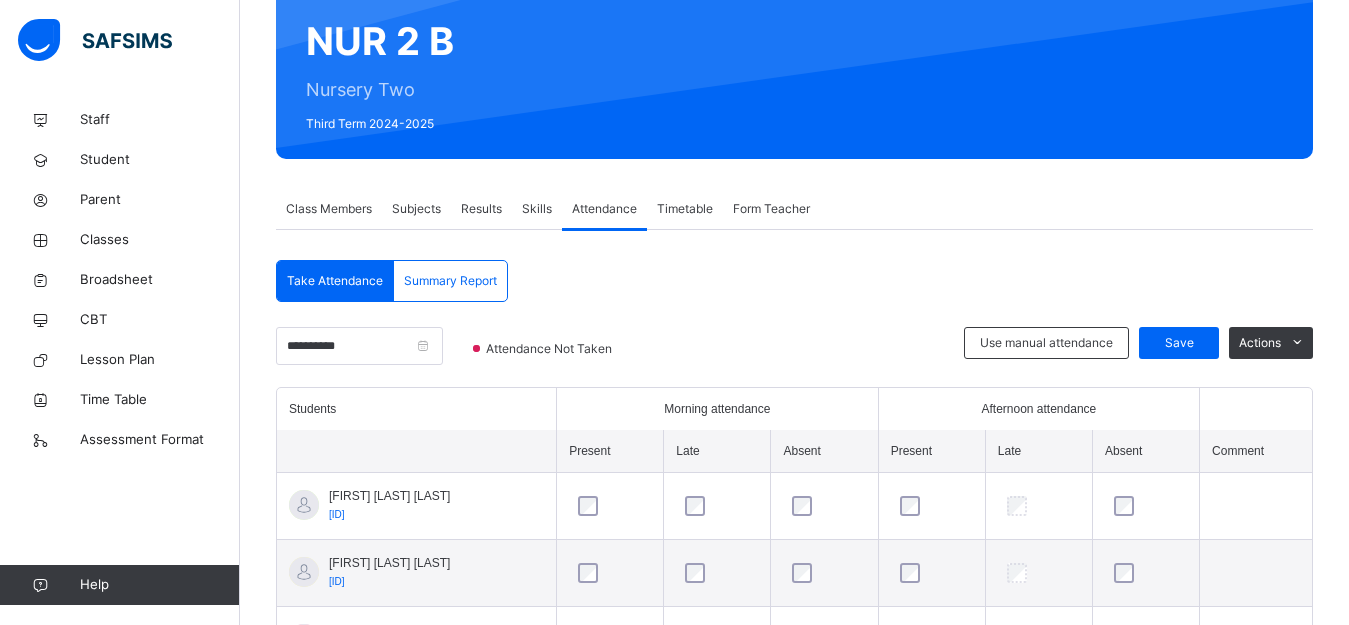 click on "Summary Report" at bounding box center (450, 281) 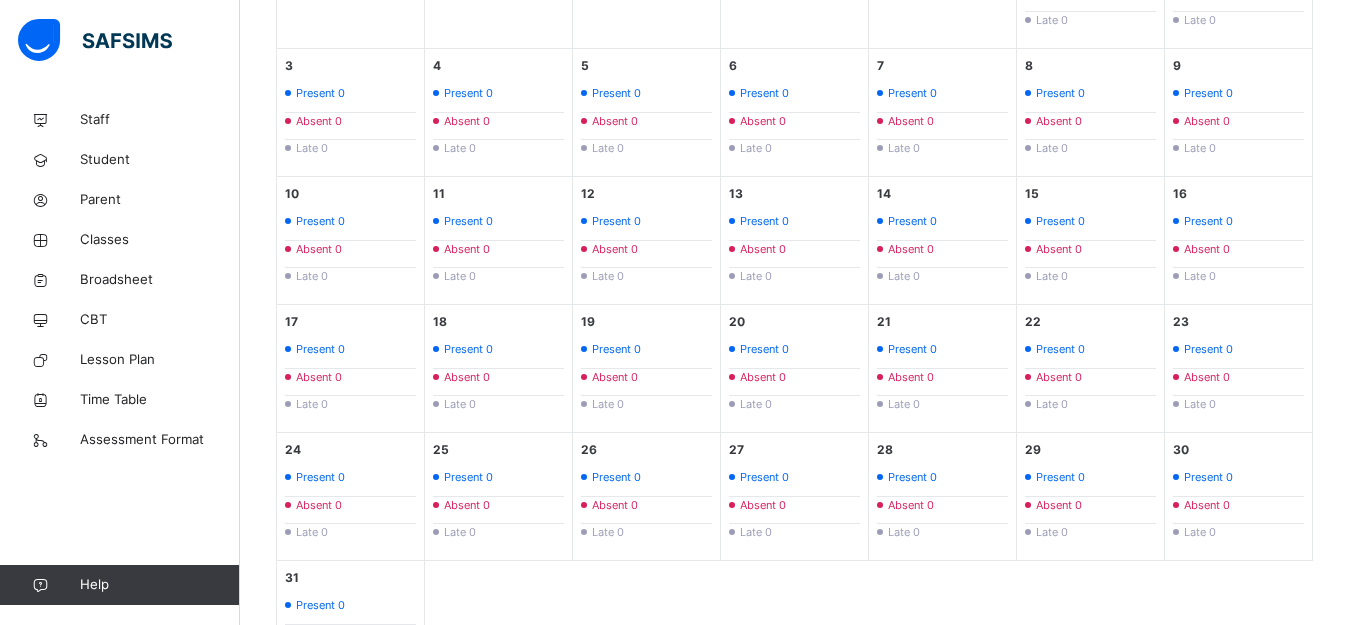 scroll, scrollTop: 694, scrollLeft: 0, axis: vertical 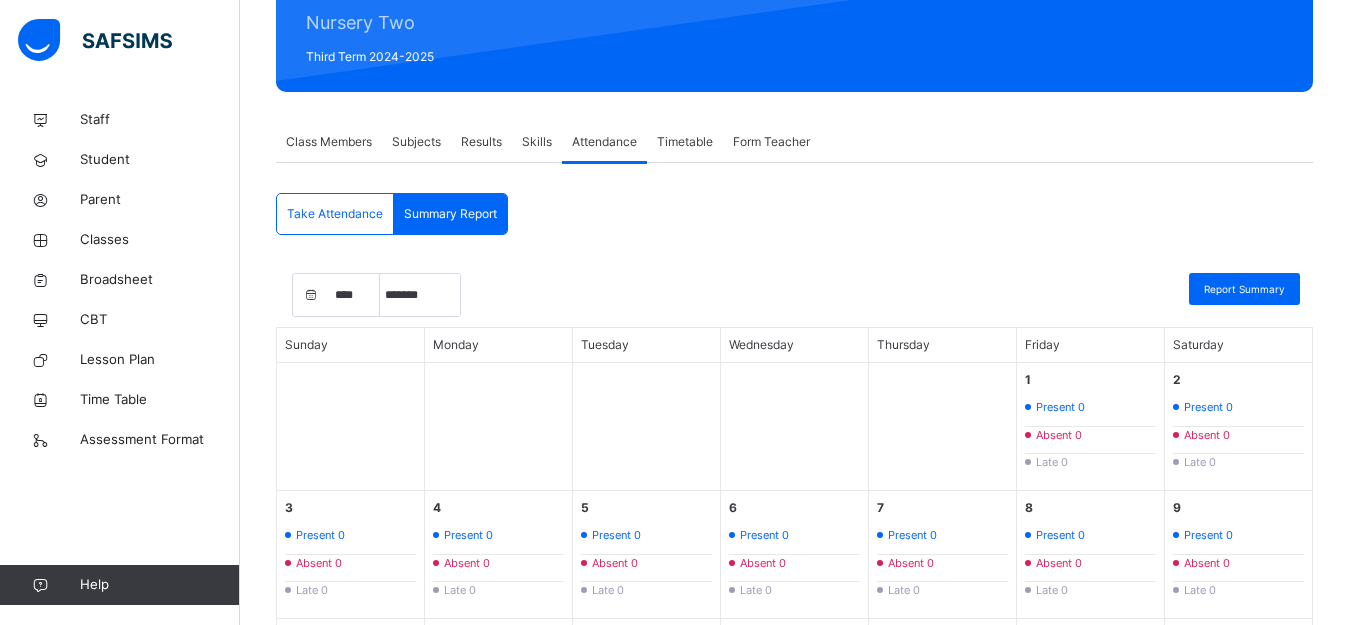 click on "Take Attendance" at bounding box center (335, 214) 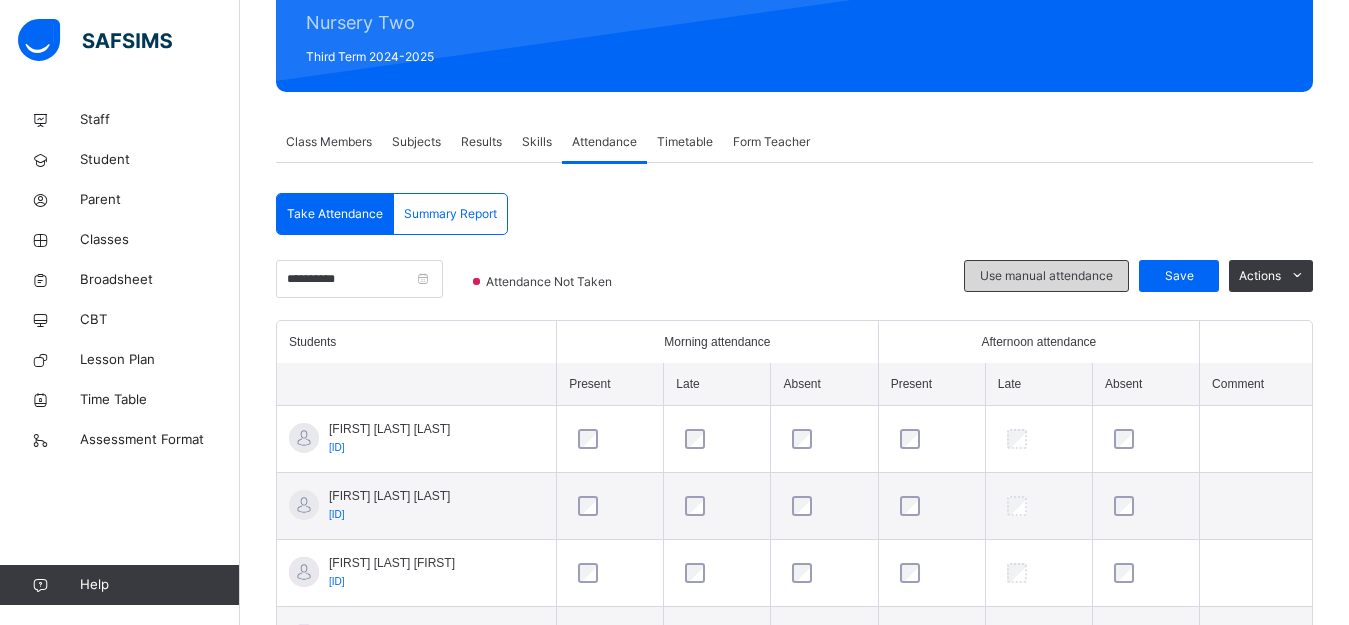 click on "Use manual attendance" at bounding box center (1046, 276) 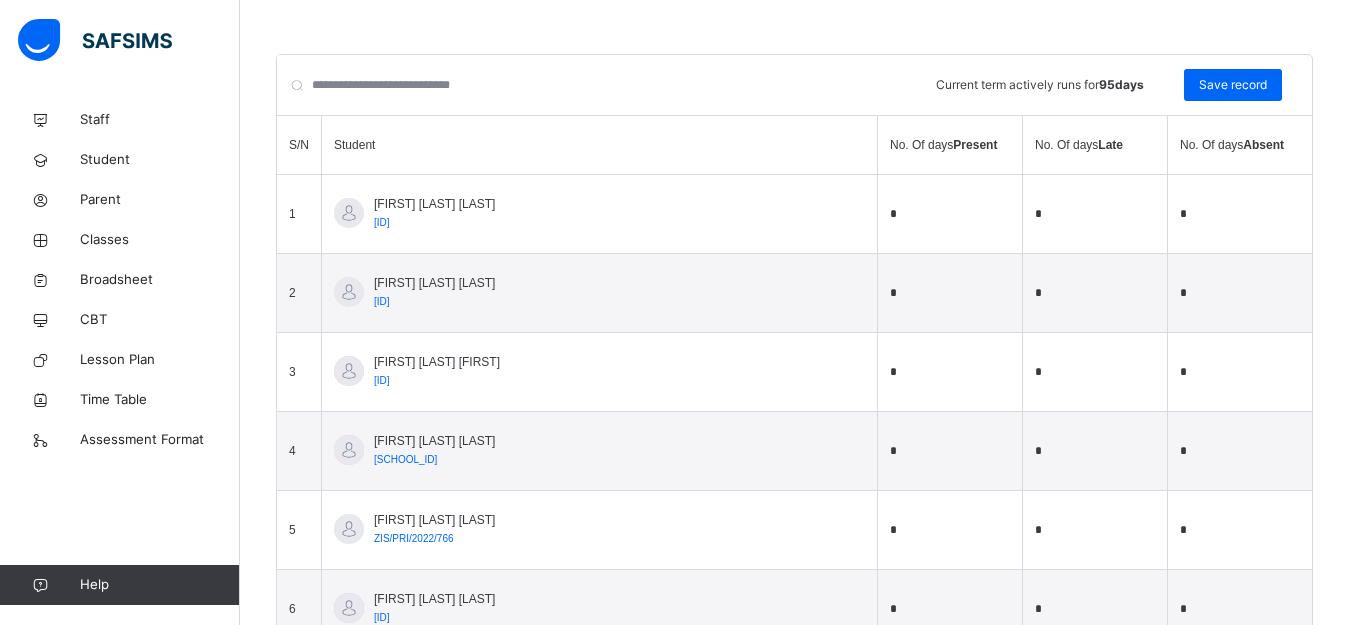 scroll, scrollTop: 574, scrollLeft: 0, axis: vertical 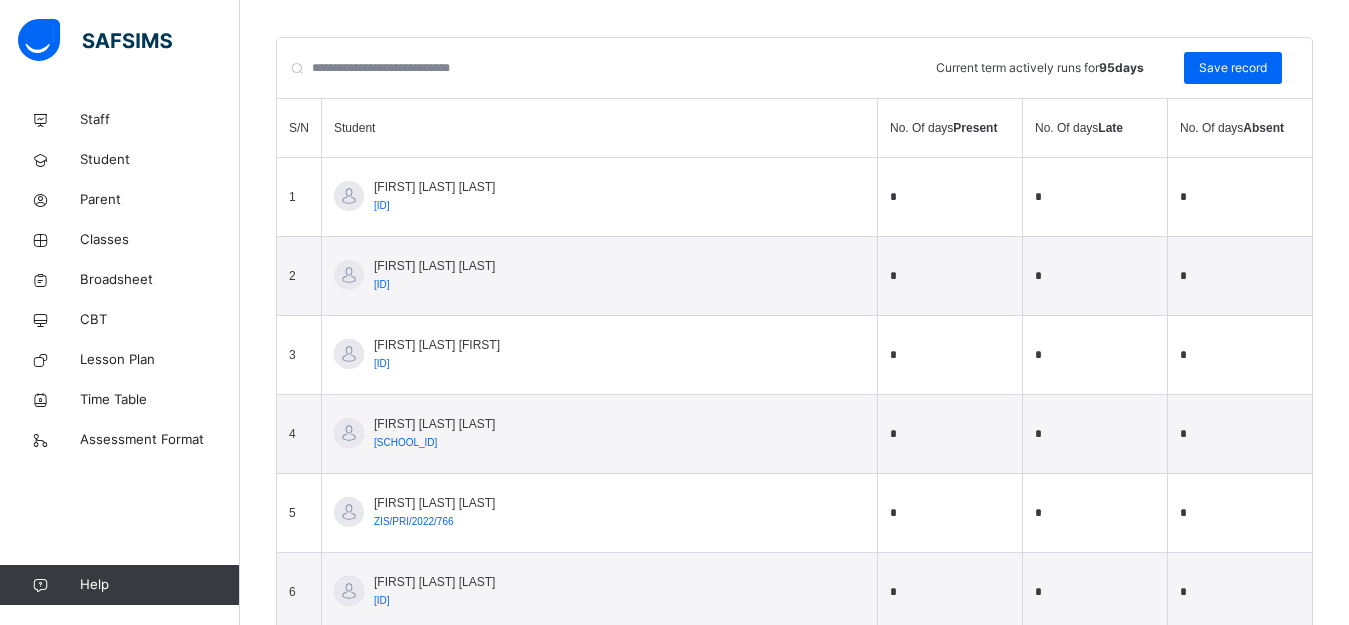 click on "*" at bounding box center (1095, 197) 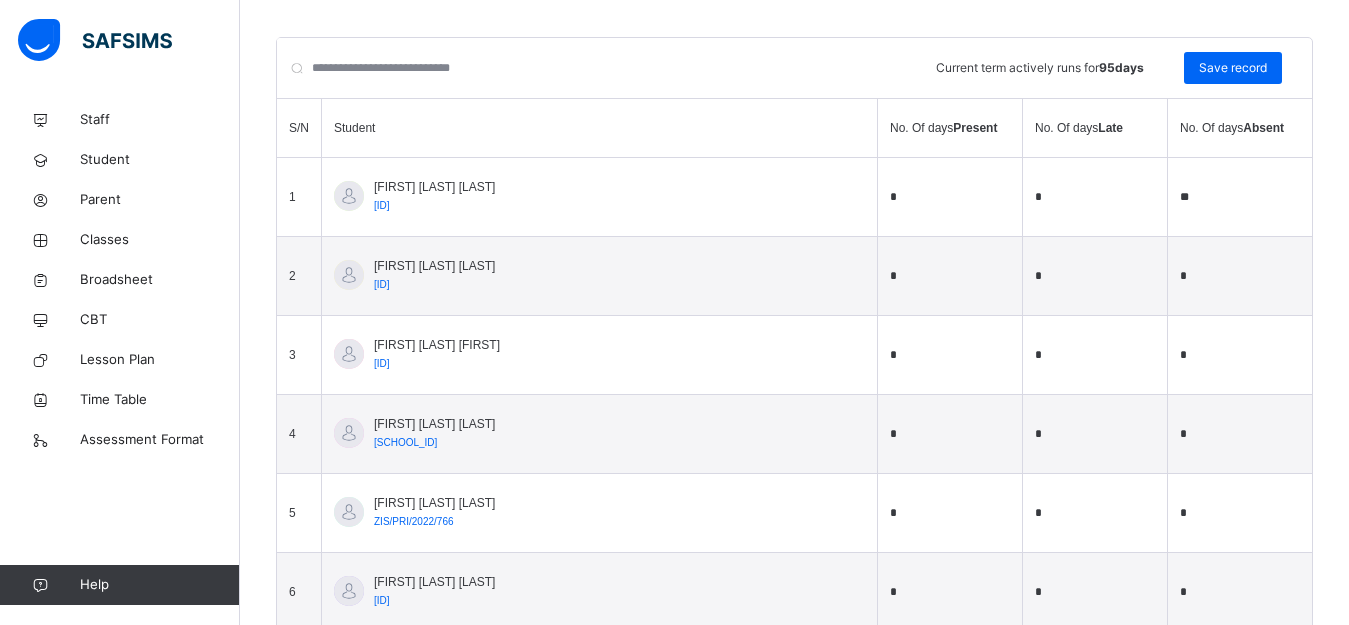 type on "**" 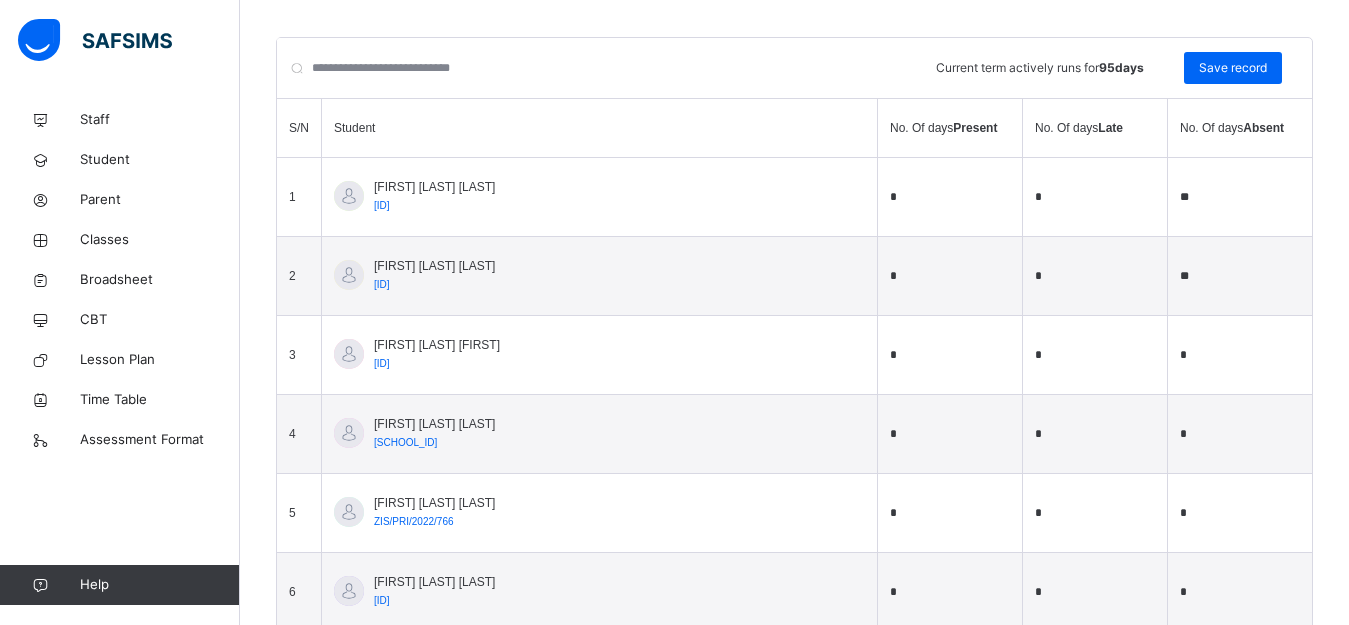 type on "**" 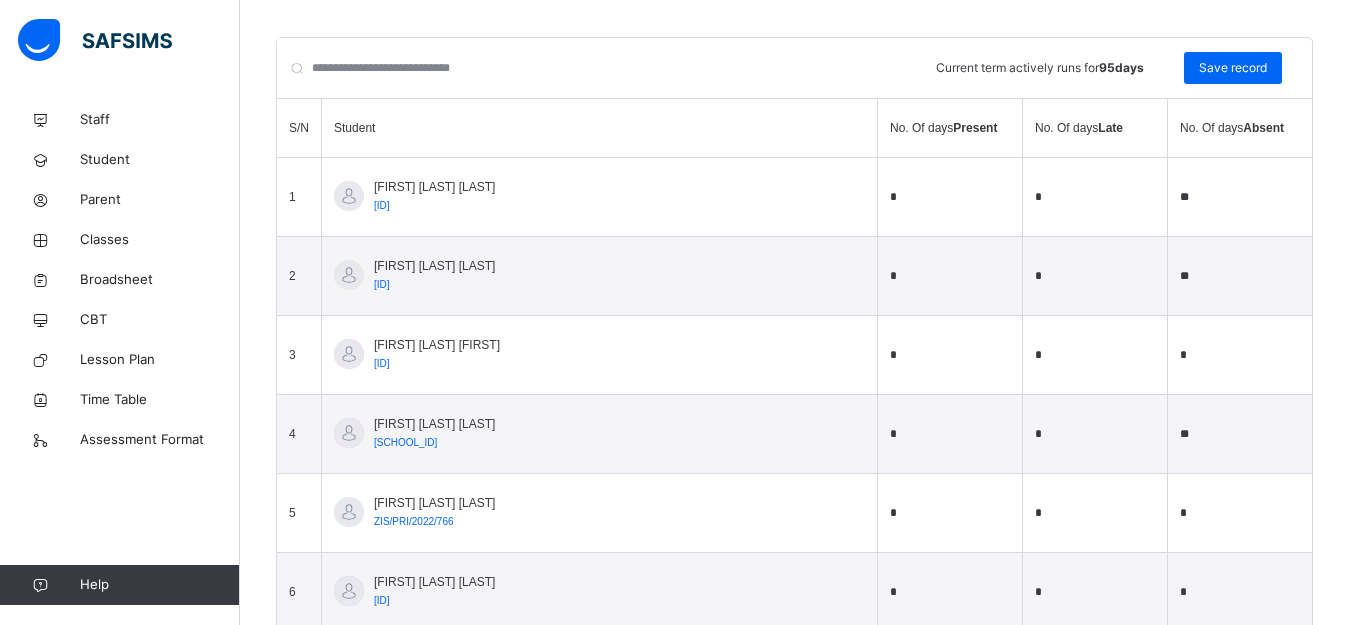 type on "**" 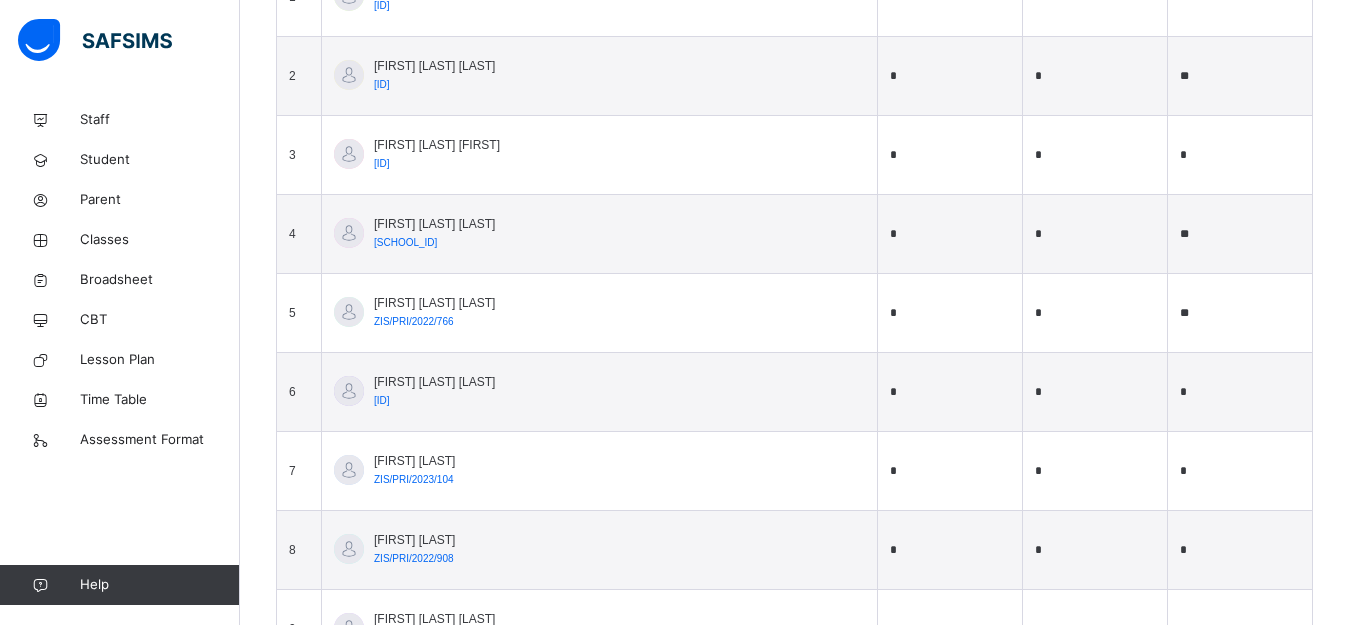 scroll, scrollTop: 814, scrollLeft: 0, axis: vertical 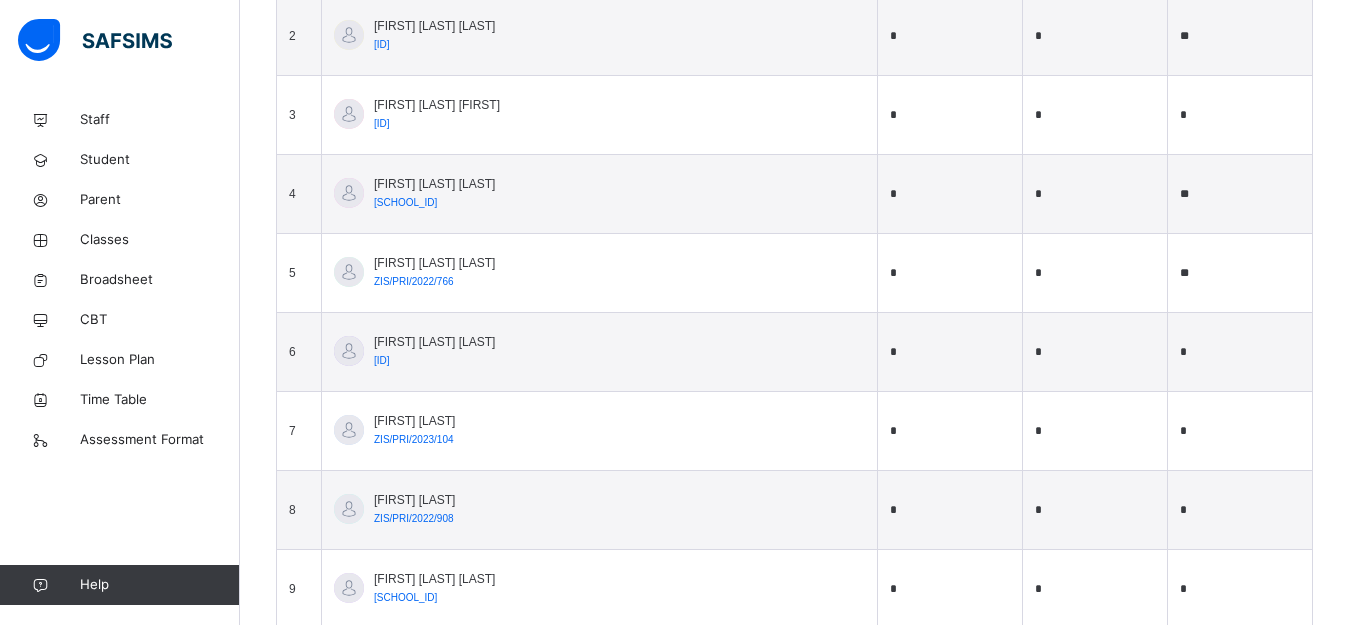 type on "**" 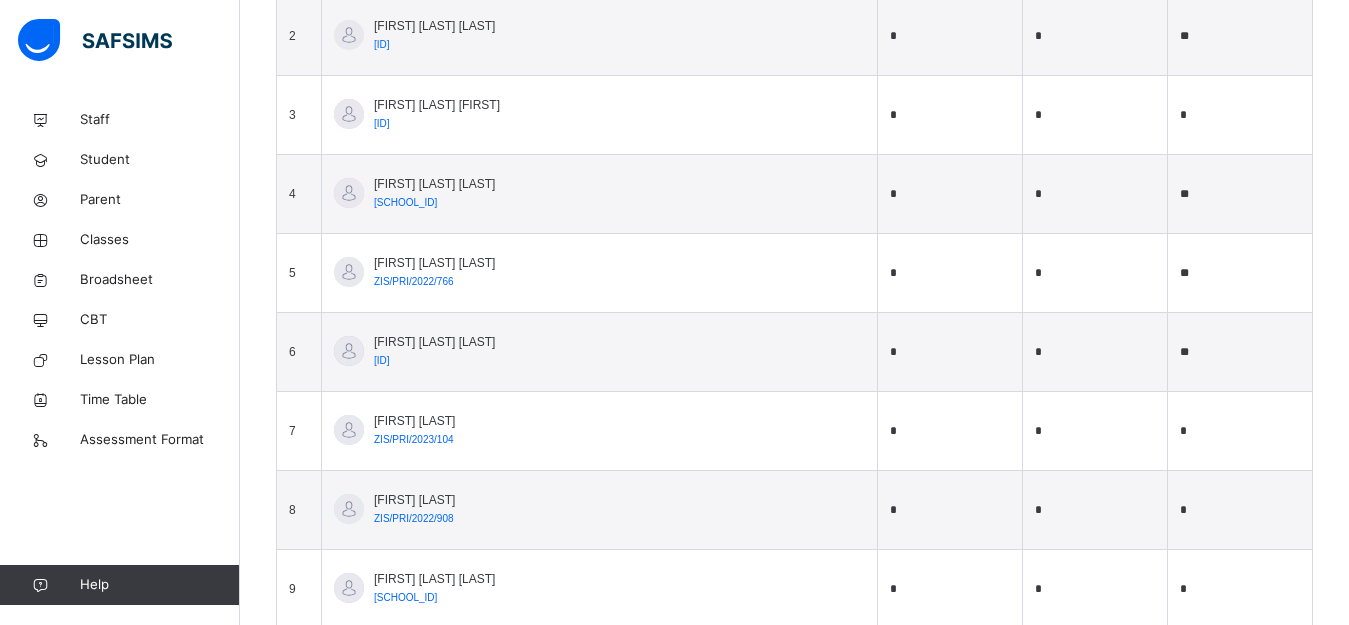 type on "**" 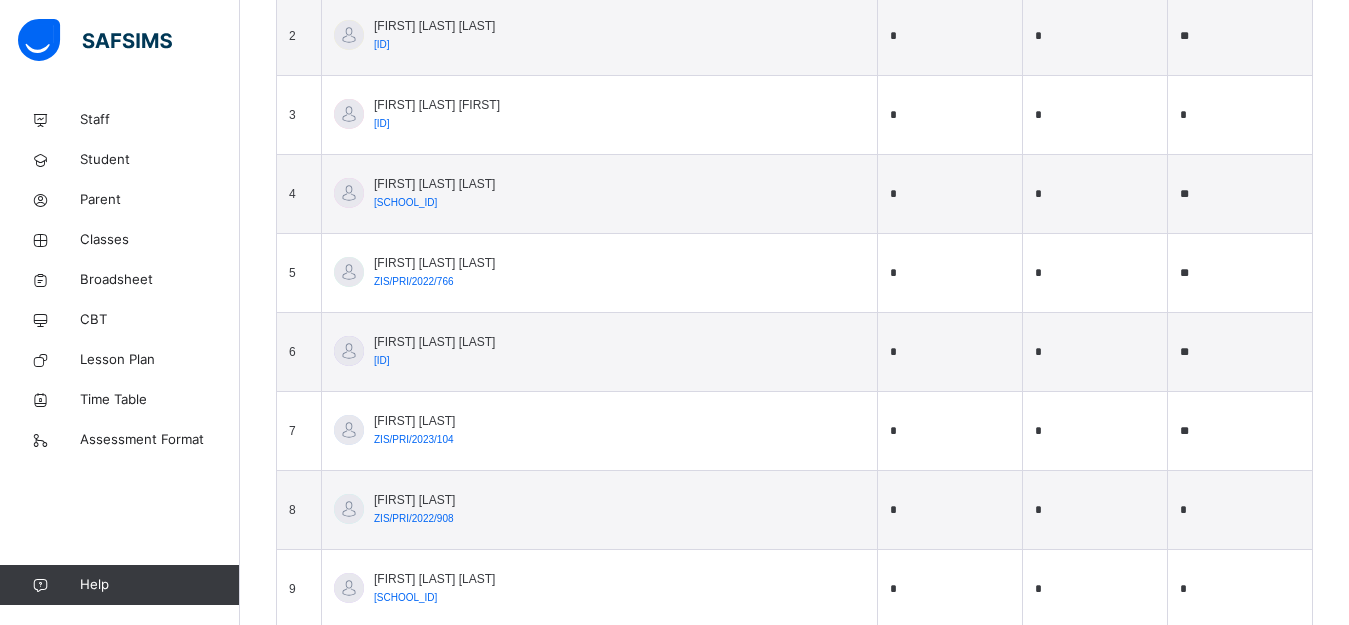type on "**" 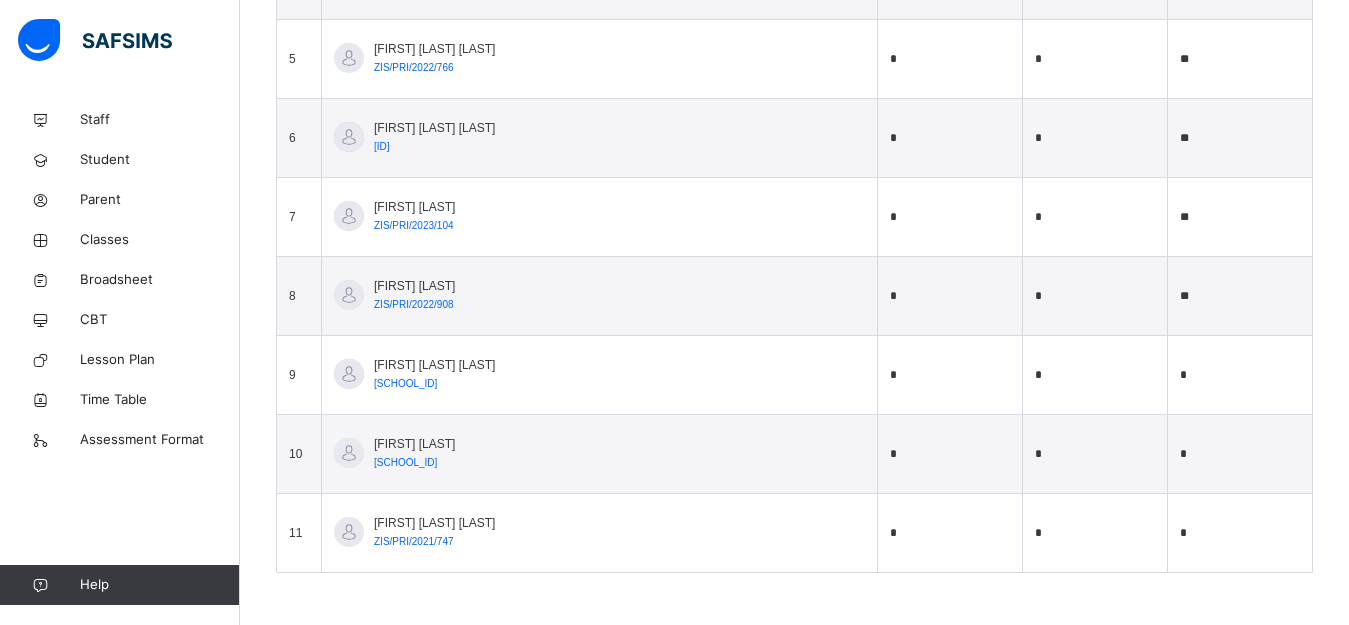 scroll, scrollTop: 1031, scrollLeft: 0, axis: vertical 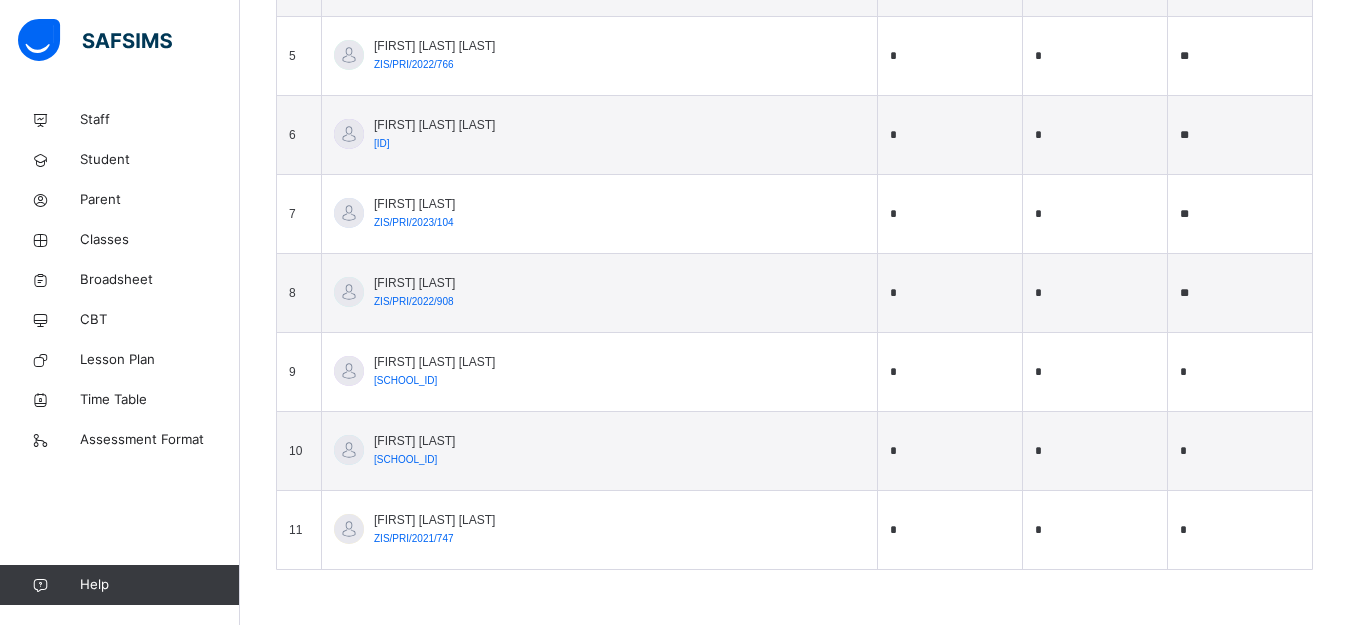 type on "**" 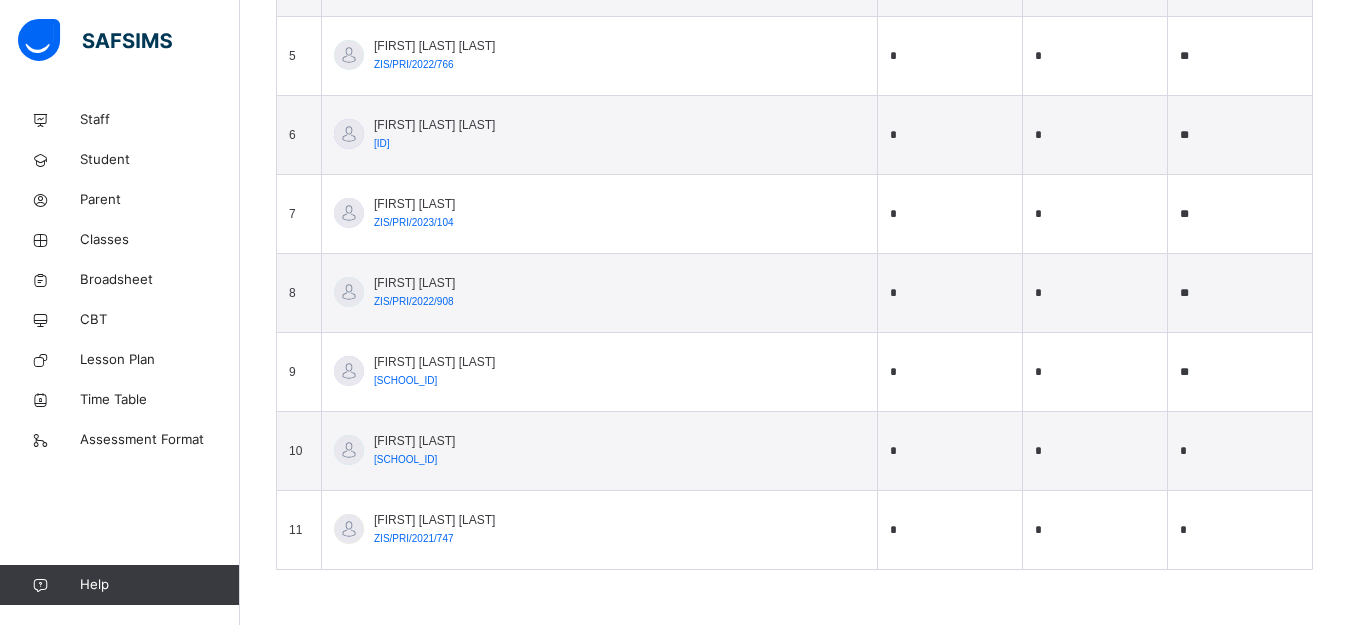 type on "**" 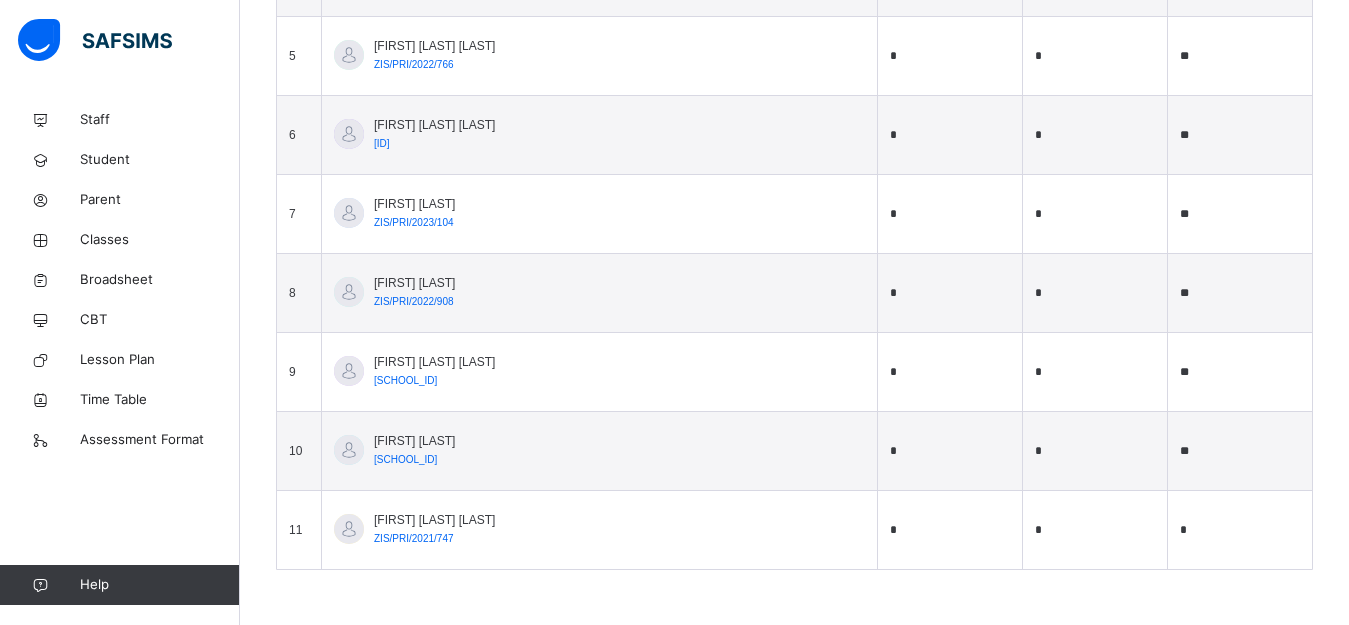 type on "**" 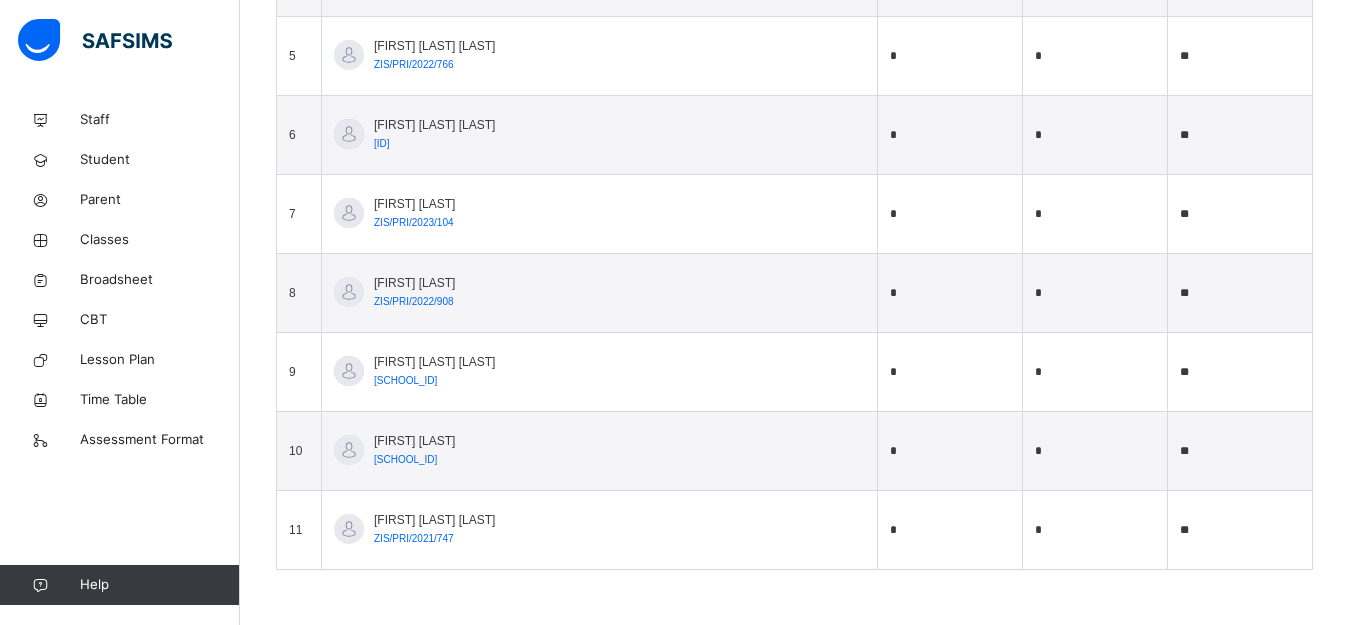 scroll, scrollTop: 484, scrollLeft: 0, axis: vertical 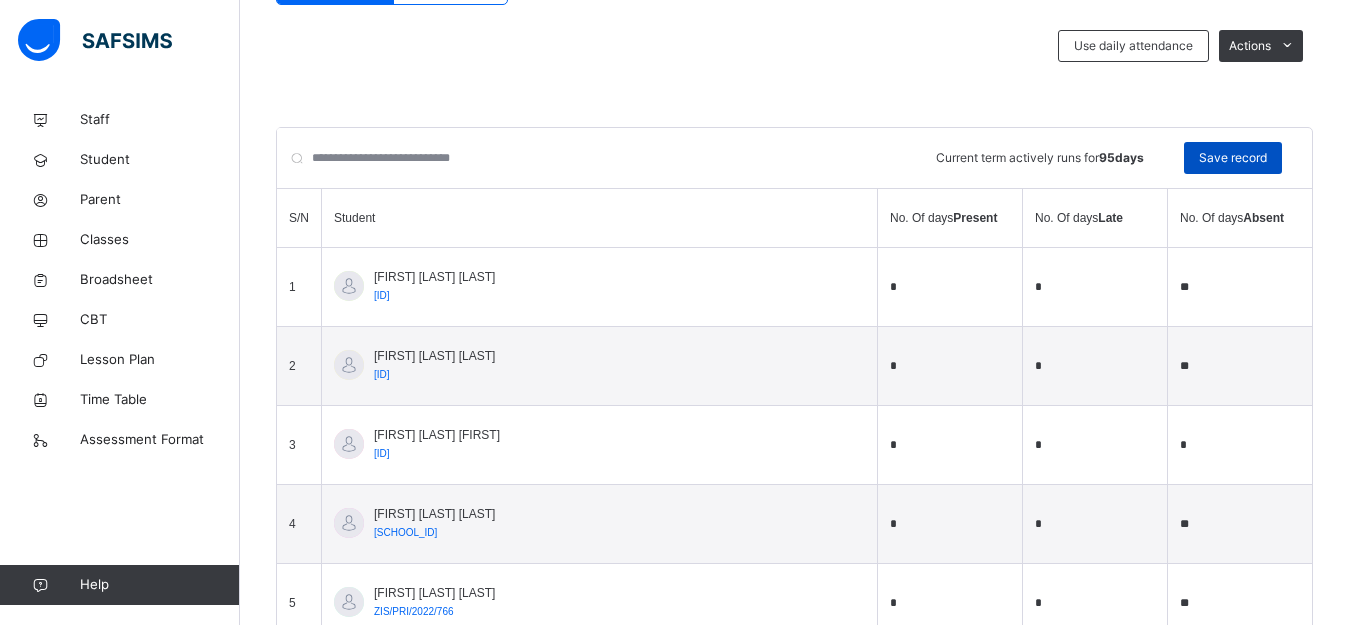 type on "**" 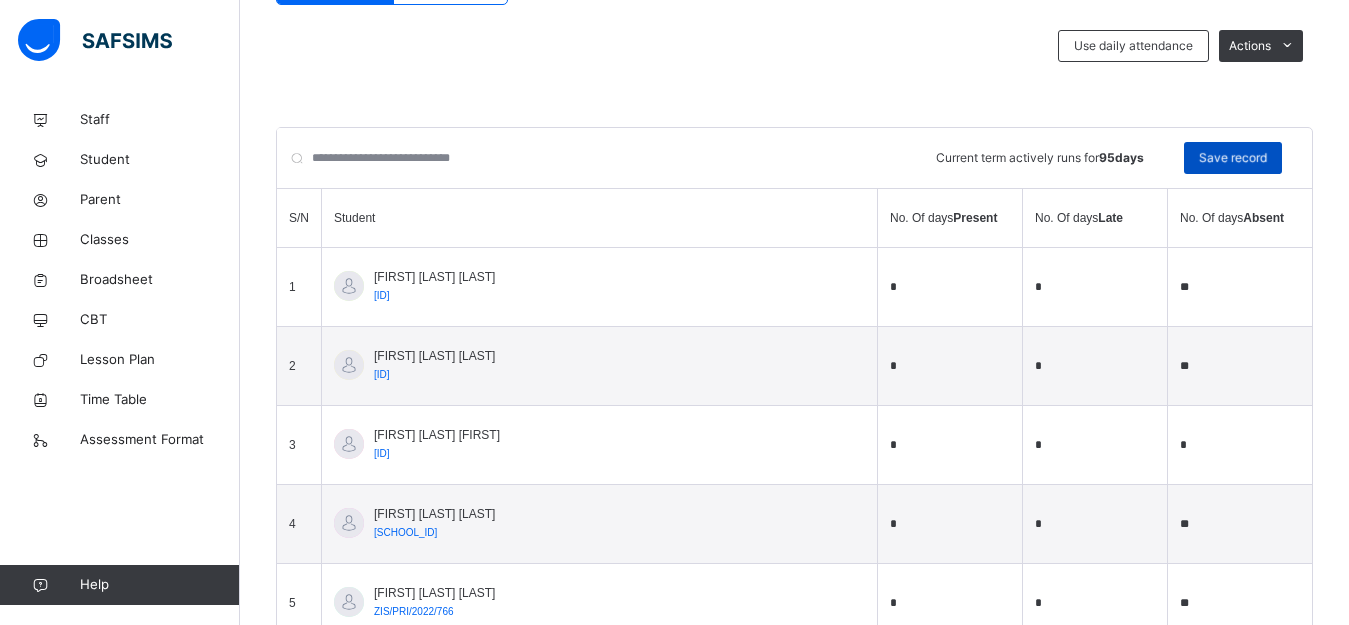 click on "Save record" at bounding box center [1233, 158] 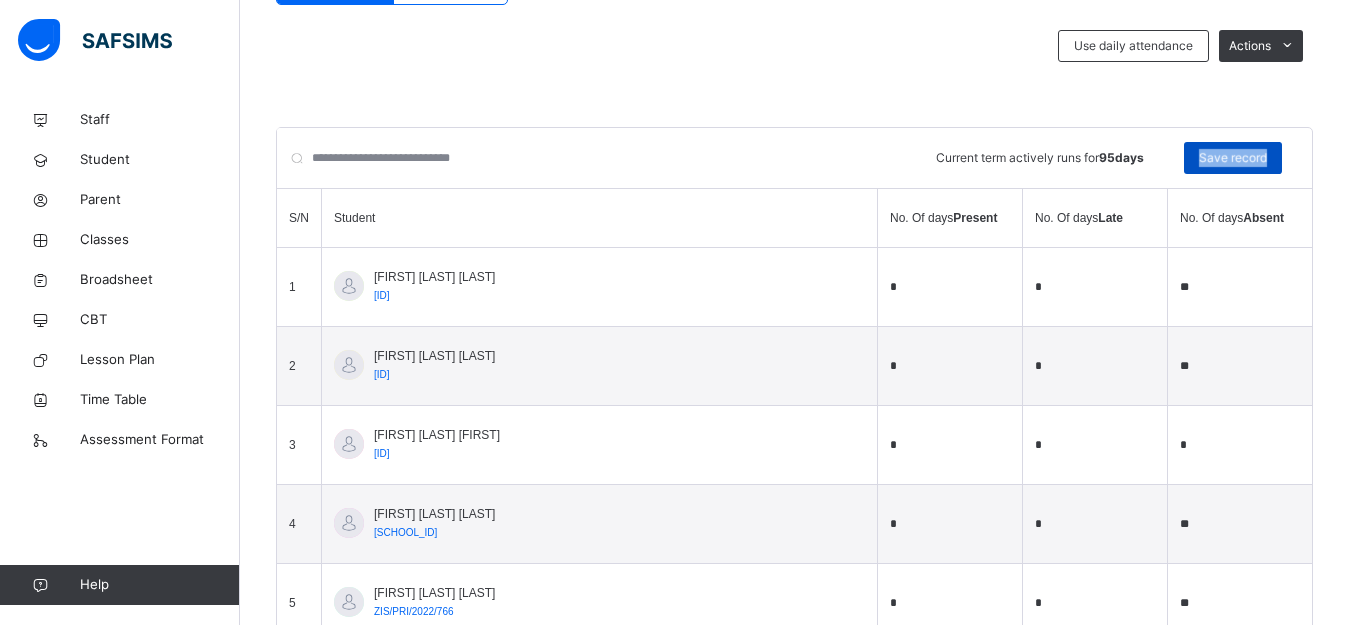 click on "Save record" at bounding box center [1233, 158] 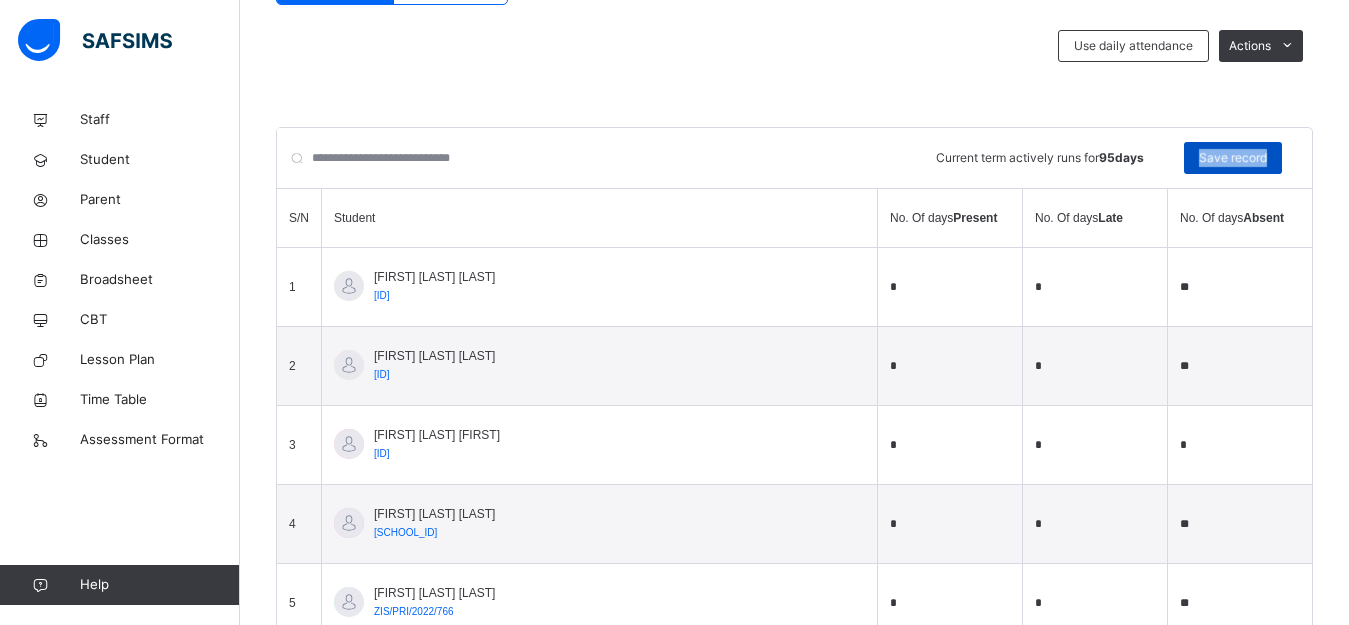 click on "Save record" at bounding box center [1233, 158] 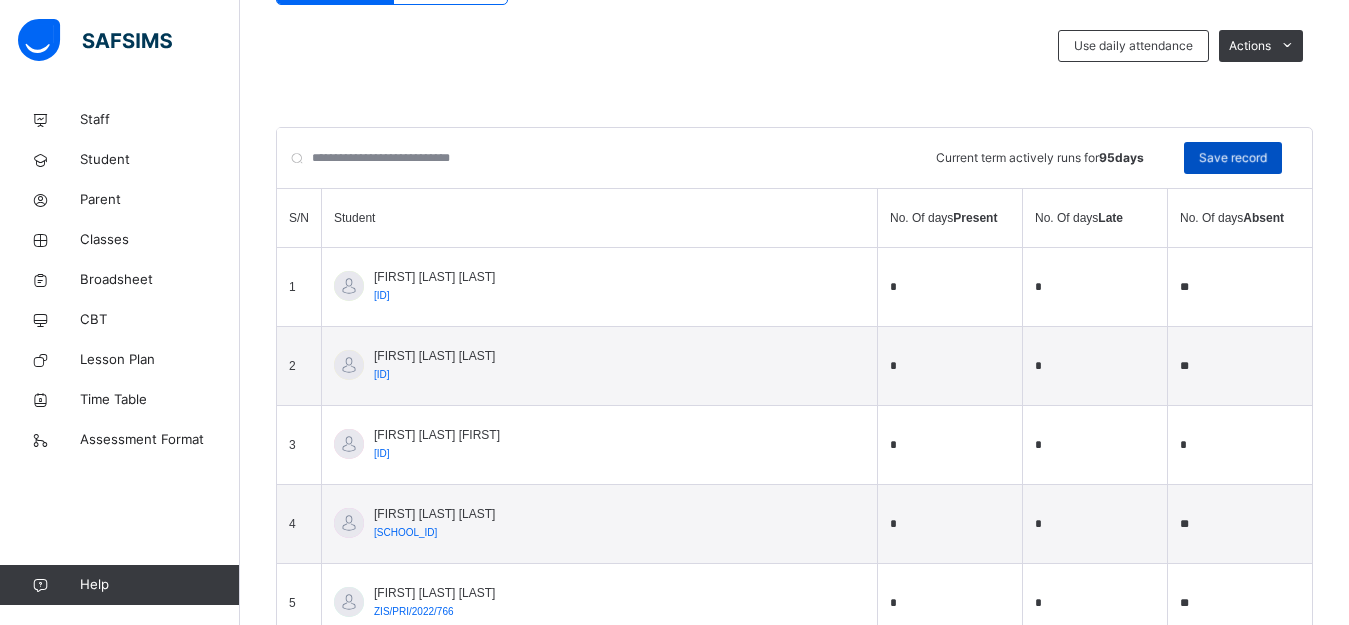 click on "Save record" at bounding box center [1233, 158] 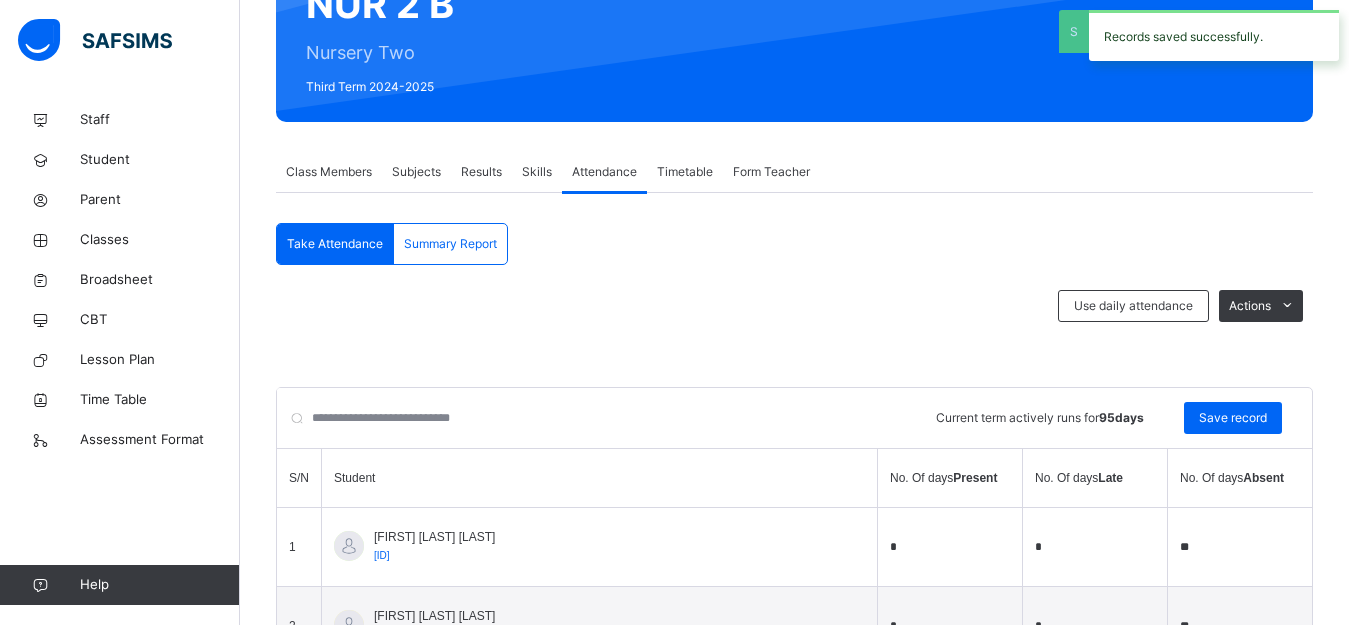 scroll, scrollTop: 484, scrollLeft: 0, axis: vertical 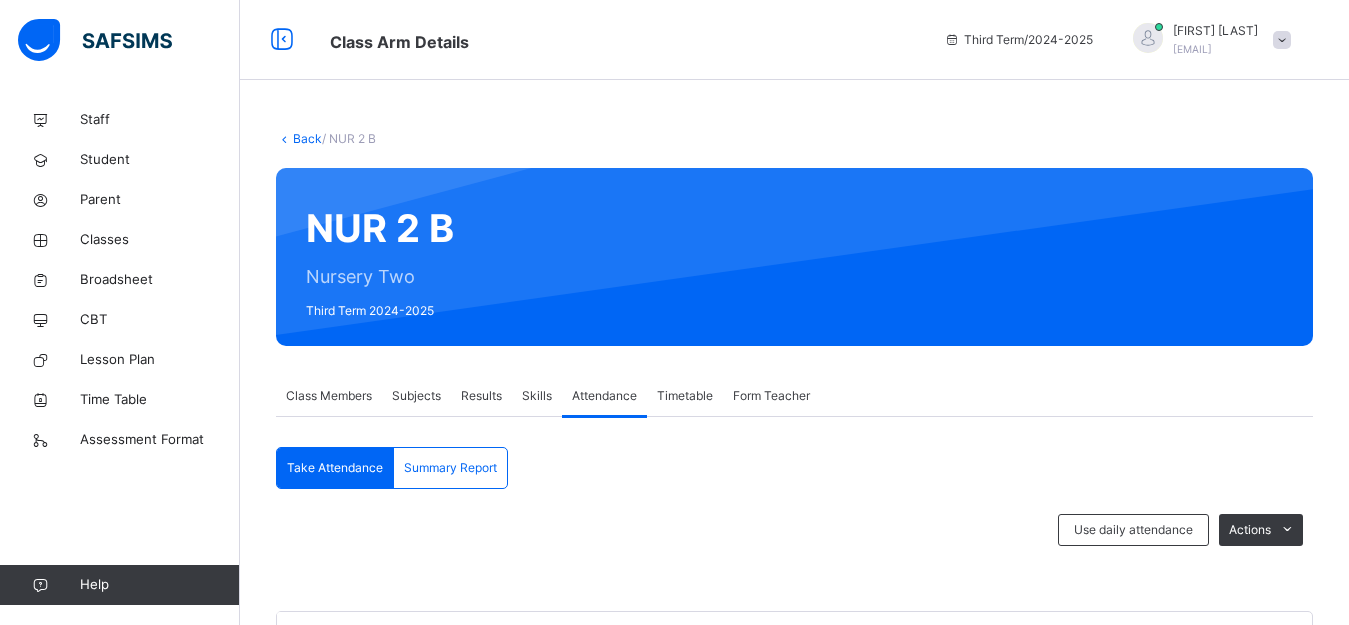 click at bounding box center [1282, 40] 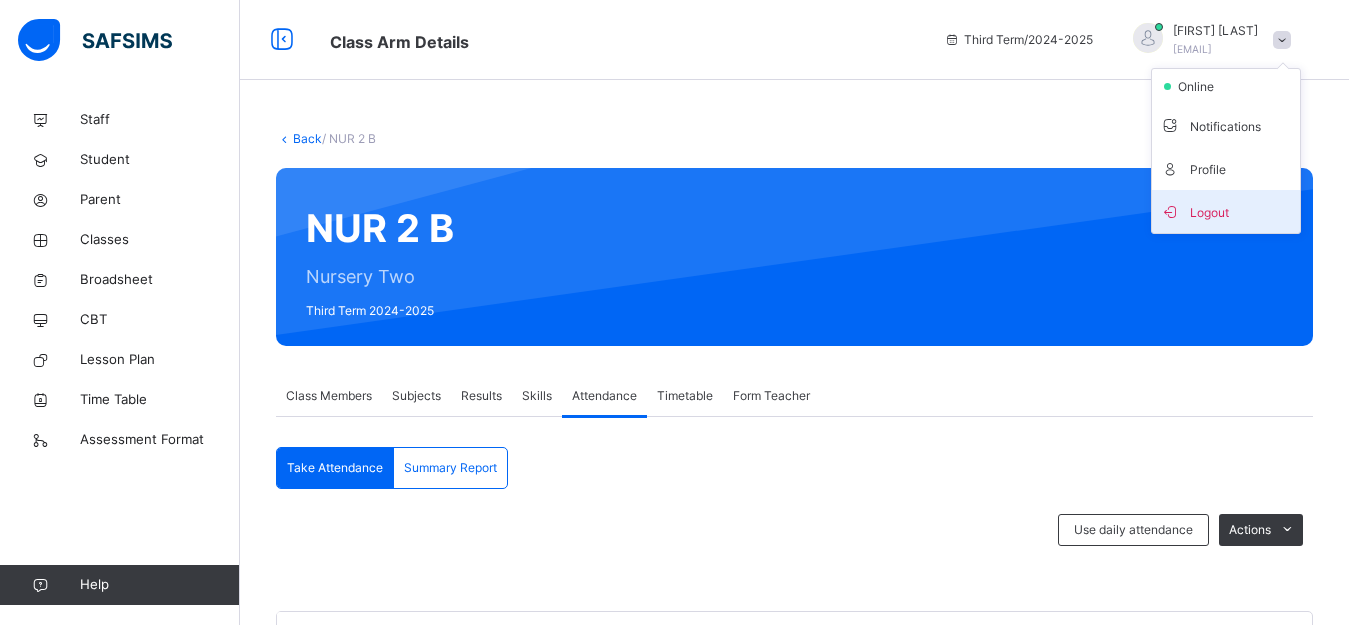 click on "Logout" at bounding box center (1226, 211) 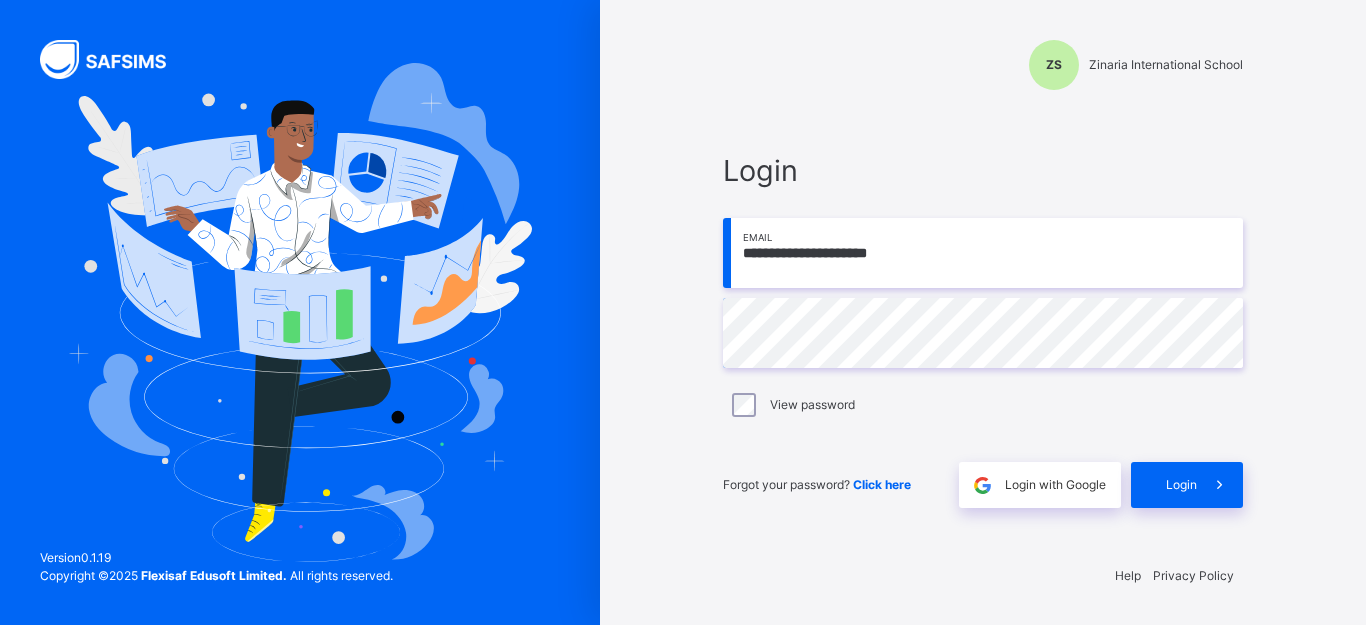 click on "**********" at bounding box center [983, 253] 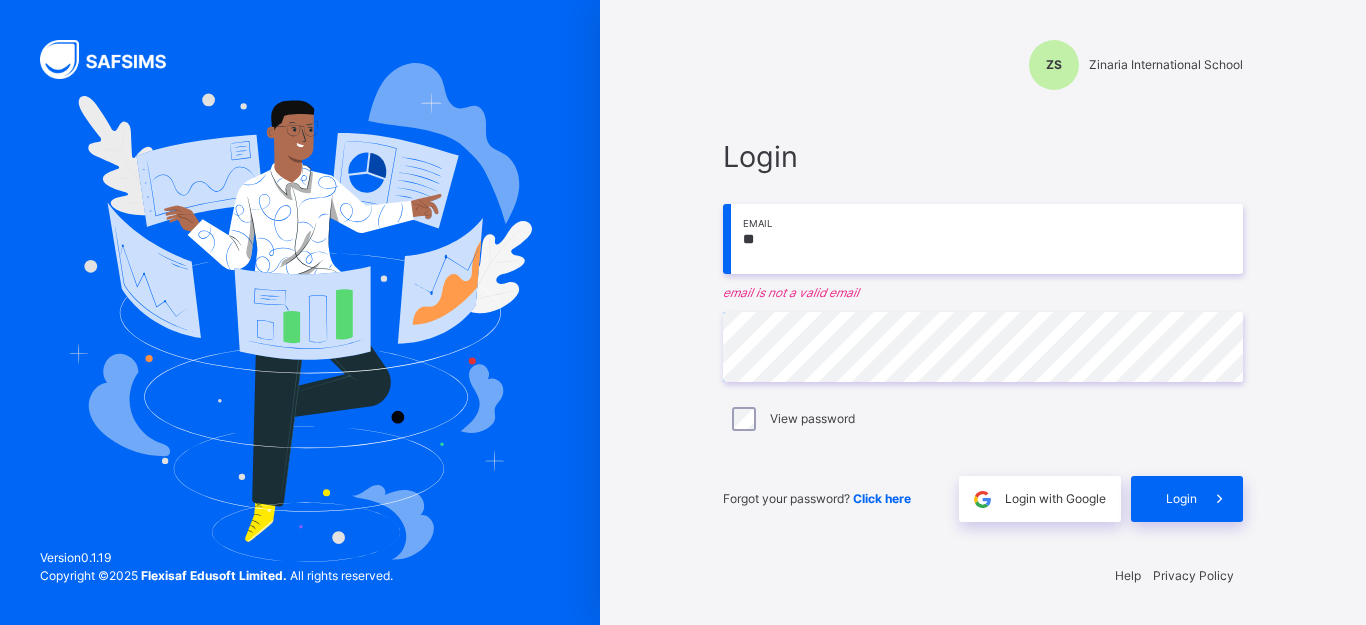type on "*" 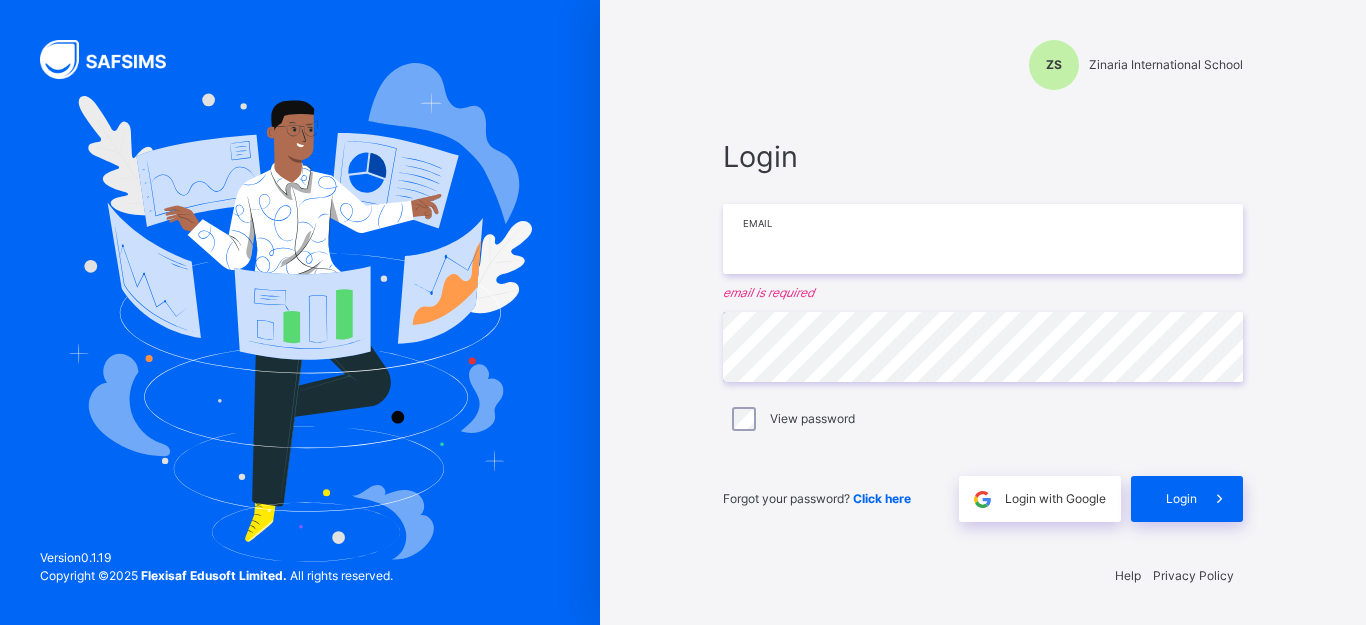 click at bounding box center [983, 239] 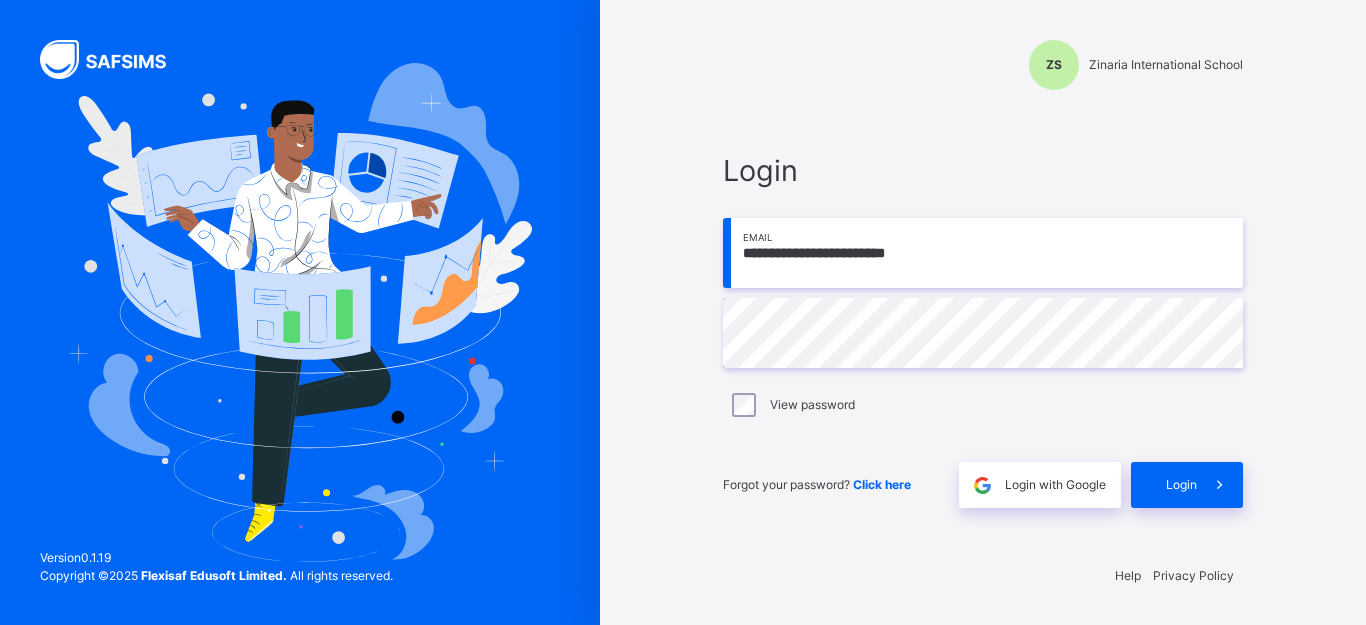 type on "**********" 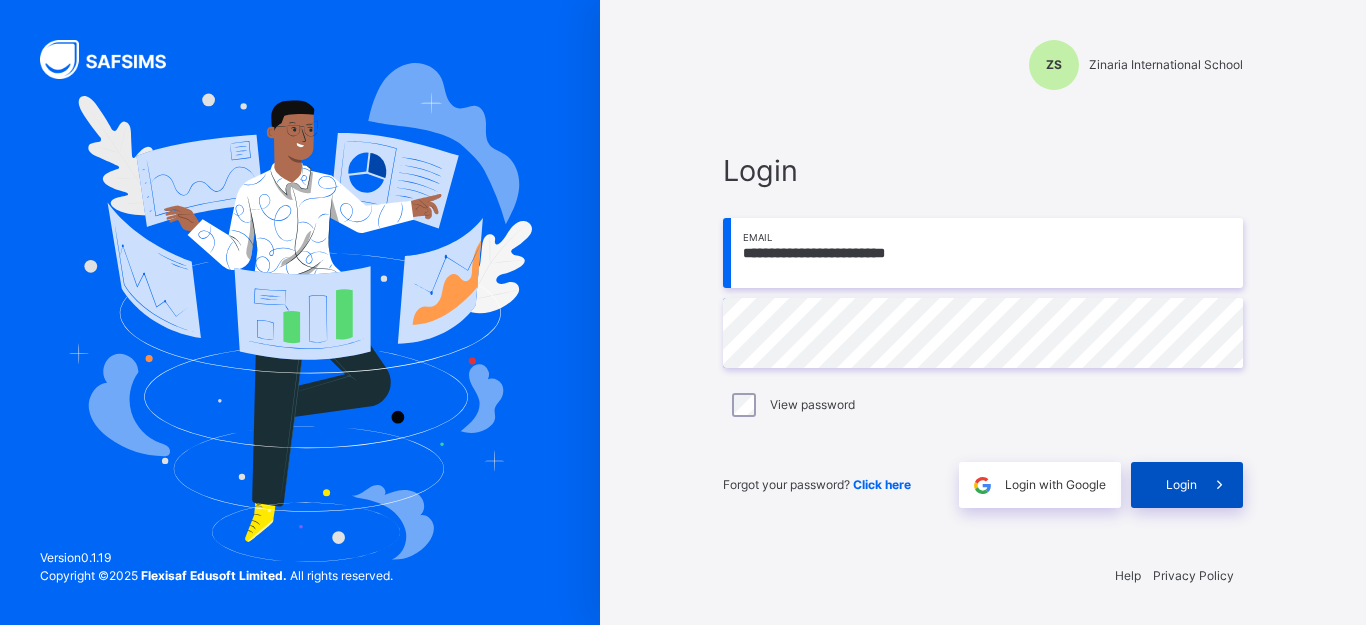 click on "Login" at bounding box center (1181, 485) 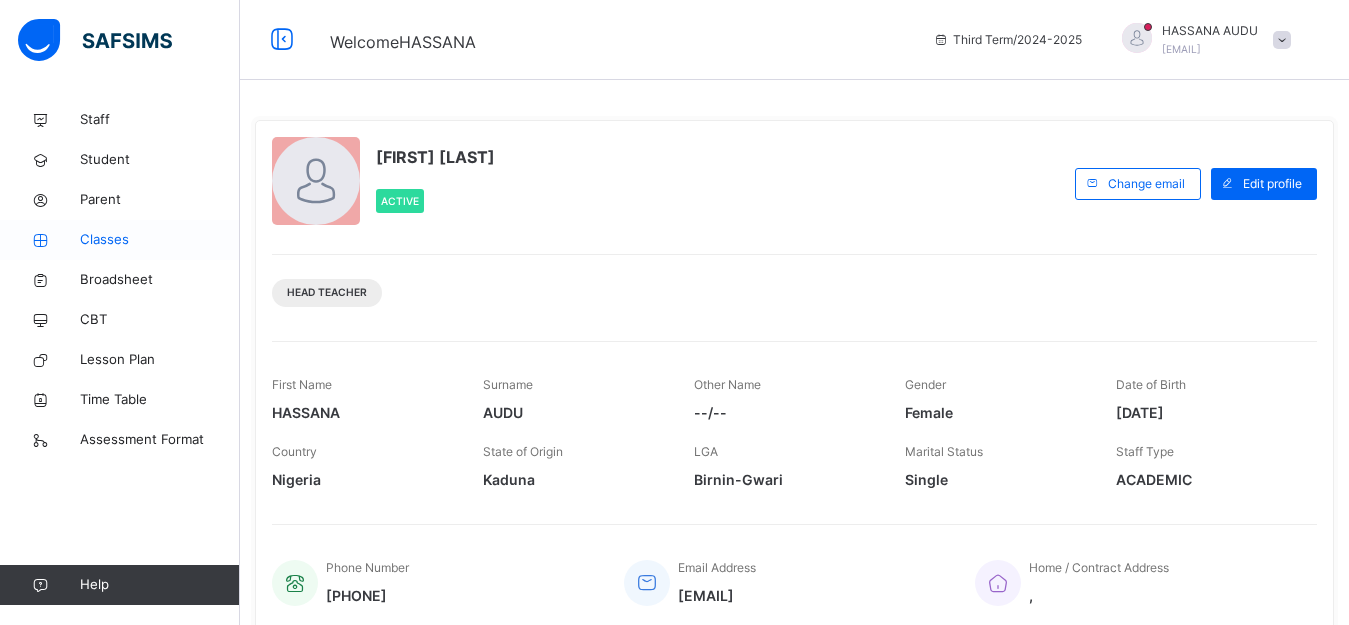 click on "Classes" at bounding box center [160, 240] 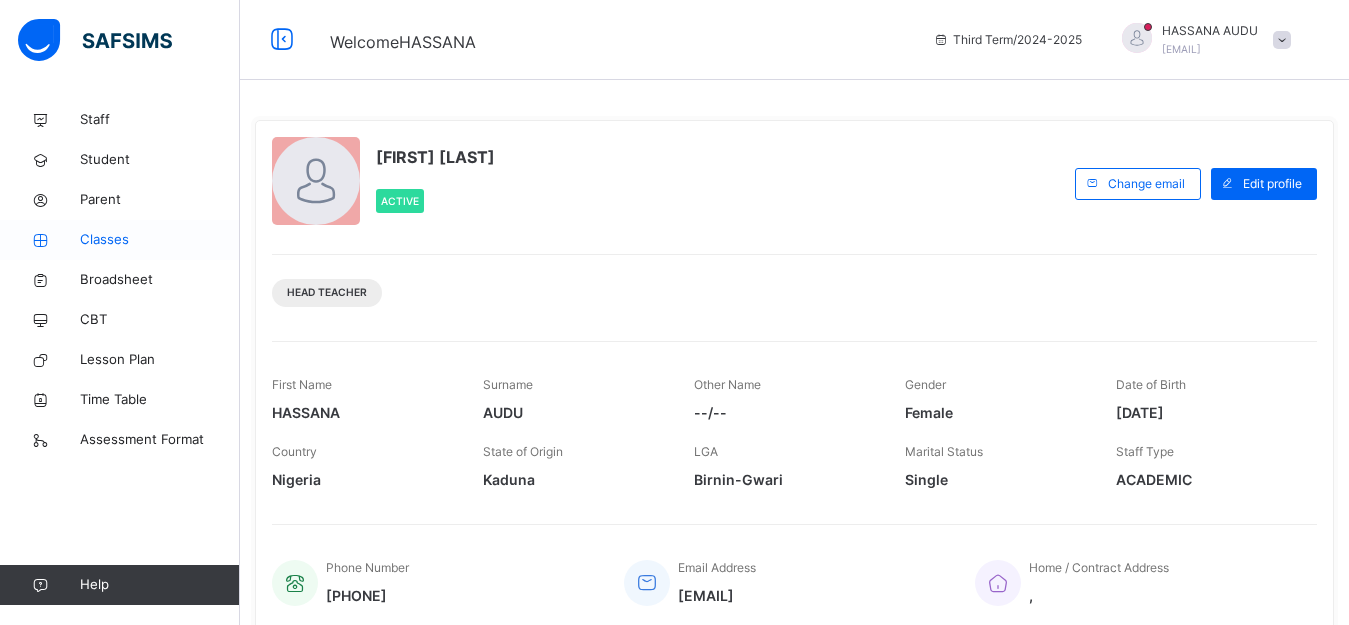 click on "Classes" at bounding box center (160, 240) 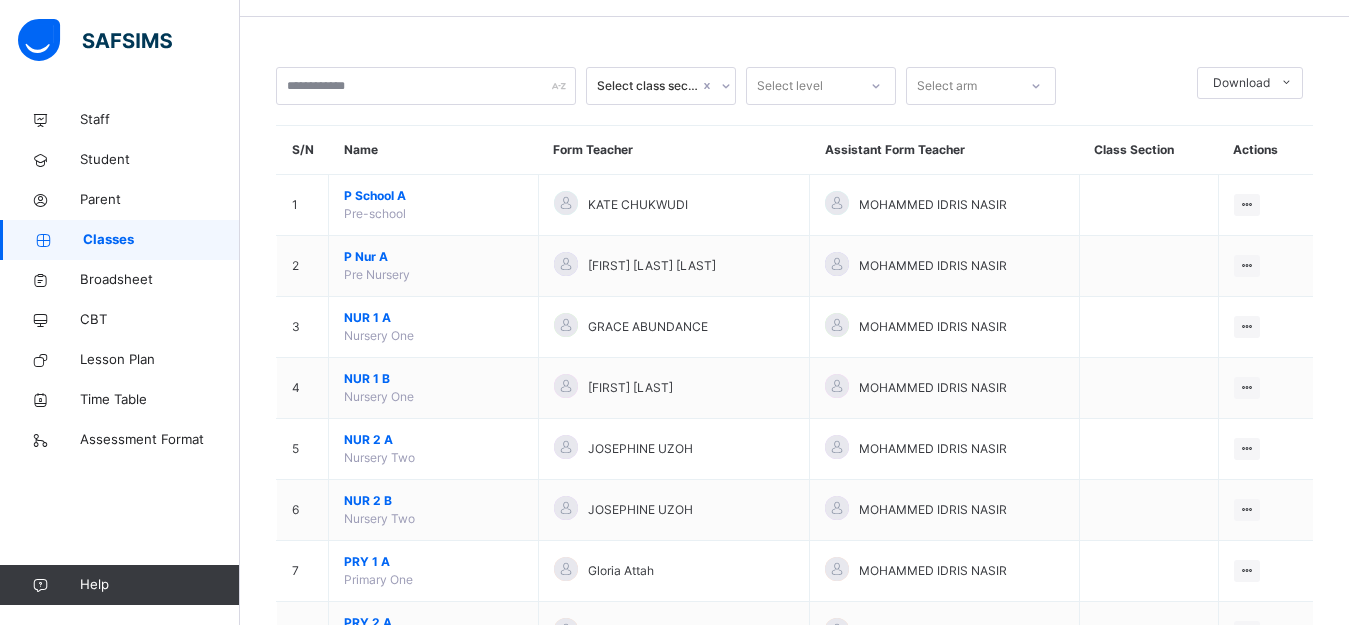 scroll, scrollTop: 80, scrollLeft: 0, axis: vertical 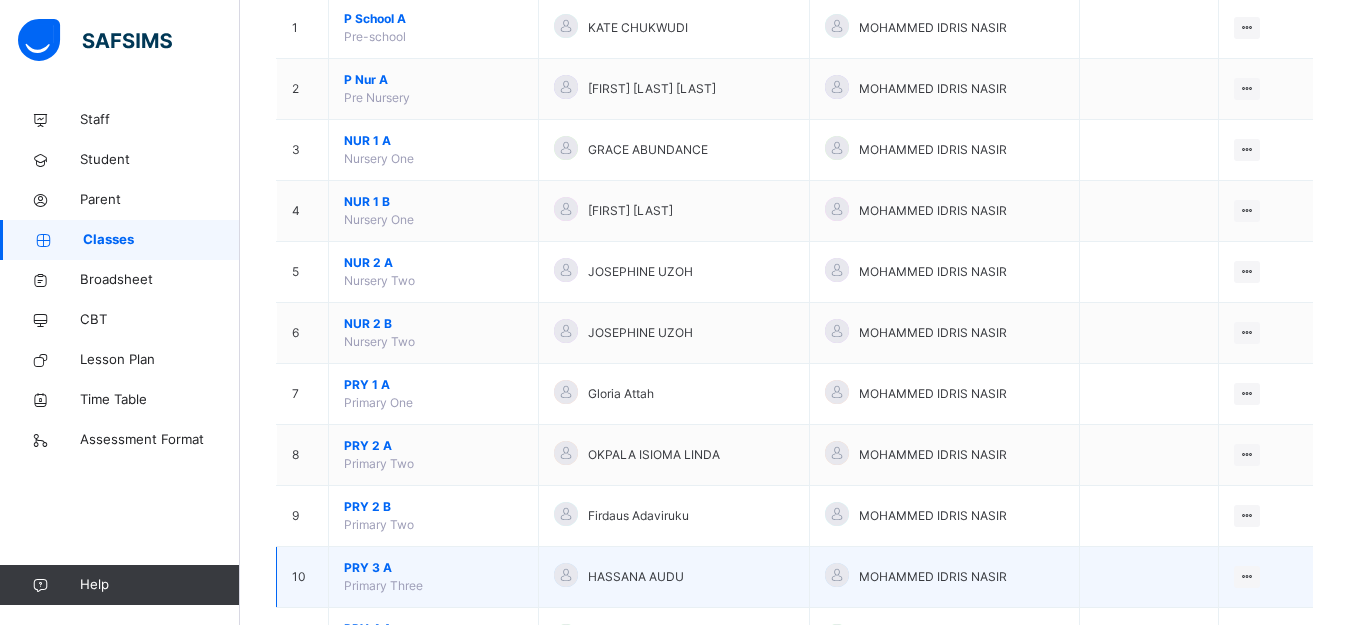 click on "PRY 3   A" at bounding box center [433, 568] 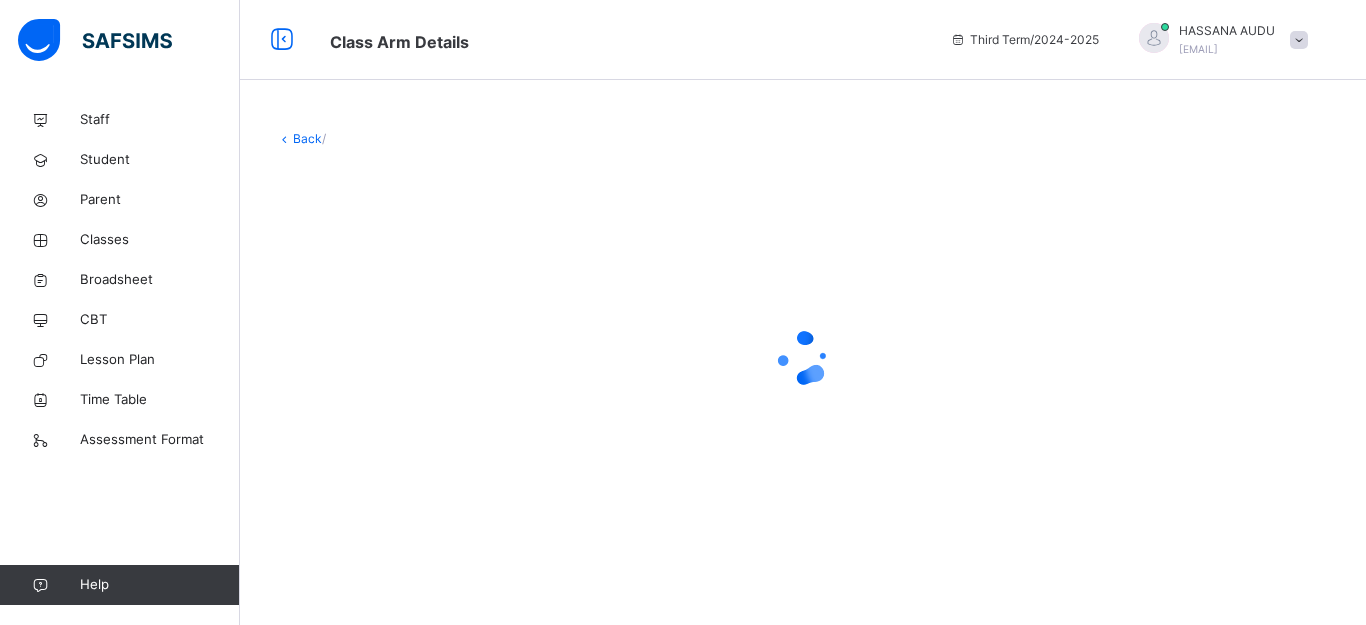 click on "Back  /" at bounding box center [803, 339] 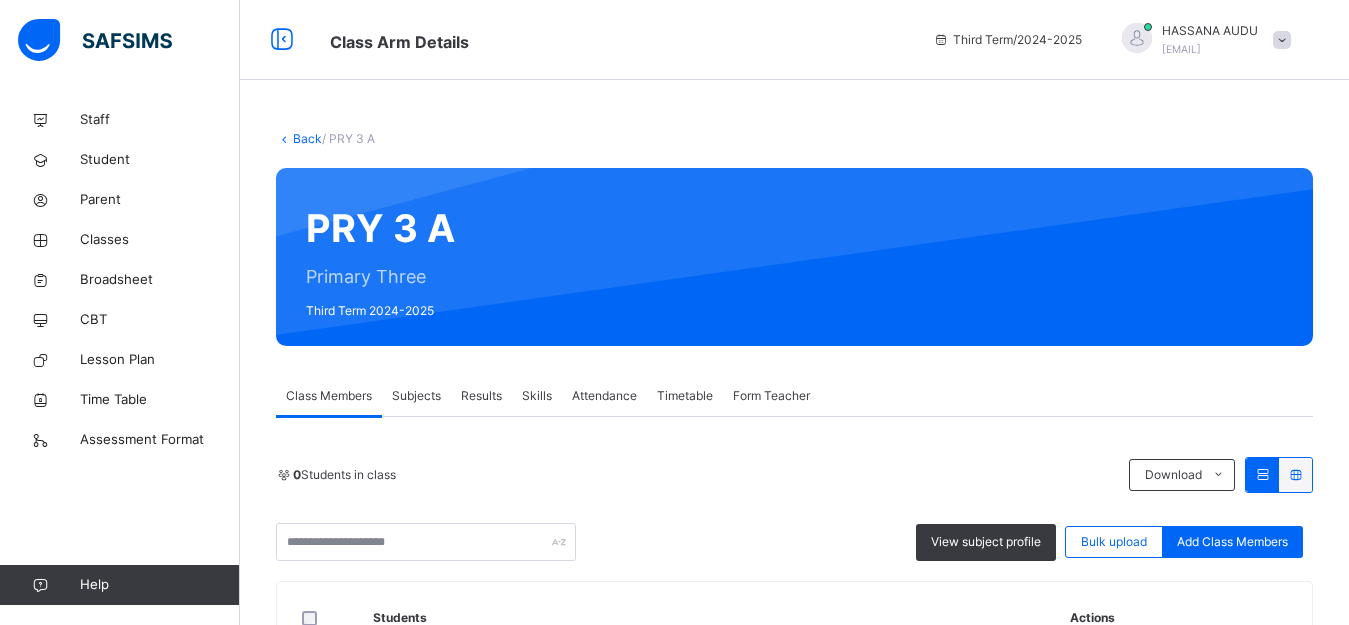 click on "Subjects" at bounding box center (416, 396) 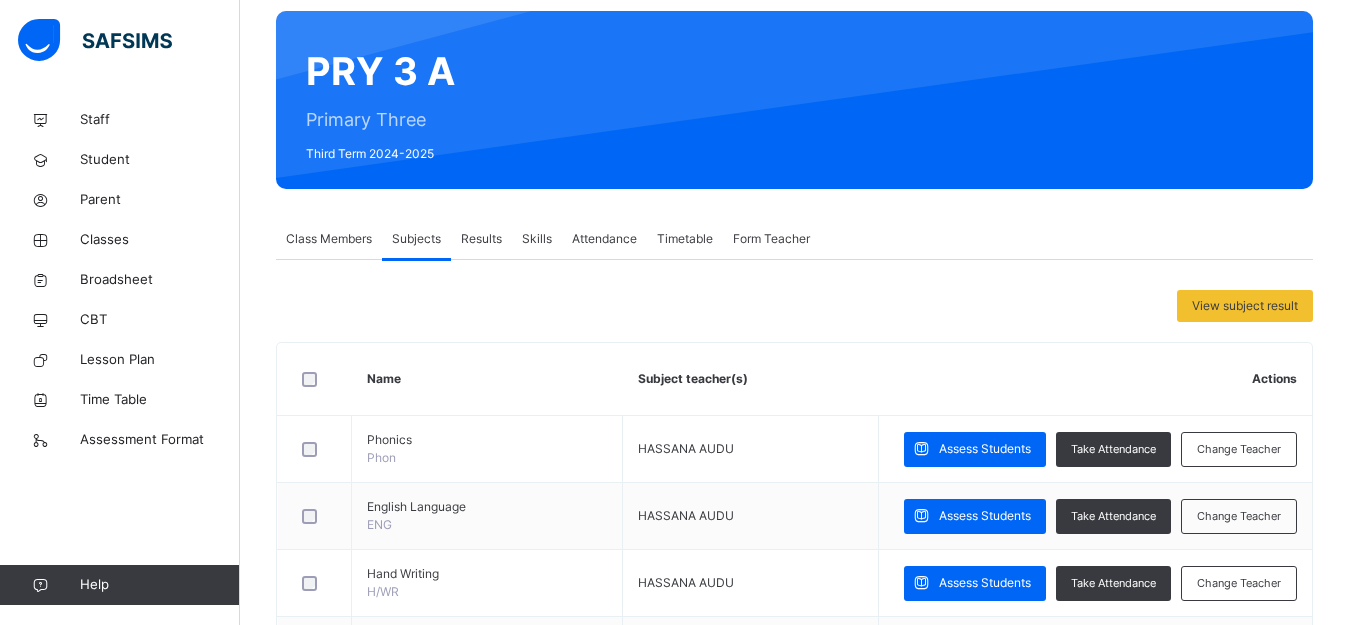 scroll, scrollTop: 160, scrollLeft: 0, axis: vertical 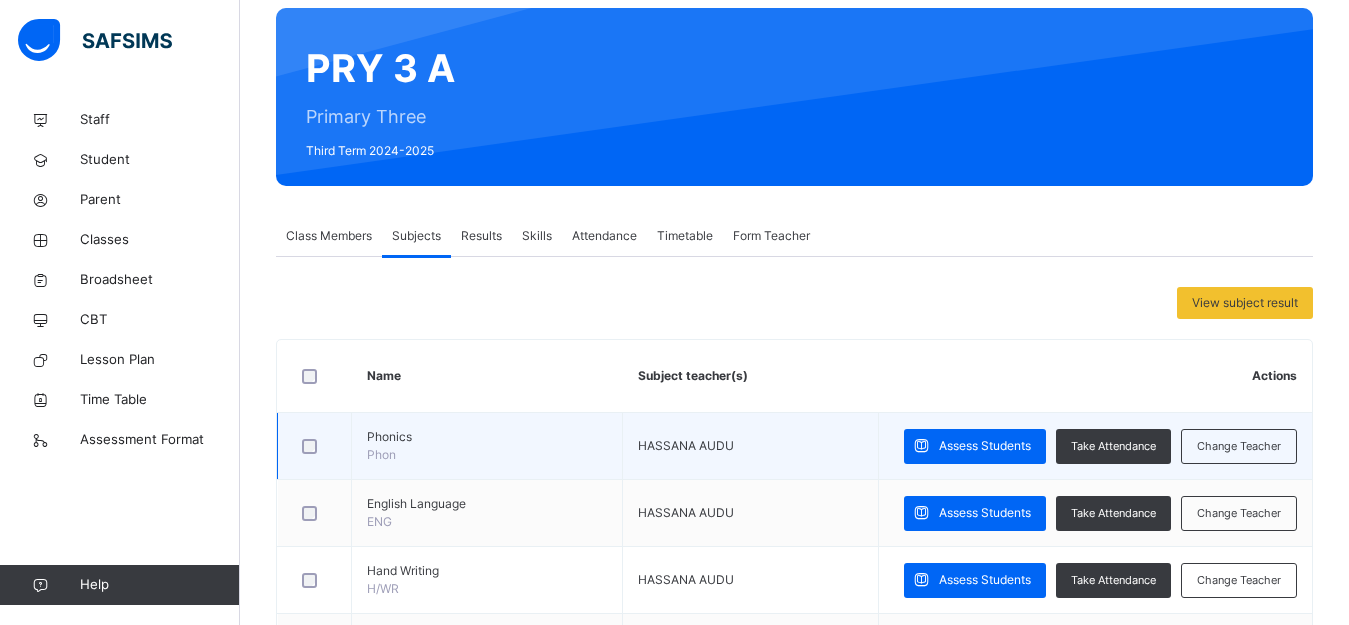 click at bounding box center (315, 446) 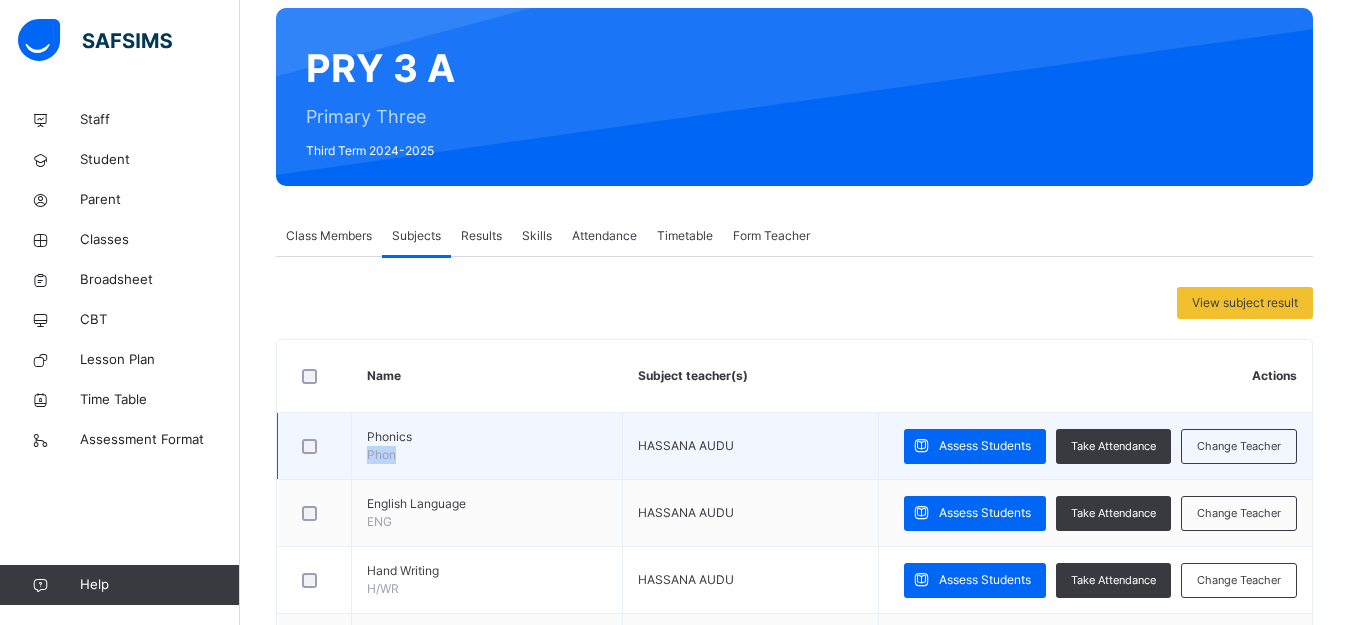 click on "Phon" at bounding box center (381, 454) 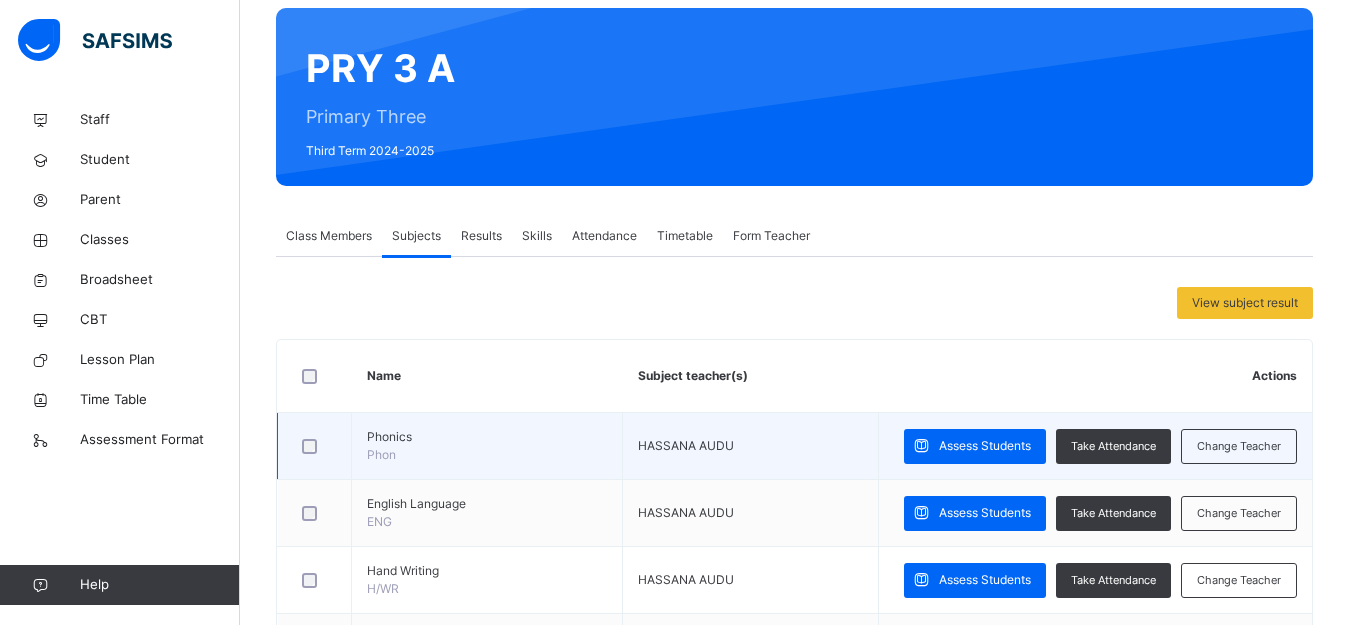 click on "Phon" at bounding box center (381, 454) 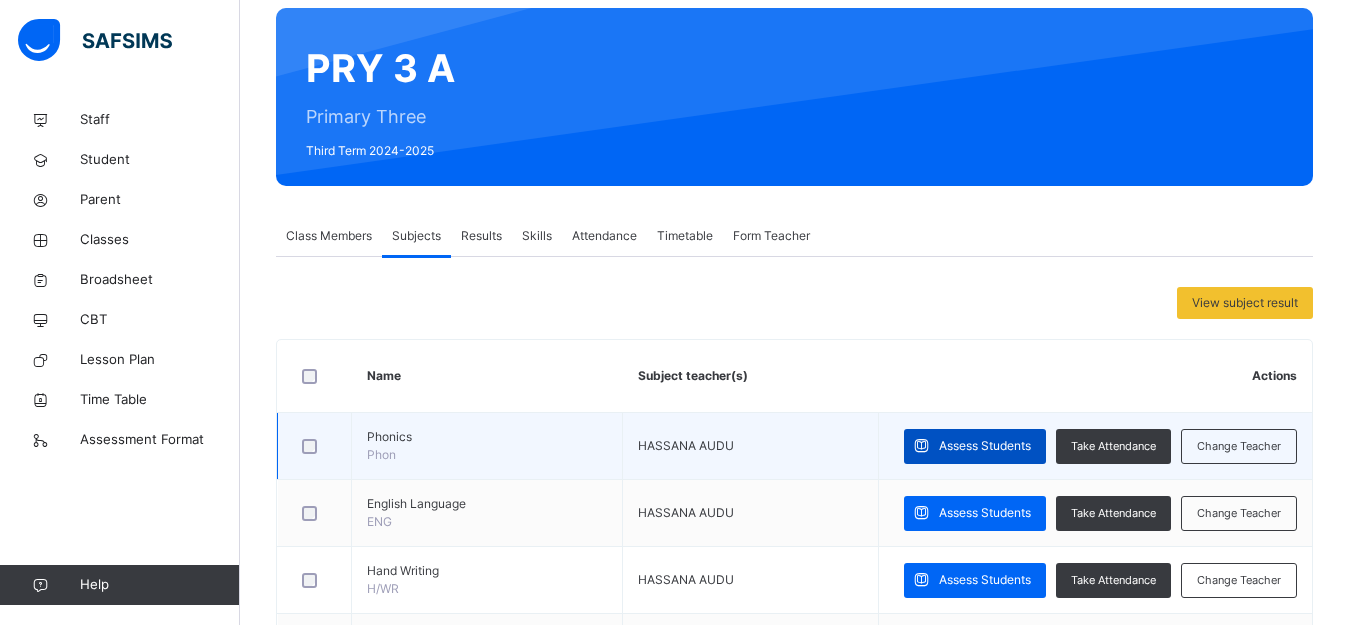 click on "Assess Students" at bounding box center [985, 446] 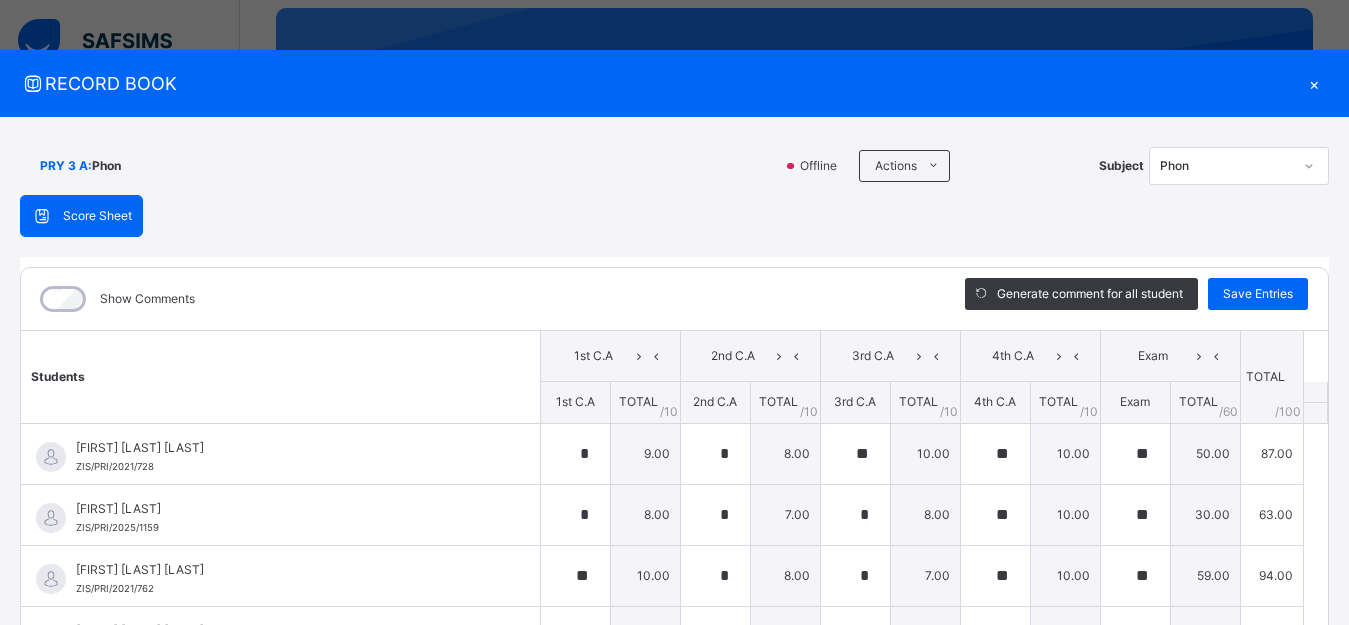 type on "*" 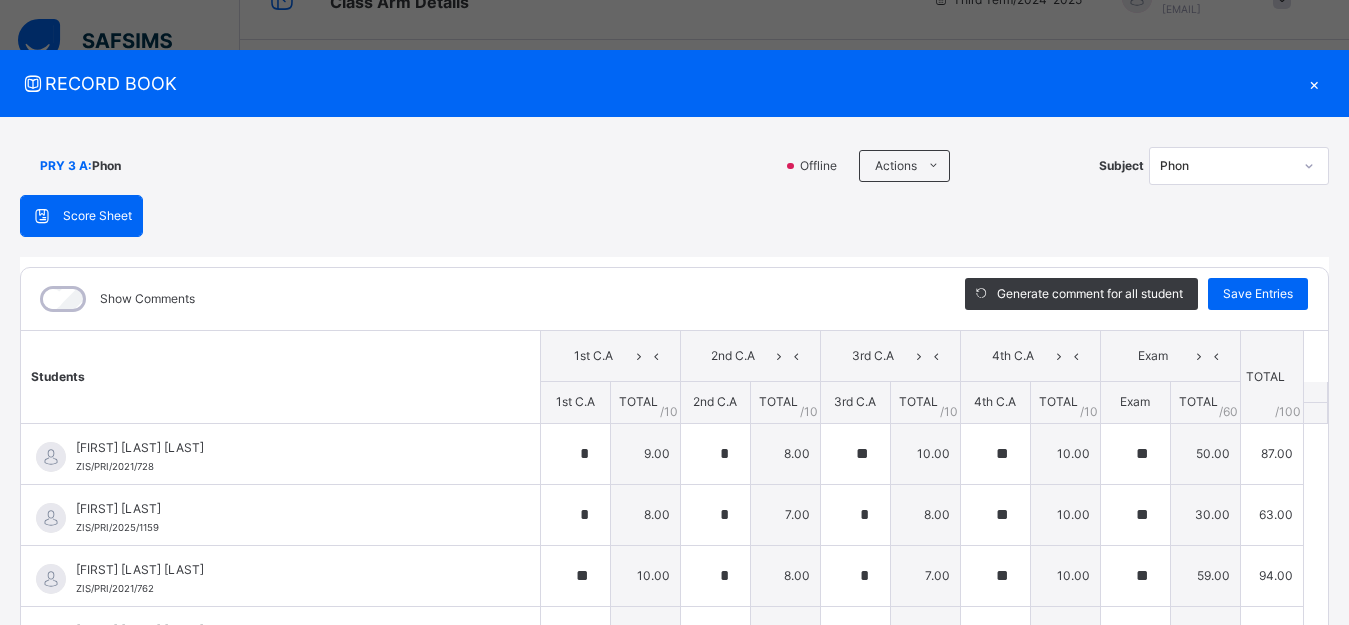 scroll, scrollTop: 9, scrollLeft: 0, axis: vertical 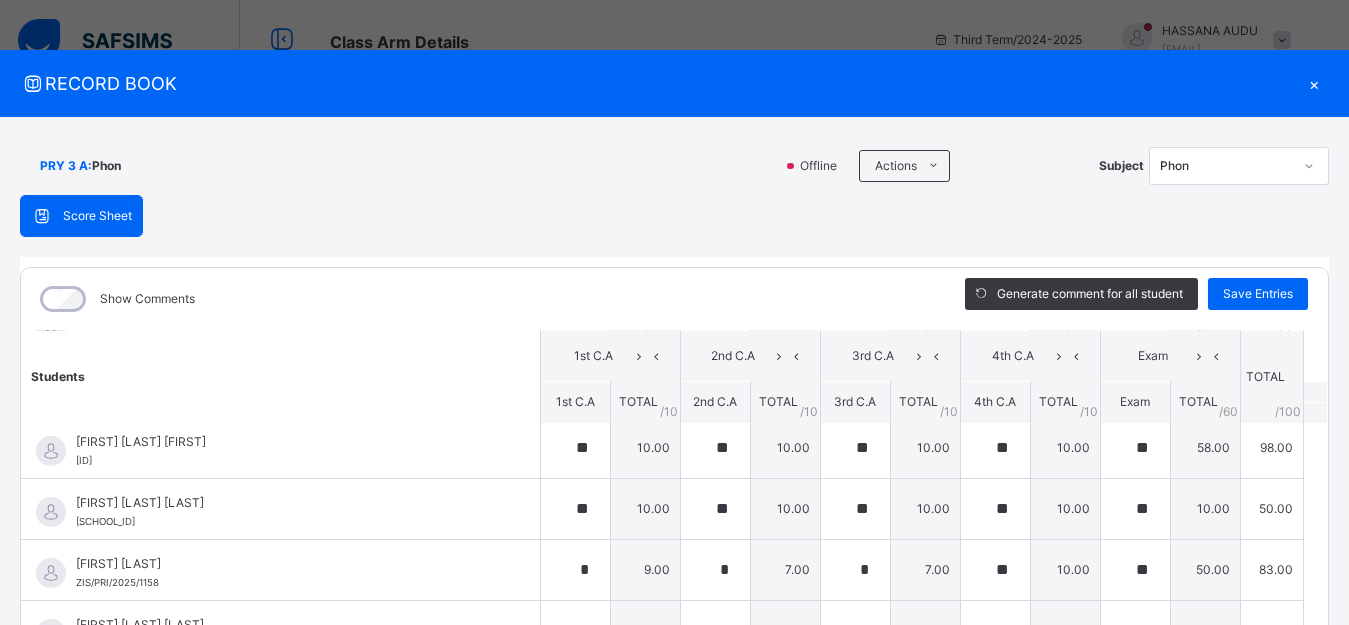 click on "PRY 3   A :   Phon Offline Actions  Download Empty Score Sheet  Upload/map score sheet Subject  Phon Zinaria International School Date: 4th Aug 2025, 4:37:53 am Score Sheet Score Sheet Show Comments   Generate comment for all student   Save Entries Class Level:  PRY 3   A Subject:  Phon Session:  2024/2025 Session Session:  Third Term Students 1st C.A 2nd C.A 3rd C.A 4th C.A Exam TOTAL /100 Comment 1st C.A TOTAL / 10 2nd C.A TOTAL / 10 3rd C.A TOTAL / 10 4th C.A TOTAL / 10 Exam TOTAL / 60 ABDULLAHI A. MAKINTA ZIS/PRI/2021/728 ABDULLAHI A. MAKINTA ZIS/PRI/2021/728 * 9.00 * 8.00 ** 10.00 ** 10.00 ** 50.00 87.00 Generate comment 0 / 250   ×   Subject Teacher’s Comment Generate and see in full the comment developed by the AI with an option to regenerate the comment JS ABDULLAHI A. MAKINTA   ZIS/PRI/2021/728   Total 87.00  / 100.00 Sims Bot   Regenerate     Use this comment   AHMED  LAWAL ZIS/PRI/2025/1159 AHMED  LAWAL ZIS/PRI/2025/1159 * 8.00 * 7.00 * 8.00 ** 10.00 ** 30.00 63.00 Generate comment 0 / 250   ×" at bounding box center (674, 489) 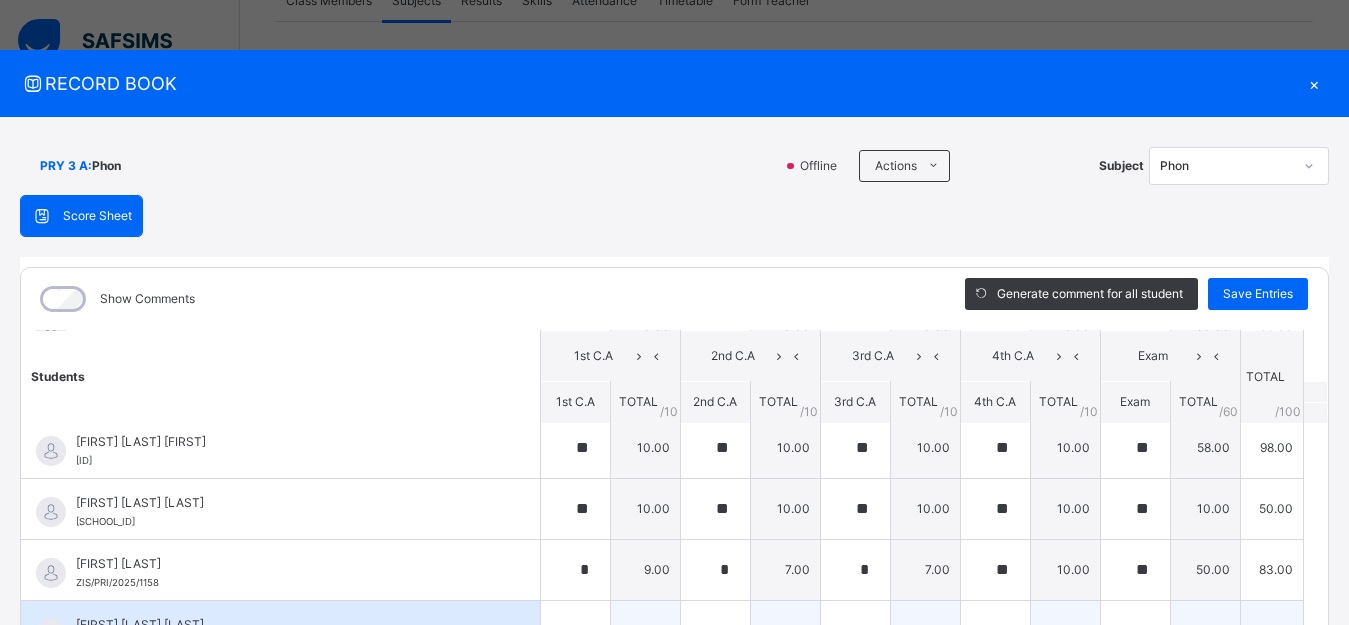 scroll, scrollTop: 400, scrollLeft: 0, axis: vertical 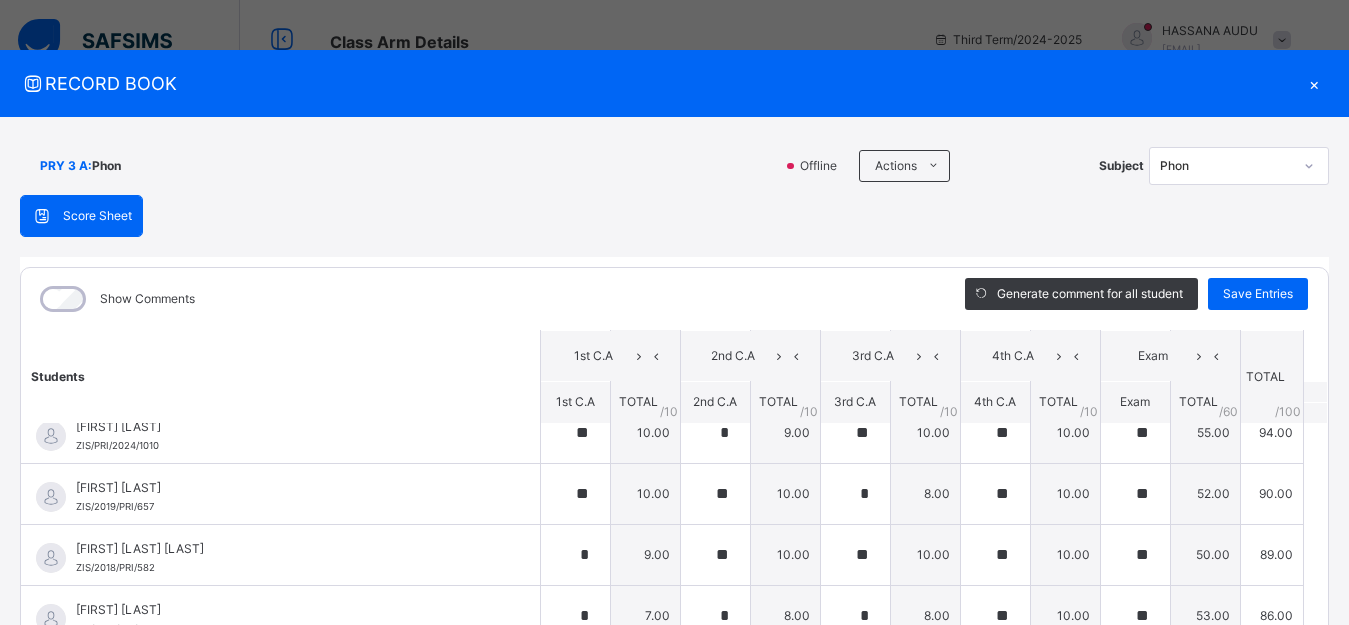 click on "×" at bounding box center [1314, 83] 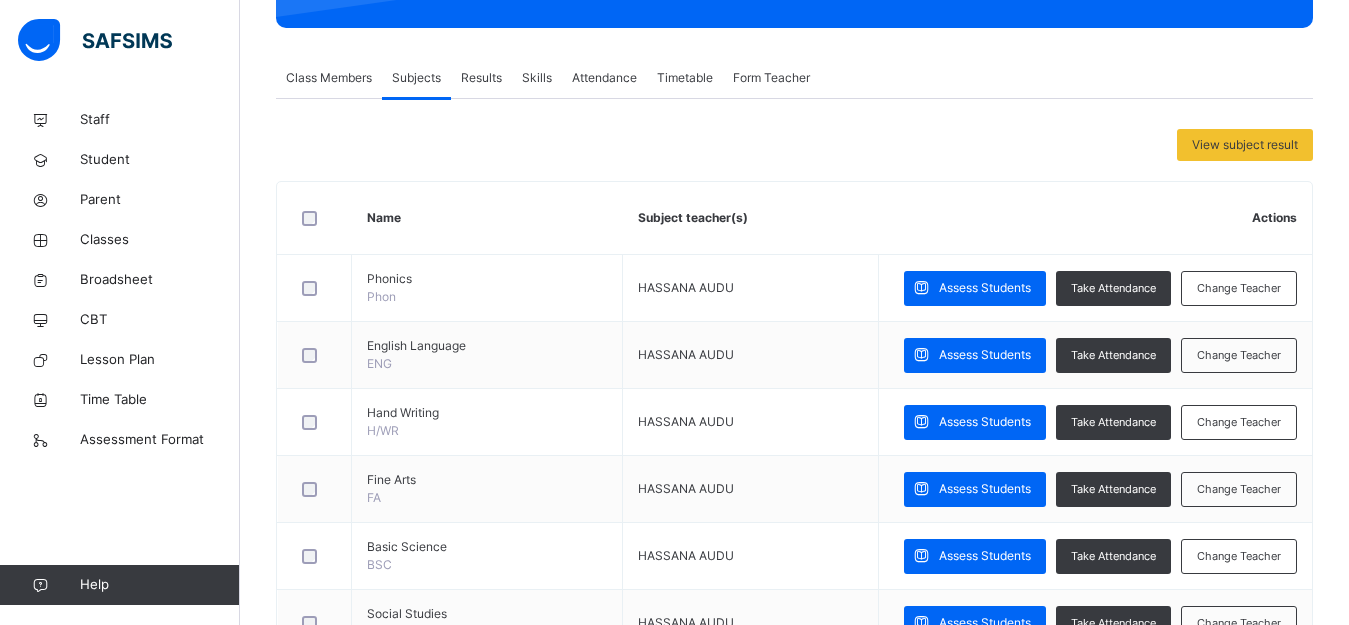 scroll, scrollTop: 300, scrollLeft: 0, axis: vertical 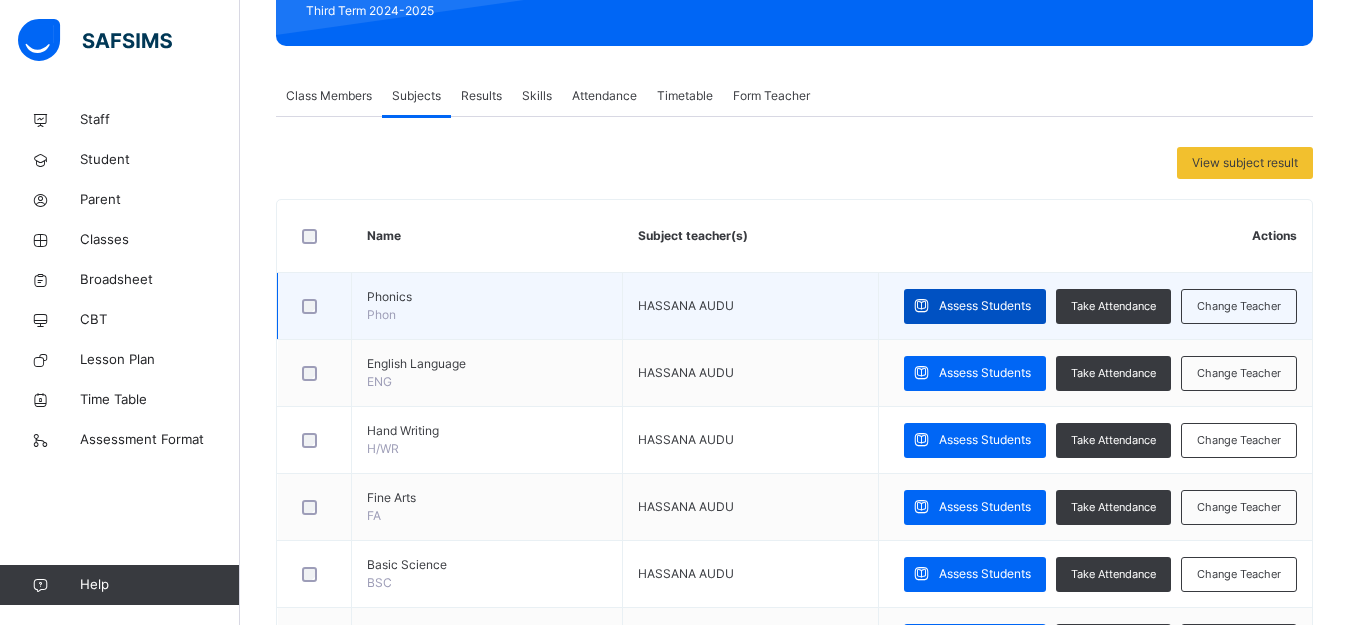 click on "Assess Students" at bounding box center (985, 306) 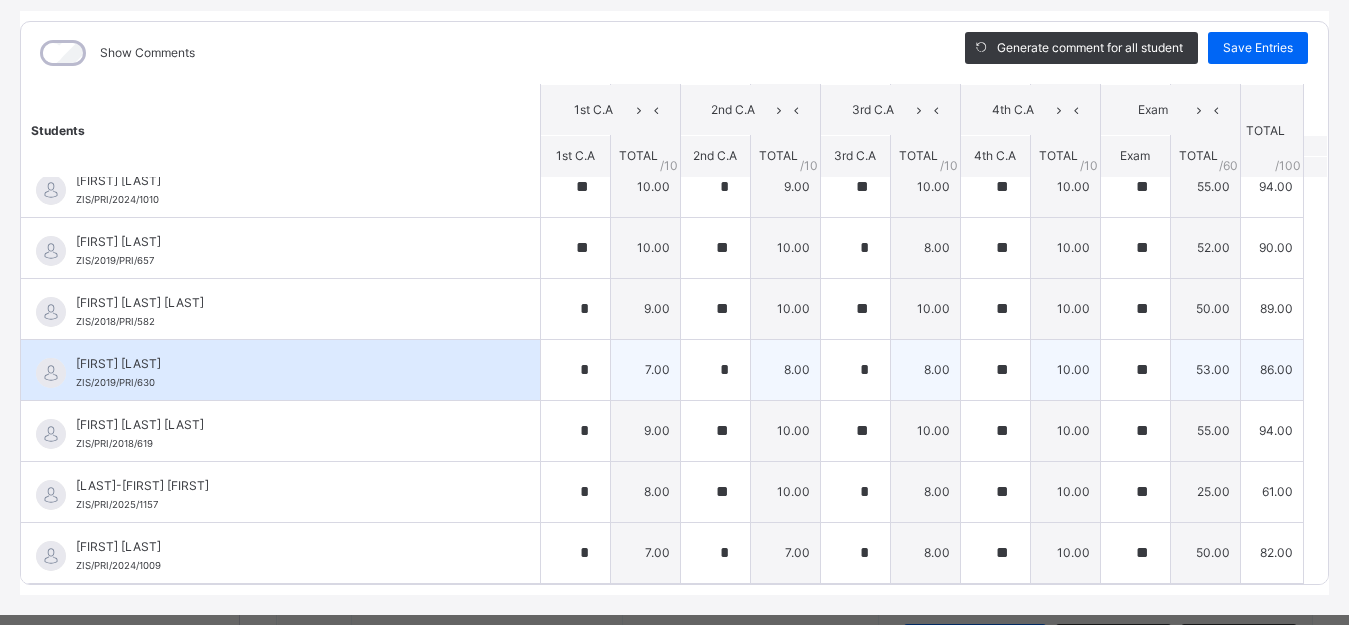 scroll, scrollTop: 286, scrollLeft: 0, axis: vertical 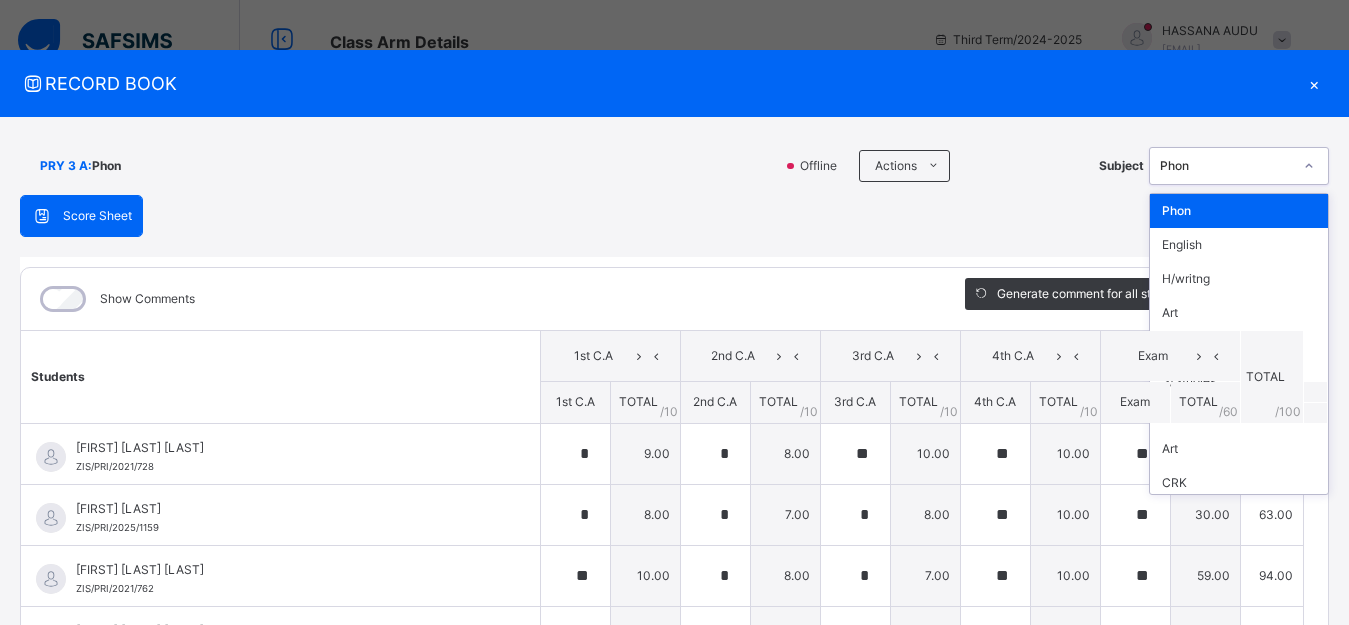 click 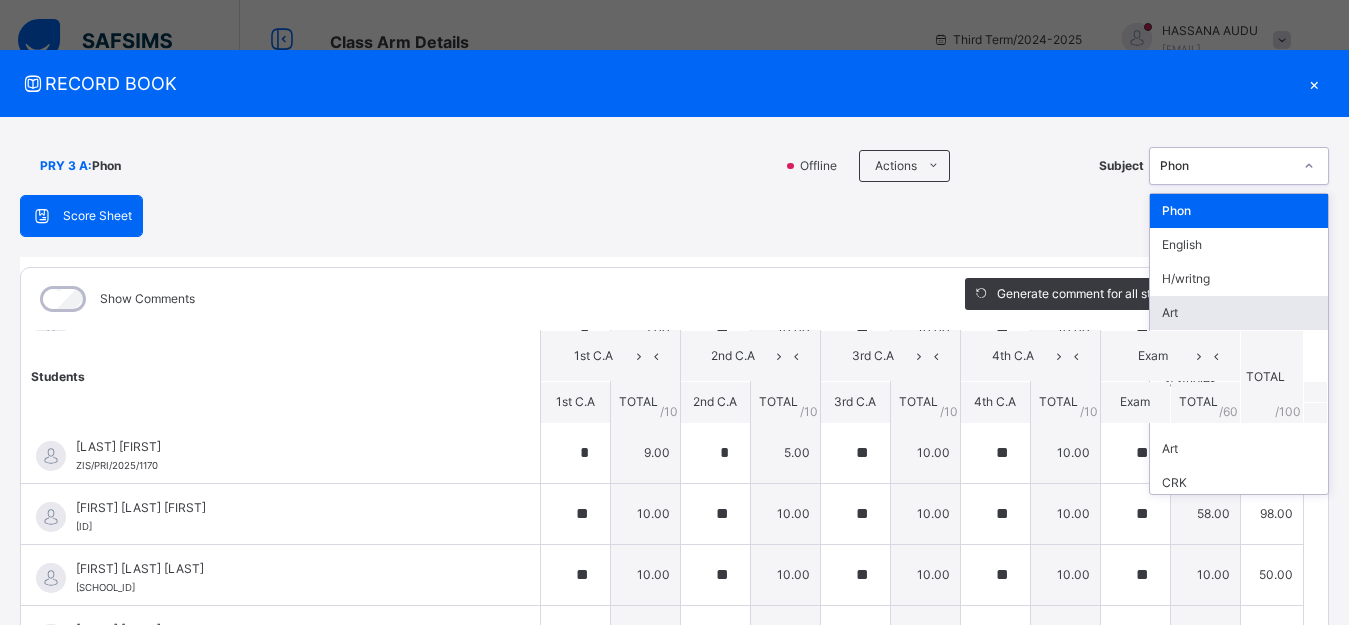 scroll, scrollTop: 400, scrollLeft: 0, axis: vertical 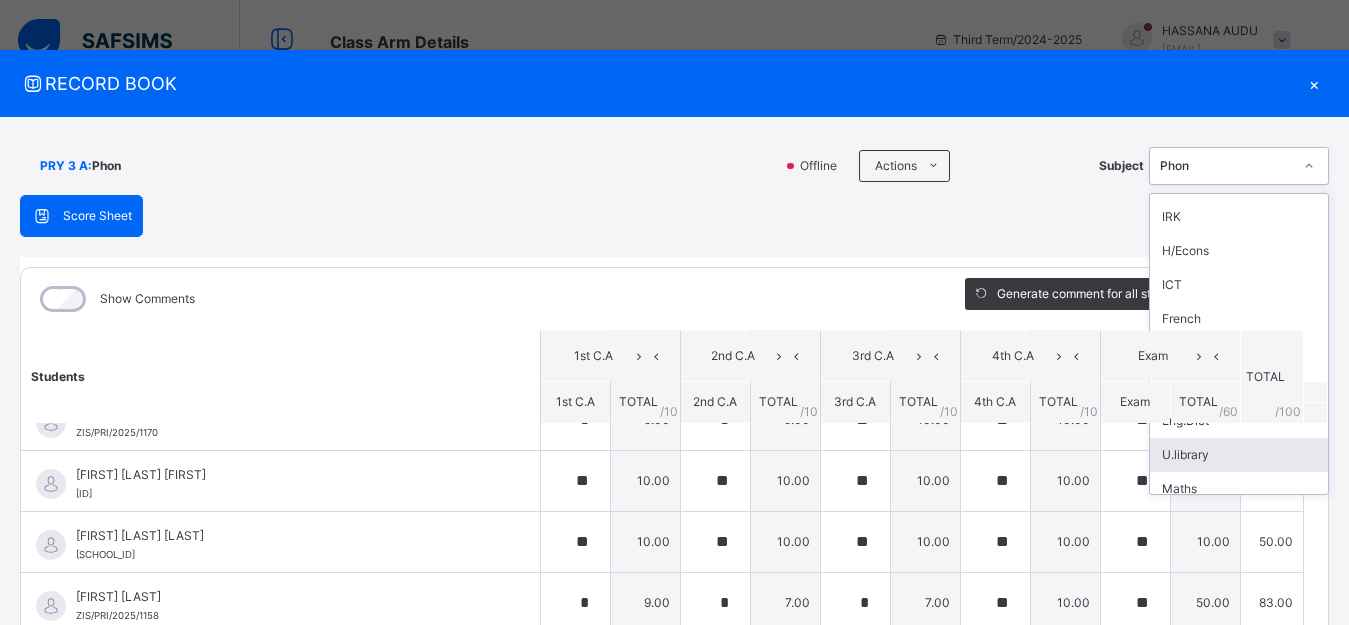 click on "U.library" at bounding box center (1239, 455) 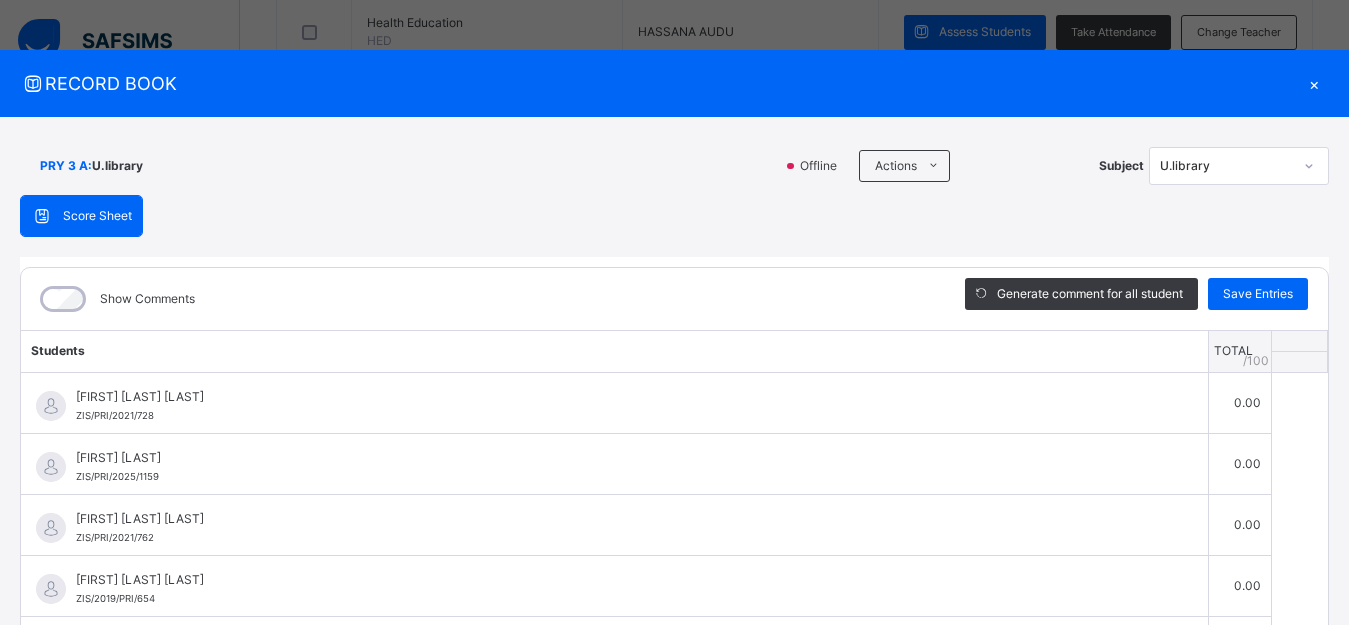 scroll, scrollTop: 1000, scrollLeft: 0, axis: vertical 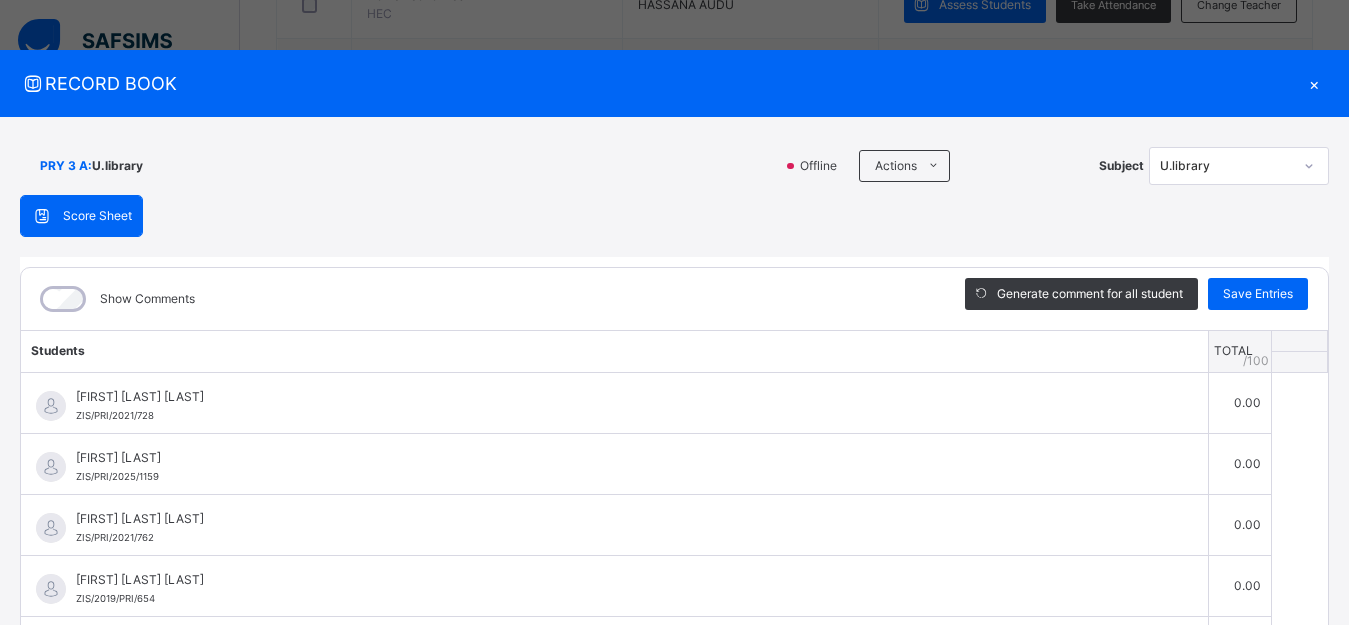 click on "×" at bounding box center [1314, 83] 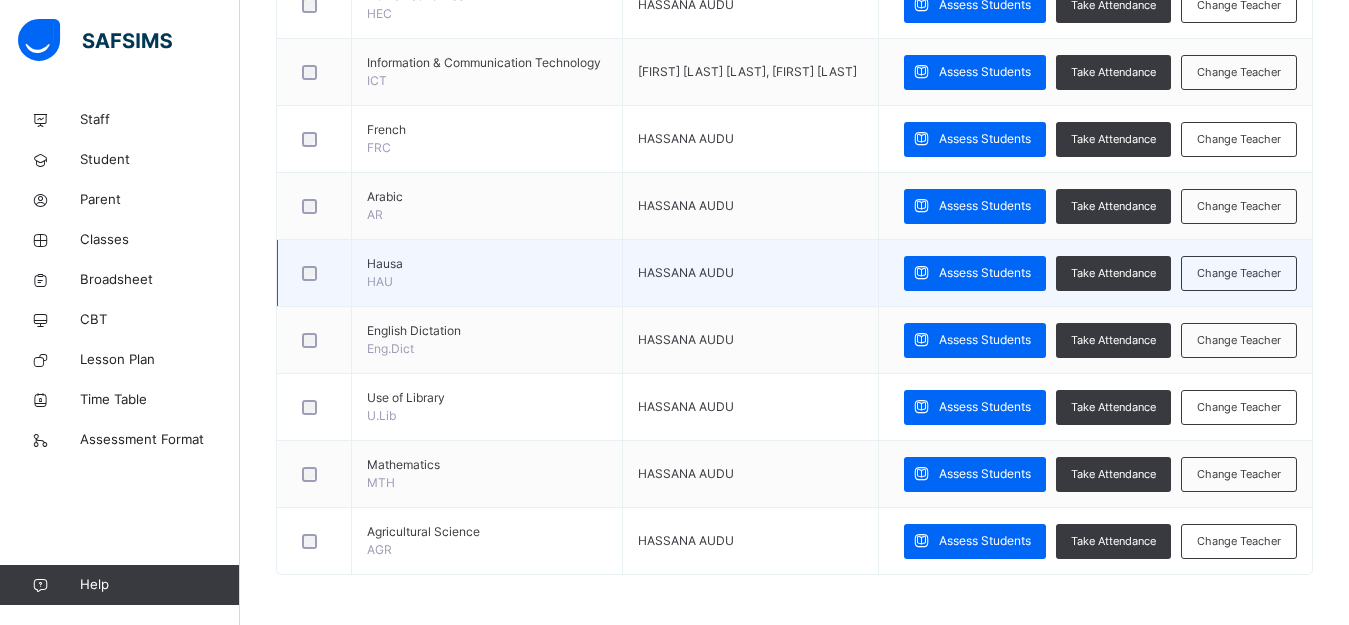 scroll, scrollTop: 1703, scrollLeft: 0, axis: vertical 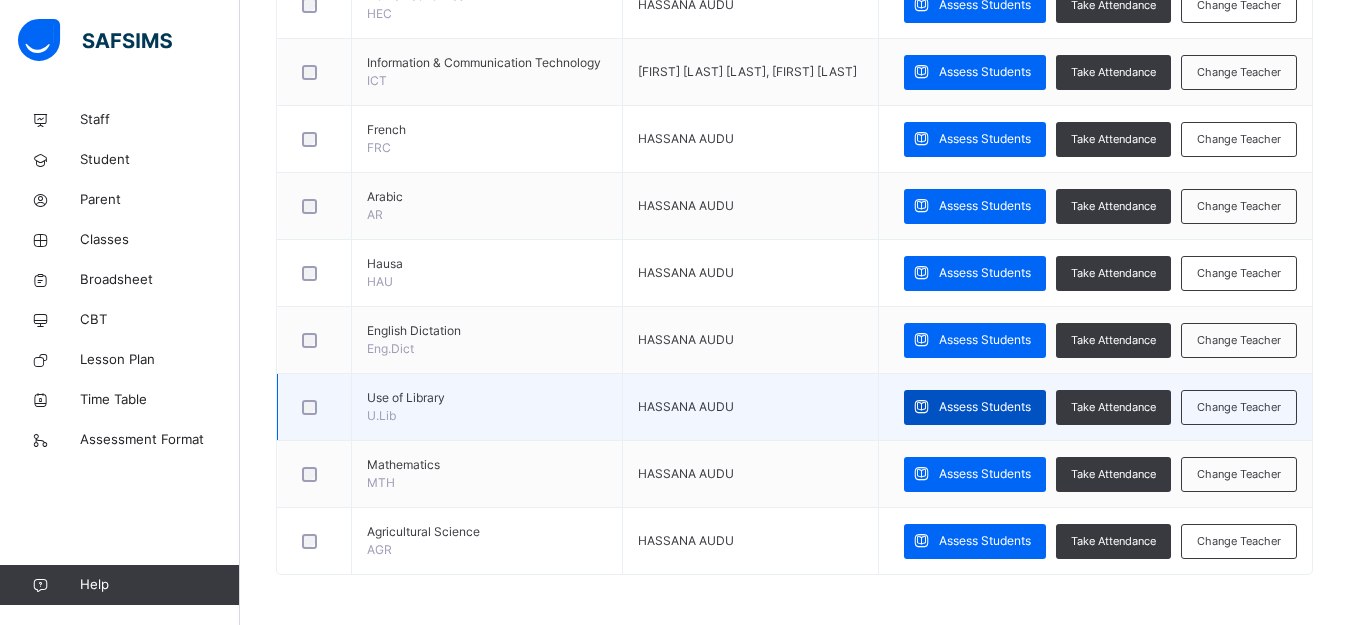 click on "Assess Students" at bounding box center (985, 407) 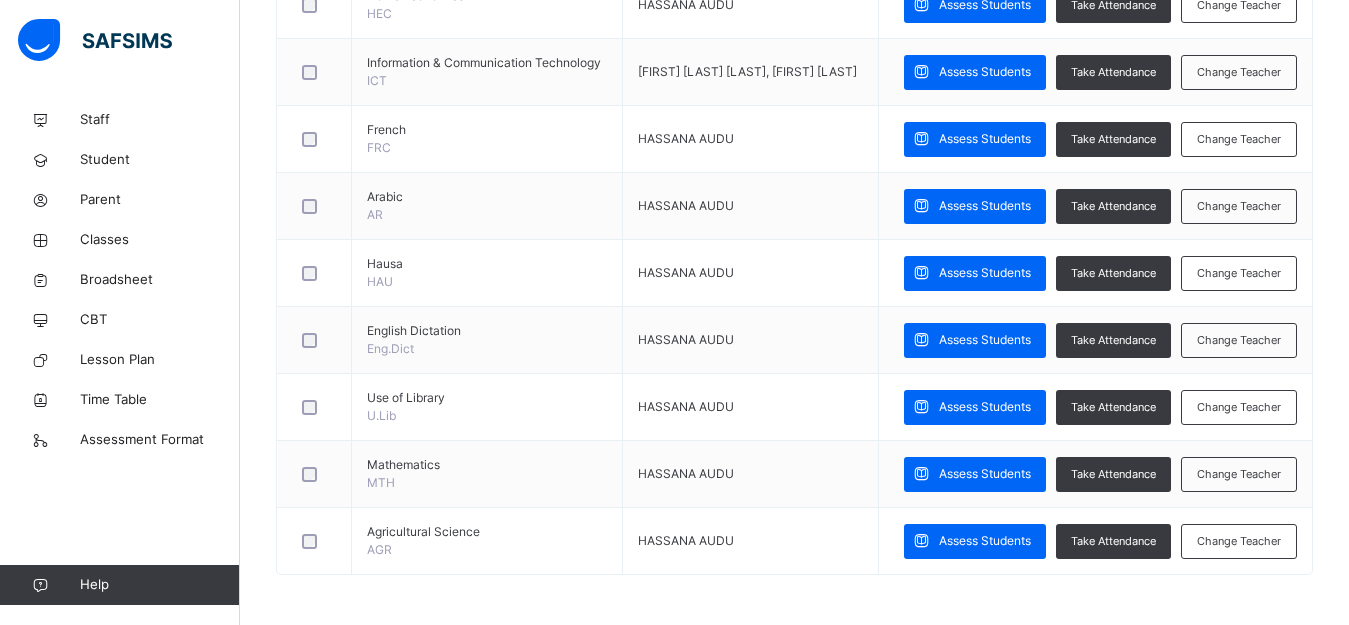 click on "‌" at bounding box center [0, 0] 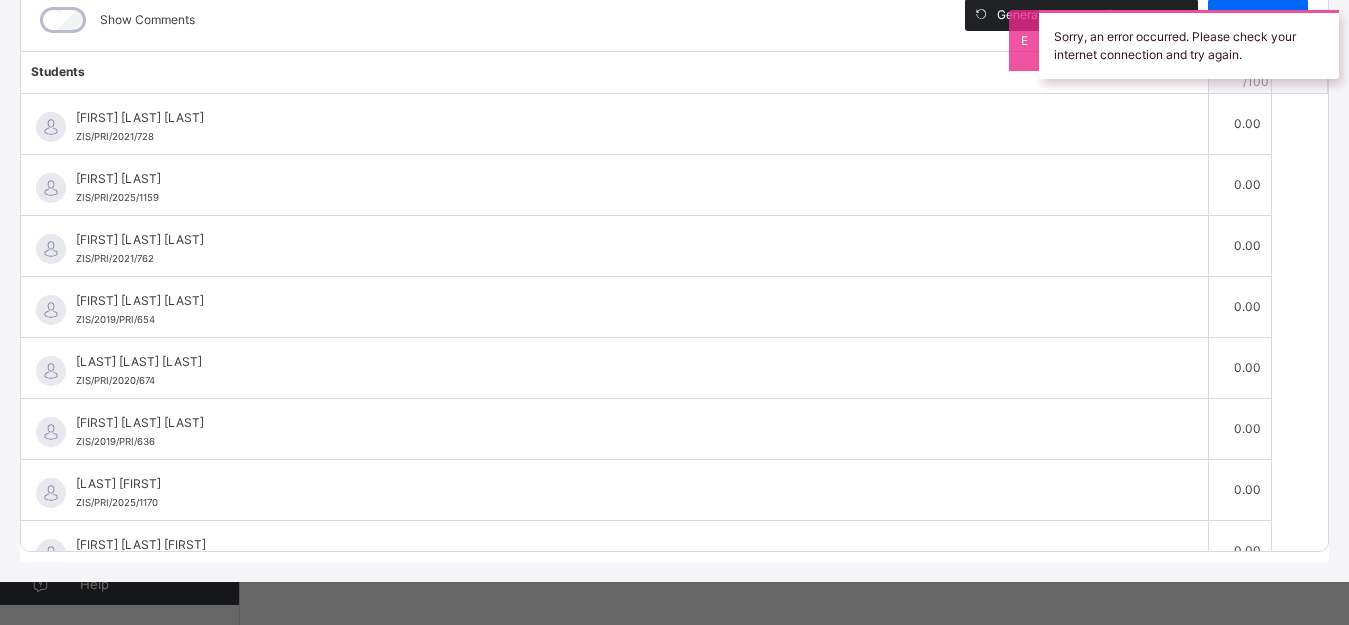 scroll, scrollTop: 286, scrollLeft: 0, axis: vertical 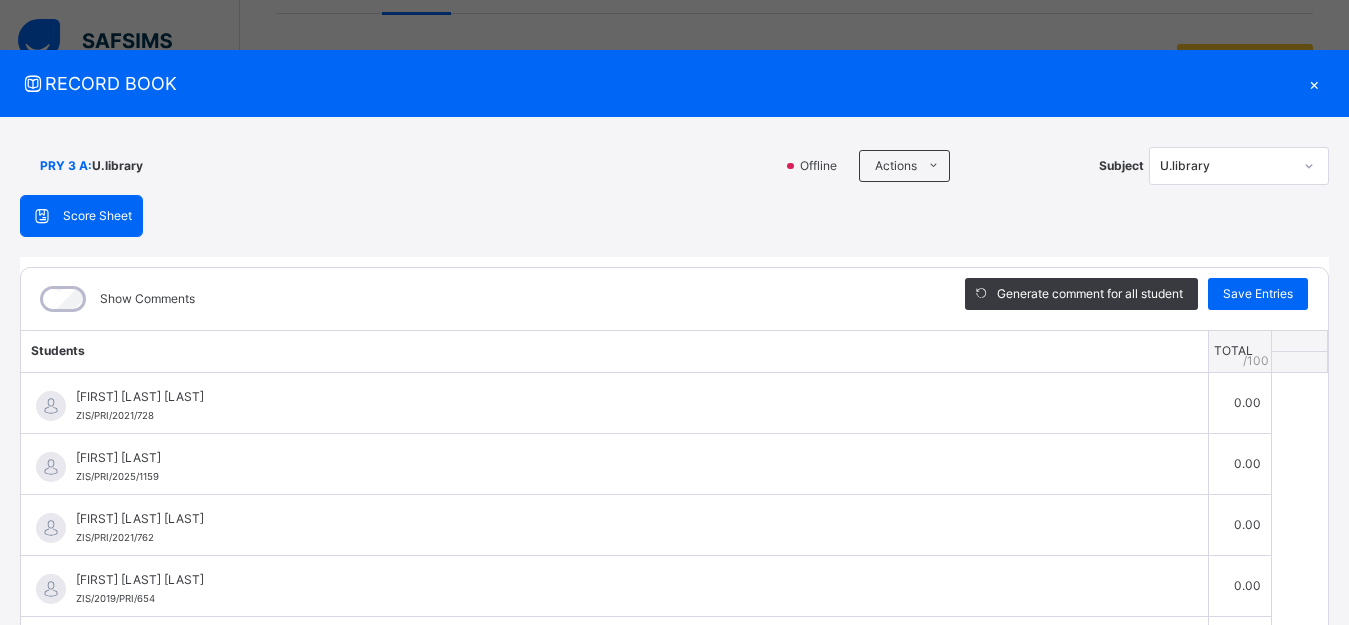 click on "×" at bounding box center [1314, 83] 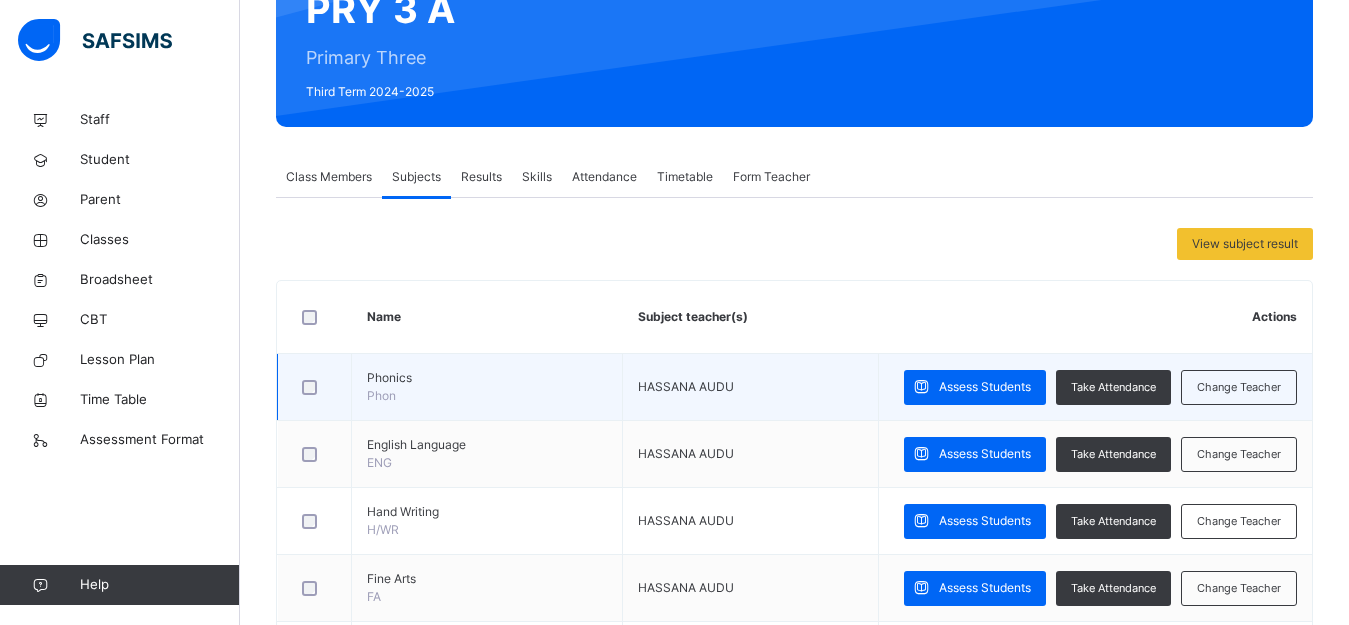 scroll, scrollTop: 203, scrollLeft: 0, axis: vertical 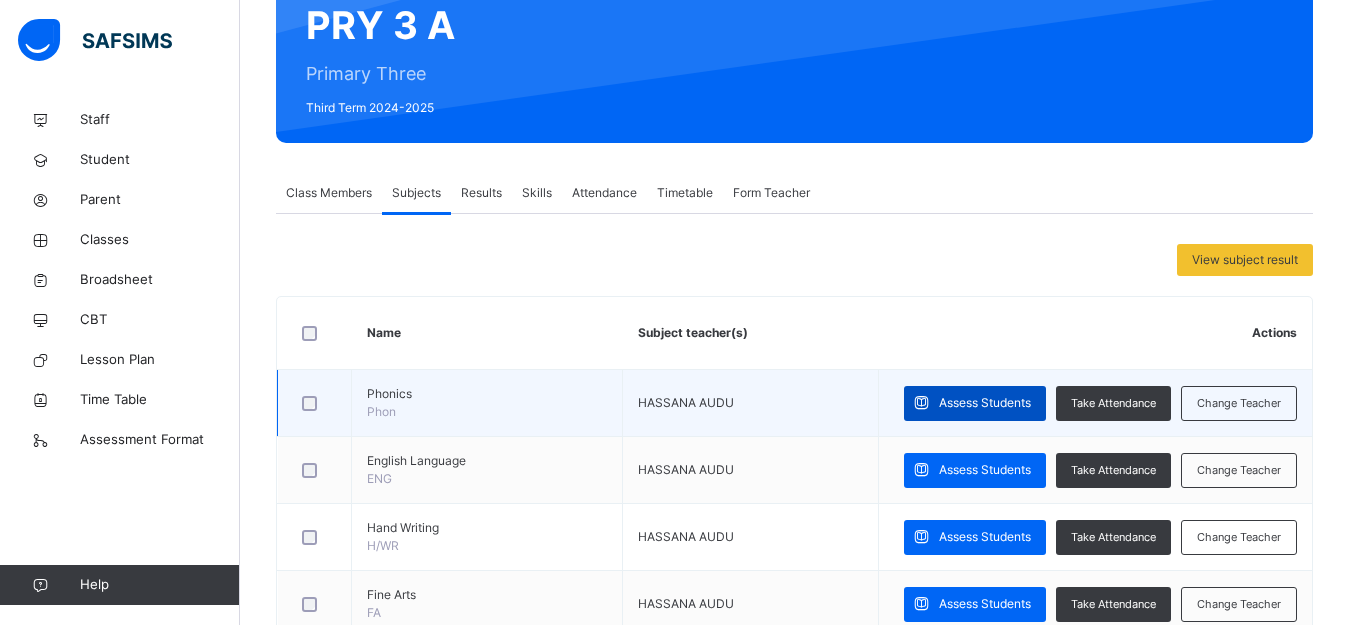 click on "Assess Students" at bounding box center [985, 403] 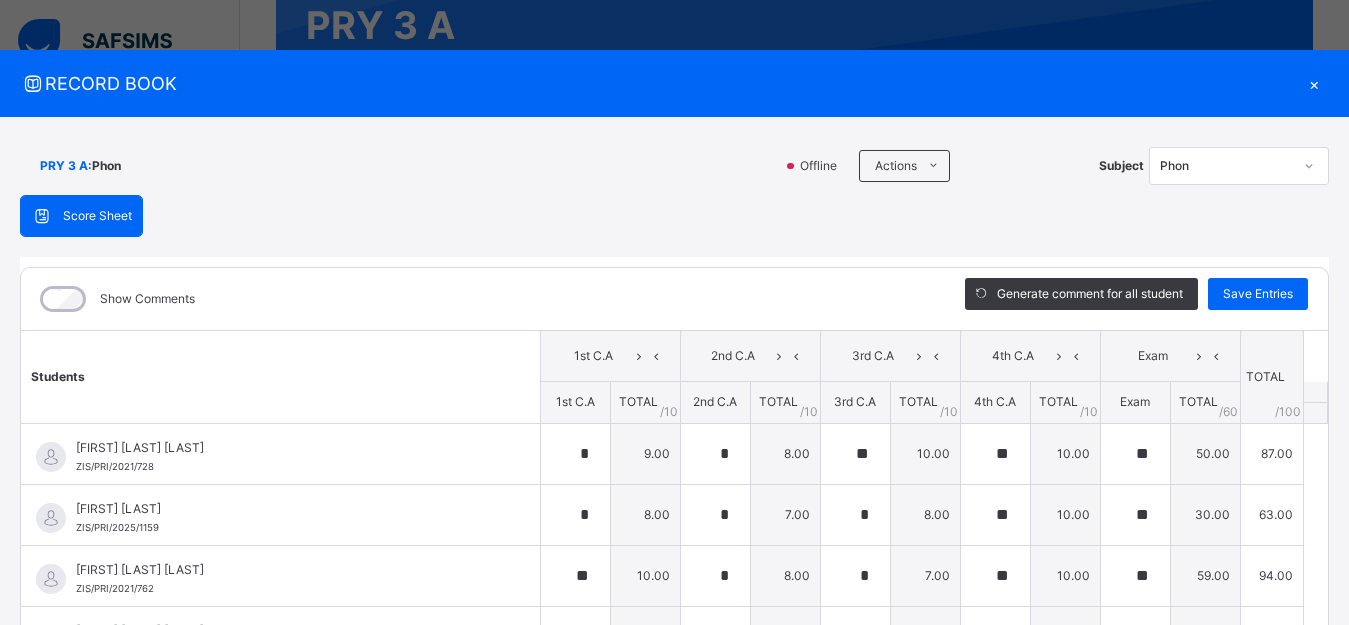type on "*" 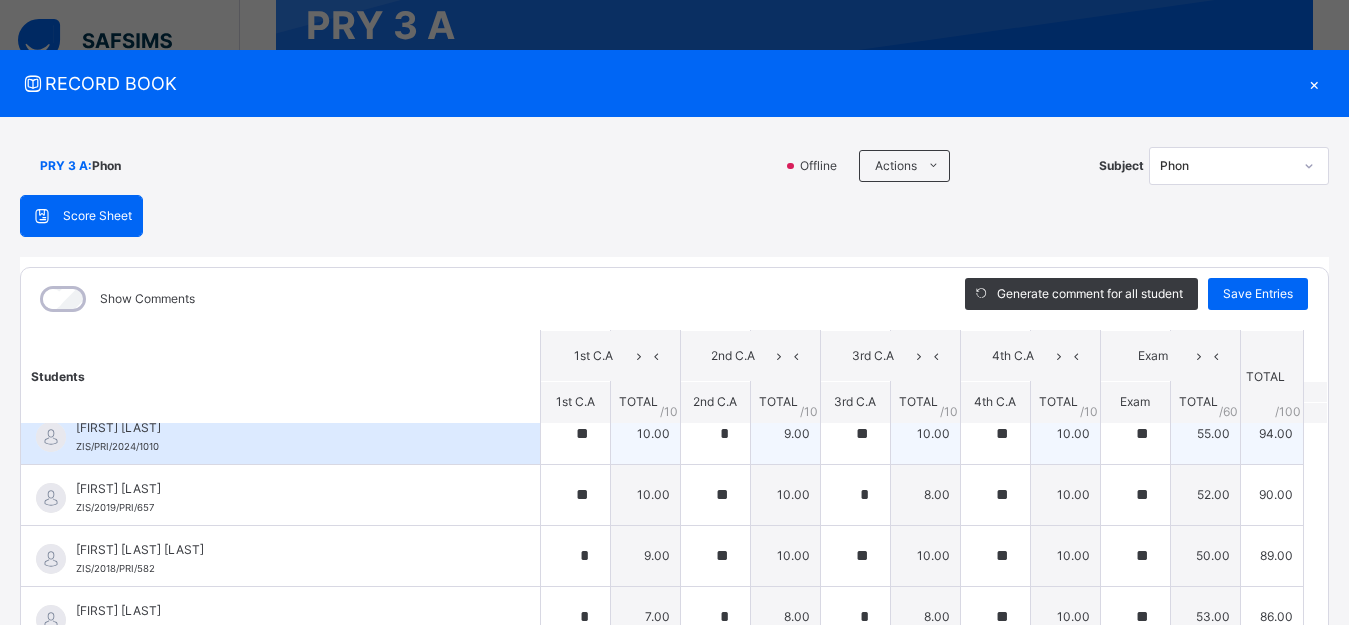 scroll, scrollTop: 814, scrollLeft: 0, axis: vertical 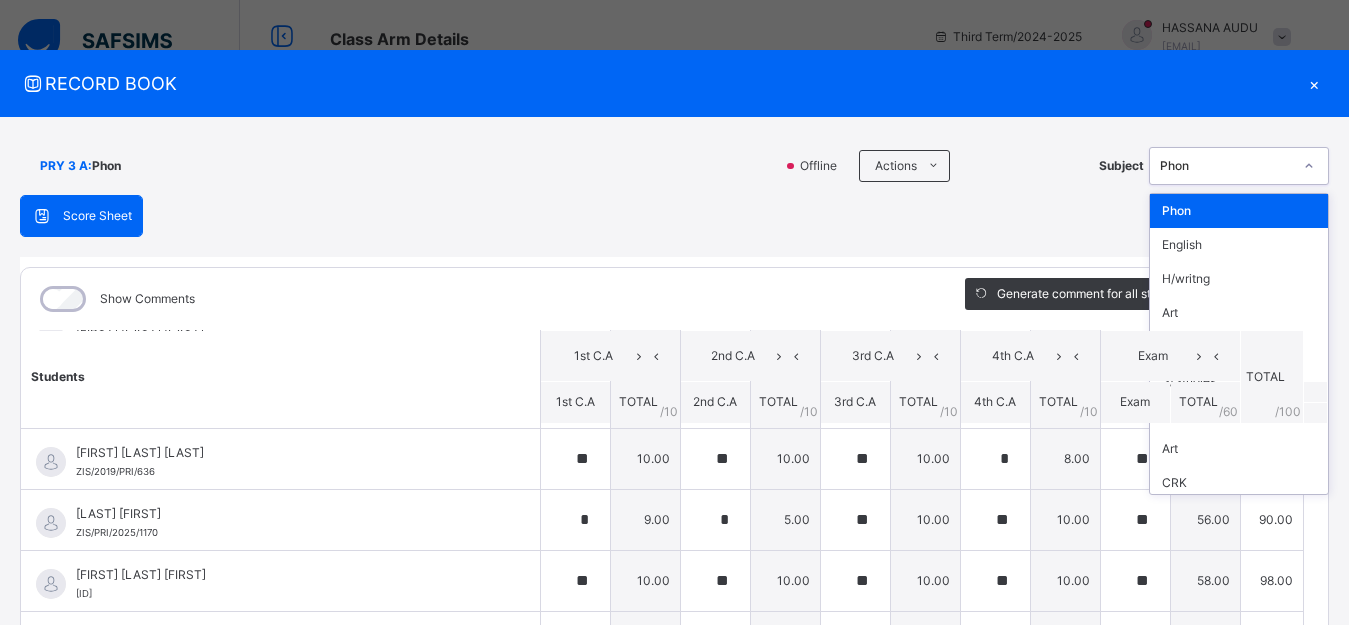 click 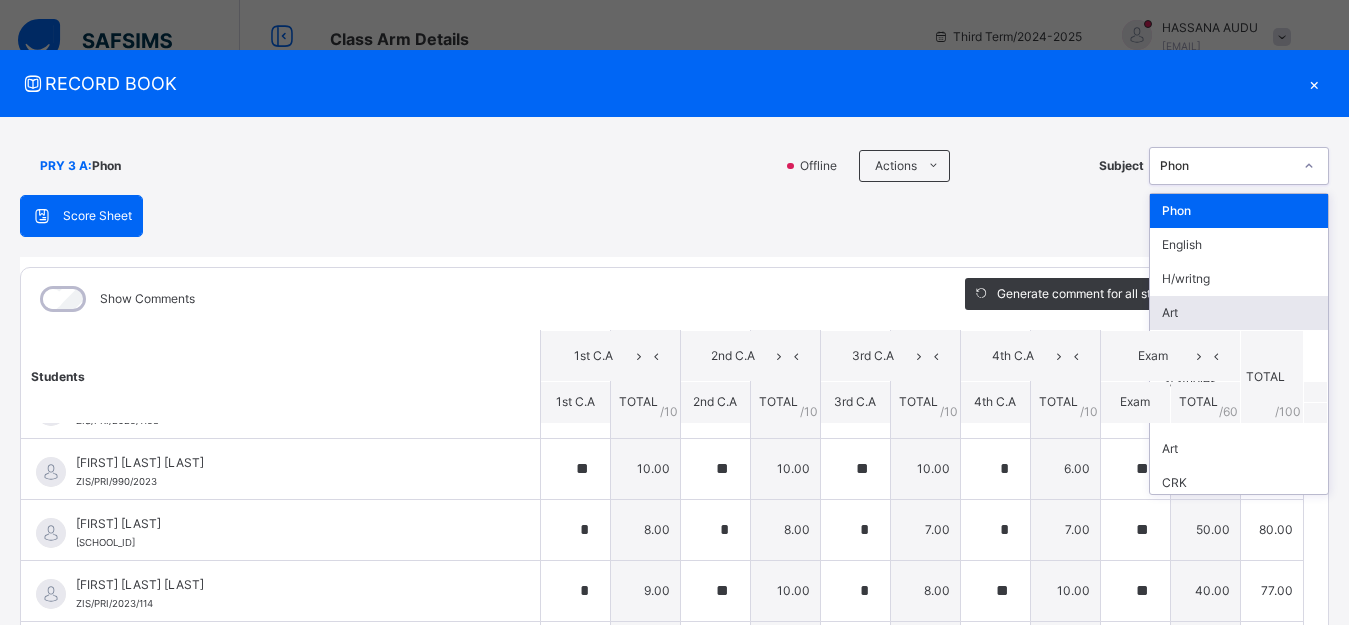 scroll, scrollTop: 600, scrollLeft: 0, axis: vertical 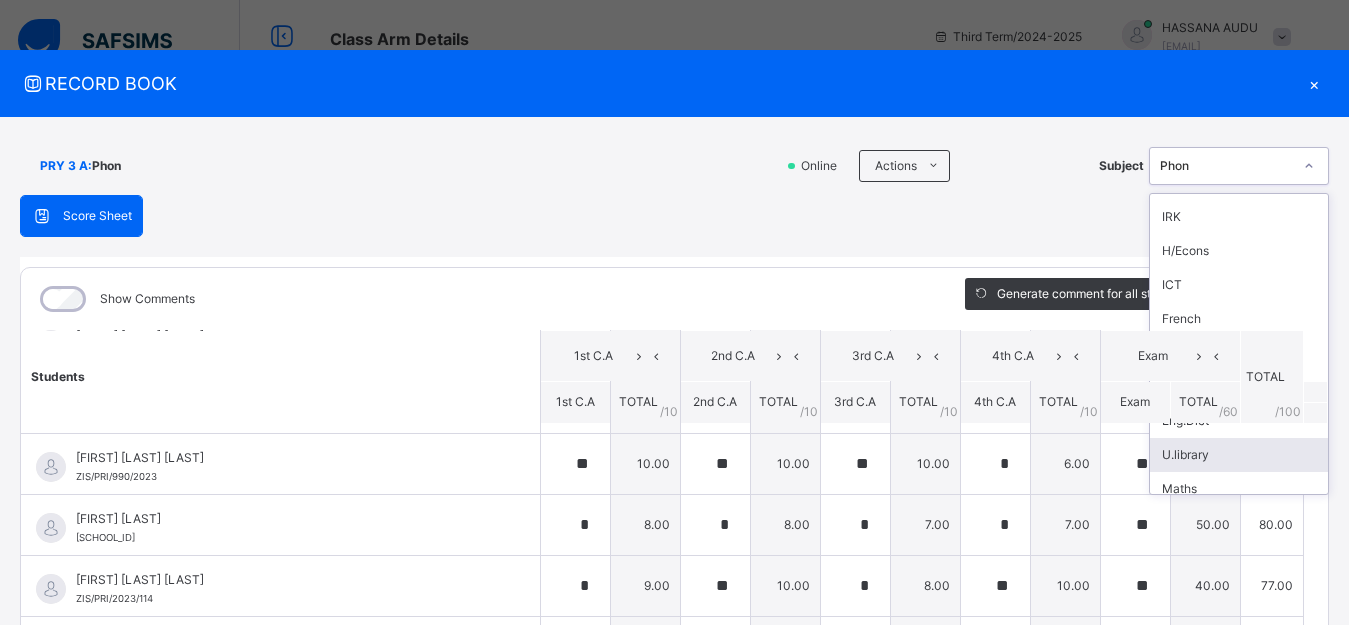 click on "U.library" at bounding box center [1239, 455] 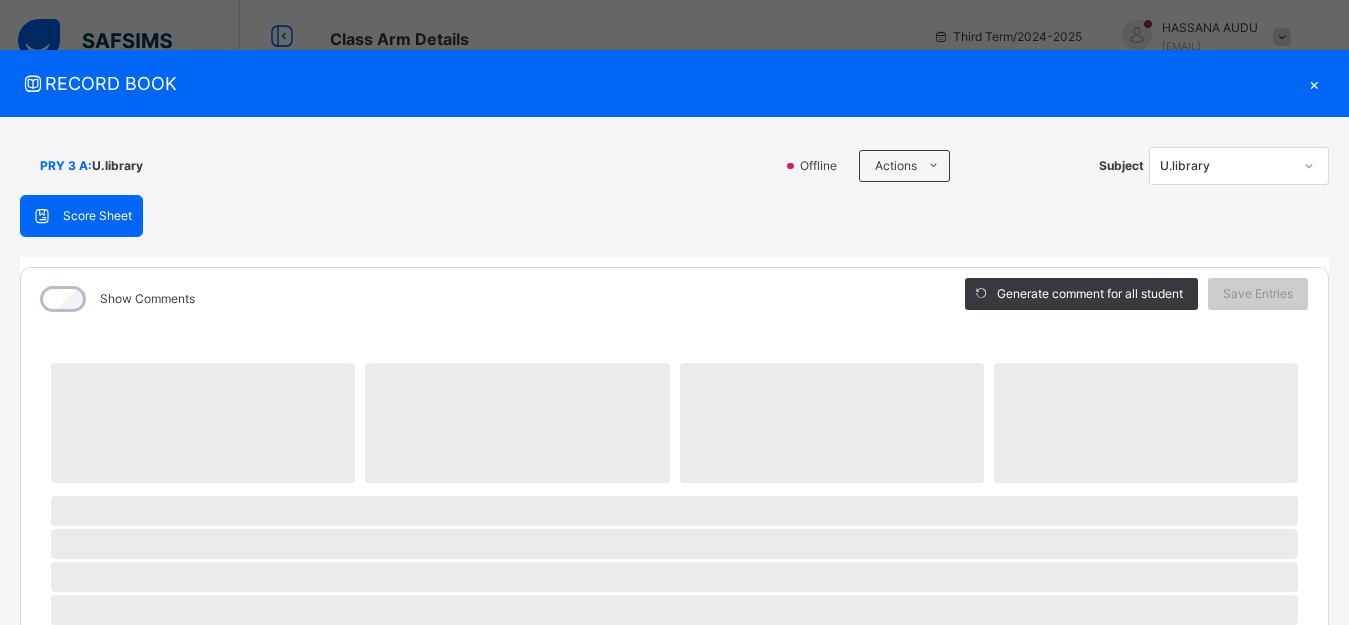 click on "×" at bounding box center (1314, 83) 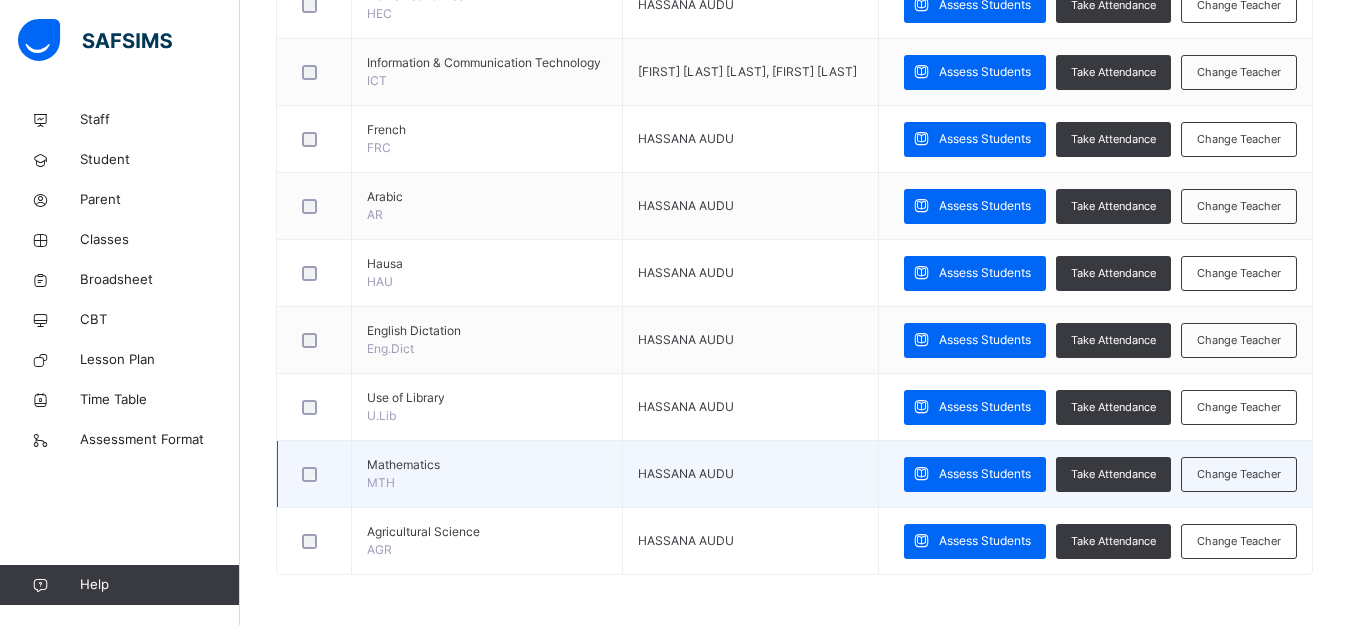 scroll, scrollTop: 1703, scrollLeft: 0, axis: vertical 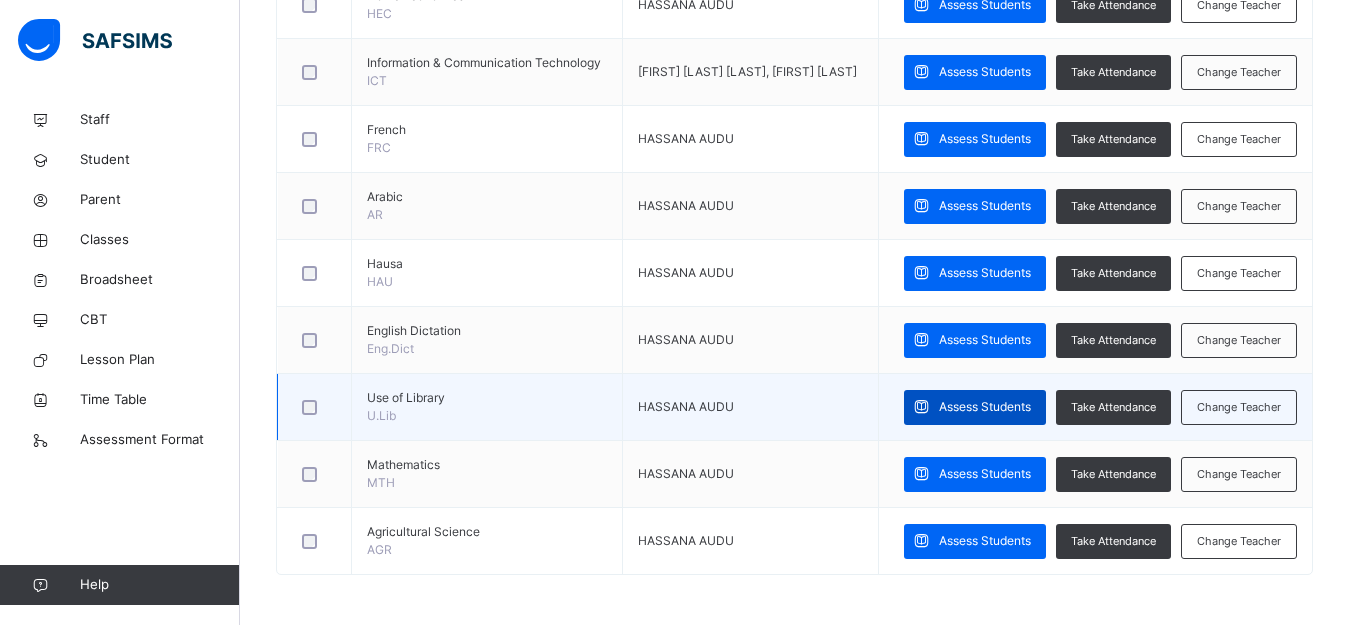 click on "Assess Students" at bounding box center (985, 407) 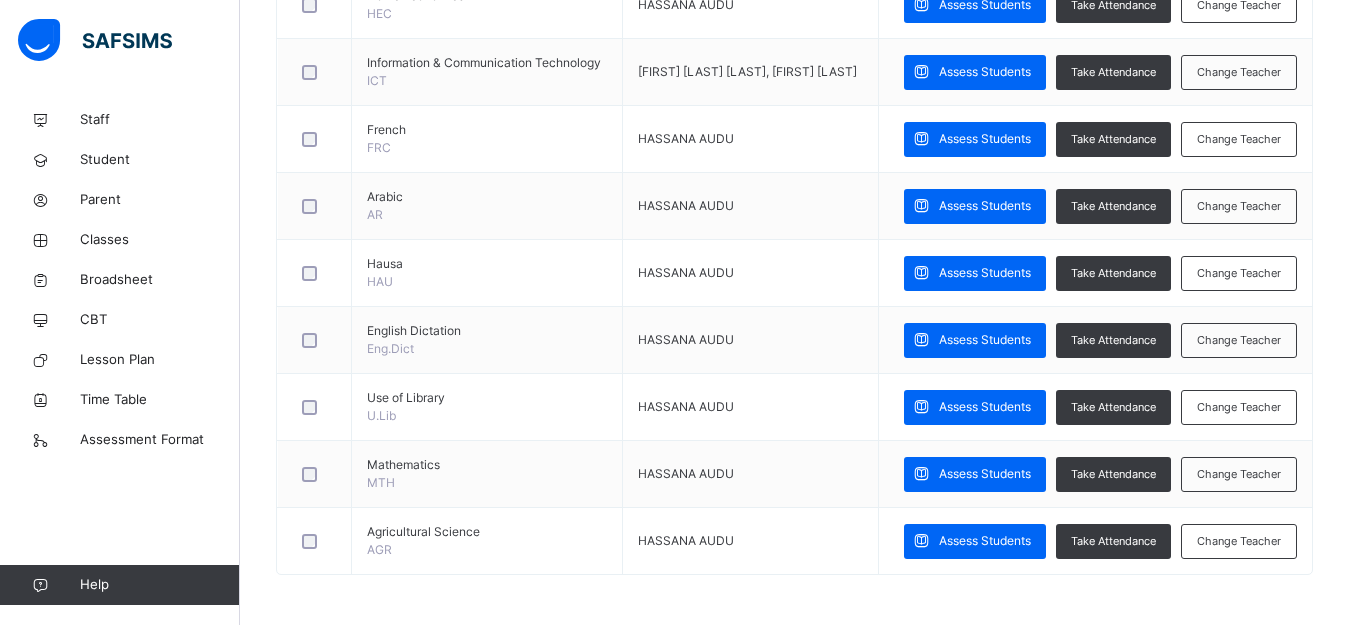click on "‌" at bounding box center [0, 0] 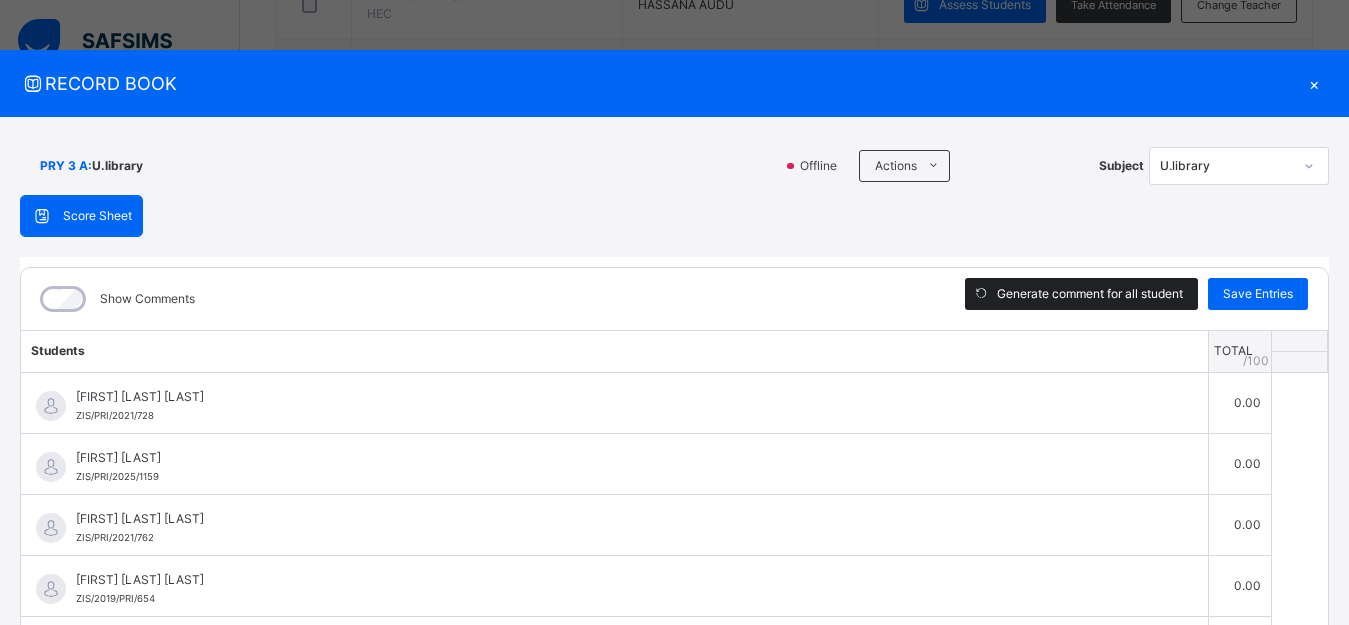 click on "Generate comment for all student" at bounding box center (1090, 294) 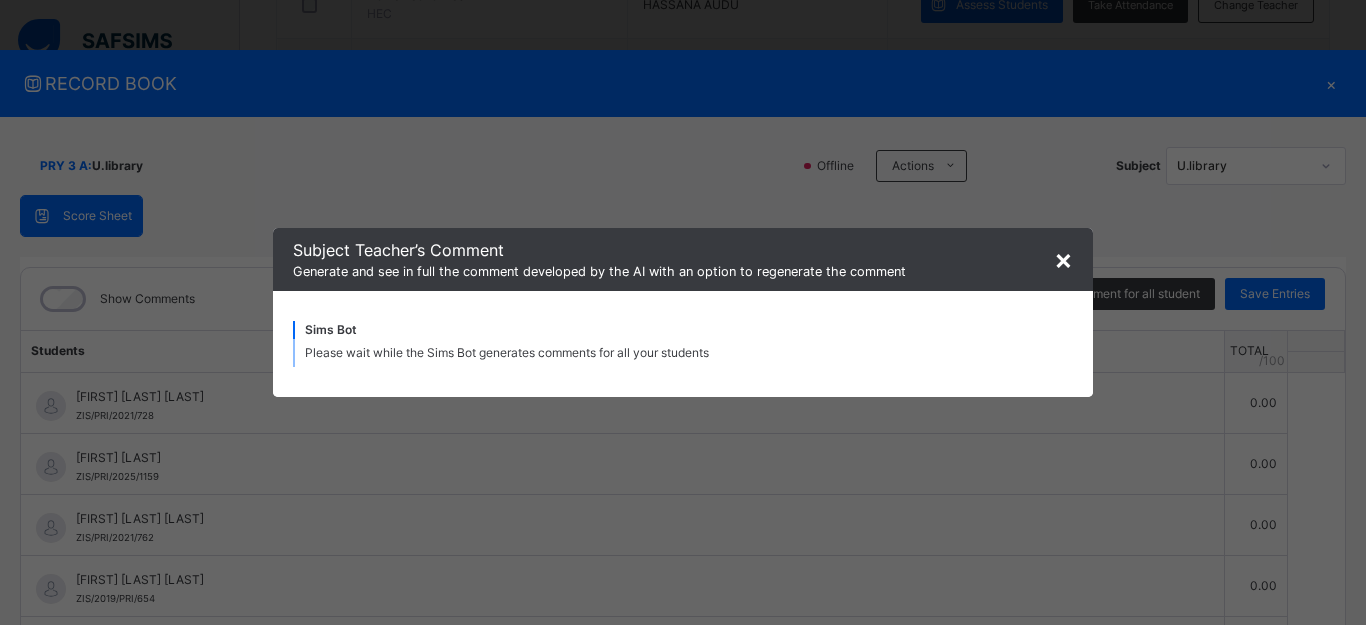 click on "Subject Teacher’s Comment Generate and see in full the comment developed by the AI with an option to regenerate the comment" at bounding box center [683, 259] 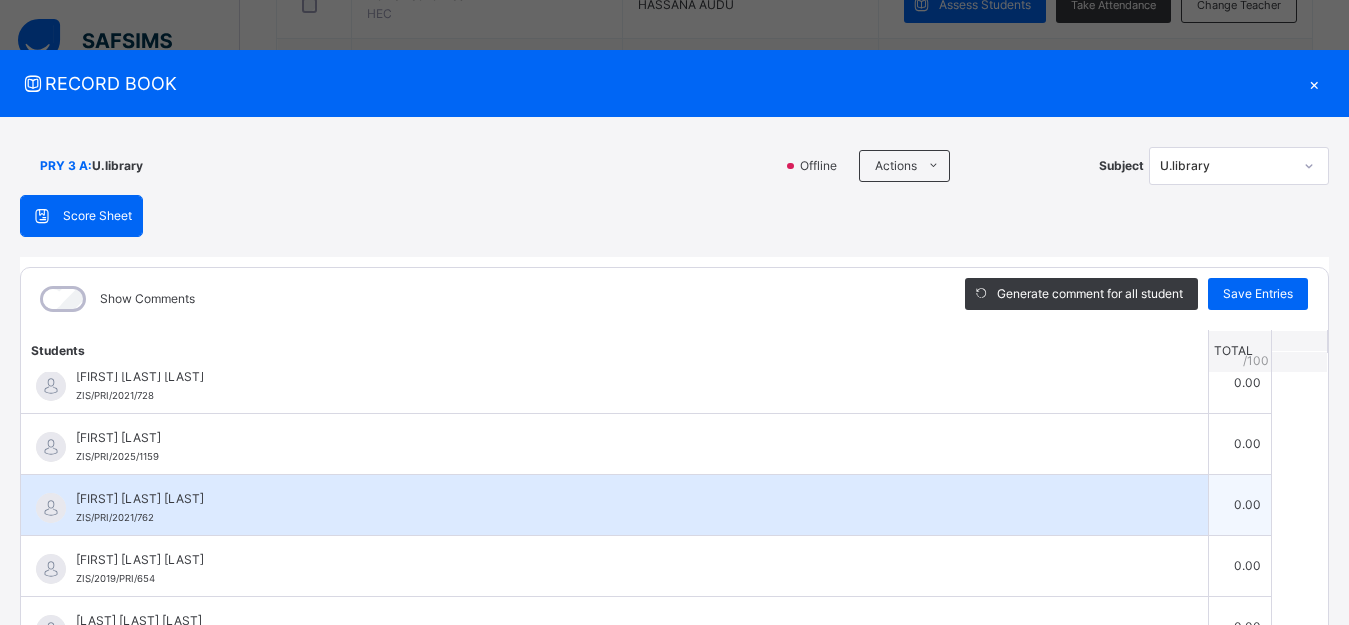 scroll, scrollTop: 0, scrollLeft: 0, axis: both 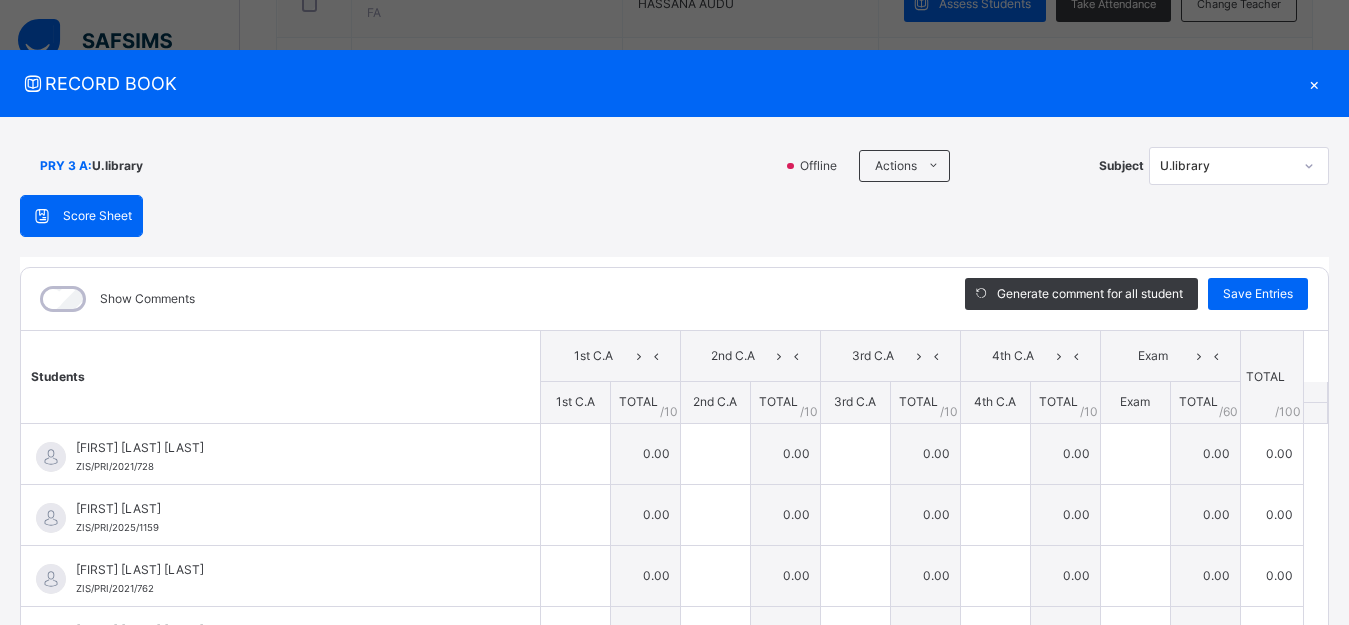 click on "×" at bounding box center (1314, 83) 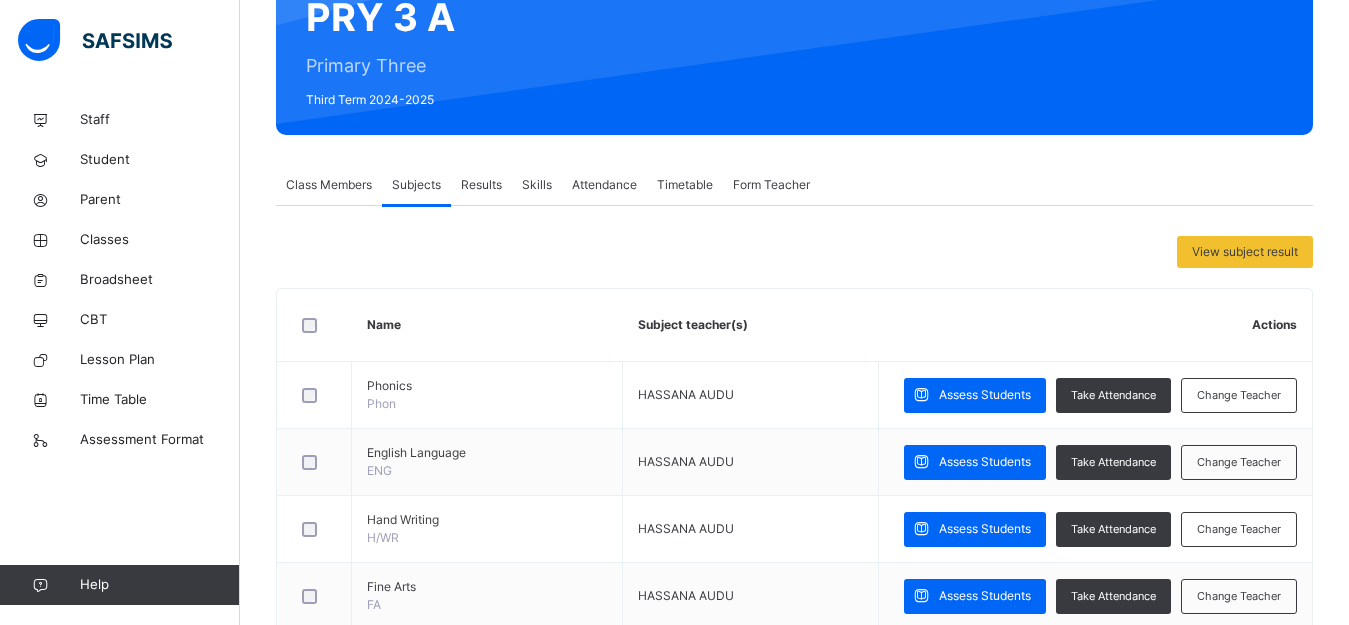 scroll, scrollTop: 203, scrollLeft: 0, axis: vertical 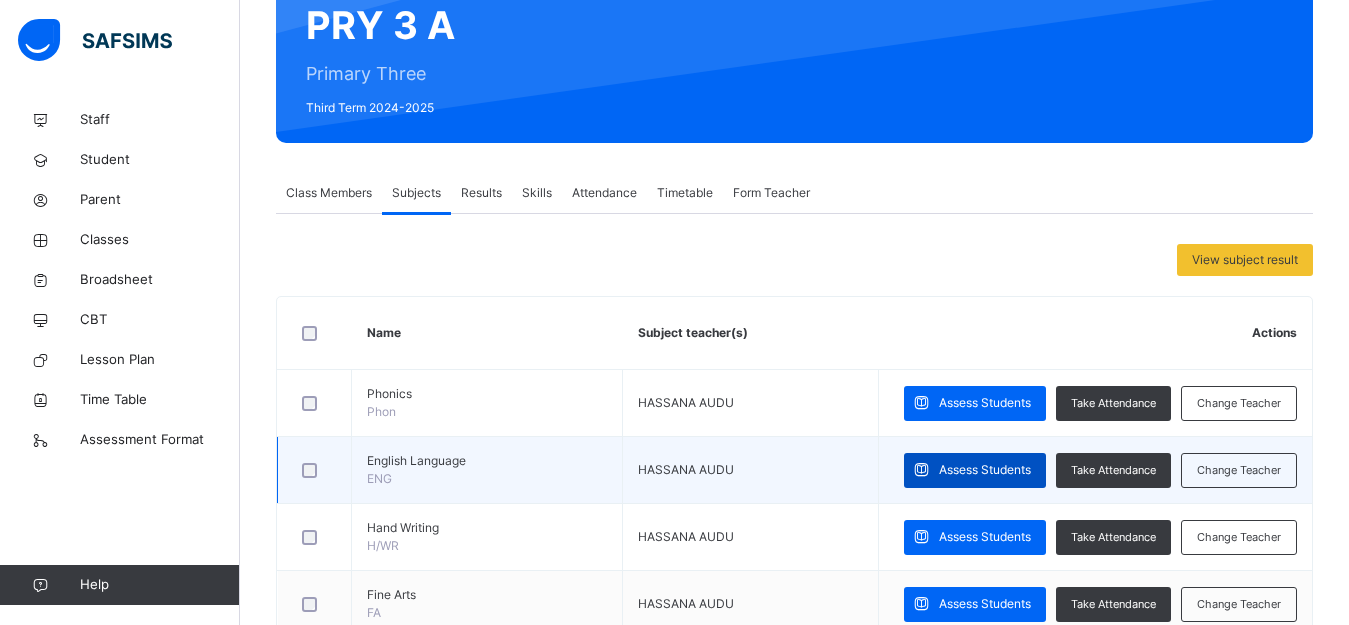 click on "Assess Students" at bounding box center (985, 470) 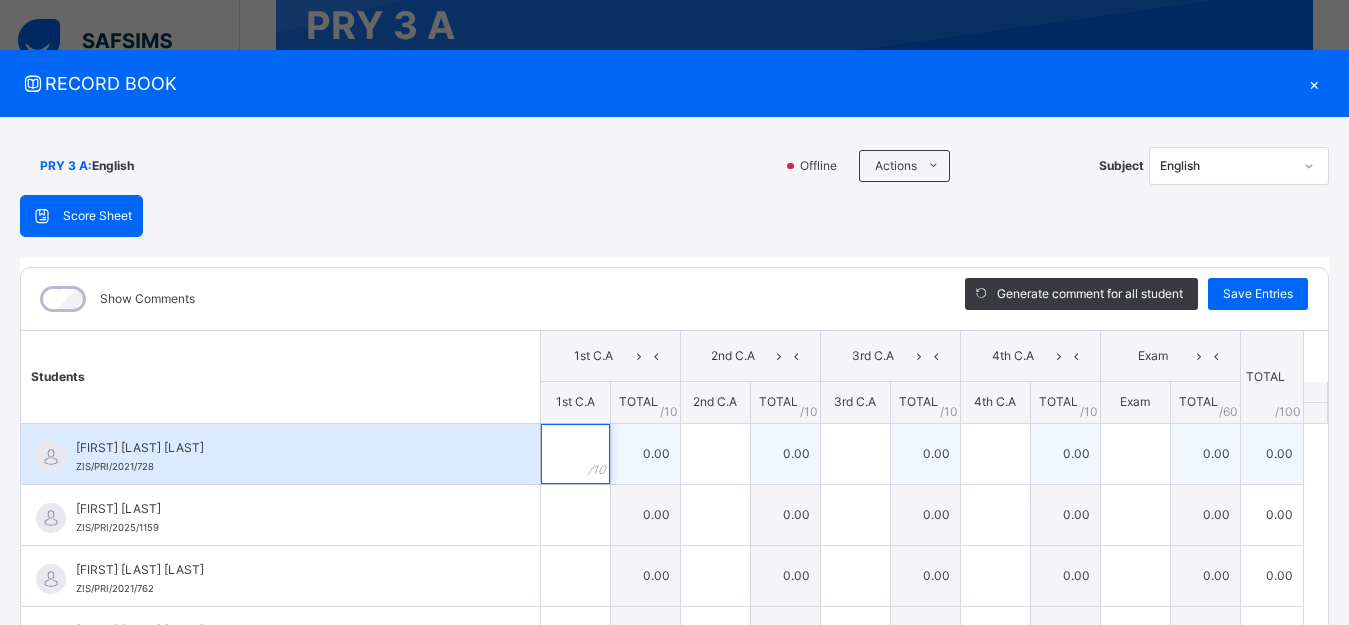 click at bounding box center [575, 454] 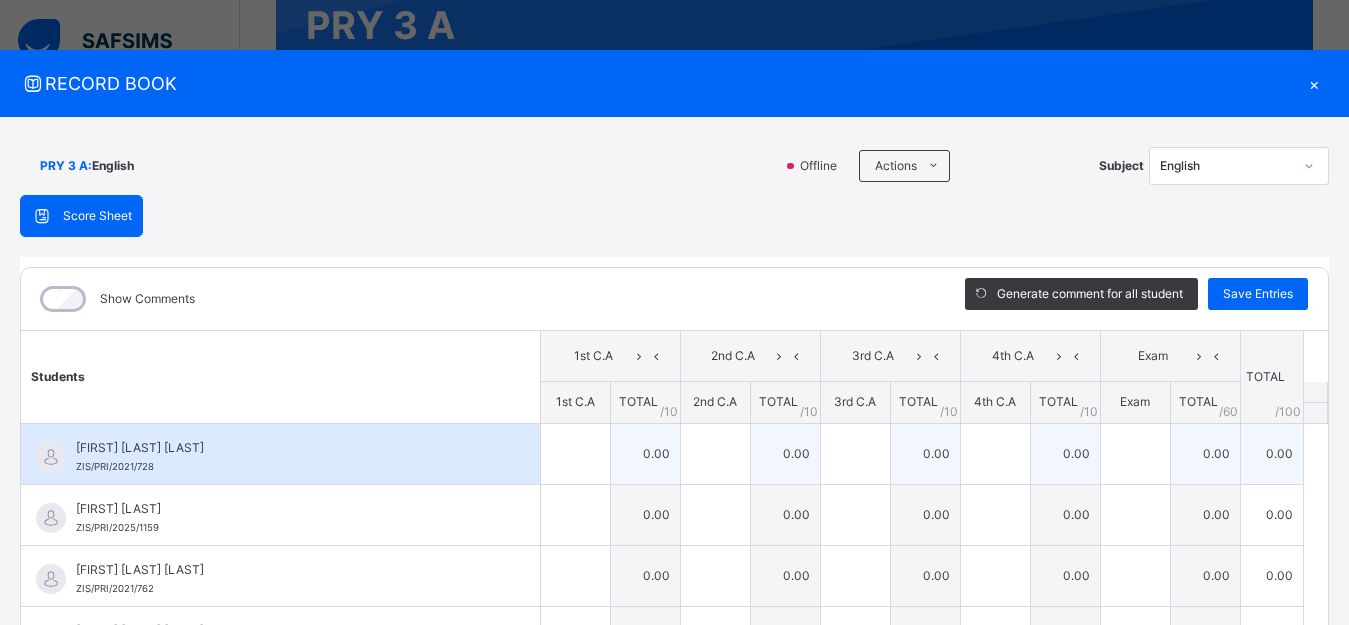 click at bounding box center [575, 454] 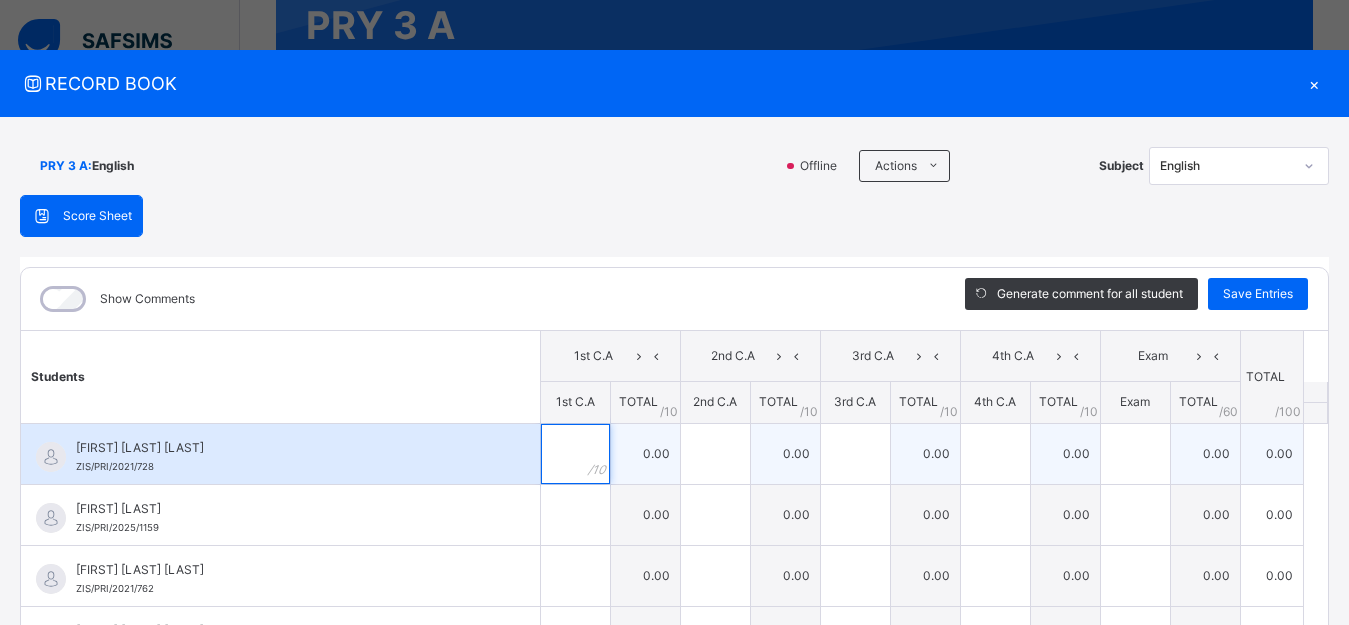 click at bounding box center (575, 454) 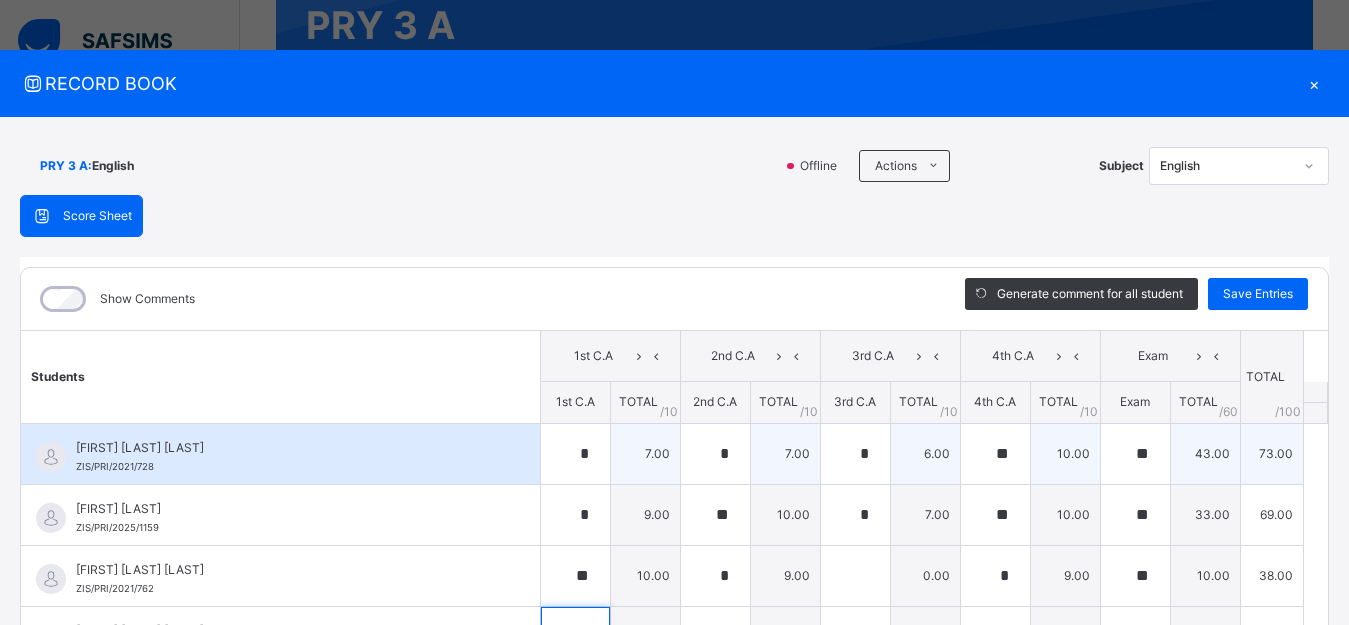 scroll, scrollTop: 42, scrollLeft: 0, axis: vertical 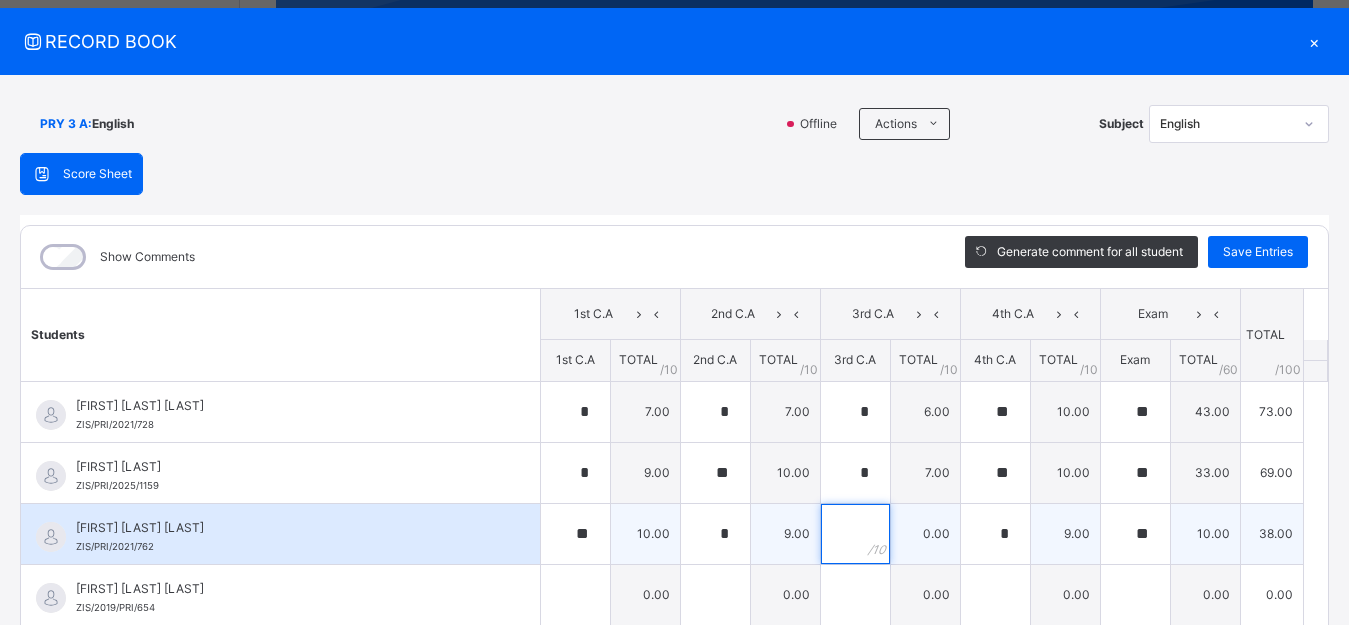 click at bounding box center [855, 534] 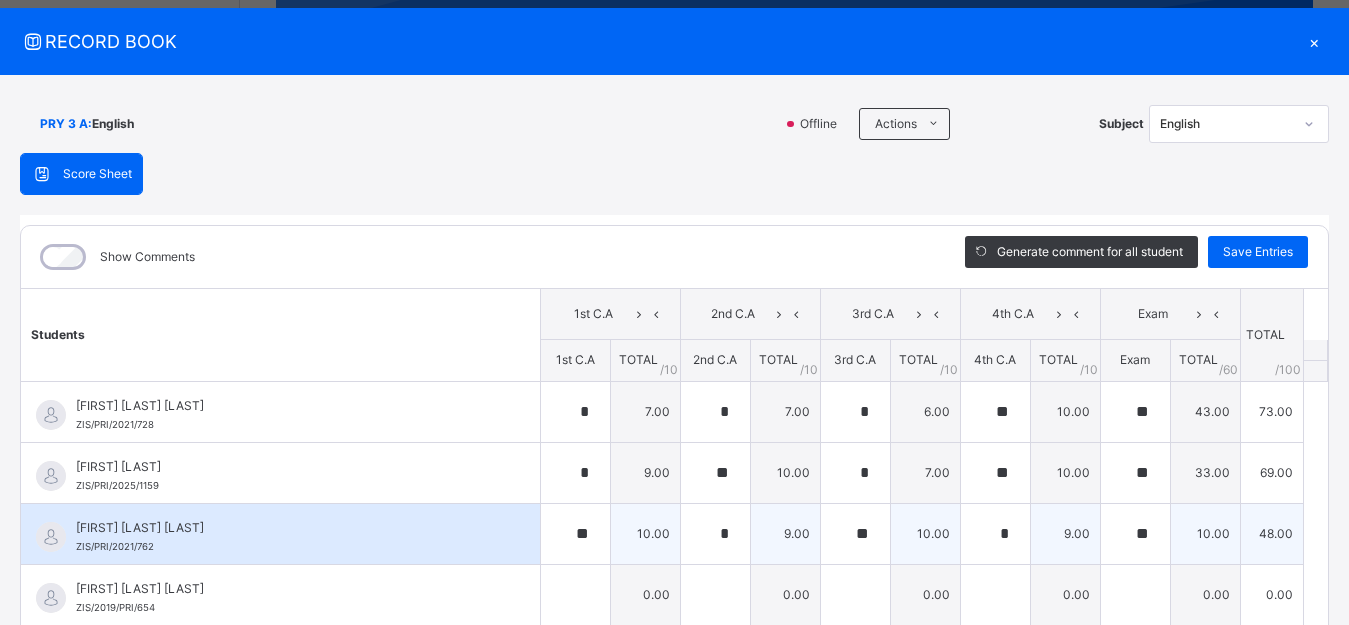 click on "10.00" at bounding box center [1205, 533] 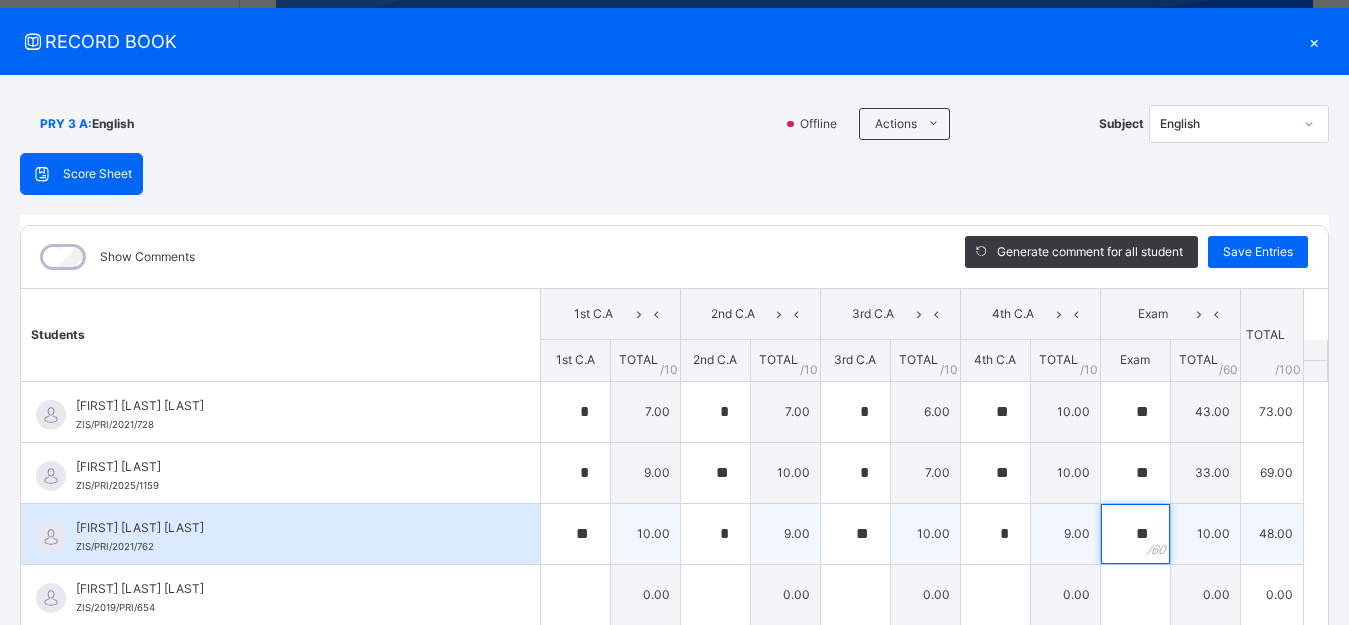 click on "**" at bounding box center [1135, 534] 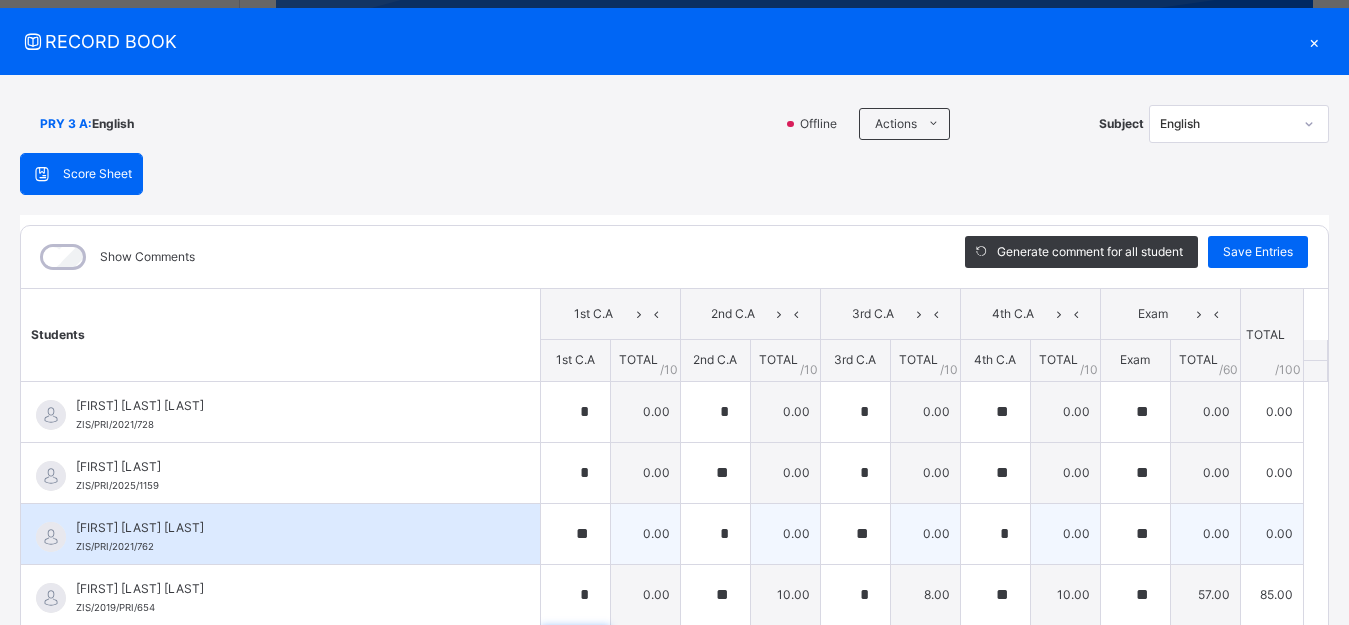 scroll, scrollTop: 286, scrollLeft: 0, axis: vertical 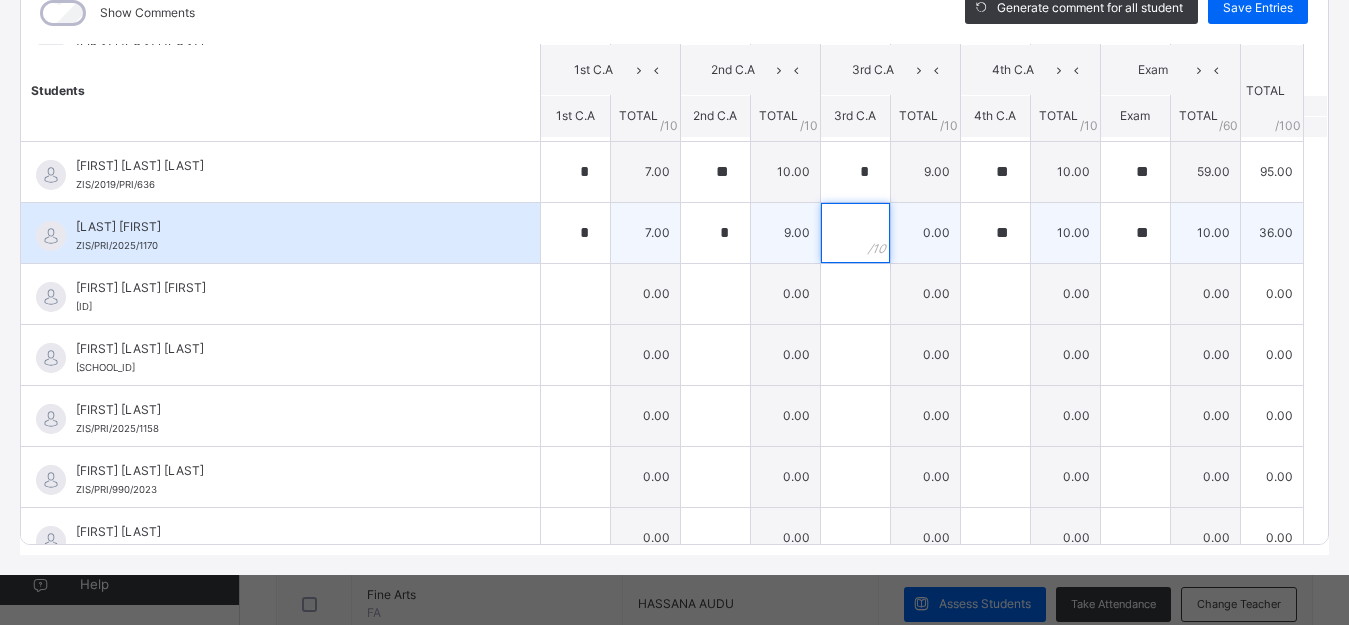 click at bounding box center (855, 233) 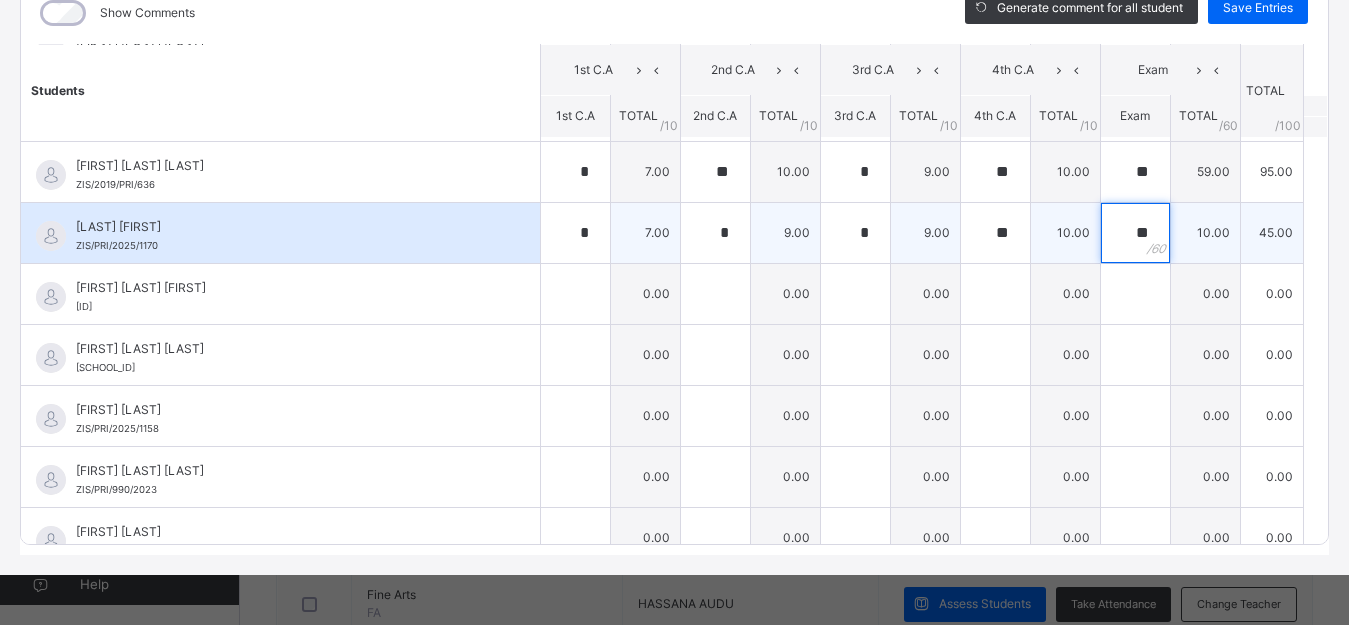 click on "**" at bounding box center (1135, 233) 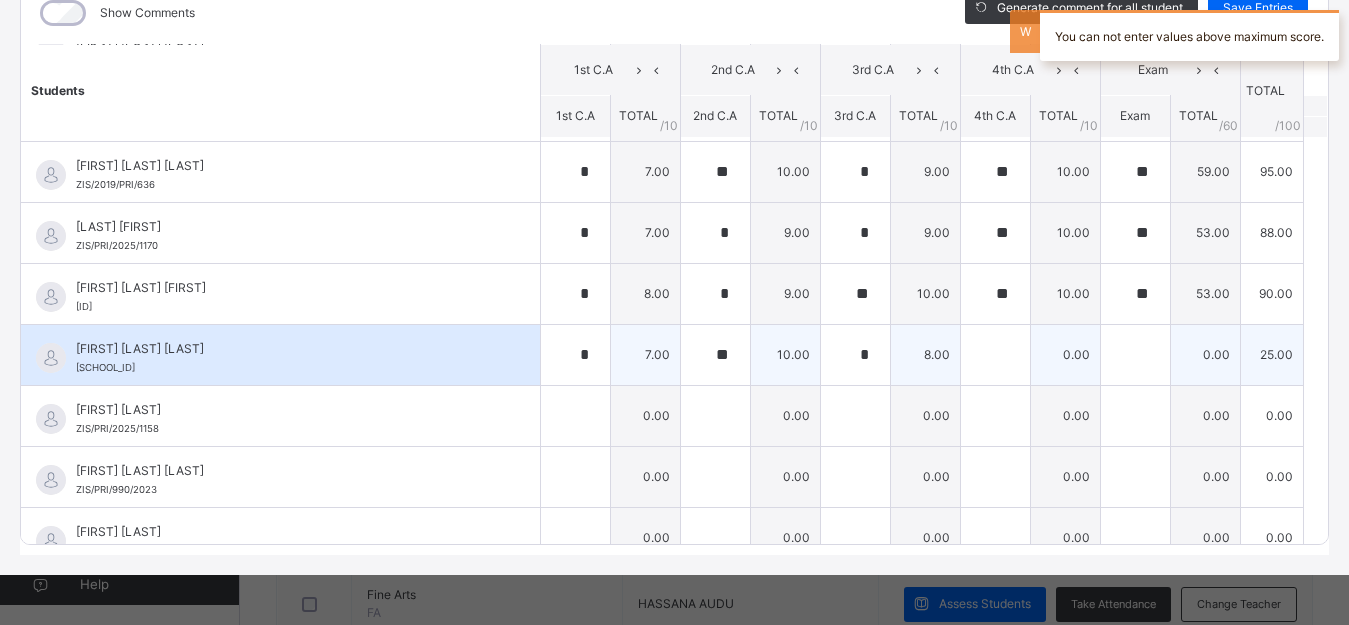 click on "0.00" at bounding box center (1065, 354) 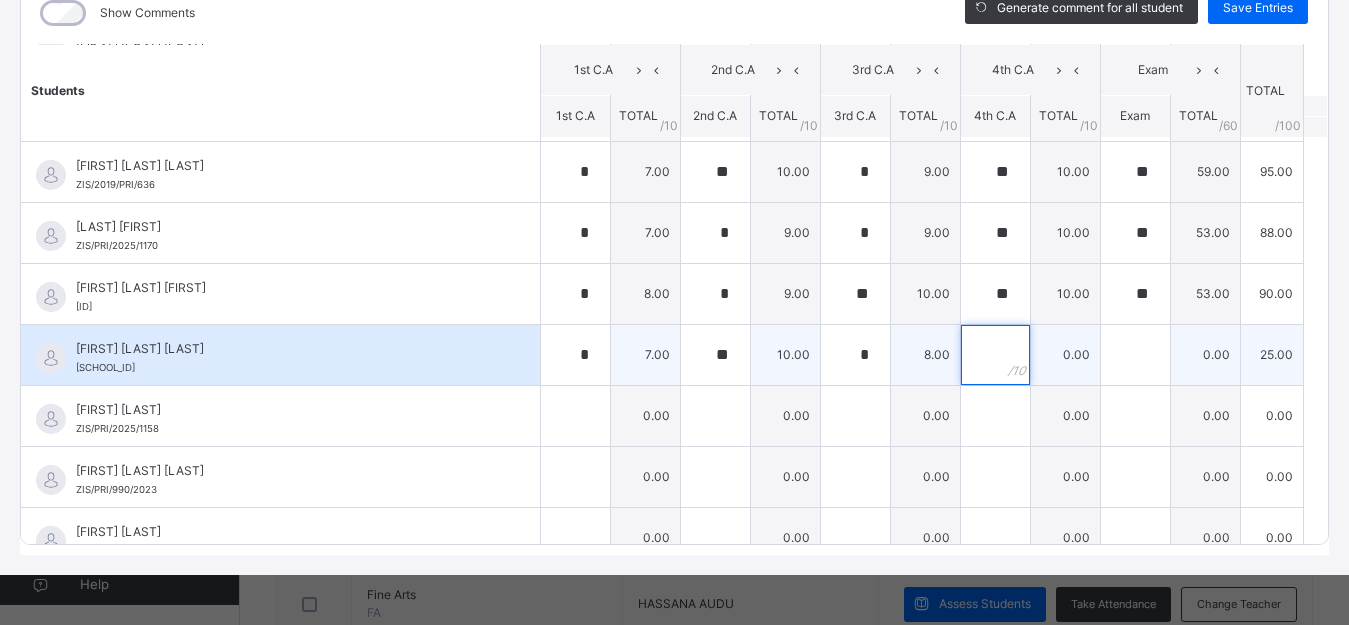 click at bounding box center (995, 355) 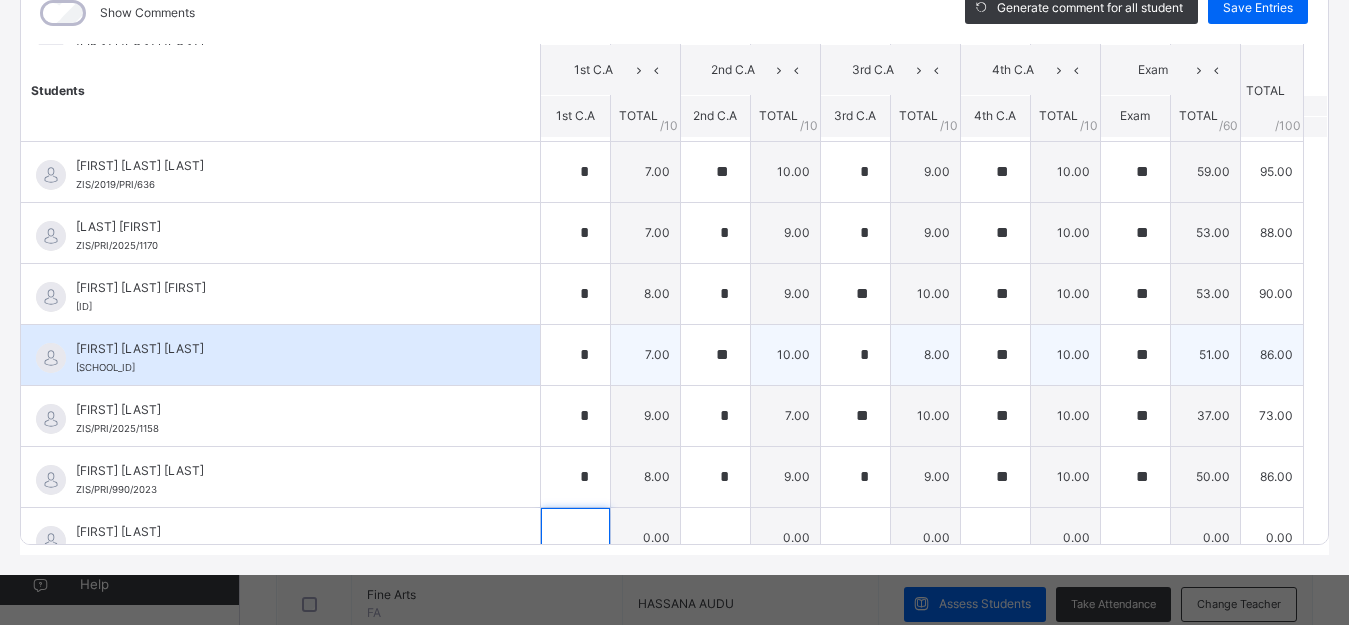 scroll, scrollTop: 325, scrollLeft: 0, axis: vertical 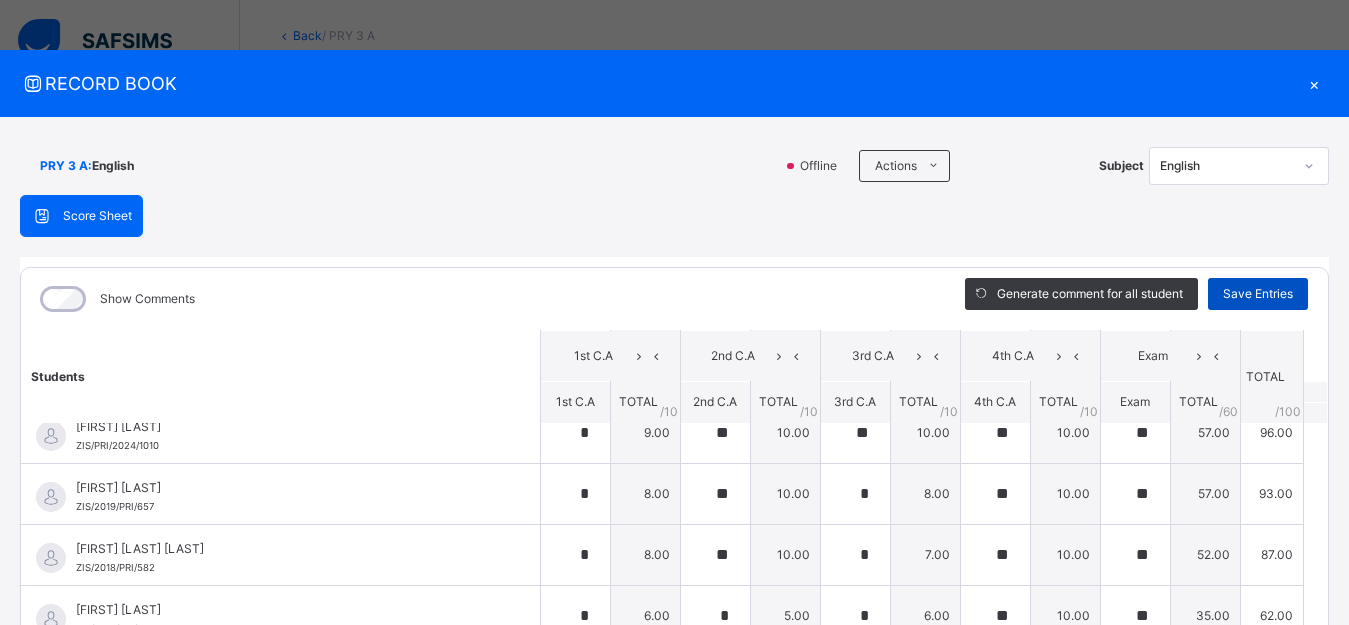 click on "Save Entries" at bounding box center (1258, 294) 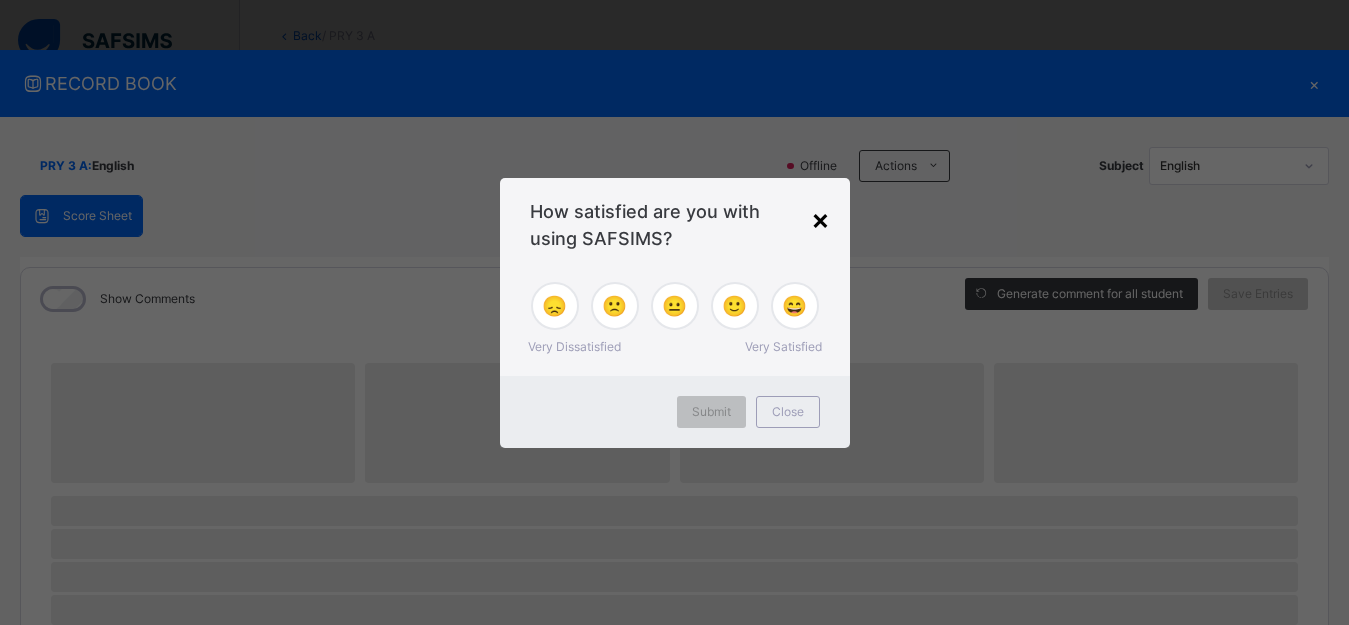 click on "×" at bounding box center (820, 219) 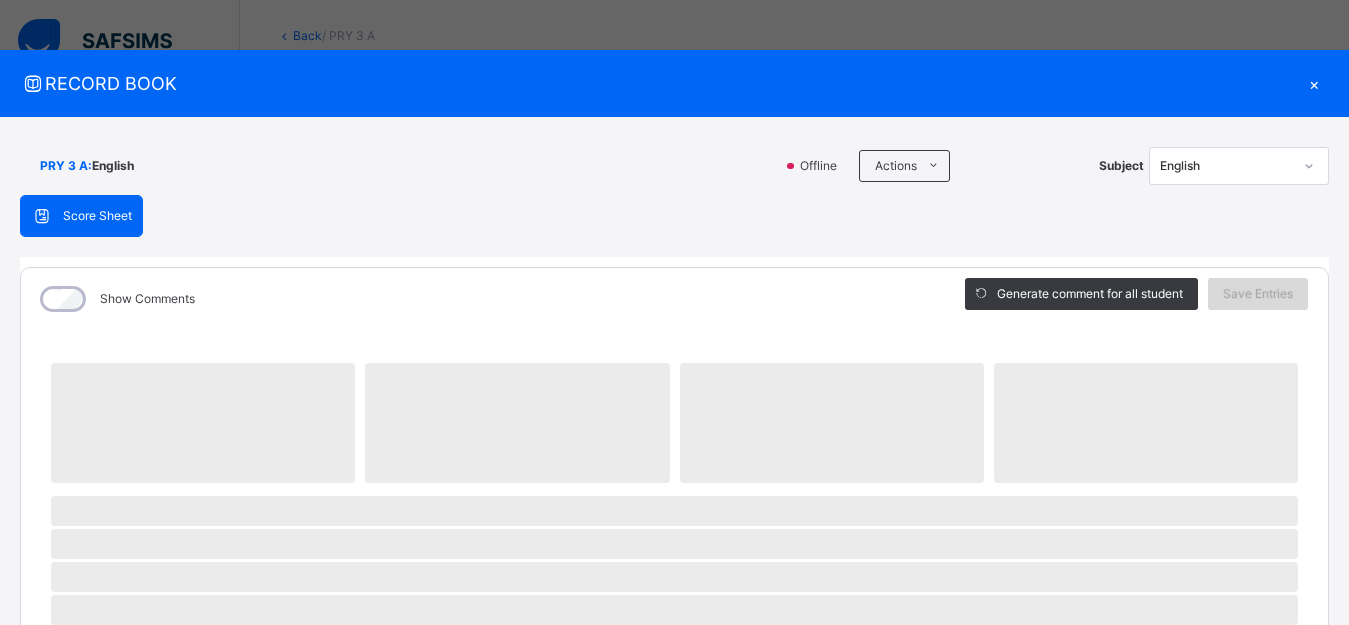 click on "Save Entries" at bounding box center (1258, 294) 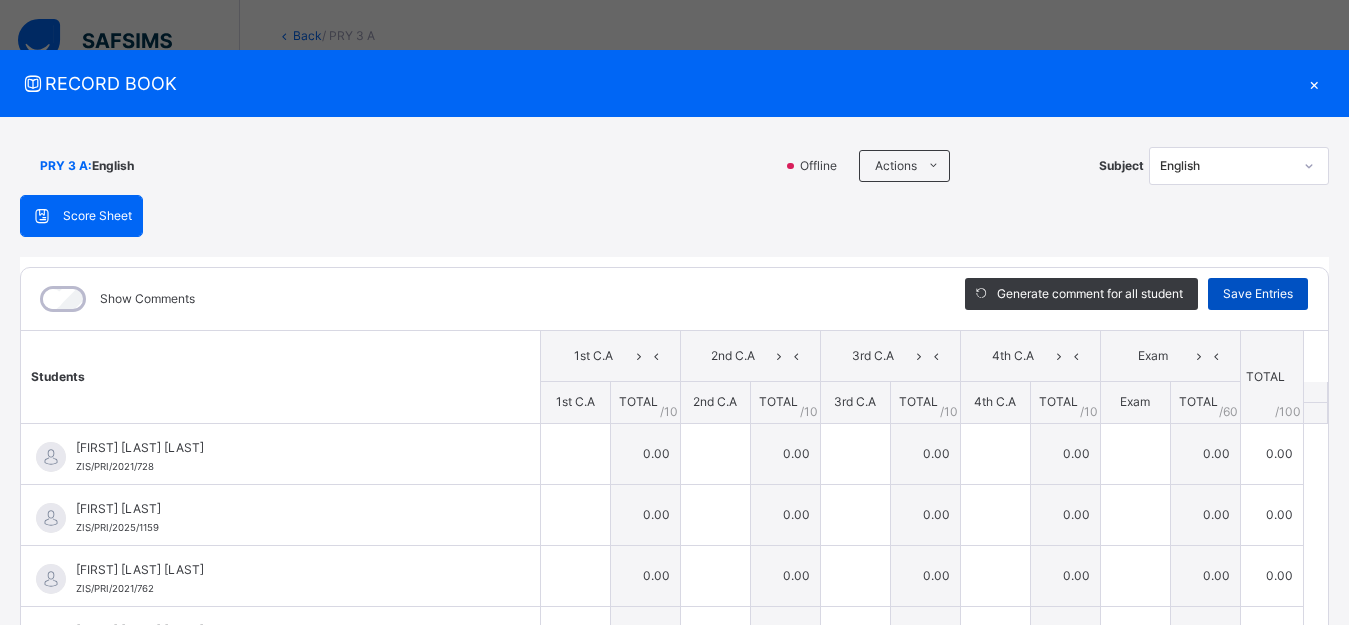 click on "Save Entries" at bounding box center (1258, 294) 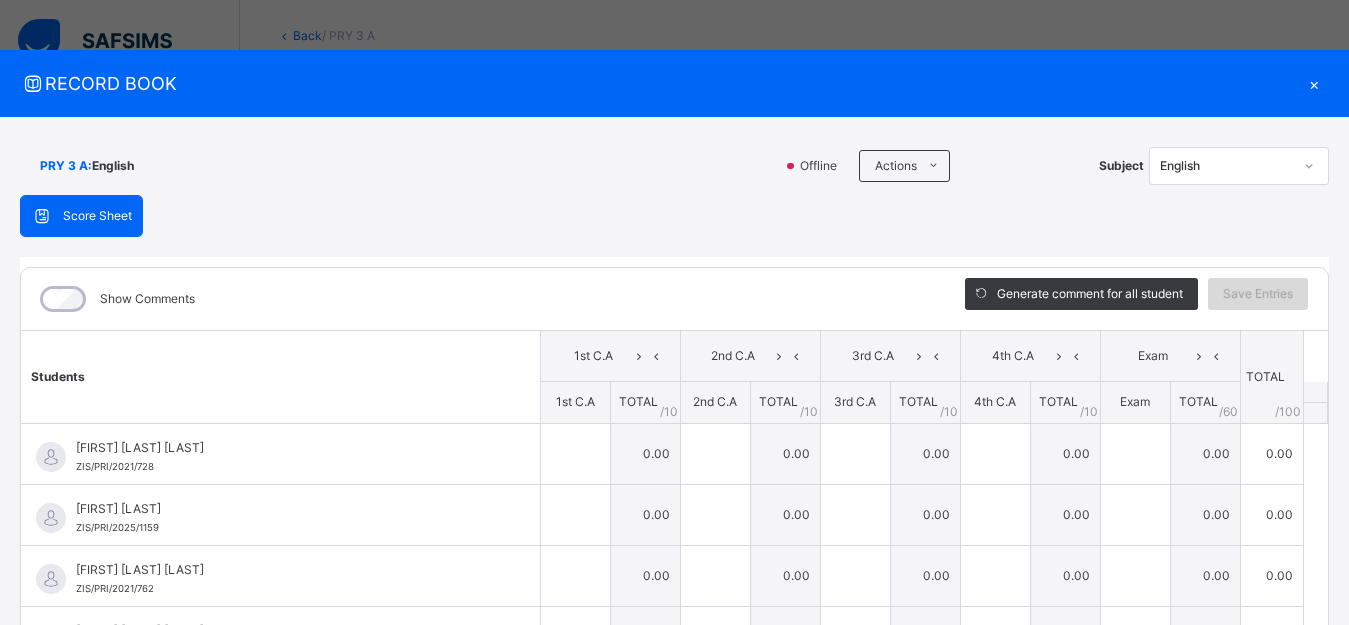 click on "Save Entries" at bounding box center (1258, 294) 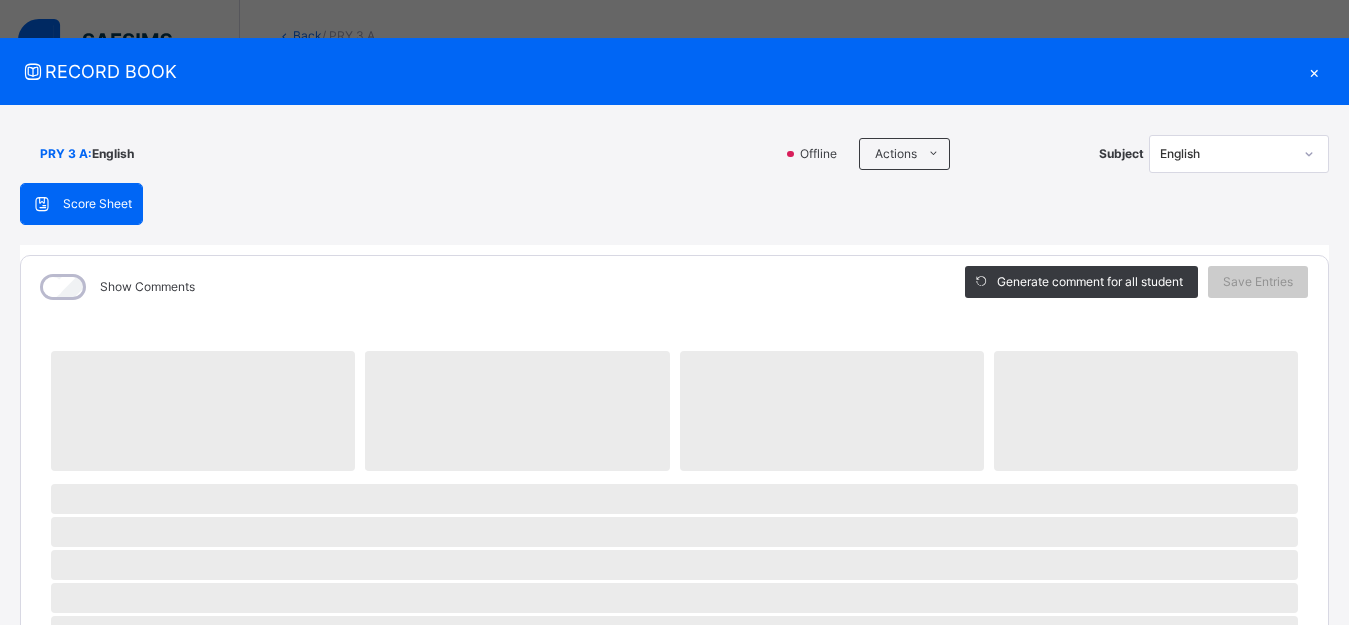 scroll, scrollTop: 0, scrollLeft: 0, axis: both 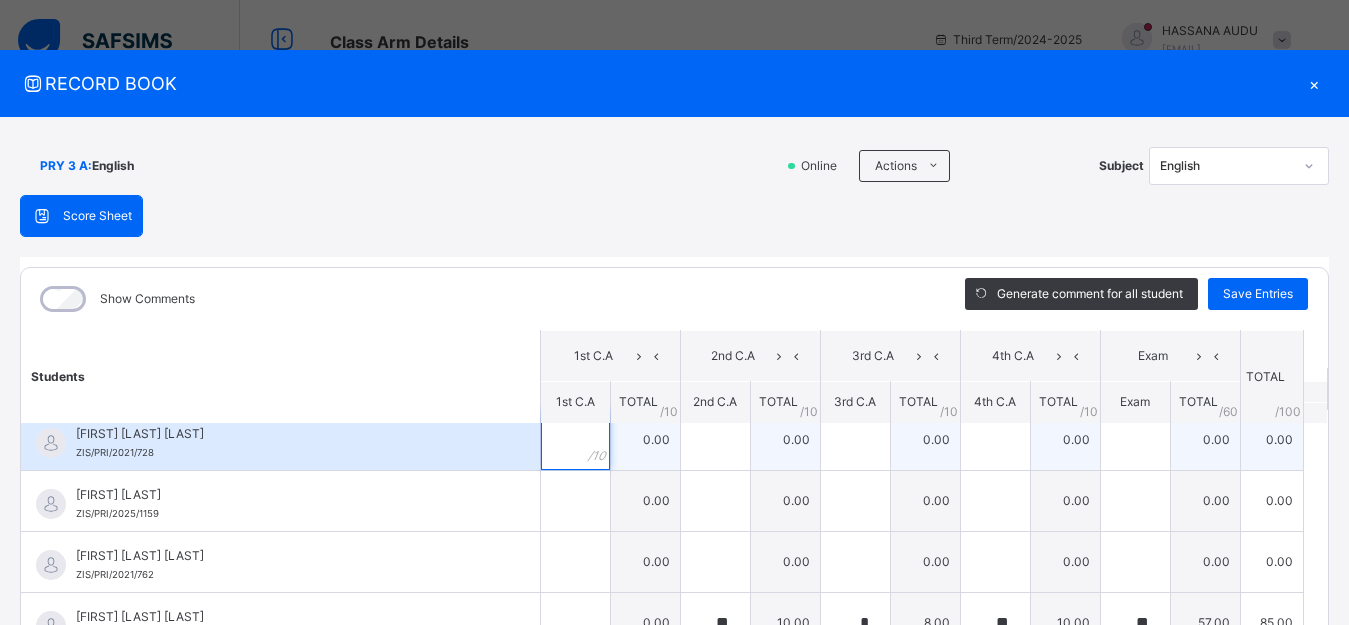 click at bounding box center (575, 440) 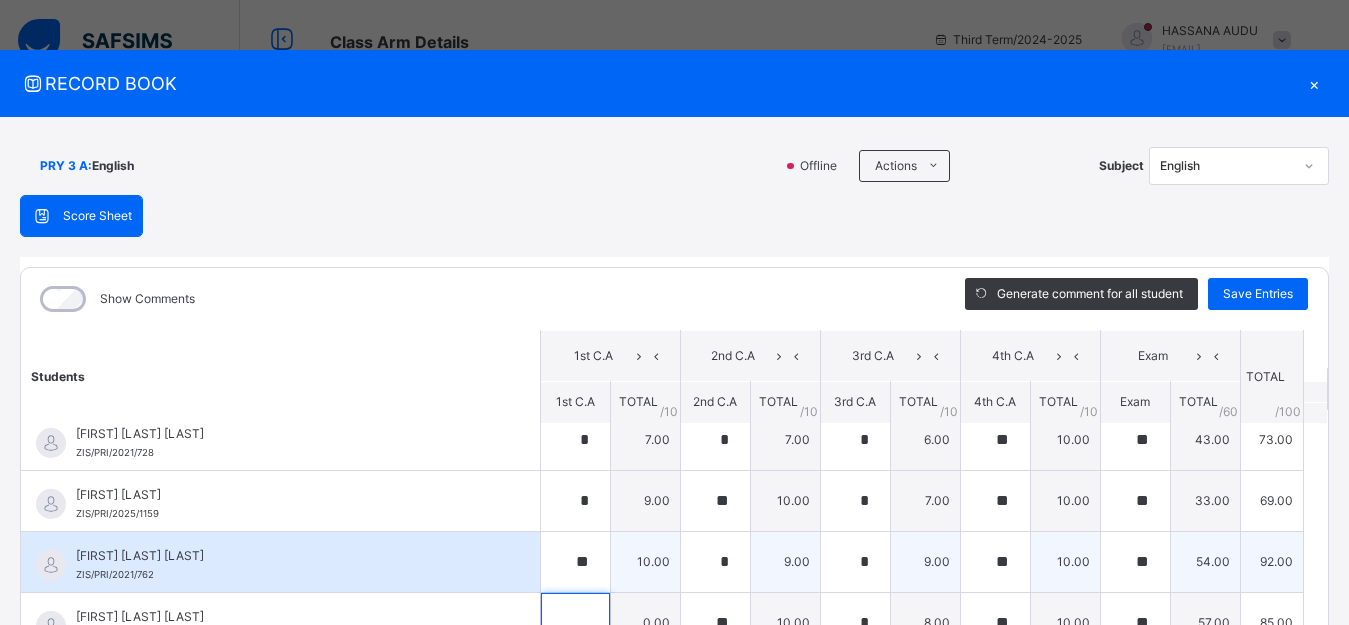 scroll, scrollTop: 28, scrollLeft: 0, axis: vertical 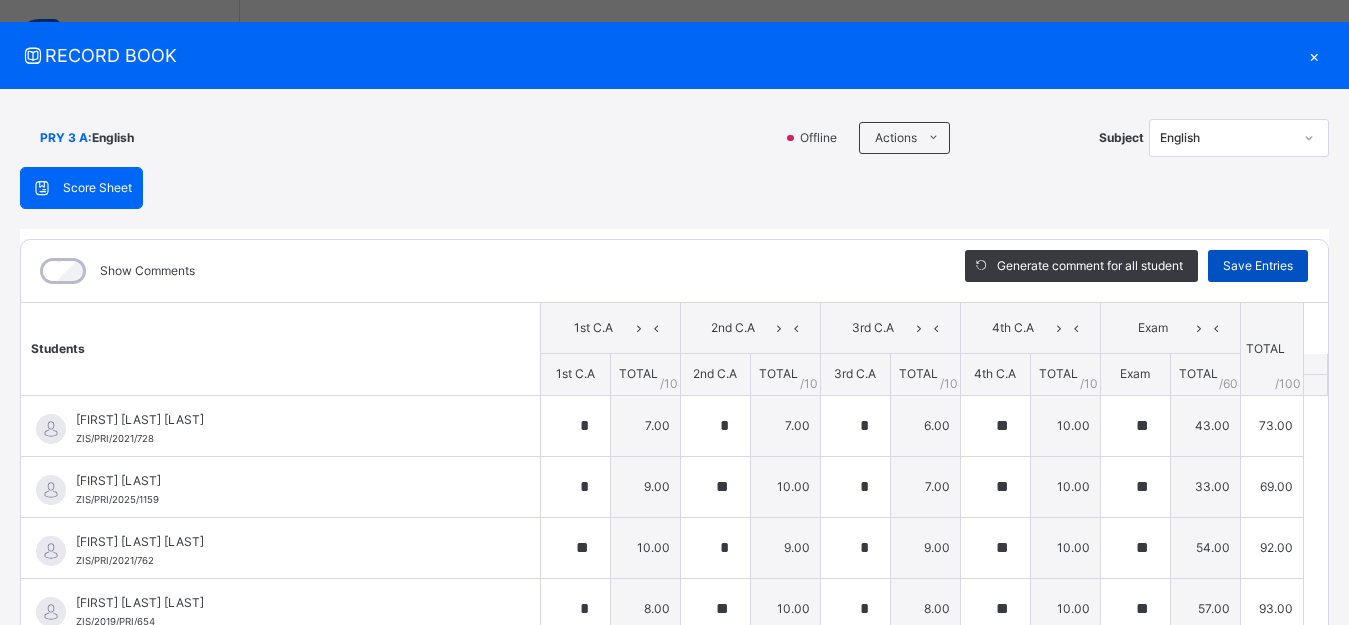 click on "Save Entries" at bounding box center [1258, 266] 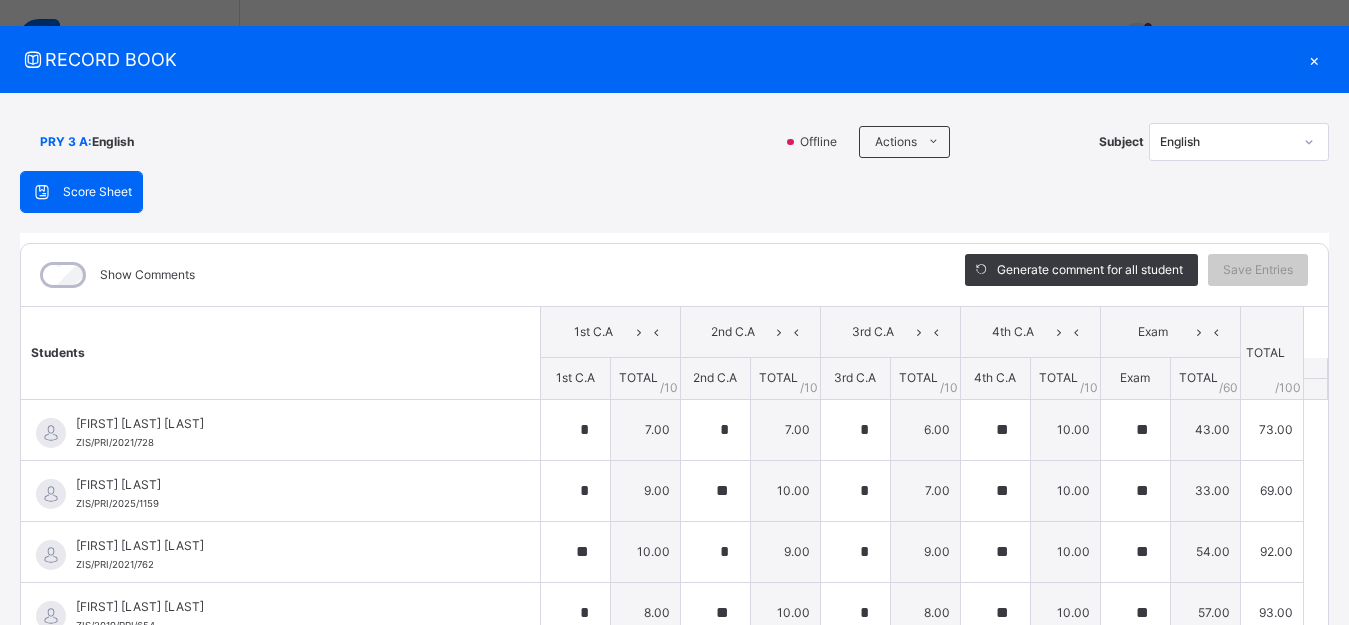 scroll, scrollTop: 0, scrollLeft: 0, axis: both 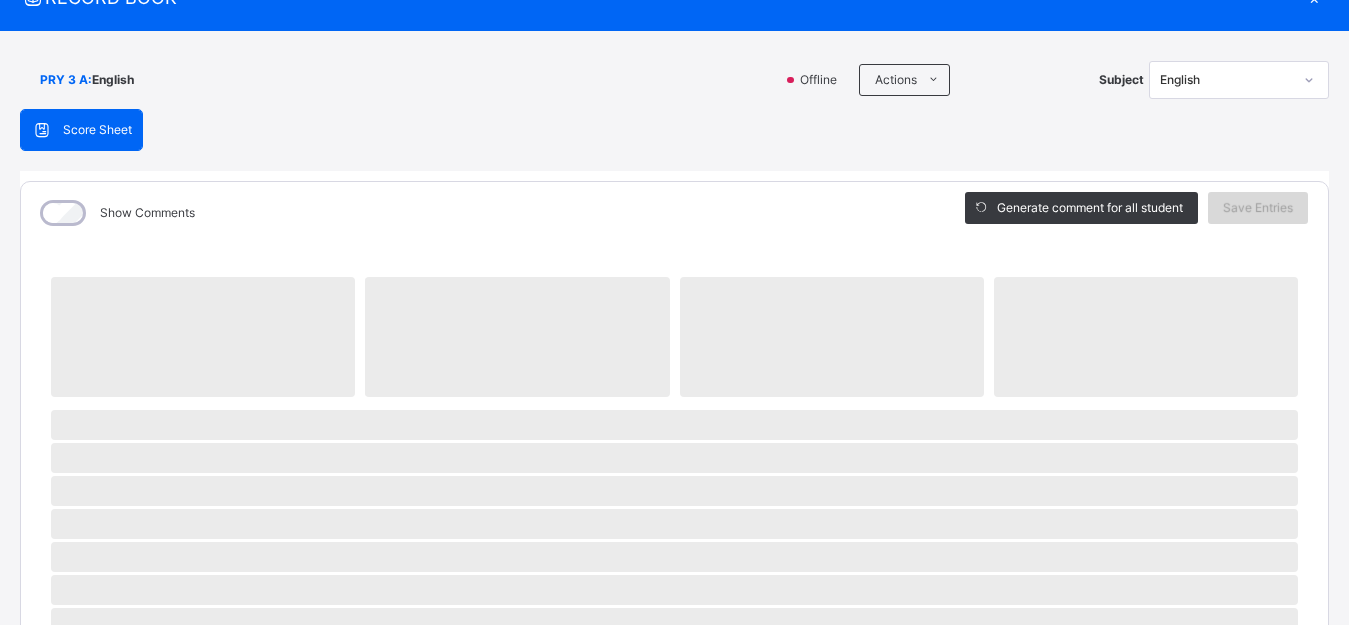 click on "Save Entries" at bounding box center [1258, 208] 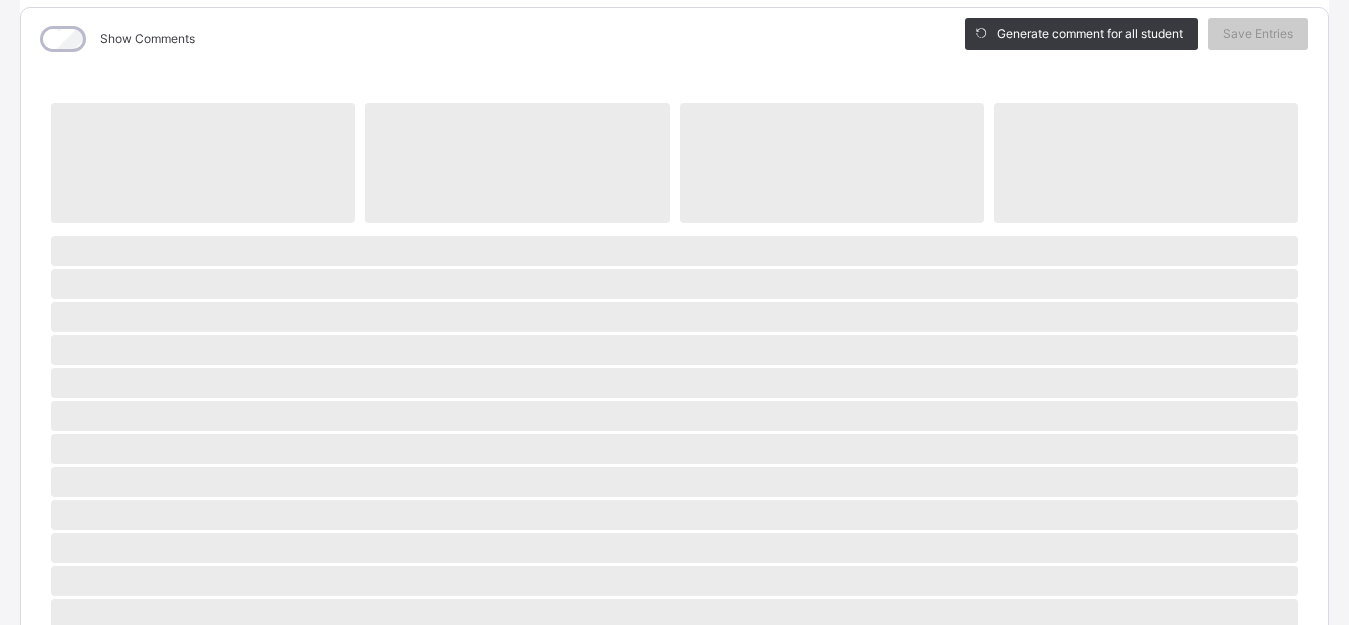 scroll, scrollTop: 86, scrollLeft: 0, axis: vertical 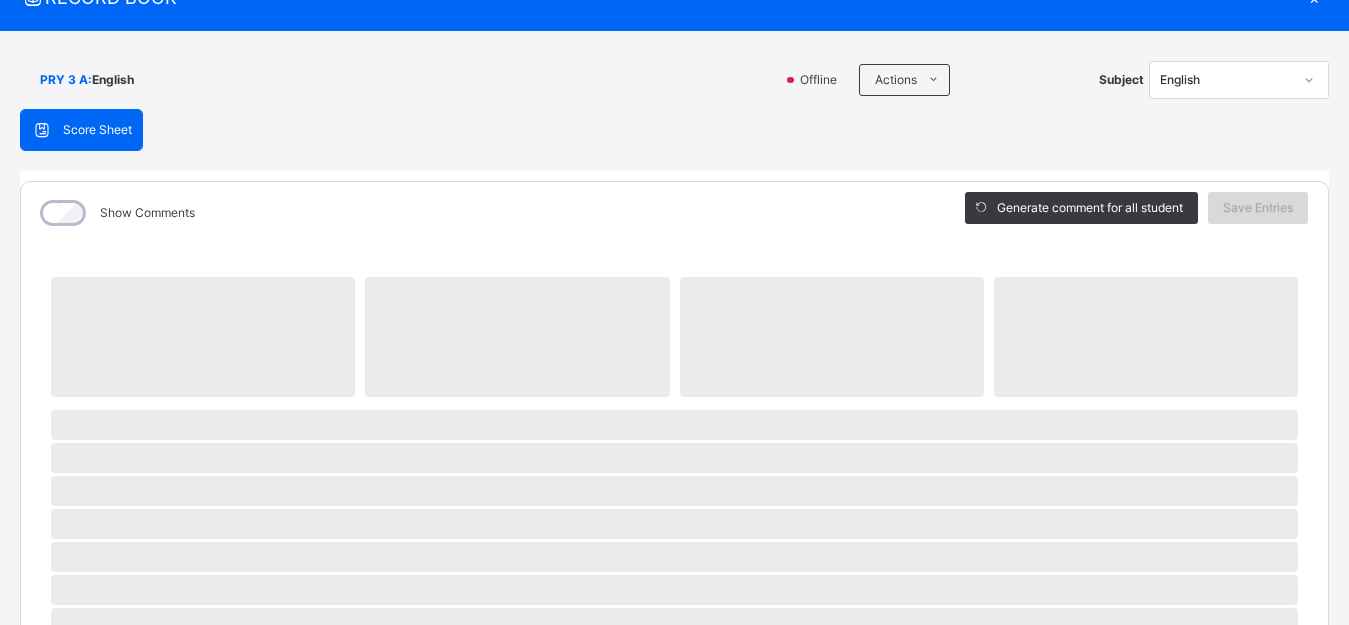 click on "Save Entries" at bounding box center (1258, 208) 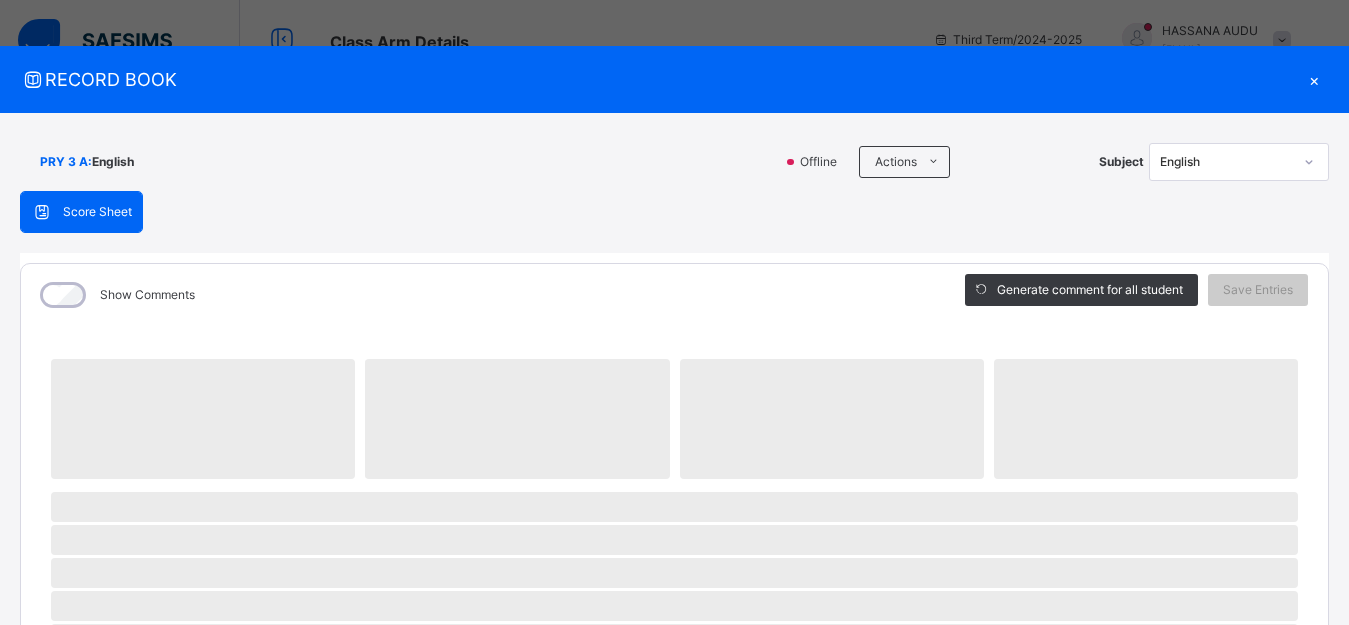scroll, scrollTop: 0, scrollLeft: 0, axis: both 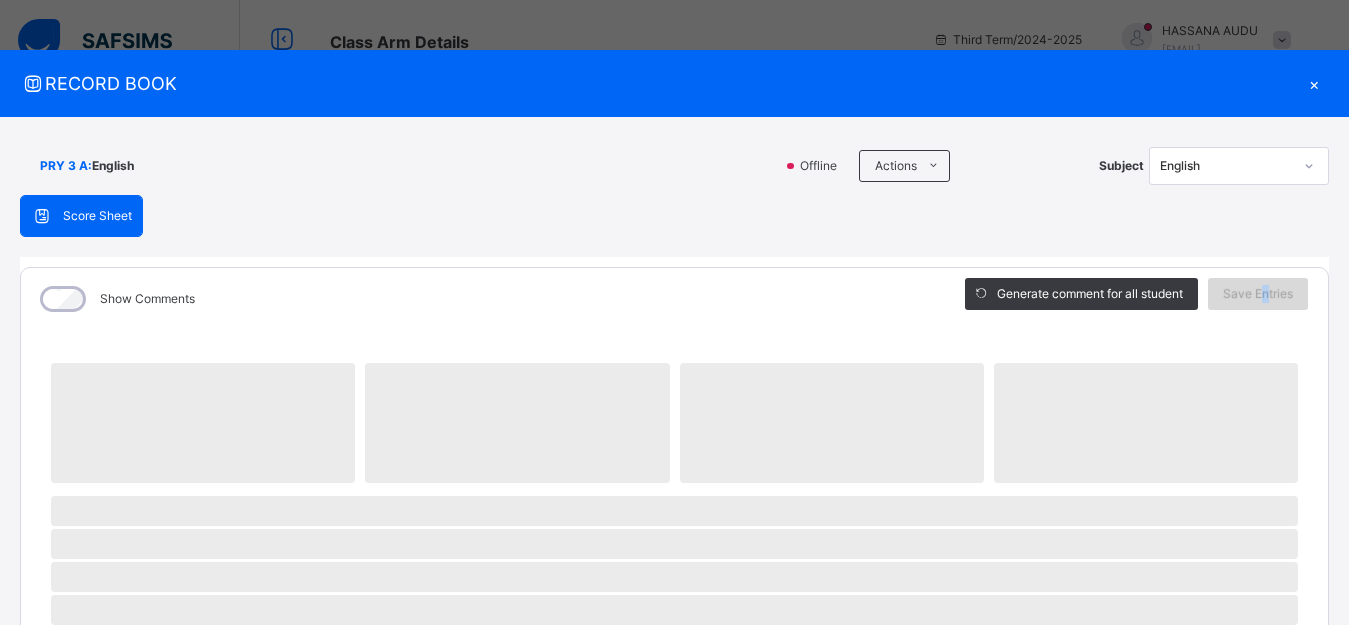 click on "Save Entries" at bounding box center (1258, 294) 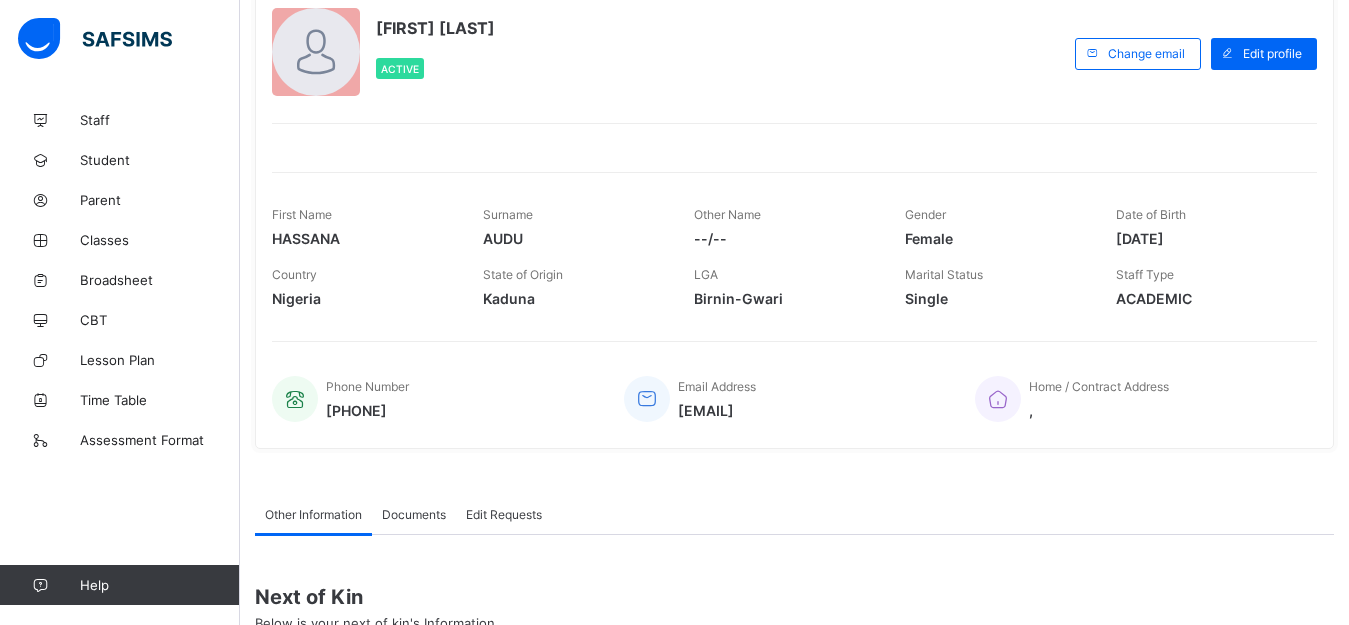 scroll, scrollTop: 200, scrollLeft: 0, axis: vertical 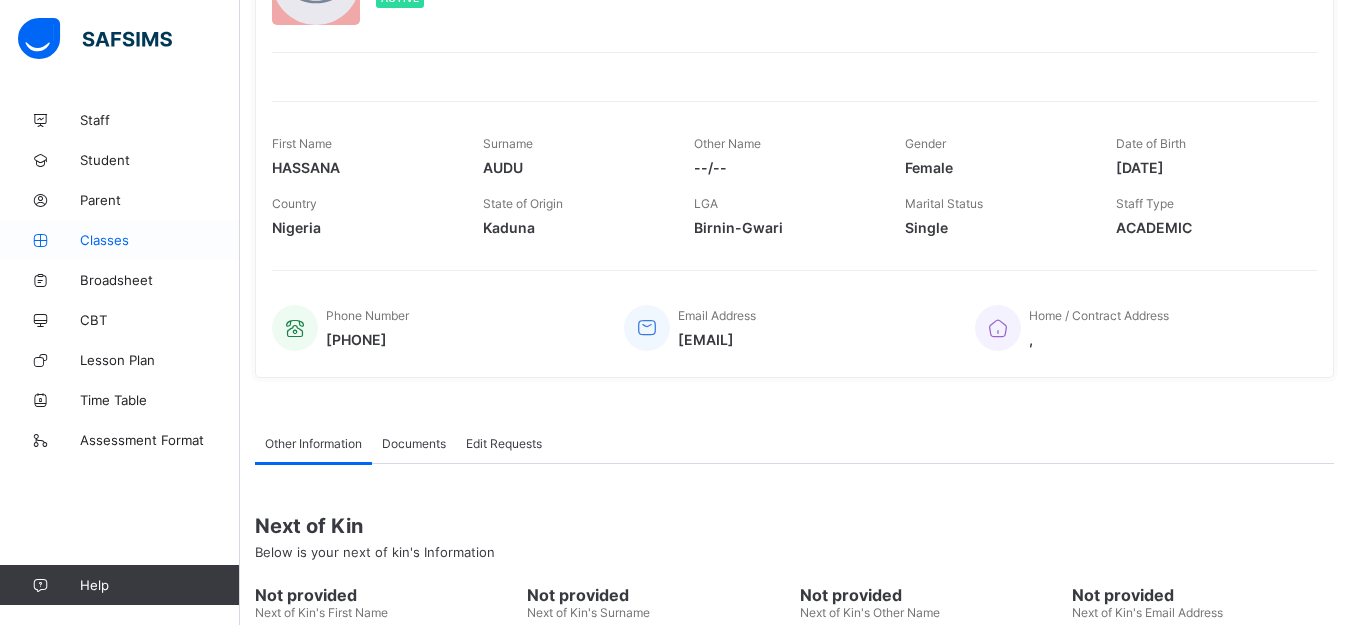 click on "Classes" at bounding box center [160, 240] 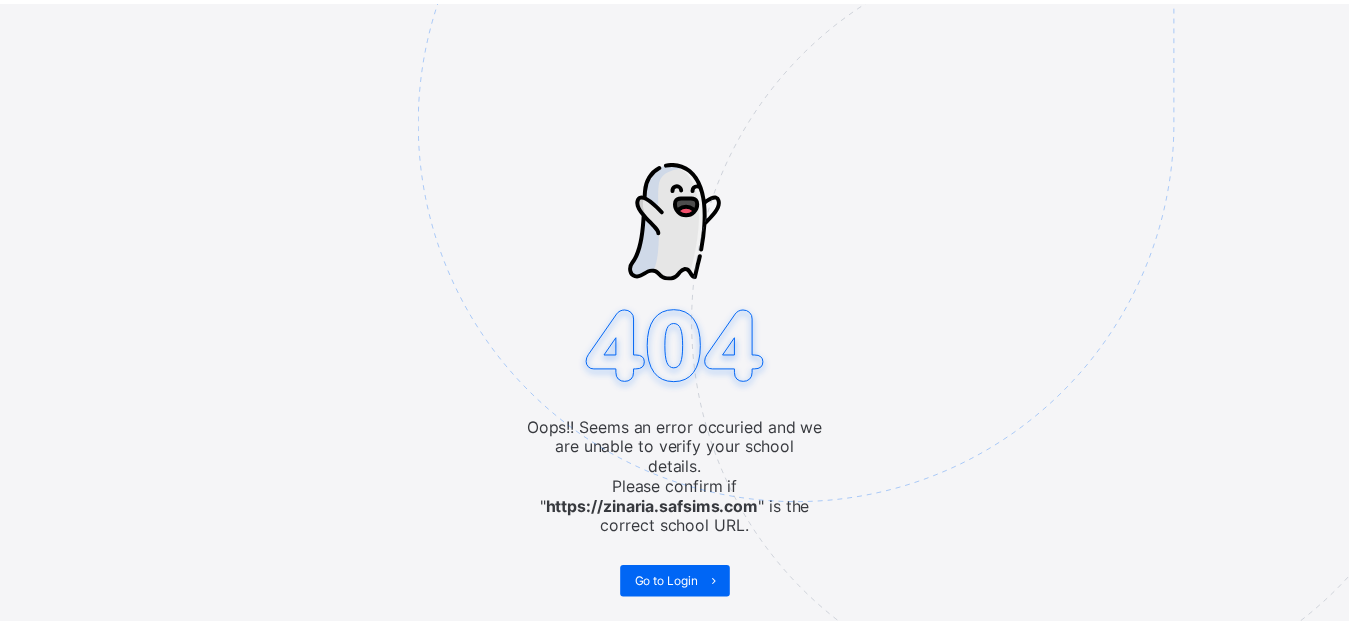 scroll, scrollTop: 0, scrollLeft: 0, axis: both 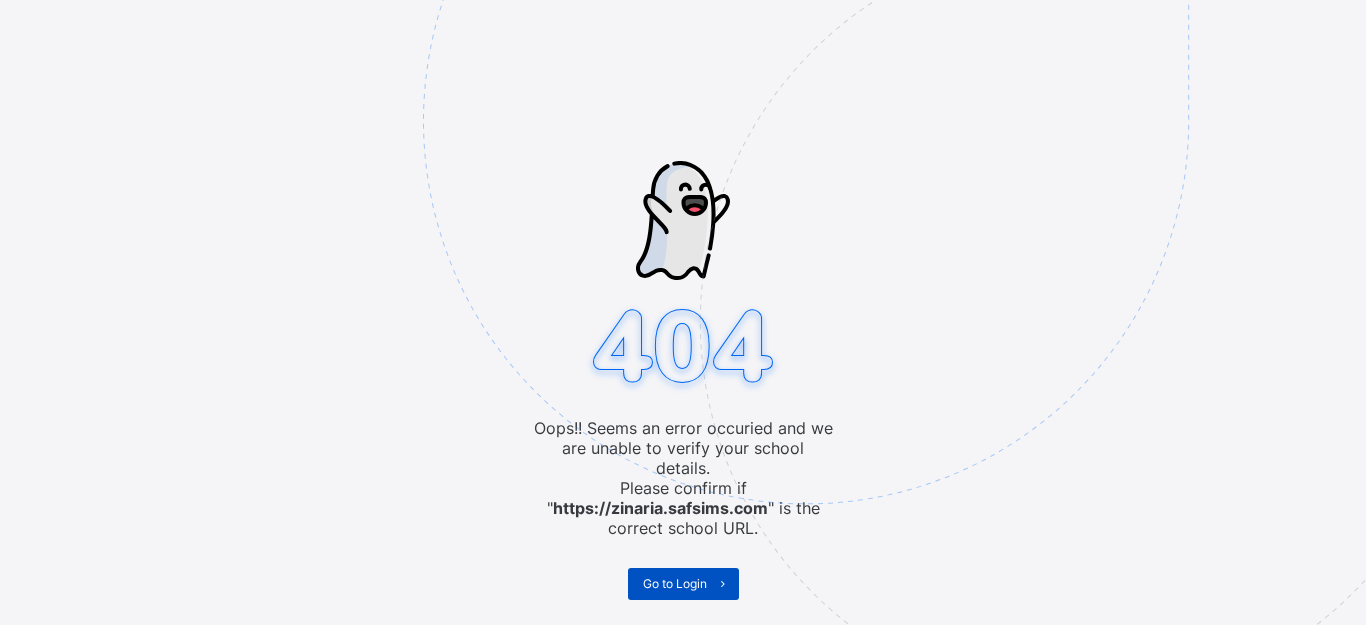 click at bounding box center (722, 583) 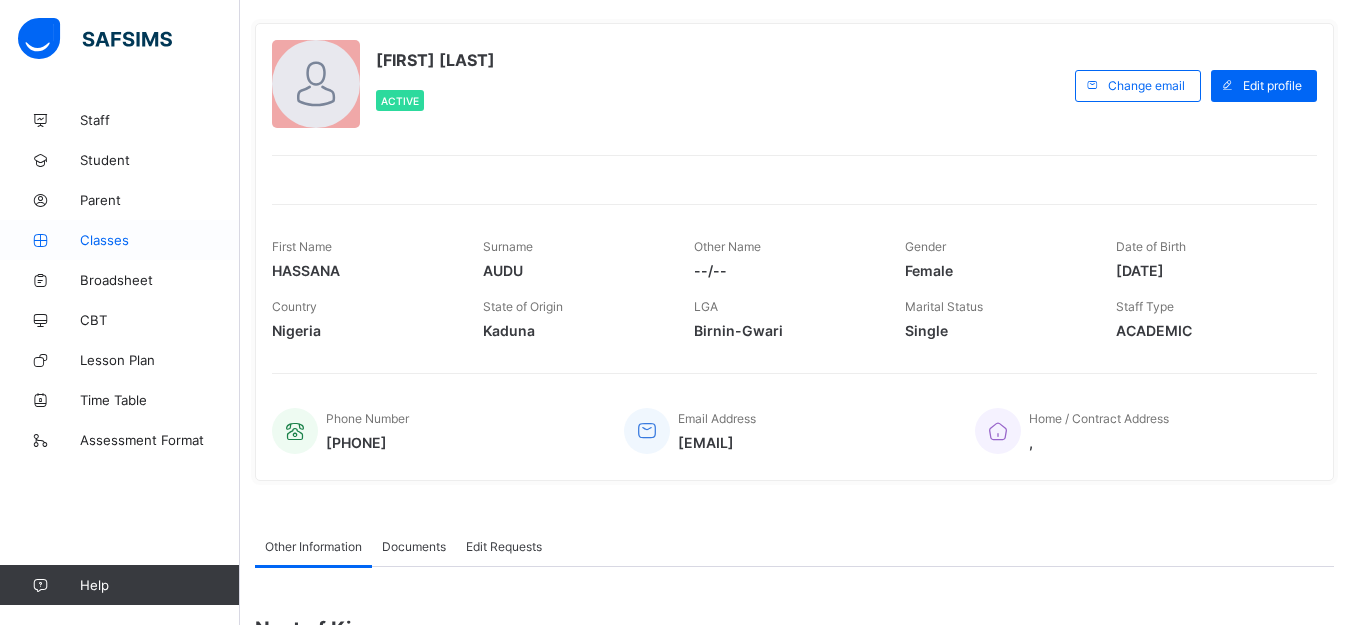 scroll, scrollTop: 100, scrollLeft: 0, axis: vertical 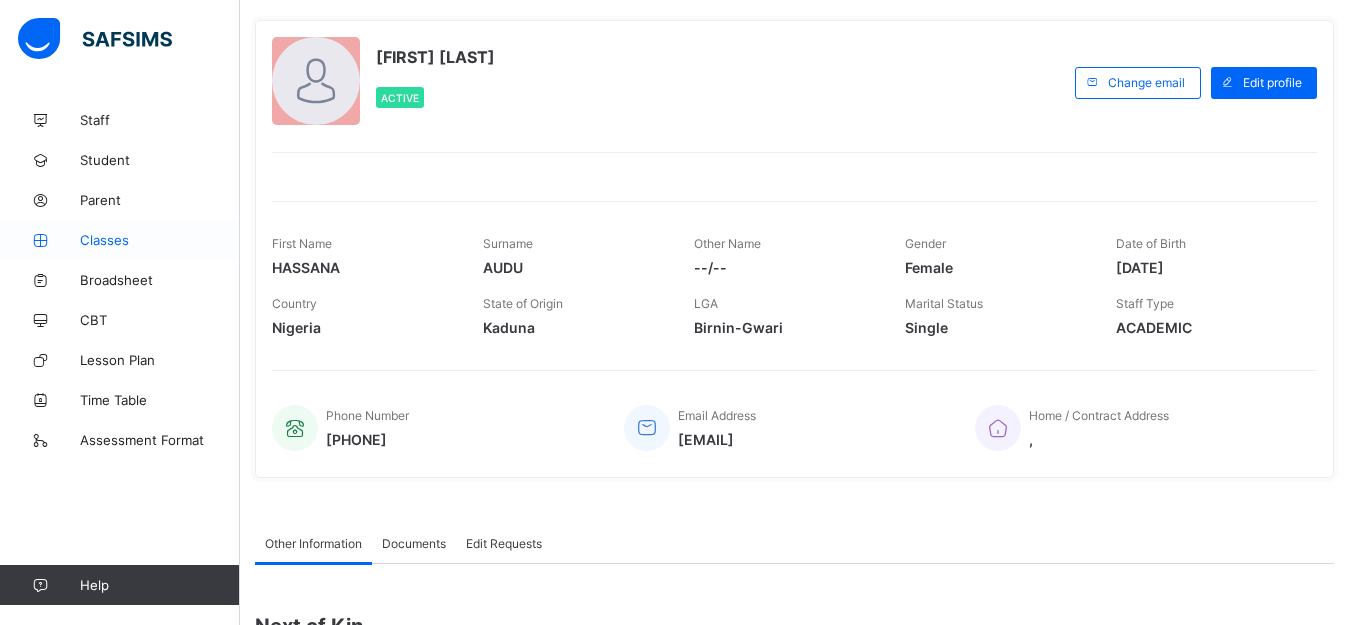 click on "Classes" at bounding box center (160, 240) 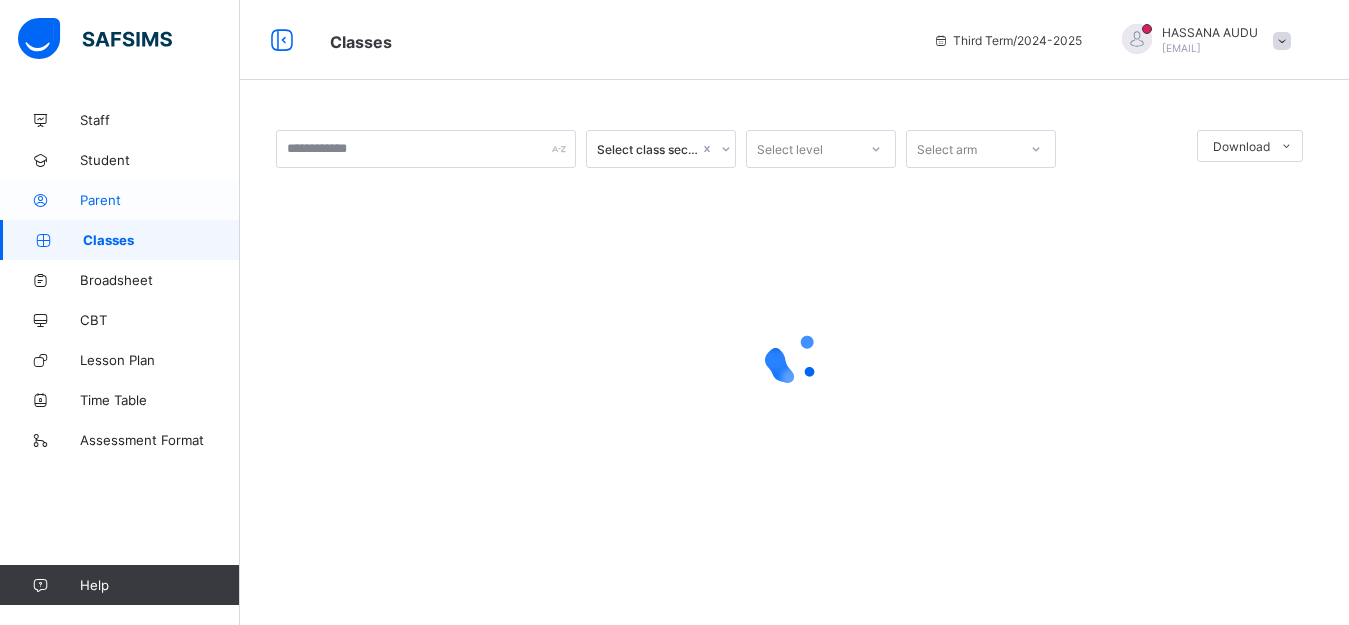 scroll, scrollTop: 0, scrollLeft: 0, axis: both 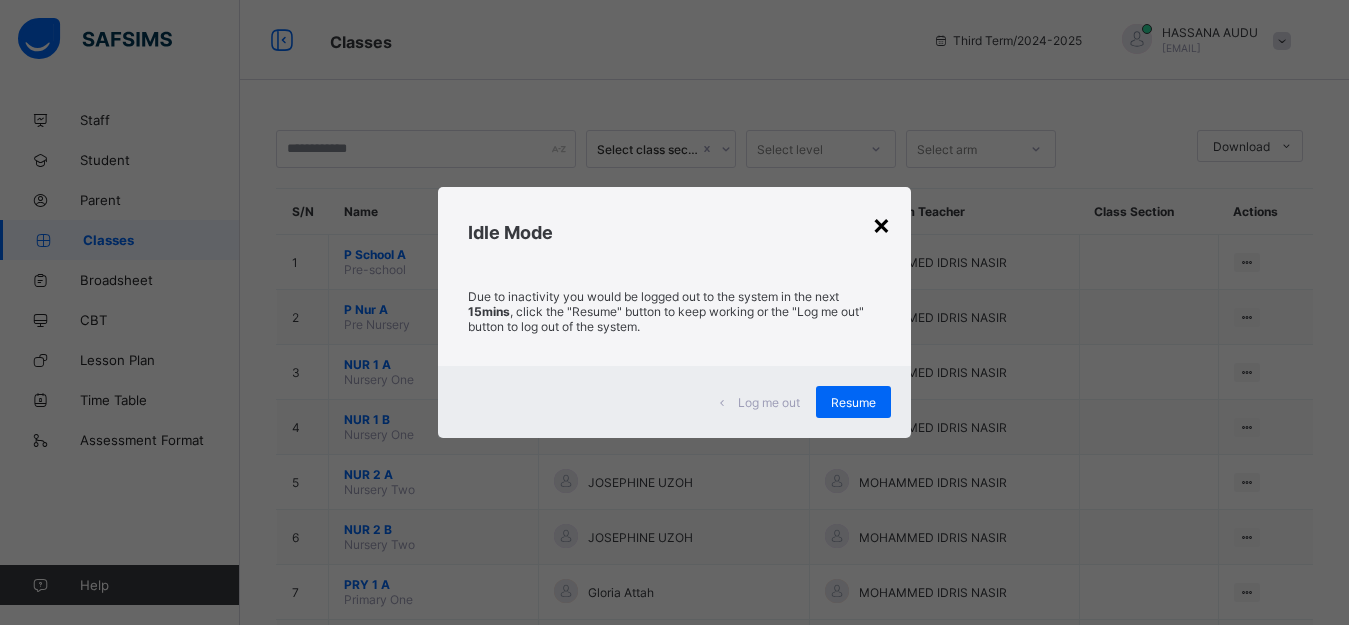 click on "×" at bounding box center [881, 224] 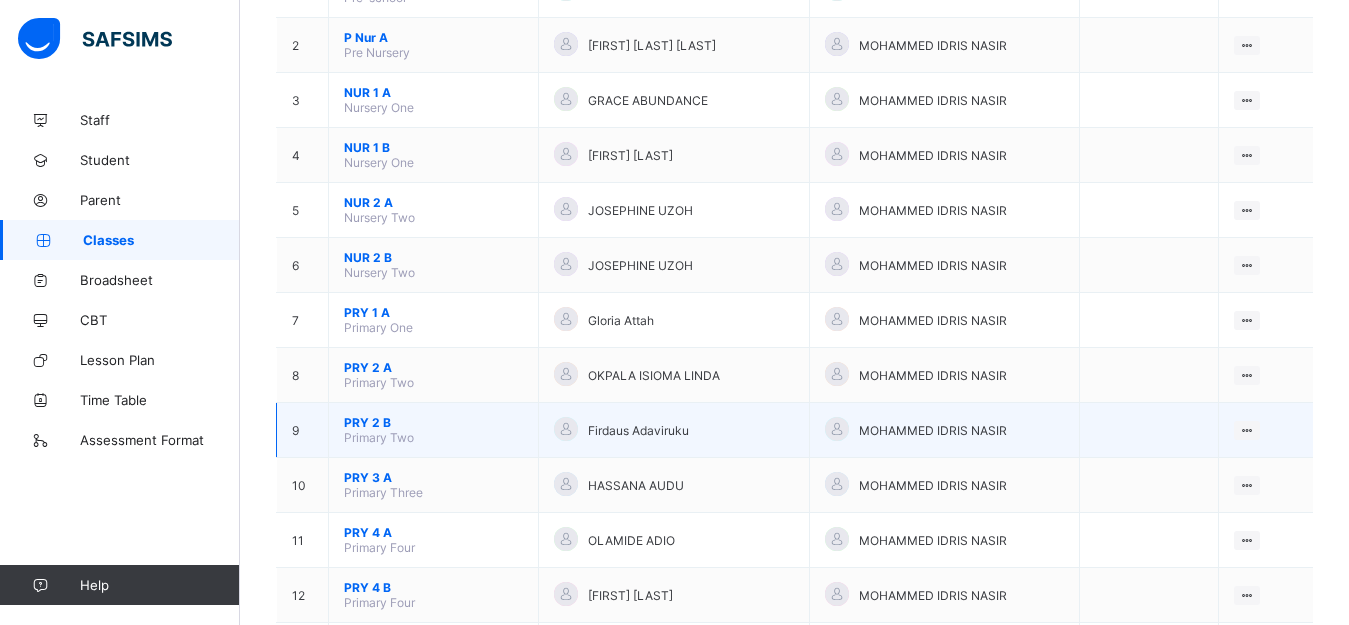 scroll, scrollTop: 300, scrollLeft: 0, axis: vertical 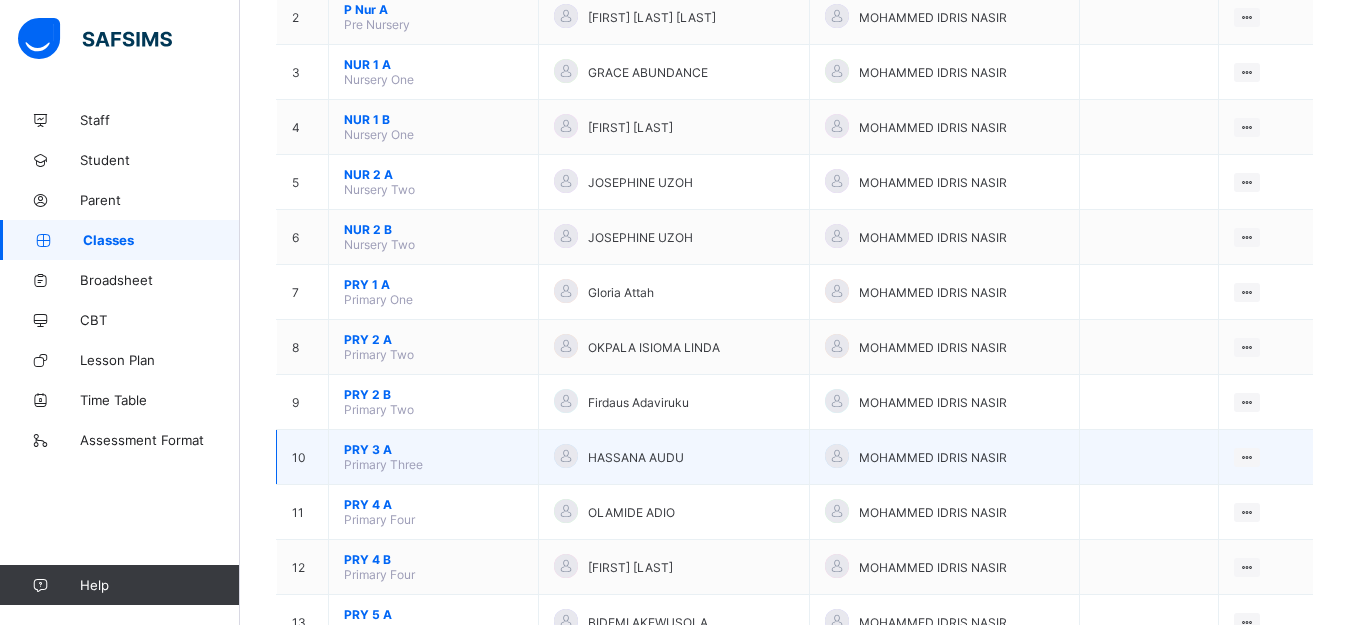click on "PRY 3   A" at bounding box center [433, 449] 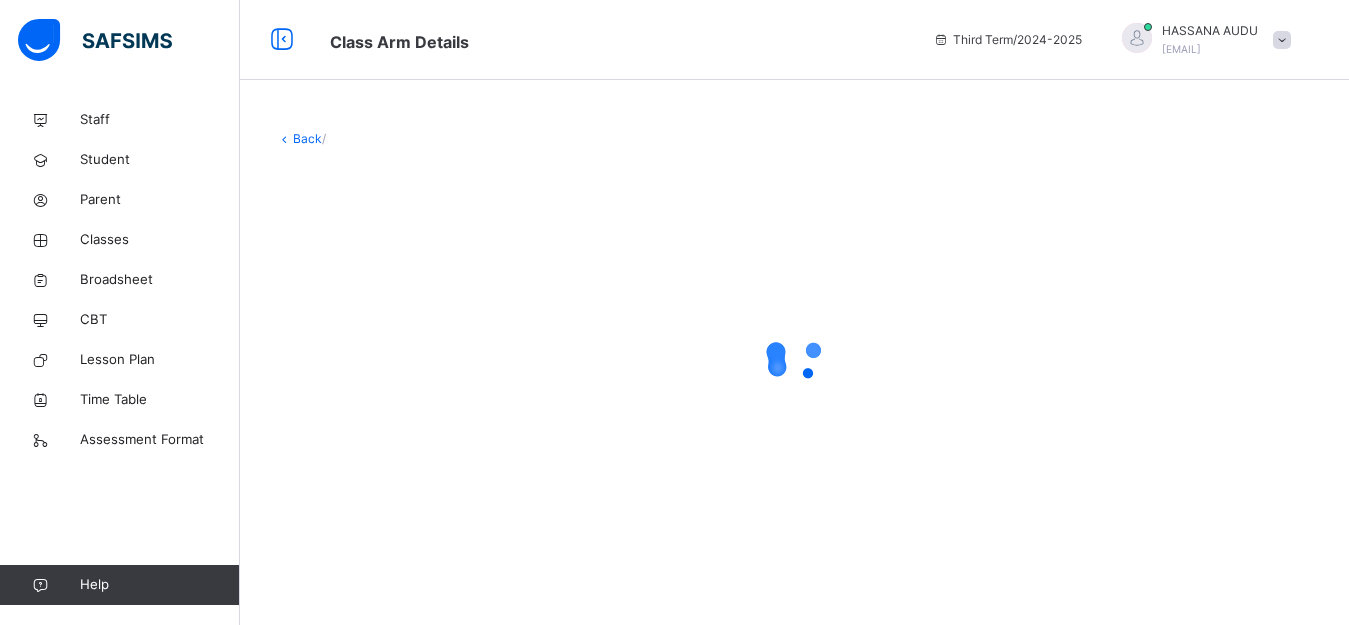 scroll, scrollTop: 0, scrollLeft: 0, axis: both 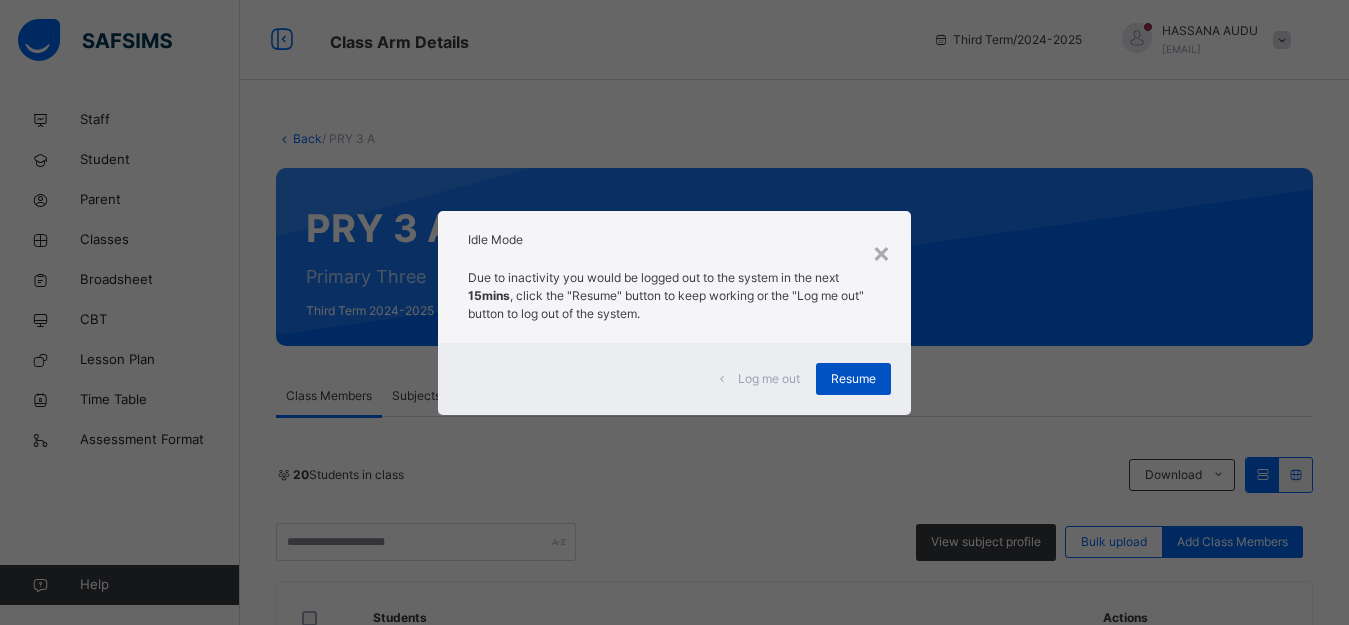 click on "Resume" at bounding box center [853, 379] 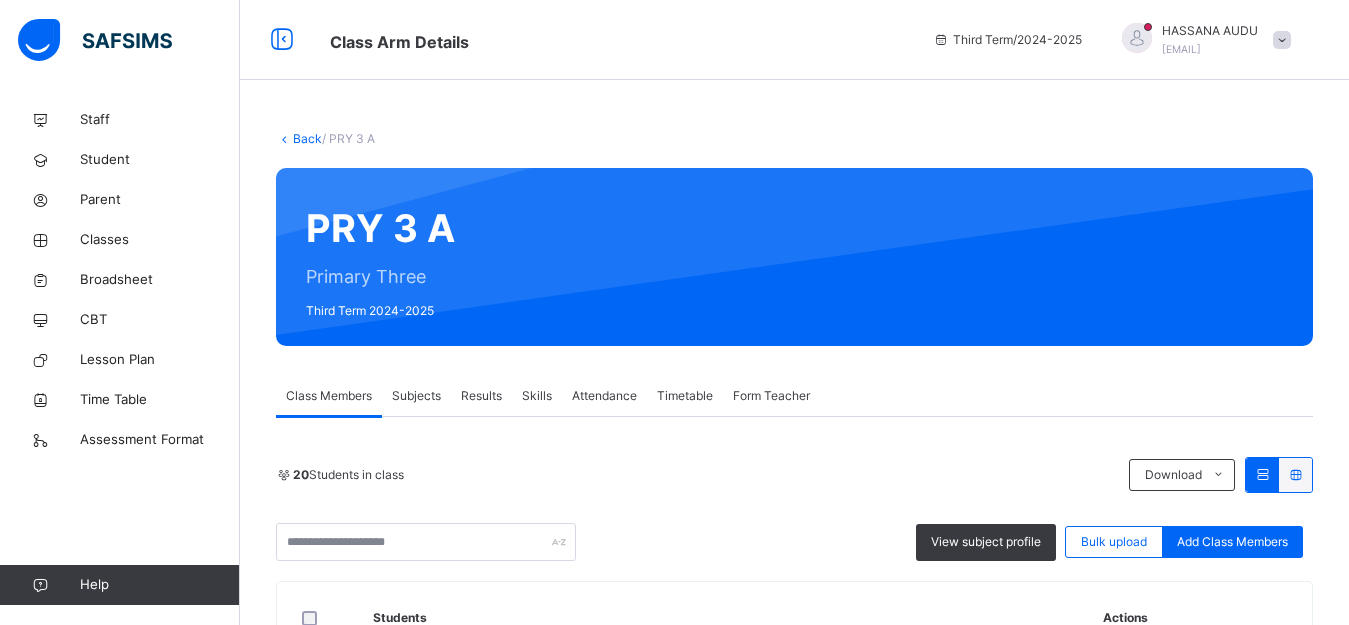 click on "Back  / PRY 3 A PRY 3 A Primary Three Third Term 2024-2025 Class Members Subjects Results Skills Attendance Timetable Form Teacher Class Members More Options   20  Students in class Download Pdf Report Excel Report View subject profile Bulk upload Add Class Members Zinaria International School Date: 4th Aug 2025, 5:55:05 am Class Members Class:  PRY 3 A Total no. of Students:  20 Term:  Third Term Session:  2024-2025 S/NO Admission No. Last Name First Name Other Name 1 [ID] [LAST] [FIRST] [LAST] 2 [ID] [LAST] [FIRST] 3 [ID] [LAST] [FIRST] [LAST] 4 [ID] [LAST] [FIRST] [LAST] 5 [ID] [LAST] [FIRST] 6 [ID] [LAST] [FIRST] [LAST] 7 [ID] [LAST] [FIRST] 8 [ID] [LAST] [FIRST] [LAST] 9 [ID] [LAST] [FIRST] [LAST] 10 [ID] [LAST] [FIRST] 11 [ID] [LAST] [FIRST] [LAST] 12 [ID] [LAST] [FIRST] 13 [ID] [LAST] [FIRST] [LAST] 14 [ID] [LAST] [FIRST] 15 16" at bounding box center (794, 1102) 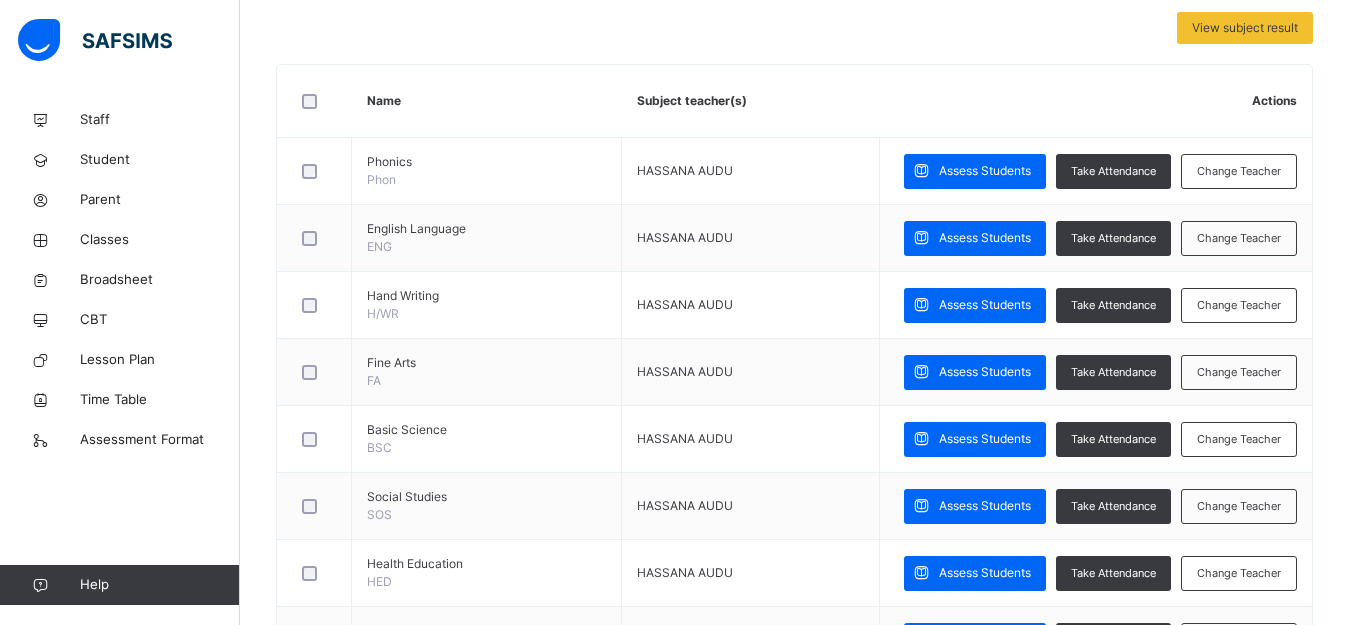 scroll, scrollTop: 427, scrollLeft: 0, axis: vertical 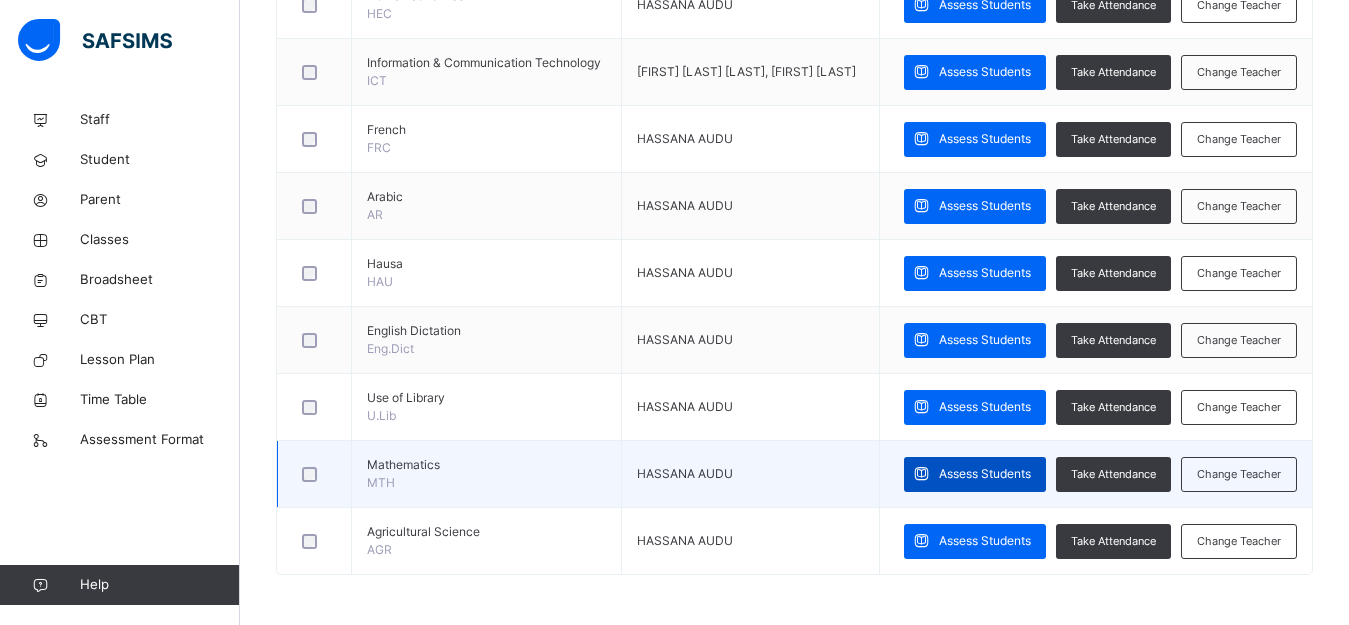 click on "Assess Students" at bounding box center (985, 474) 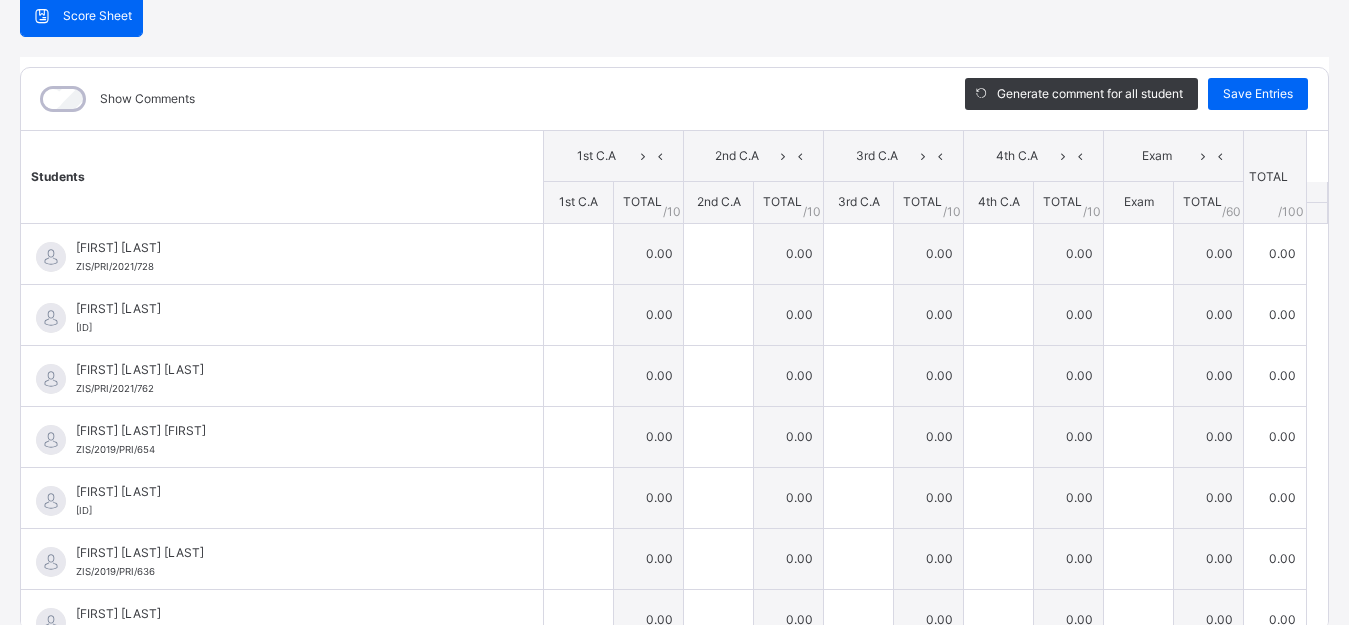 scroll, scrollTop: 0, scrollLeft: 0, axis: both 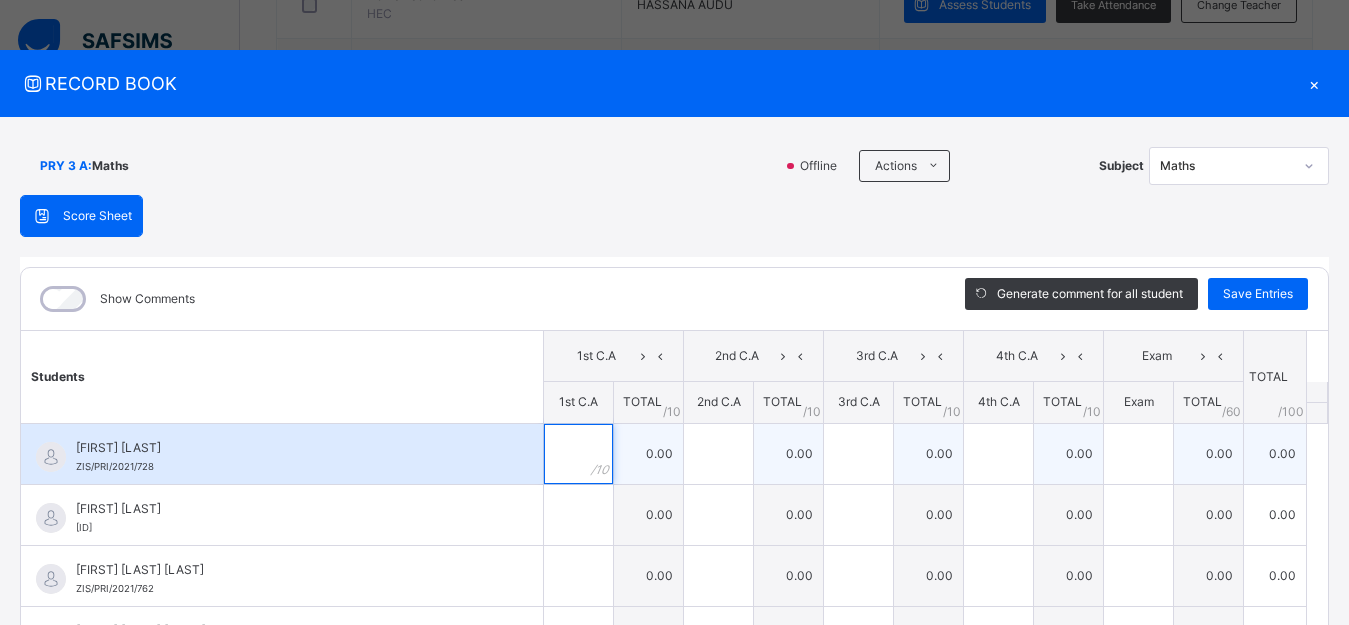 click at bounding box center [578, 454] 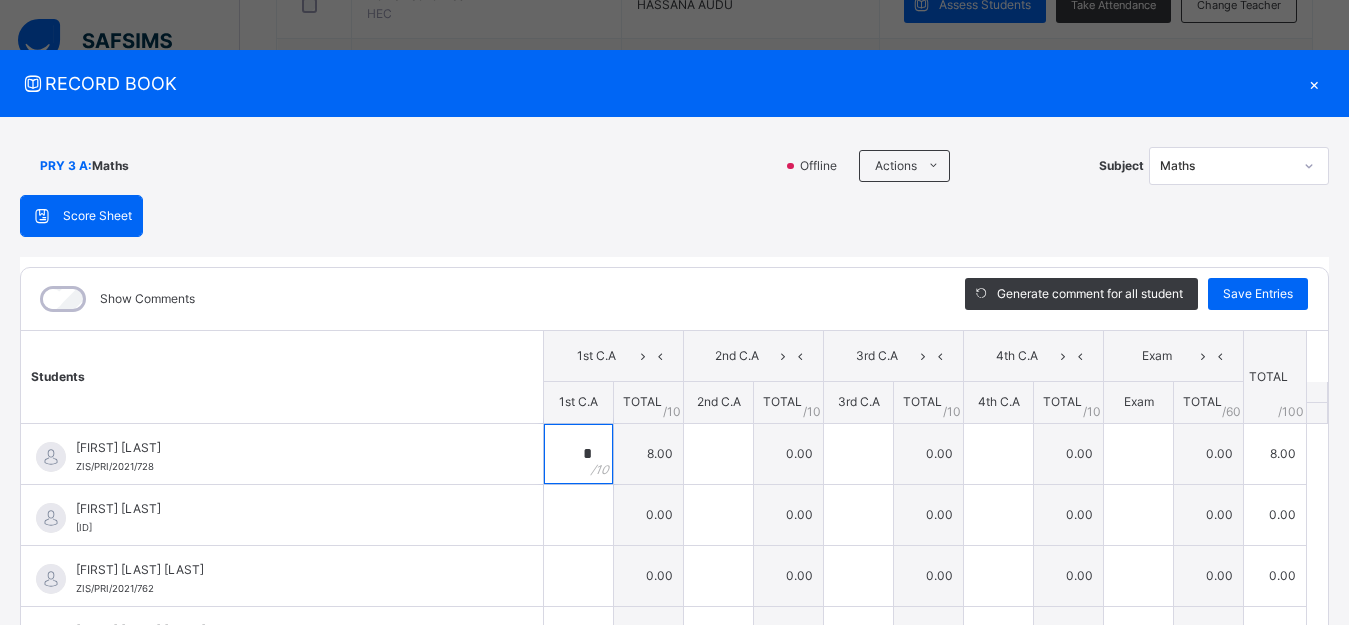 type on "*" 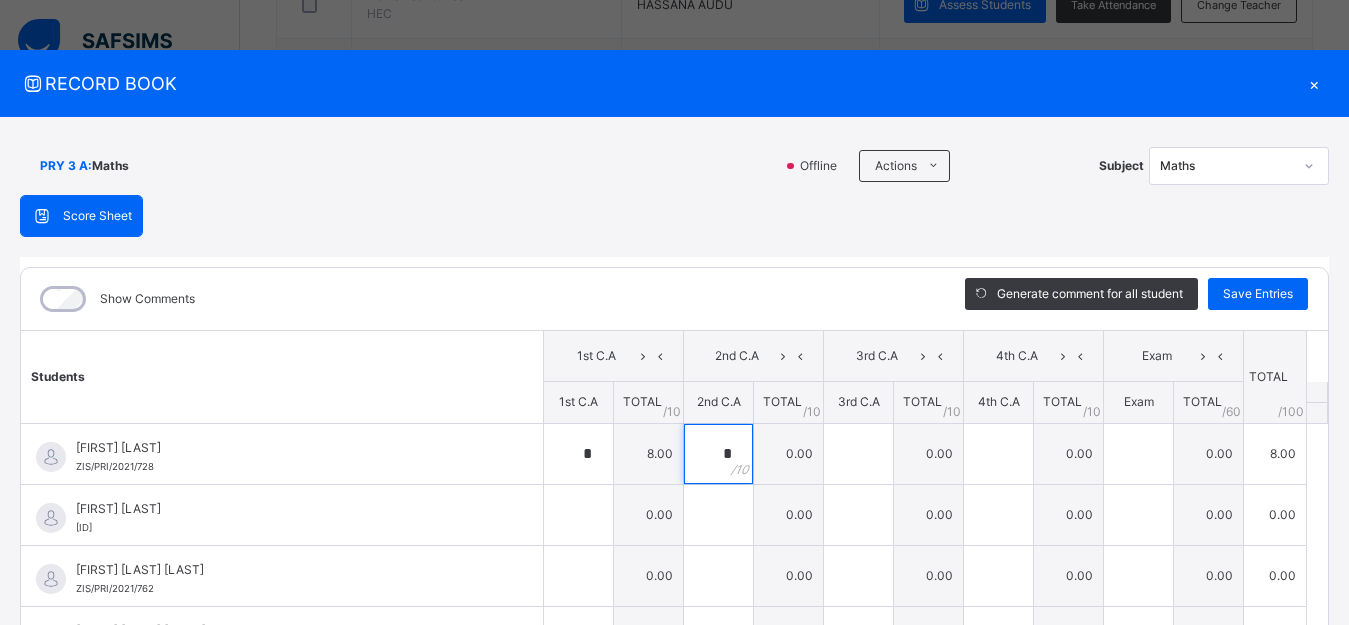 type on "*" 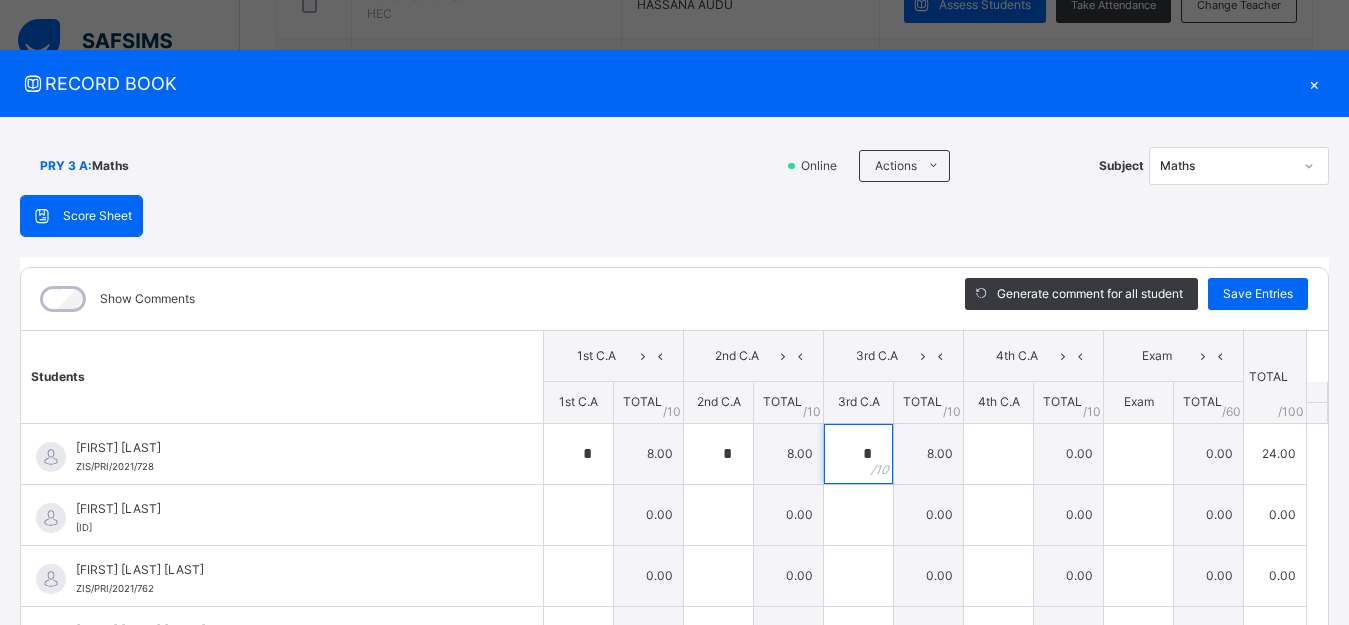 type on "*" 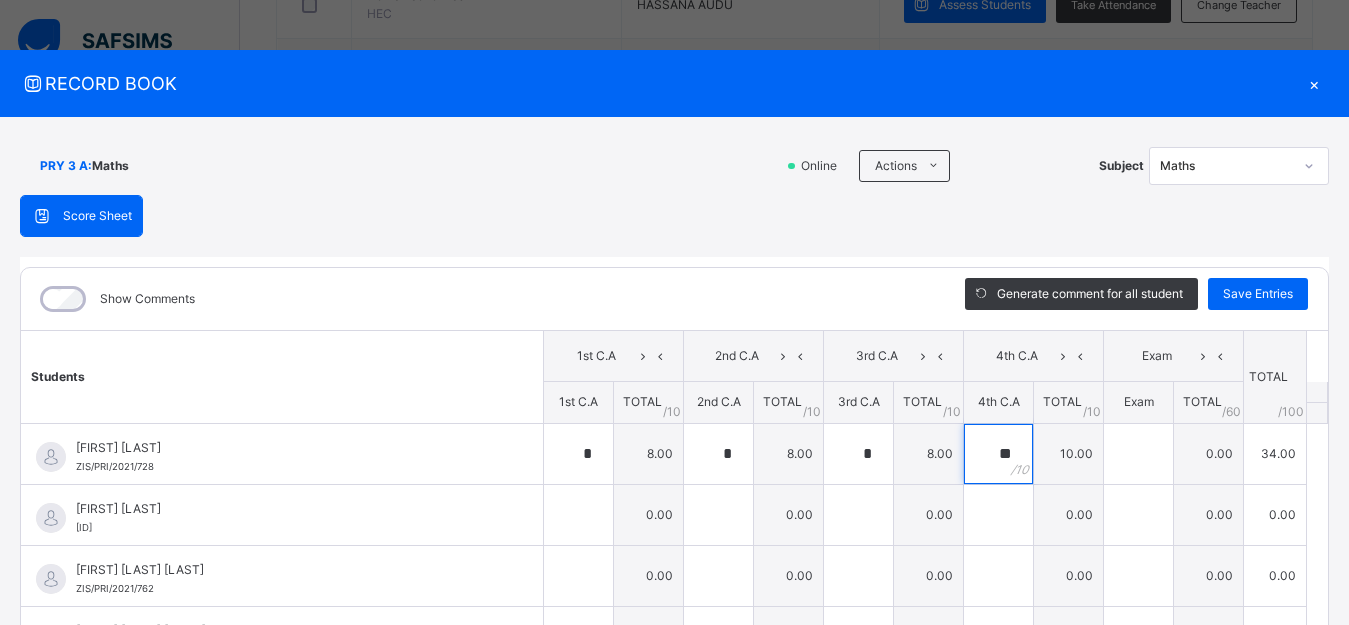 type on "**" 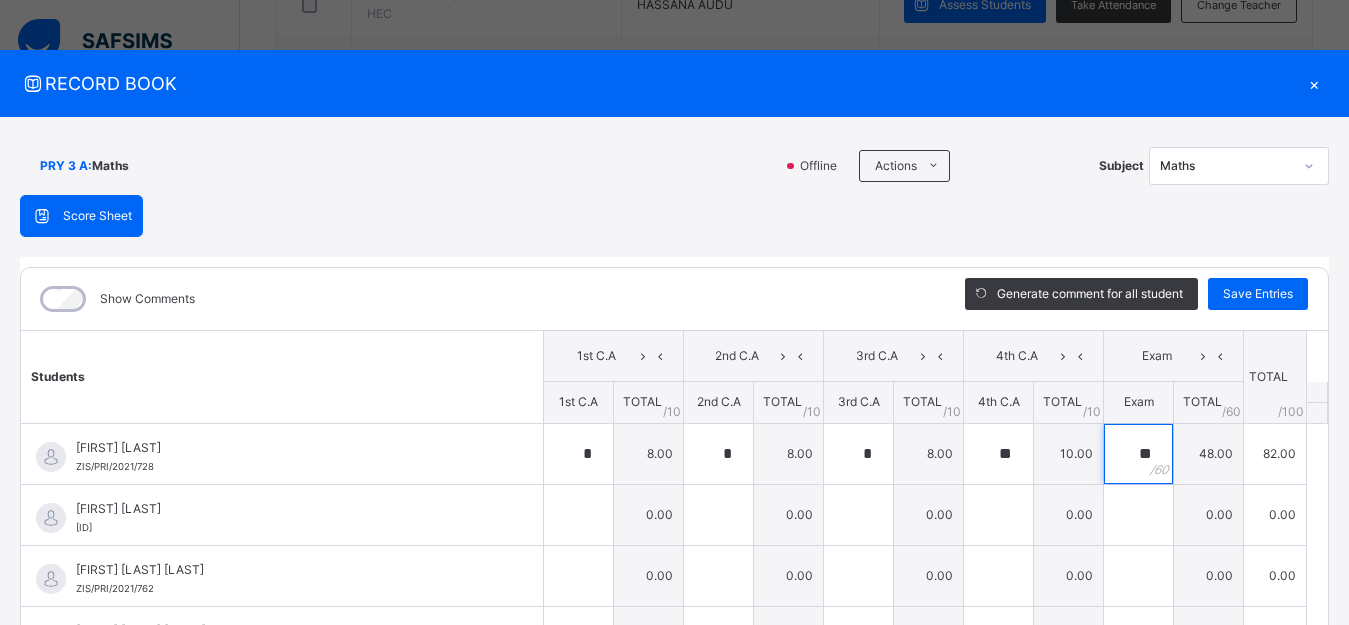 type on "**" 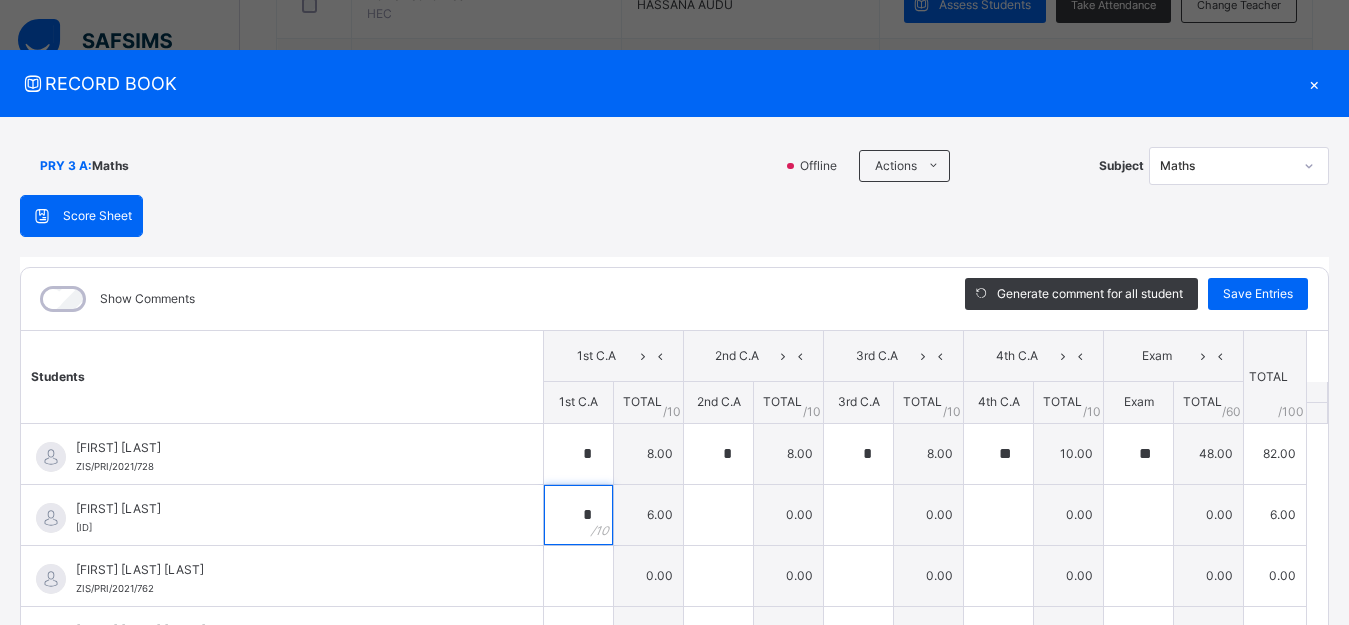 type on "*" 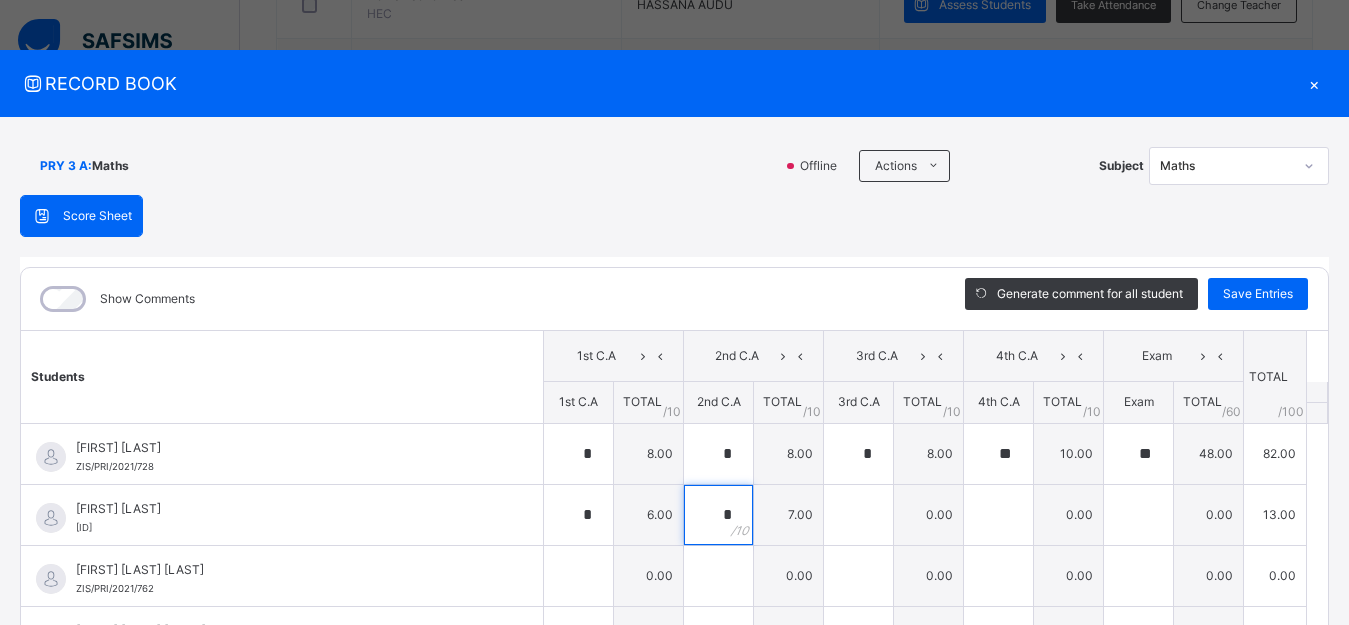 type on "*" 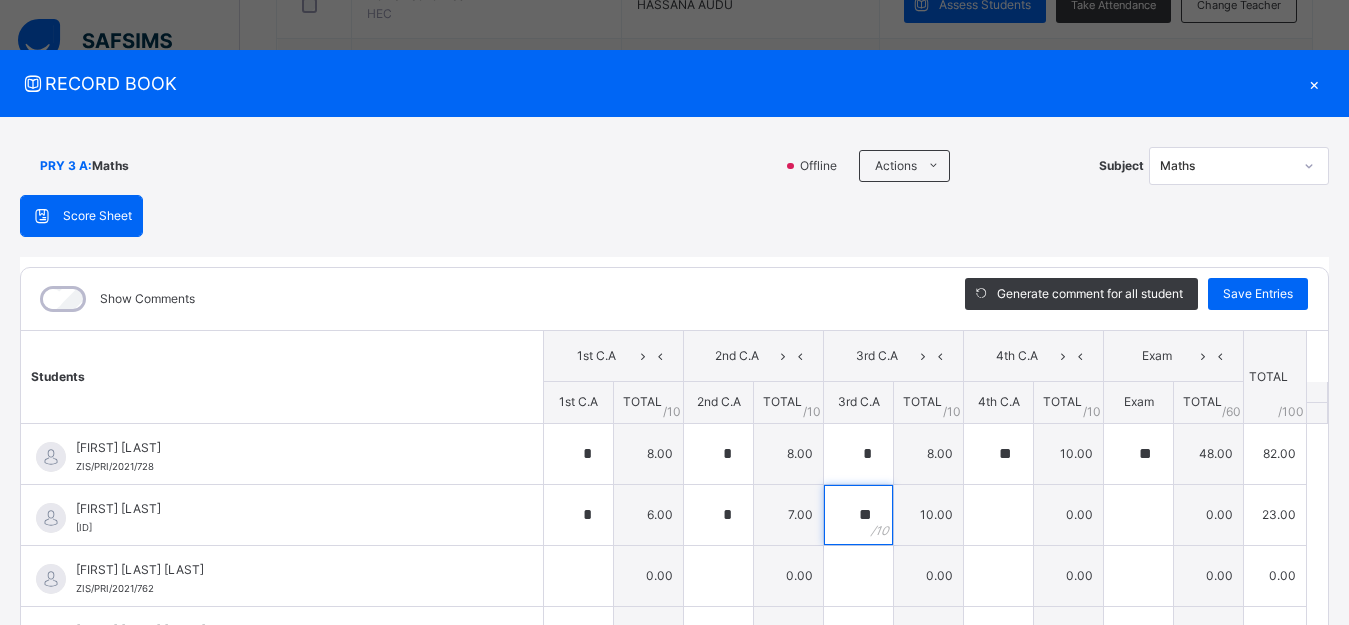 type on "**" 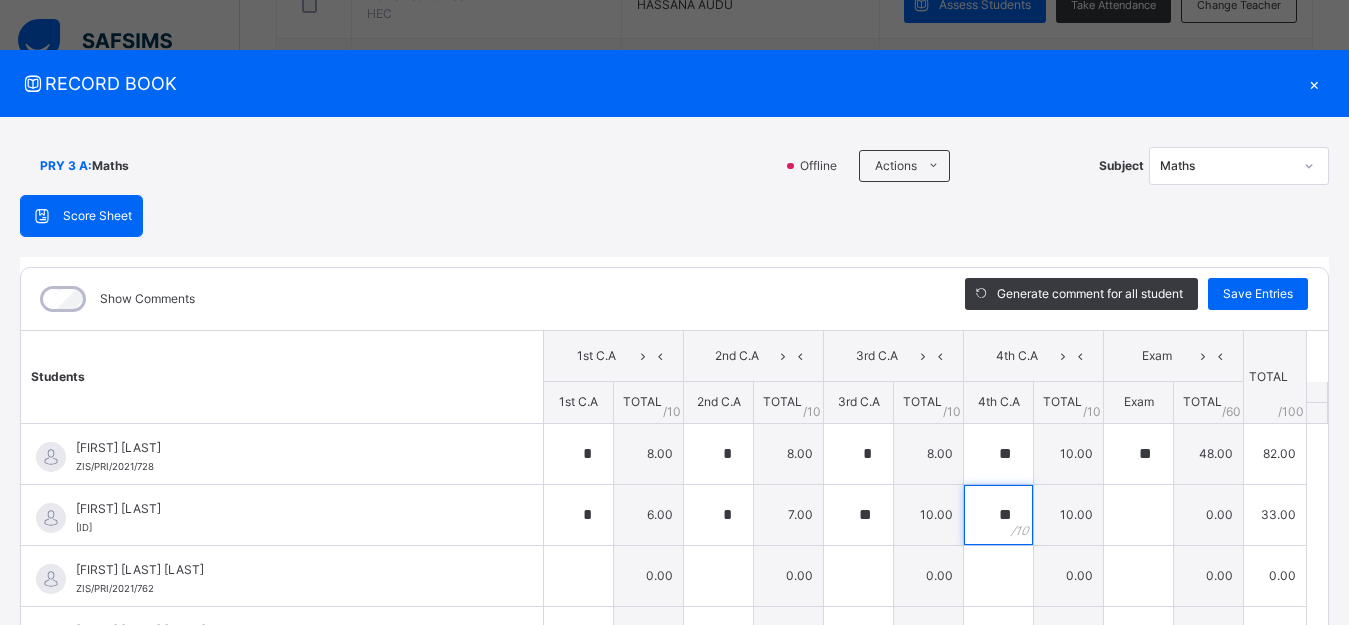 type on "**" 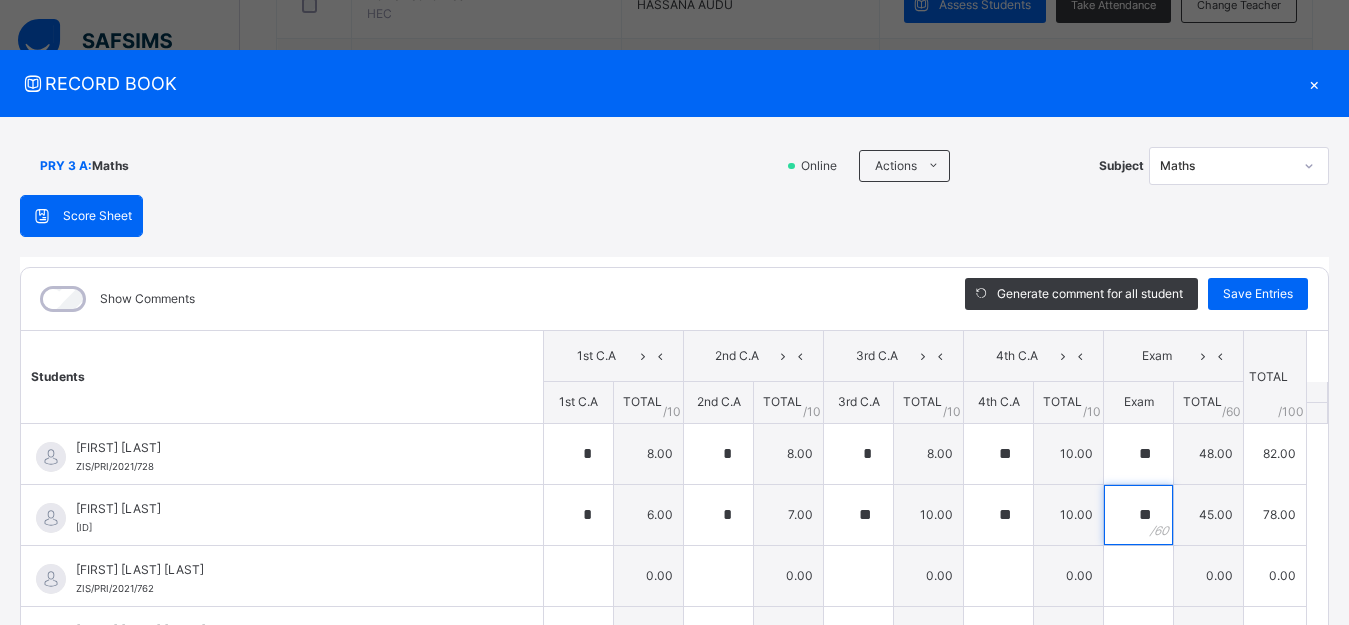 type on "**" 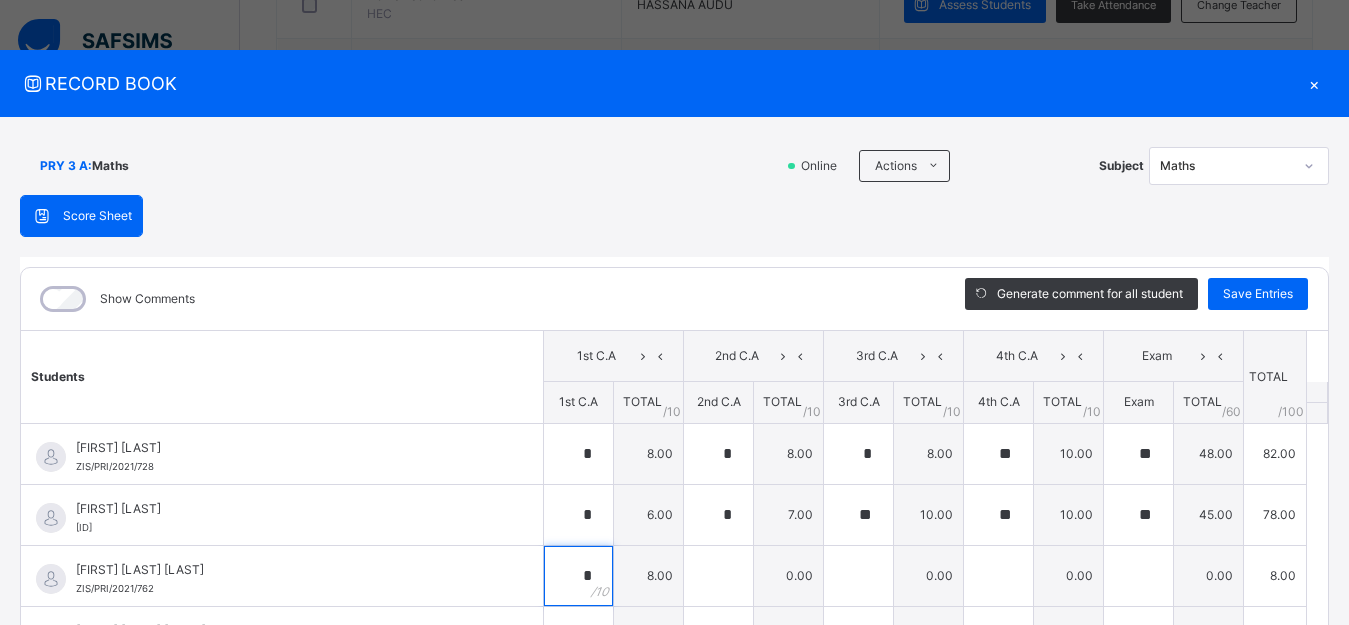 type on "*" 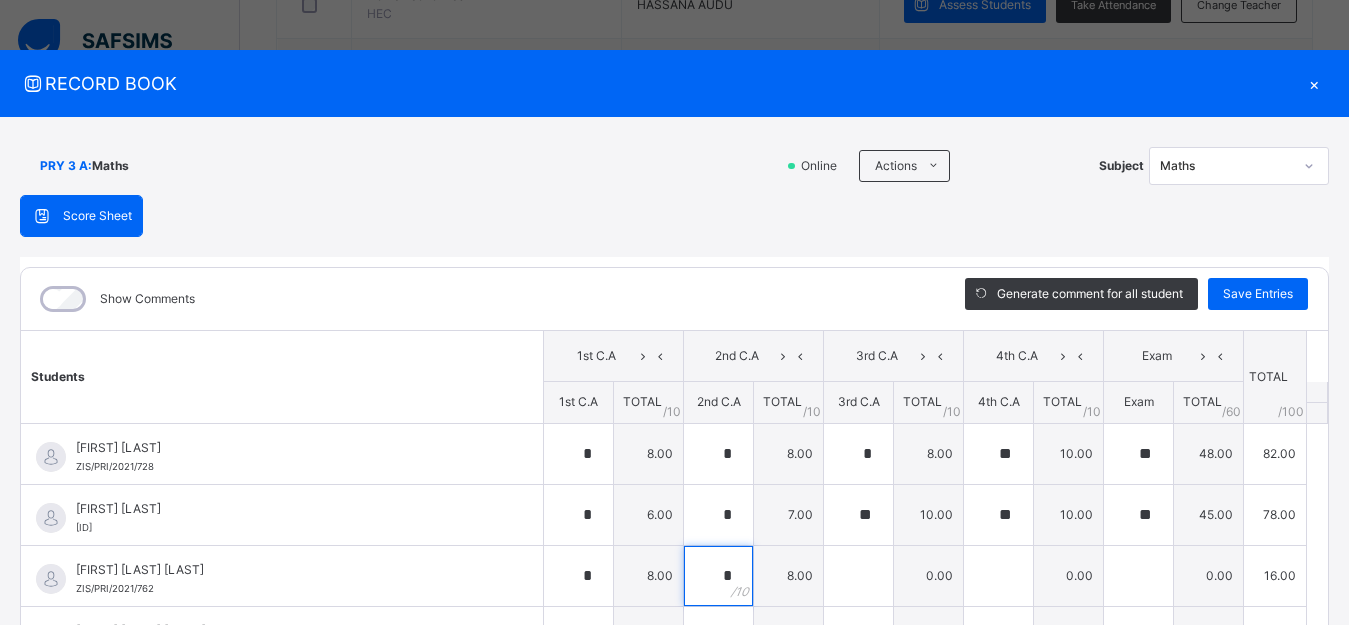 type on "*" 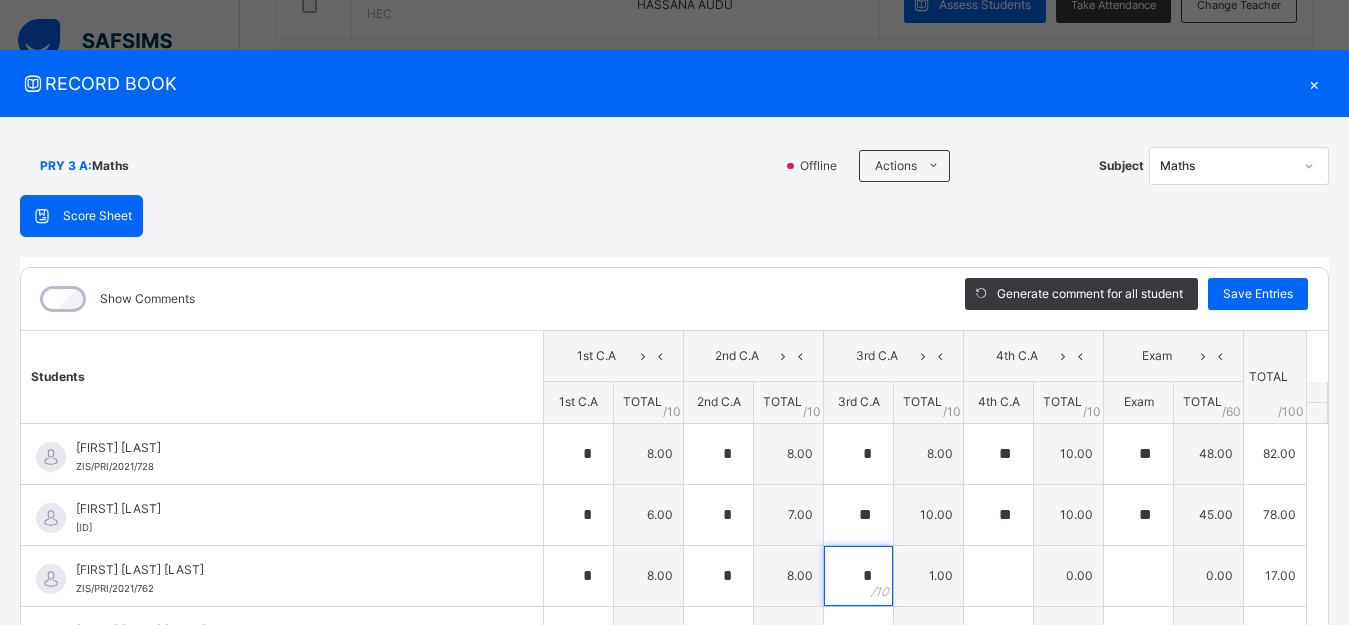 type on "**" 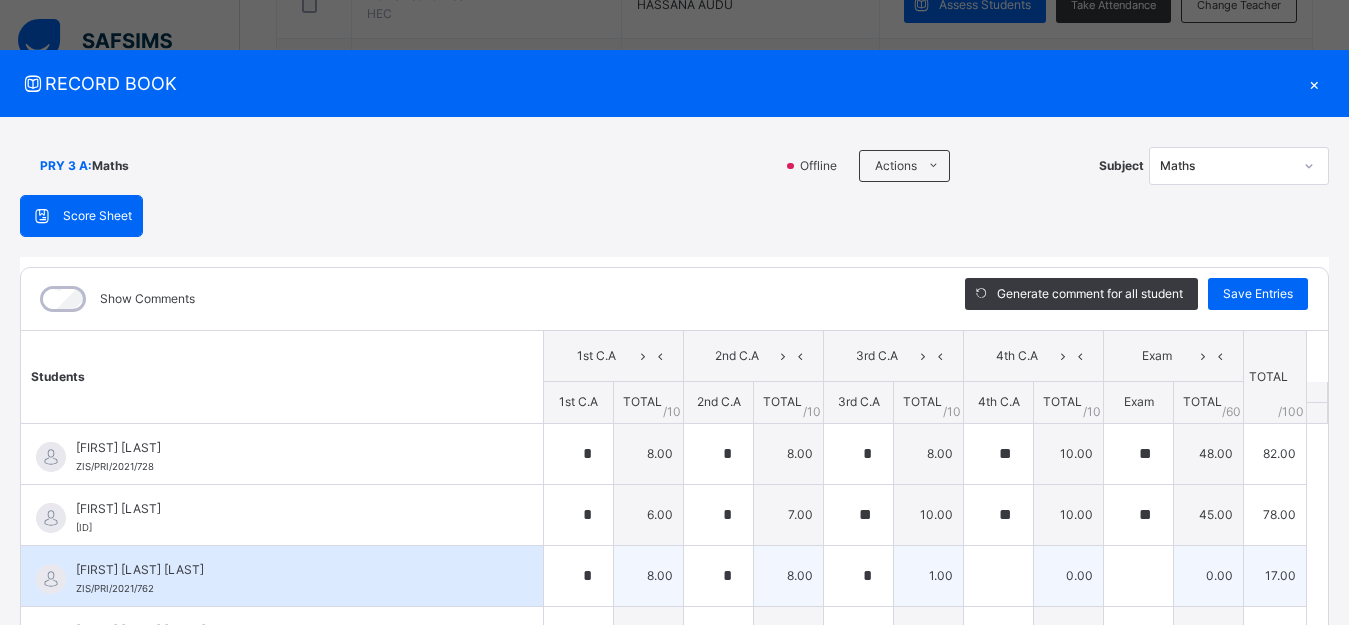 click on "AISHA SEDIQ ABUBAKAR [ID] AISHA SEDIQ ABUBAKAR [ID] * 8.00 * 8.00 * 1.00 0.00 0.00 17.00 Generate comment 0 / 250" at bounding box center [674, 575] 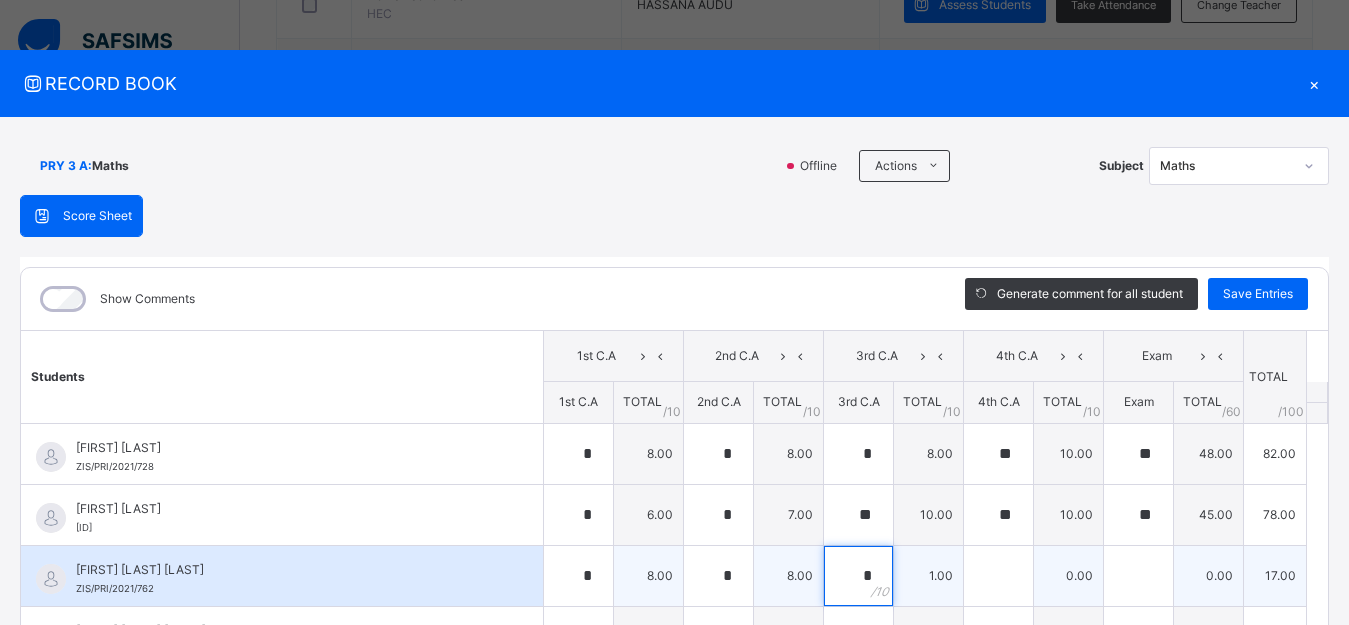 click on "*" at bounding box center [858, 576] 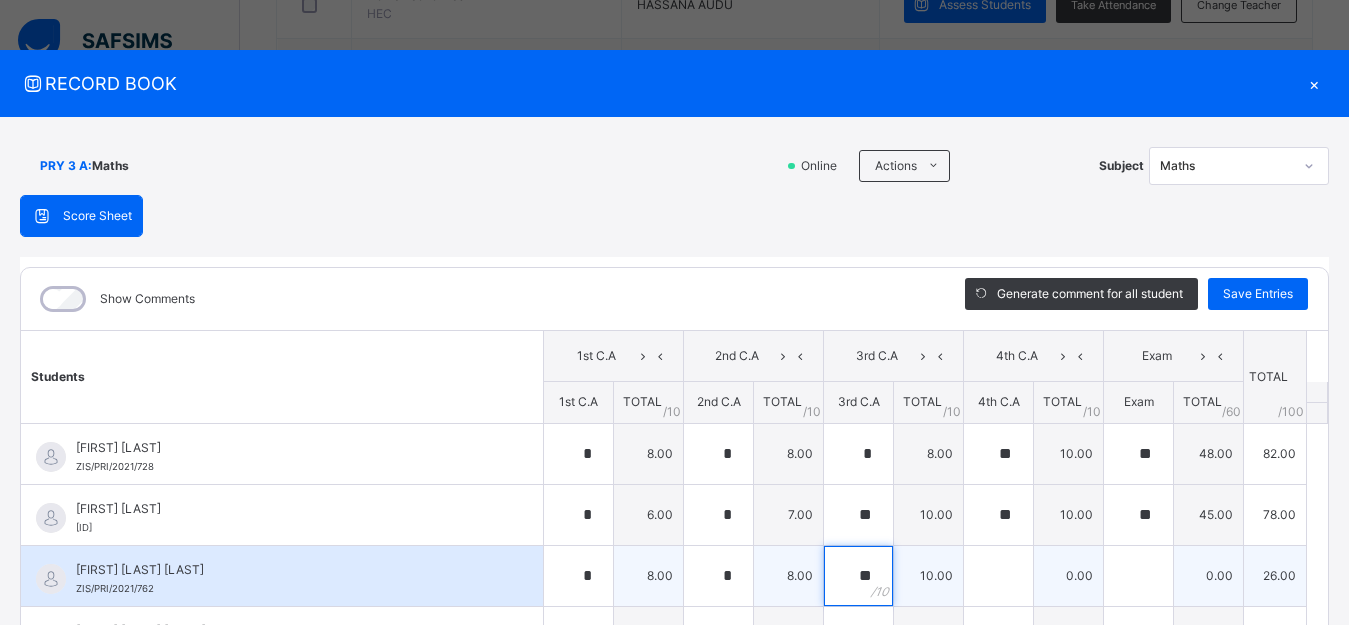 type on "**" 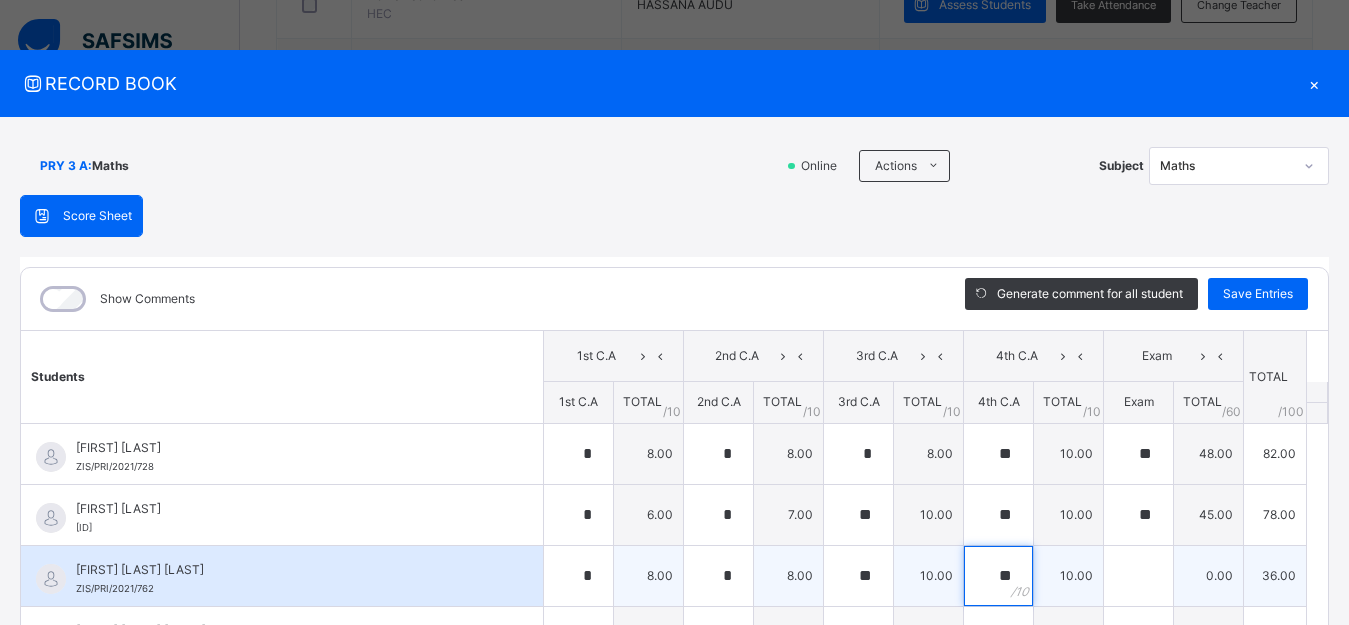 type on "**" 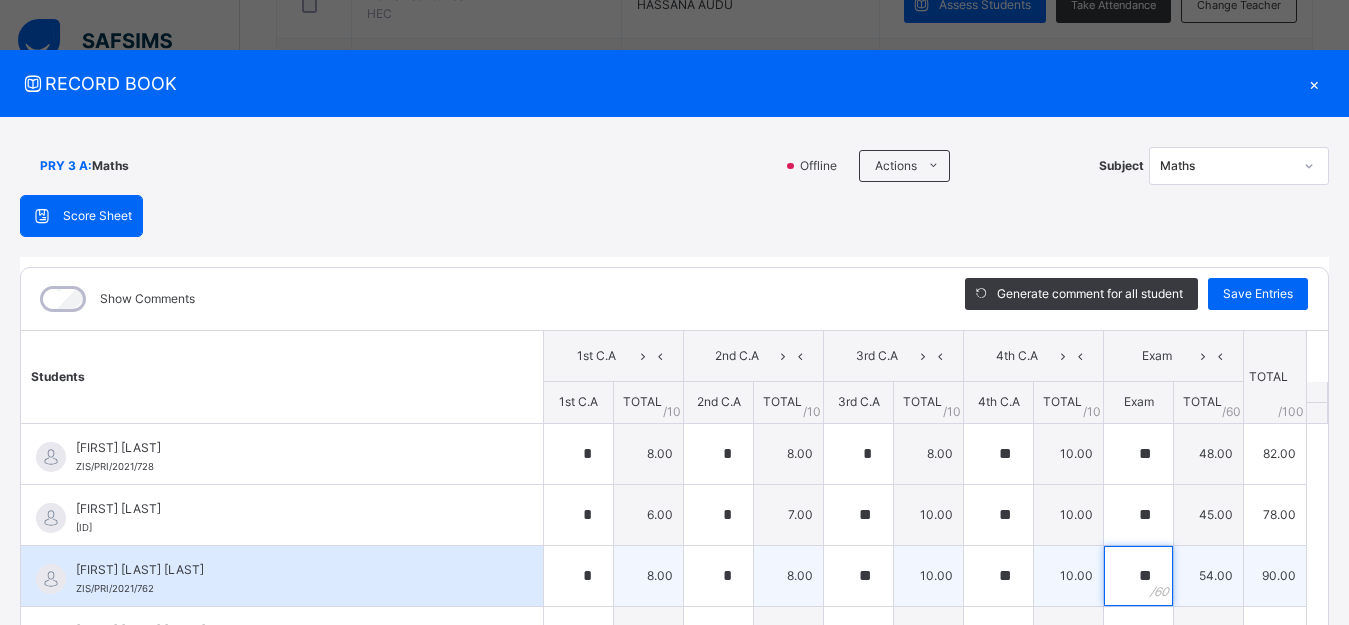 type on "**" 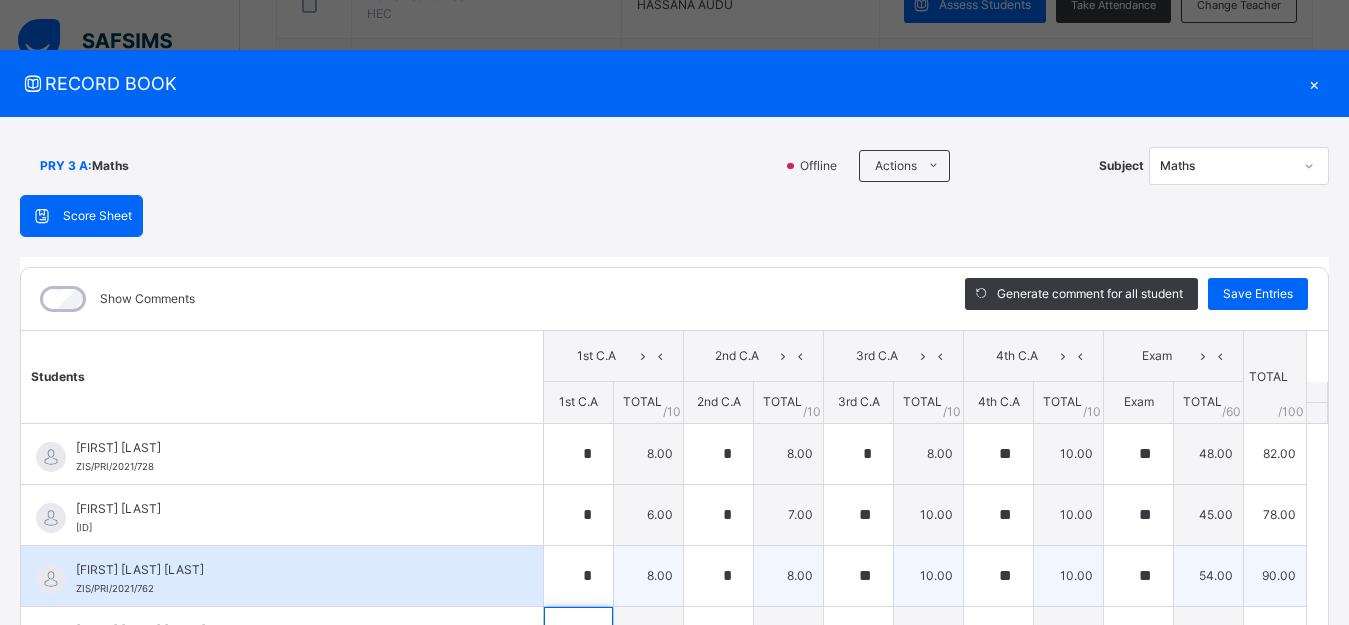 scroll, scrollTop: 42, scrollLeft: 0, axis: vertical 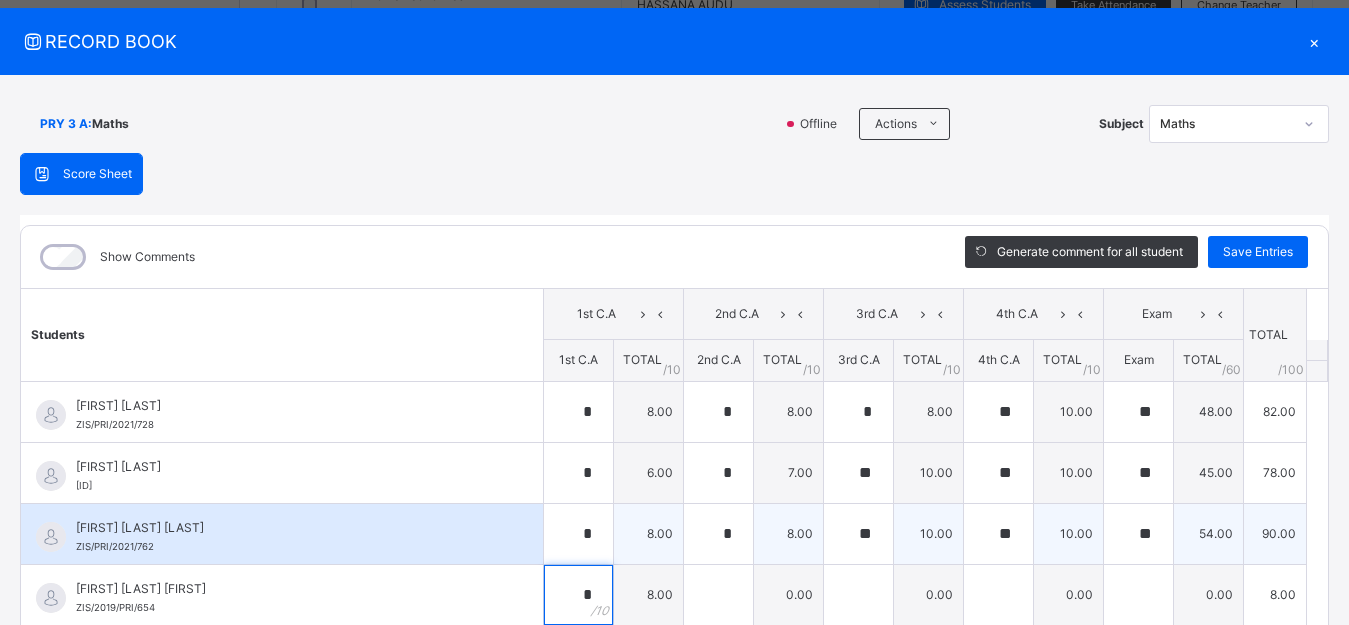 type on "*" 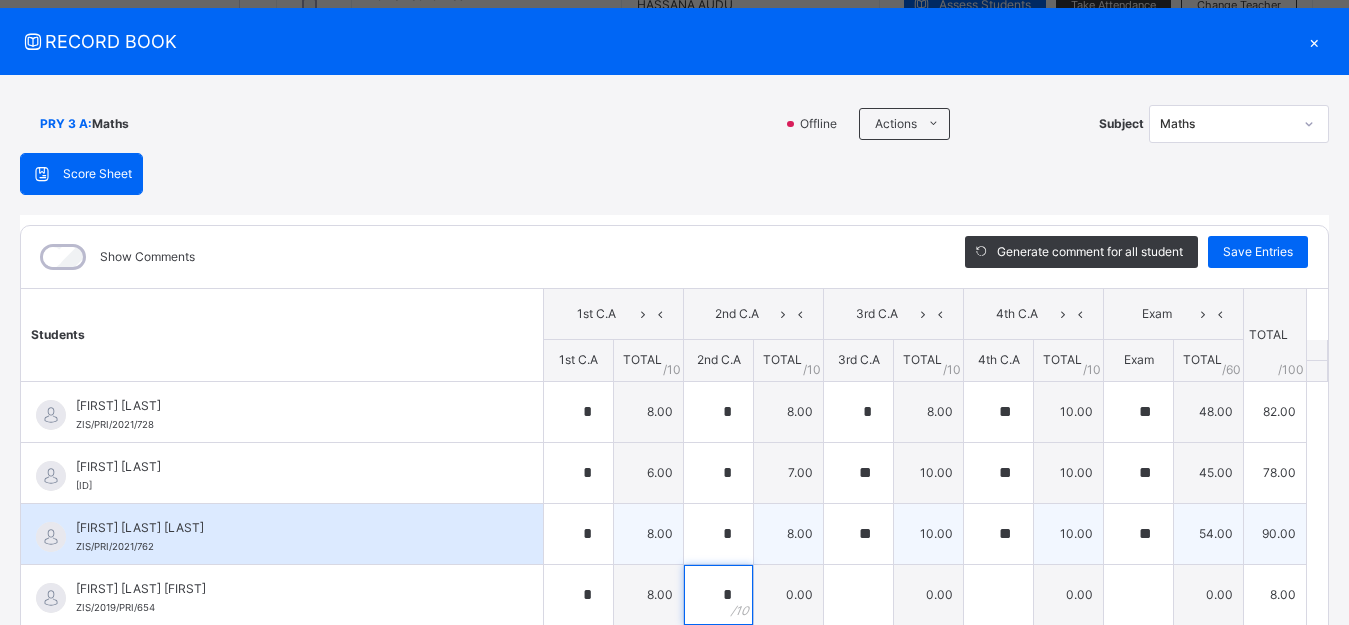 type on "*" 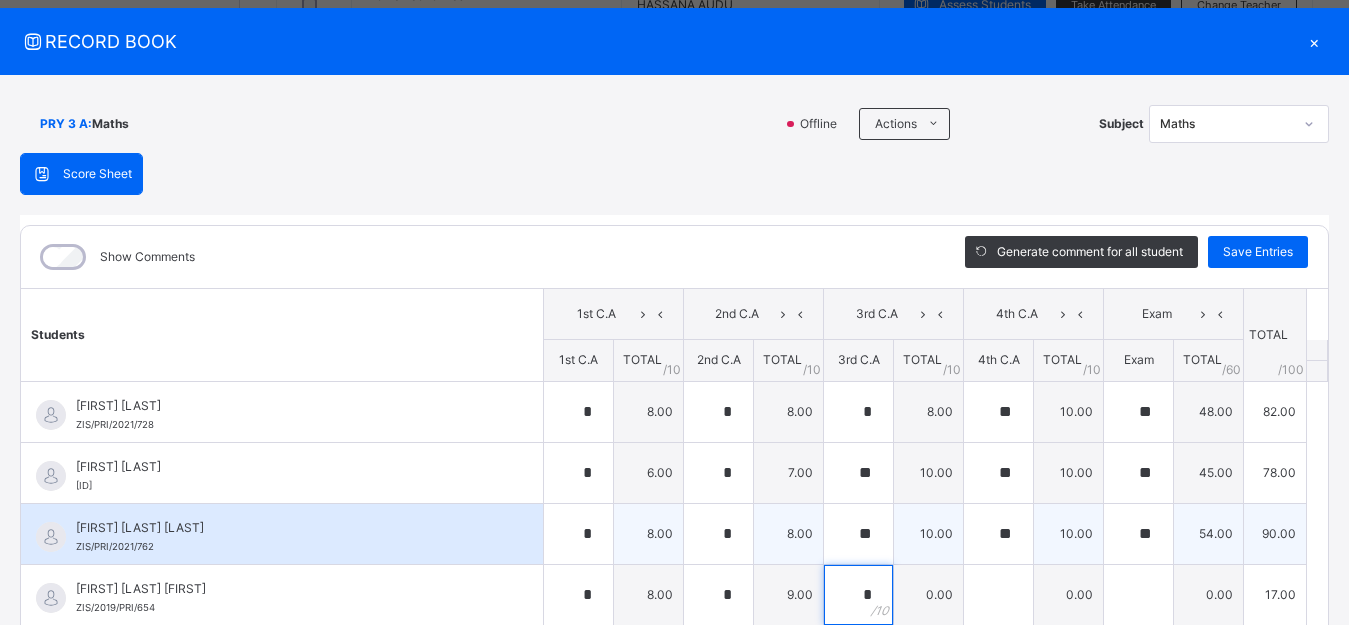 type on "*" 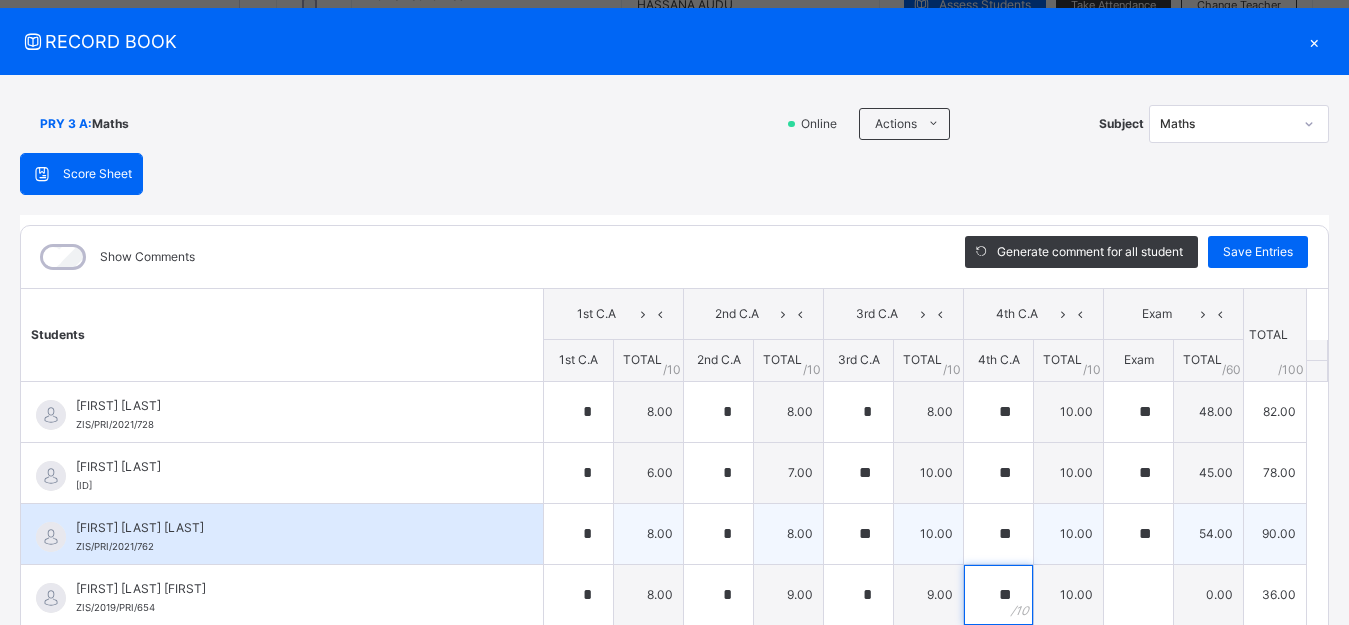 type on "**" 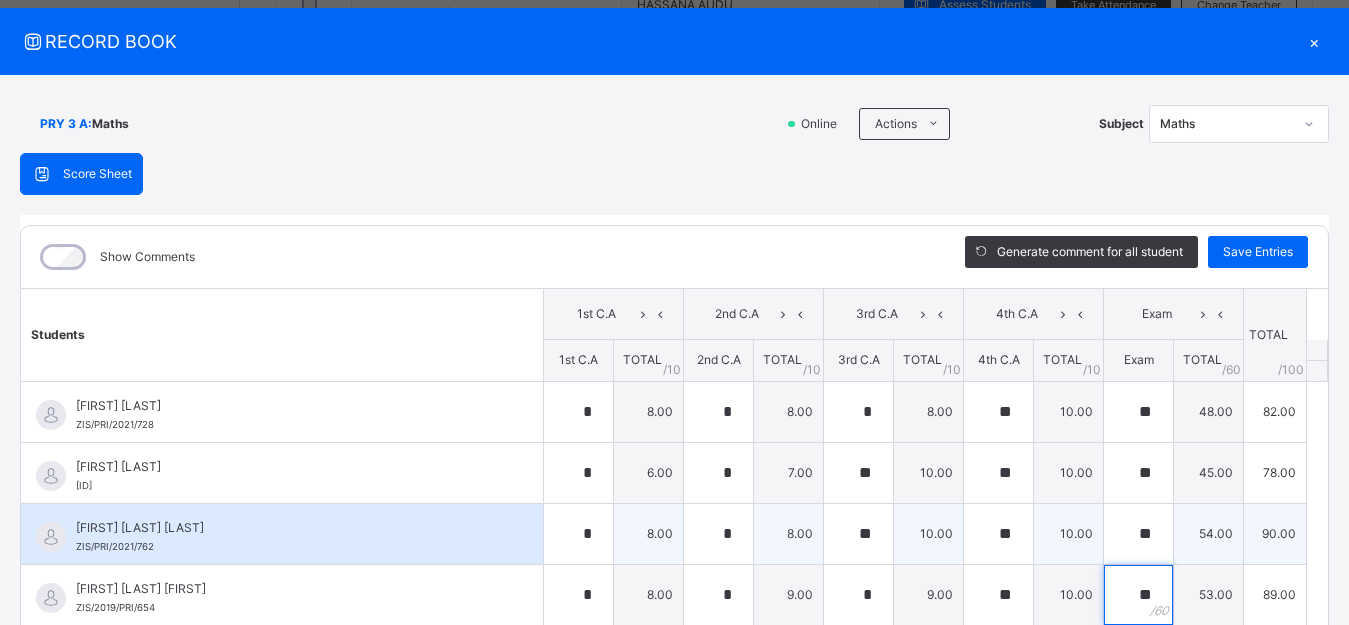 type on "**" 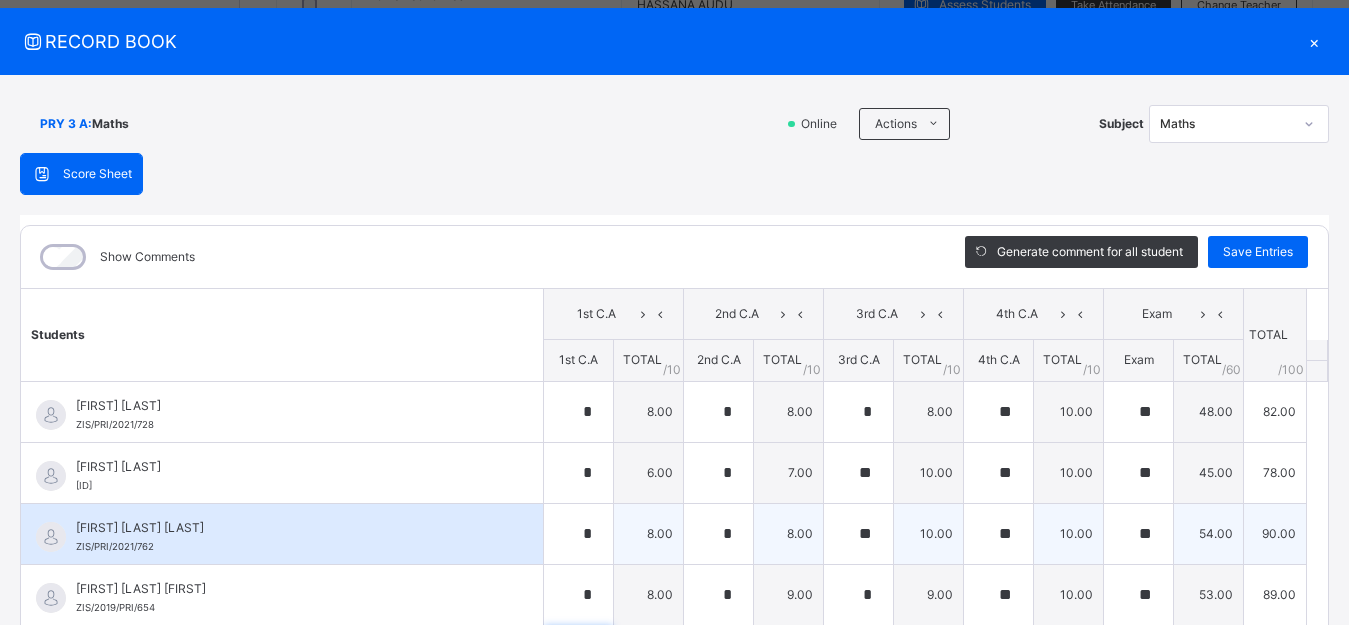 scroll, scrollTop: 286, scrollLeft: 0, axis: vertical 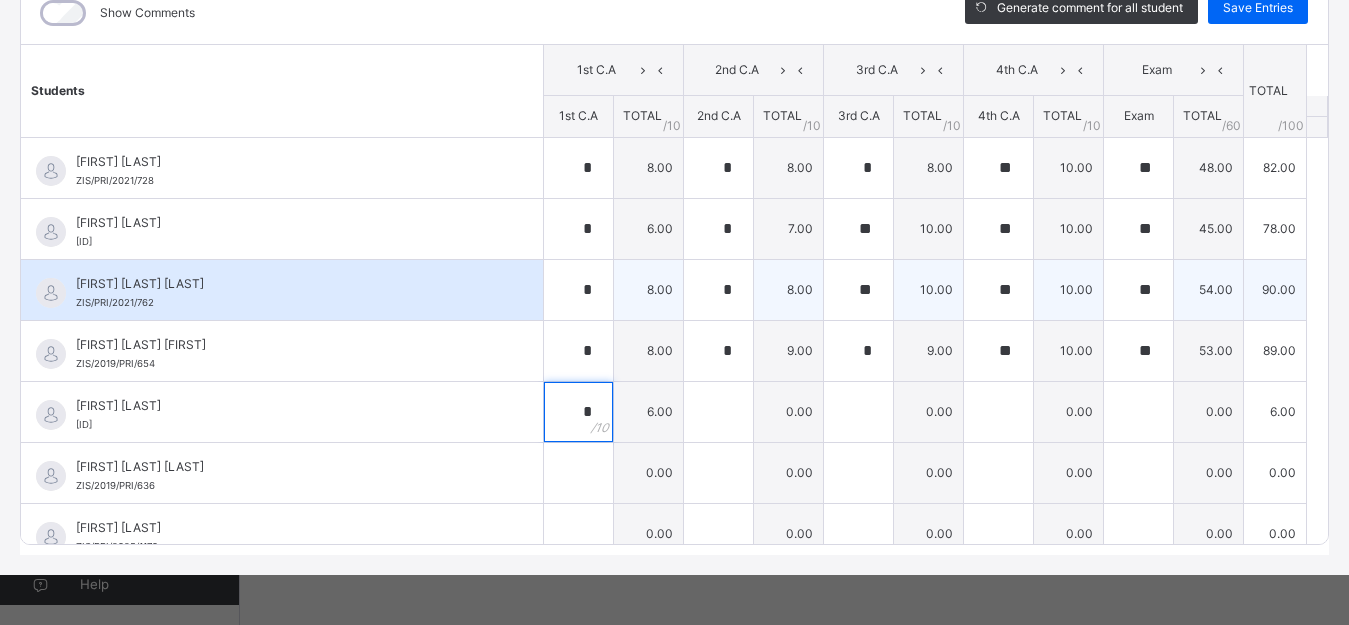 type on "*" 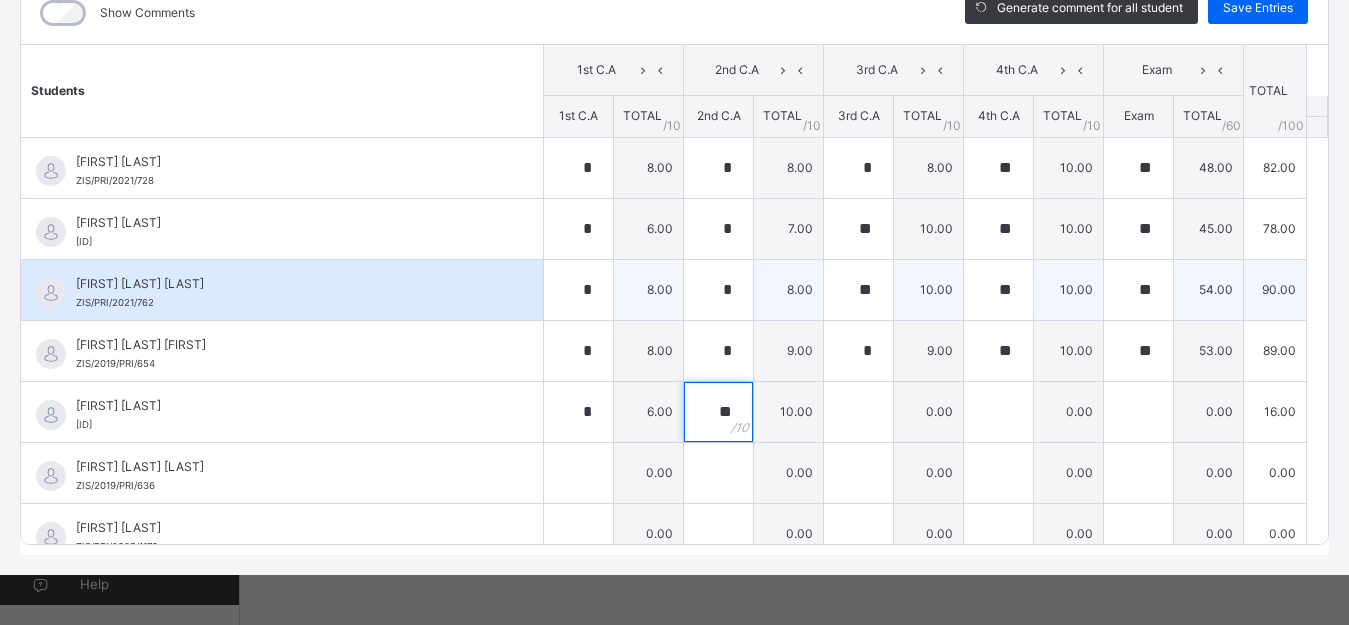 type on "**" 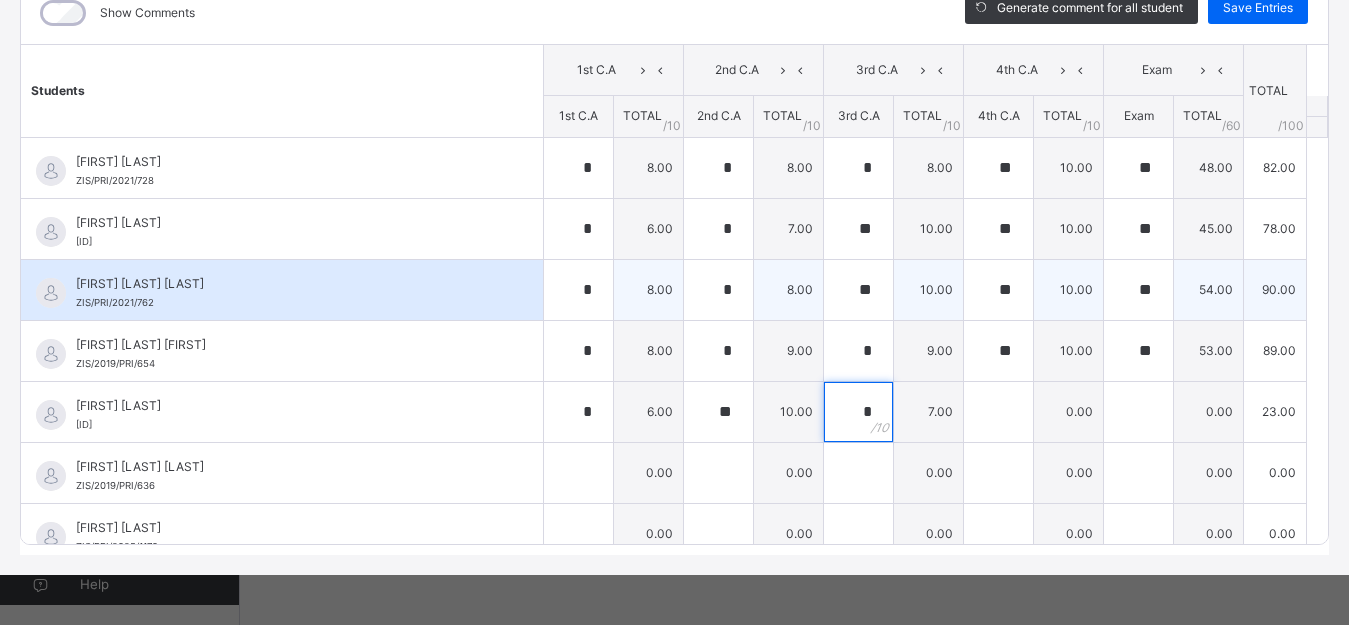 type on "*" 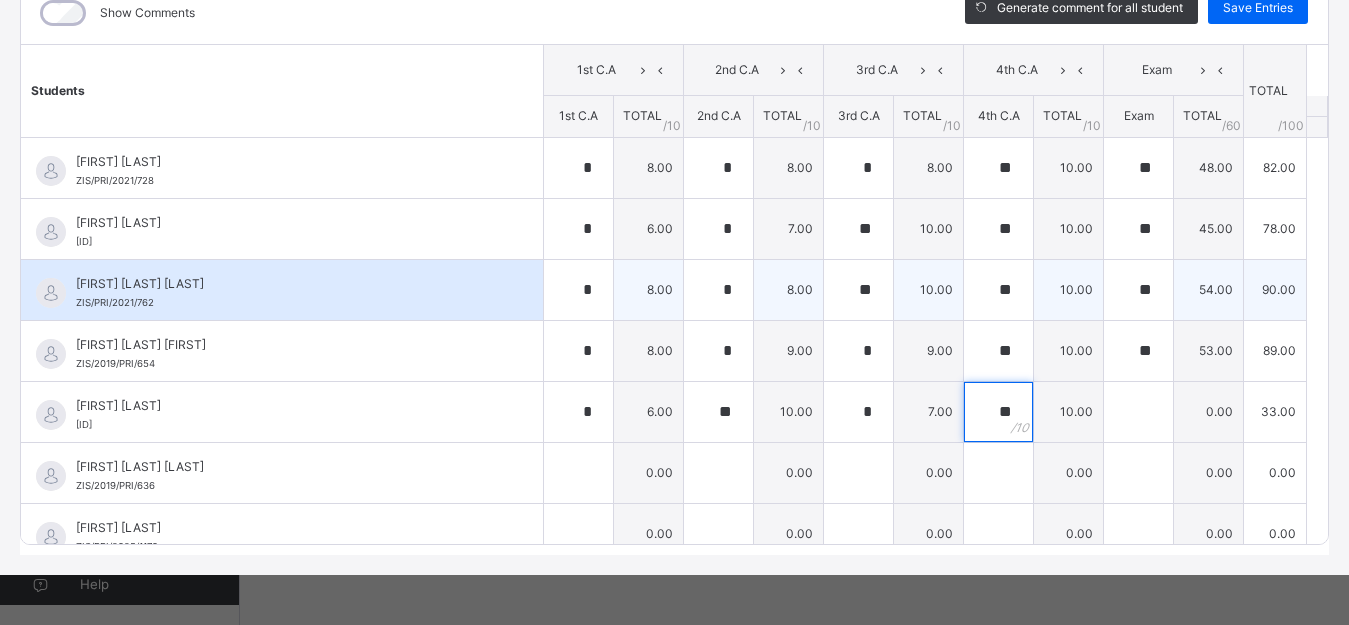 type on "**" 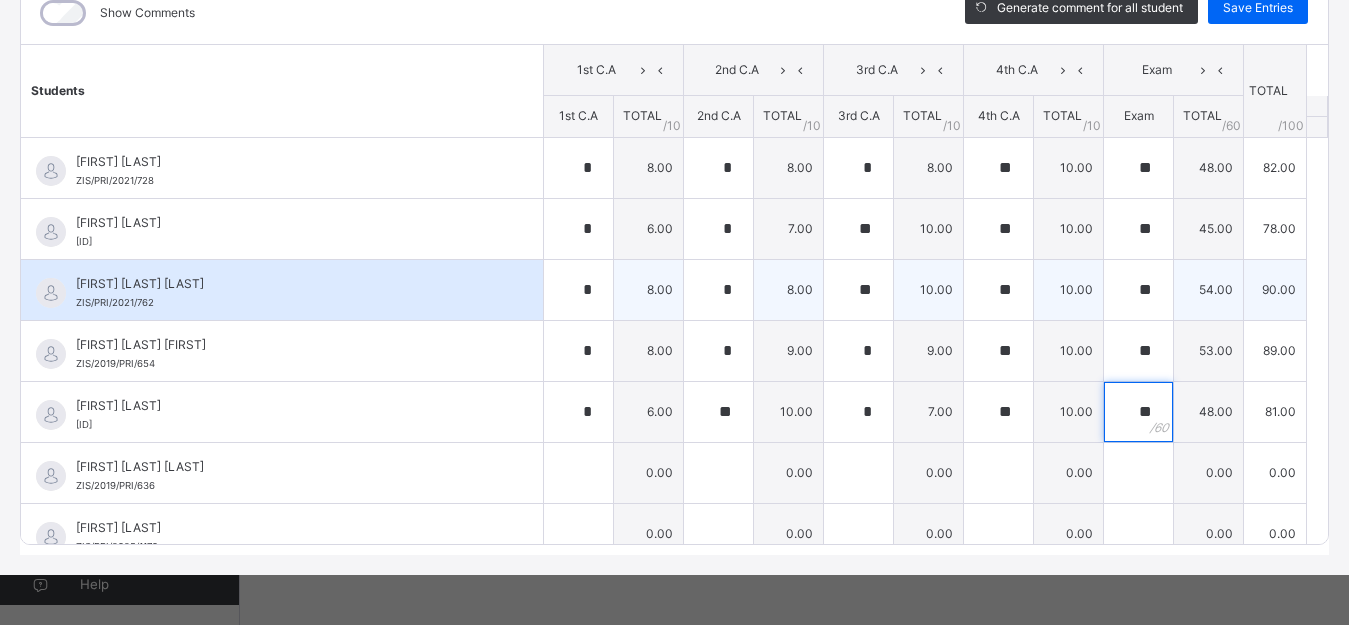 type on "**" 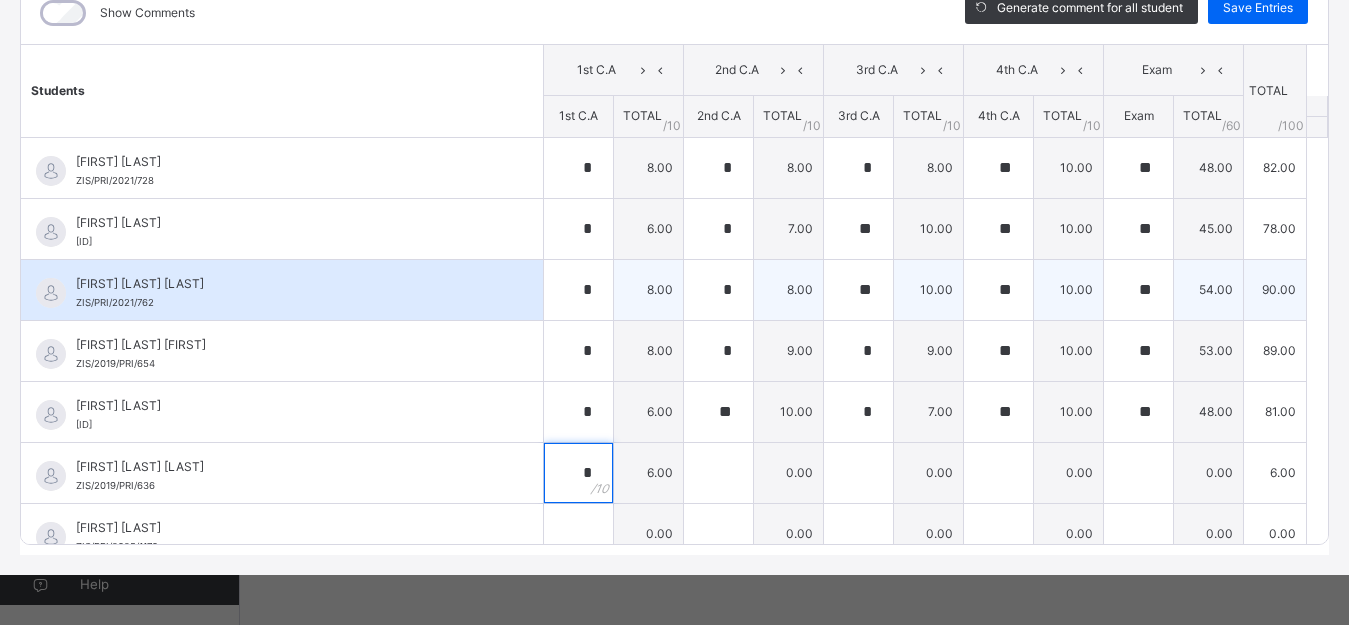 type on "*" 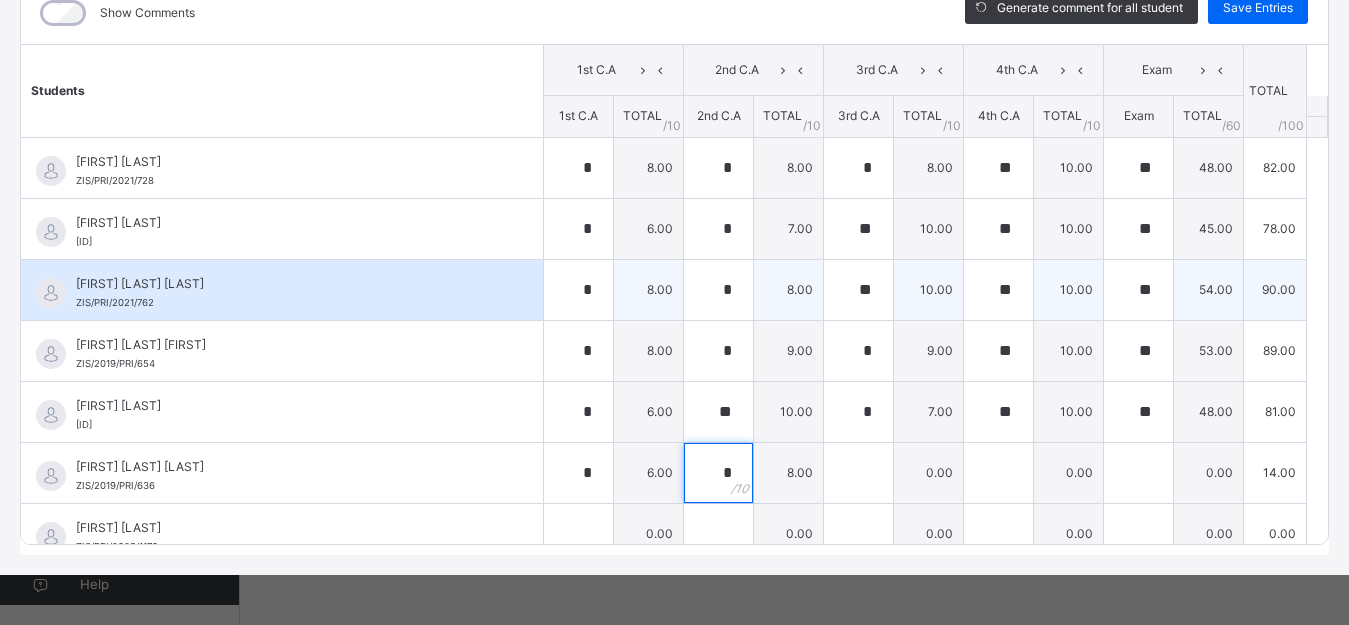 type on "*" 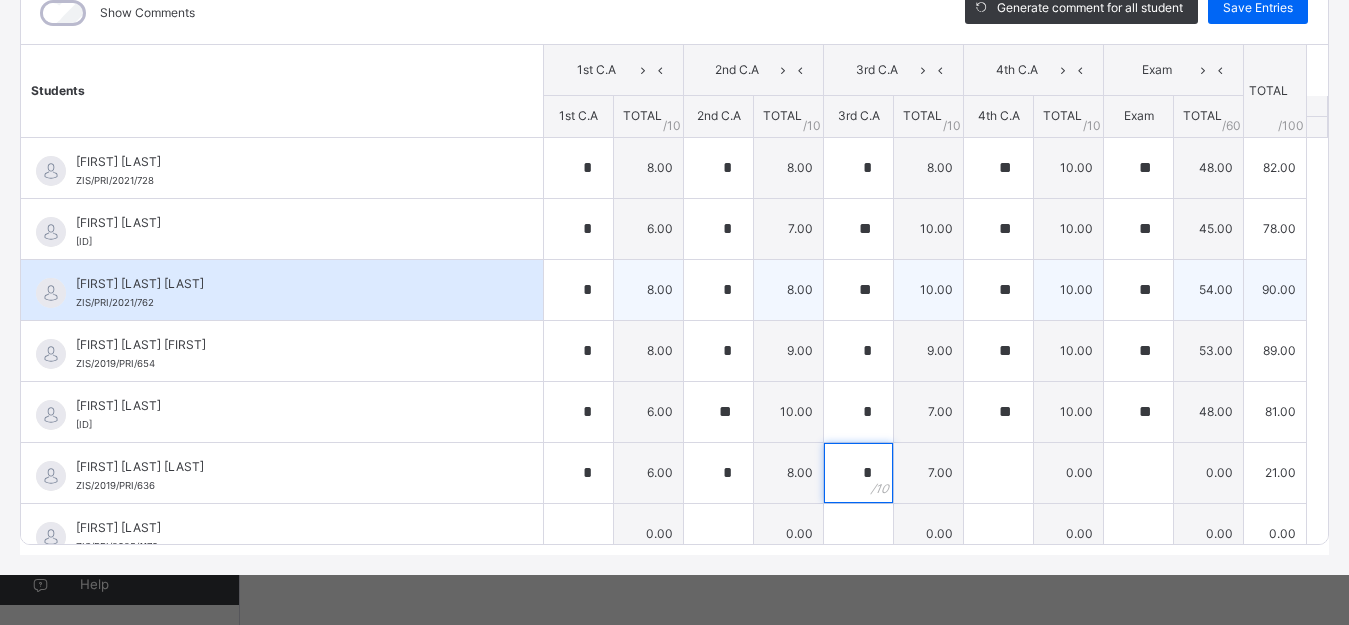 type on "*" 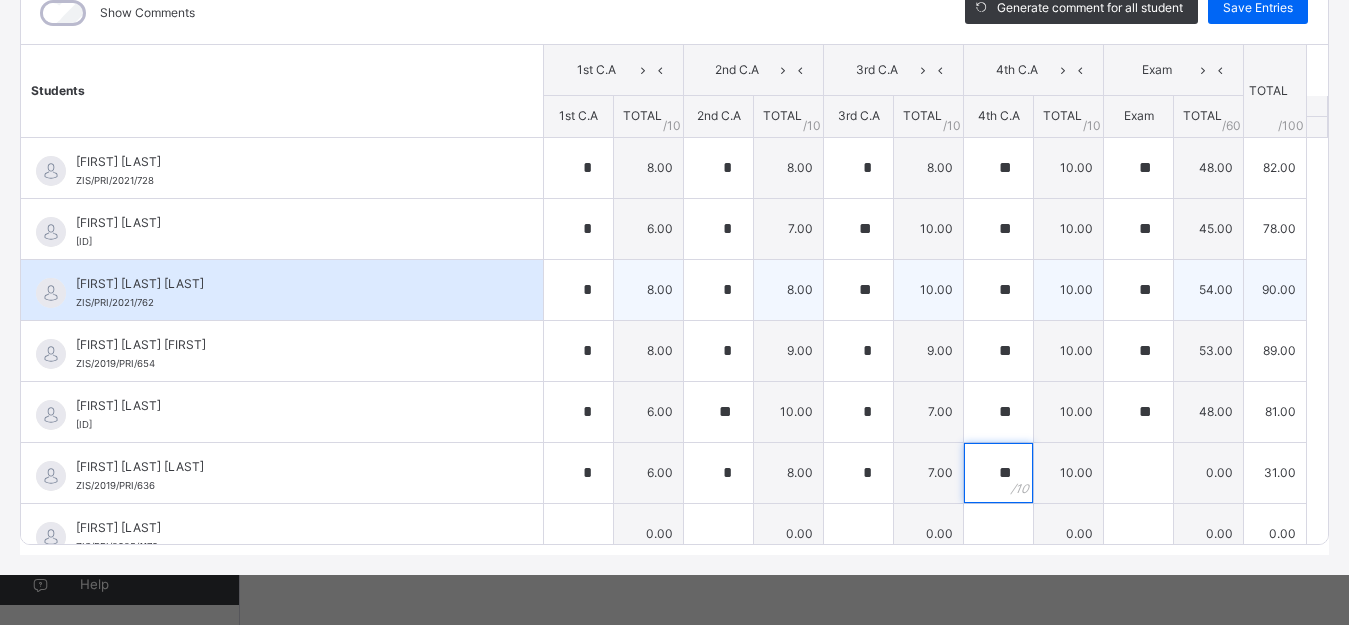 type on "**" 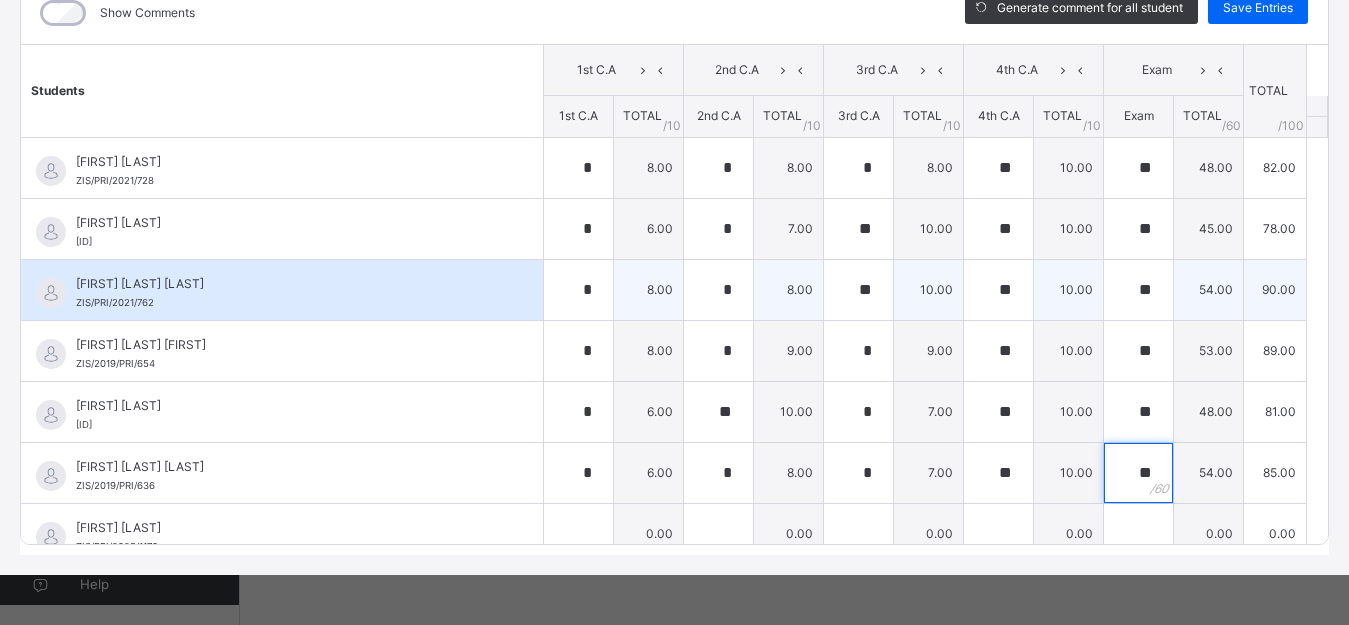 type on "**" 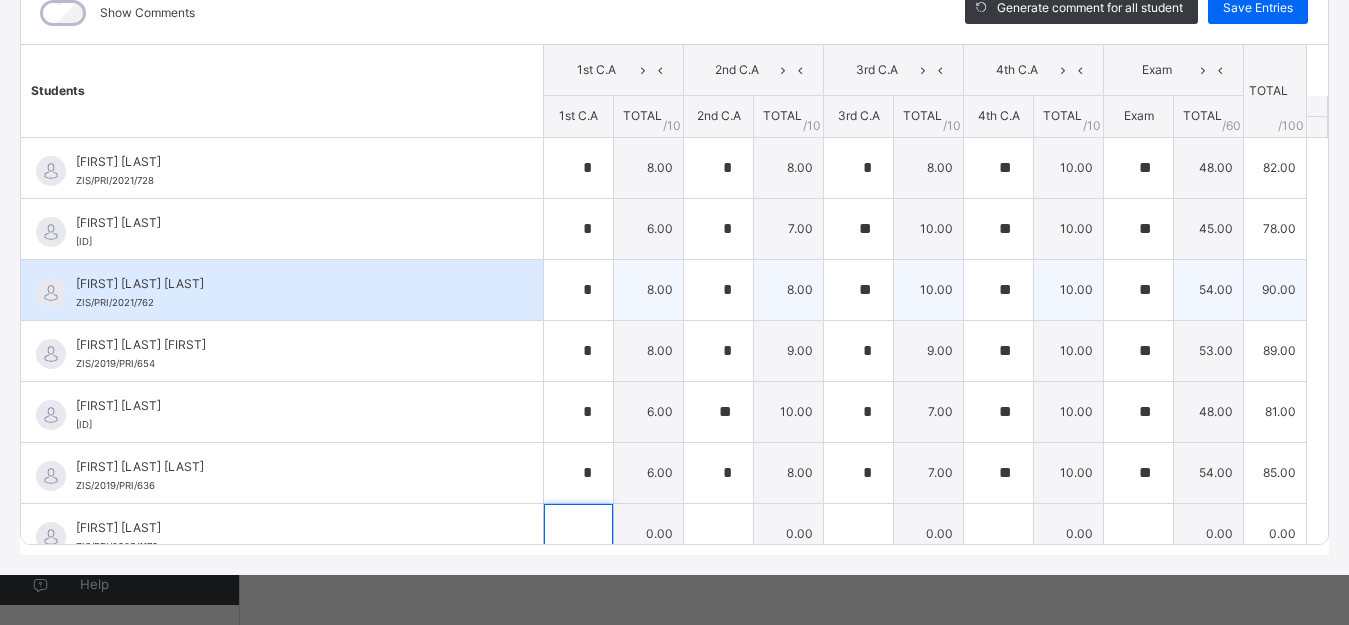 scroll, scrollTop: 20, scrollLeft: 0, axis: vertical 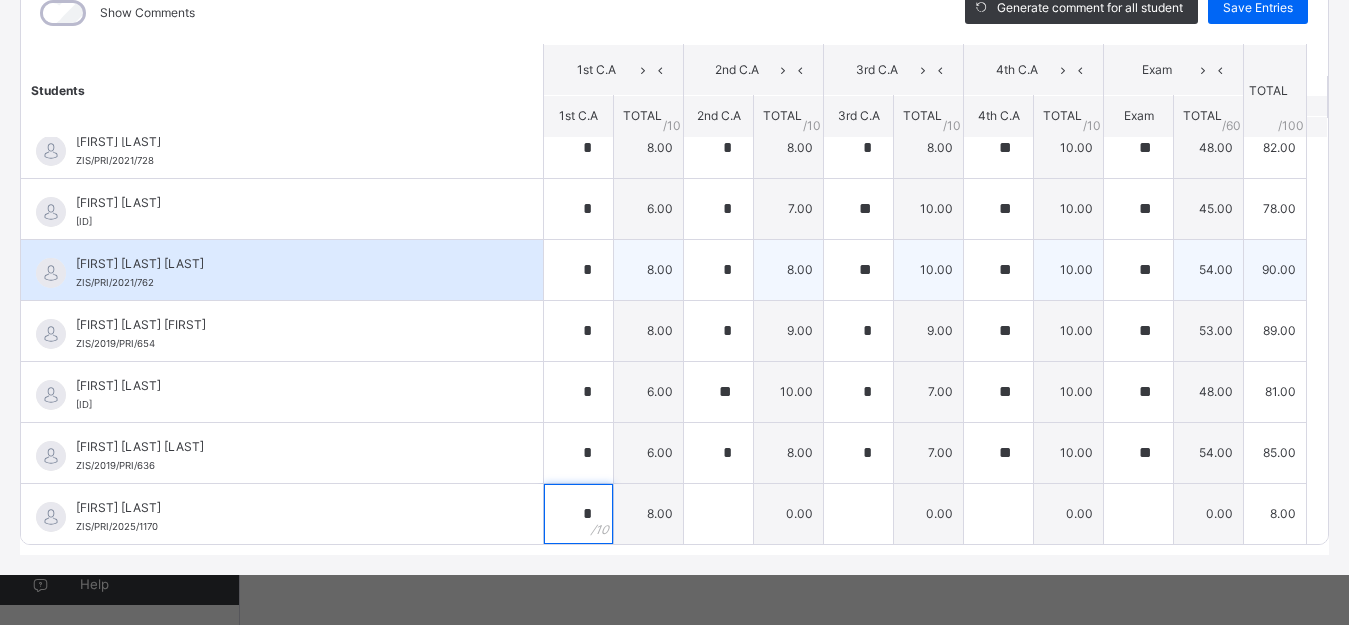 type on "*" 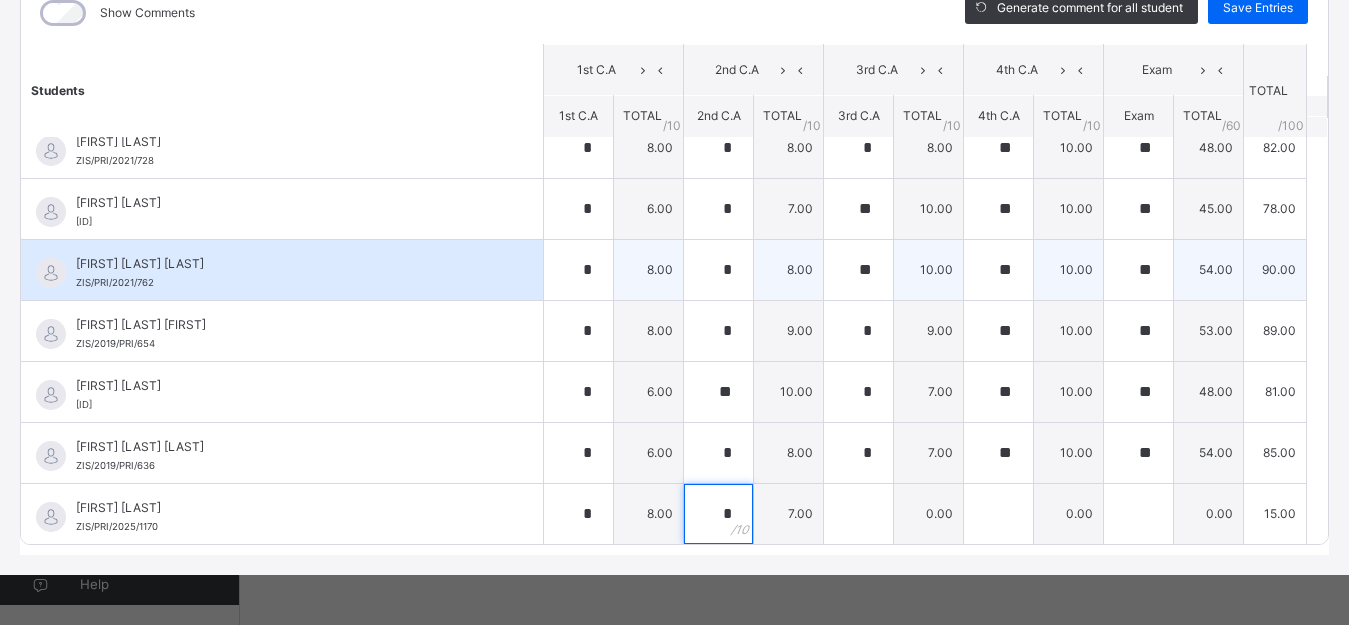 type on "*" 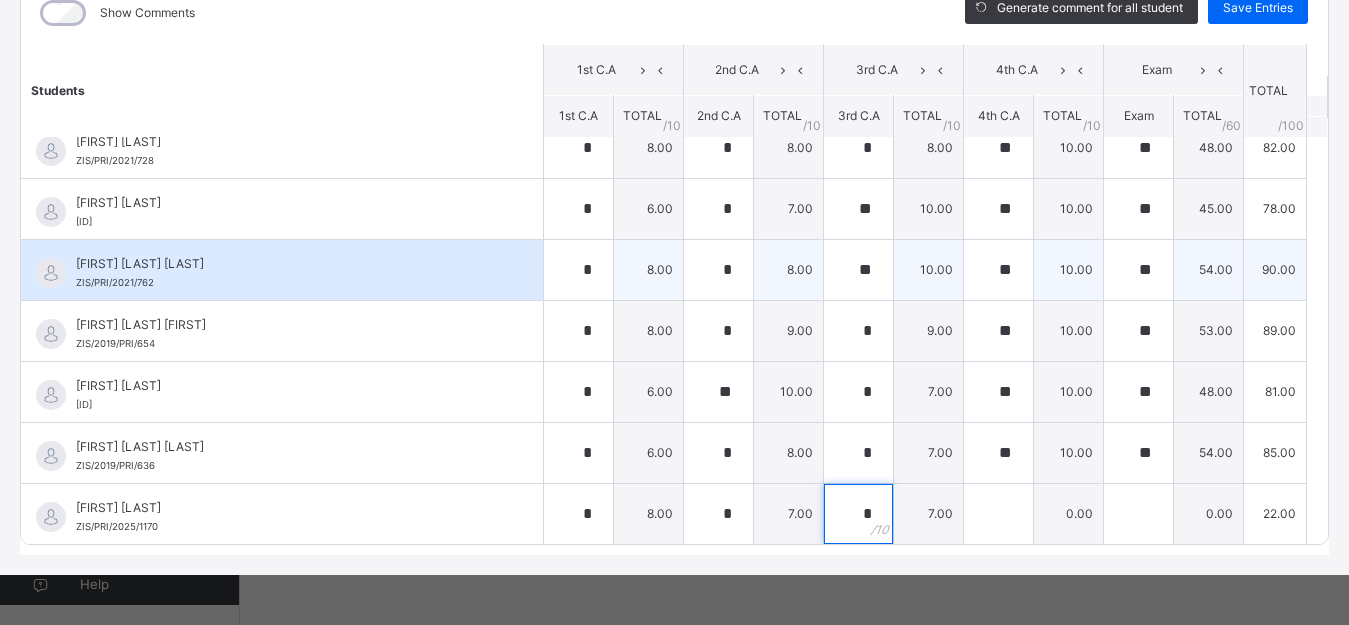 type on "*" 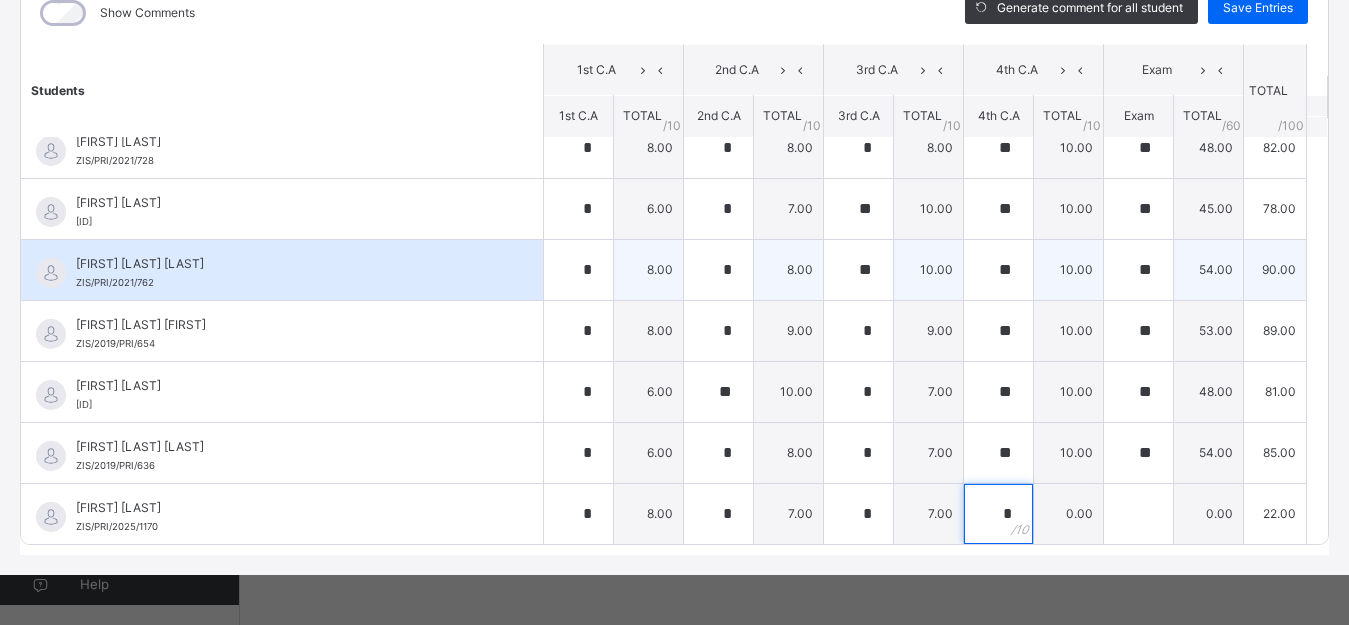 type on "*" 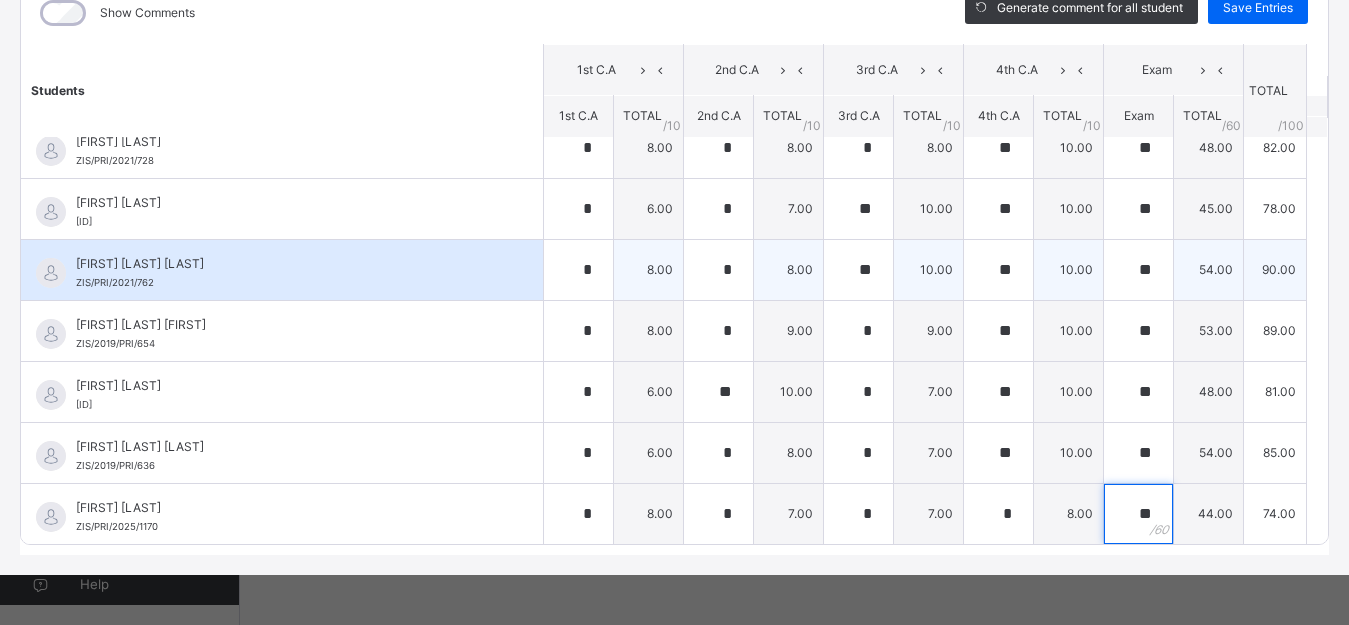 type on "**" 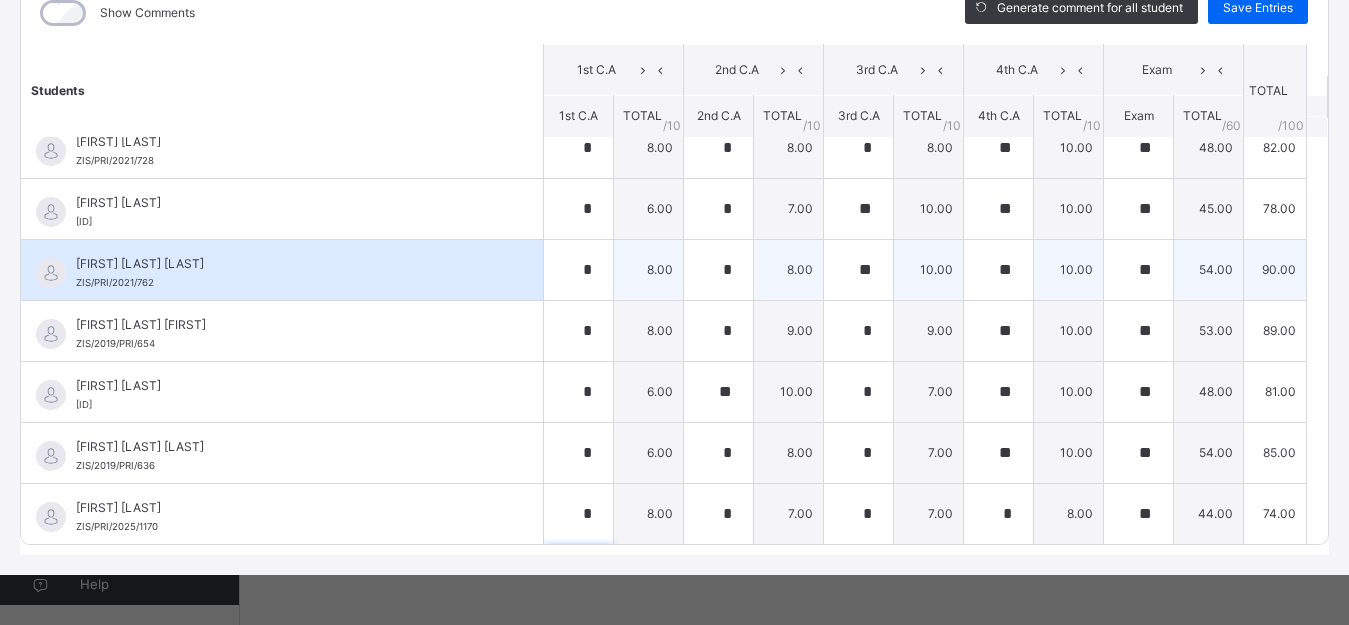 scroll, scrollTop: 301, scrollLeft: 0, axis: vertical 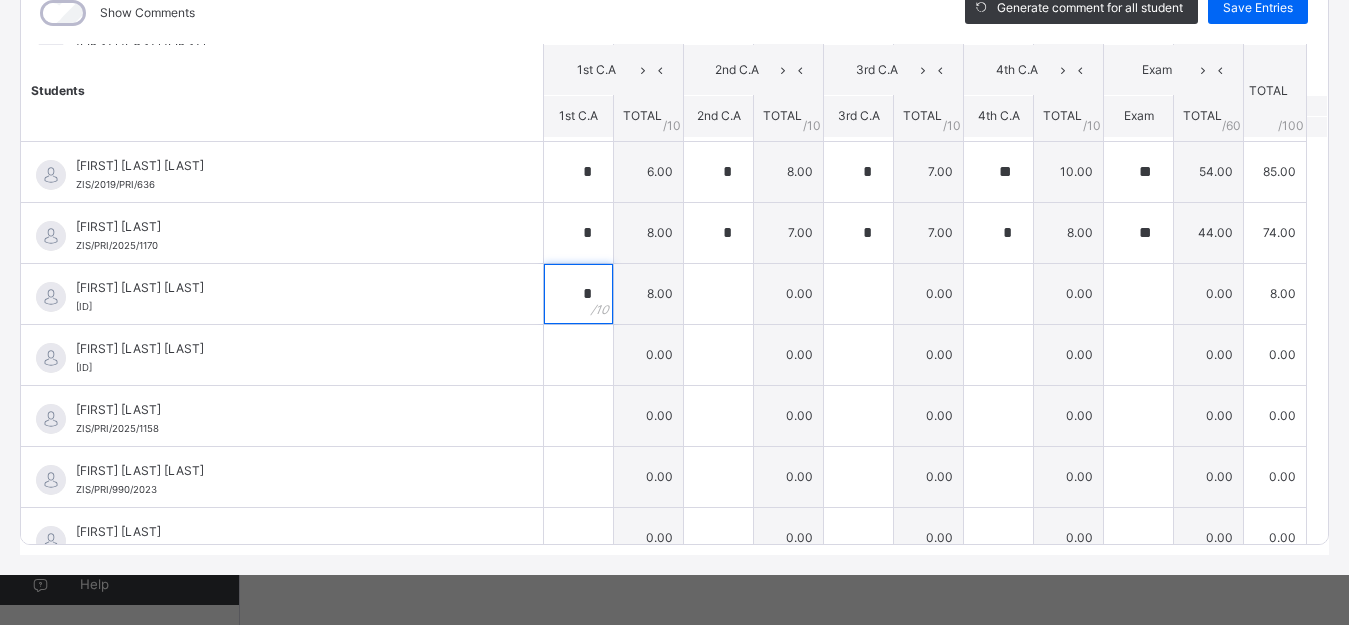 type on "*" 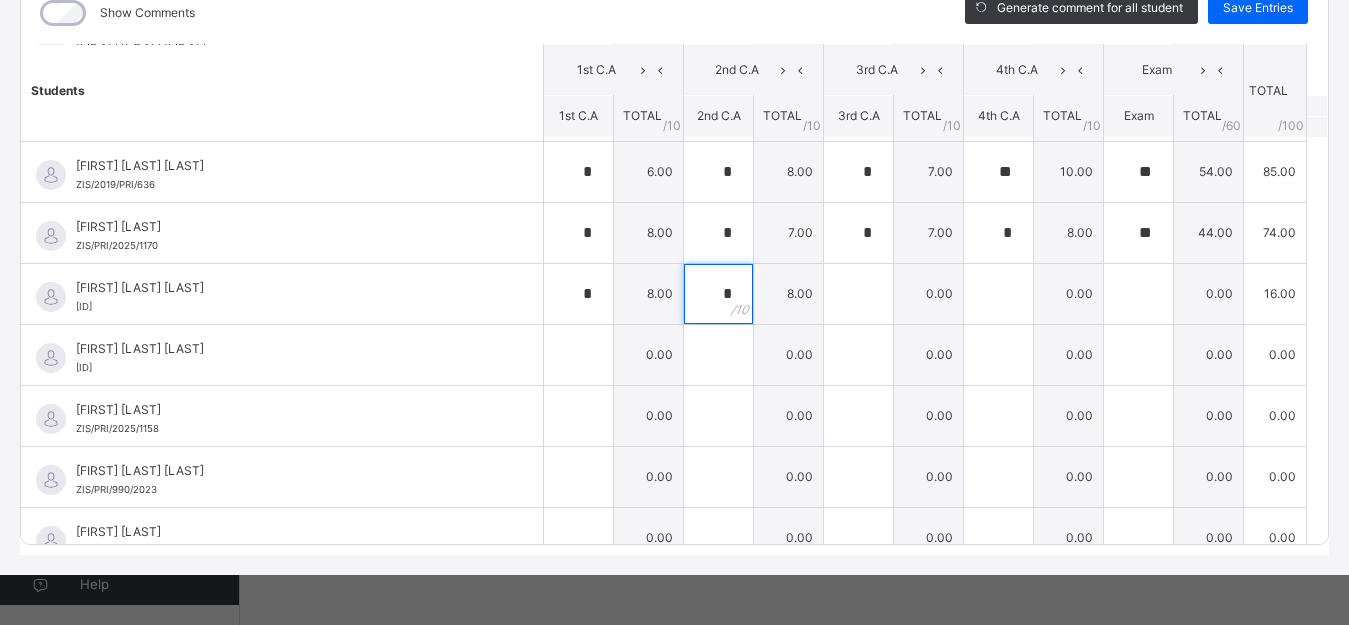 type on "*" 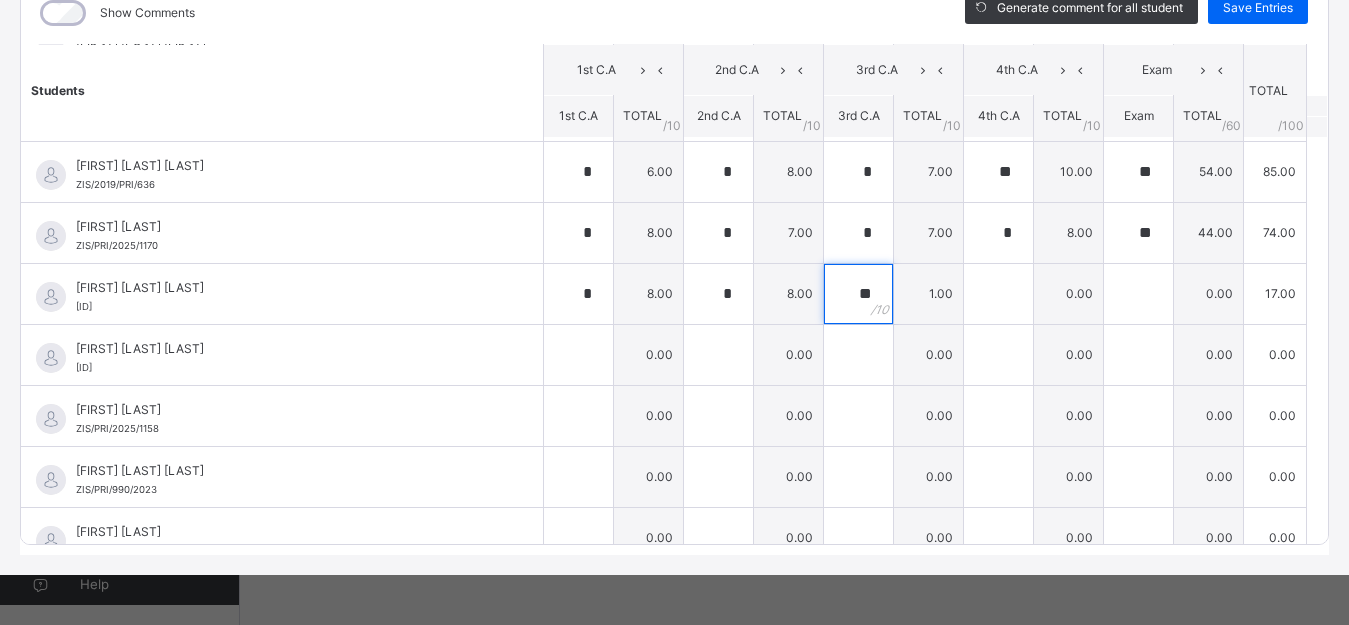 type on "**" 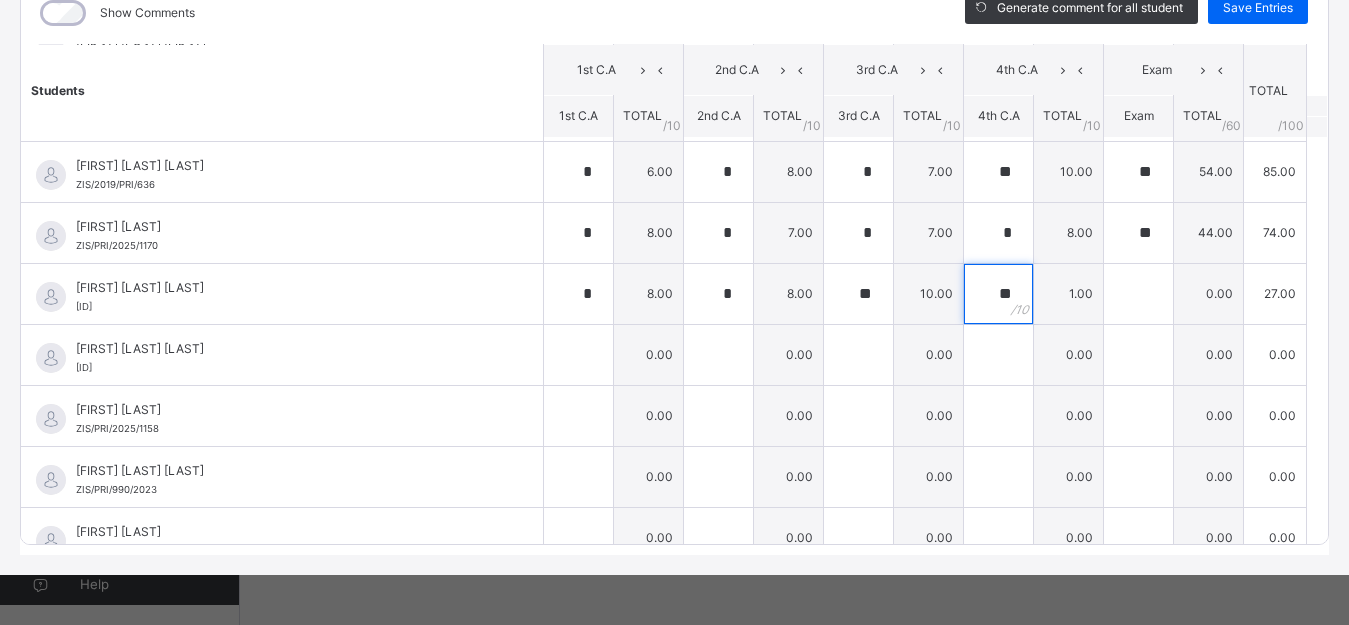 type on "**" 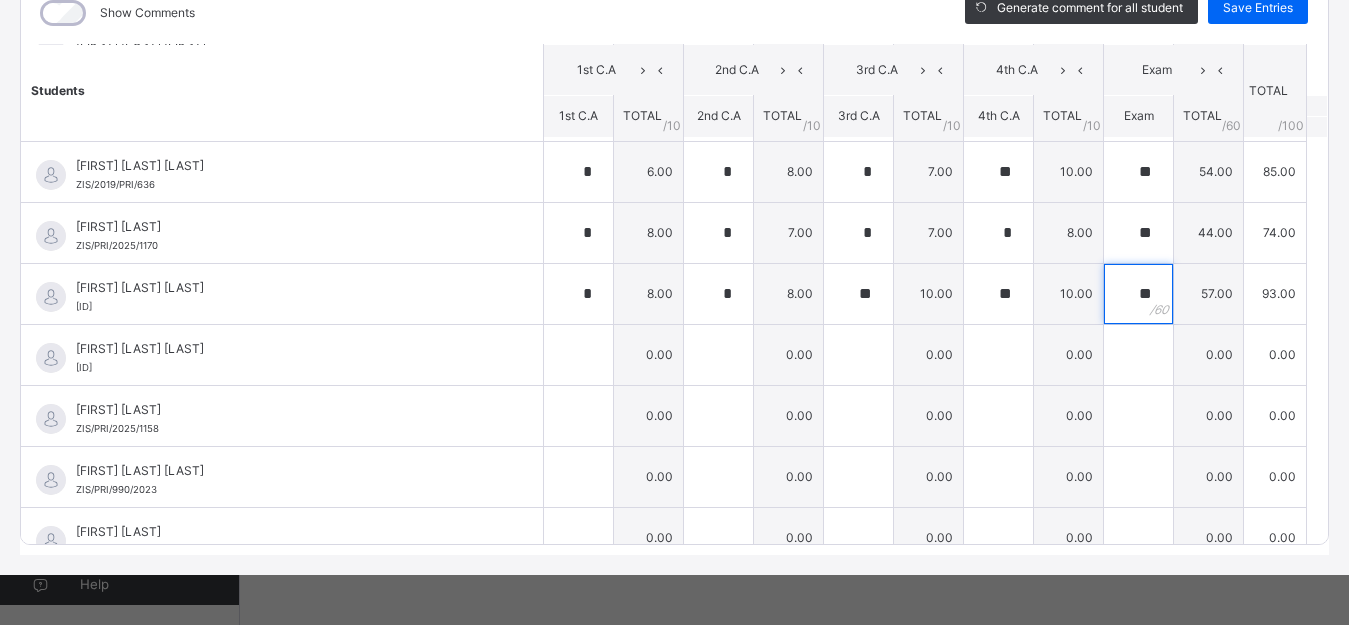type on "**" 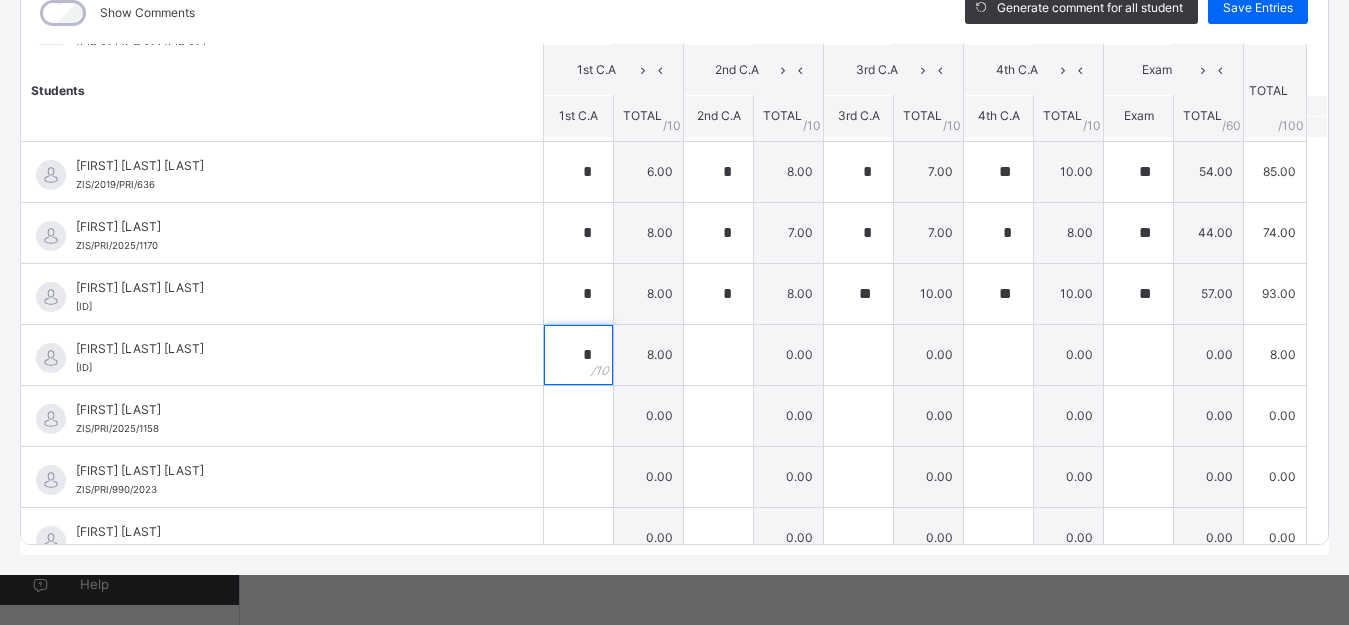 type on "*" 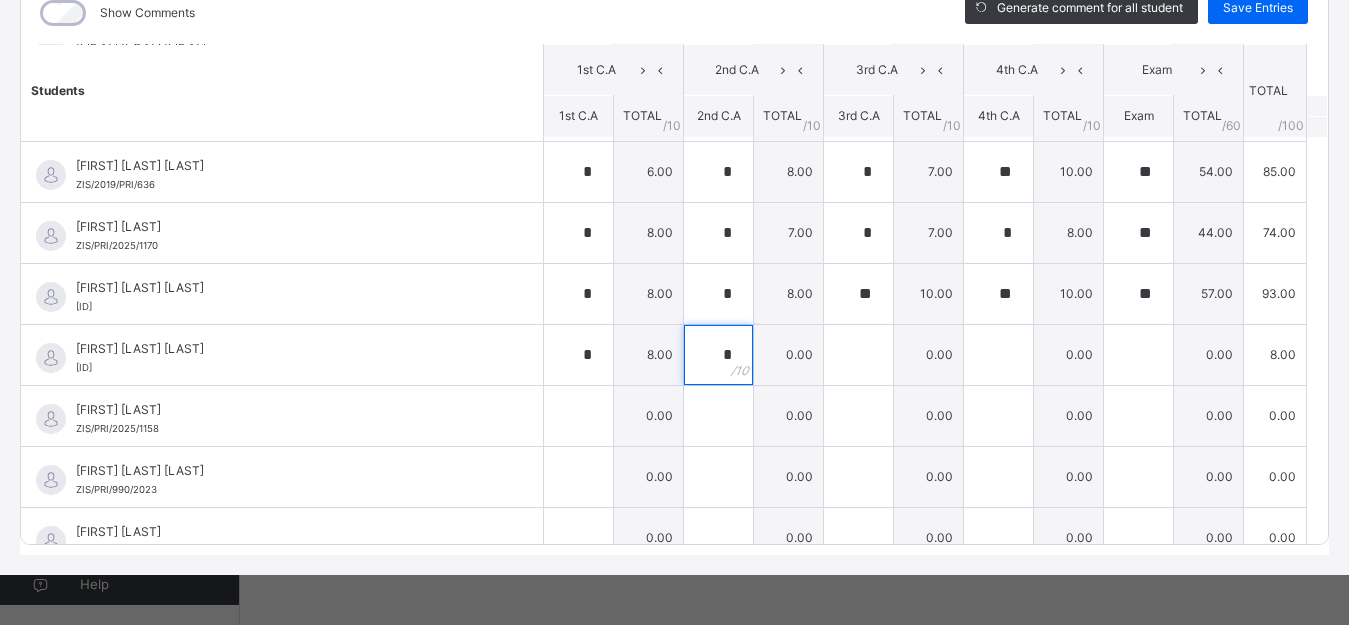 type on "*" 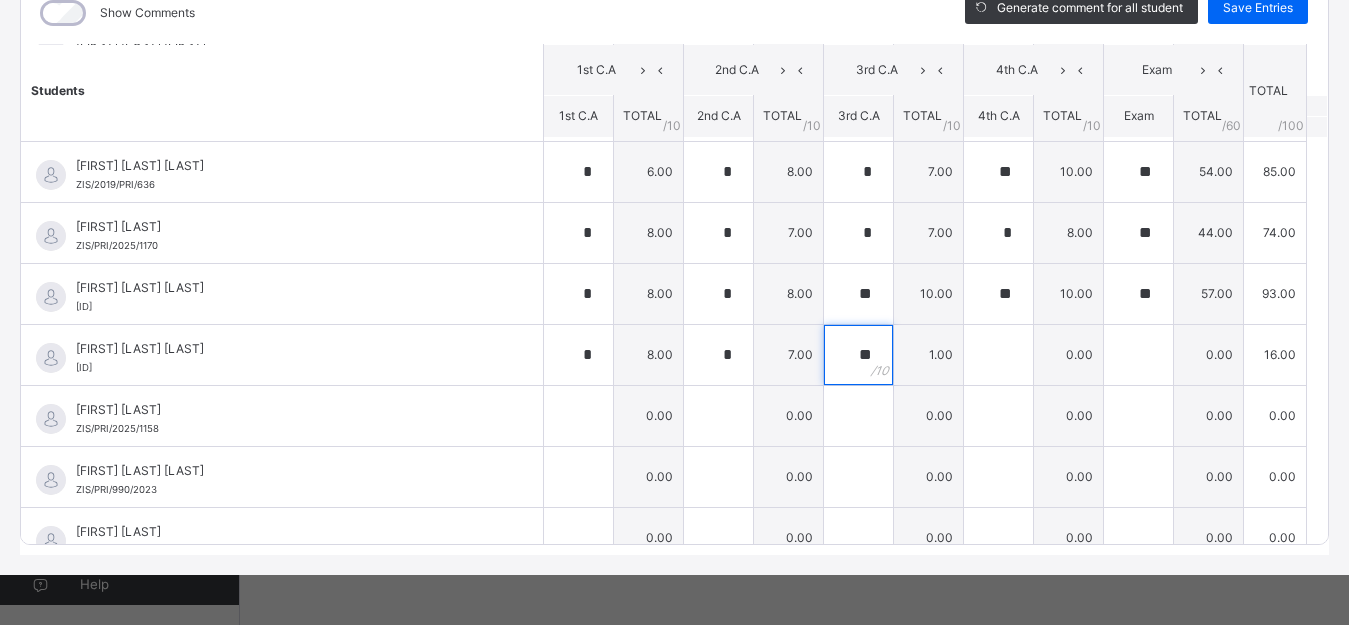 type on "**" 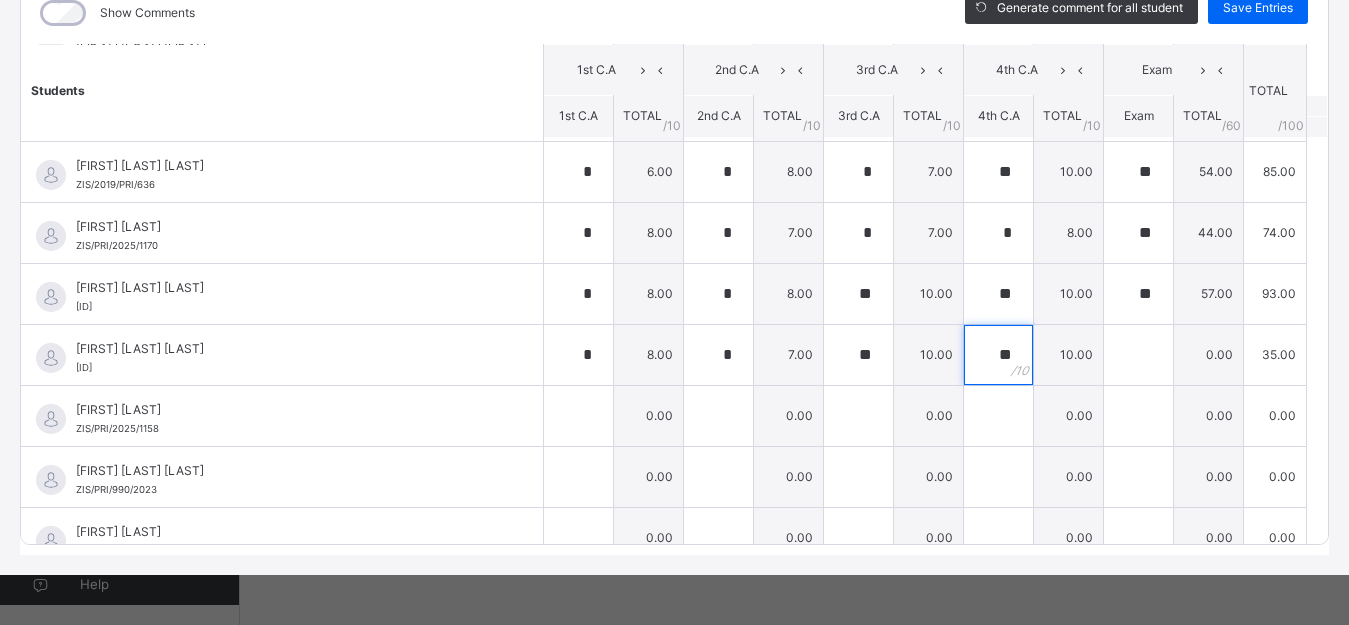 type on "**" 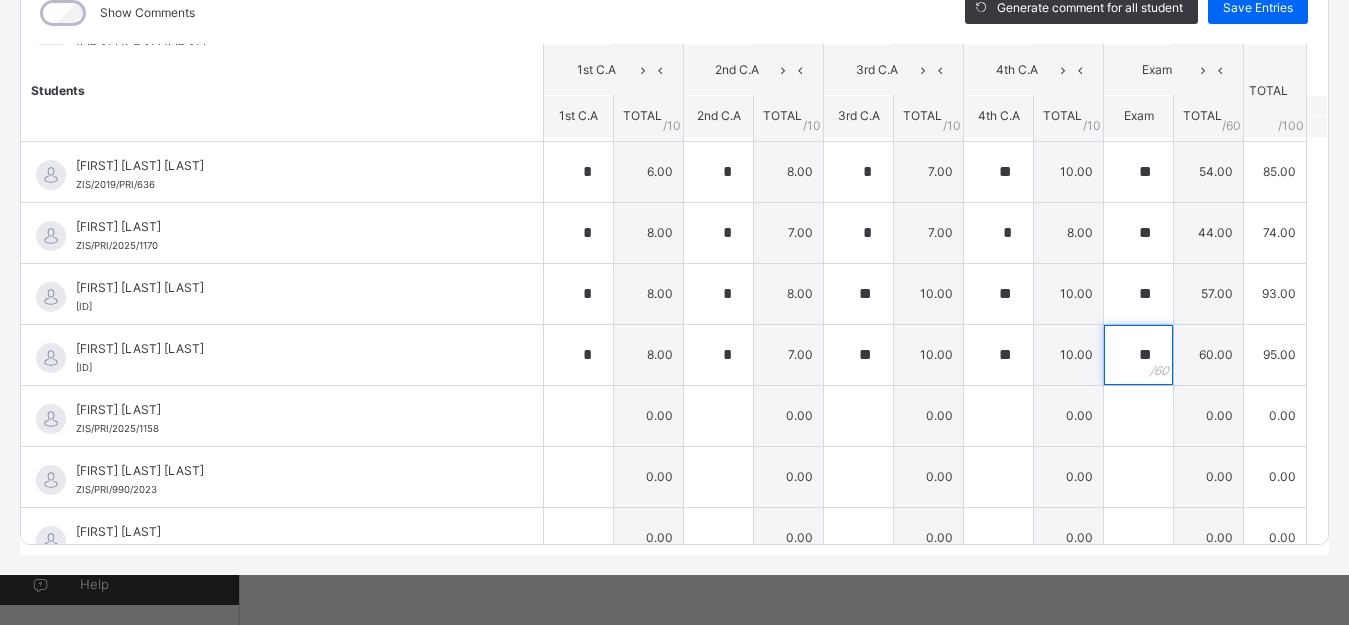 type on "**" 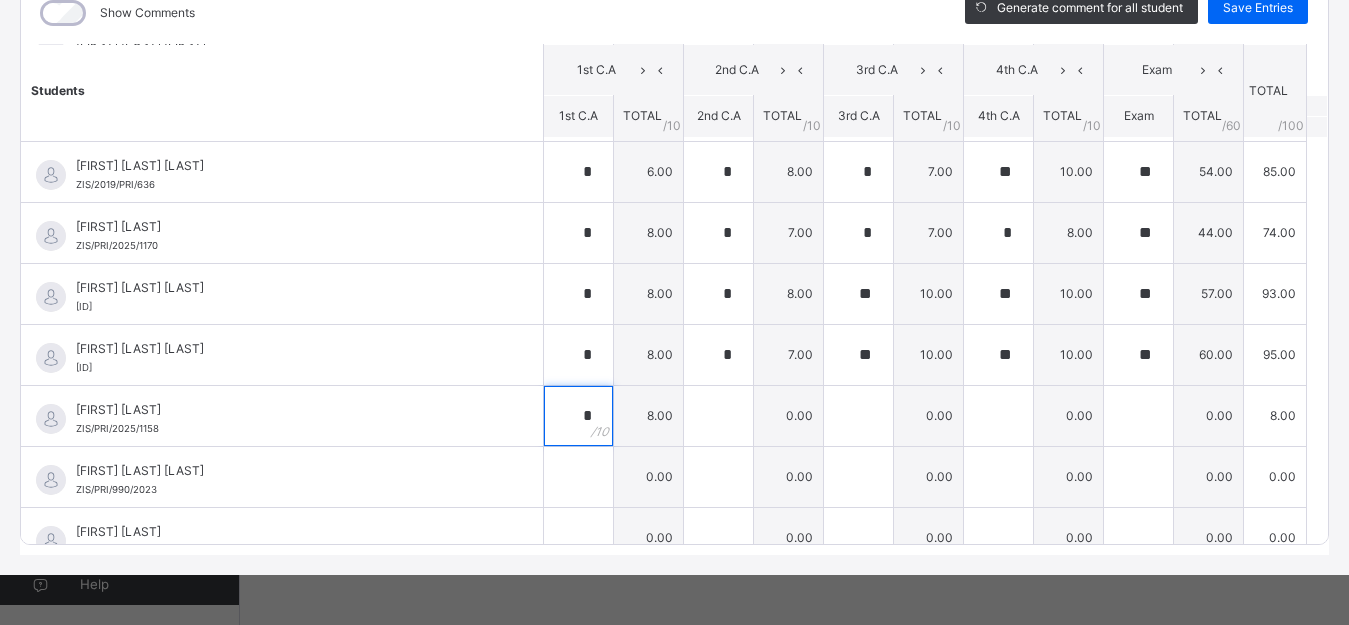 type on "*" 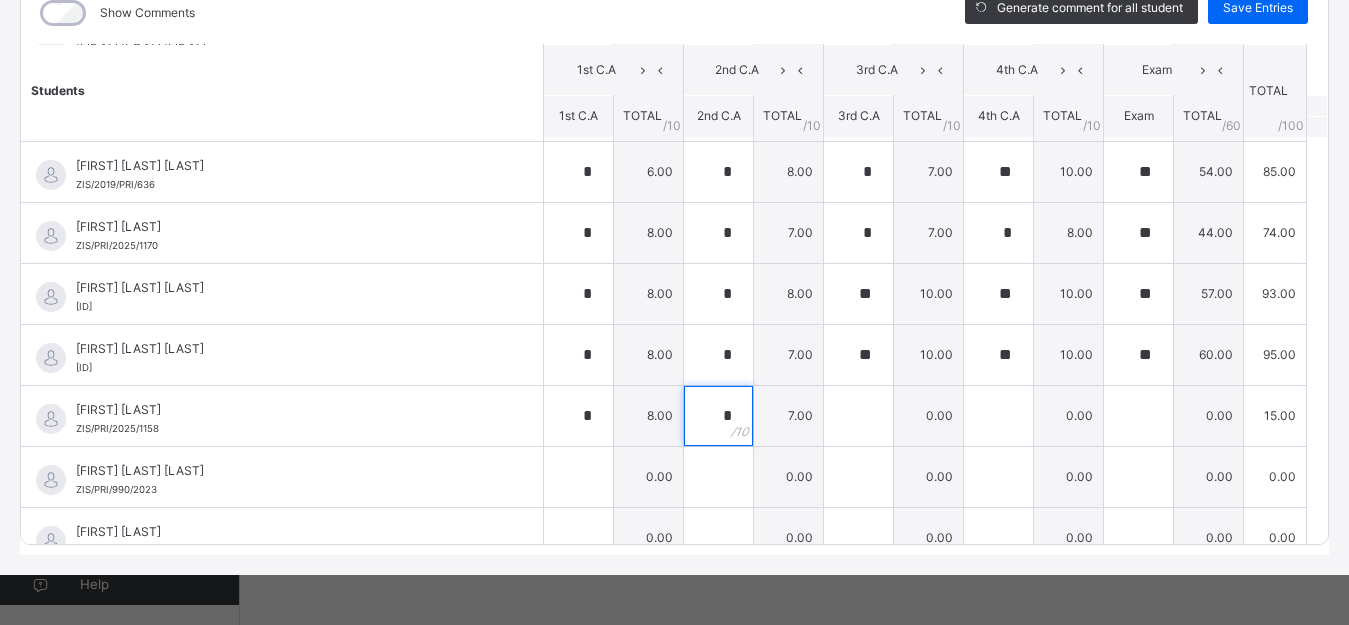 type on "*" 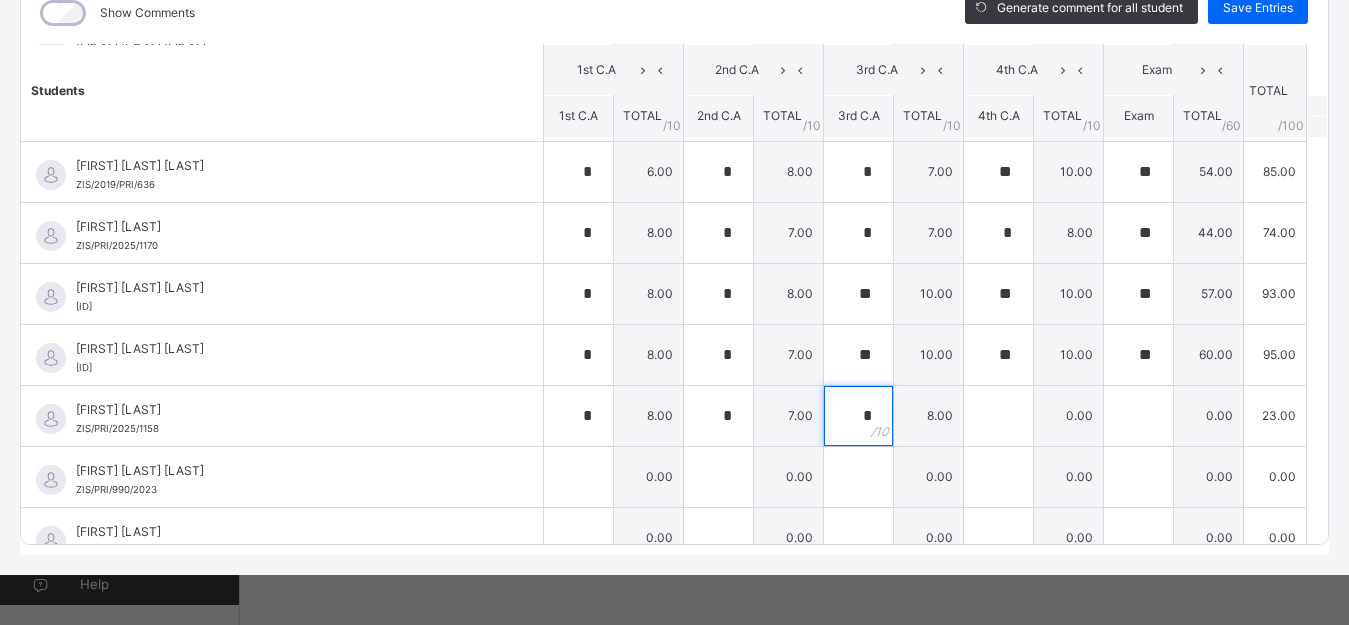 type on "*" 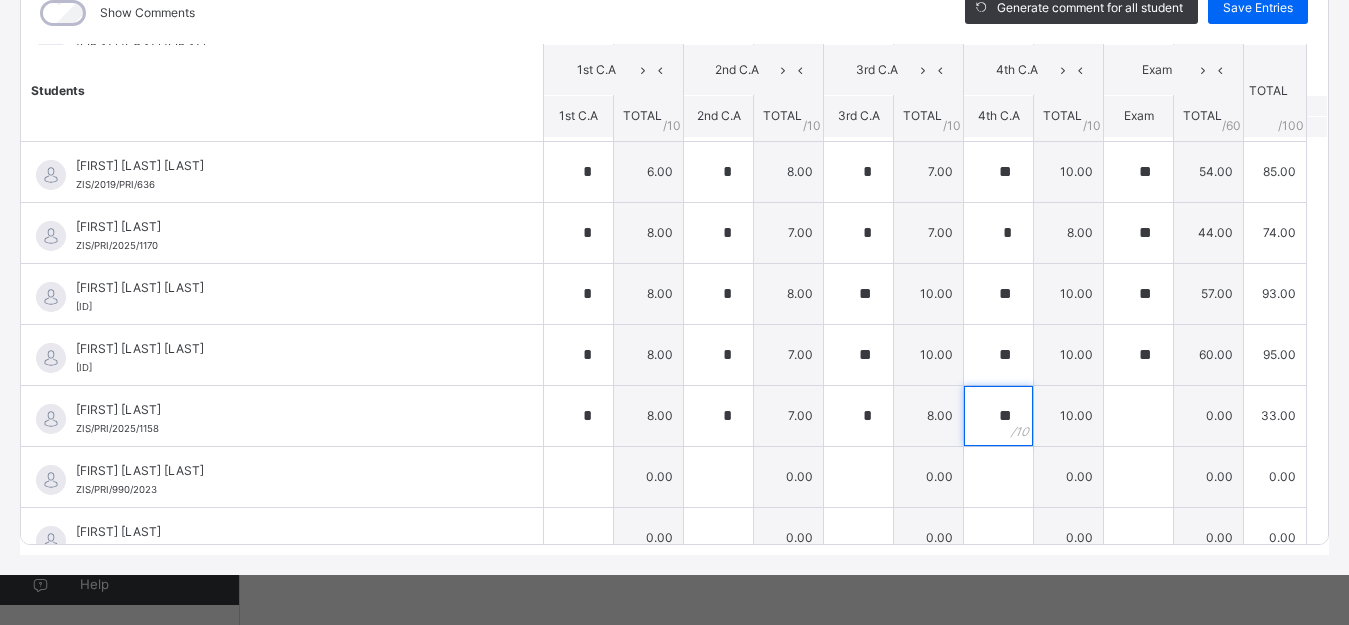type on "**" 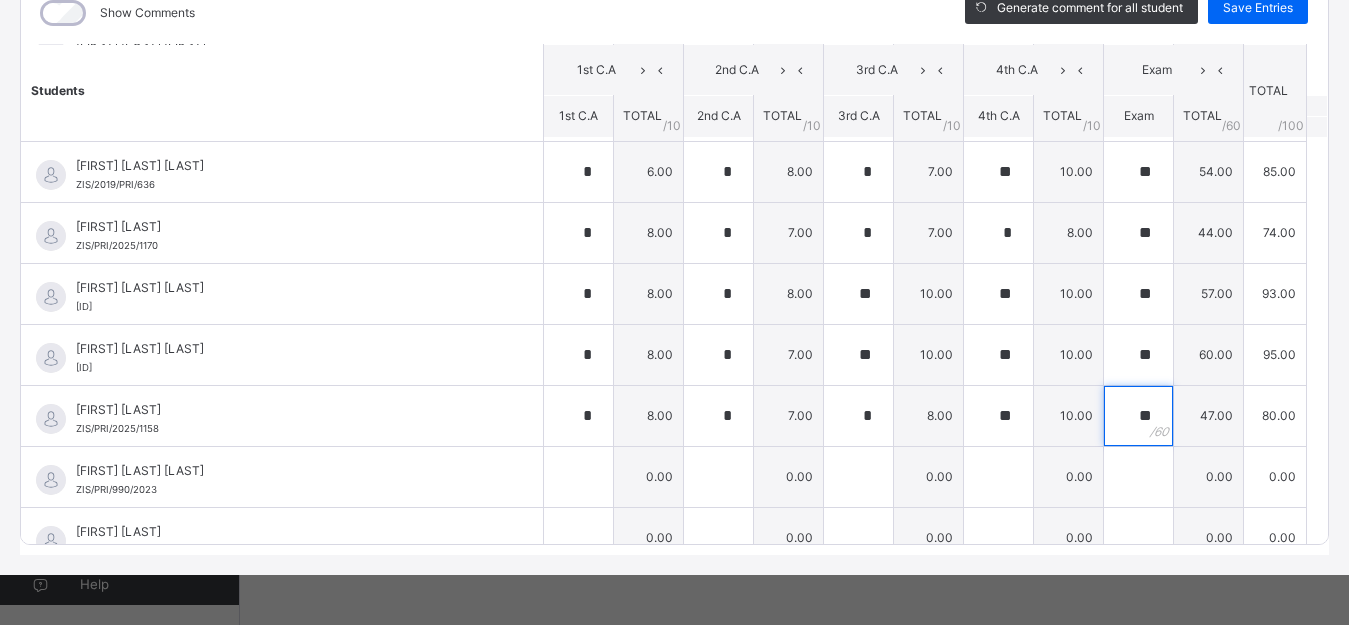type on "**" 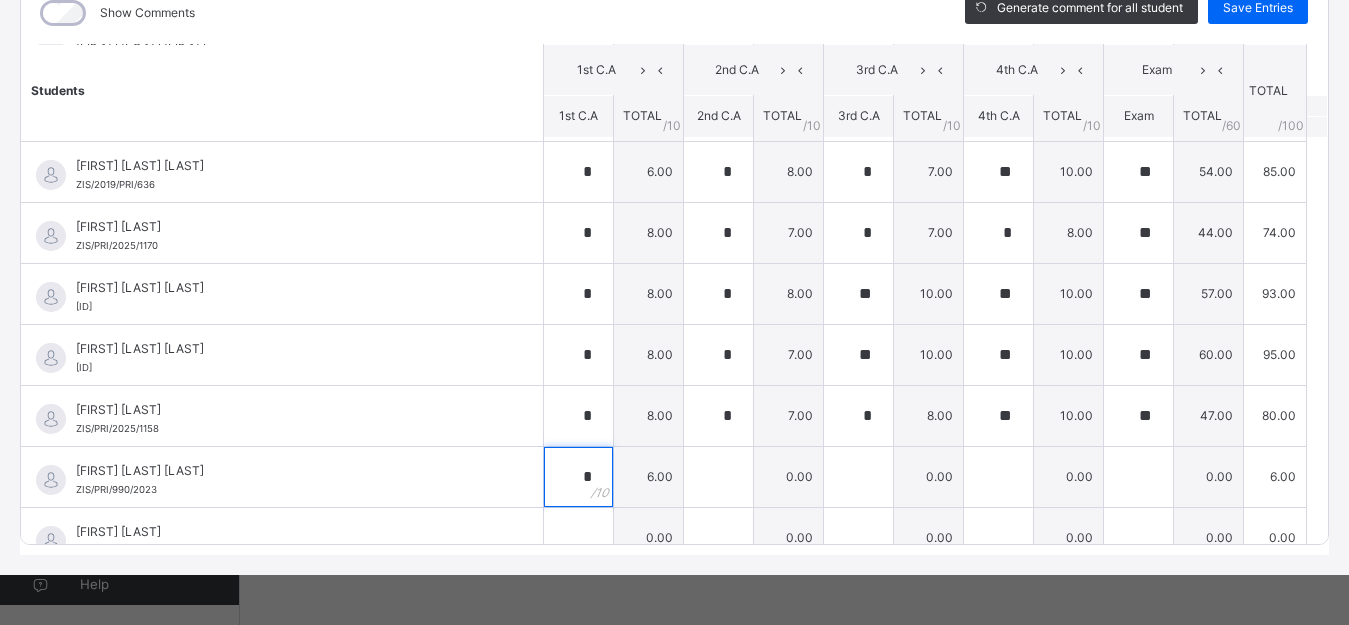 type on "*" 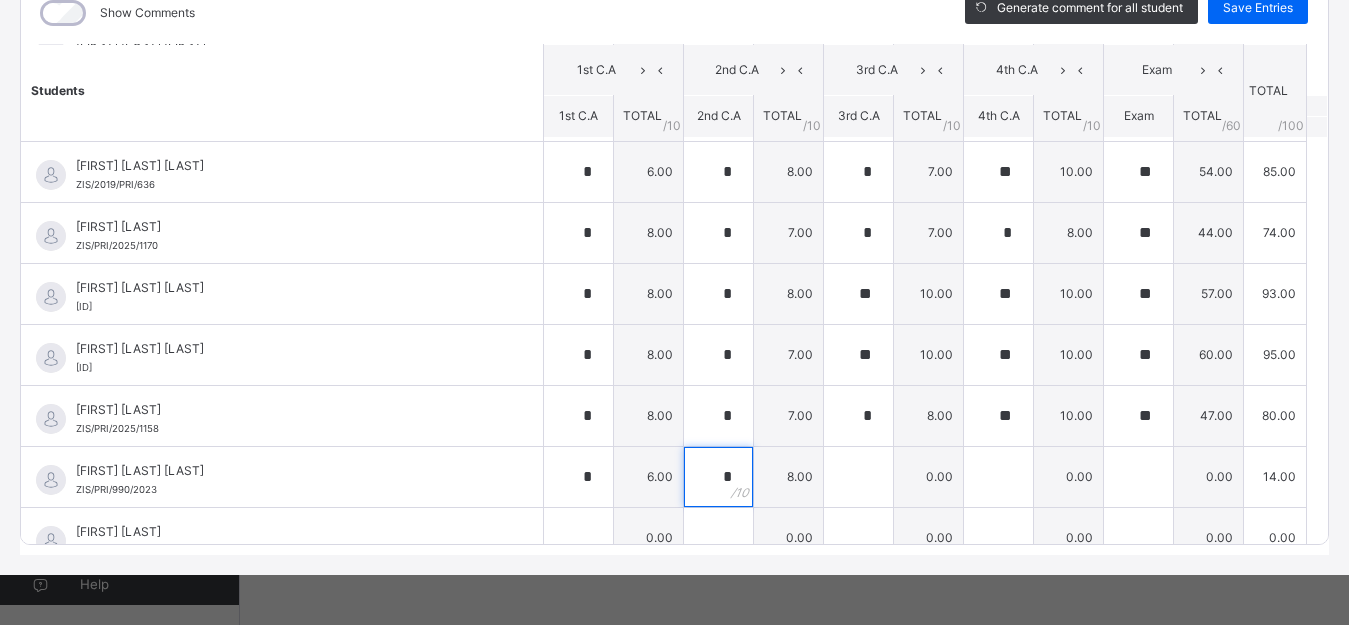 type on "*" 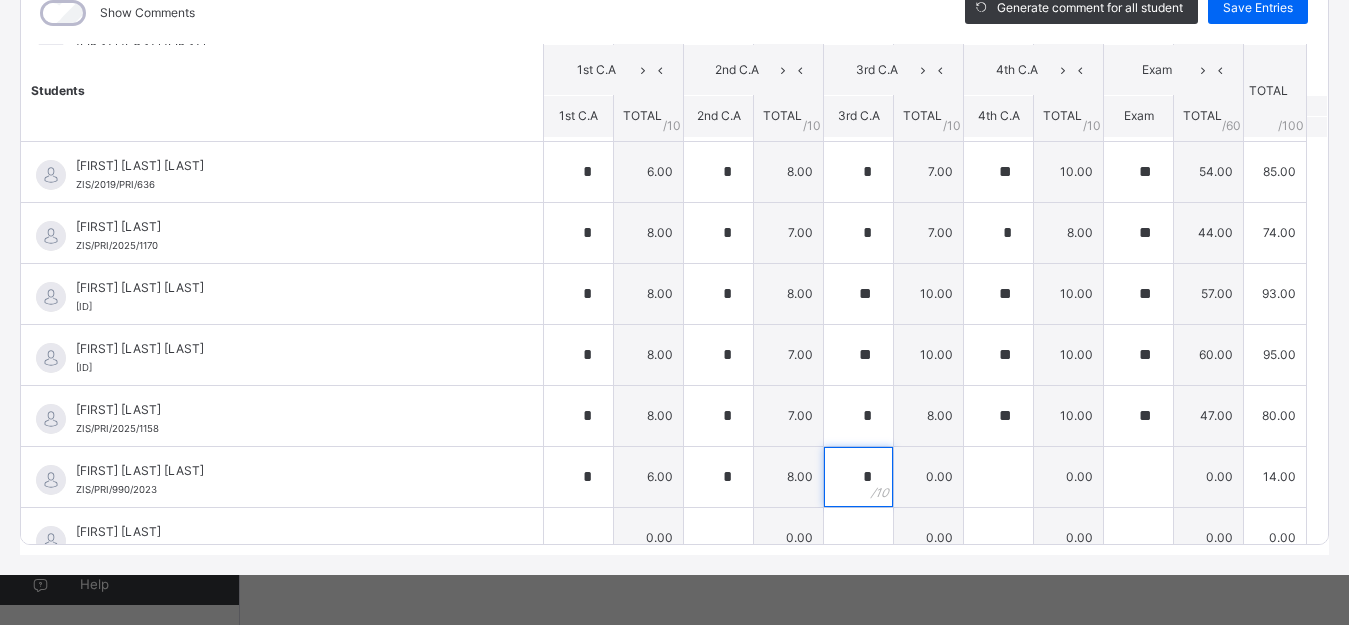 type on "*" 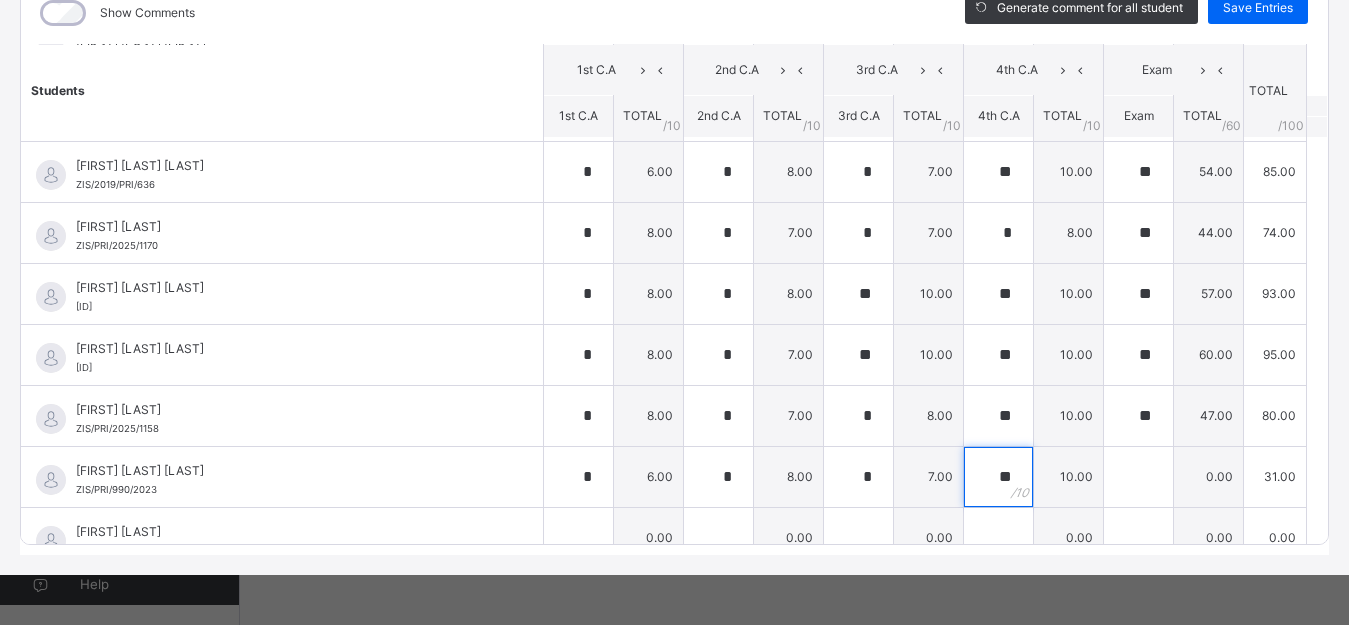 type on "**" 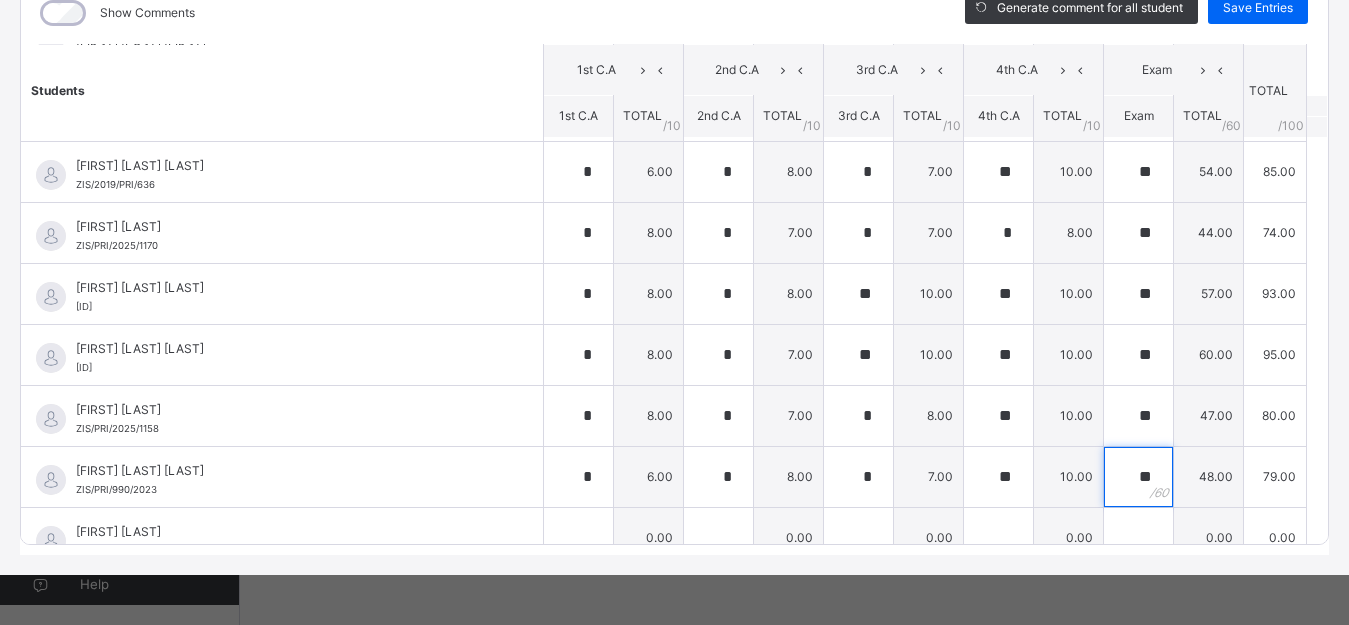 type on "**" 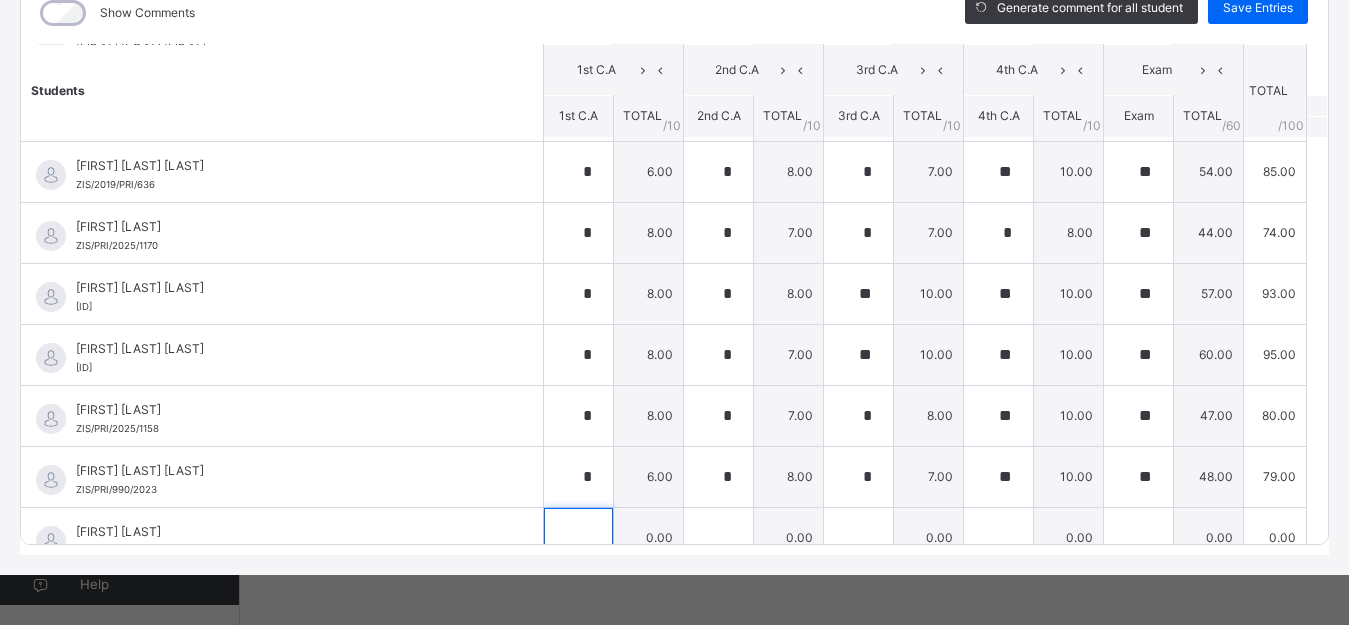 scroll, scrollTop: 325, scrollLeft: 0, axis: vertical 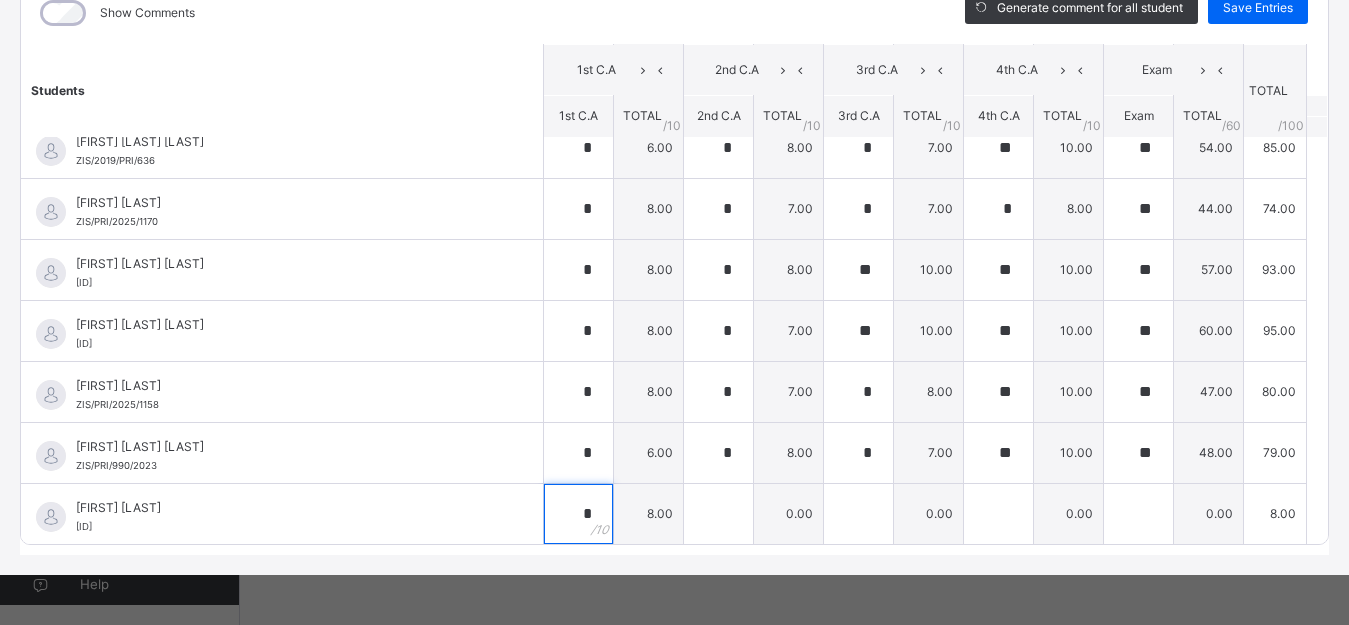 type on "*" 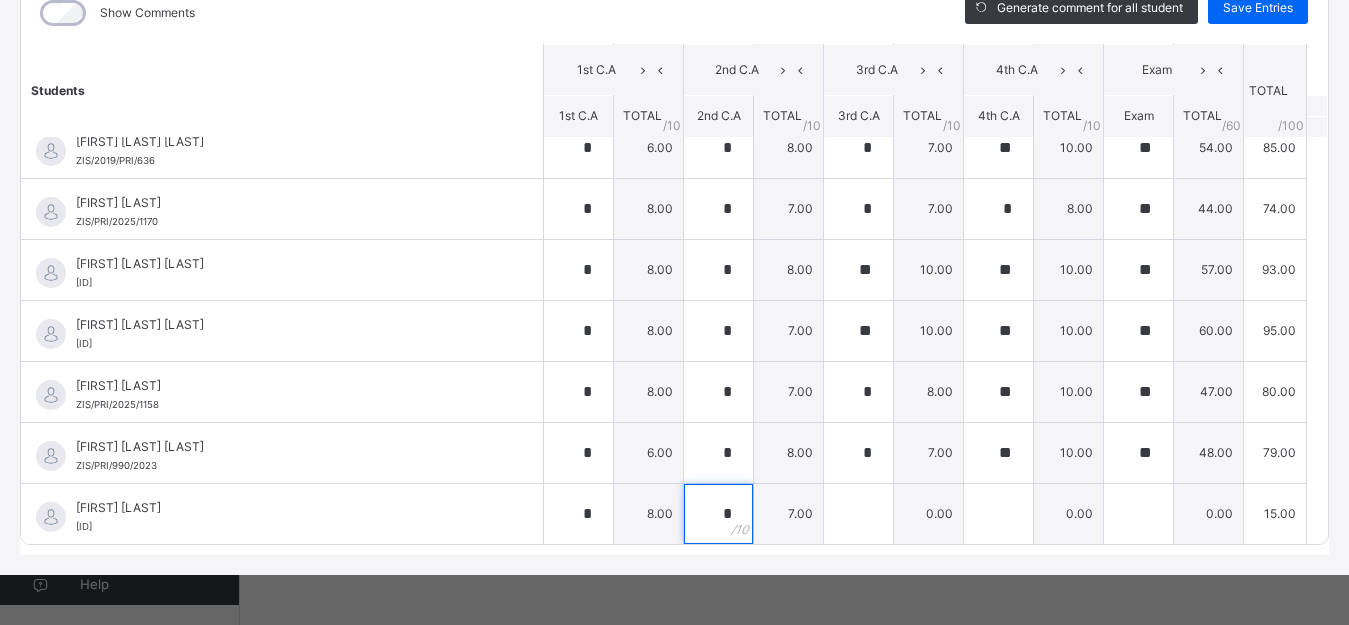 type on "*" 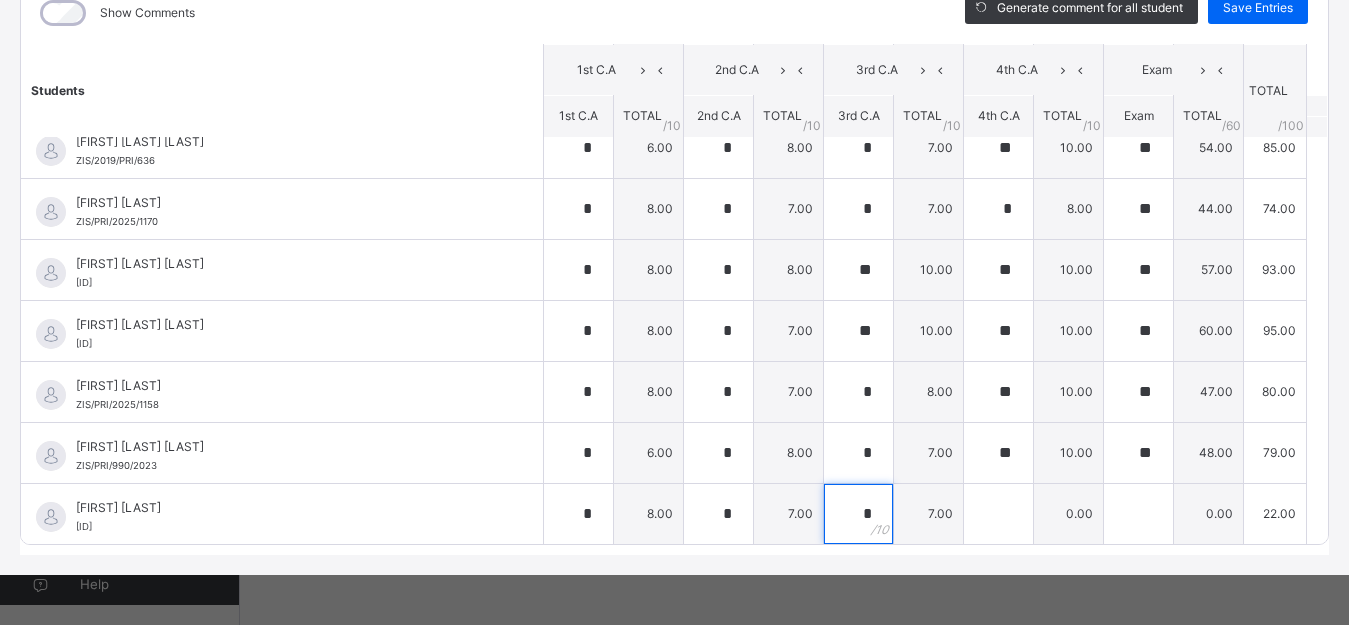type on "*" 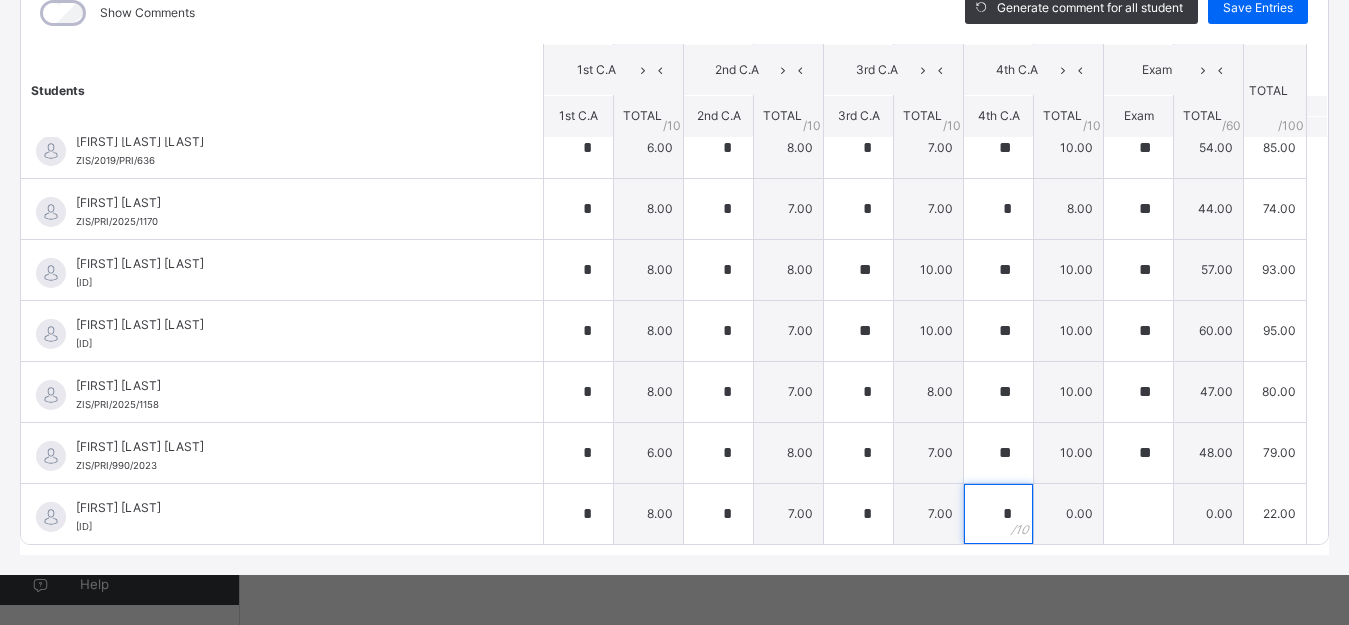 type on "*" 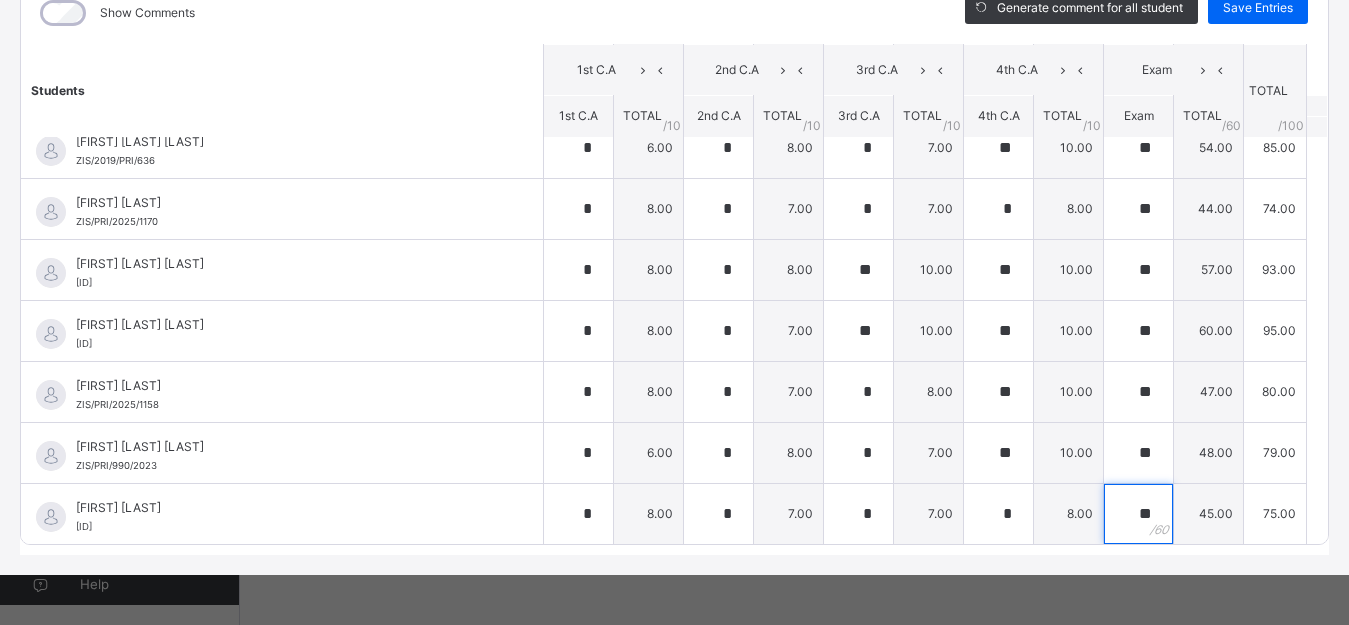 type on "**" 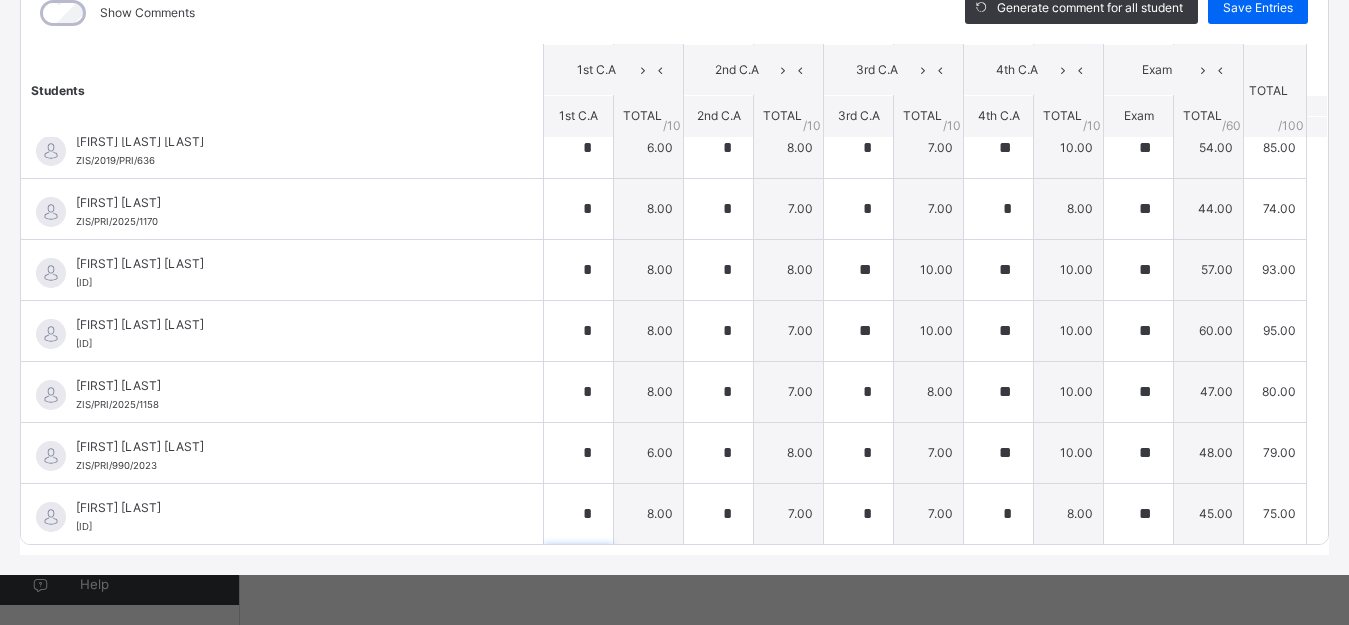 scroll, scrollTop: 606, scrollLeft: 0, axis: vertical 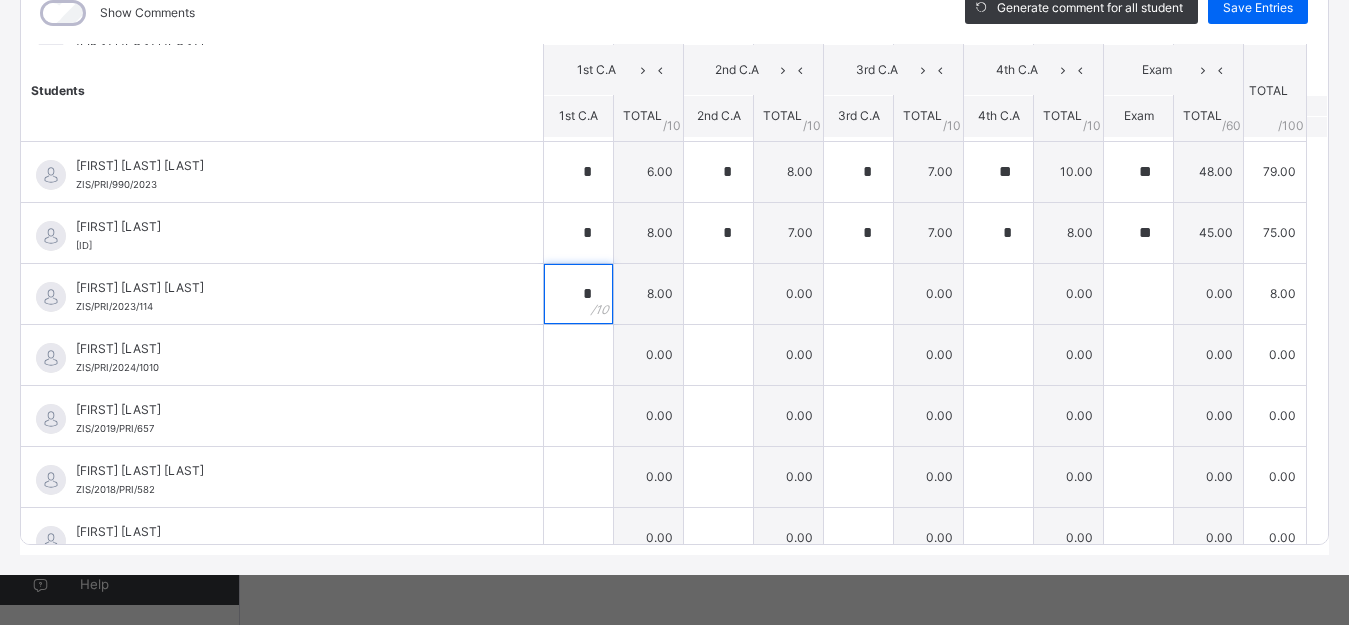 type on "*" 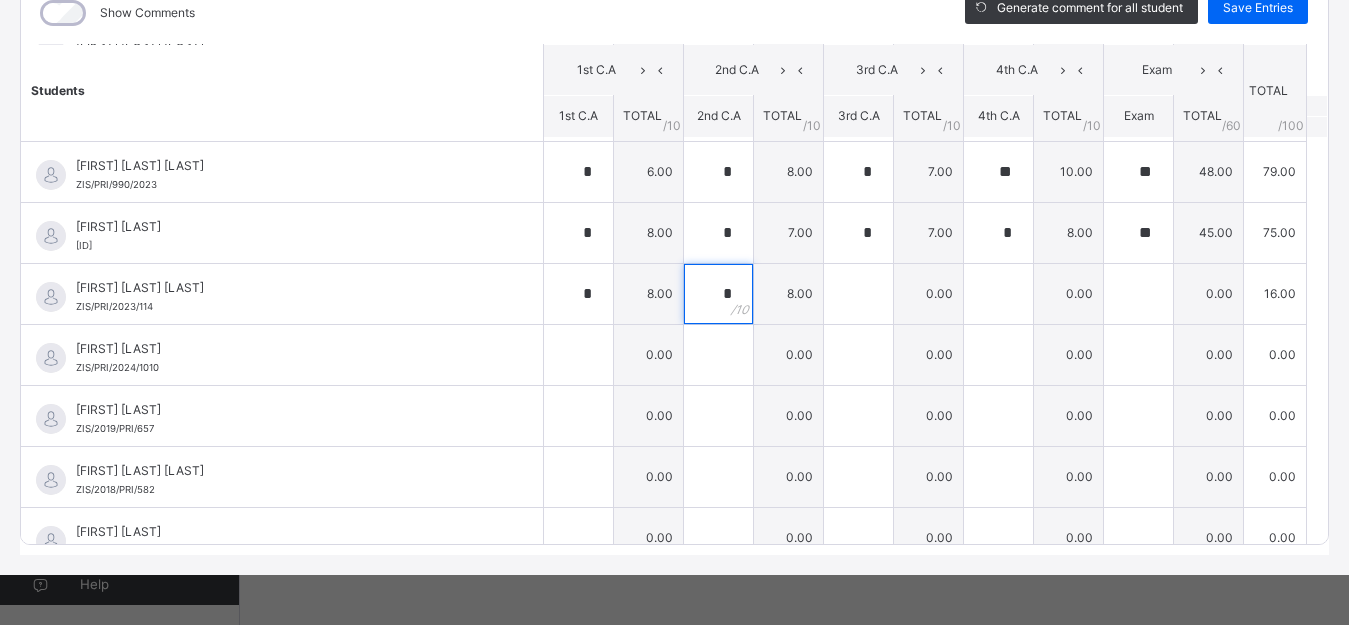 type on "*" 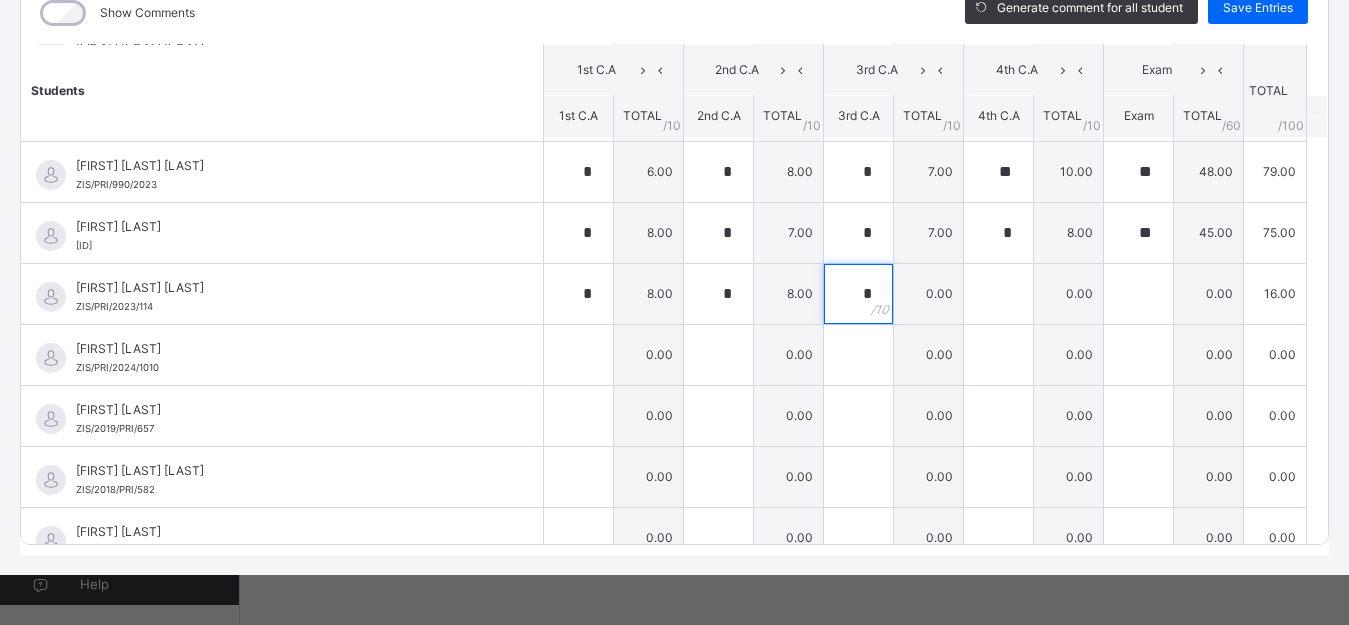 type on "*" 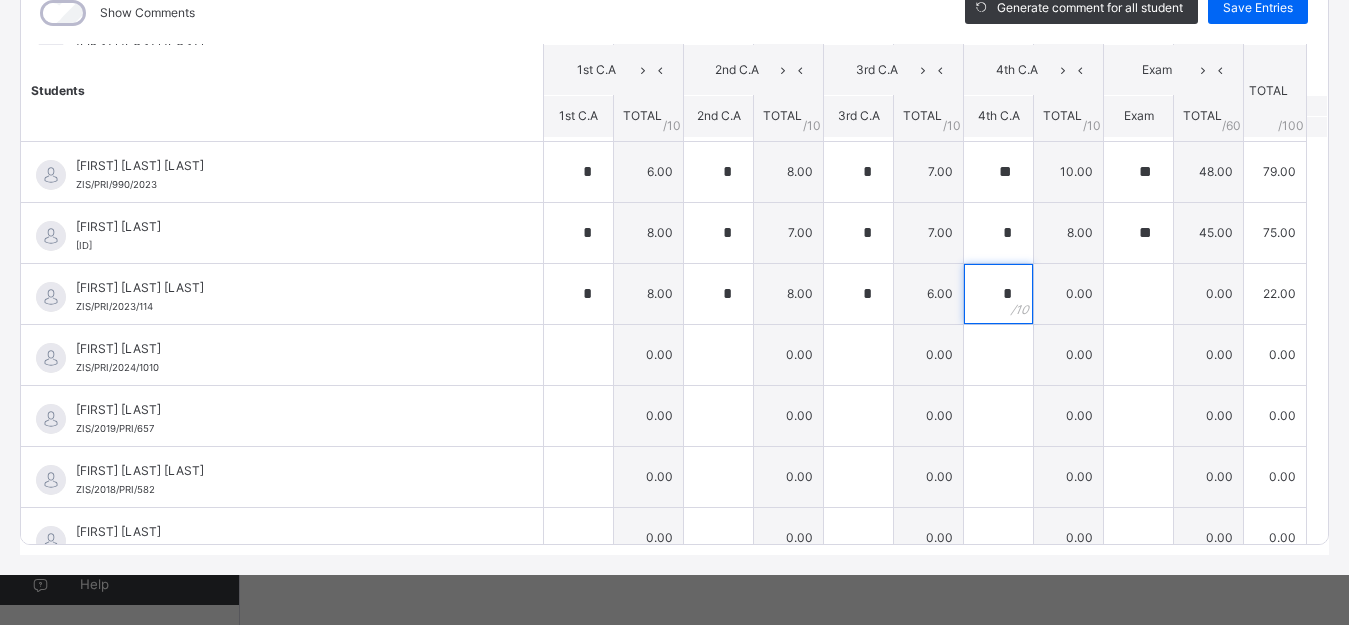 type on "*" 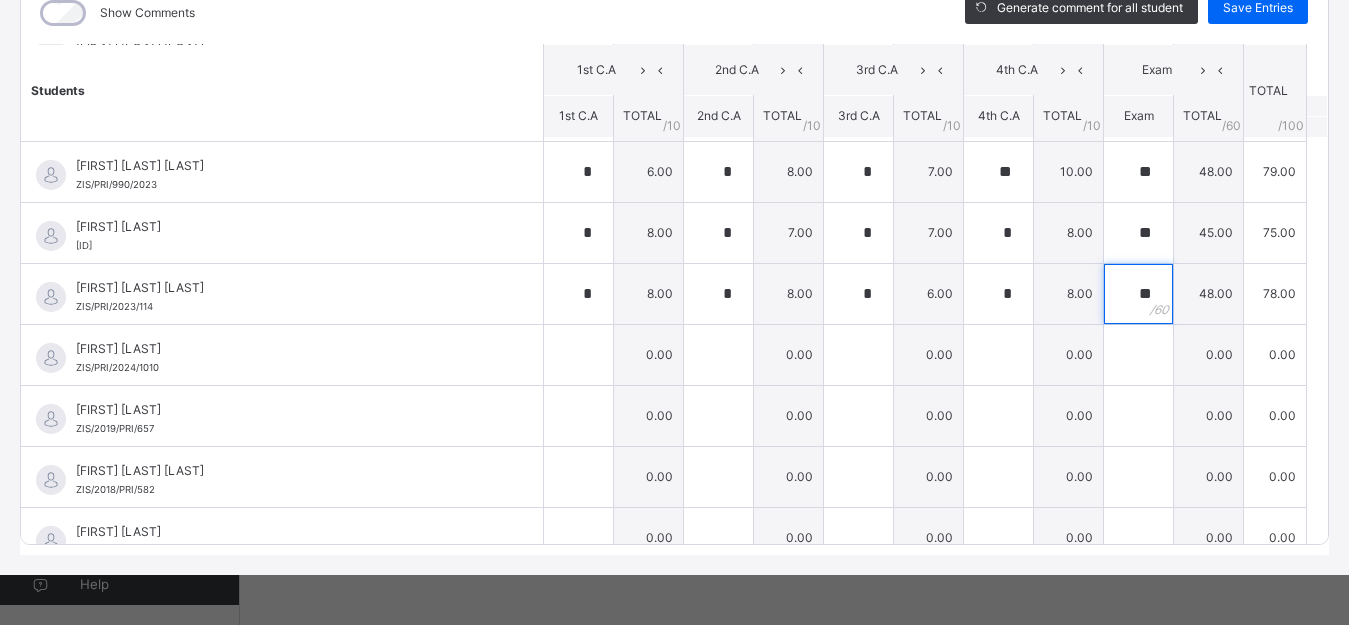 type on "**" 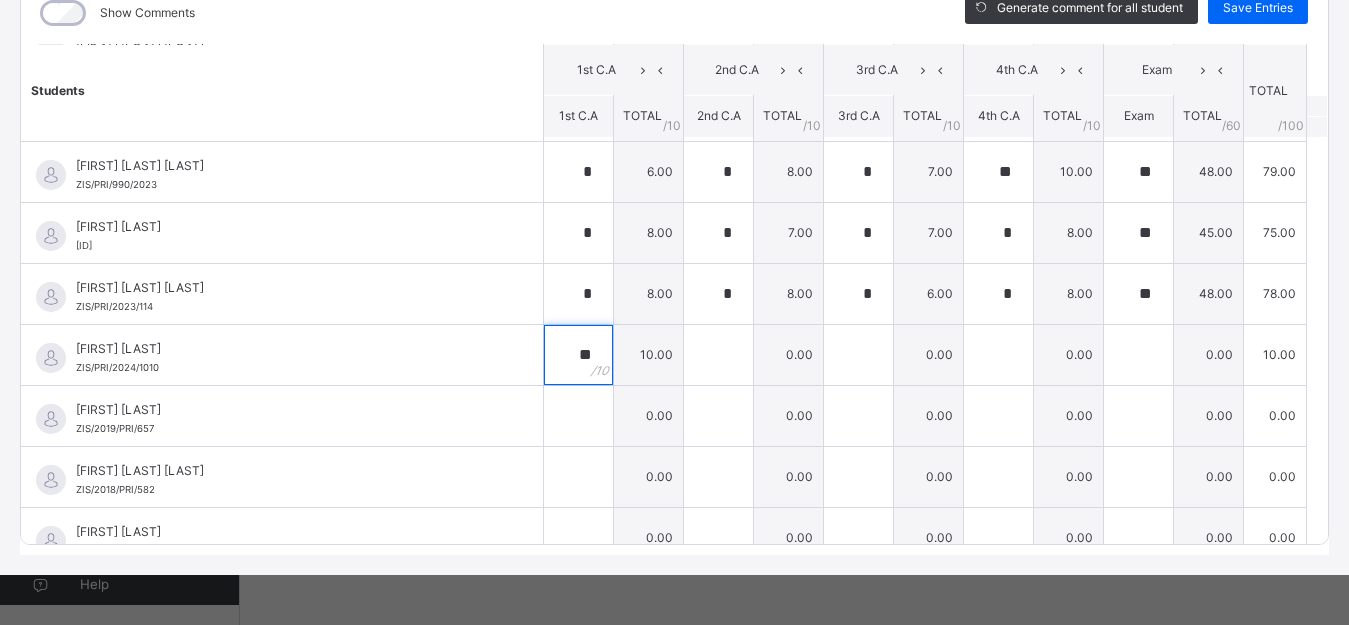 type on "**" 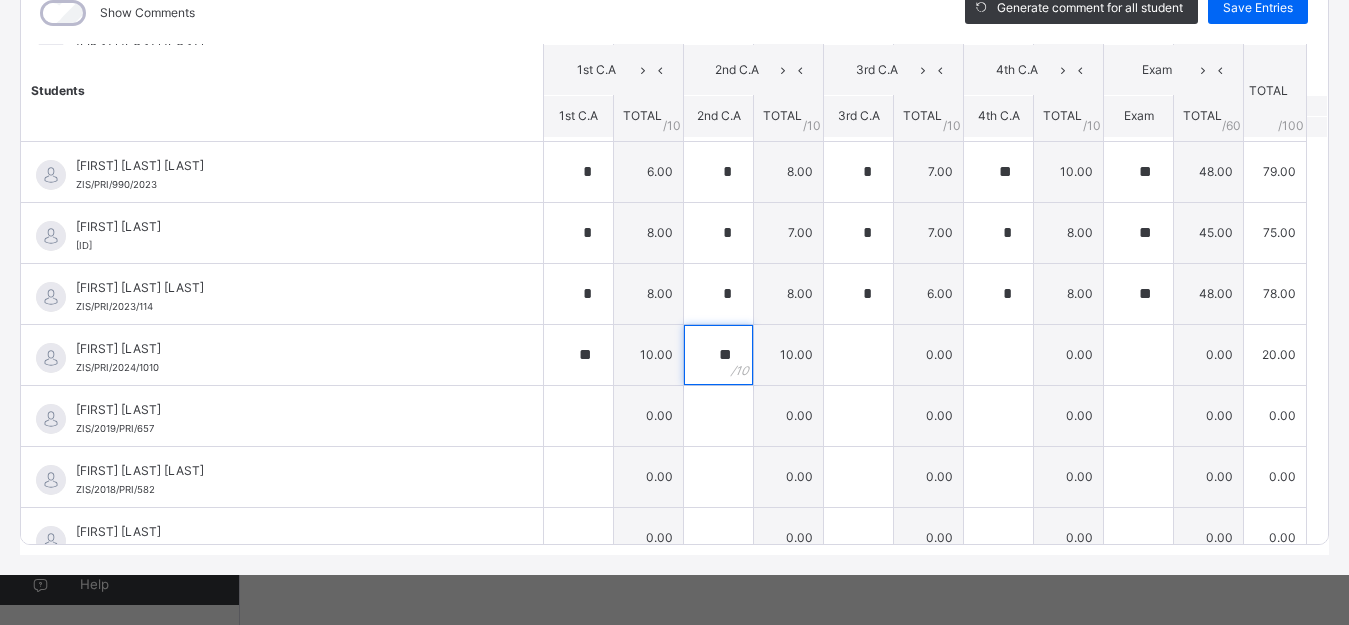 type on "**" 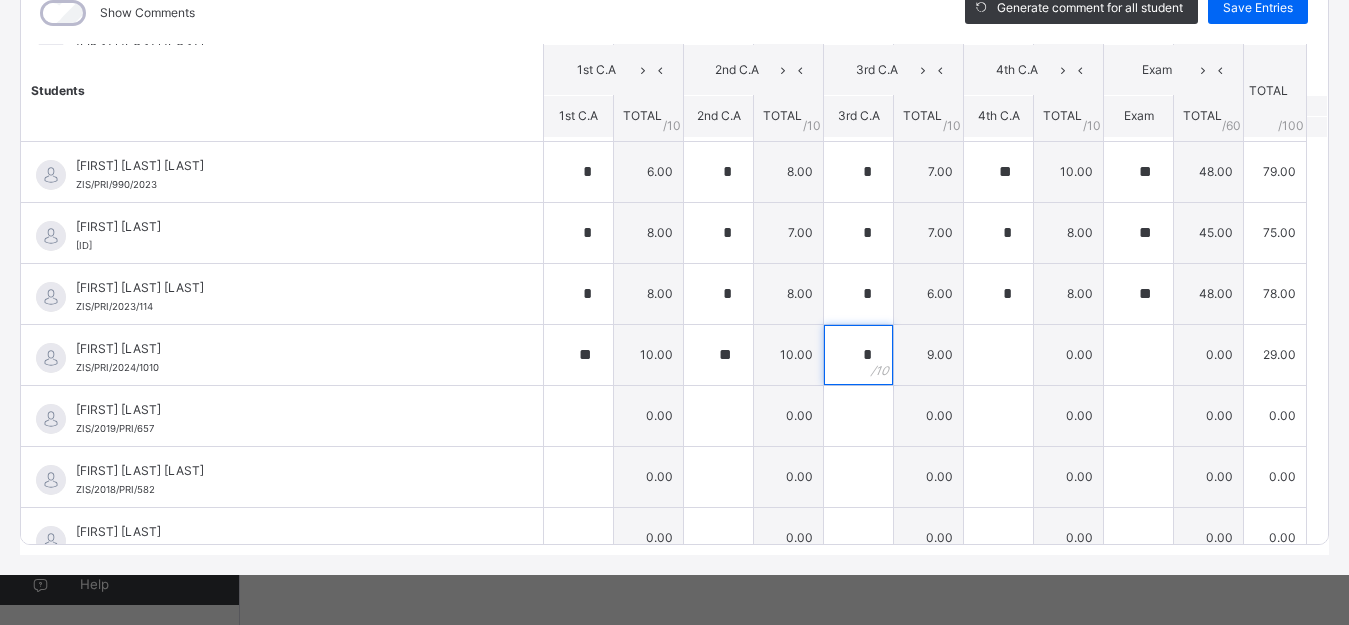type on "*" 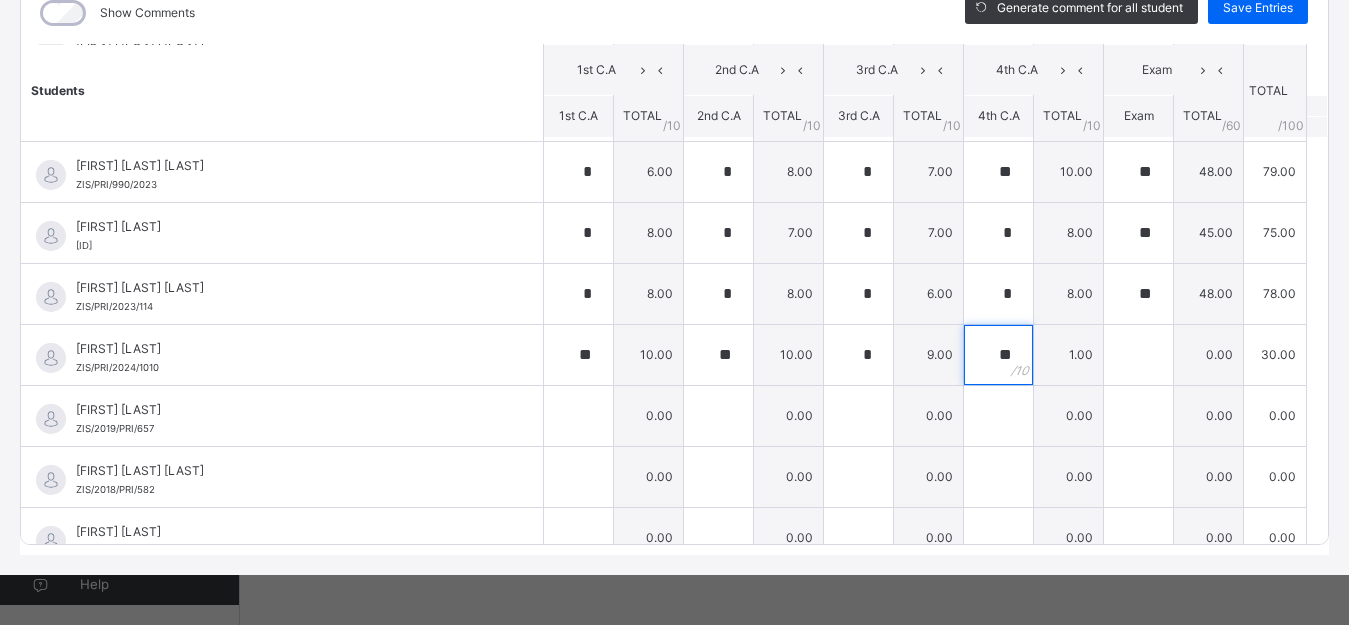 type on "**" 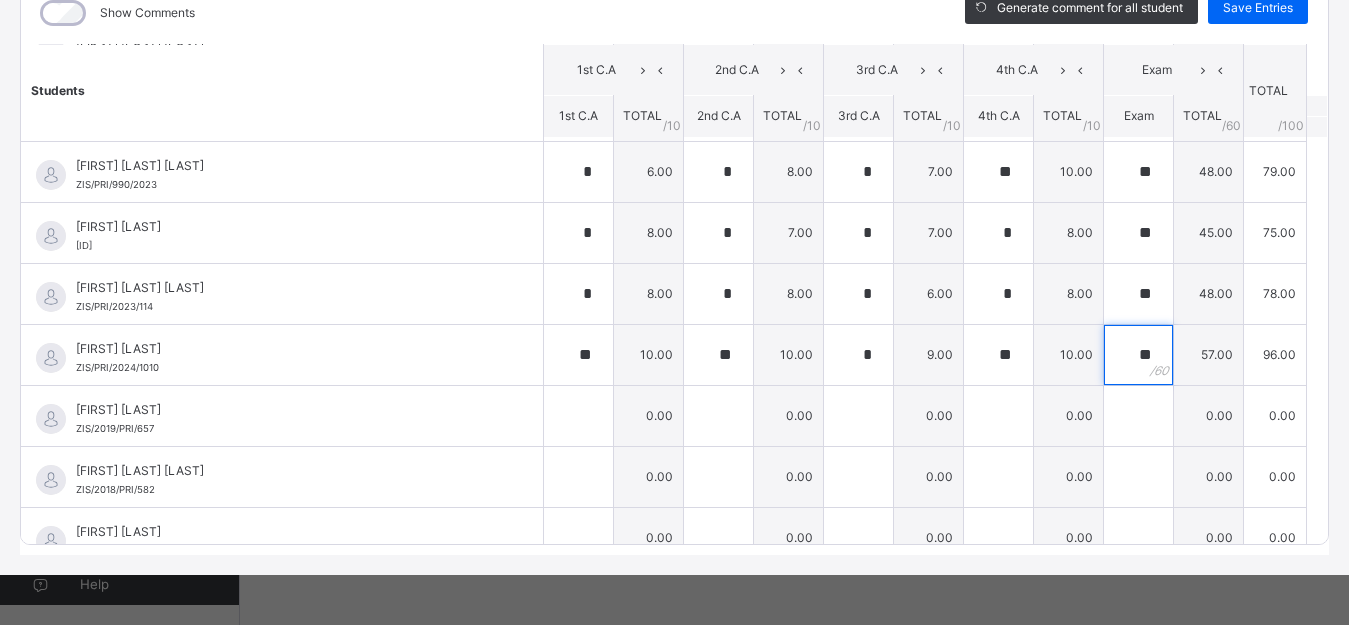 type on "**" 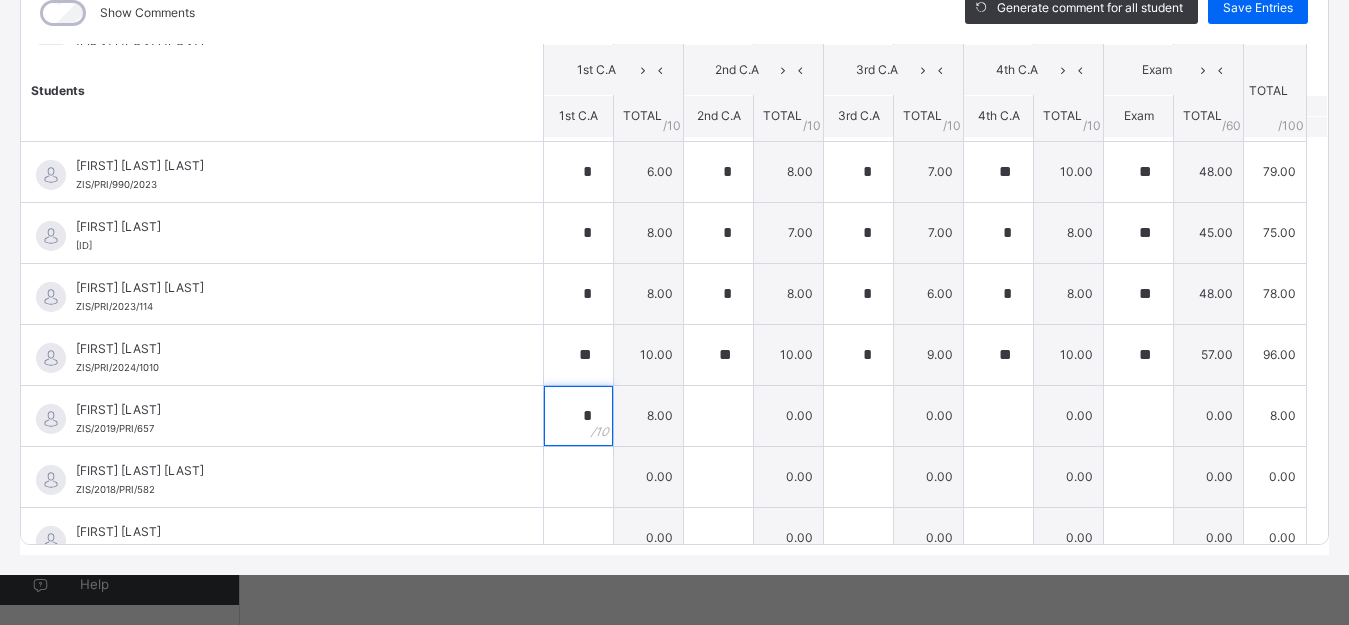 type on "*" 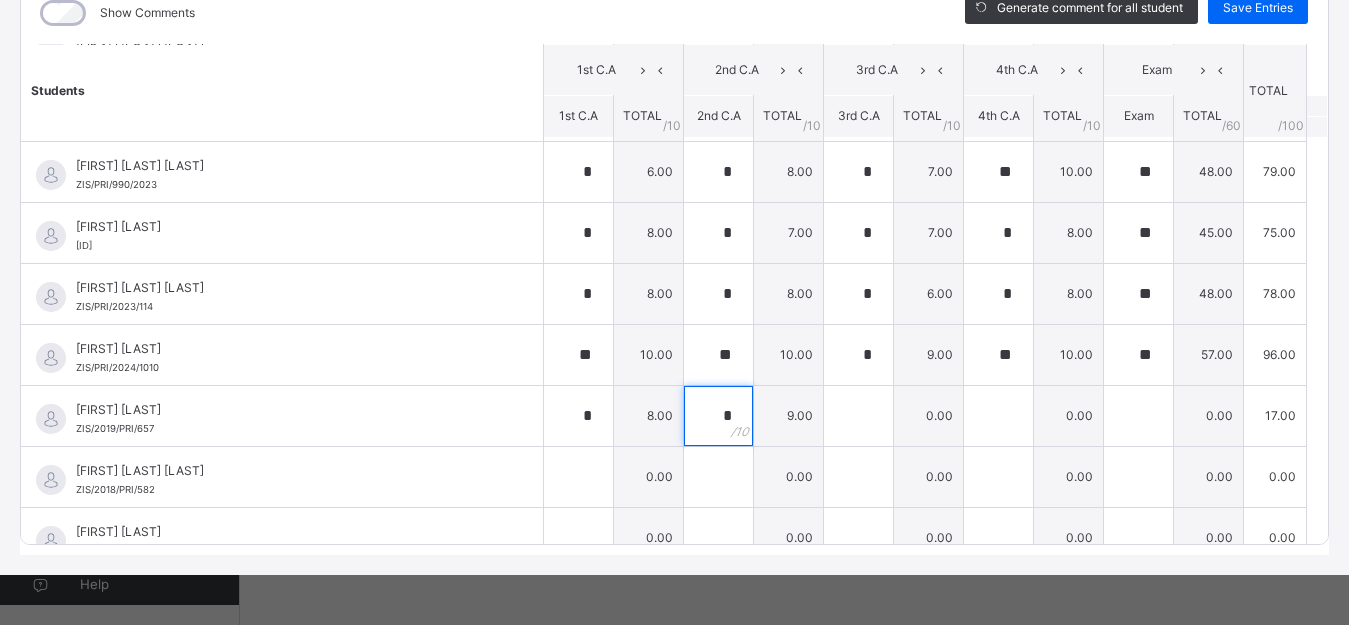 type on "*" 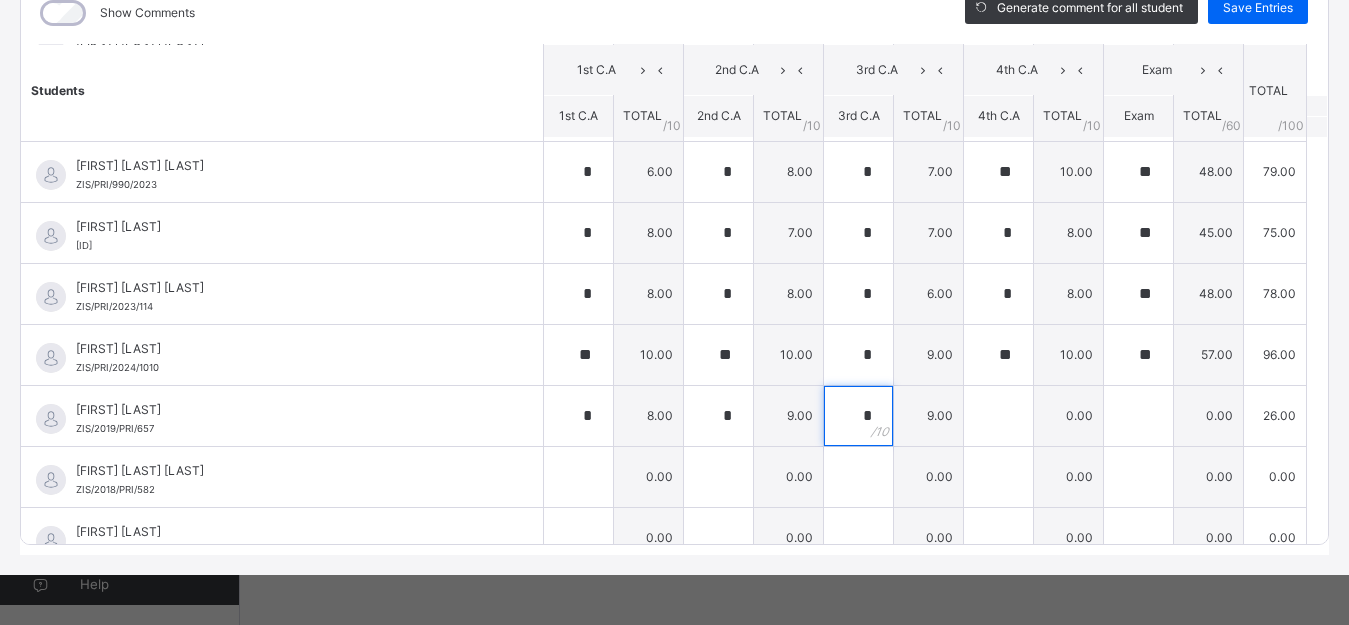 type on "*" 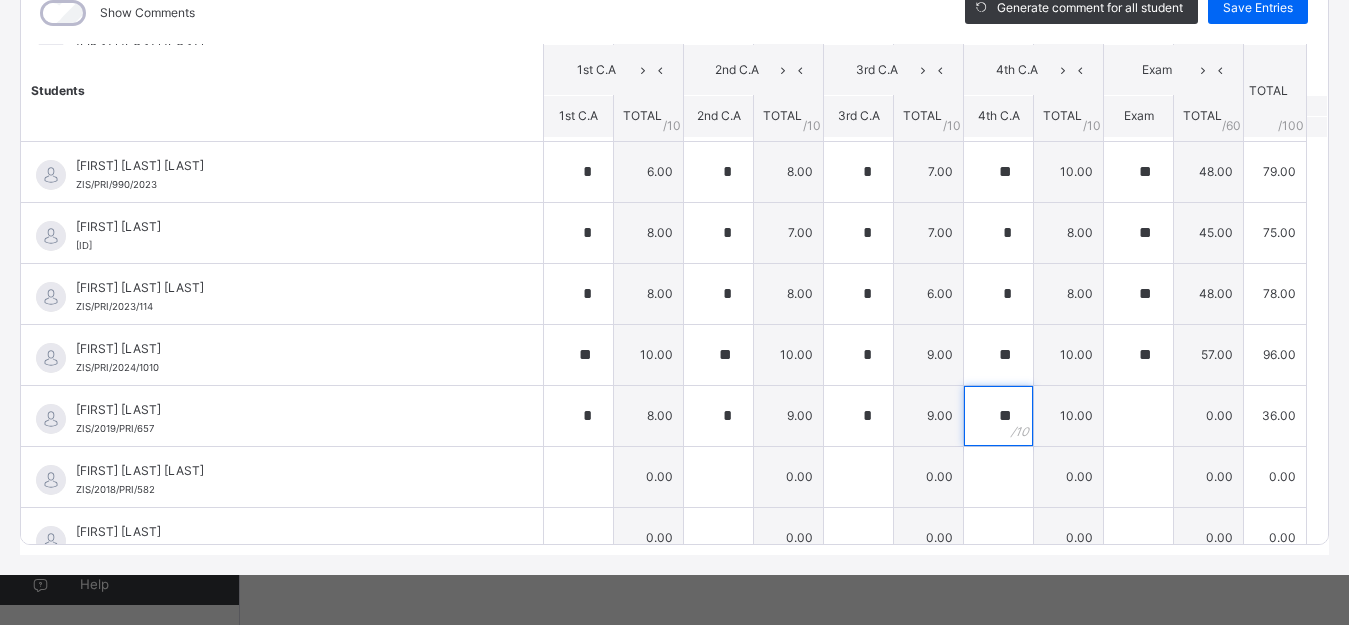 type on "**" 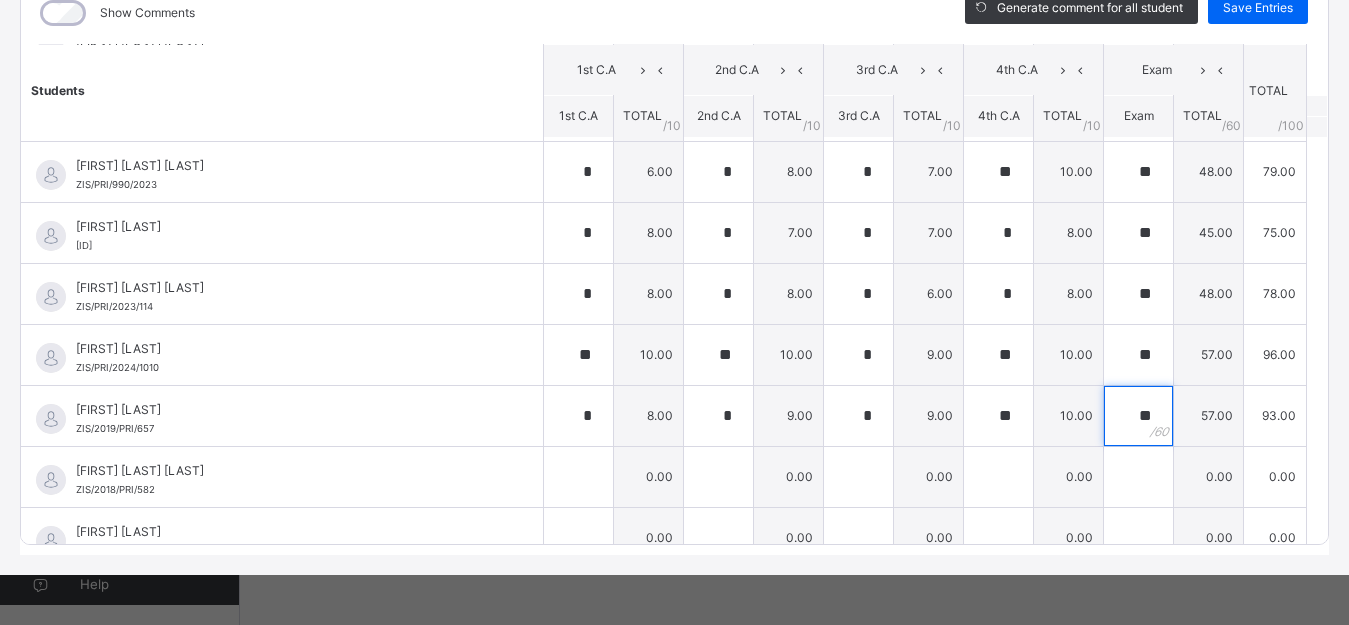 type on "**" 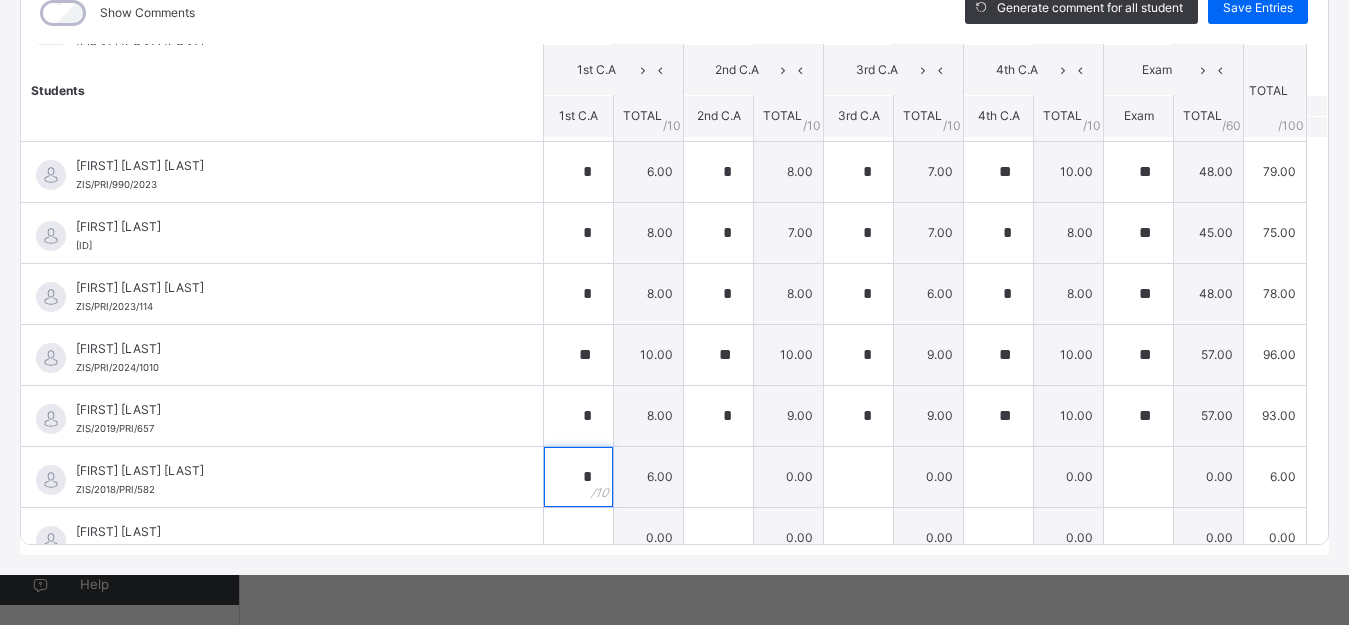 type on "*" 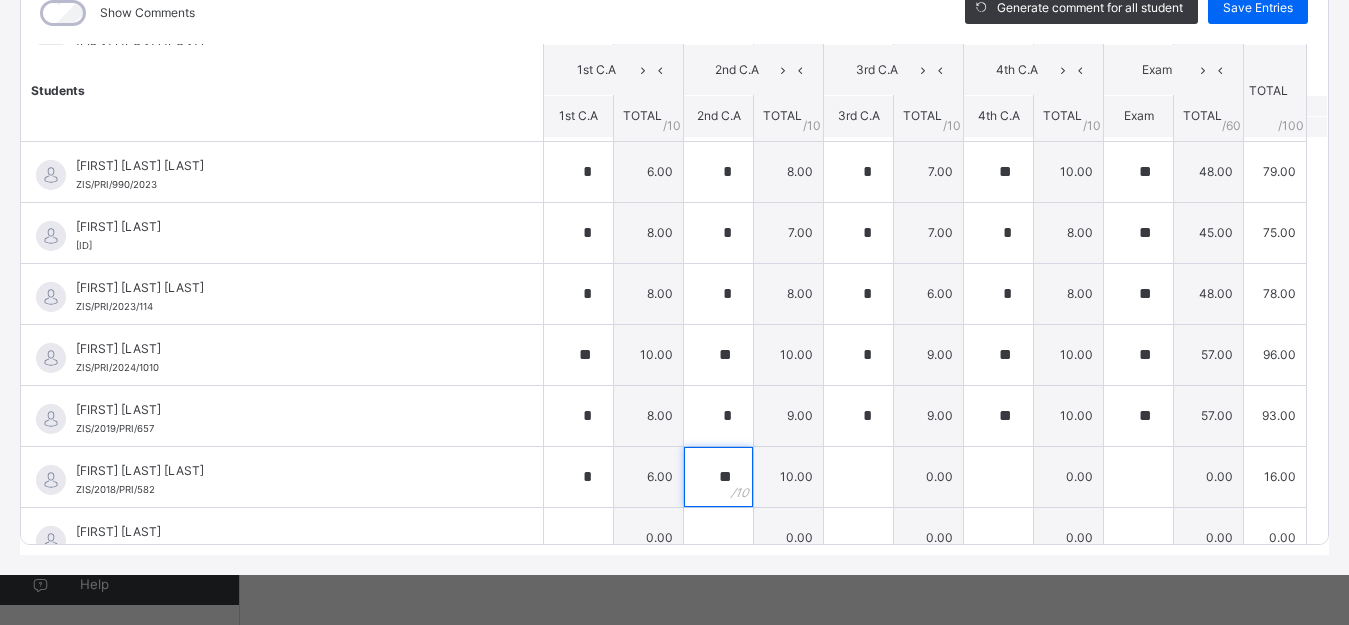 type on "**" 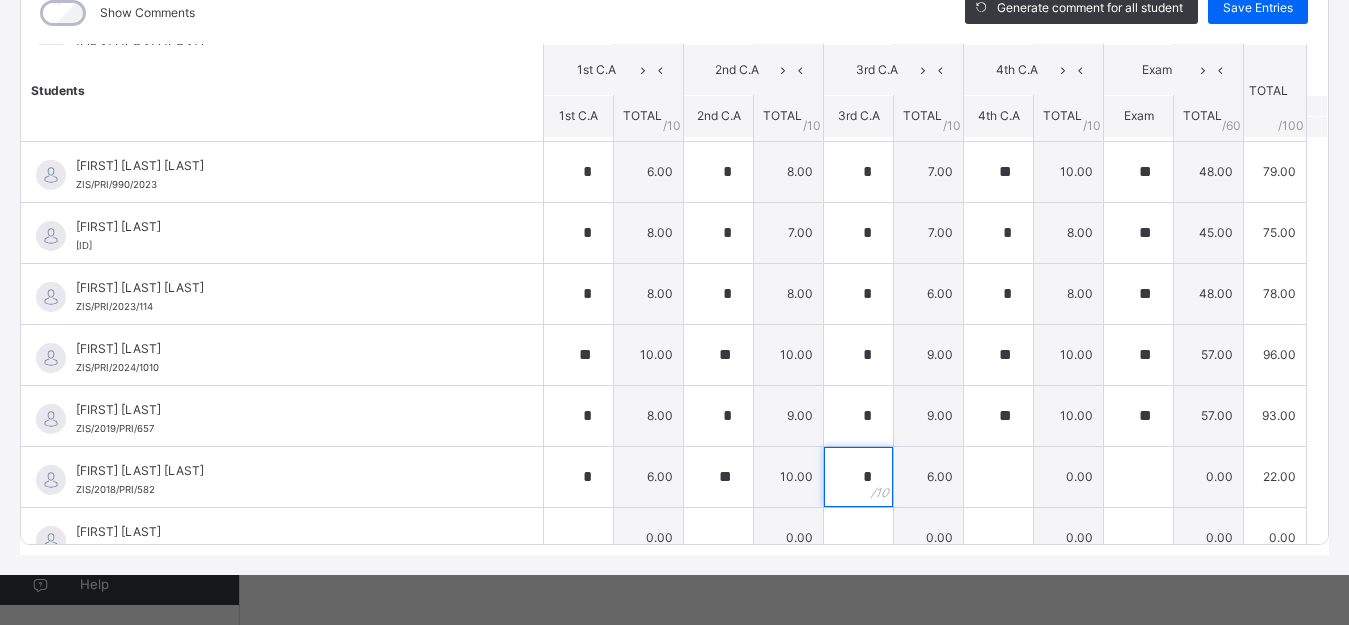 type on "*" 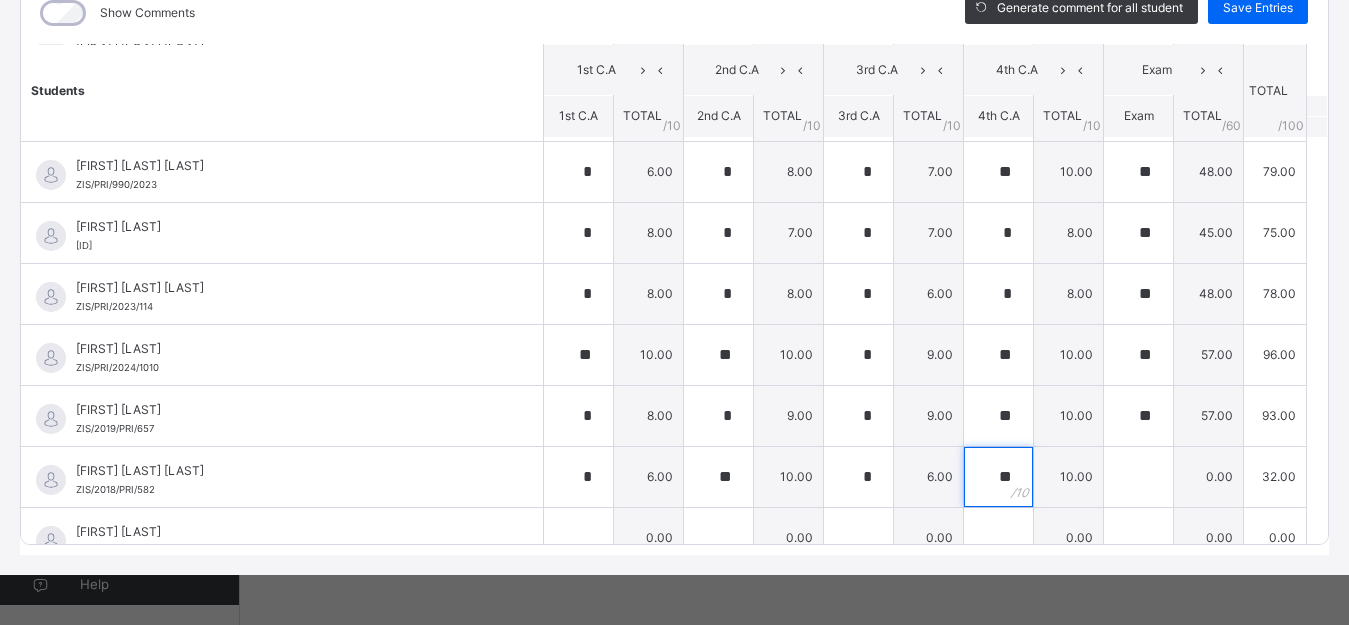 type on "**" 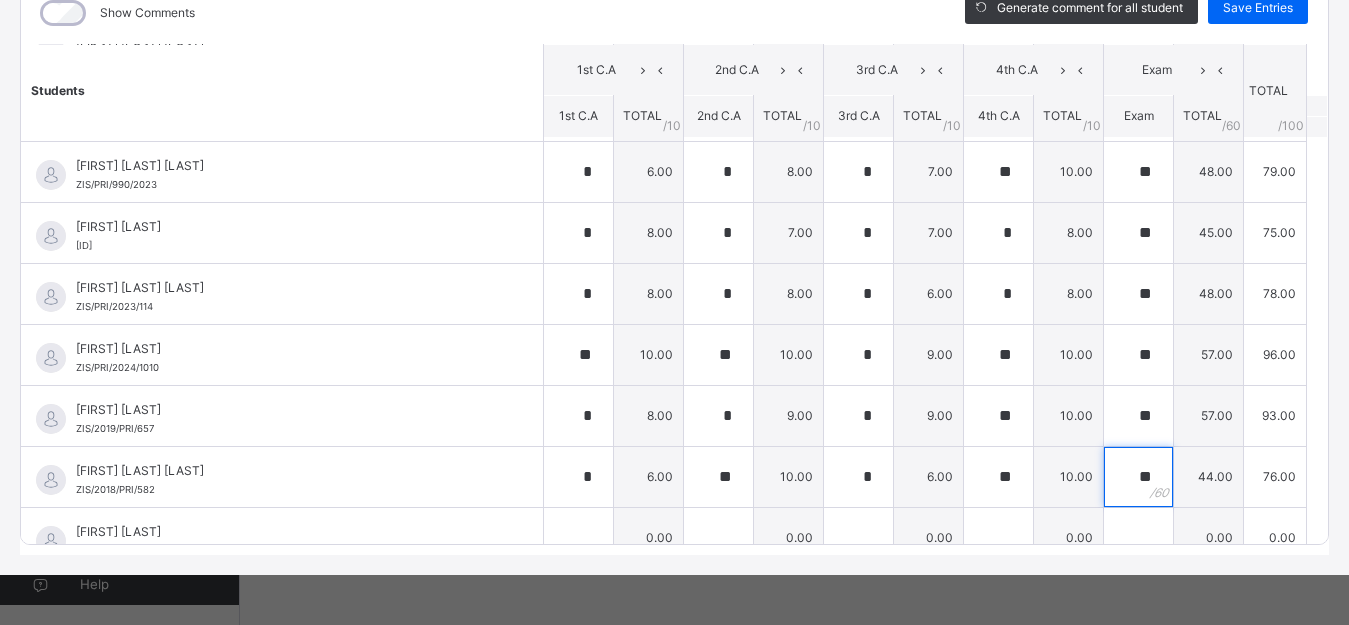 type on "**" 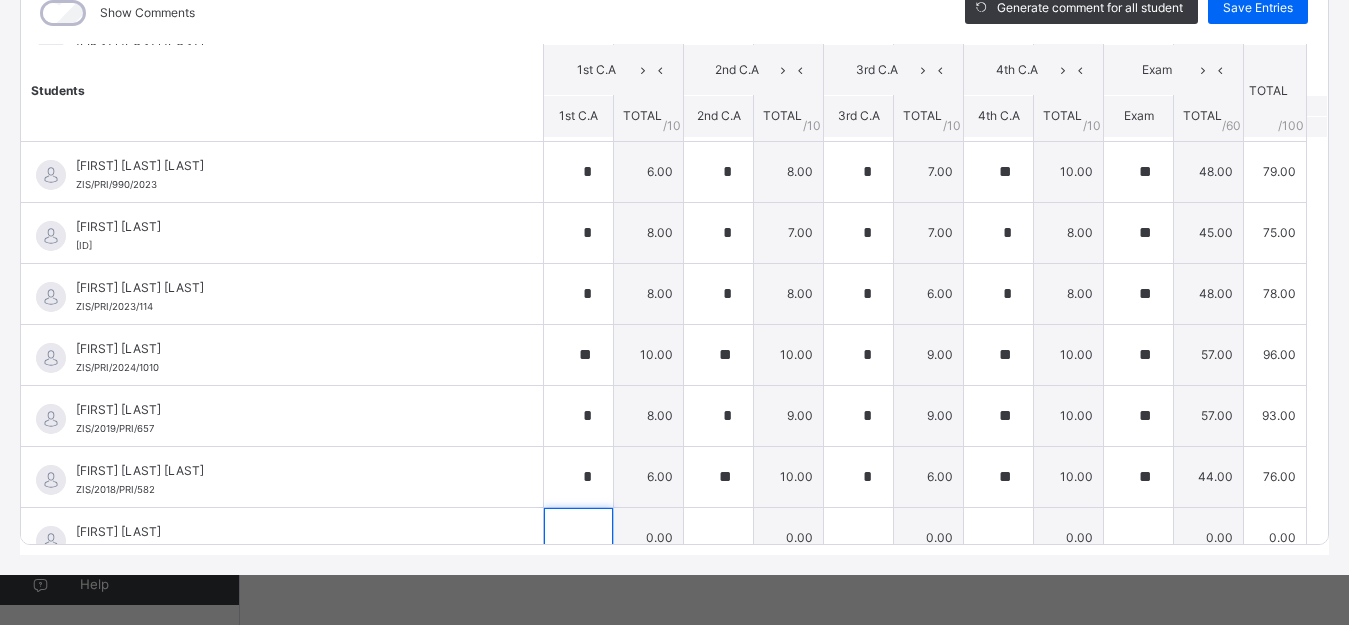 scroll, scrollTop: 630, scrollLeft: 0, axis: vertical 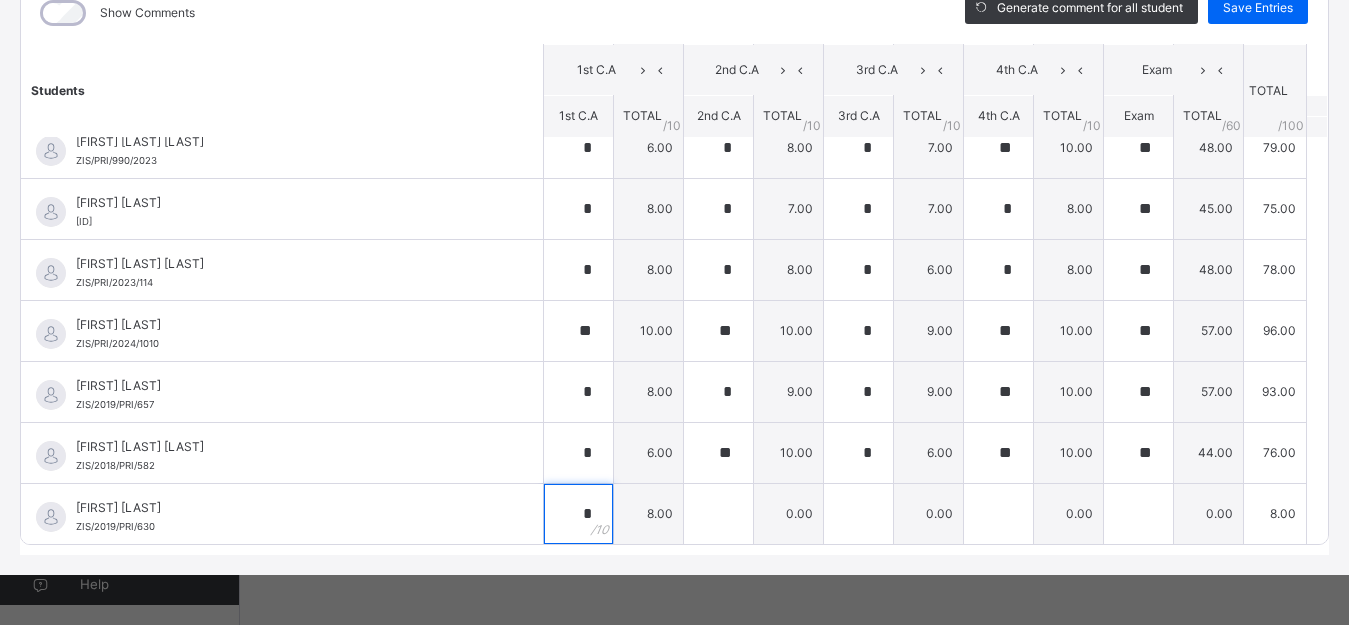 type on "*" 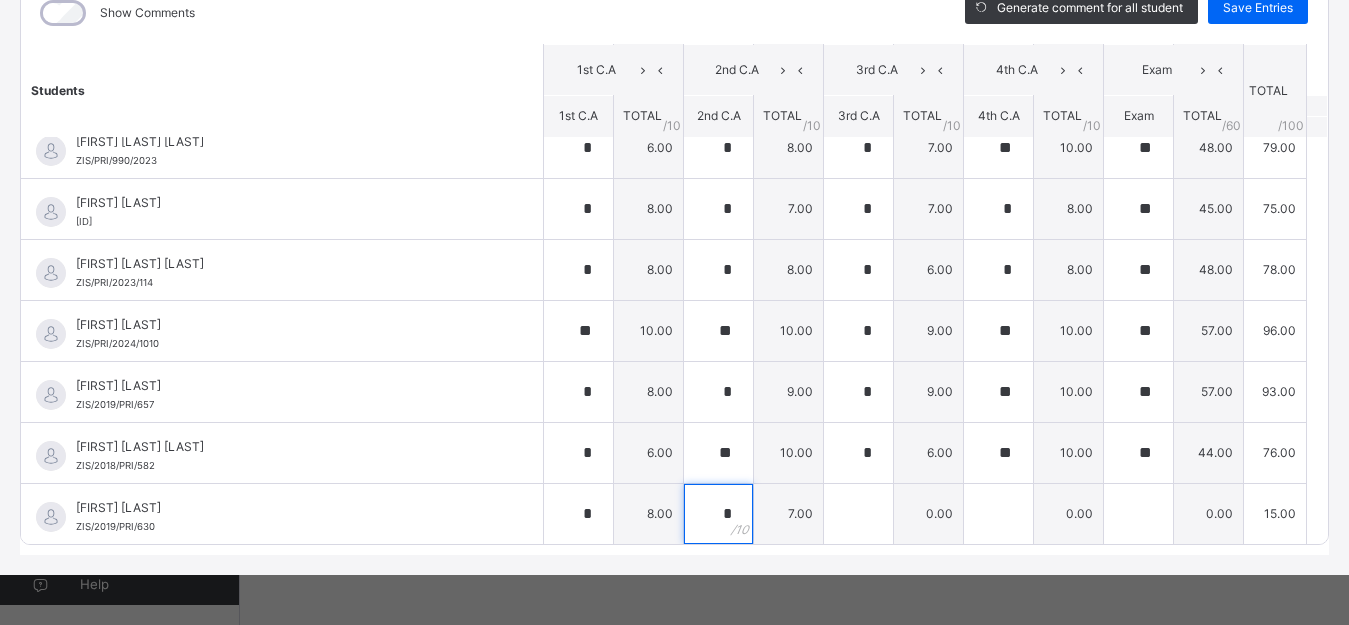 type on "*" 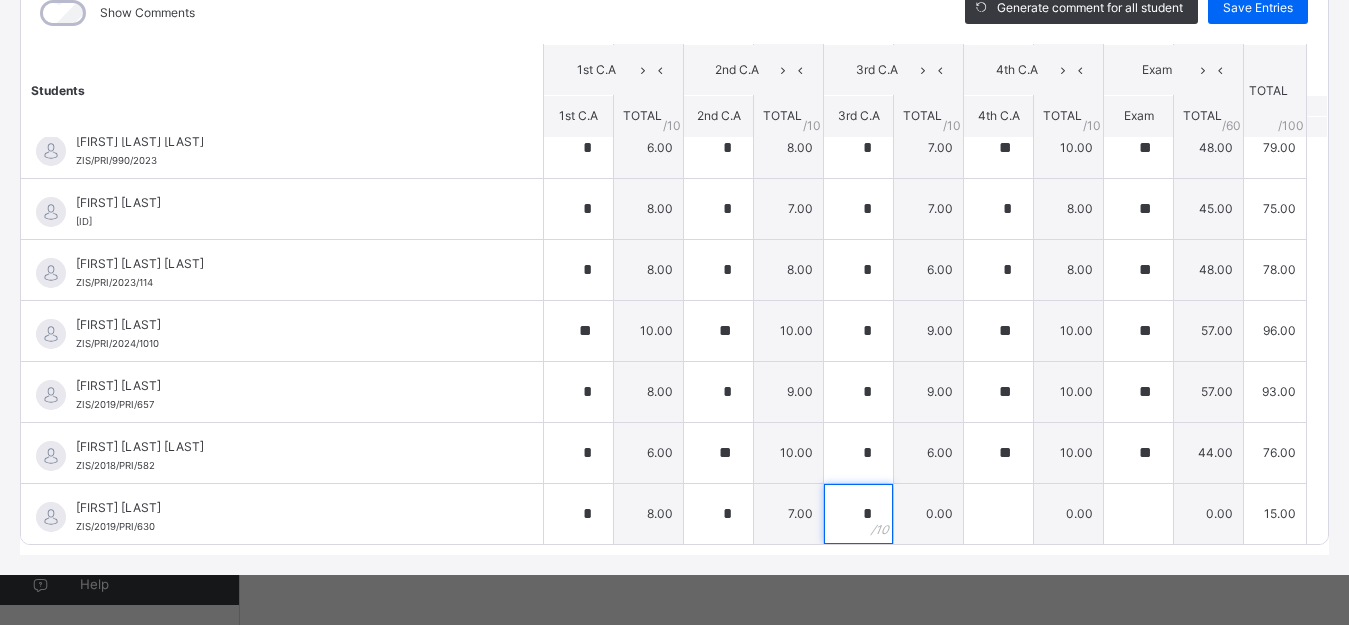 type on "*" 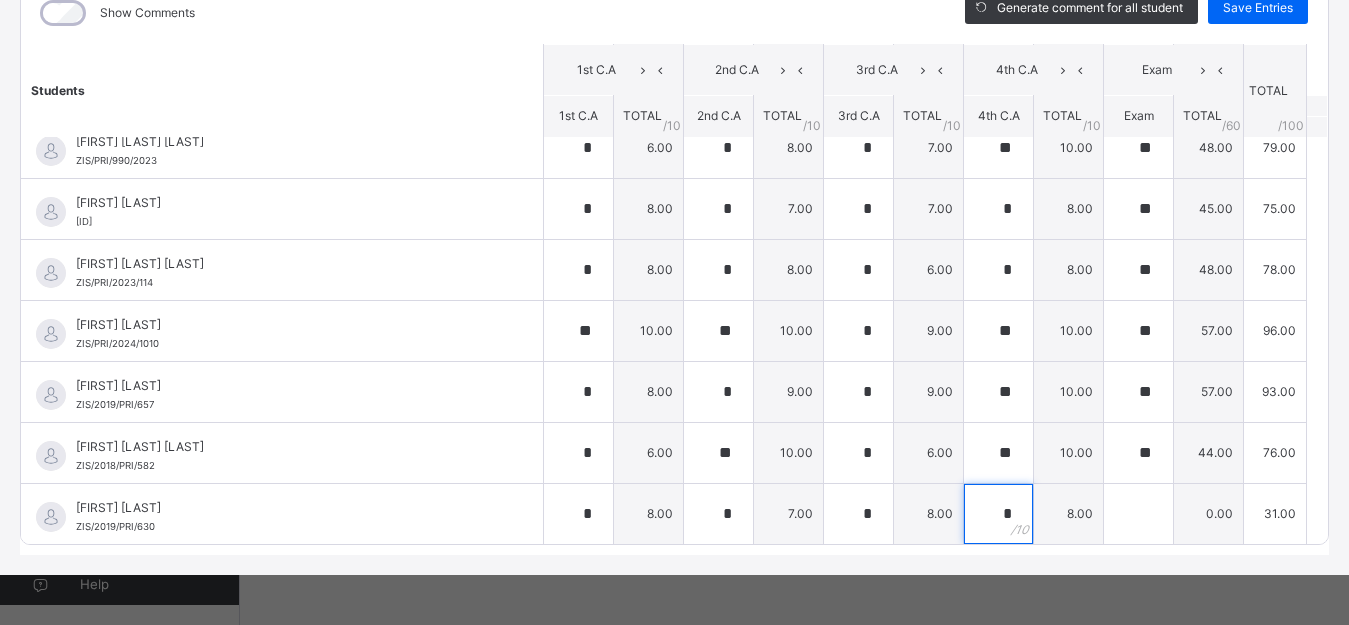 type on "*" 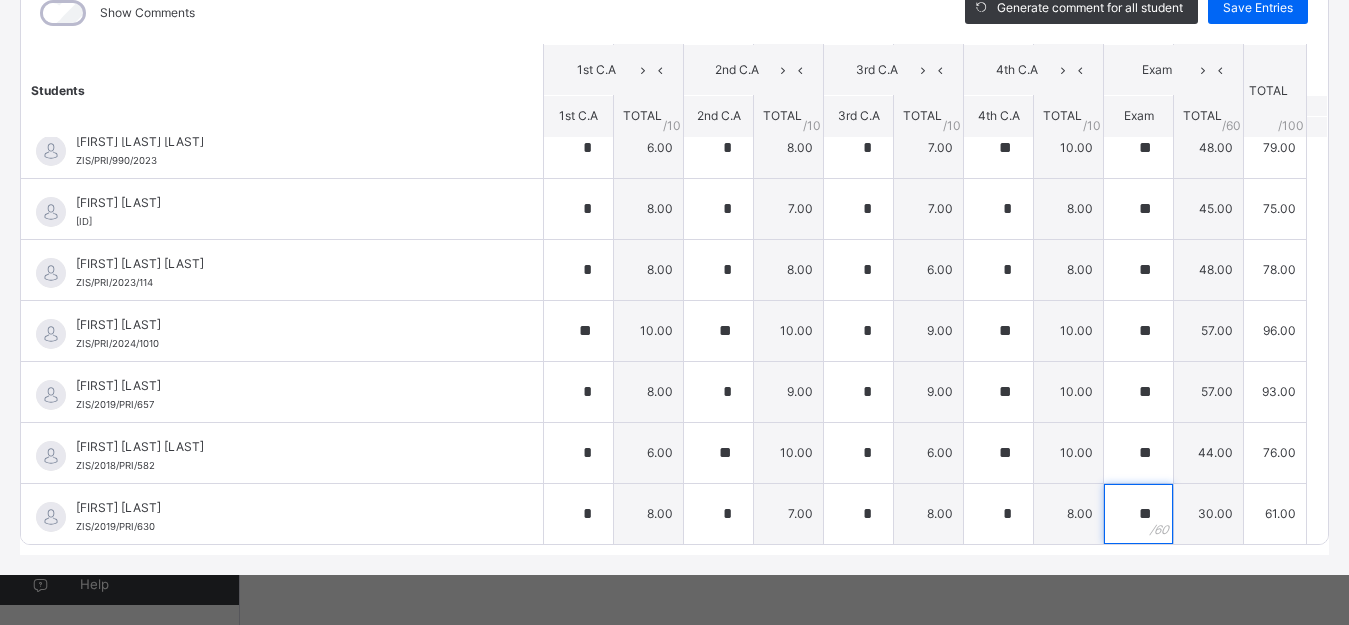 type on "**" 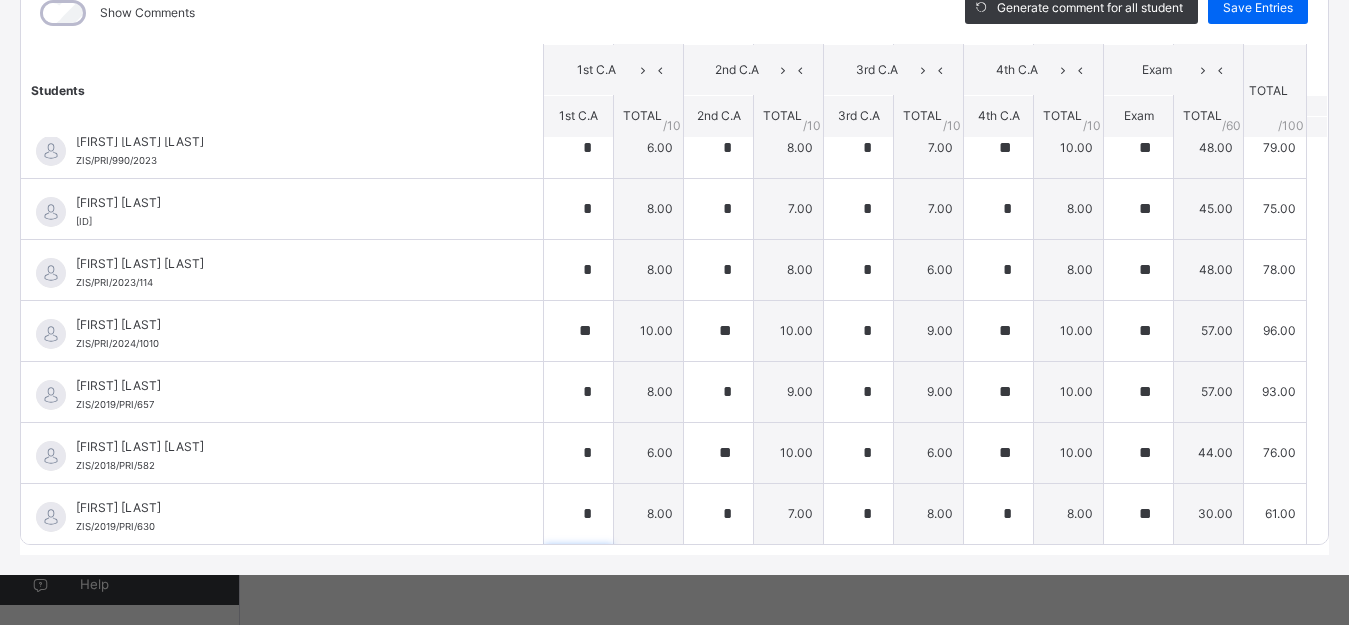 scroll, scrollTop: 814, scrollLeft: 0, axis: vertical 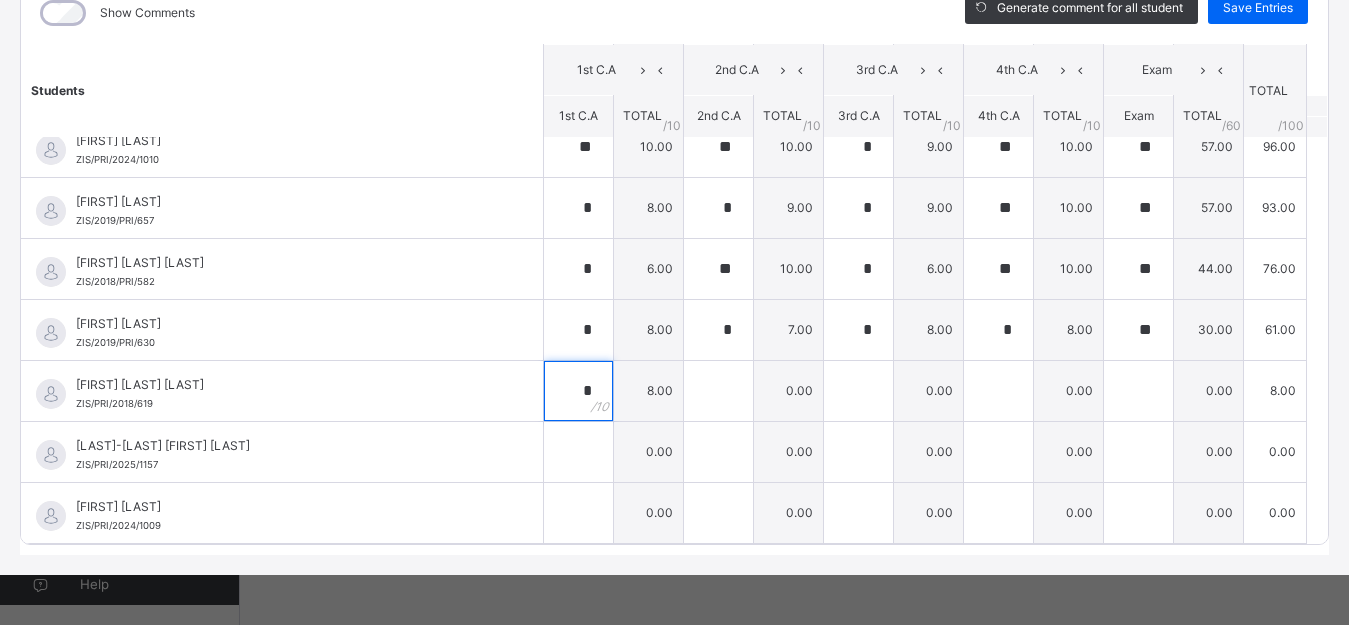 type on "*" 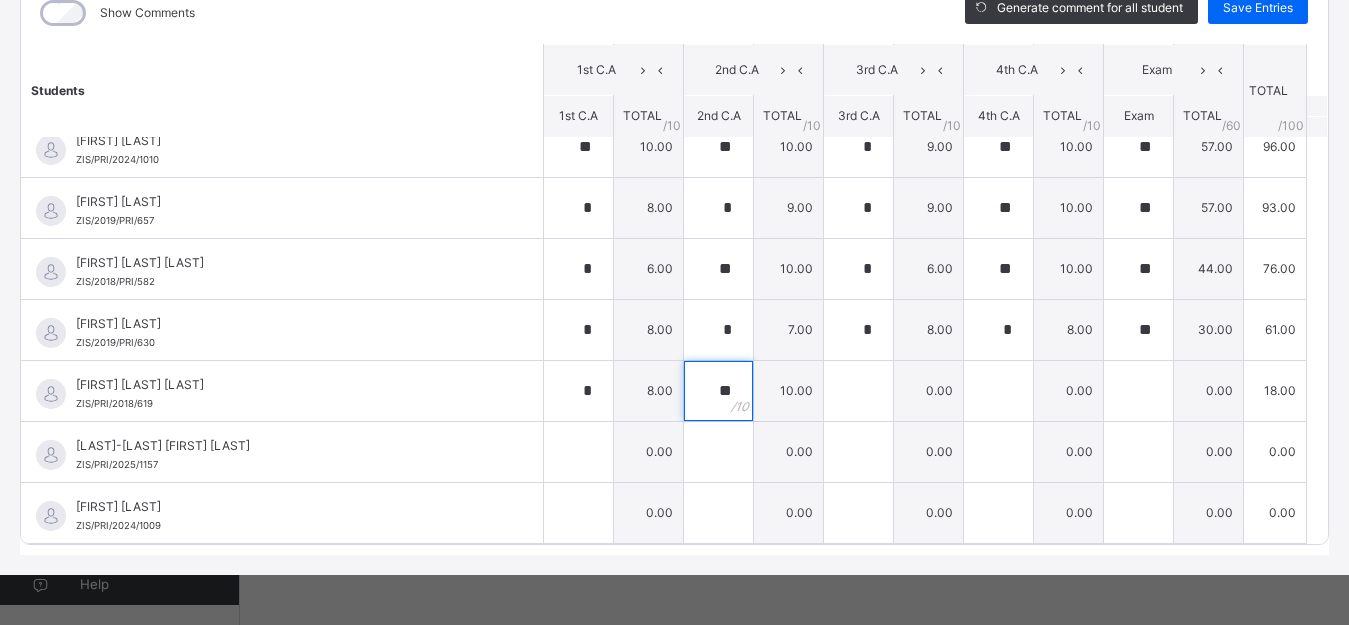 type on "**" 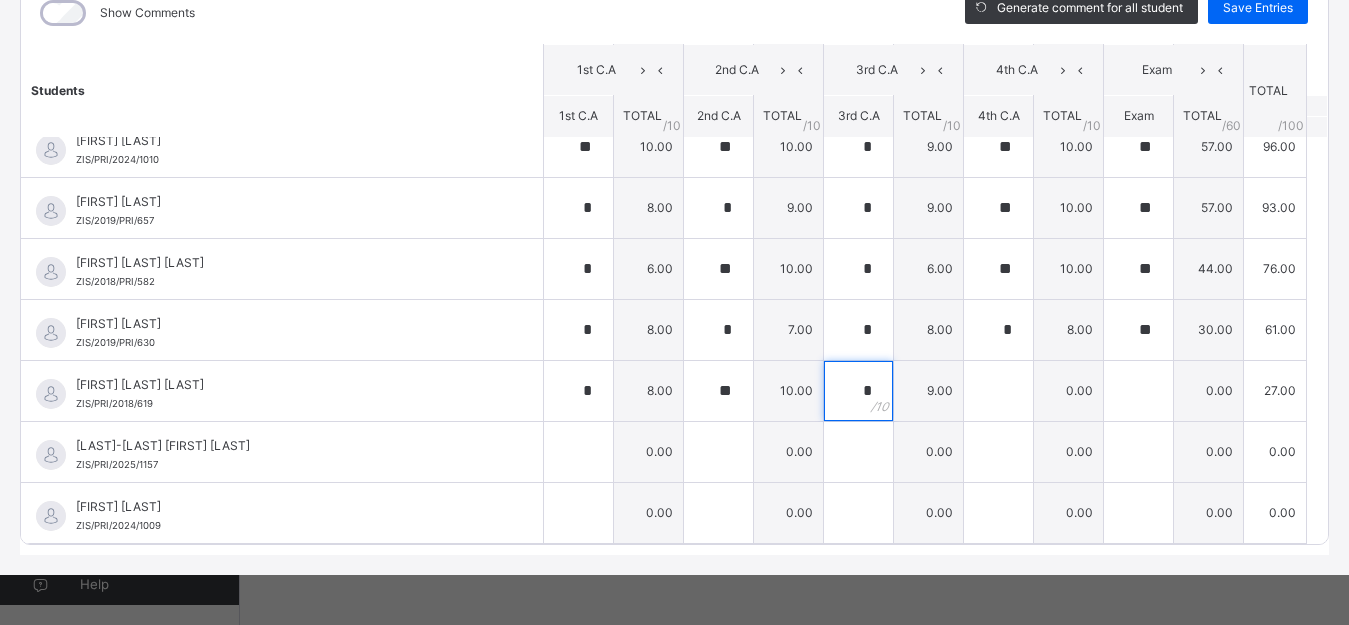 type on "*" 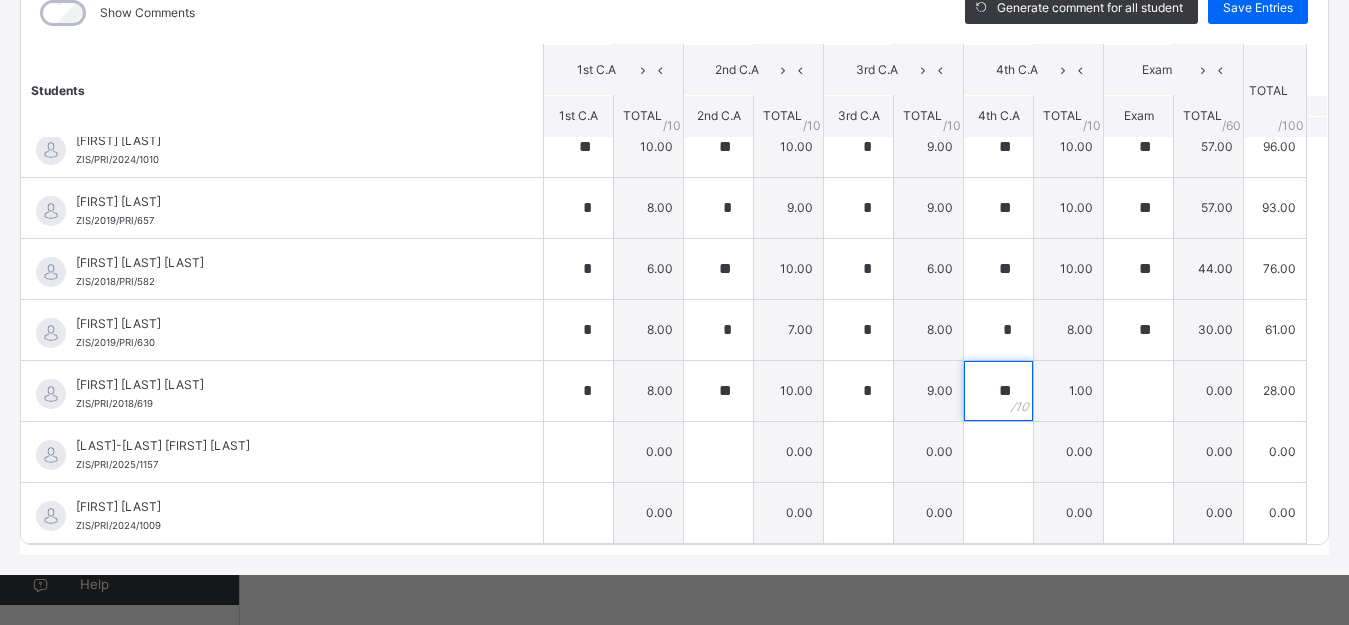 type on "**" 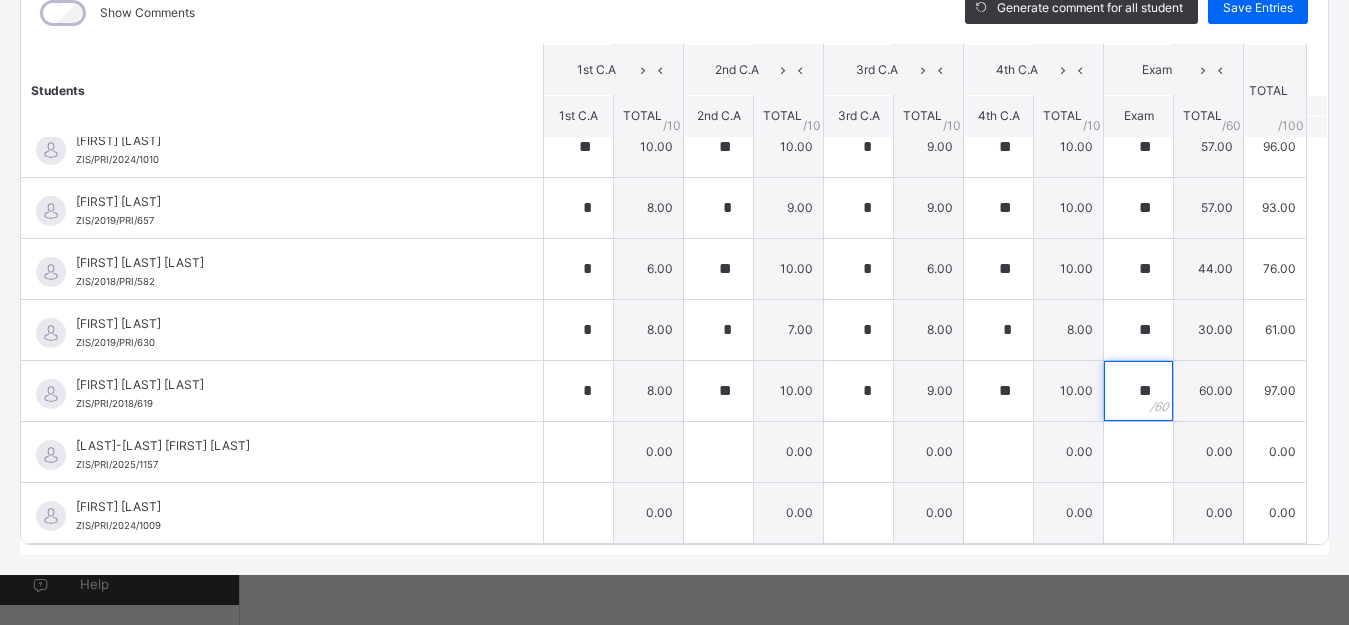 type on "**" 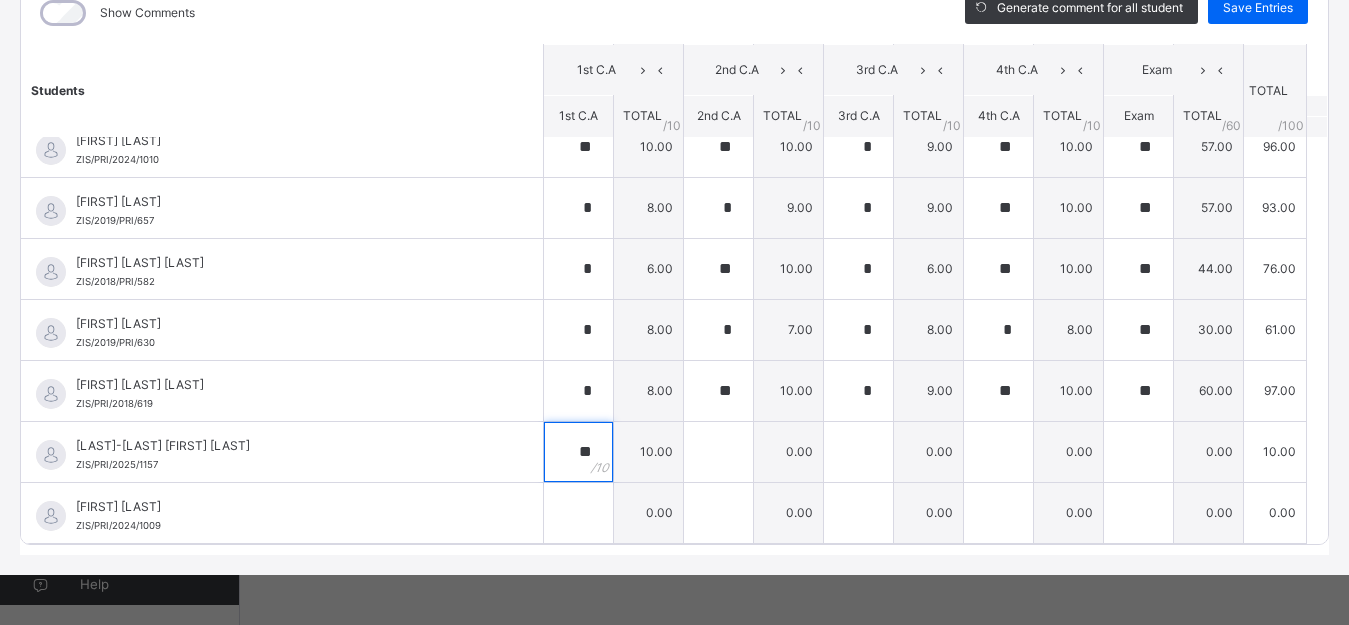 type on "**" 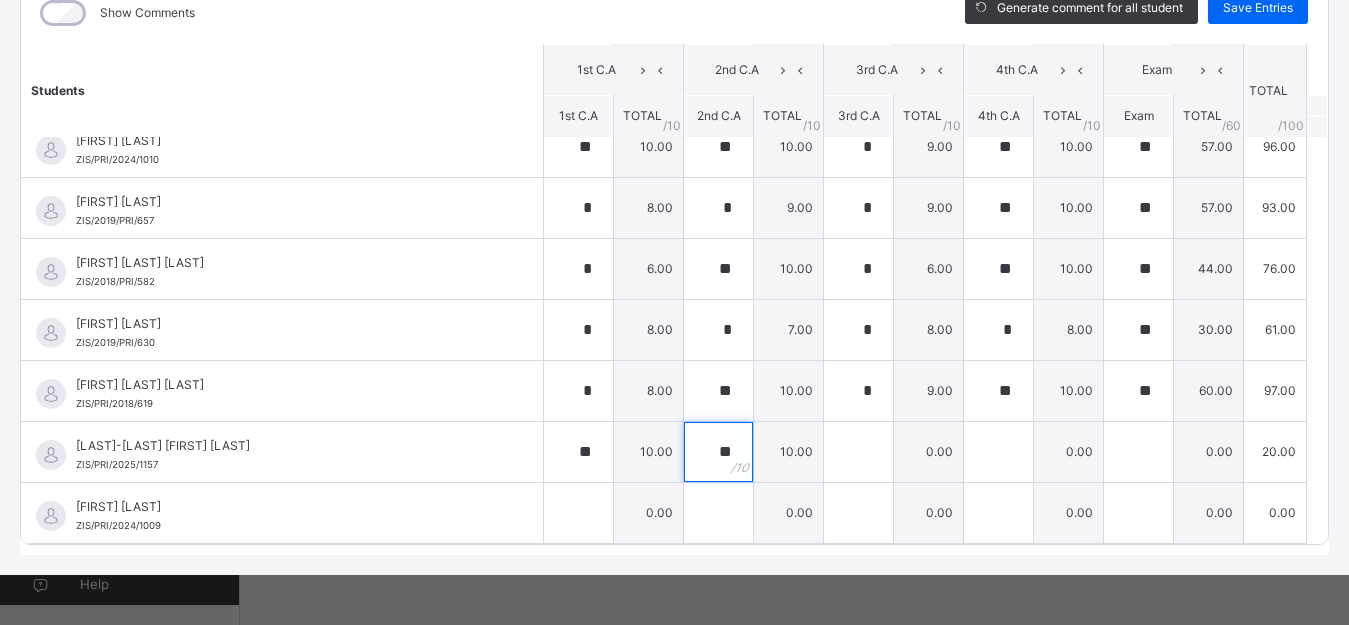 type on "**" 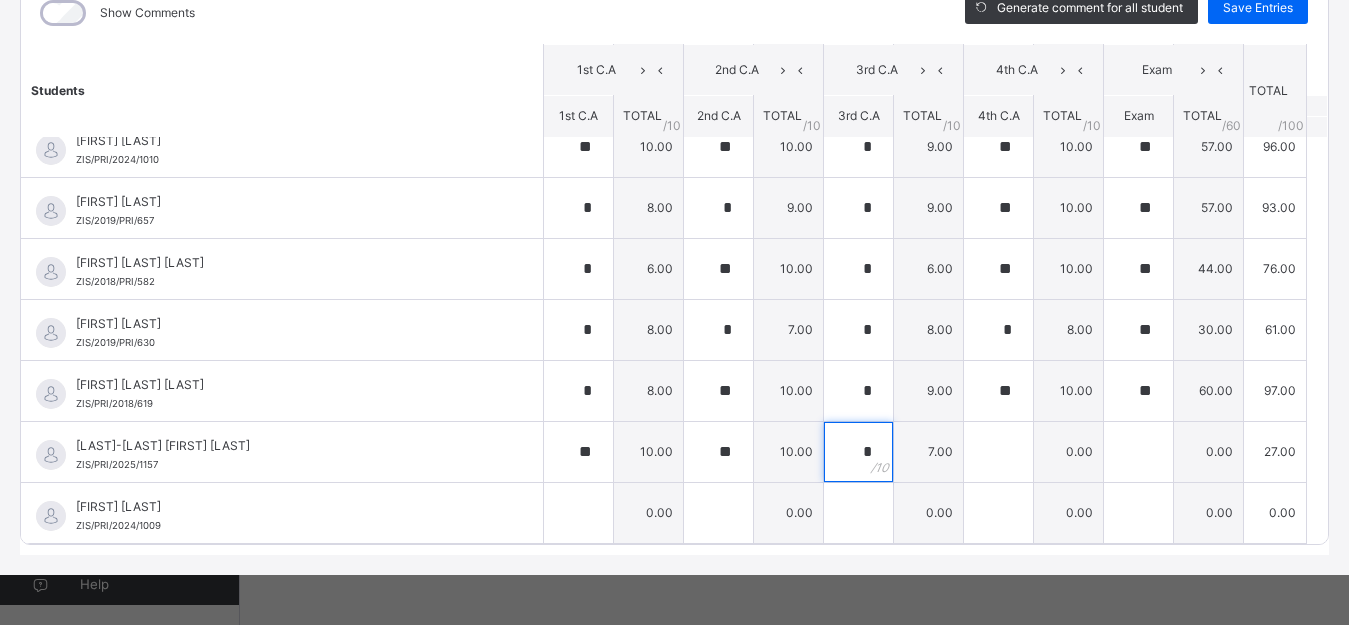 type on "*" 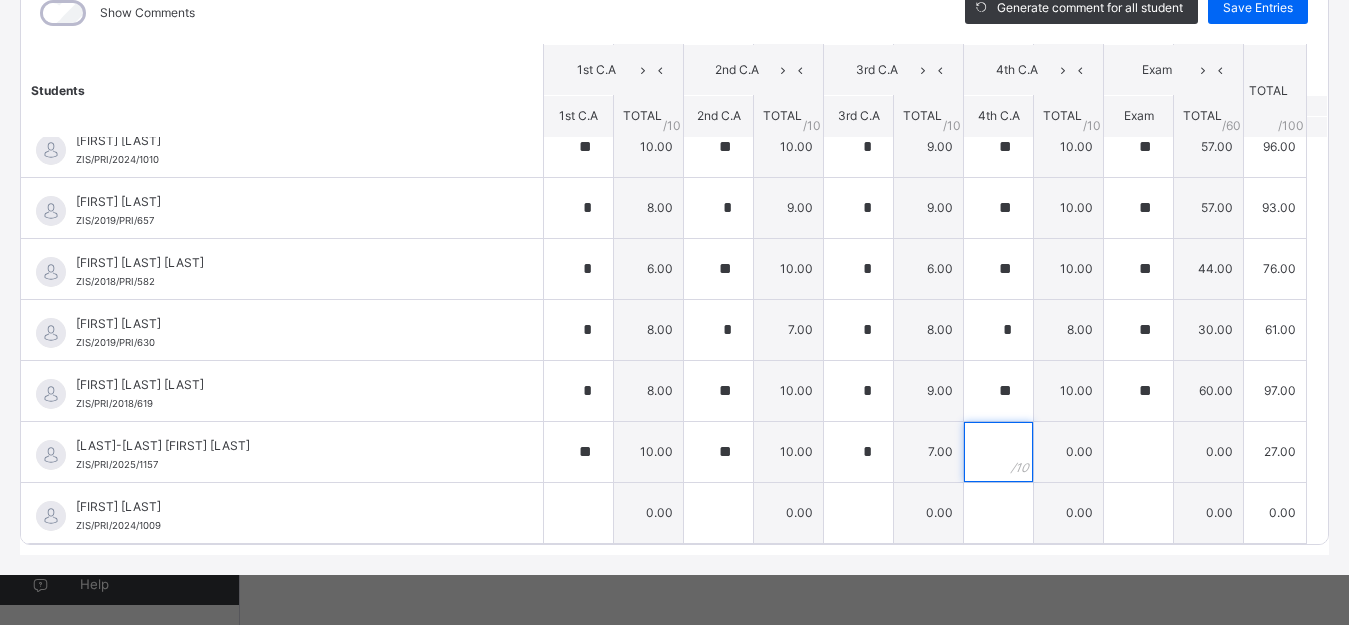 type on "*" 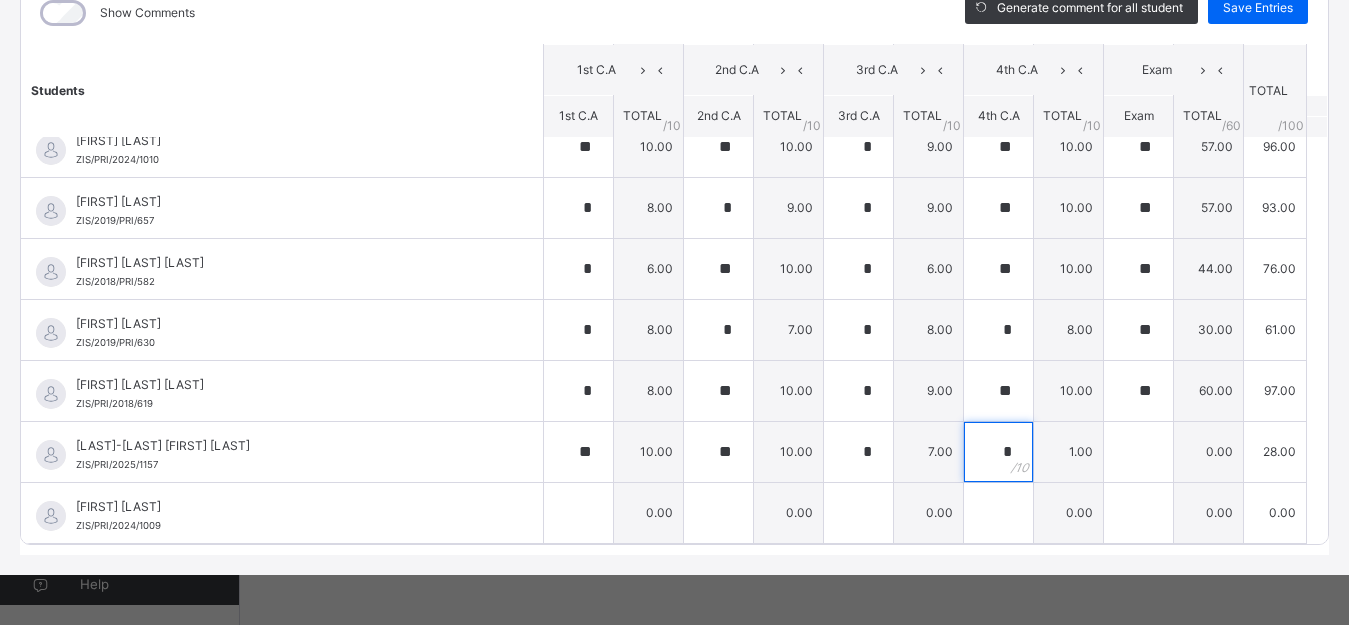 type on "*" 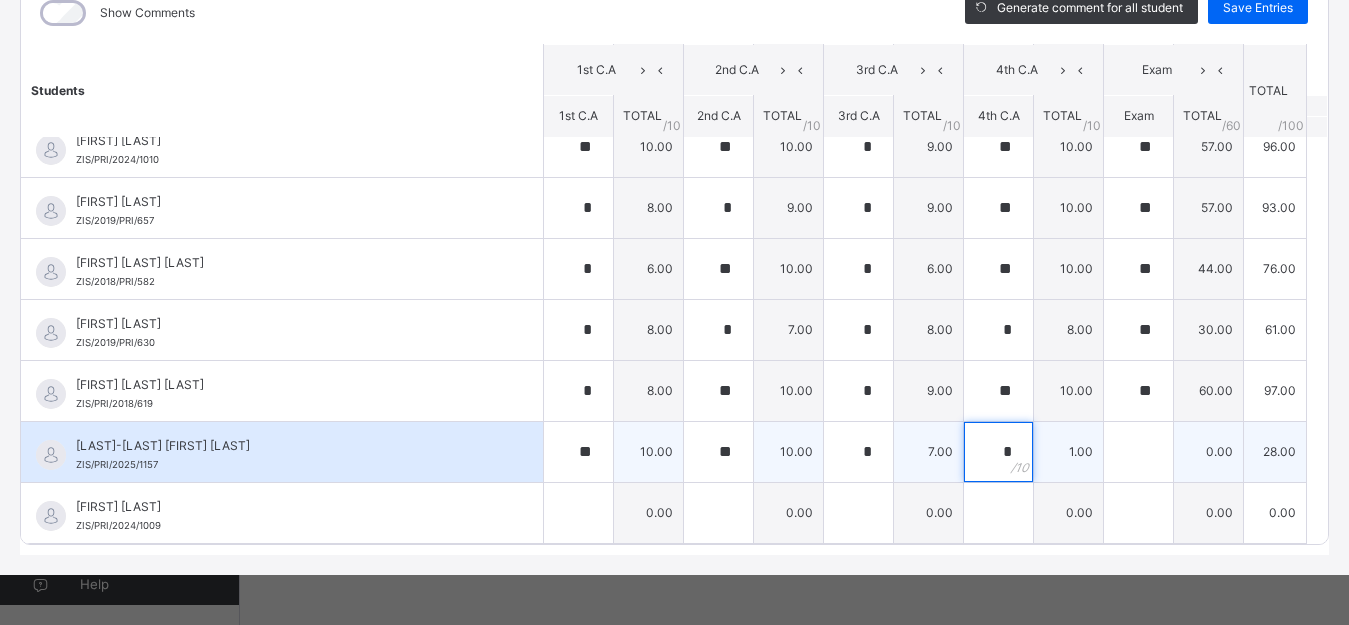 drag, startPoint x: 995, startPoint y: 428, endPoint x: 1007, endPoint y: 424, distance: 12.649111 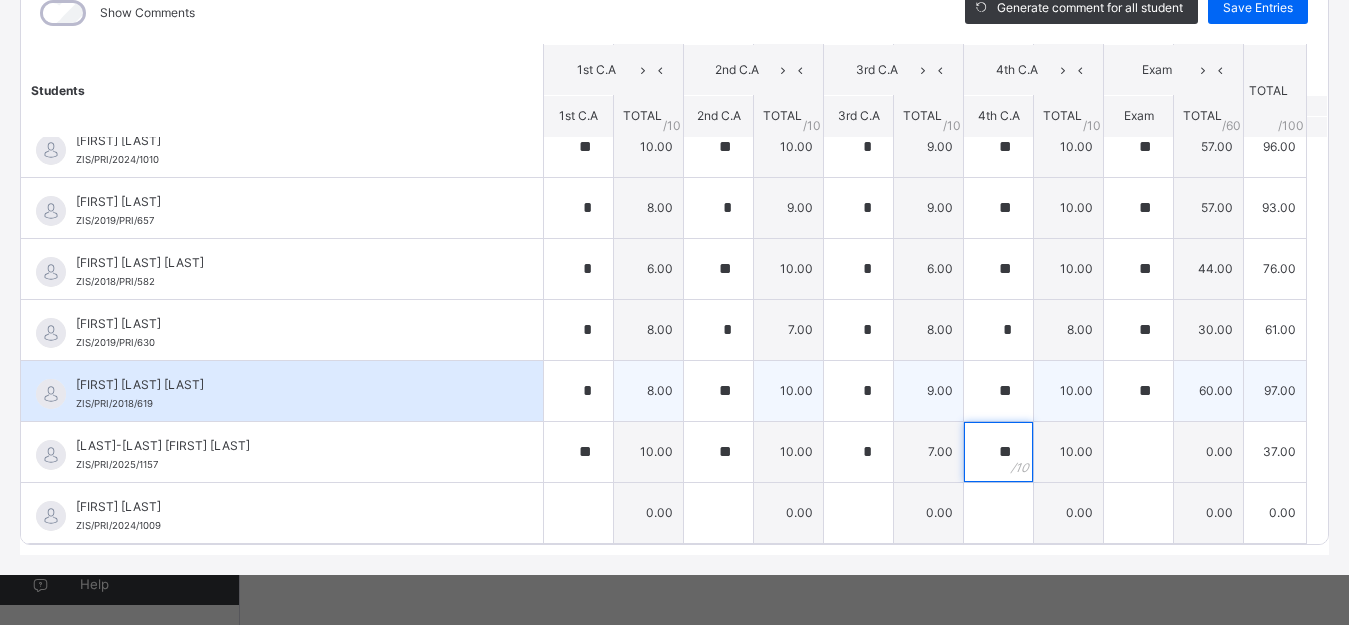 type on "**" 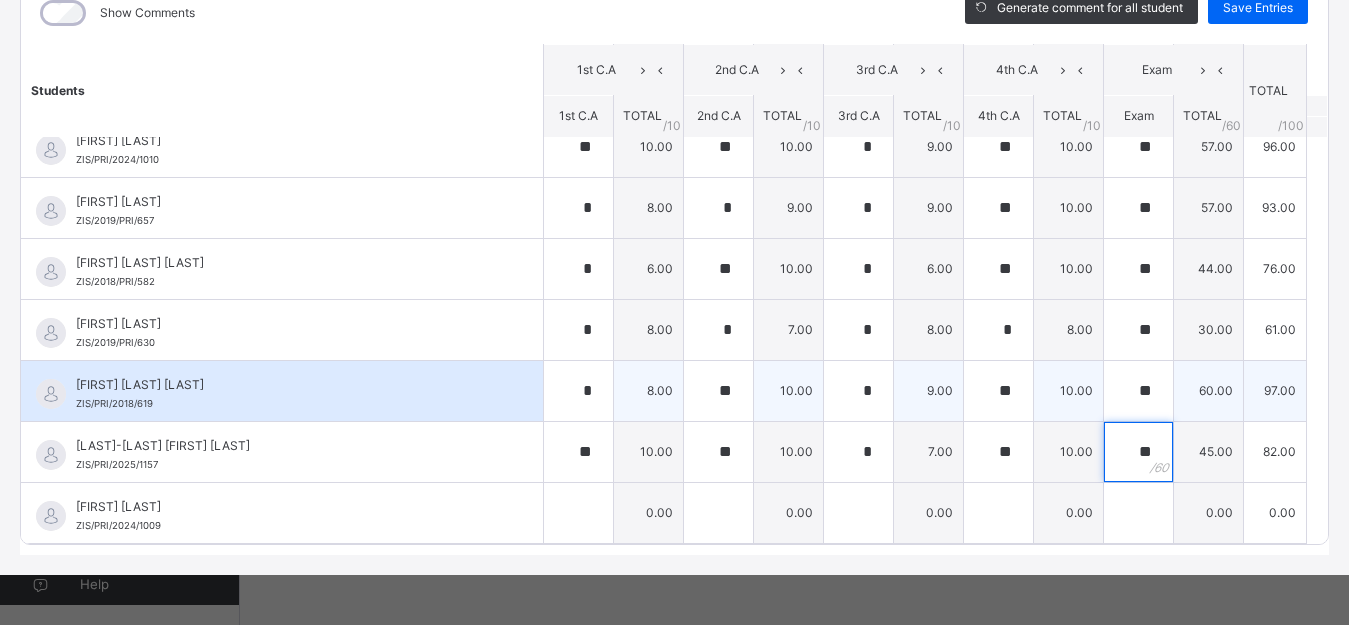 type on "**" 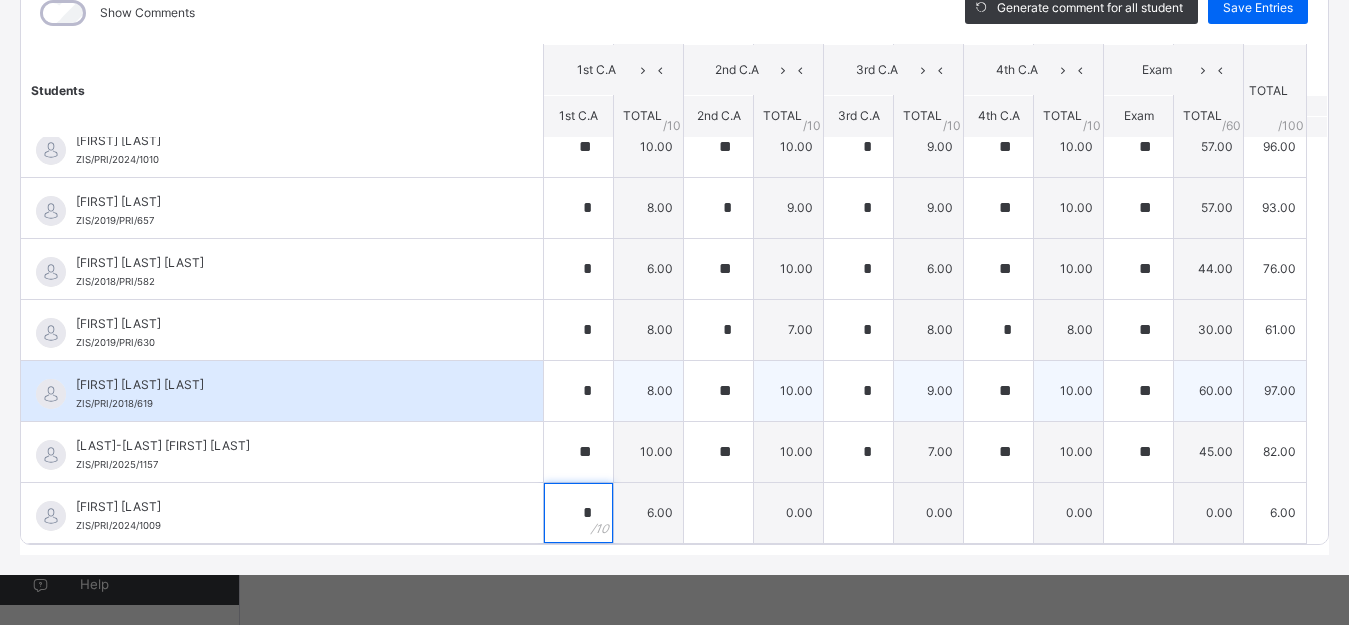 type on "*" 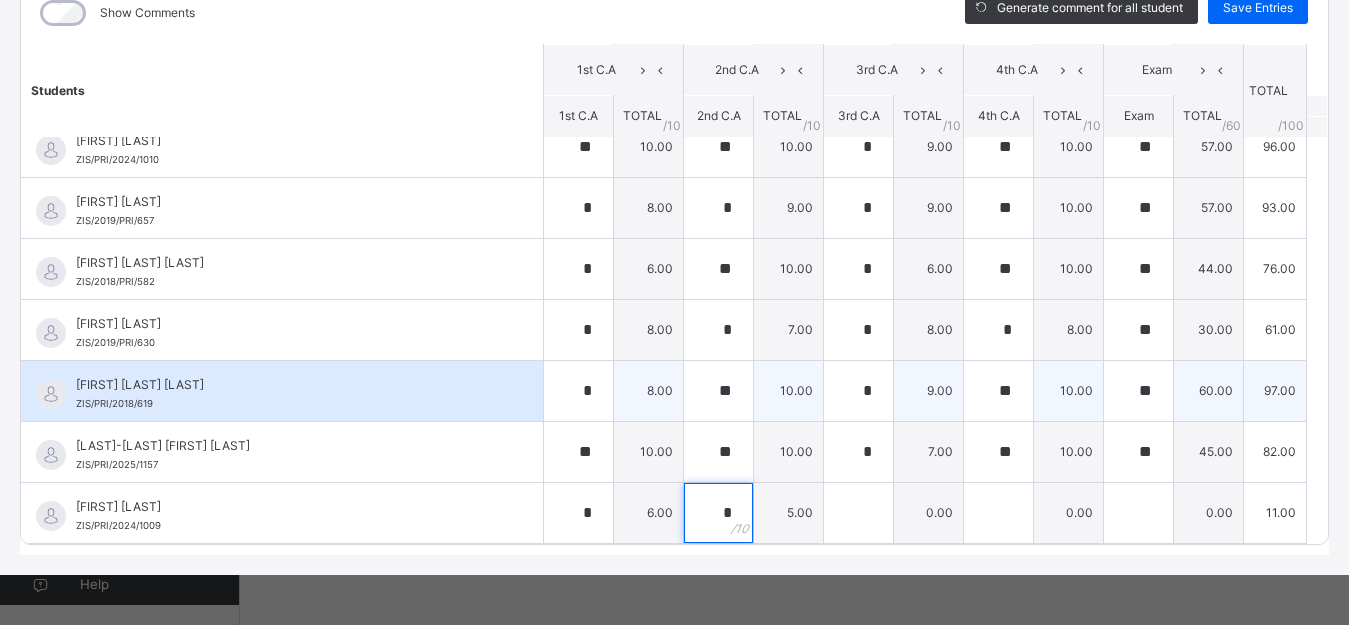 type on "*" 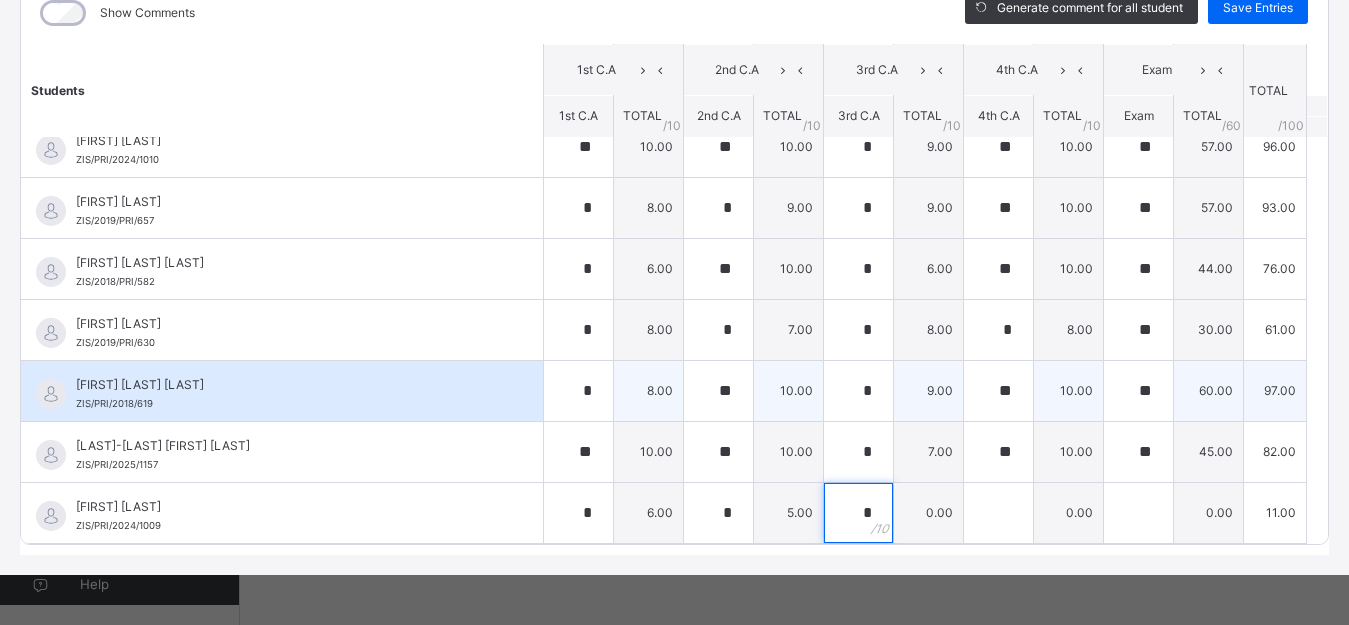 type on "*" 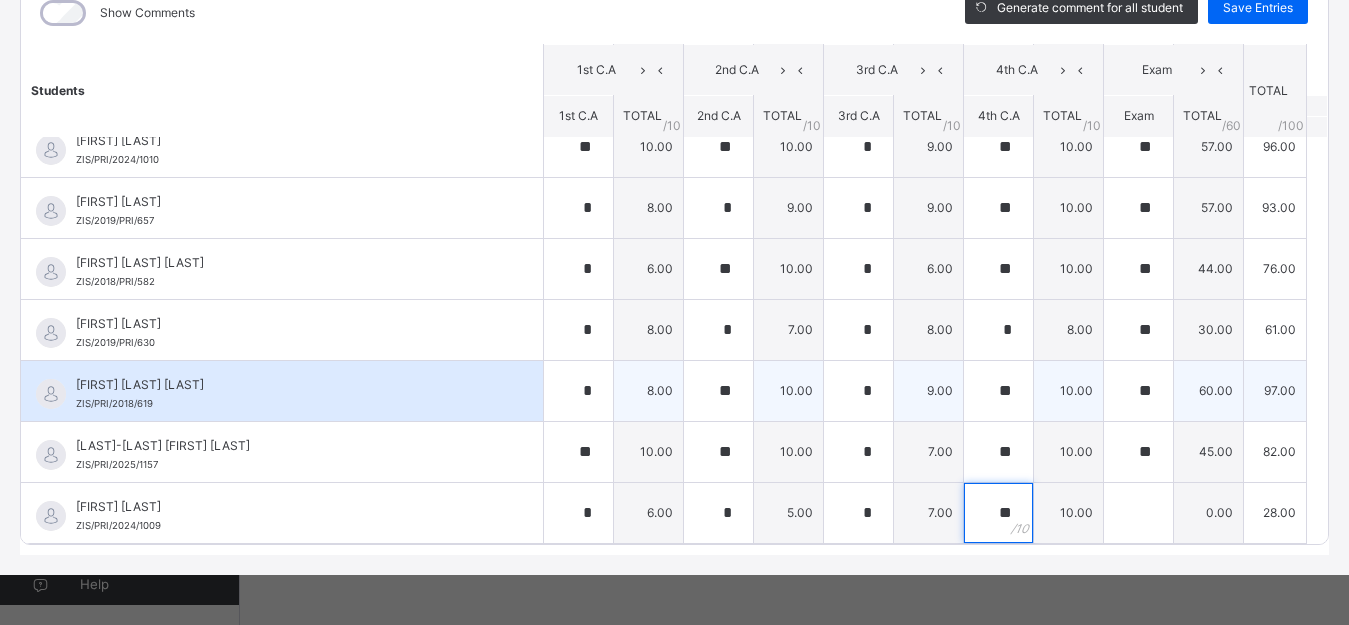 type on "**" 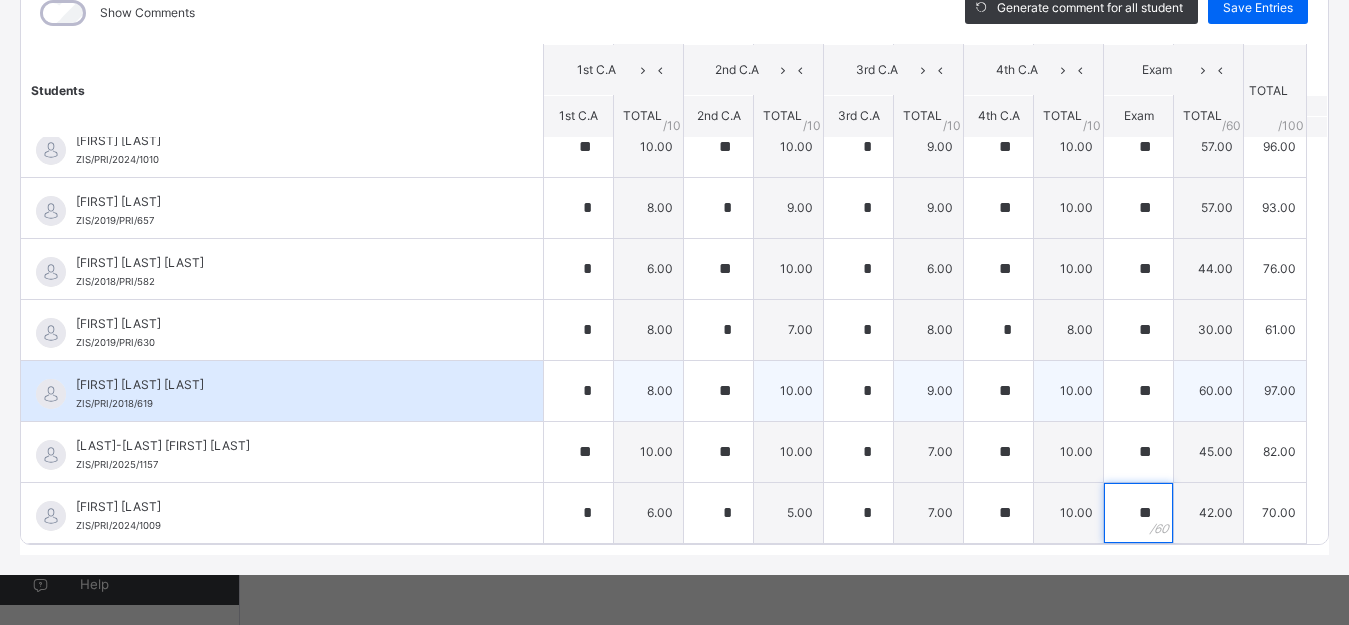 type on "**" 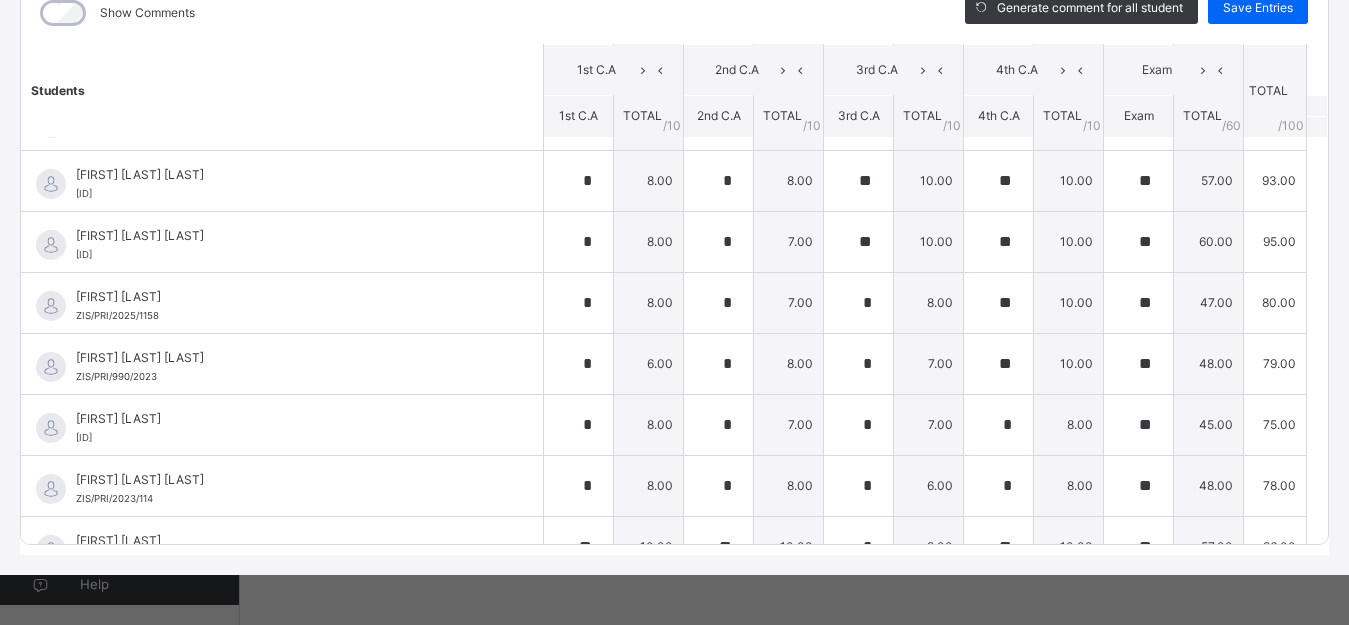 scroll, scrollTop: 0, scrollLeft: 0, axis: both 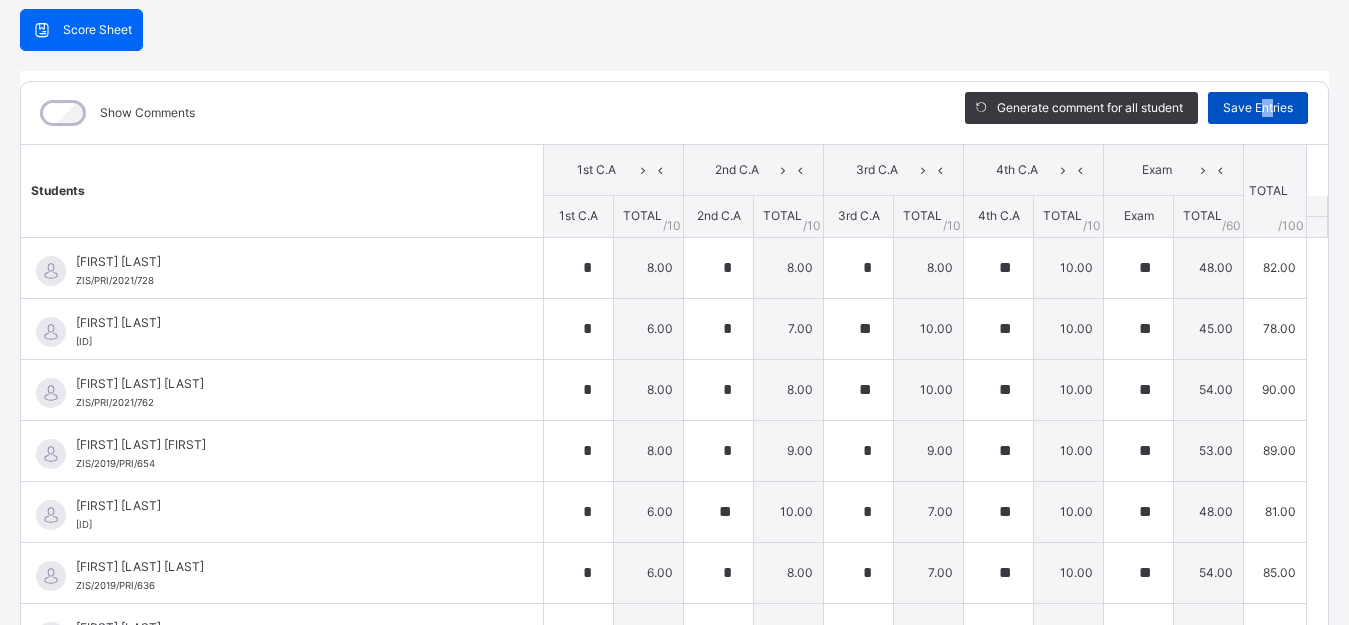 drag, startPoint x: 1250, startPoint y: 114, endPoint x: 1261, endPoint y: 105, distance: 14.21267 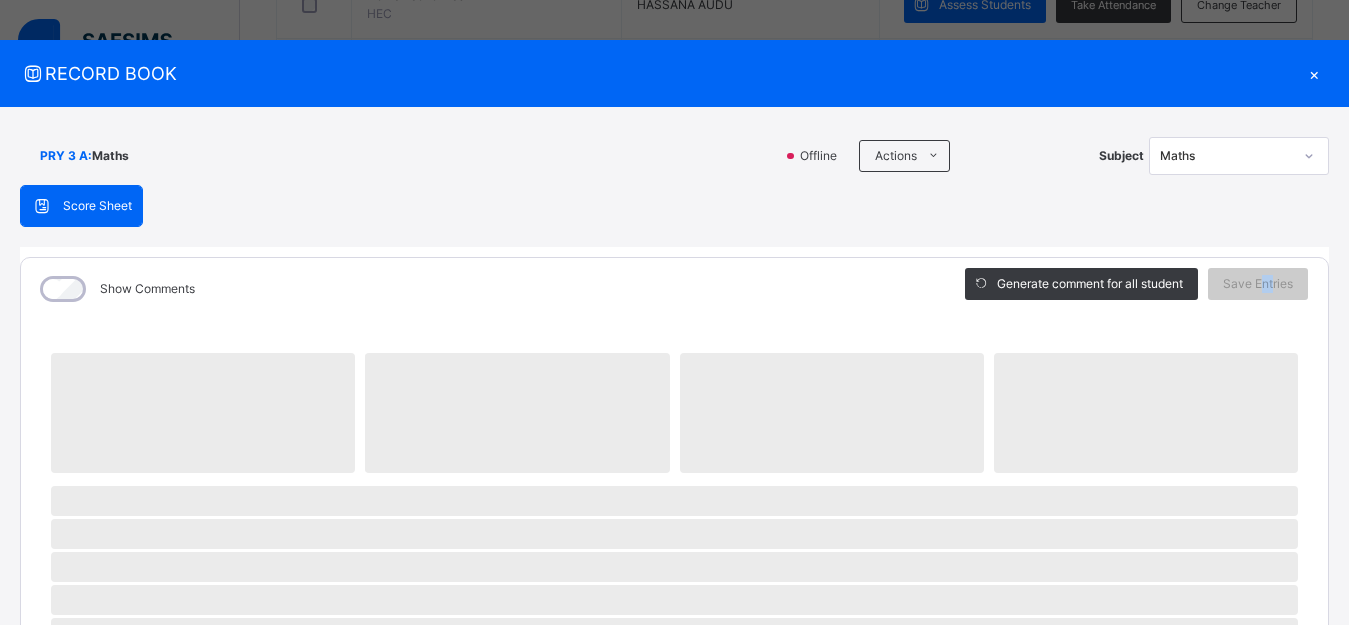scroll, scrollTop: 0, scrollLeft: 0, axis: both 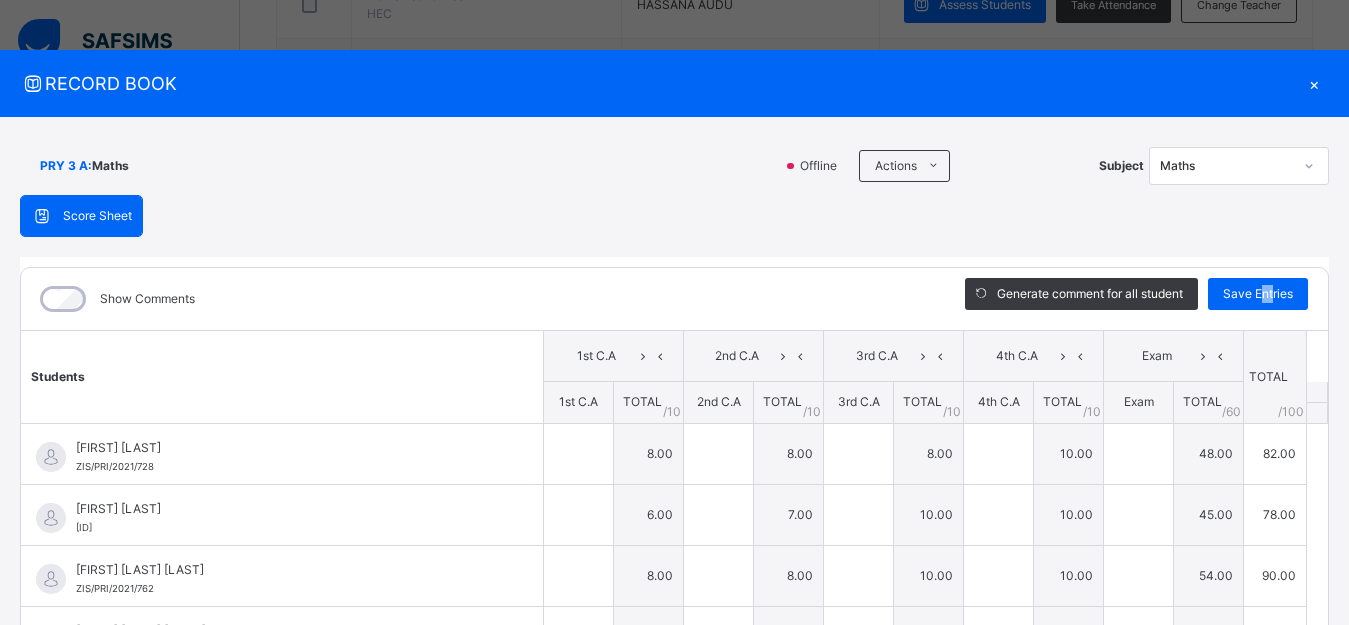 type on "*" 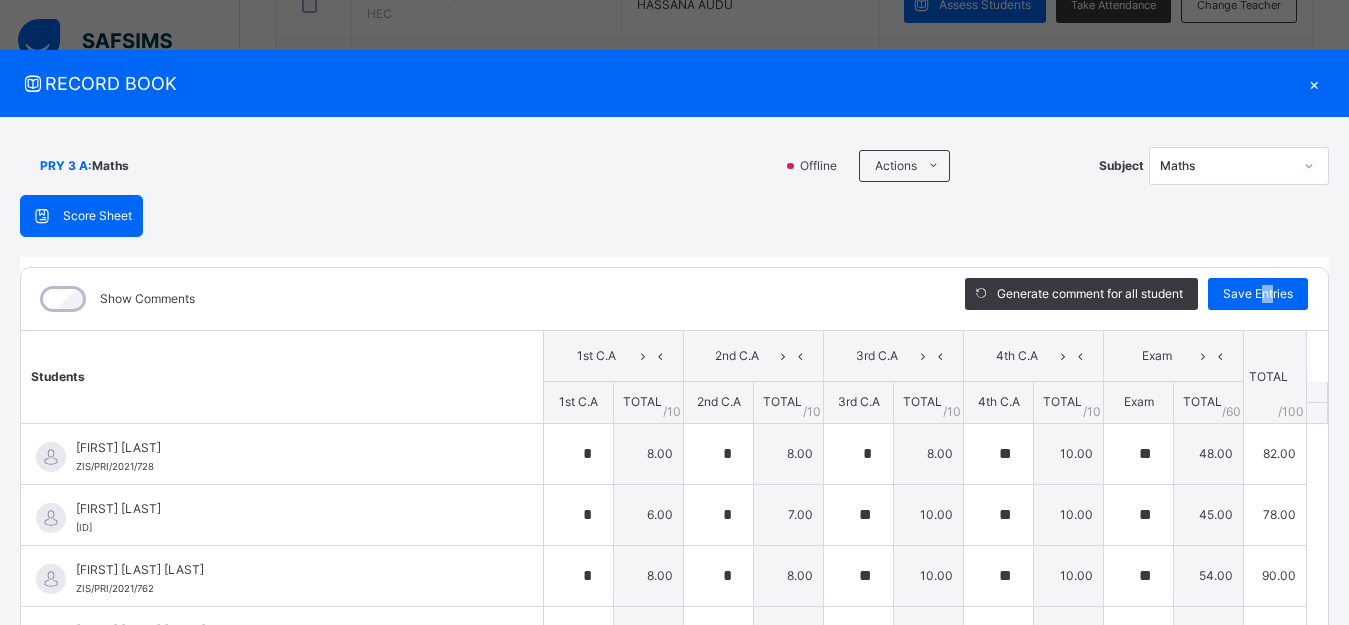 type on "*" 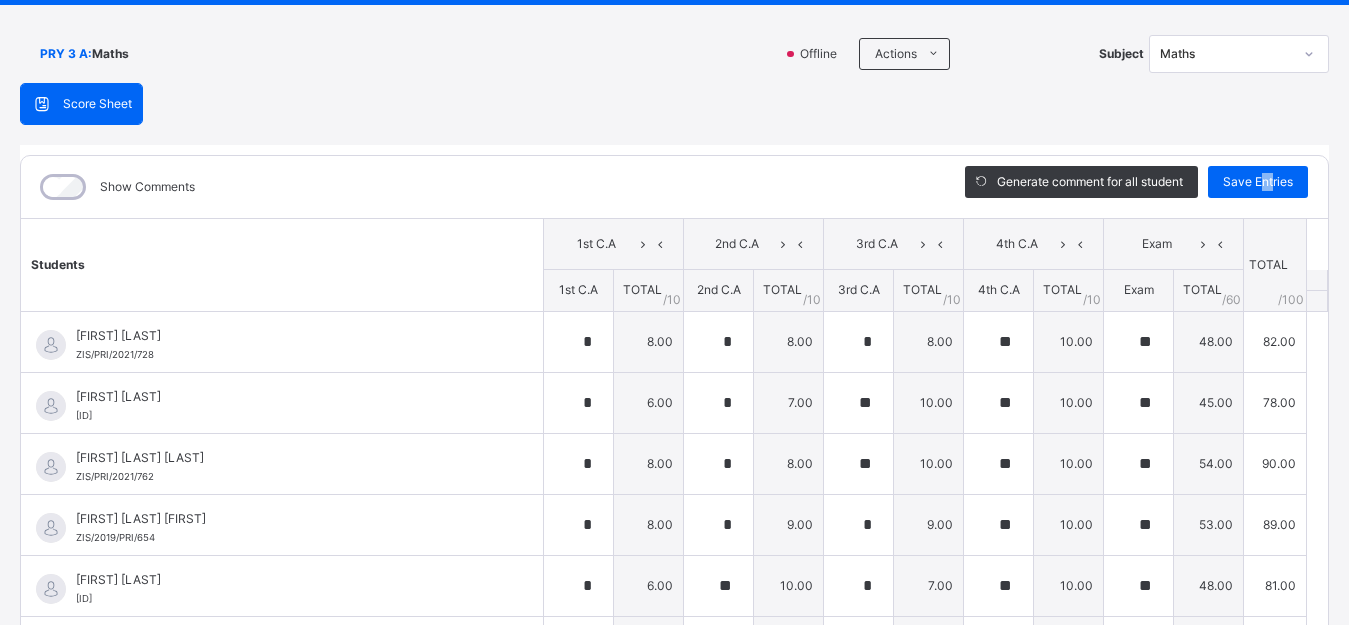 scroll, scrollTop: 286, scrollLeft: 0, axis: vertical 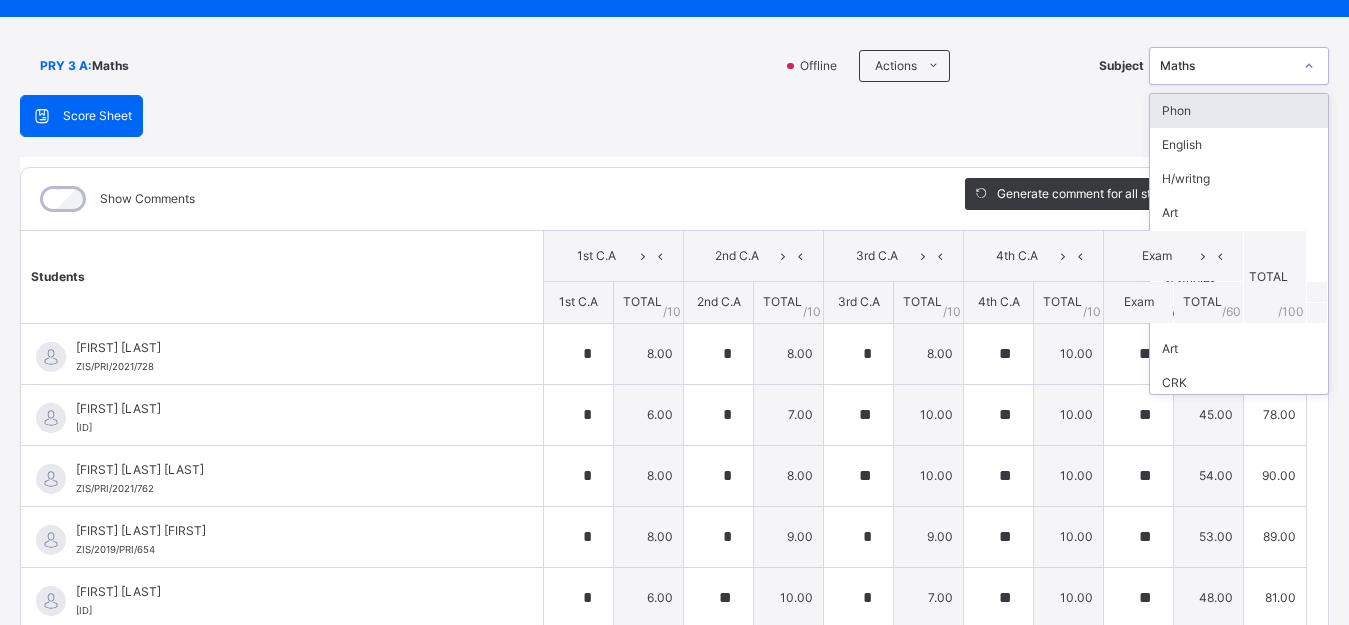click 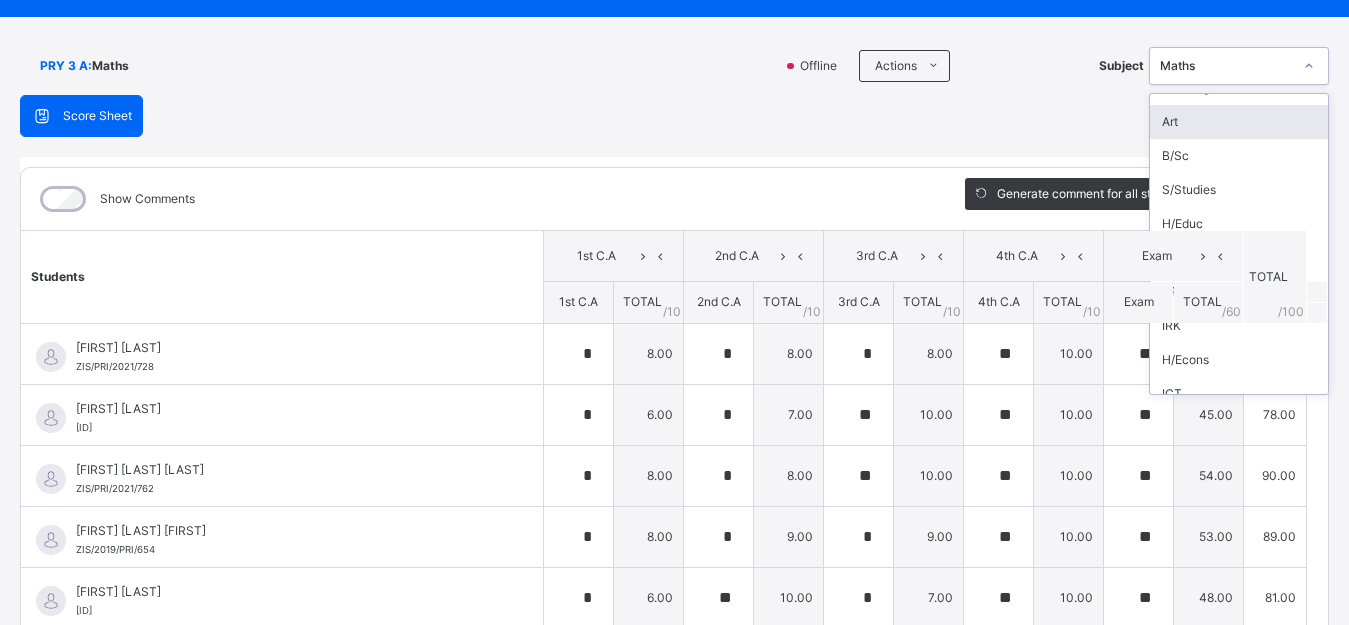 scroll, scrollTop: 100, scrollLeft: 0, axis: vertical 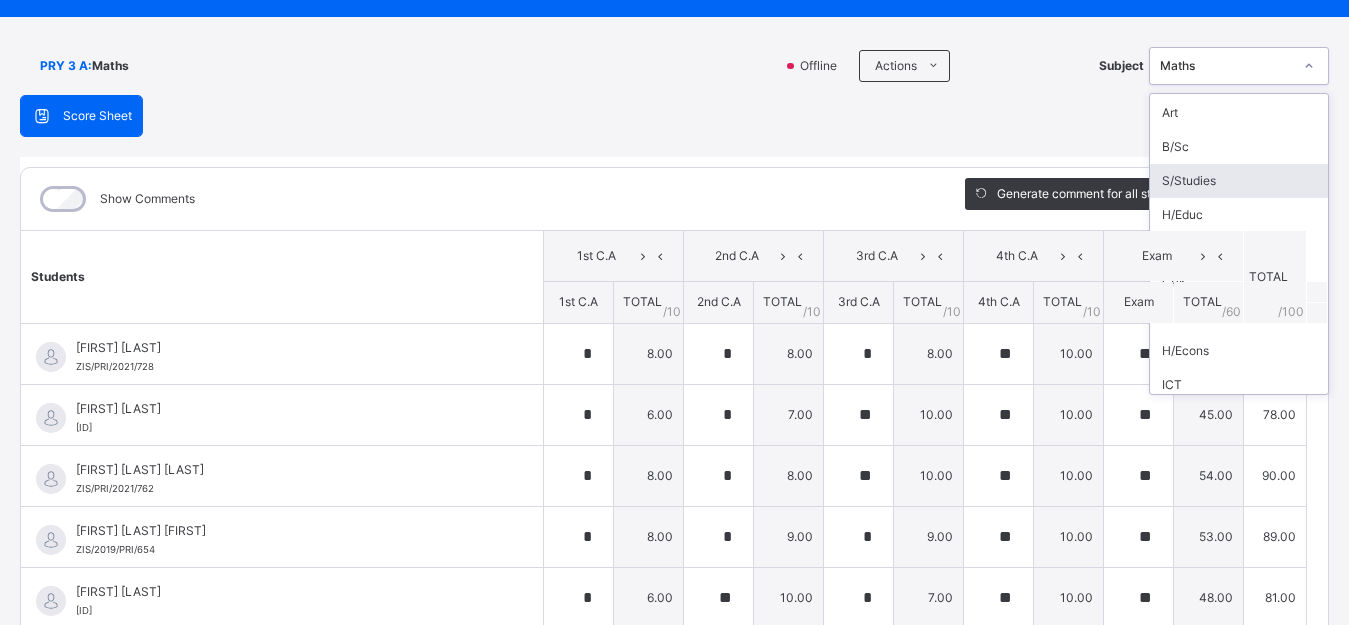 click on "S/Studies" at bounding box center [1239, 181] 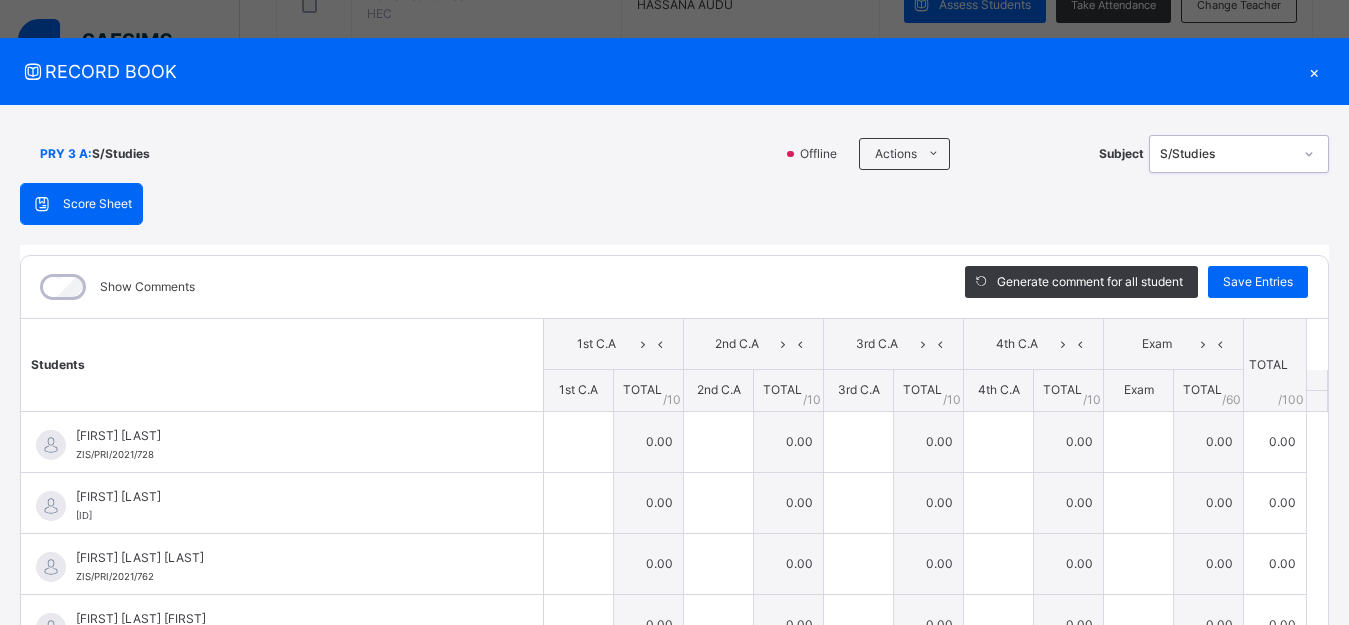 scroll, scrollTop: 0, scrollLeft: 0, axis: both 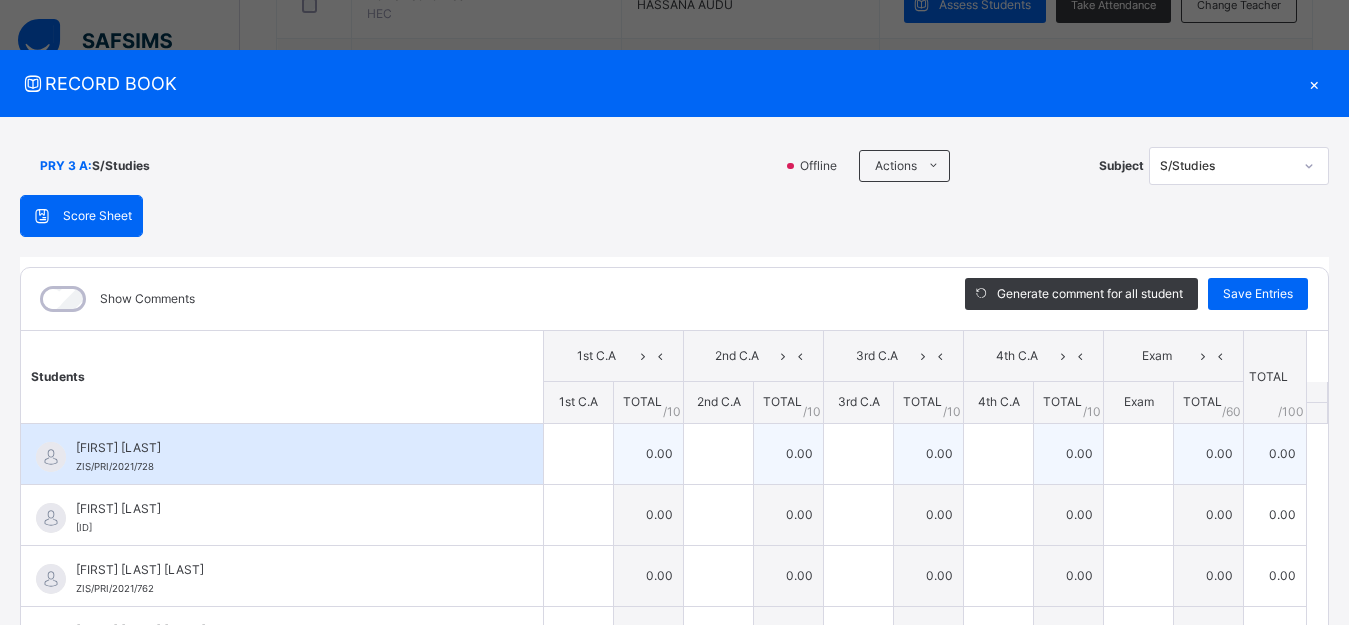 drag, startPoint x: 492, startPoint y: 444, endPoint x: 601, endPoint y: 439, distance: 109.11462 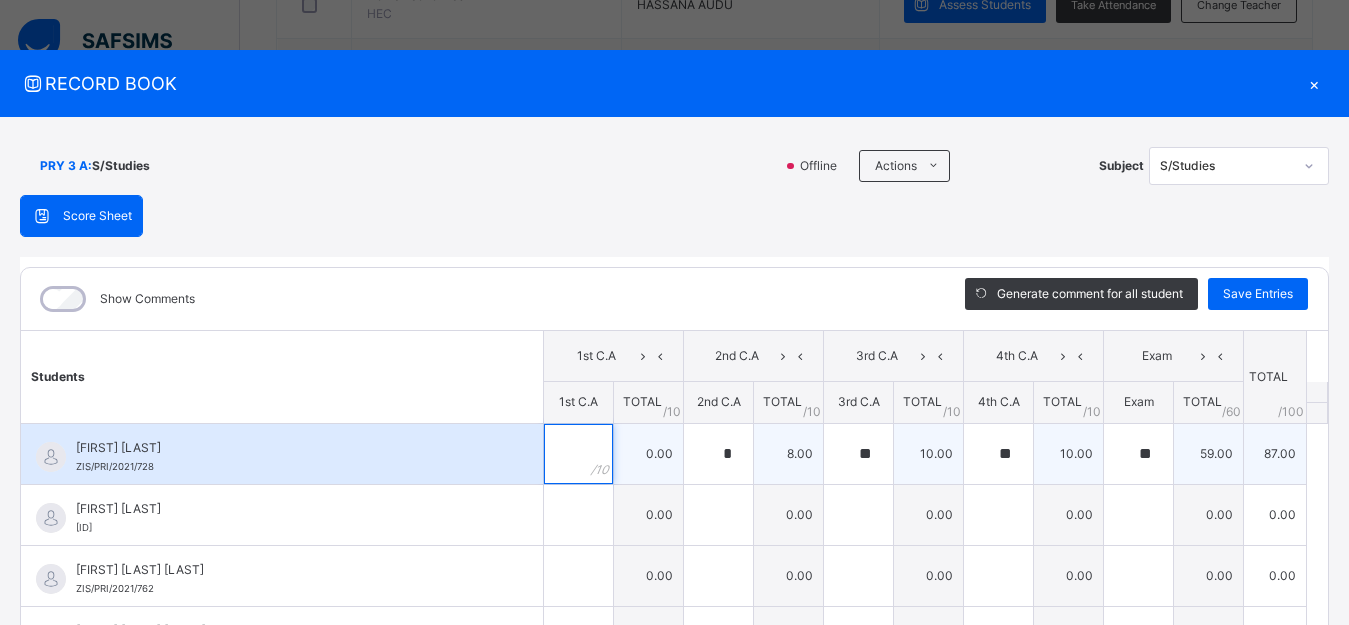 drag, startPoint x: 554, startPoint y: 452, endPoint x: 541, endPoint y: 439, distance: 18.384777 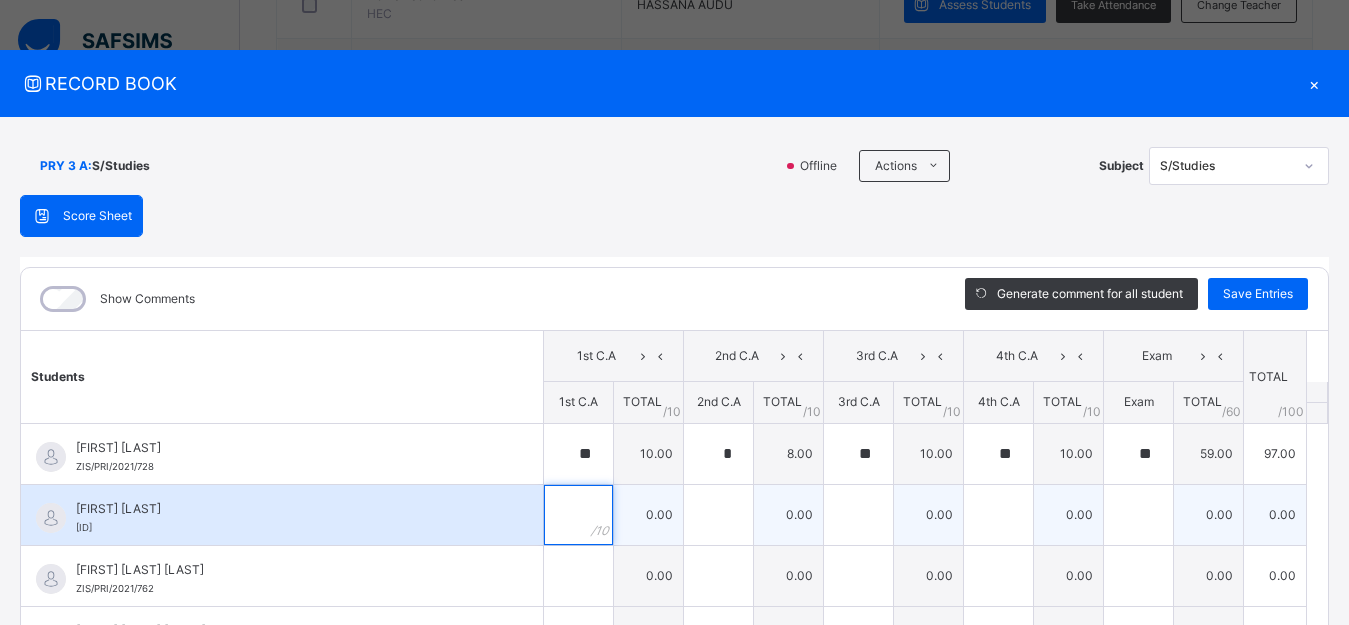 click at bounding box center (578, 515) 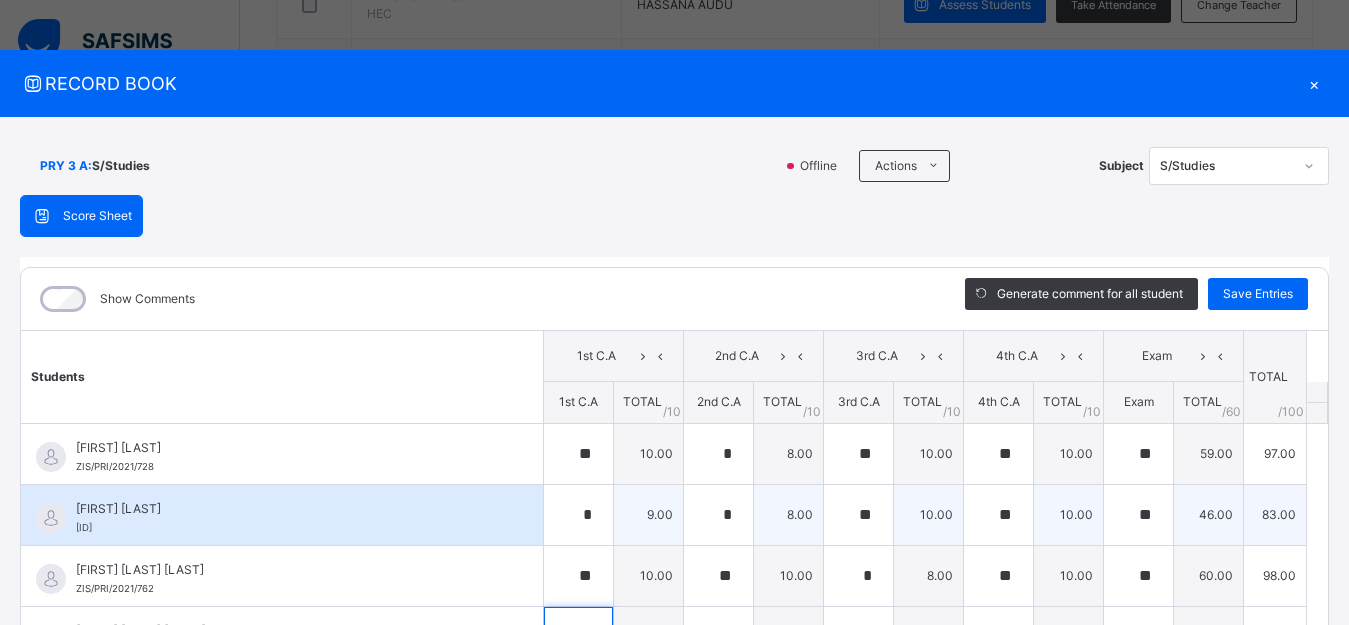 scroll, scrollTop: 42, scrollLeft: 0, axis: vertical 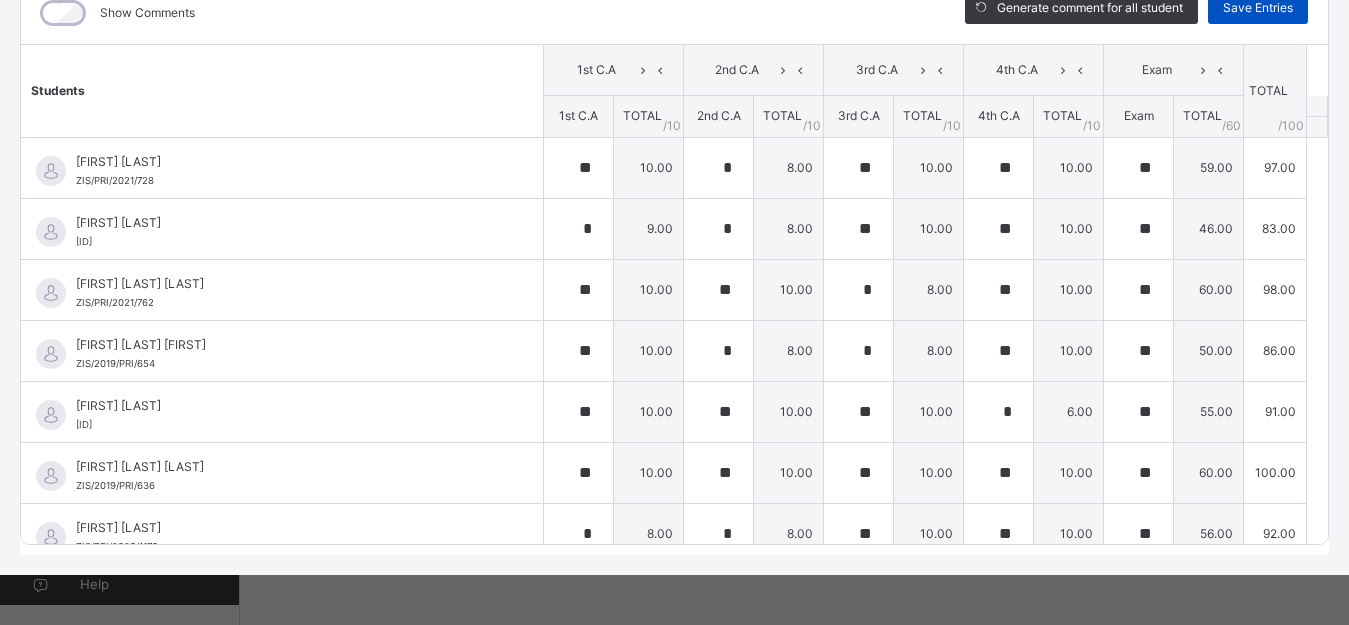 click on "Save Entries" at bounding box center [1258, 8] 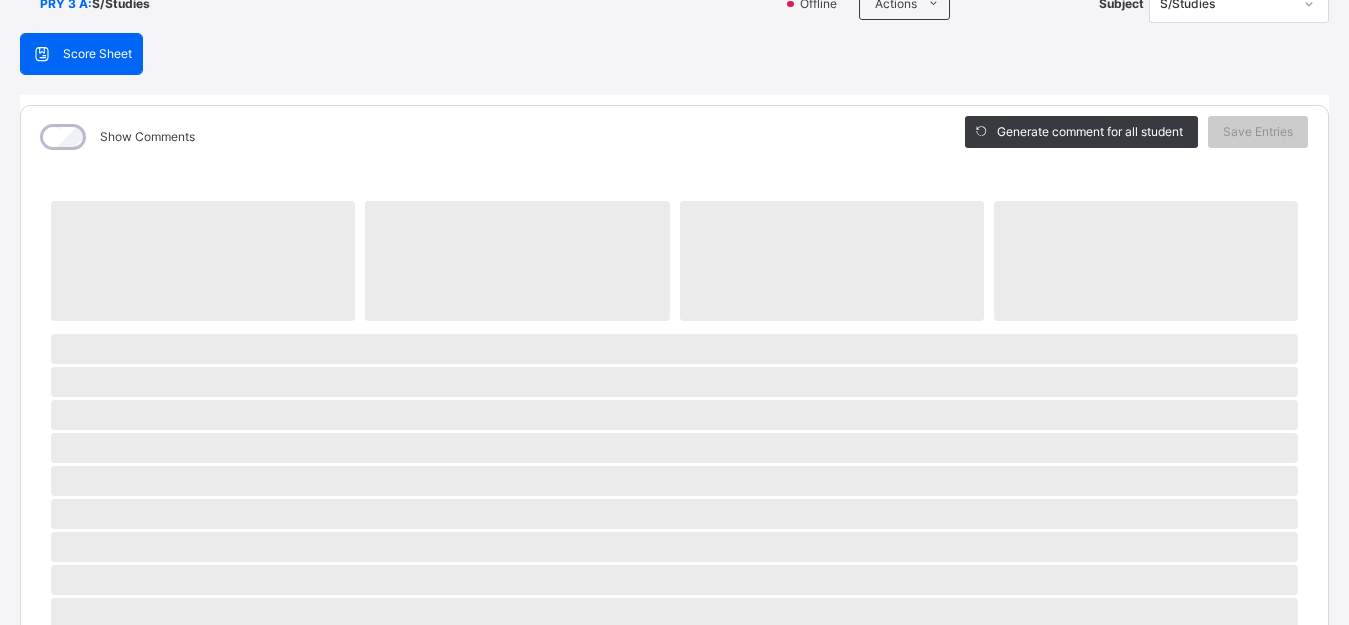 scroll, scrollTop: 0, scrollLeft: 0, axis: both 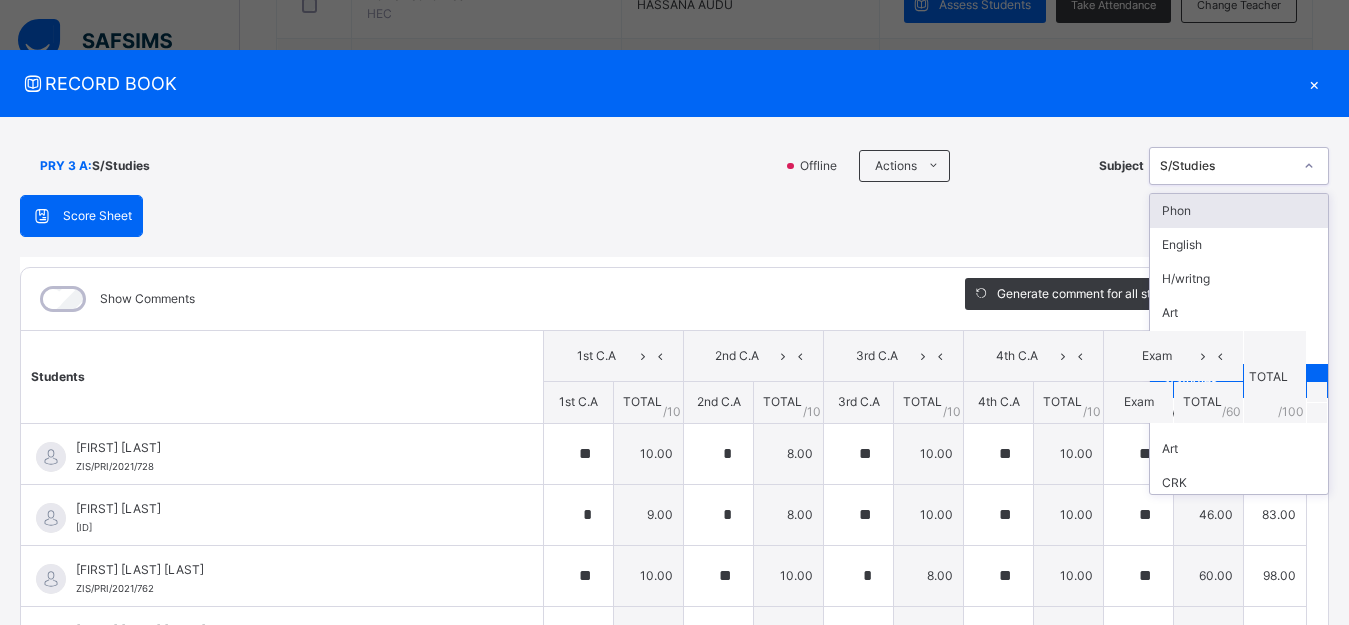 click 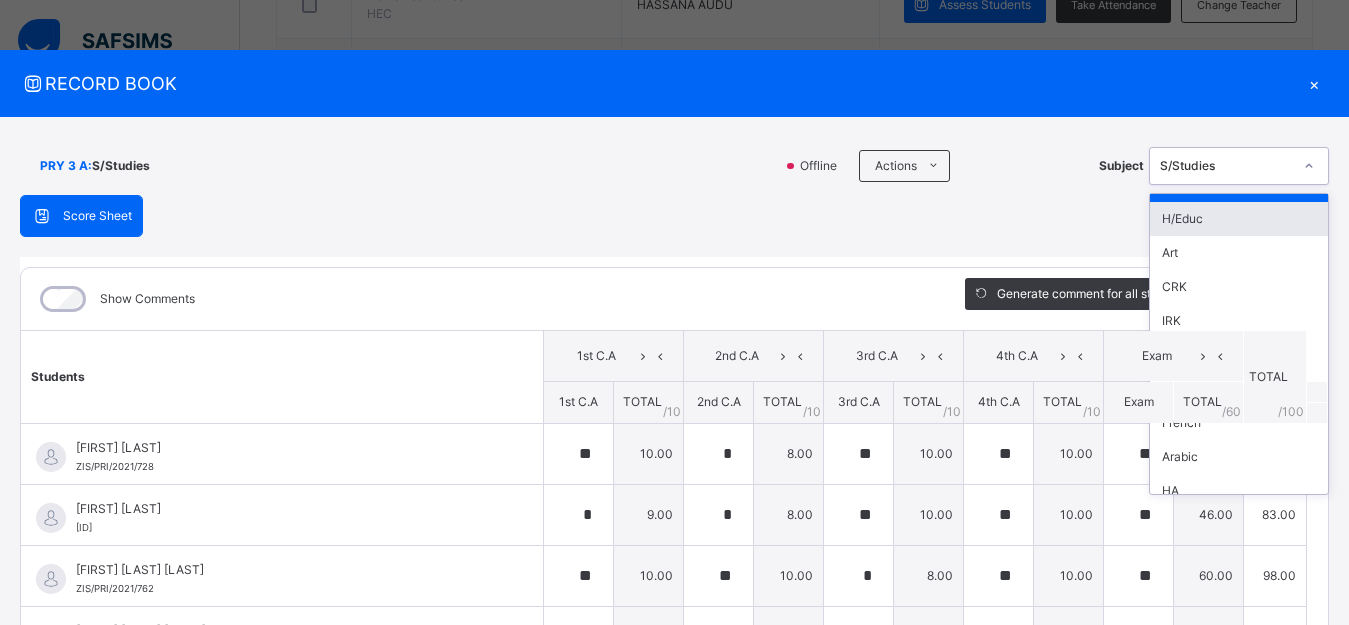 scroll, scrollTop: 200, scrollLeft: 0, axis: vertical 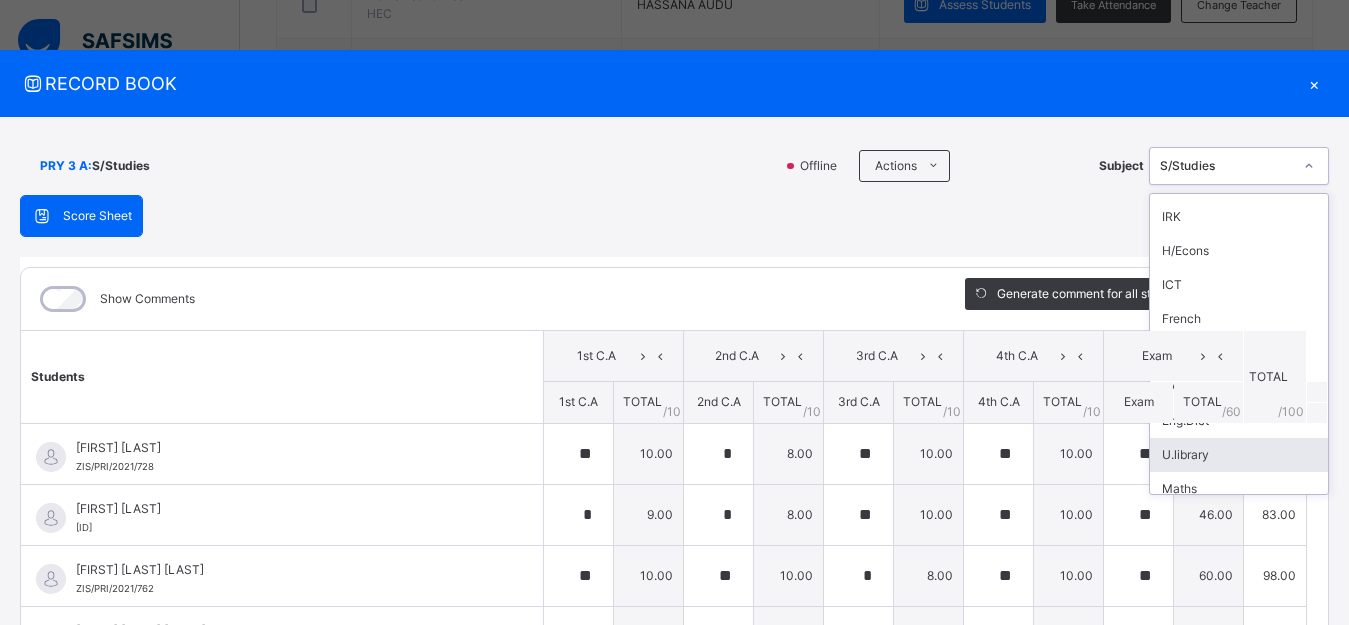 click on "U.library" at bounding box center (1239, 455) 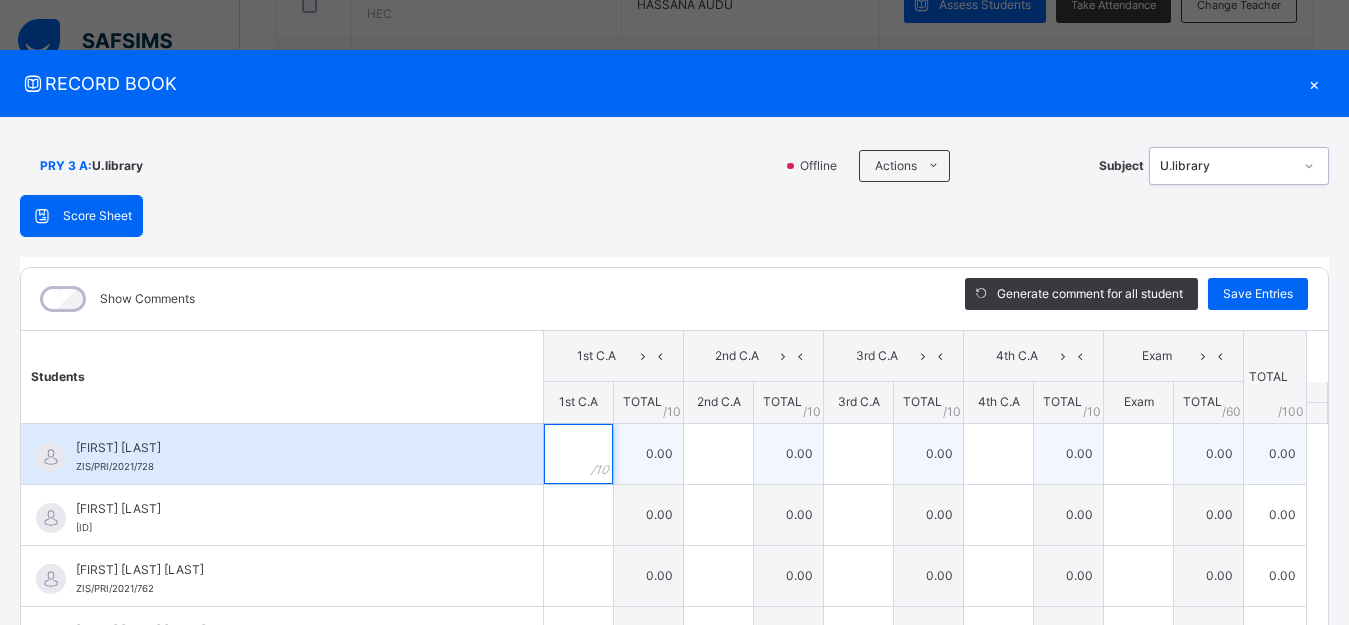 click at bounding box center [578, 454] 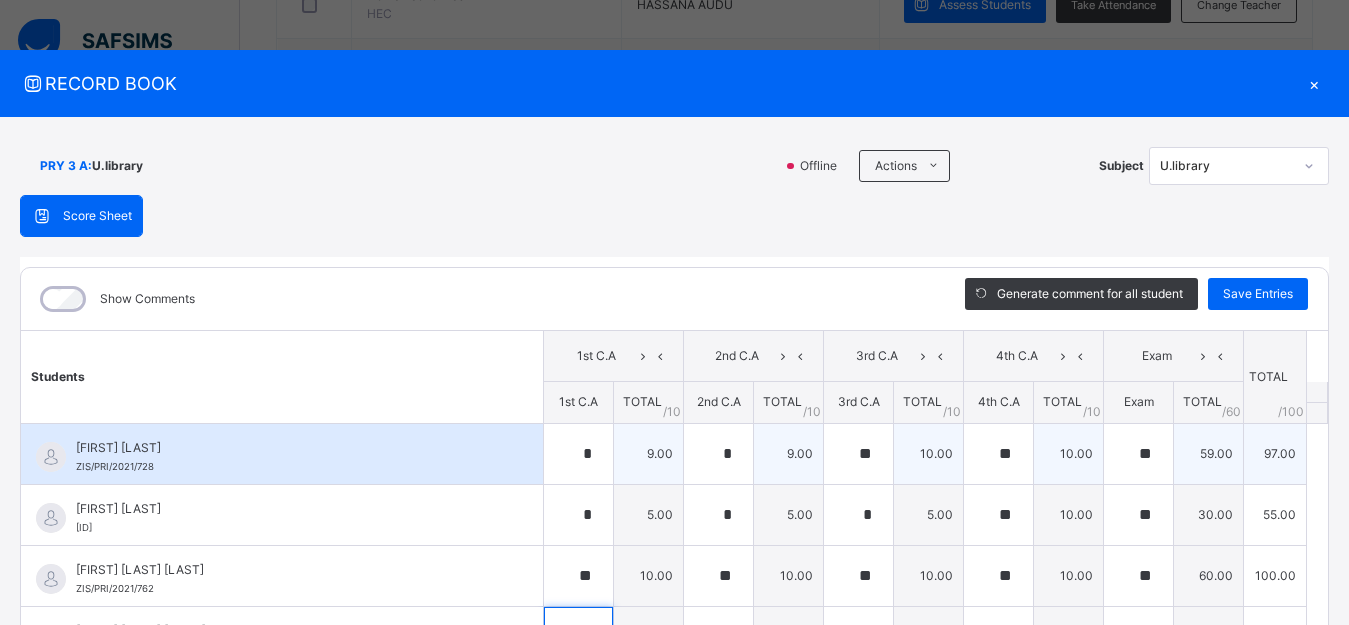 scroll, scrollTop: 42, scrollLeft: 0, axis: vertical 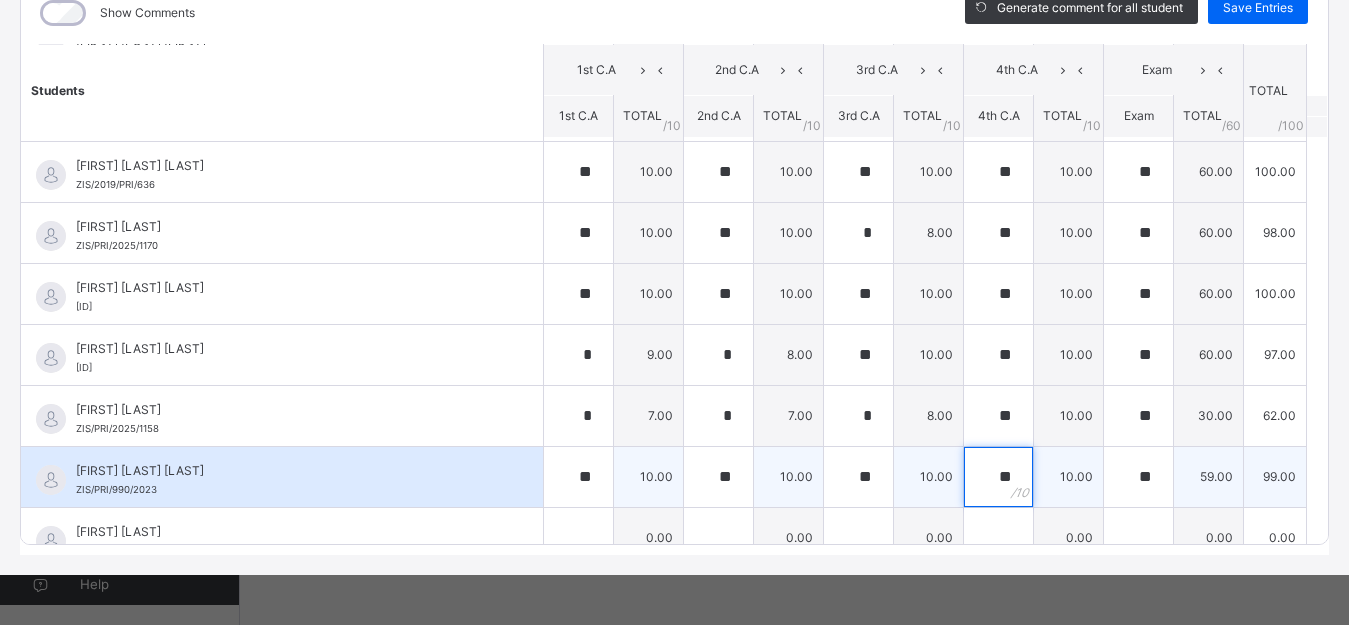 click on "**" at bounding box center (998, 477) 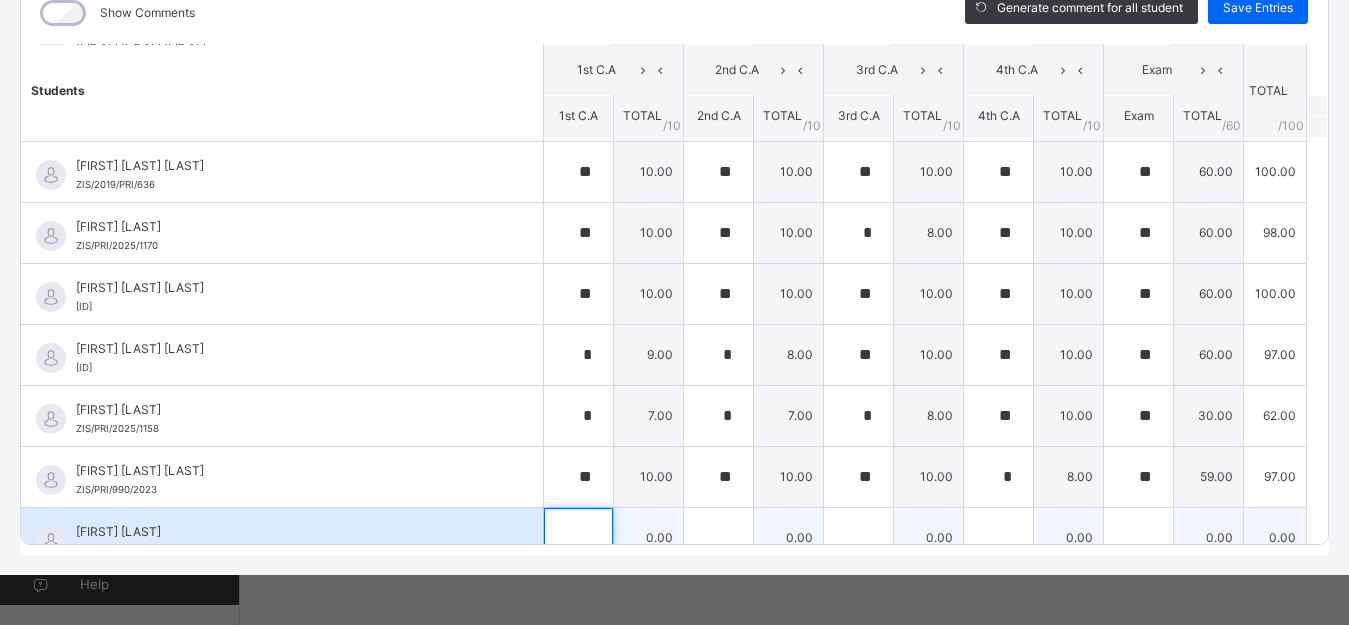 click at bounding box center (578, 538) 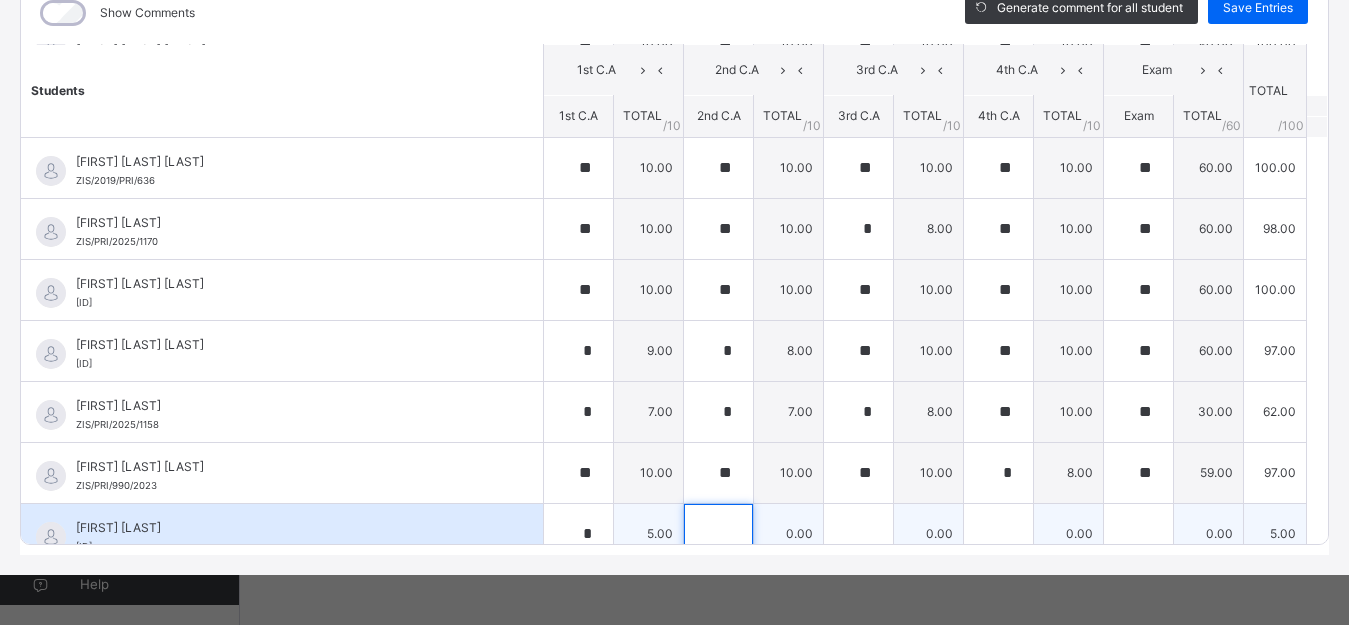 scroll, scrollTop: 325, scrollLeft: 0, axis: vertical 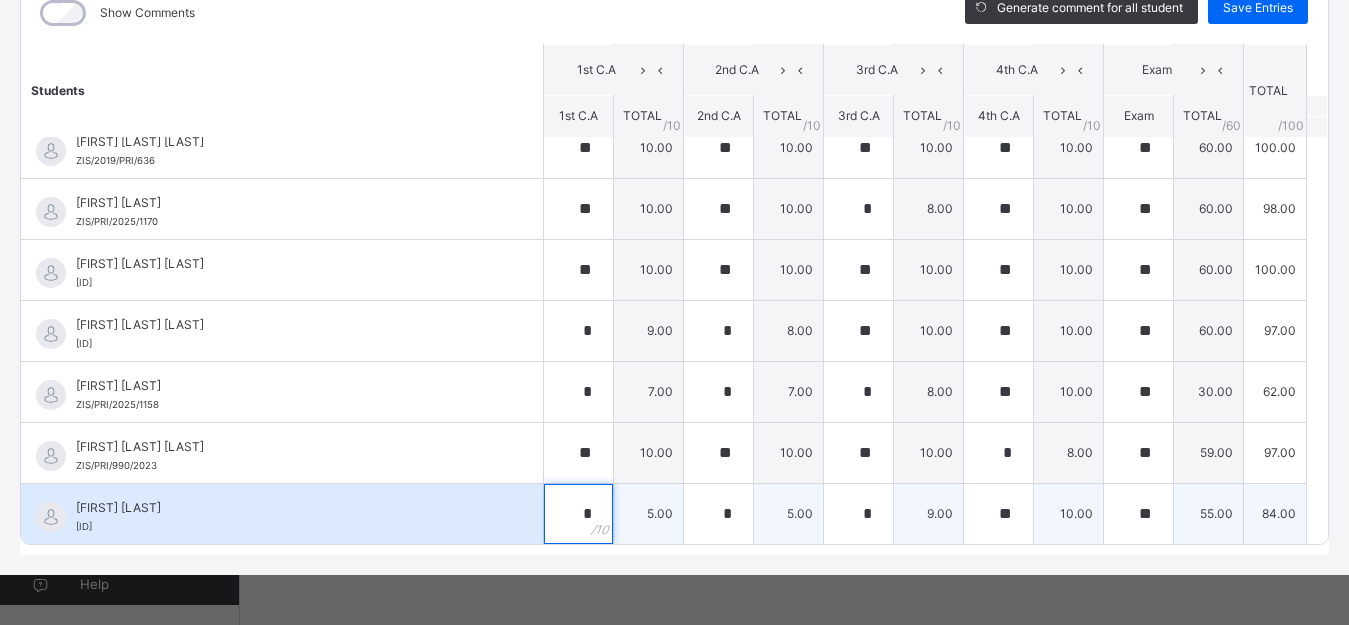 click on "*" at bounding box center (578, 514) 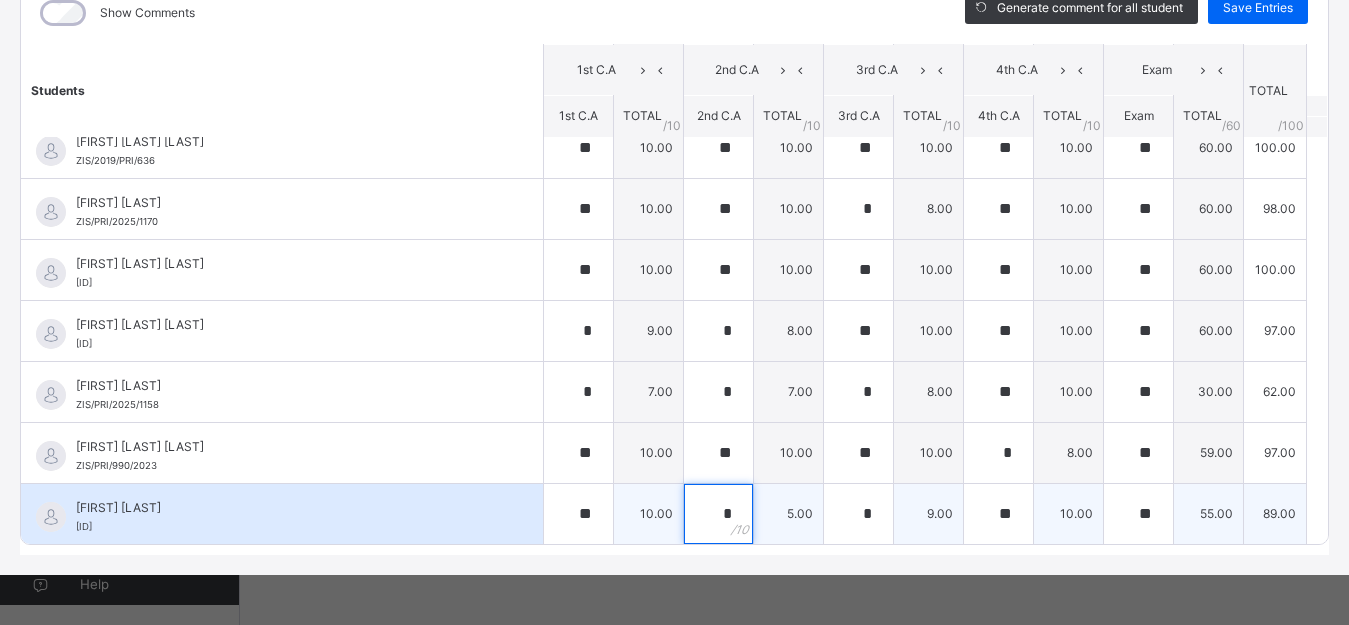 click on "*" at bounding box center (718, 514) 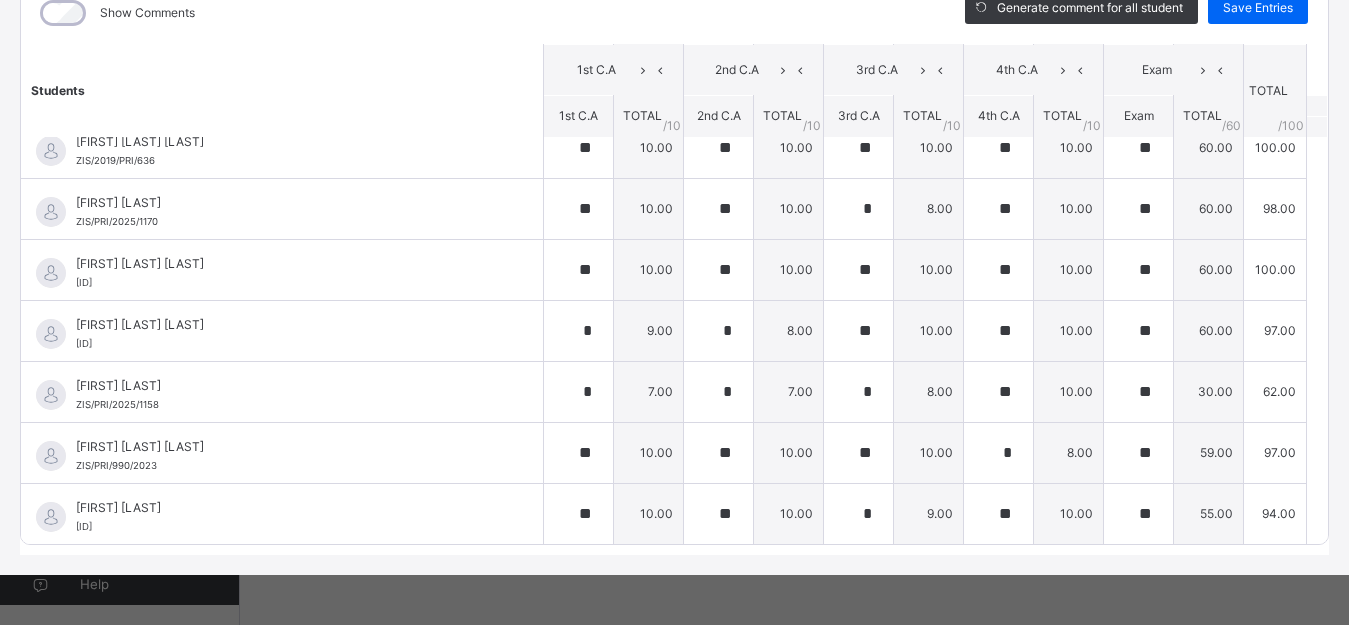 click on "PRY 3   A :   U.library Offline Actions  Download Empty Score Sheet  Upload/map score sheet Subject  U.library Zinaria International School Date: 4th Aug 2025, 6:29:36 am Score Sheet Score Sheet Show Comments   Generate comment for all student   Save Entries Class Level:  PRY 3   A Subject:  U.library Session:  2024/2025 Session Session:  Third Term Students 1st C.A 2nd C.A 3rd C.A 4th C.A Exam TOTAL /100 Comment 1st C.A TOTAL / 10 2nd C.A TOTAL / 10 3rd C.A TOTAL / 10 4th C.A TOTAL / 10 Exam TOTAL / 60 ABDULLAHI A. MAKINTA [ID] ABDULLAHI A. MAKINTA [ID] * 9.00 * 9.00 ** 10.00 ** 10.00 ** 59.00 97.00 Generate comment 0 / 250   ×   Subject Teacher’s Comment Generate and see in full the comment developed by the AI with an option to regenerate the comment JS ABDULLAHI A. MAKINTA   [ID]   Total 97.00  / 100.00 Sims Bot   Regenerate     Use this comment   AHMED  LAWAL [ID] AHMED  LAWAL [ID] * 5.00 * 5.00 * 5.00 ** 10.00 ** 30.00 55.00 0 / 250   ×" at bounding box center [674, 203] 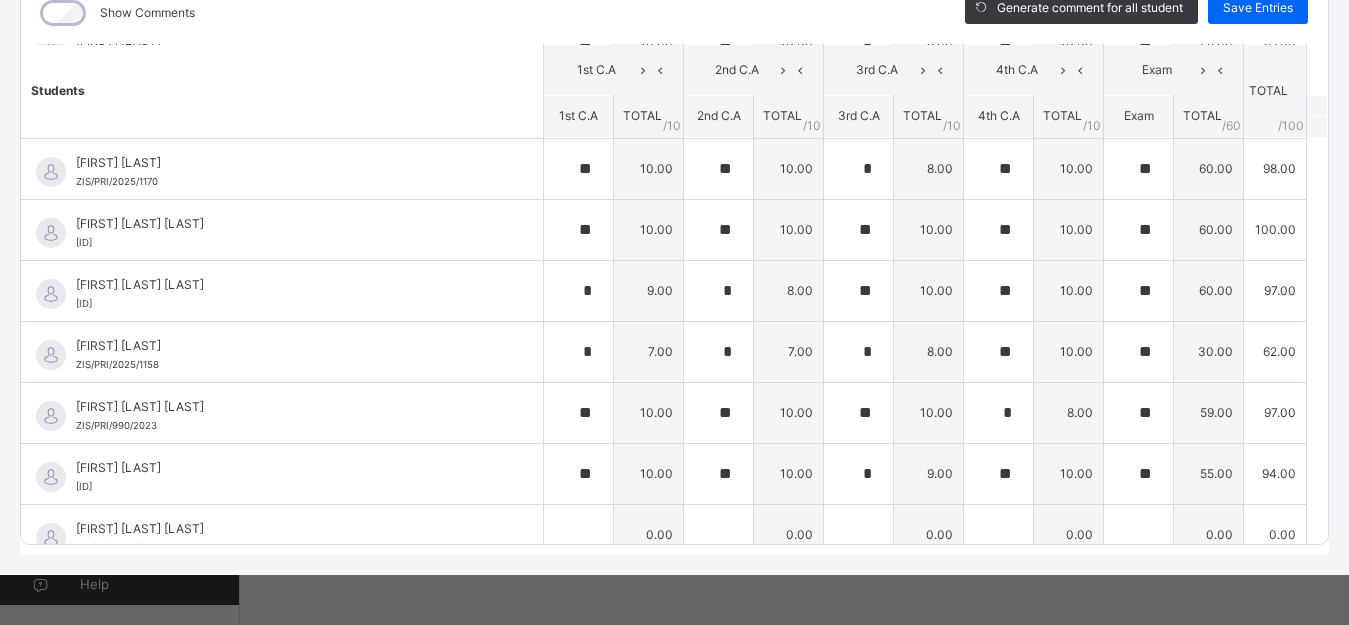 scroll, scrollTop: 405, scrollLeft: 0, axis: vertical 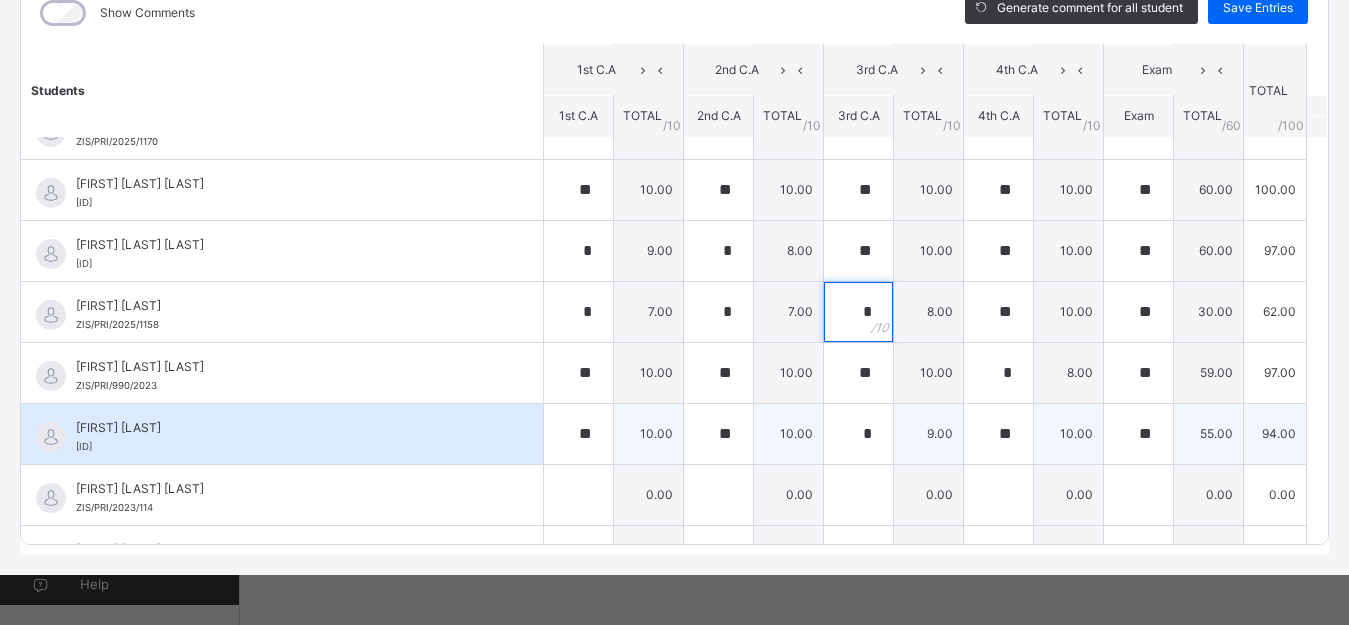 drag, startPoint x: 811, startPoint y: 285, endPoint x: 573, endPoint y: 427, distance: 277.14255 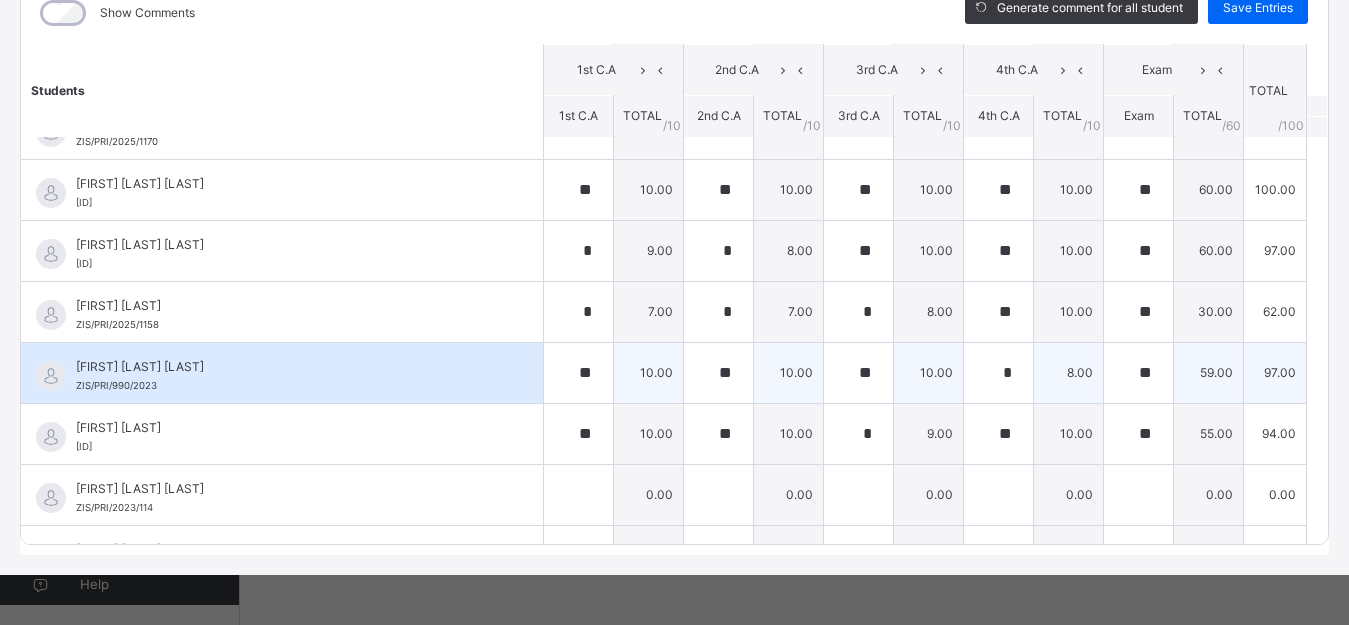 click on "10.00" at bounding box center [649, 372] 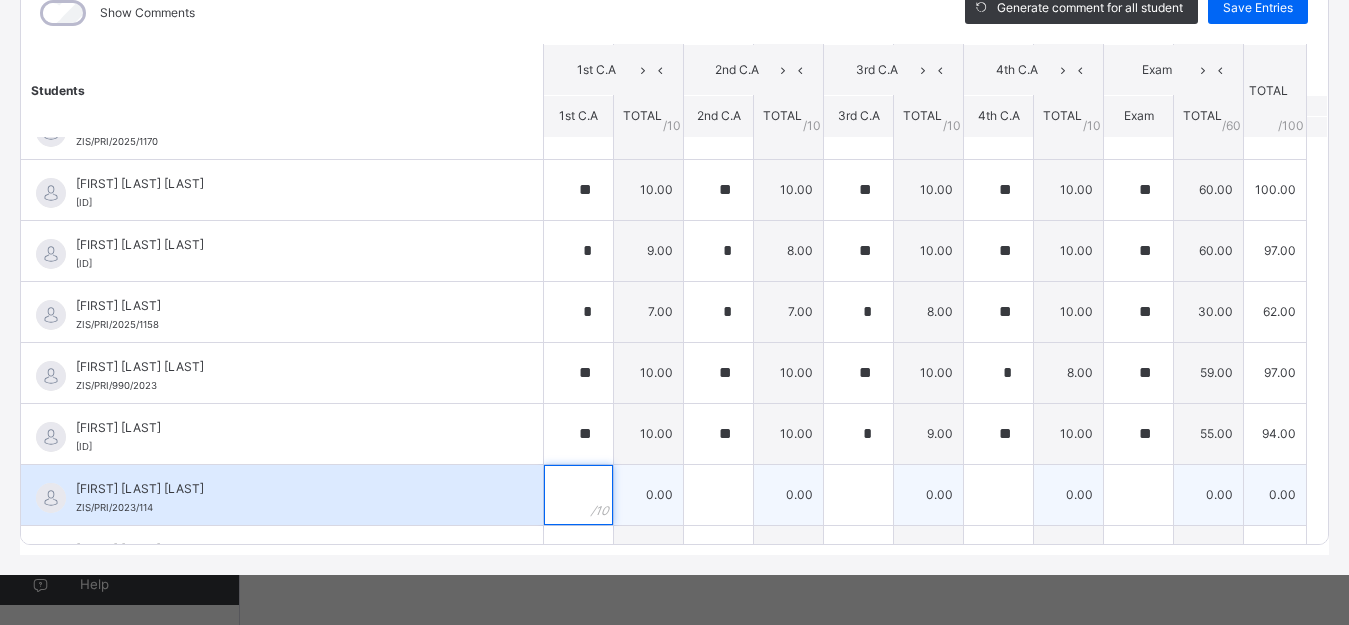 click at bounding box center [578, 495] 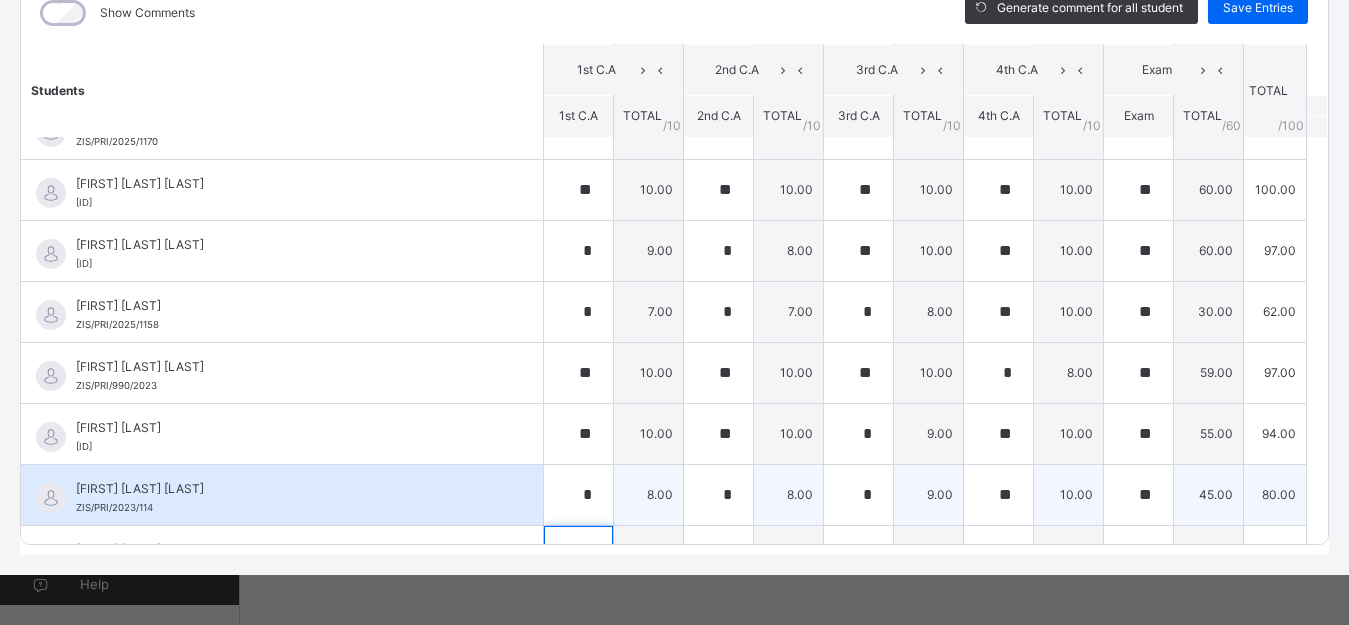 scroll, scrollTop: 447, scrollLeft: 0, axis: vertical 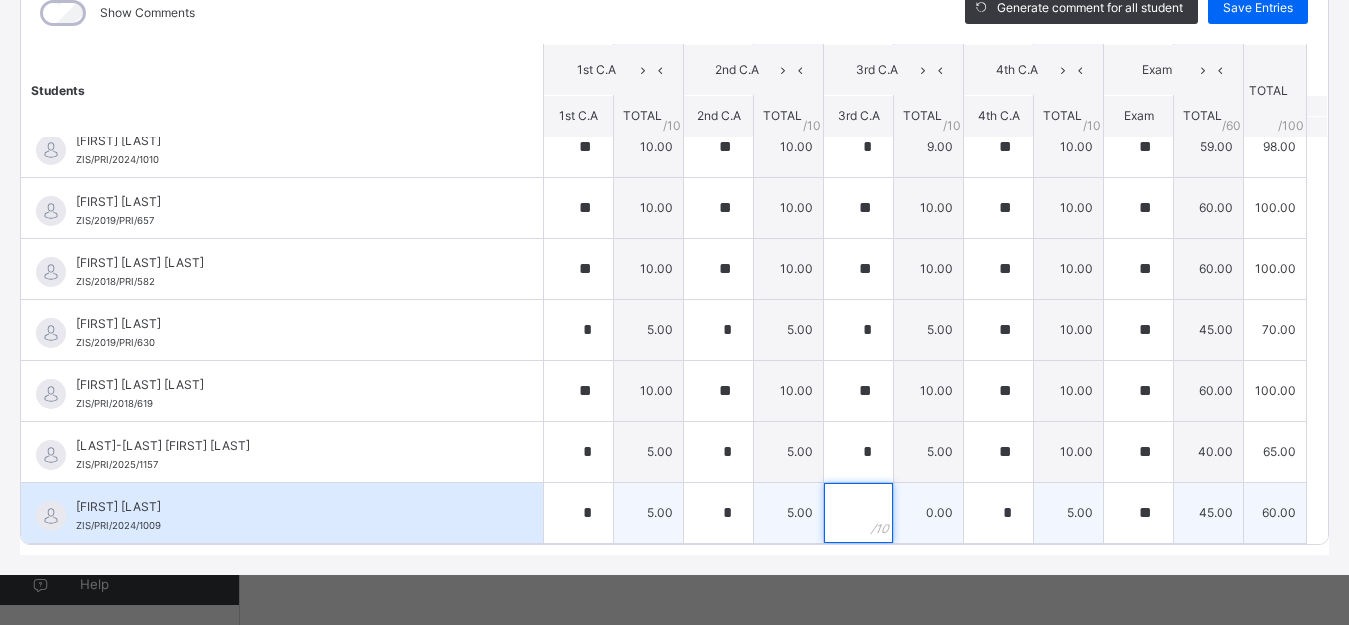 click at bounding box center (858, 513) 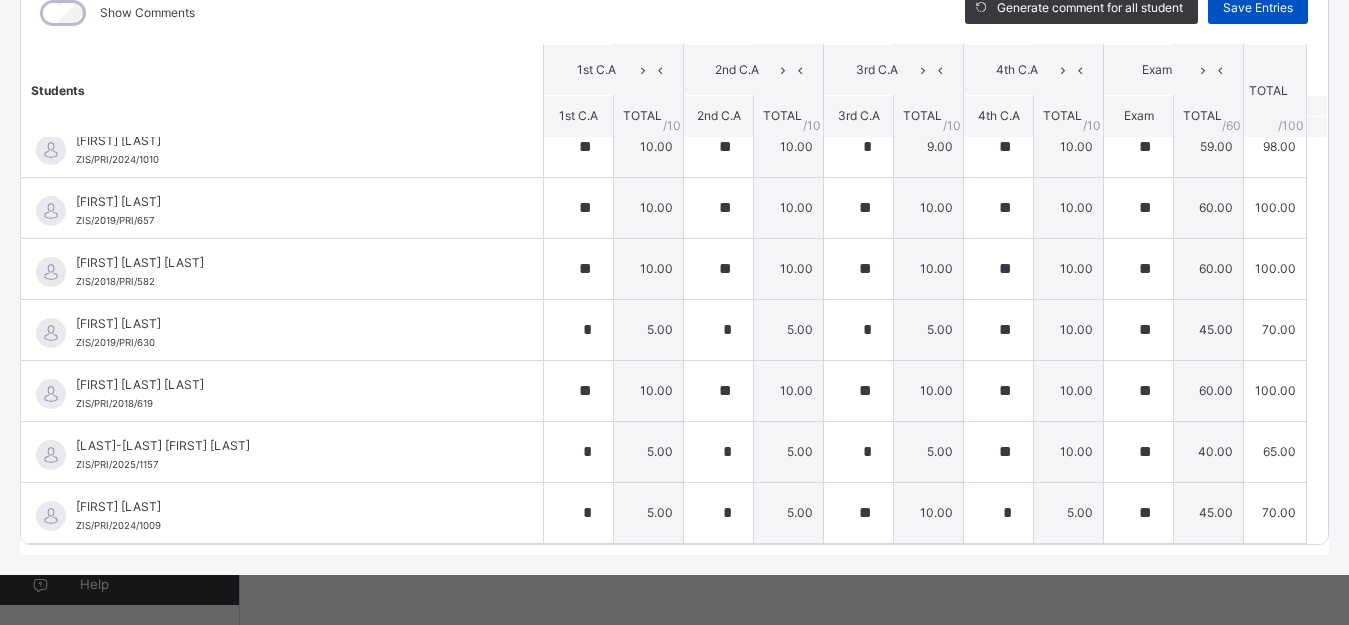 click on "Save Entries" at bounding box center (1258, 8) 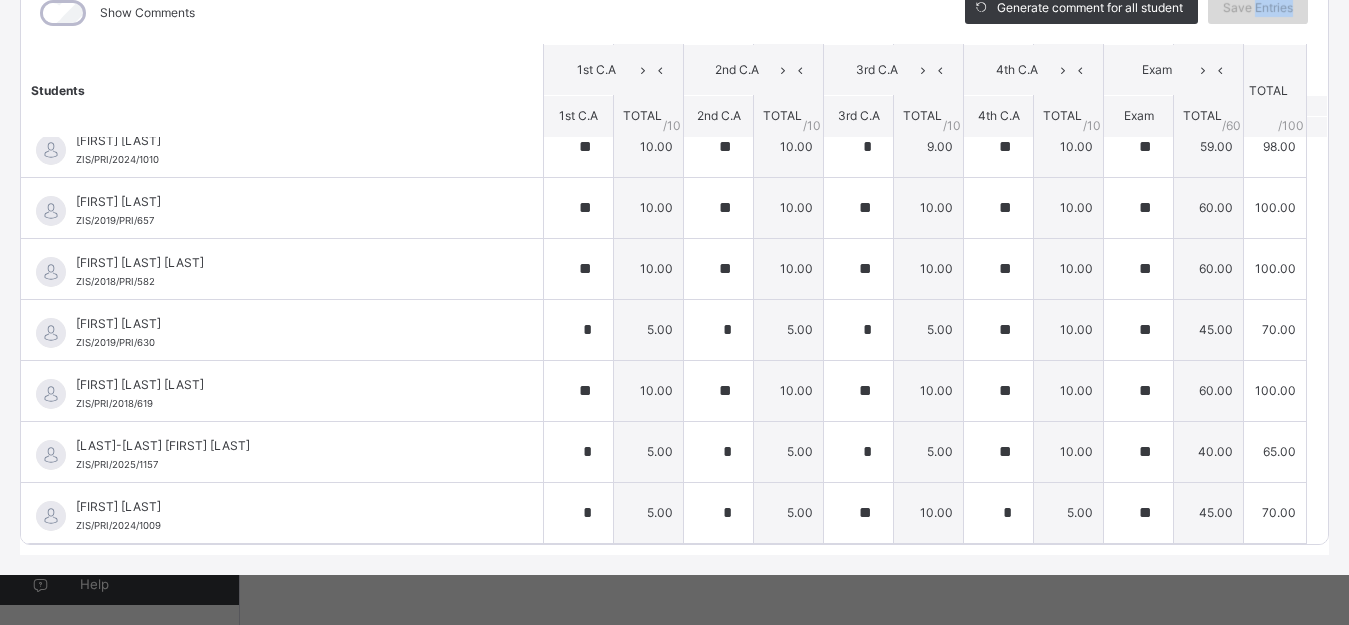 click on "Save Entries" at bounding box center (1258, 8) 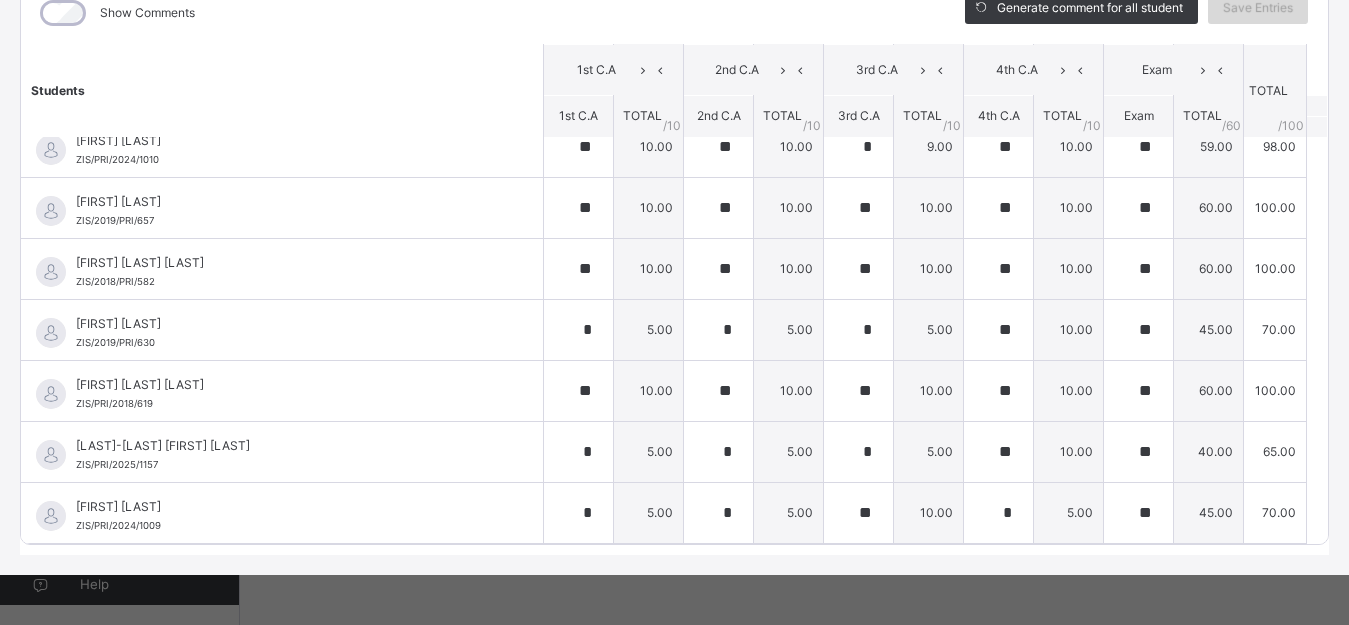 click on "Save Entries" at bounding box center (1258, 8) 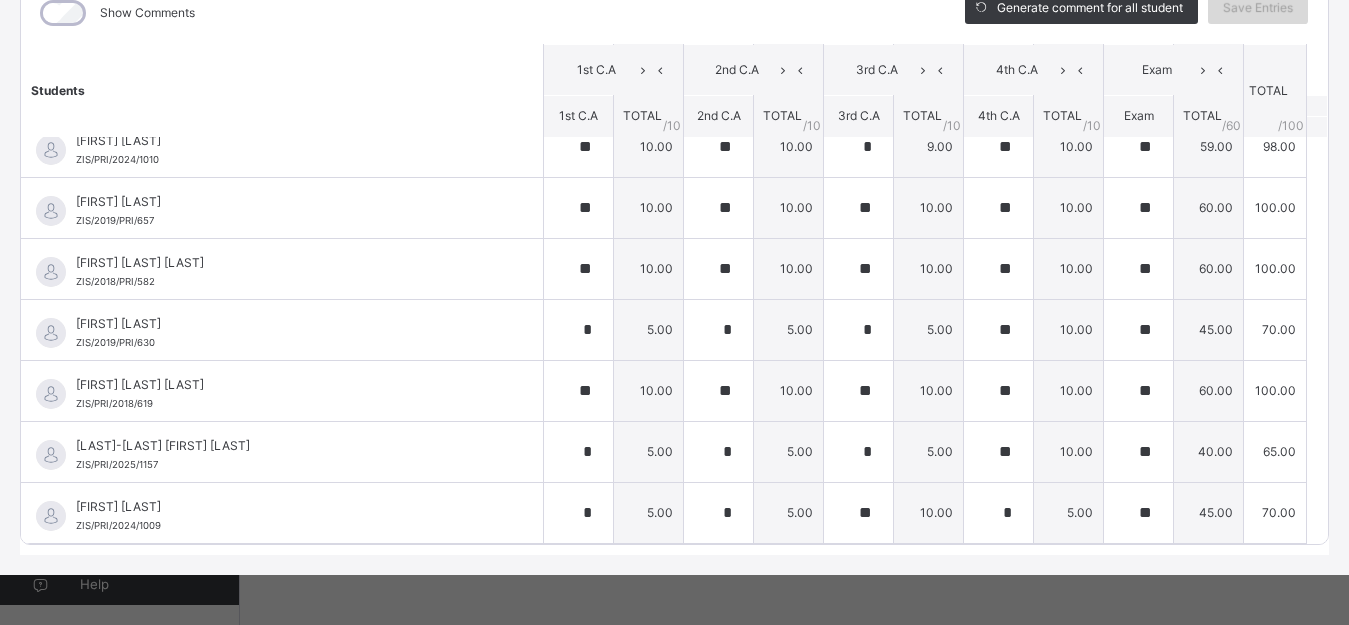 click on "Save Entries" at bounding box center [1258, 8] 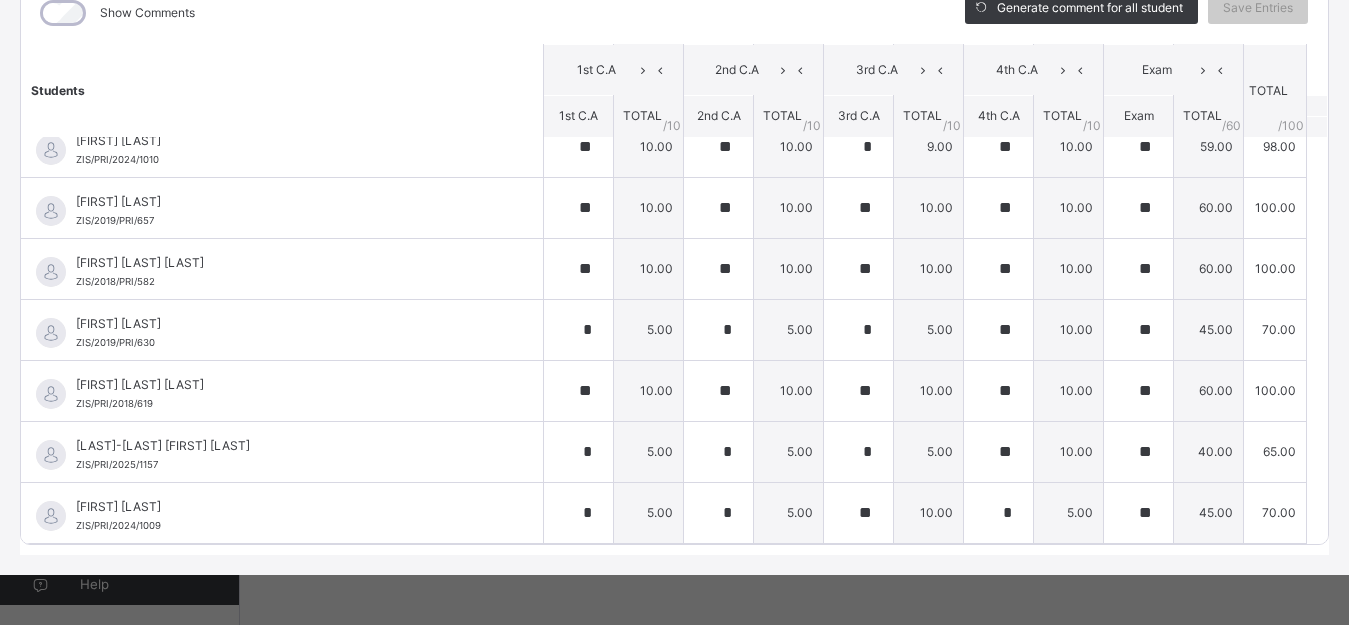 click on "Generate comment for all student   Save Entries" at bounding box center (1136, 13) 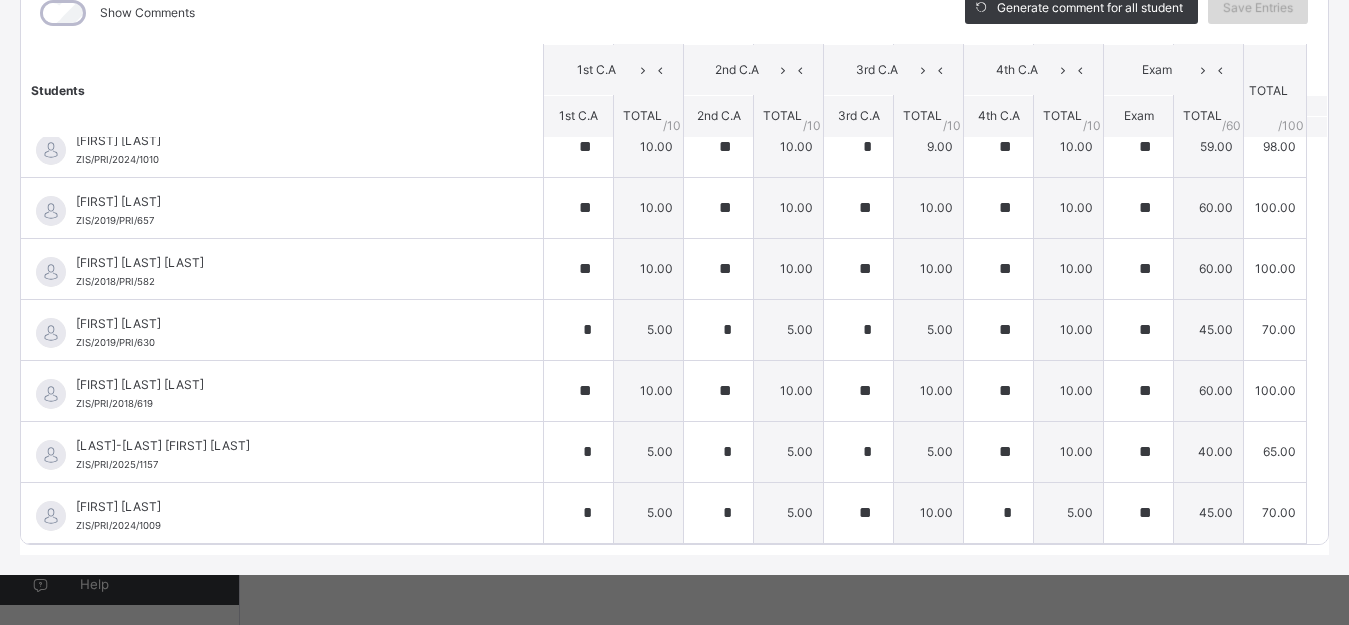 click on "Save Entries" at bounding box center (1258, 8) 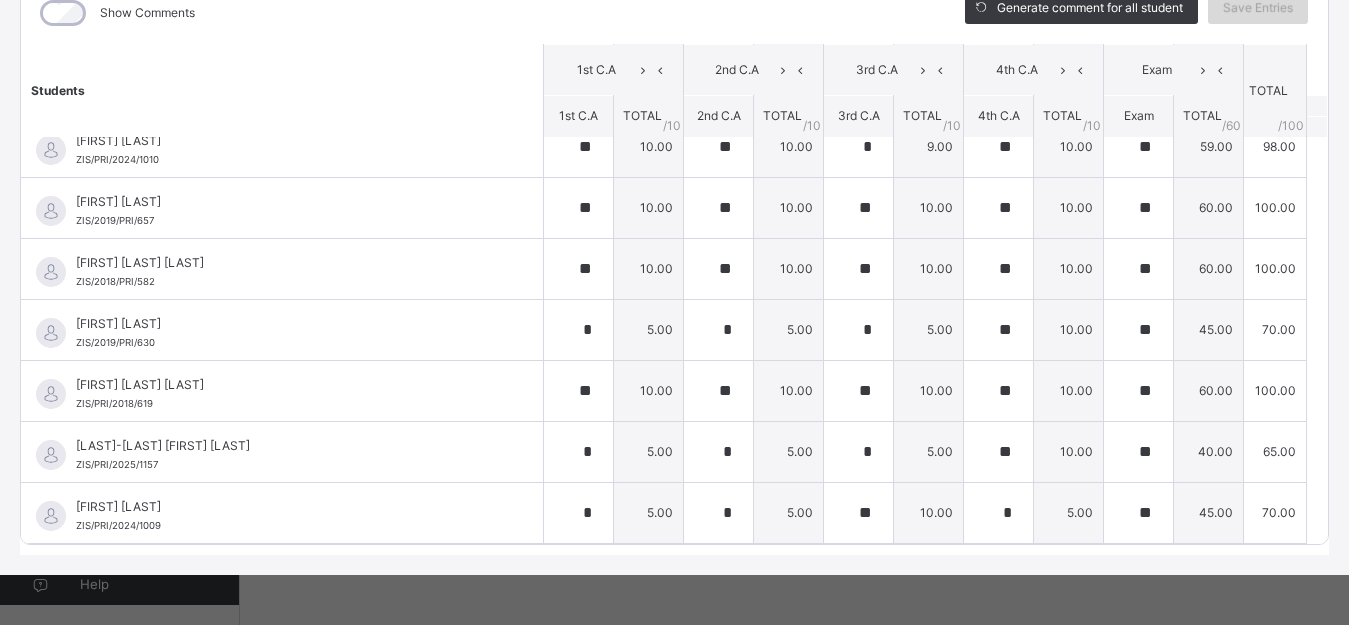 click on "Save Entries" at bounding box center [1258, 8] 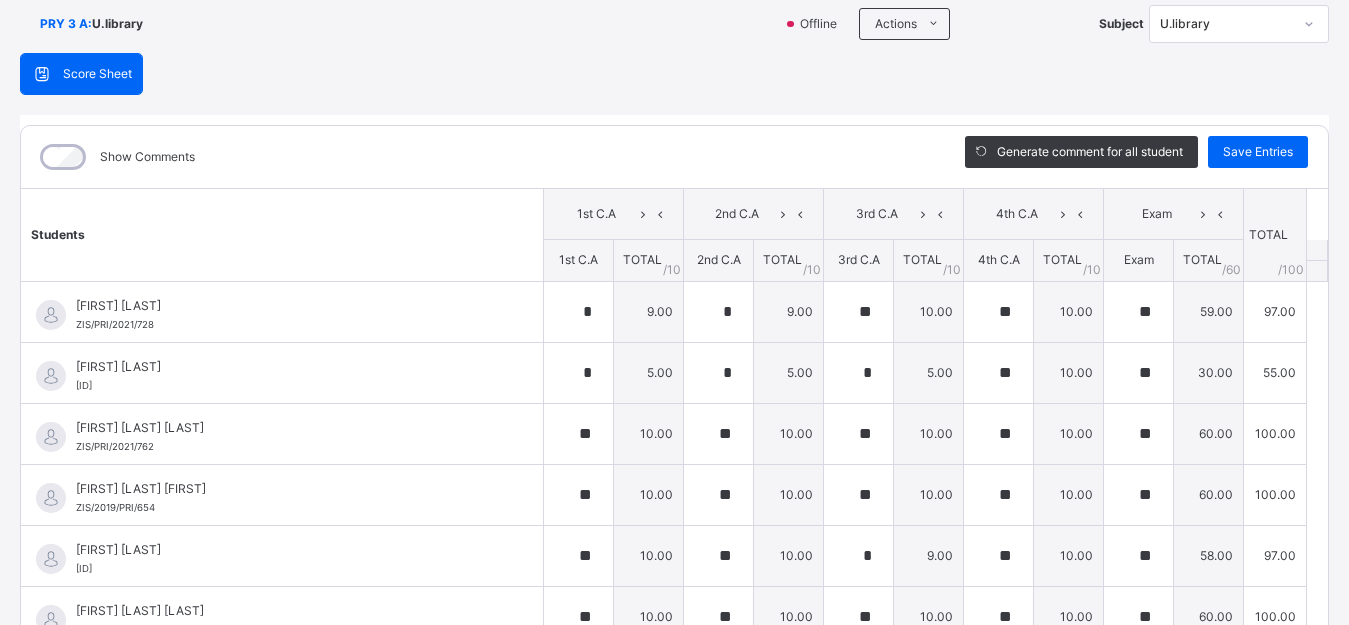 scroll, scrollTop: 0, scrollLeft: 0, axis: both 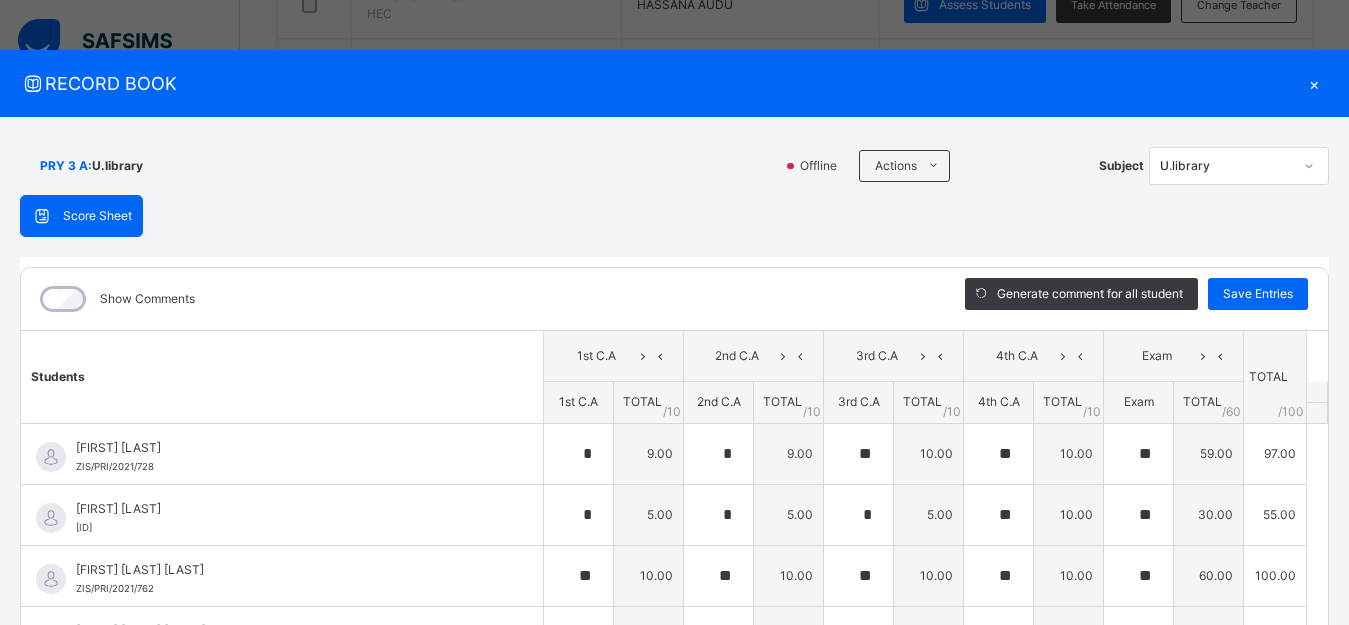 click 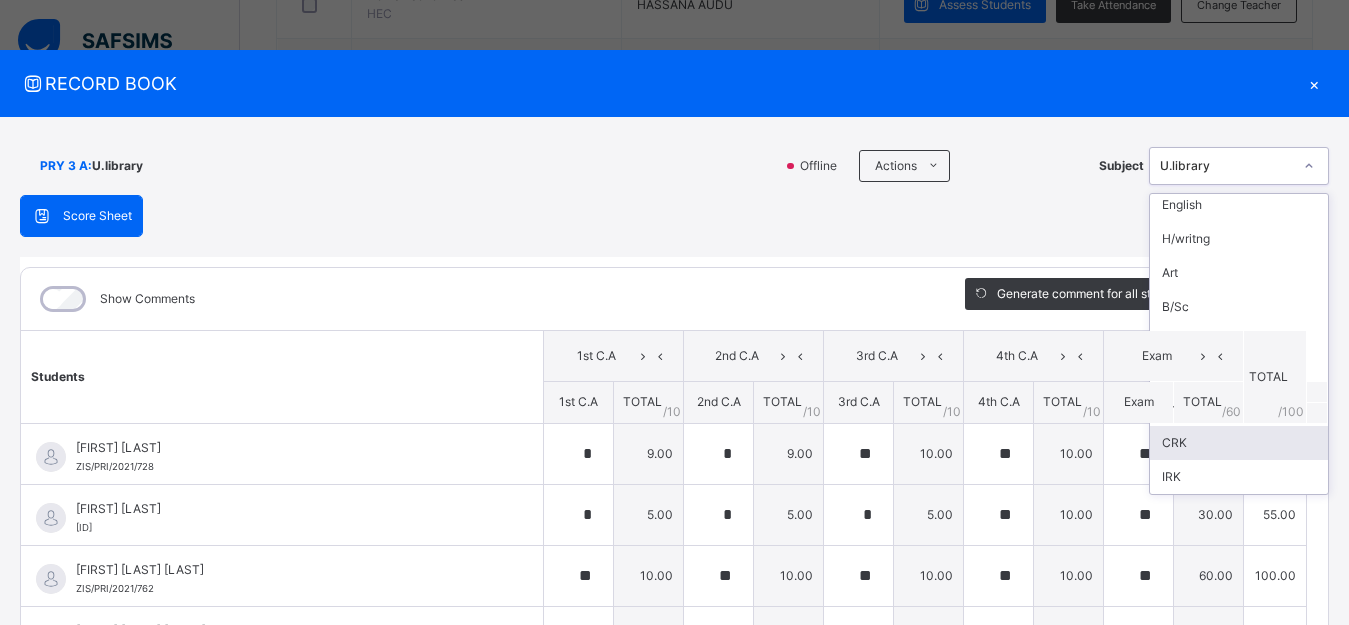 scroll, scrollTop: 80, scrollLeft: 0, axis: vertical 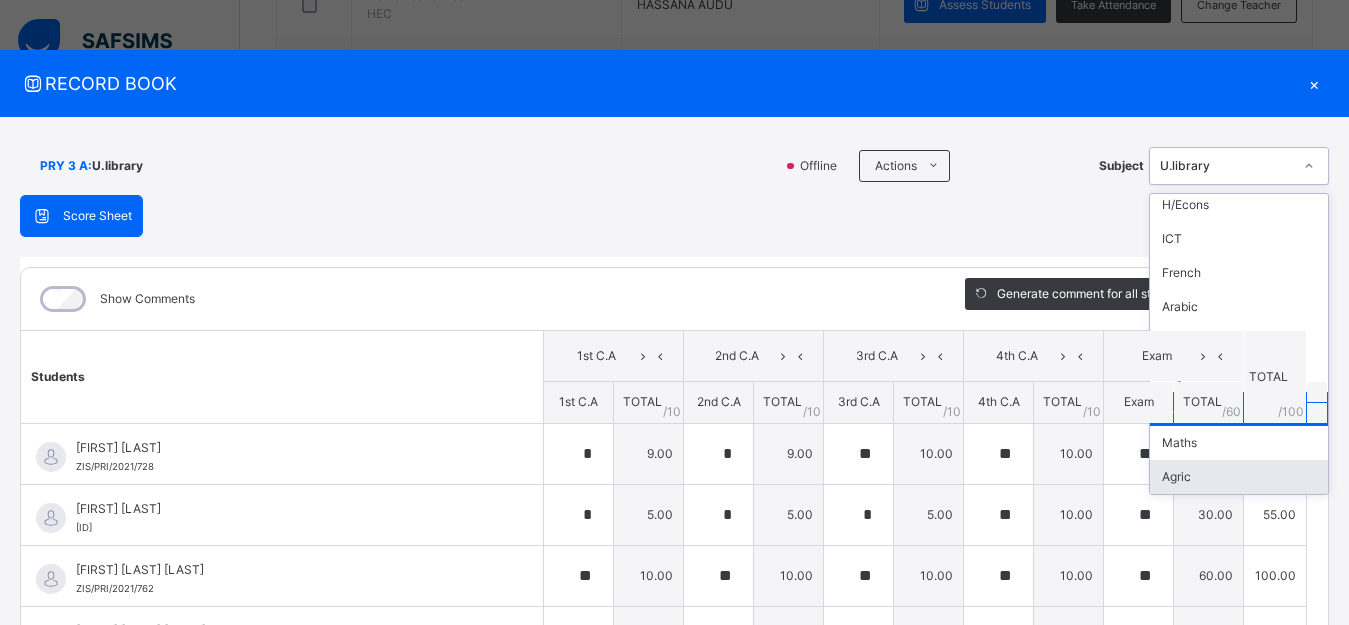 click on "Agric" at bounding box center (1239, 477) 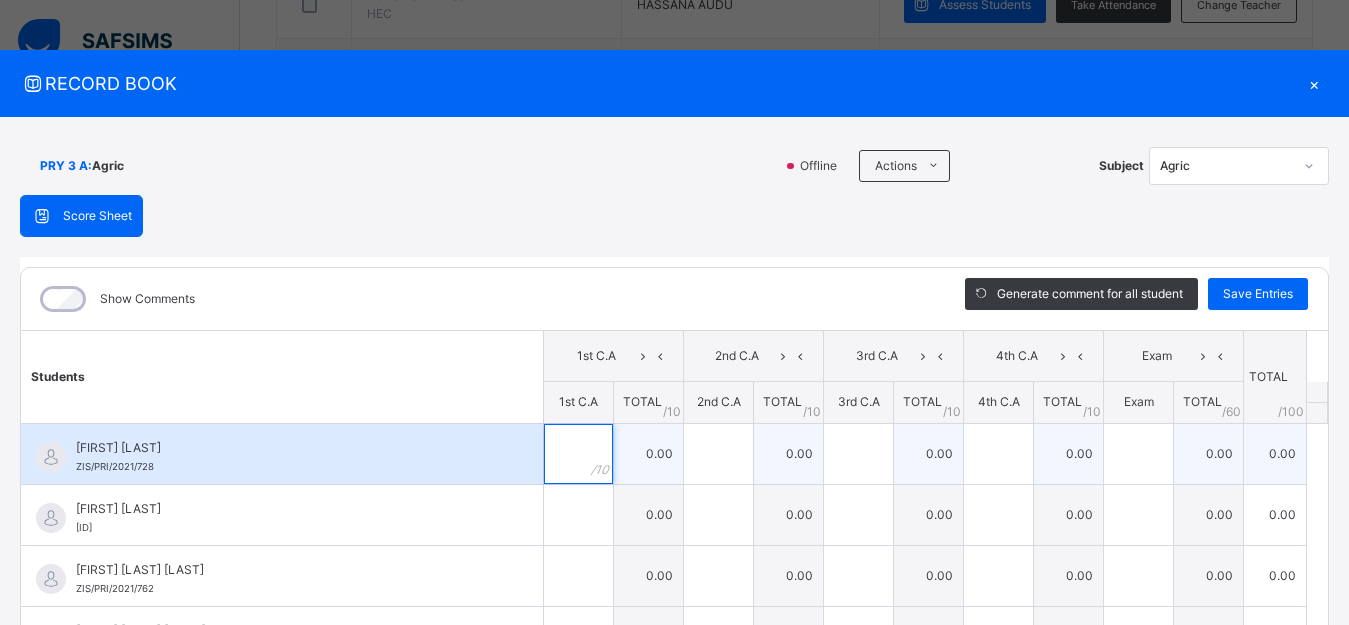 click at bounding box center [578, 454] 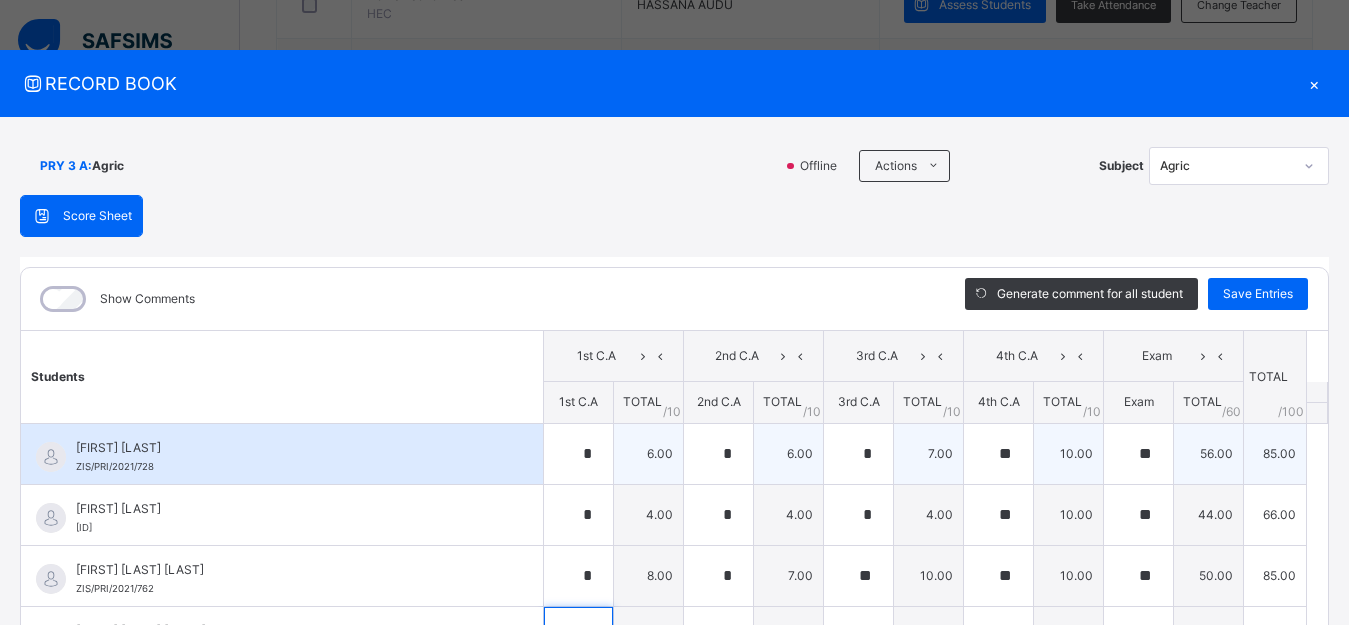 scroll, scrollTop: 42, scrollLeft: 0, axis: vertical 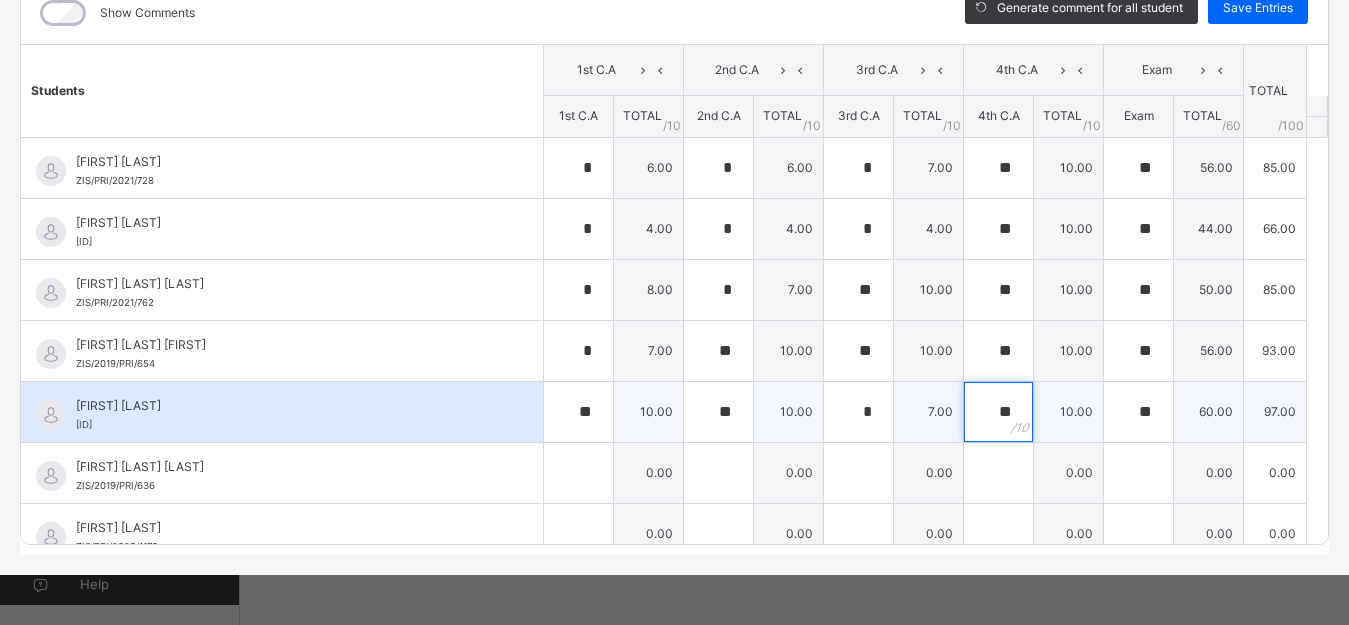 click on "**" at bounding box center [998, 412] 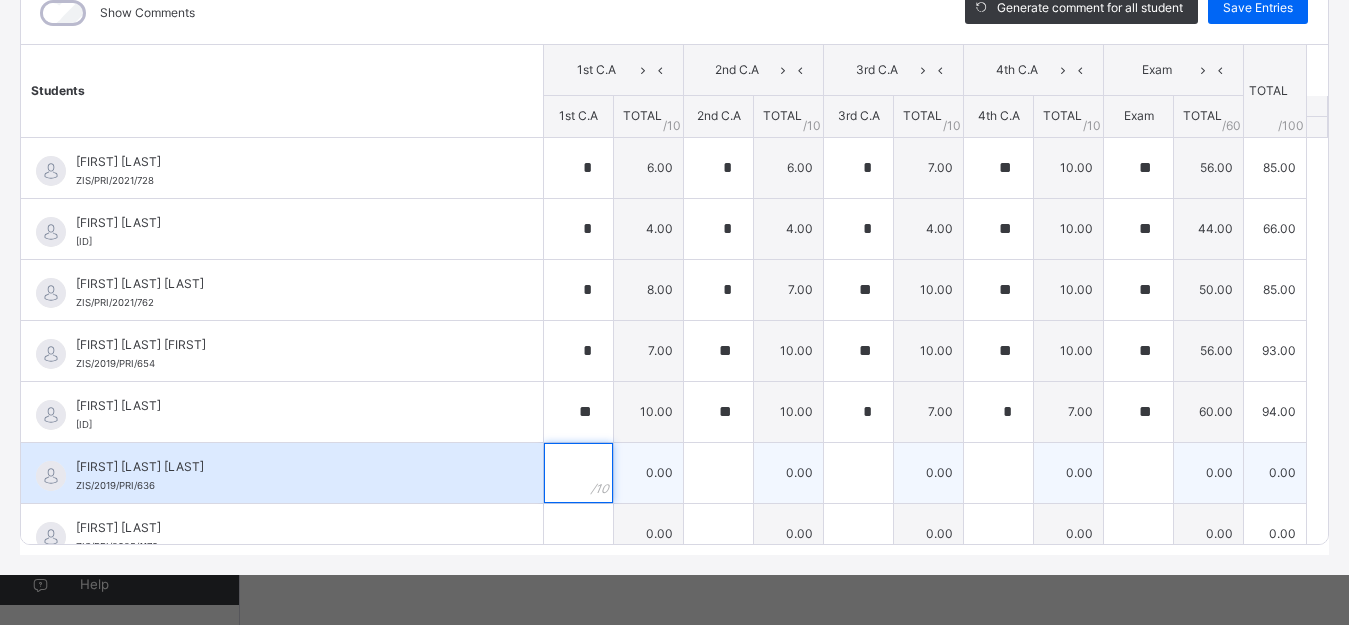 click at bounding box center [578, 473] 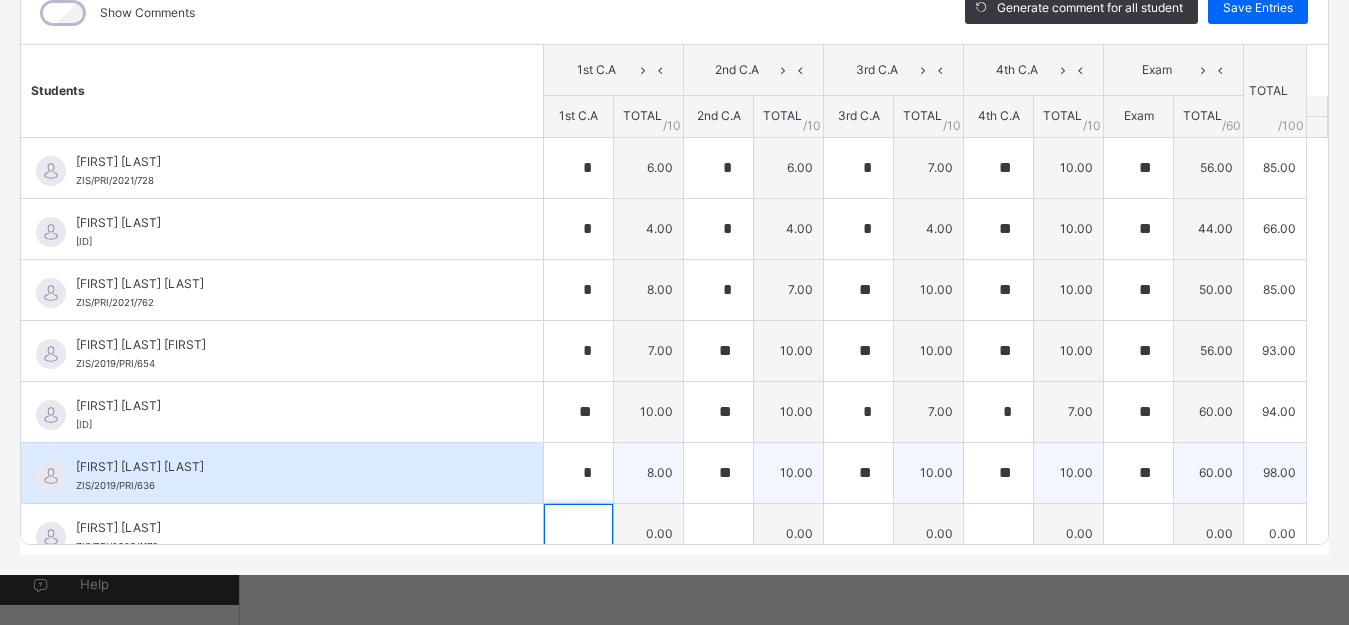 scroll, scrollTop: 20, scrollLeft: 0, axis: vertical 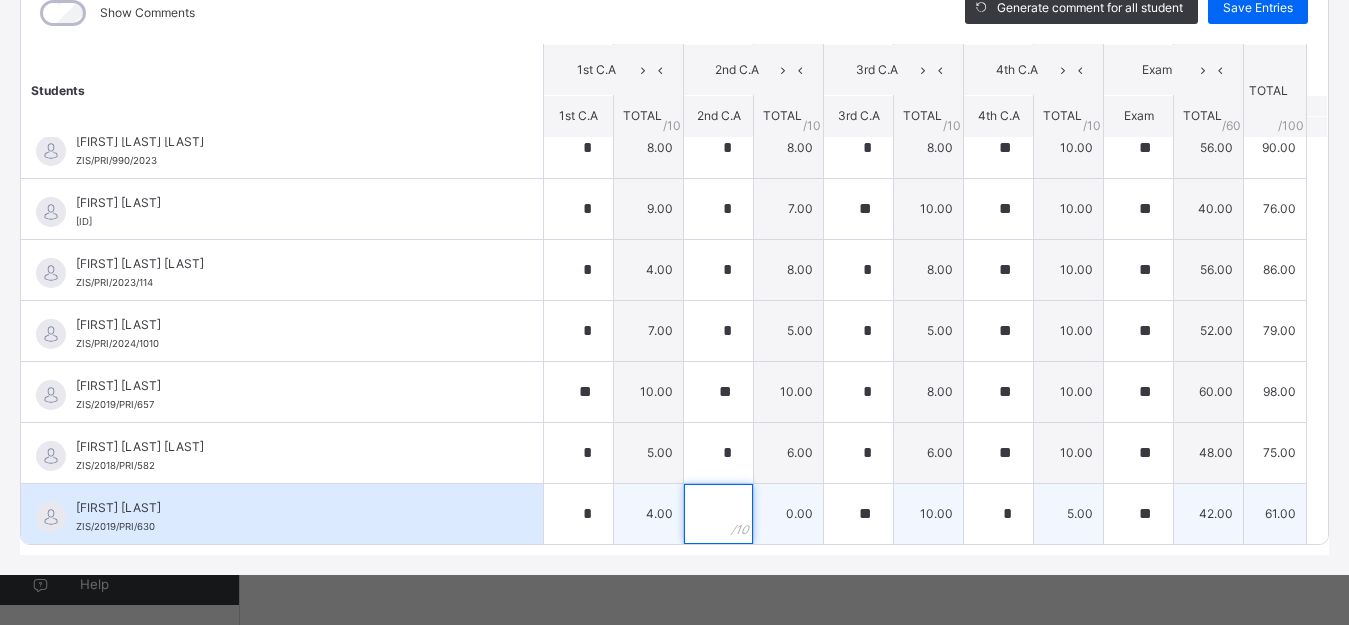 click at bounding box center [718, 514] 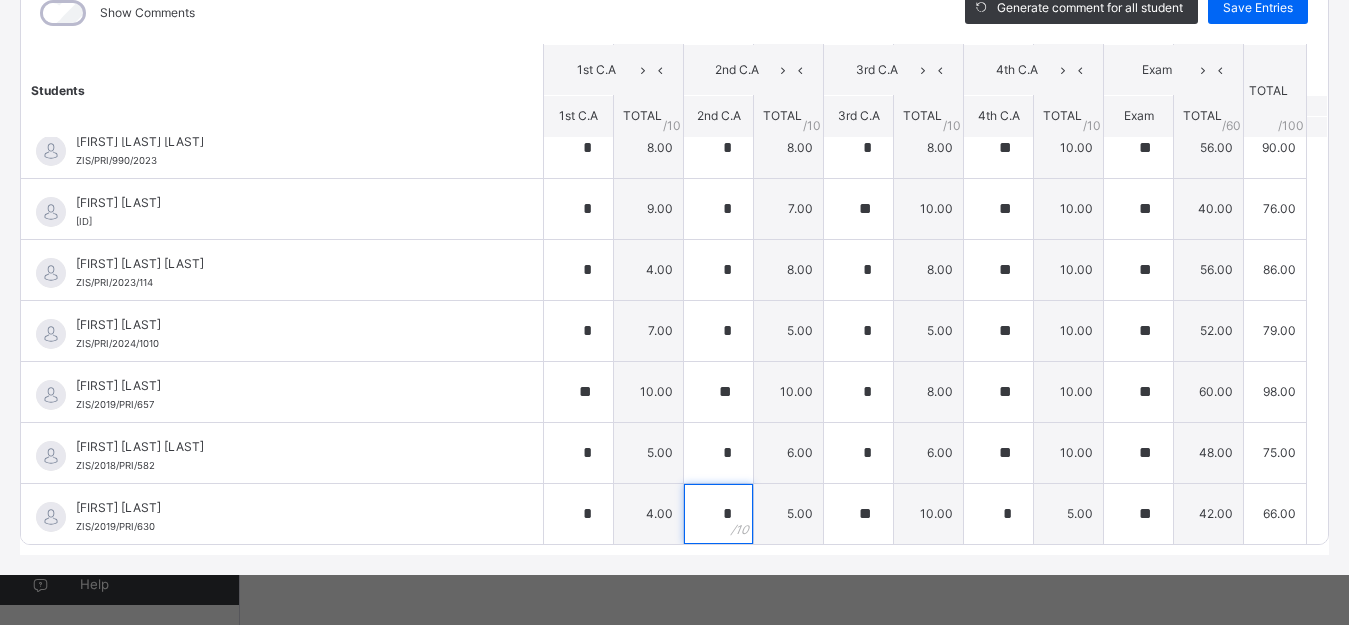 scroll, scrollTop: 670, scrollLeft: 0, axis: vertical 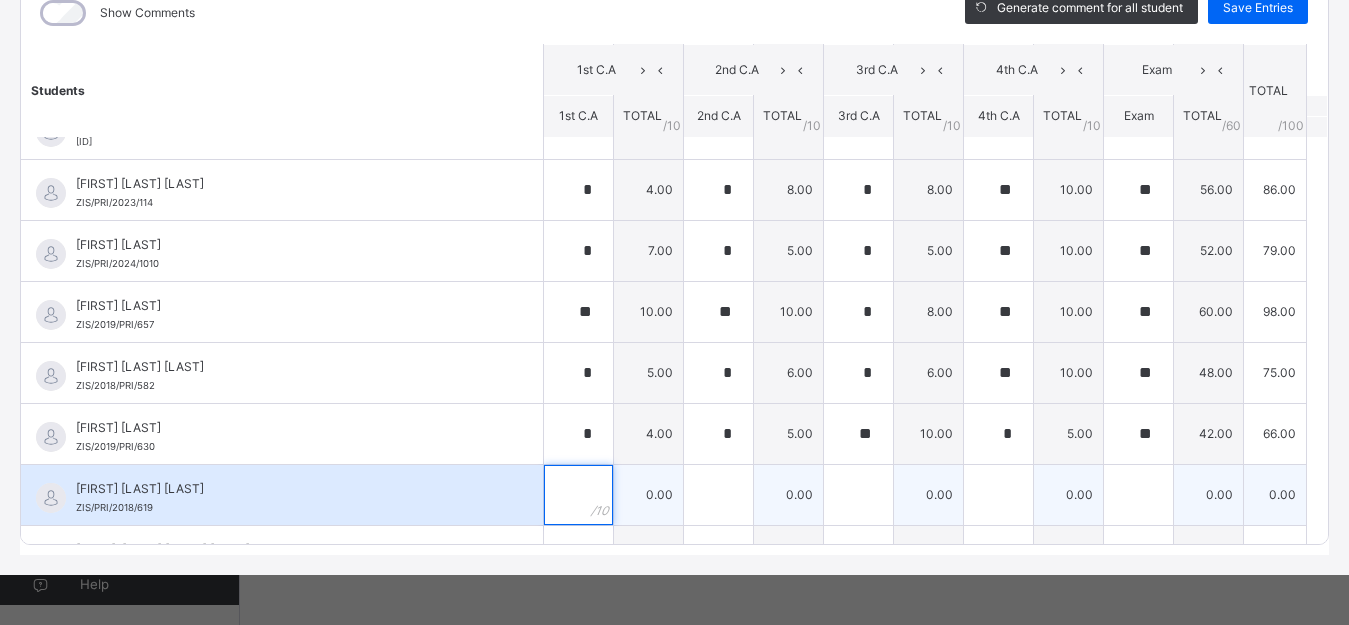 click at bounding box center (578, 495) 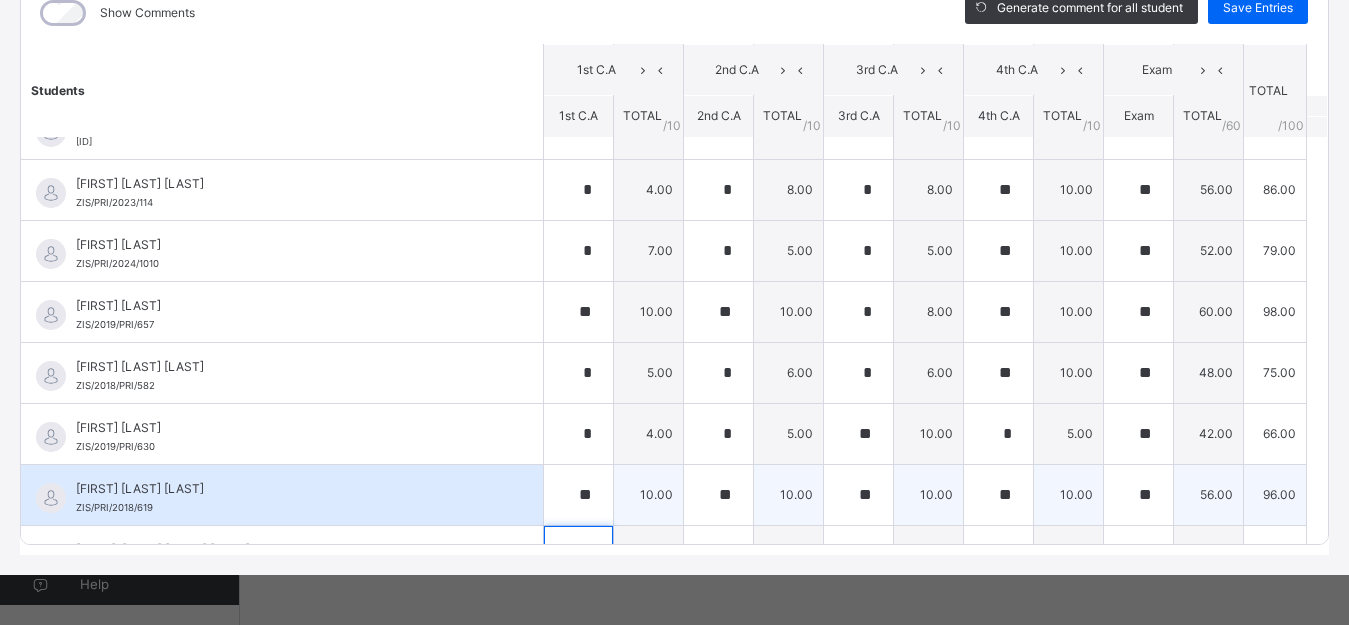 scroll, scrollTop: 752, scrollLeft: 0, axis: vertical 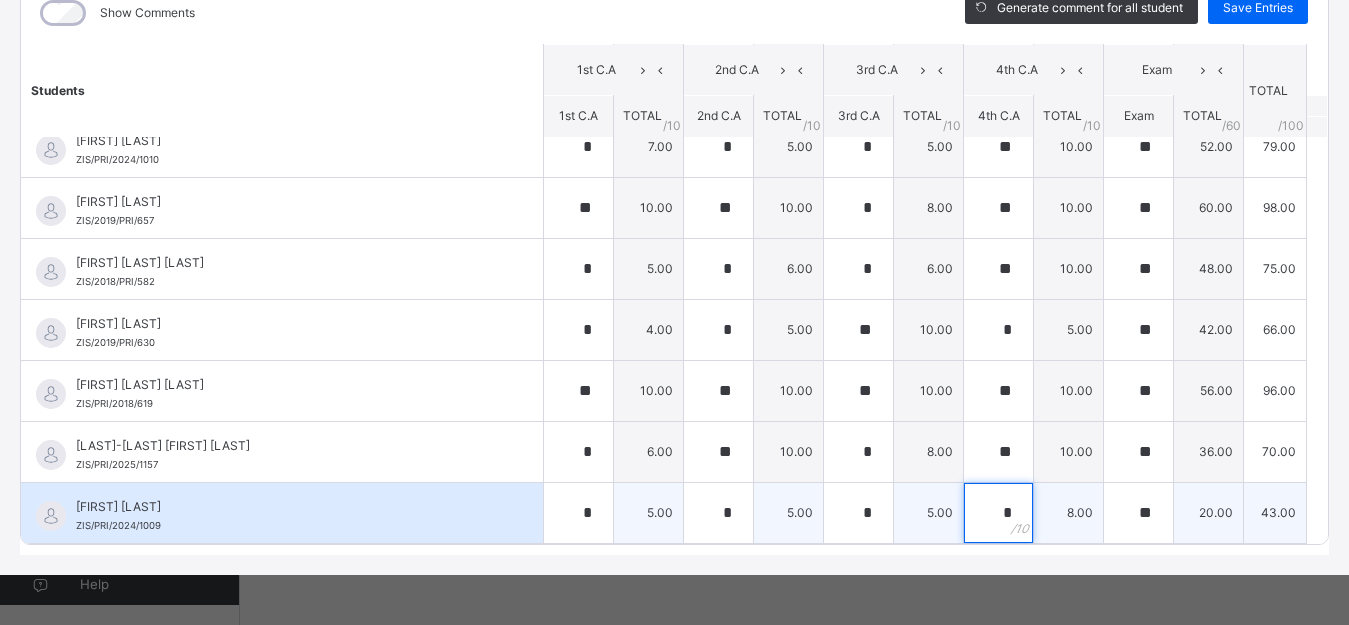 click on "*" at bounding box center [998, 513] 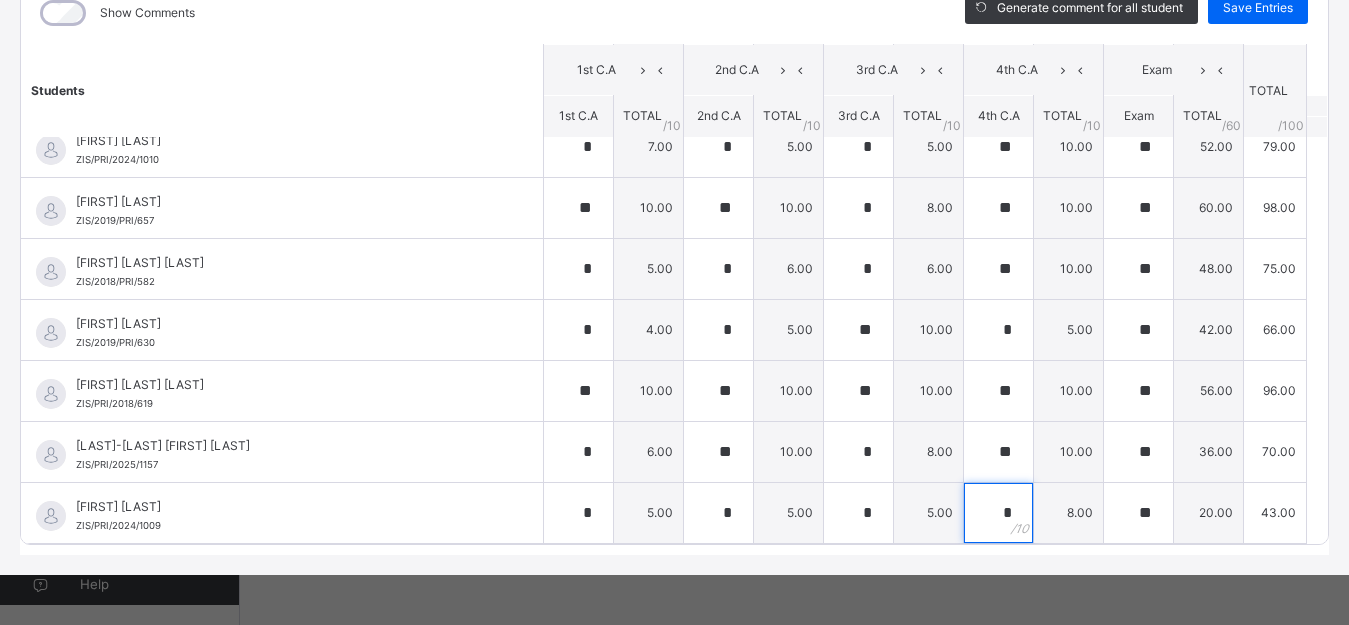 scroll, scrollTop: 1603, scrollLeft: 0, axis: vertical 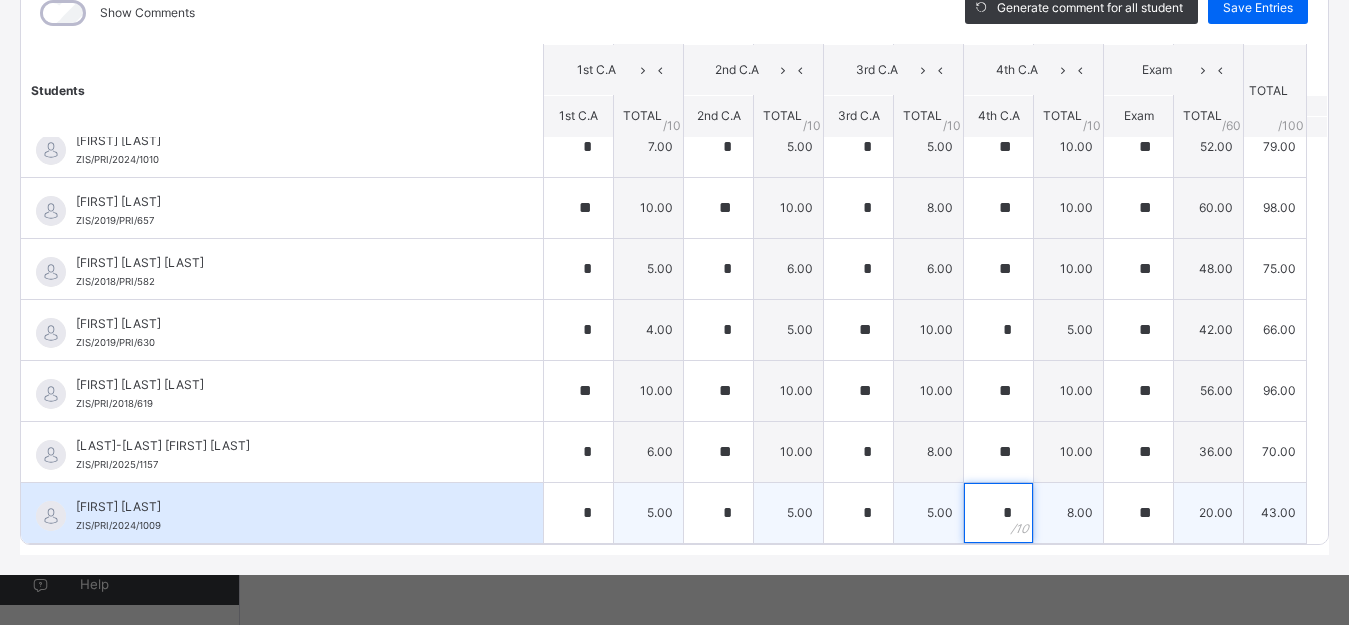 click on "*" at bounding box center (998, 513) 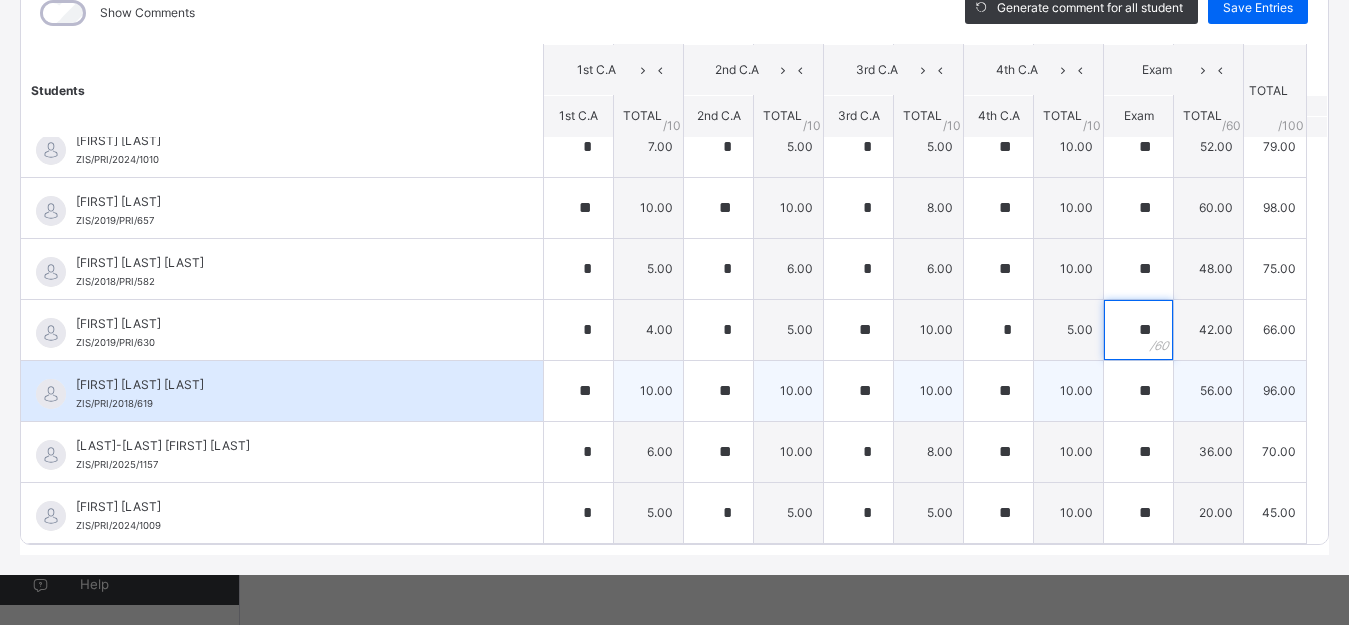 drag, startPoint x: 1109, startPoint y: 320, endPoint x: 1160, endPoint y: 415, distance: 107.82393 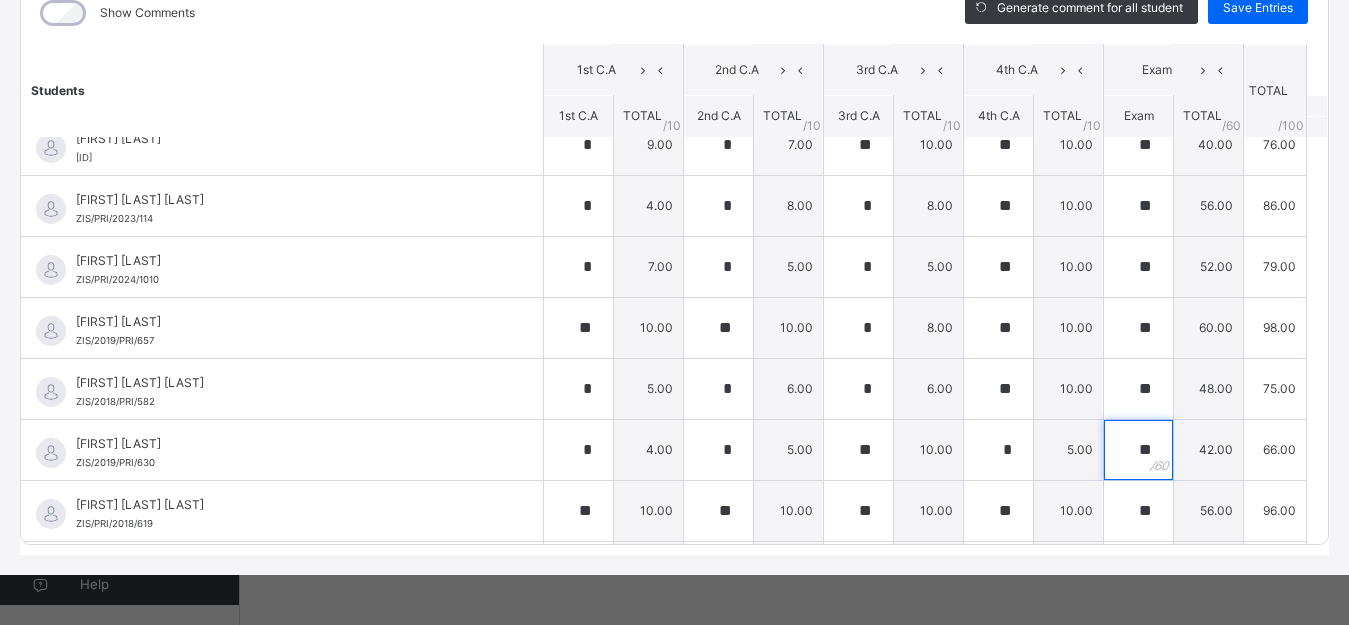 scroll, scrollTop: 654, scrollLeft: 0, axis: vertical 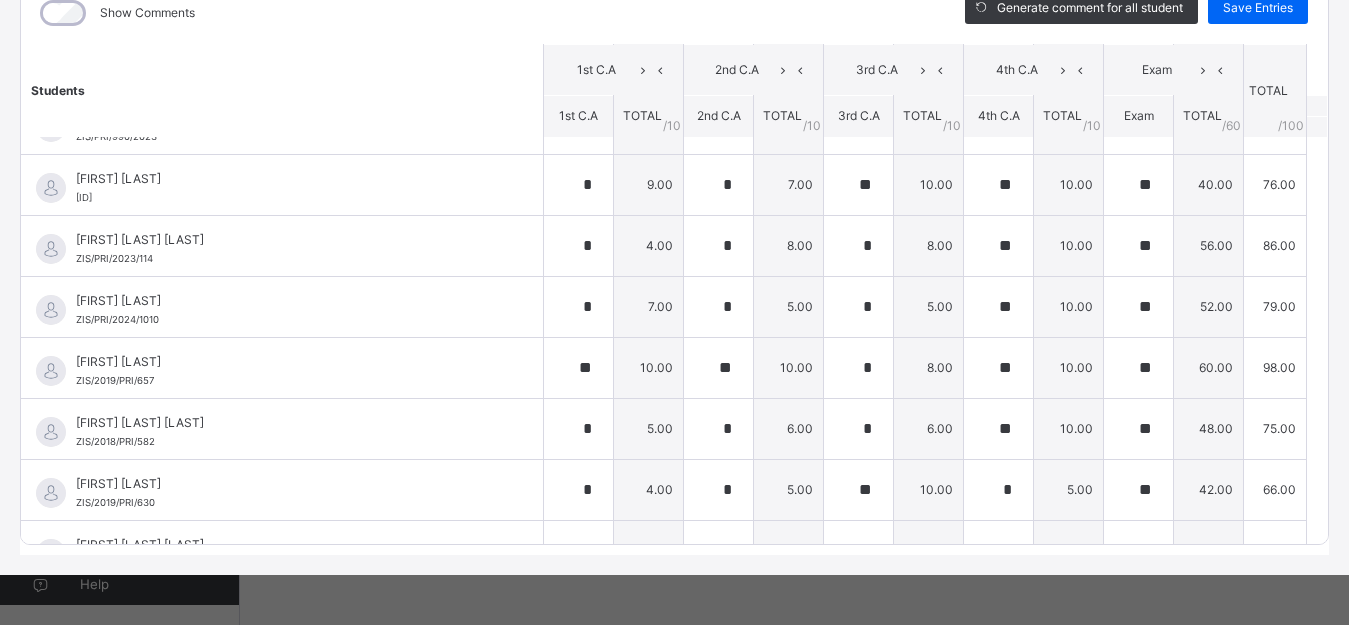 click on "Class Arm Details     Third Term  /  2024-2025   HASSANA   AUDU [EMAIL] Staff Student Parent Classes Broadsheet CBT Lesson Plan Time Table Assessment Format   Help Onboarding Great job! You have finished setting up all essential configurations. Our wizard which has lots of in-built templates will continue to guide you through with the academic configurations. Academic Configuration Steps Continue × Idle Mode Due to inactivity you would be logged out to the system in the next   15mins , click the "Resume" button to keep working or the "Log me out" button to log out of the system. Log me out Resume Back  / PRY 3 A PRY 3 A Primary Three Third Term 2024-2025 Class Members Subjects Results Skills Attendance Timetable Form Teacher Subjects More Options   20  Students in class Download Pdf Report Excel Report View subject profile Bulk upload Add Class Members Zinaria International School Date: 4th Aug 2025, 5:55:05 am Class Members Class:  PRY 3 A Total no. of Students:  20 Term:  Third Term S/NO" at bounding box center (674, -323) 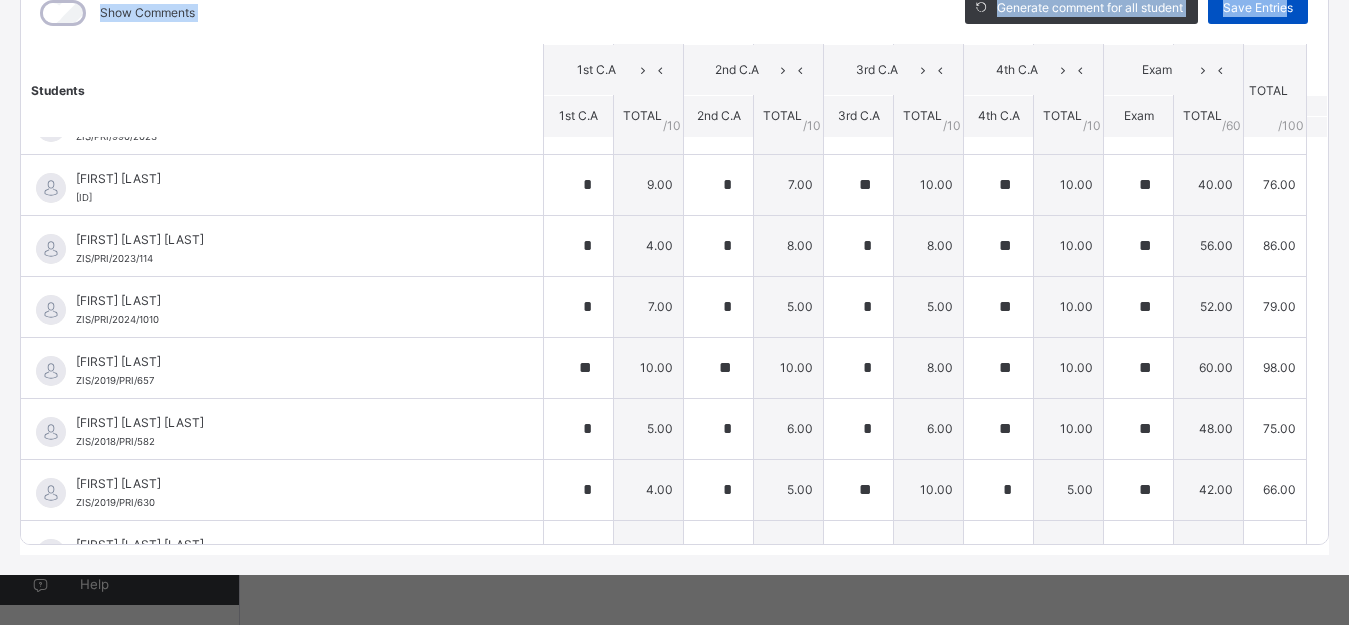 click on "Save Entries" at bounding box center [1258, 8] 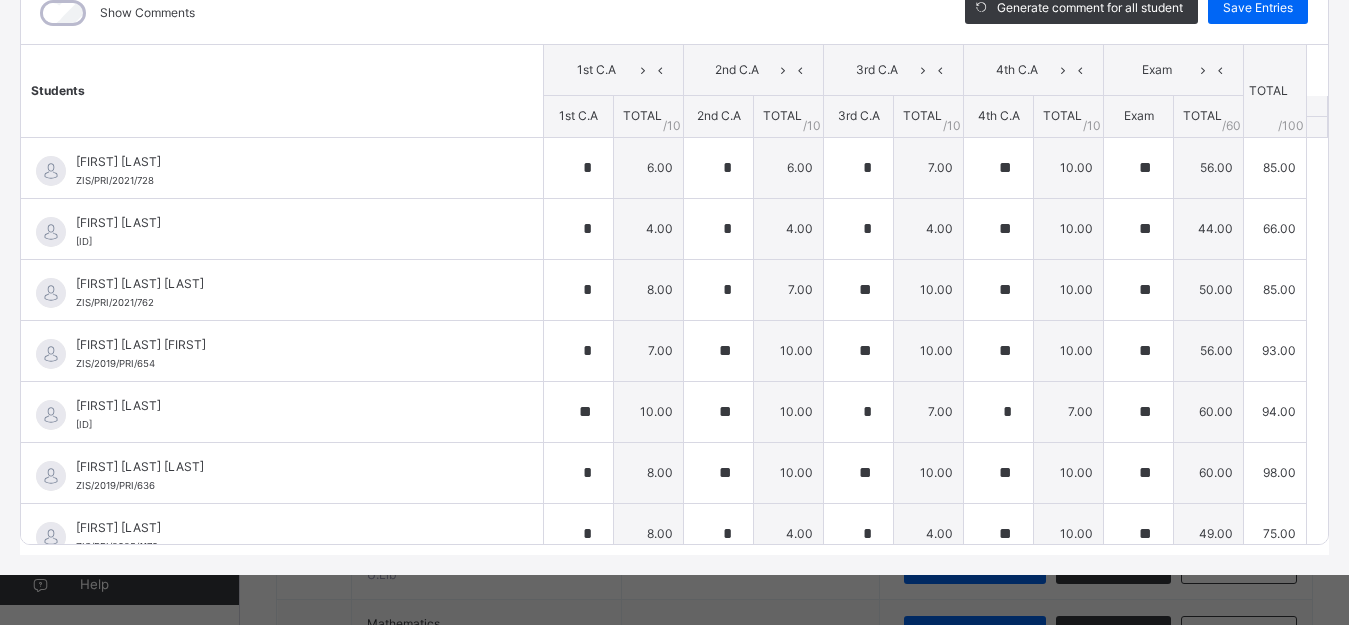 scroll, scrollTop: 1103, scrollLeft: 0, axis: vertical 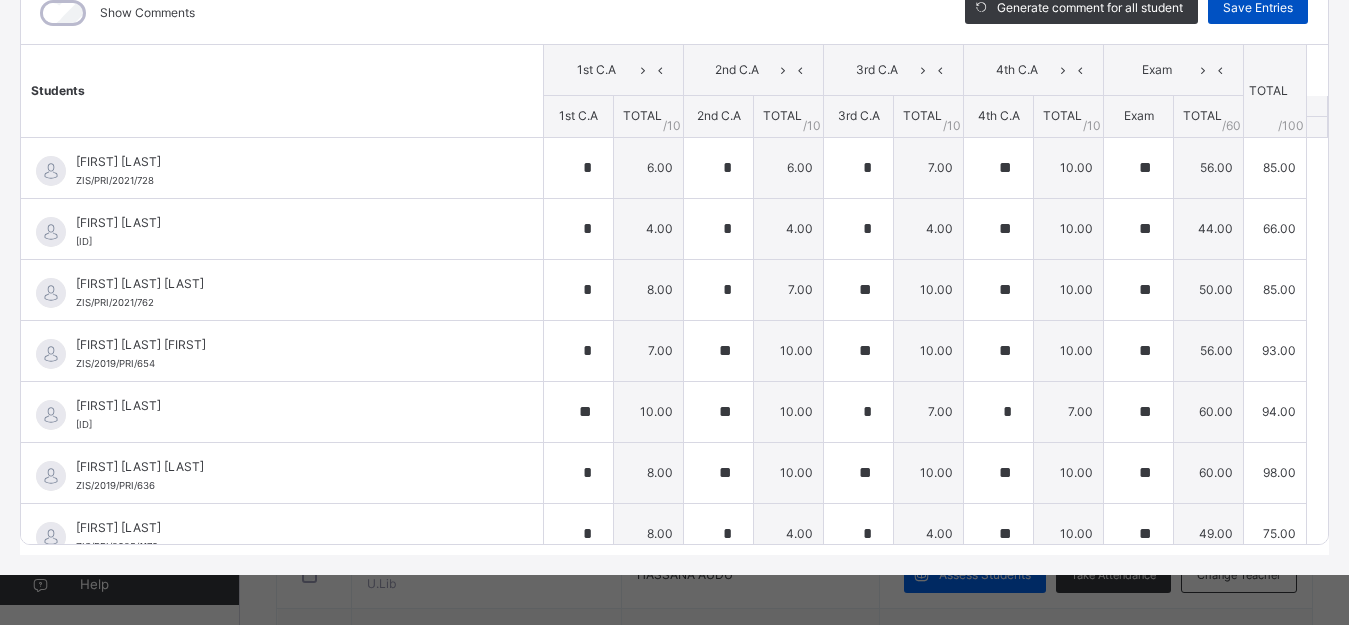 click on "Save Entries" at bounding box center (1258, 8) 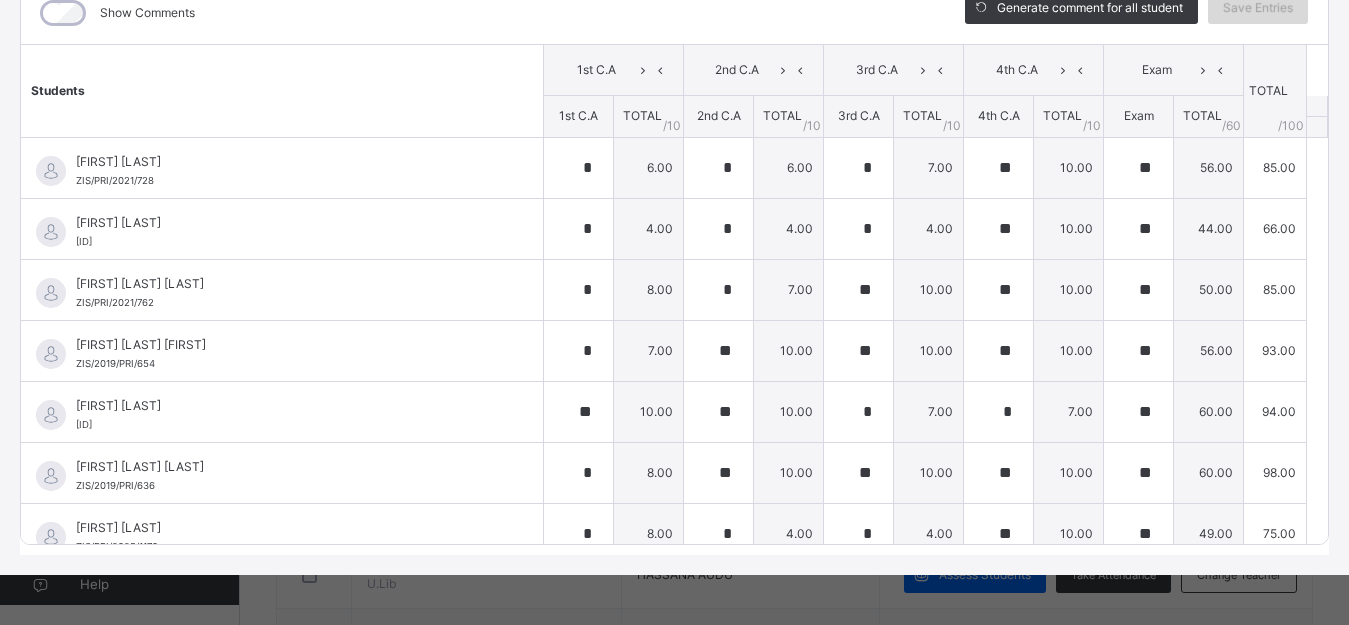 click on "Save Entries" at bounding box center (1258, 8) 